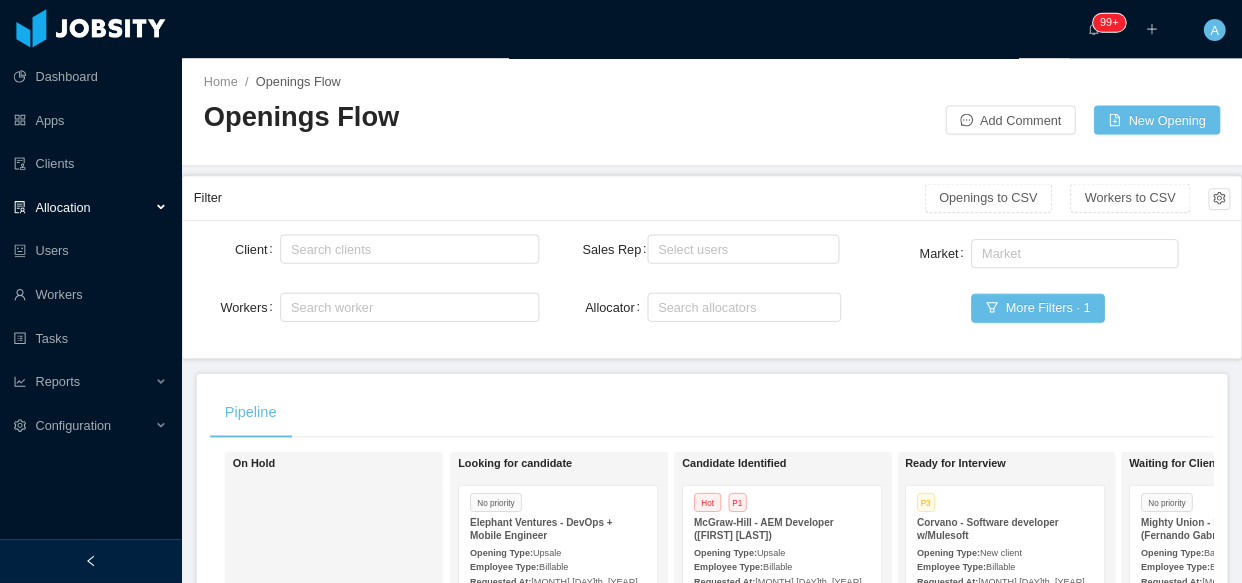 scroll, scrollTop: 0, scrollLeft: 0, axis: both 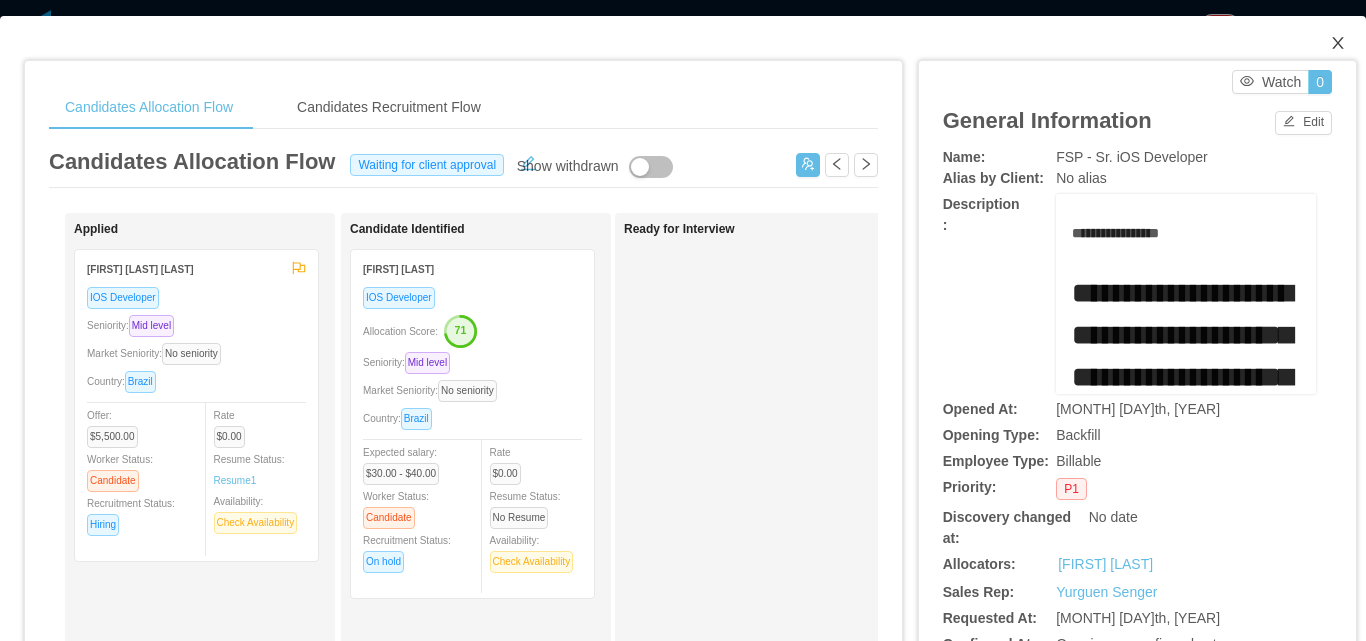 click 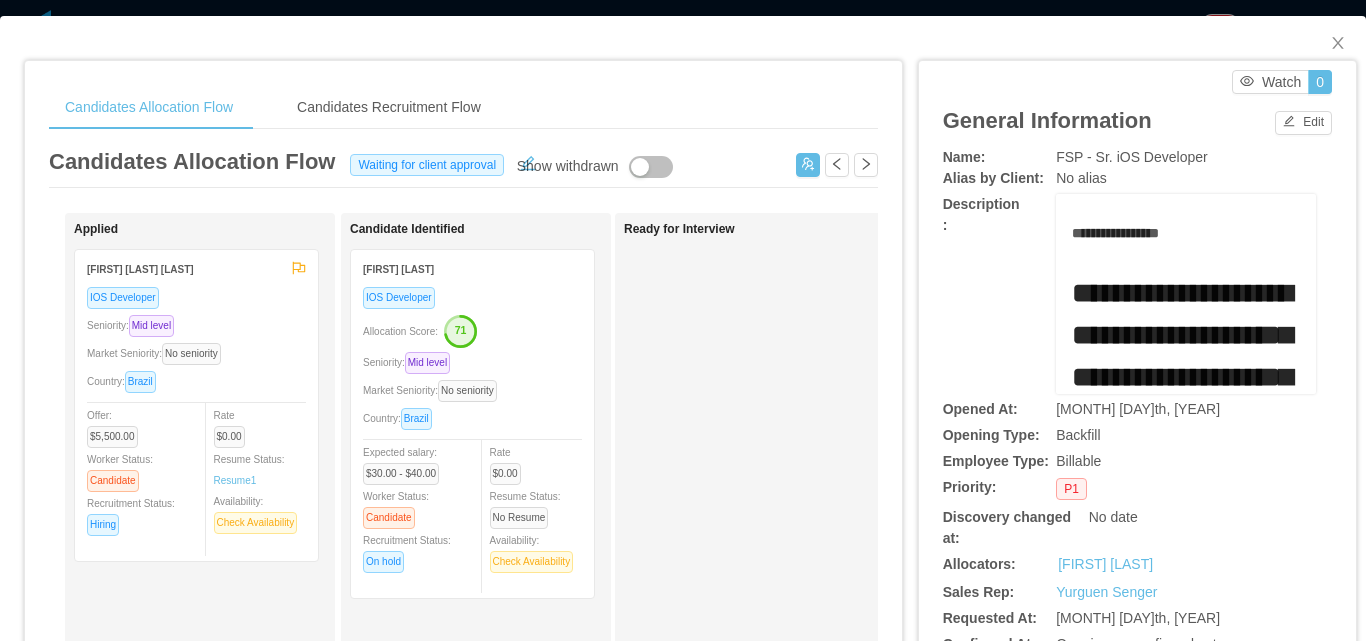 scroll, scrollTop: 0, scrollLeft: 0, axis: both 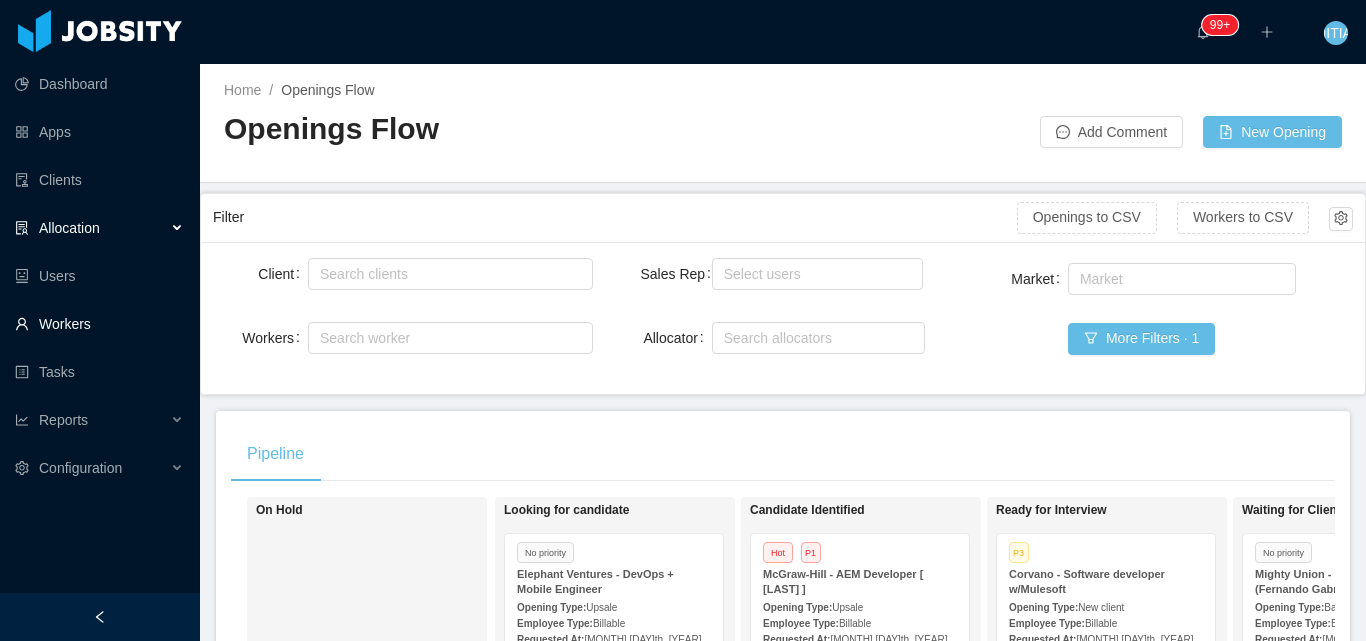 click on "Workers" at bounding box center [99, 324] 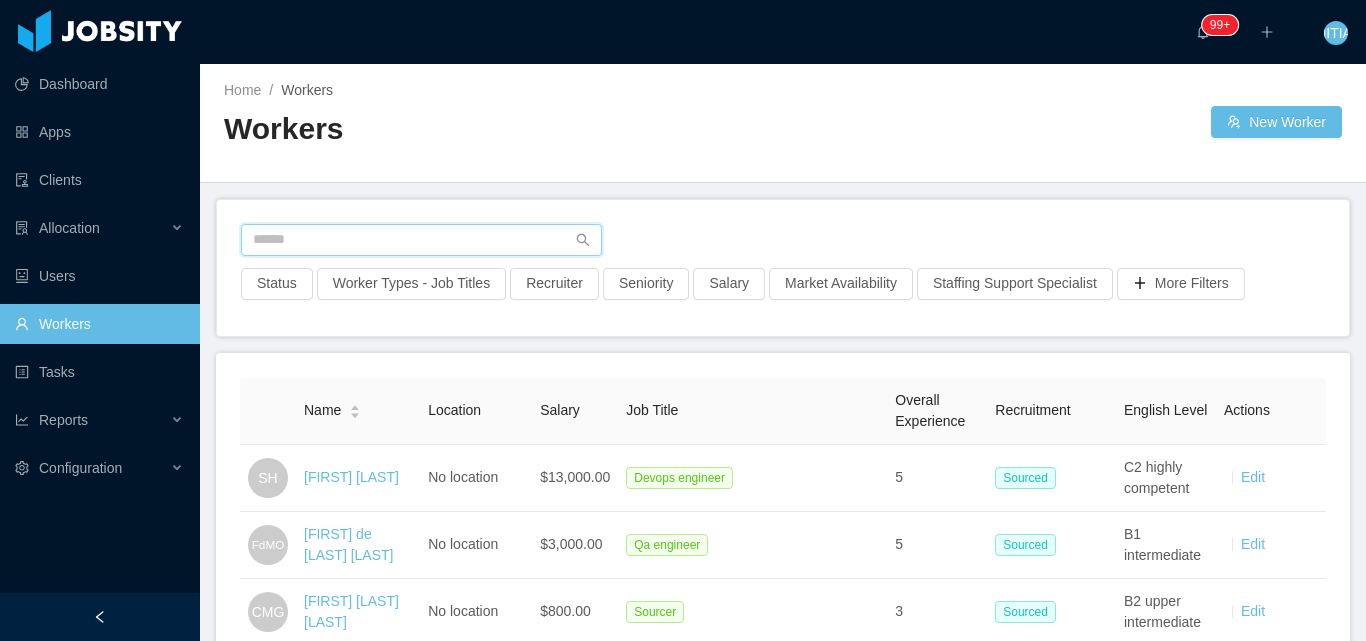 click at bounding box center (421, 240) 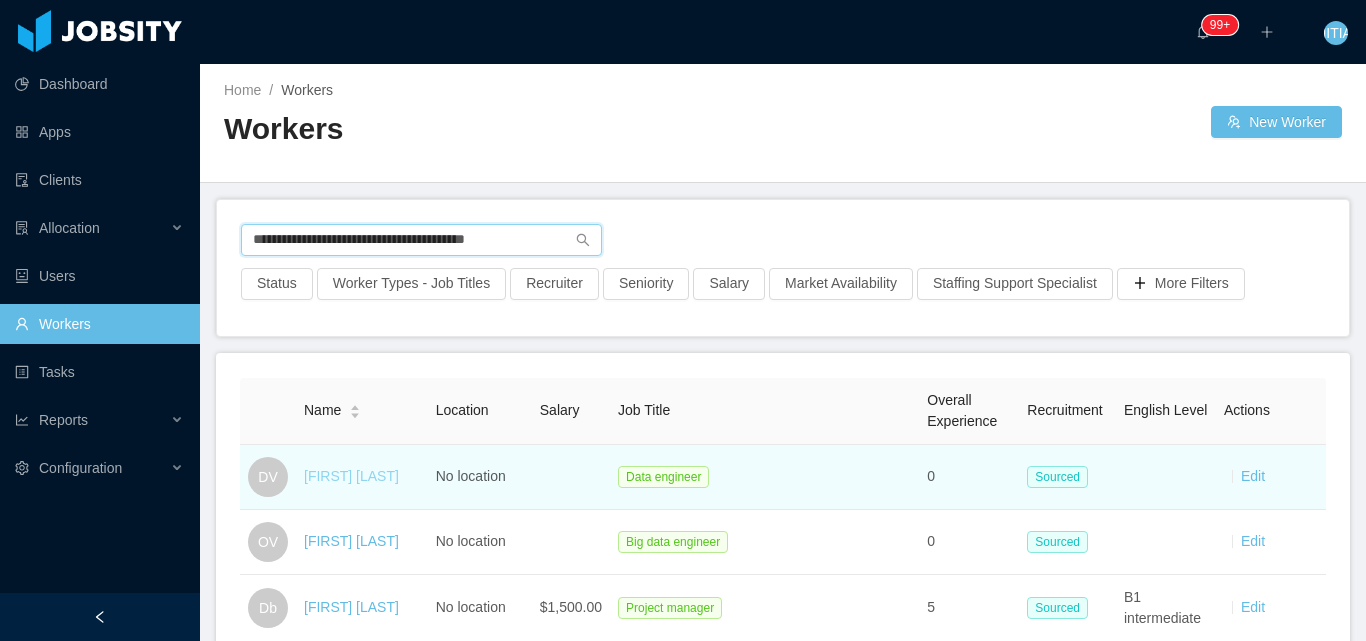 type on "**********" 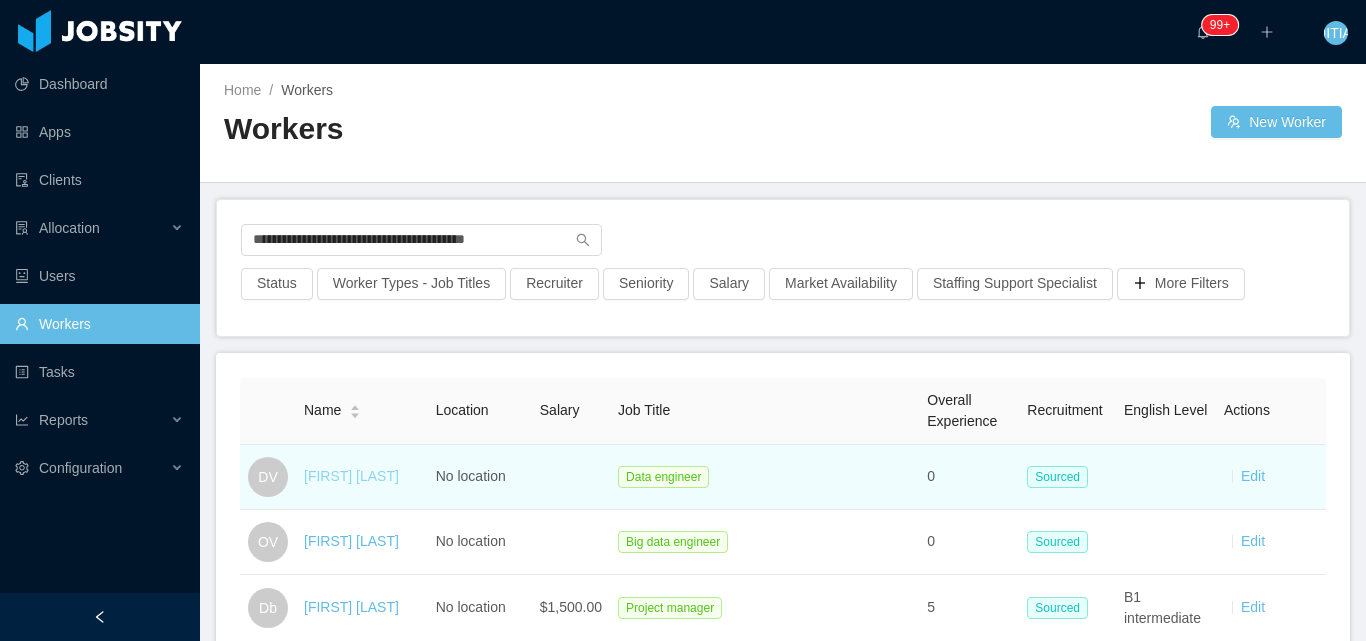 click on "Dario Villalon" at bounding box center [351, 476] 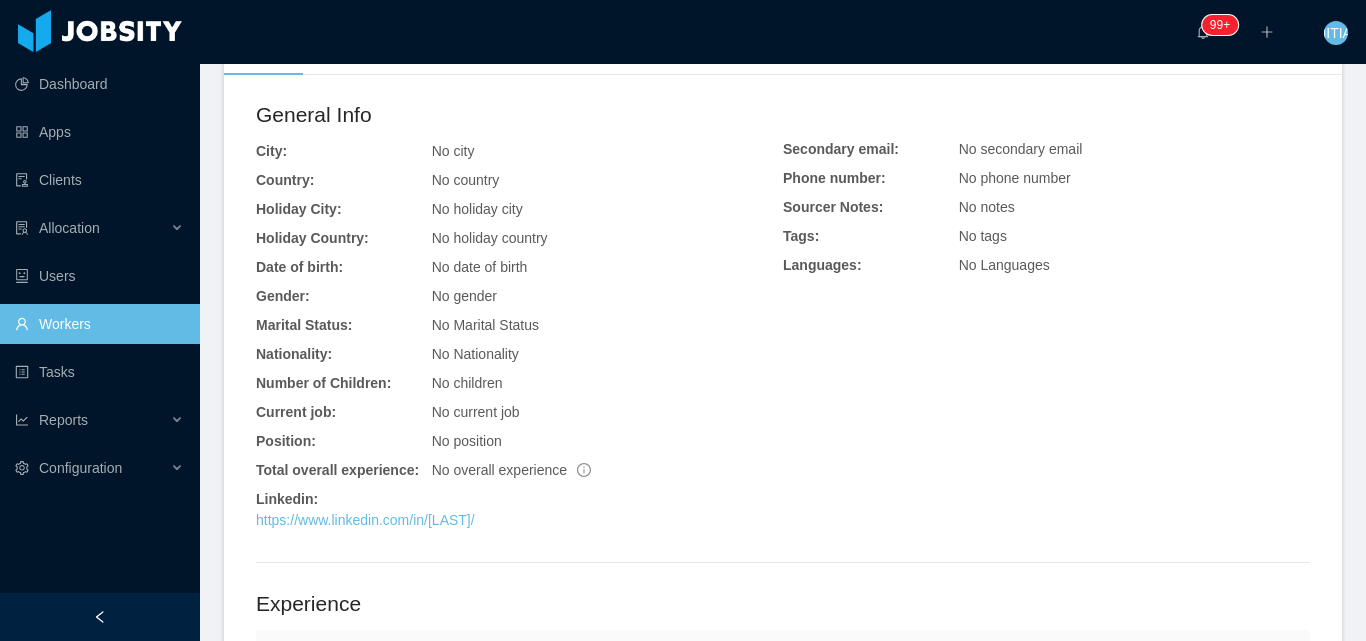 scroll, scrollTop: 600, scrollLeft: 0, axis: vertical 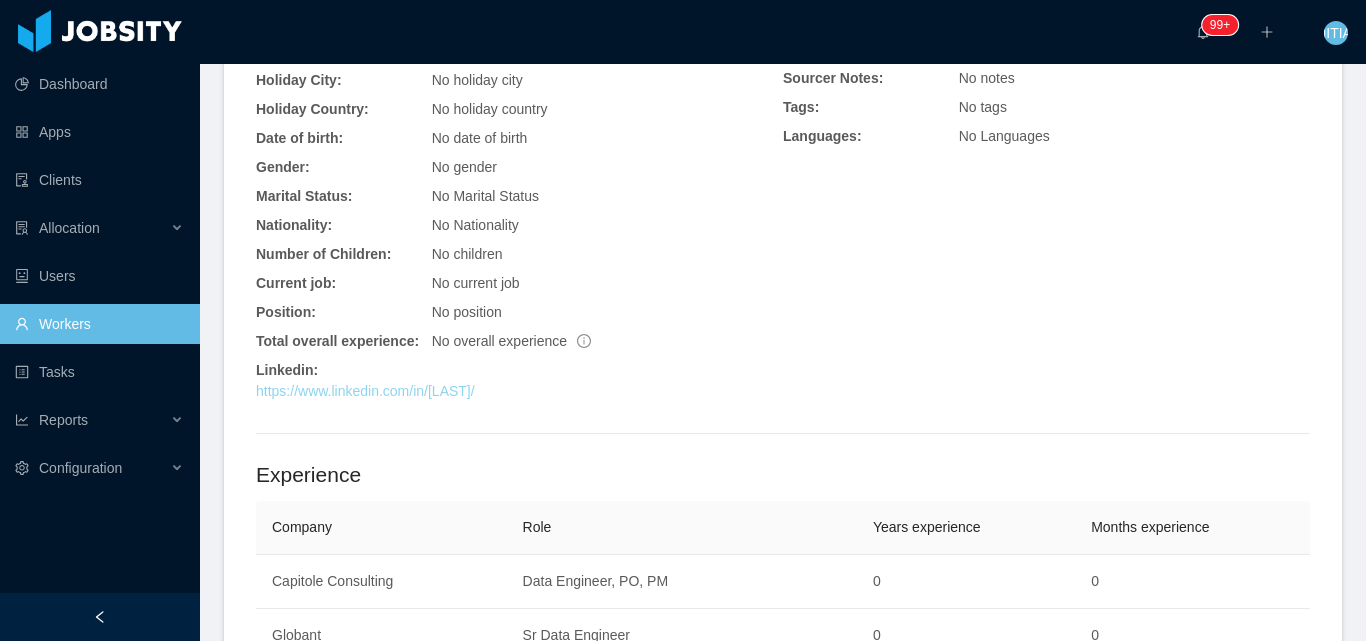 click on "https://www.linkedin.com/in/dario-villalon/" at bounding box center [365, 391] 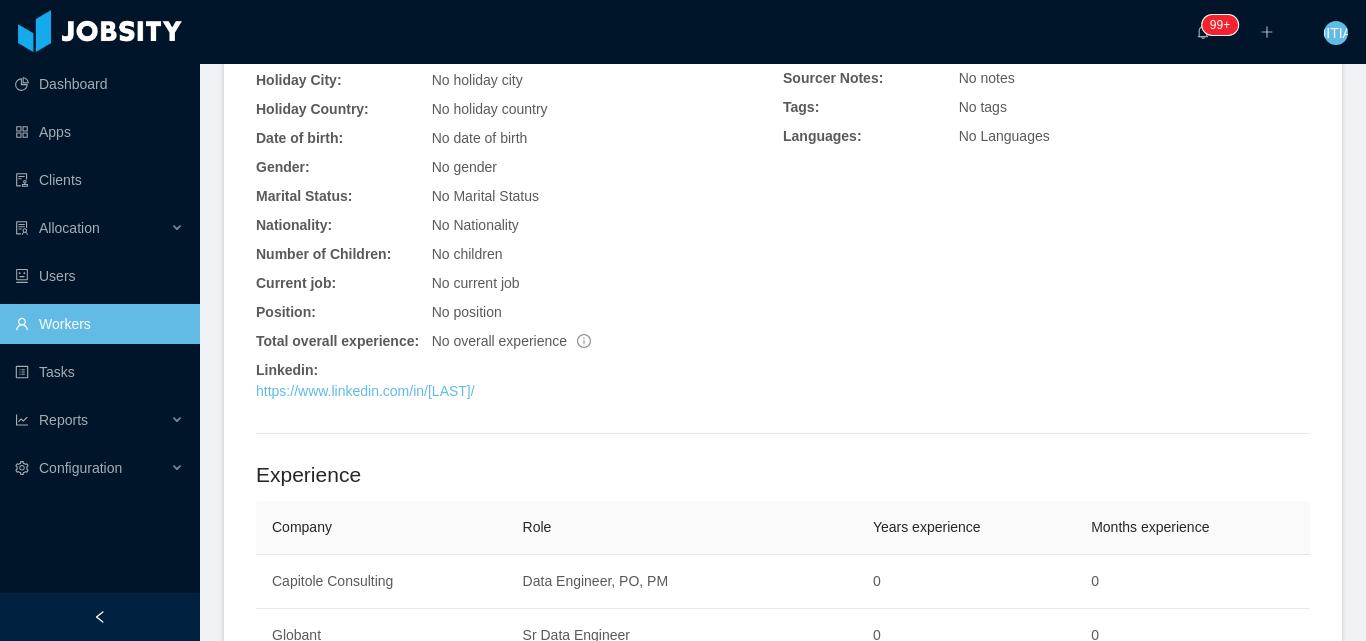 click on "https://www.linkedin.com/in/dario-villalon/" at bounding box center [519, 391] 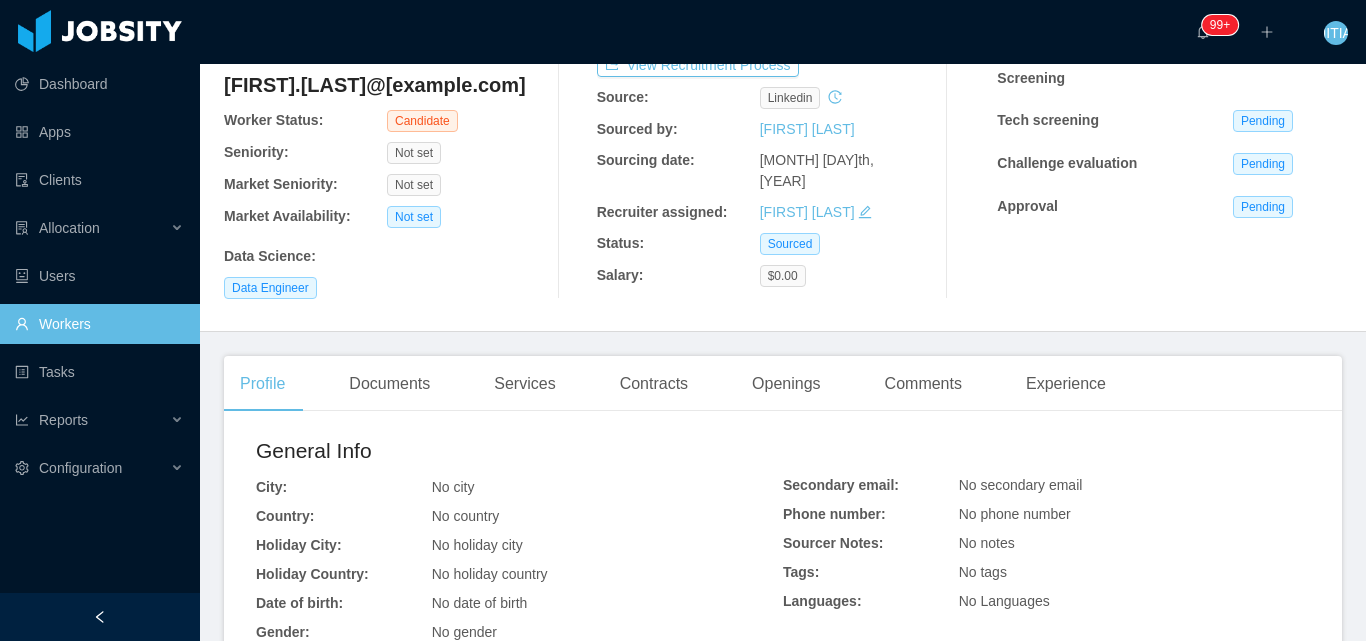 scroll, scrollTop: 0, scrollLeft: 0, axis: both 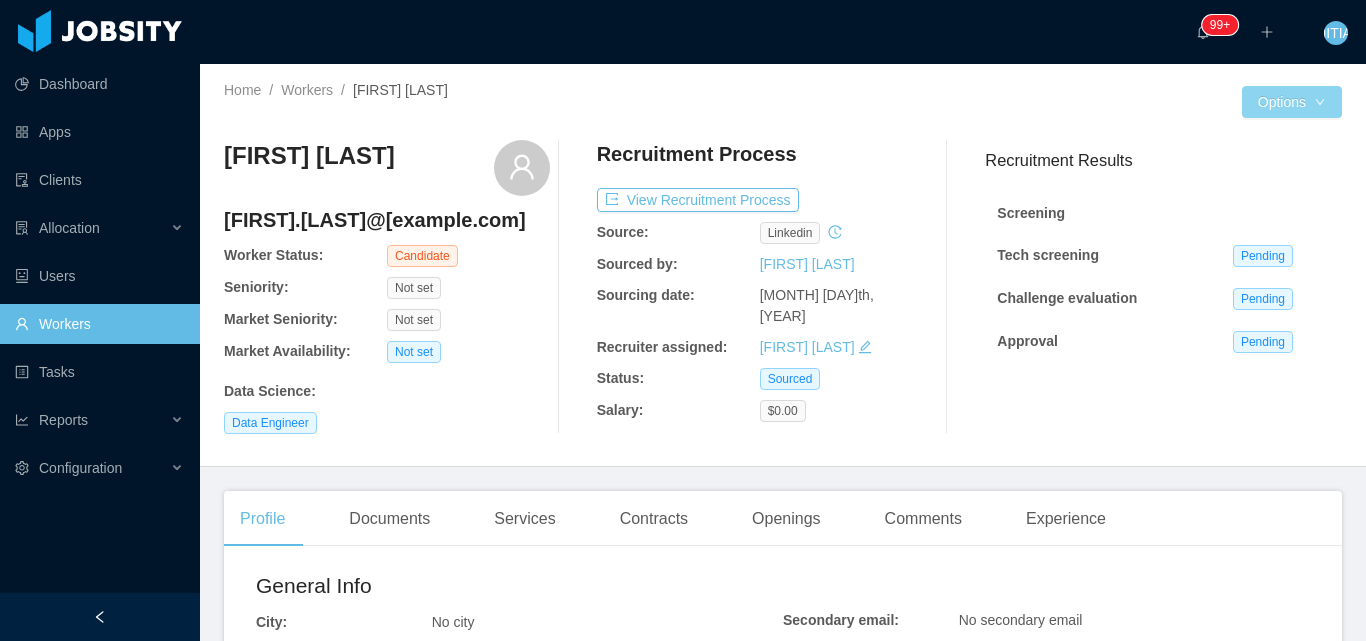click on "Options" at bounding box center [1292, 102] 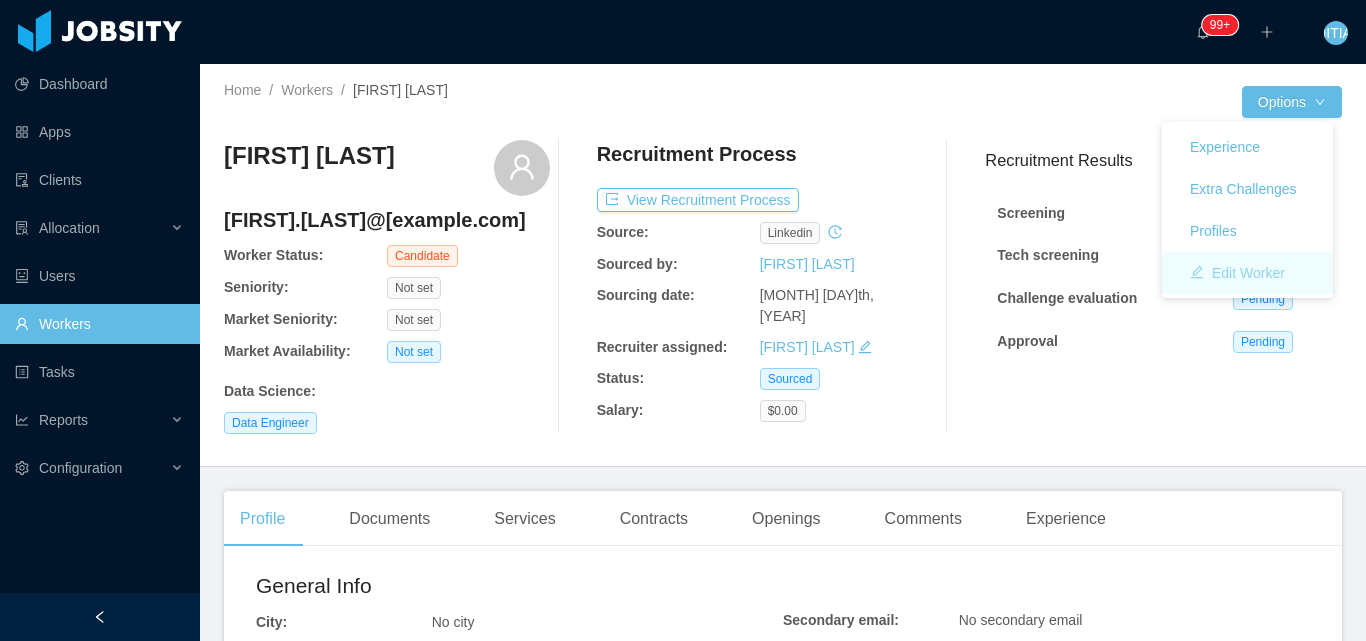 click on "Edit Worker" at bounding box center (1237, 273) 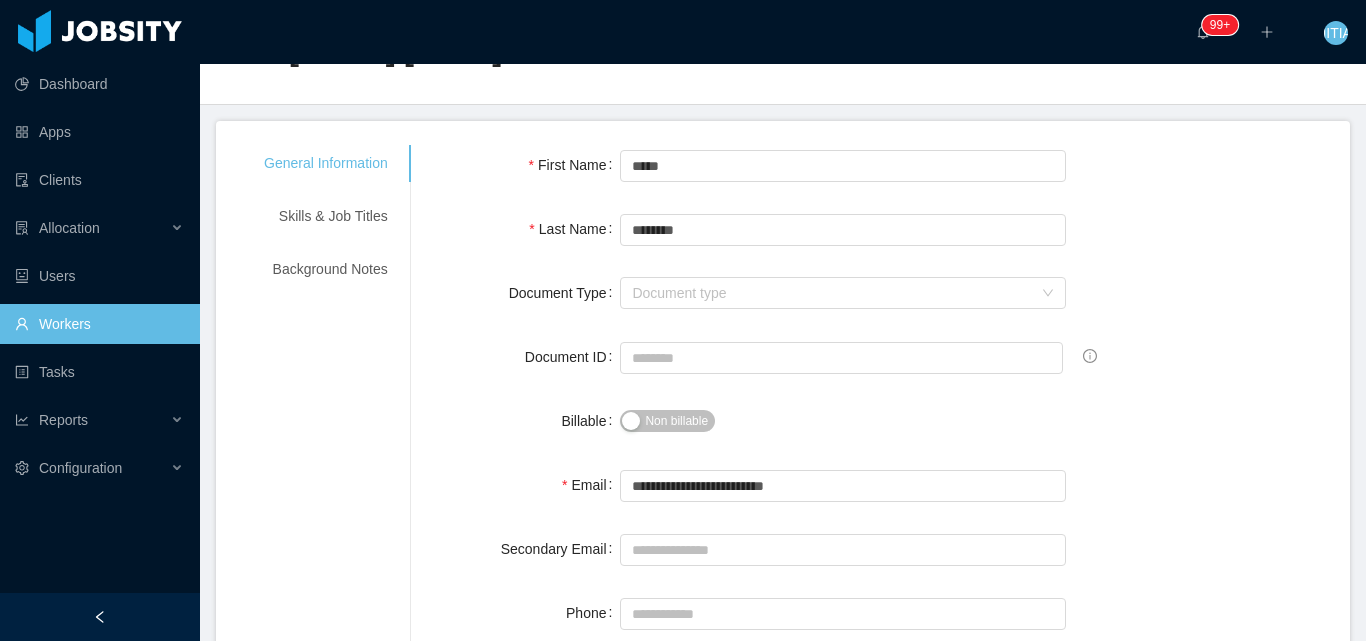 scroll, scrollTop: 100, scrollLeft: 0, axis: vertical 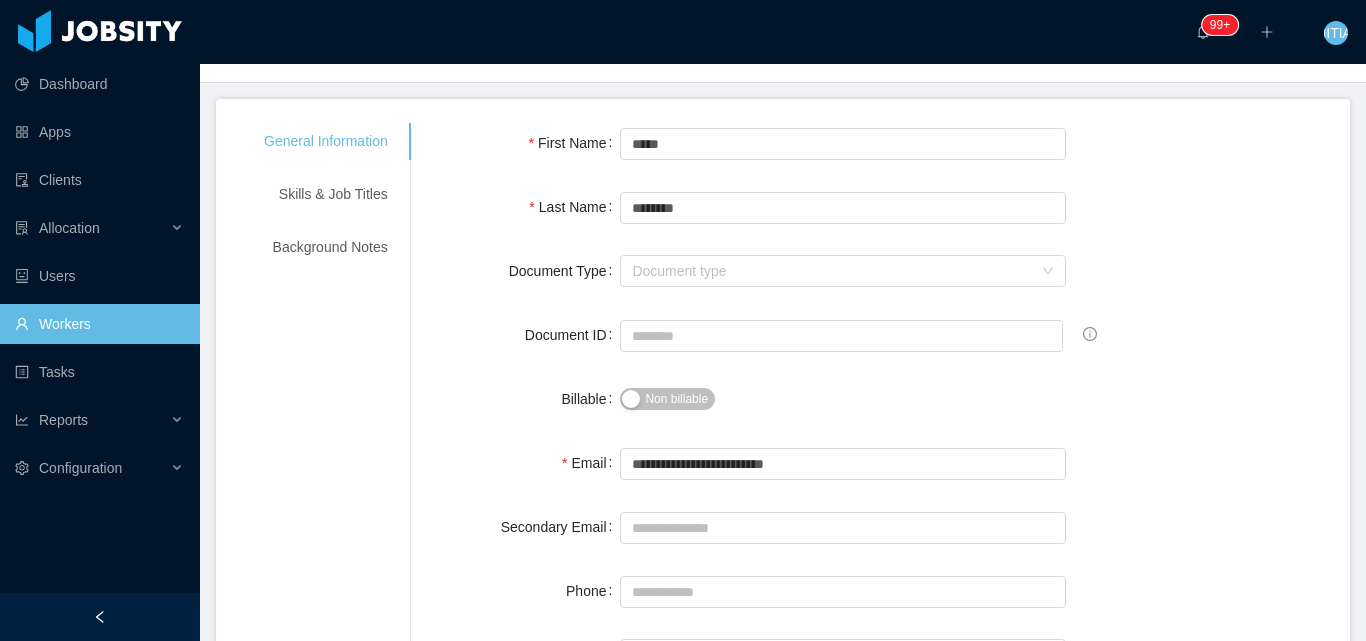 click on "Non billable" at bounding box center [676, 399] 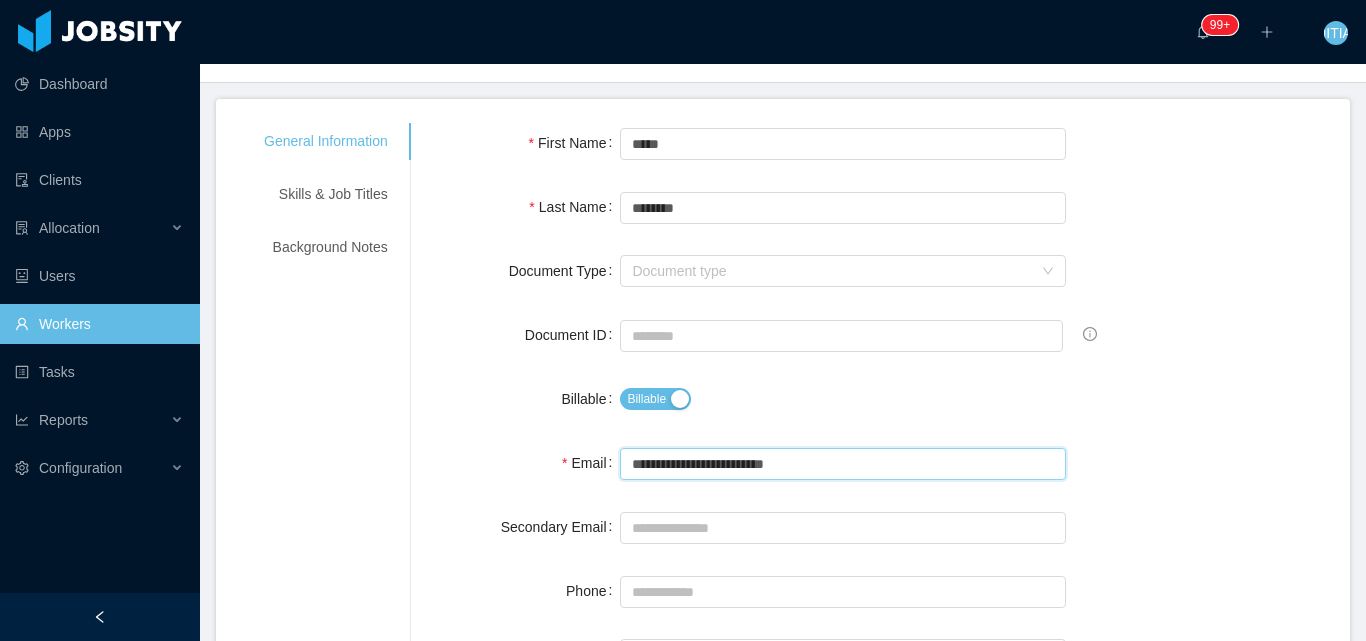drag, startPoint x: 856, startPoint y: 462, endPoint x: 422, endPoint y: 464, distance: 434.0046 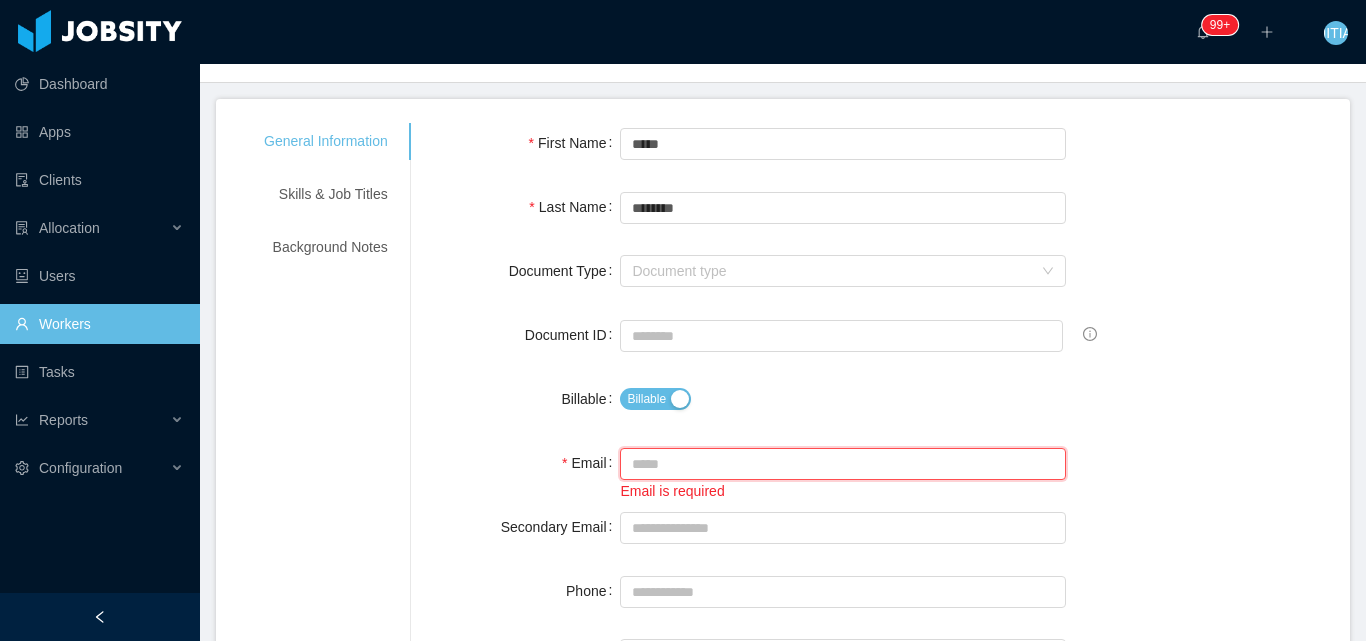 scroll, scrollTop: 200, scrollLeft: 0, axis: vertical 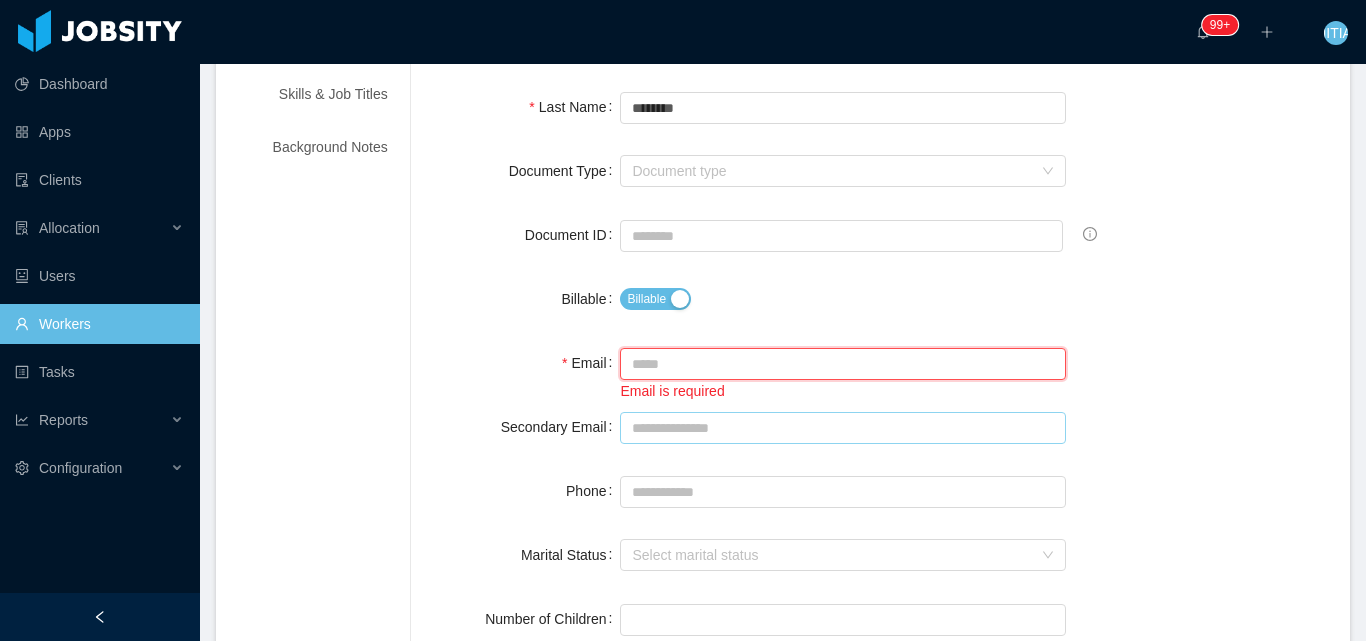 type 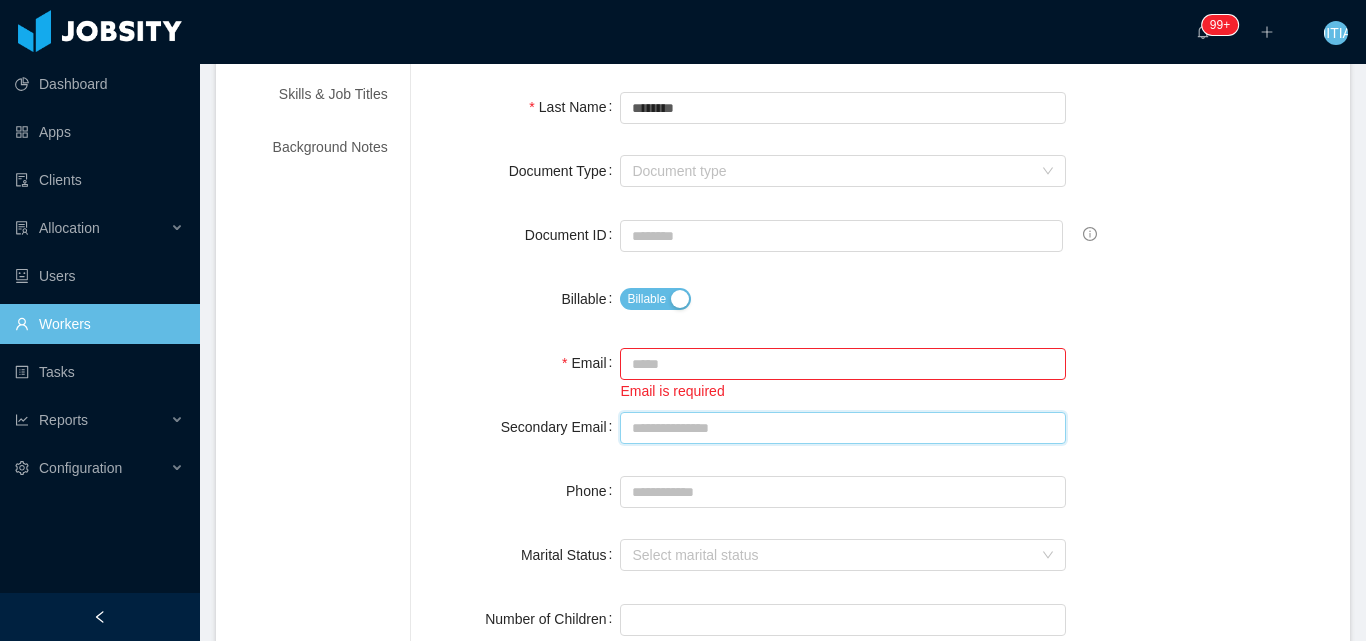 click on "Secondary Email" at bounding box center (843, 428) 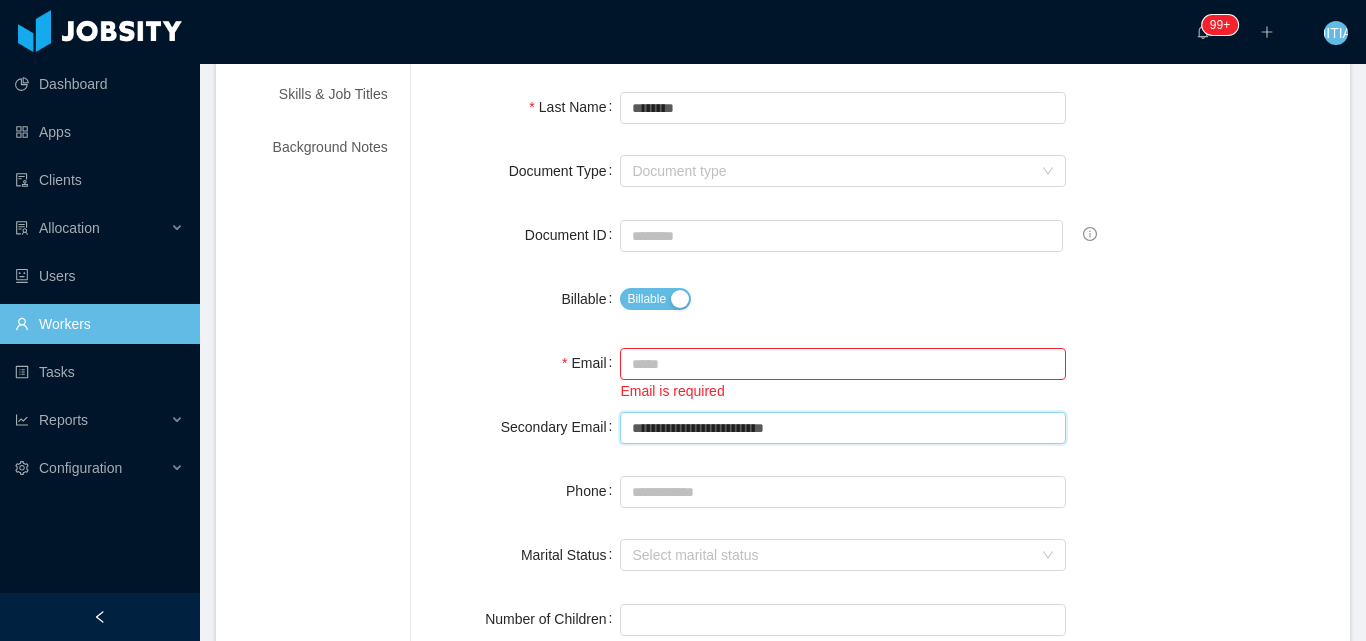 type on "**********" 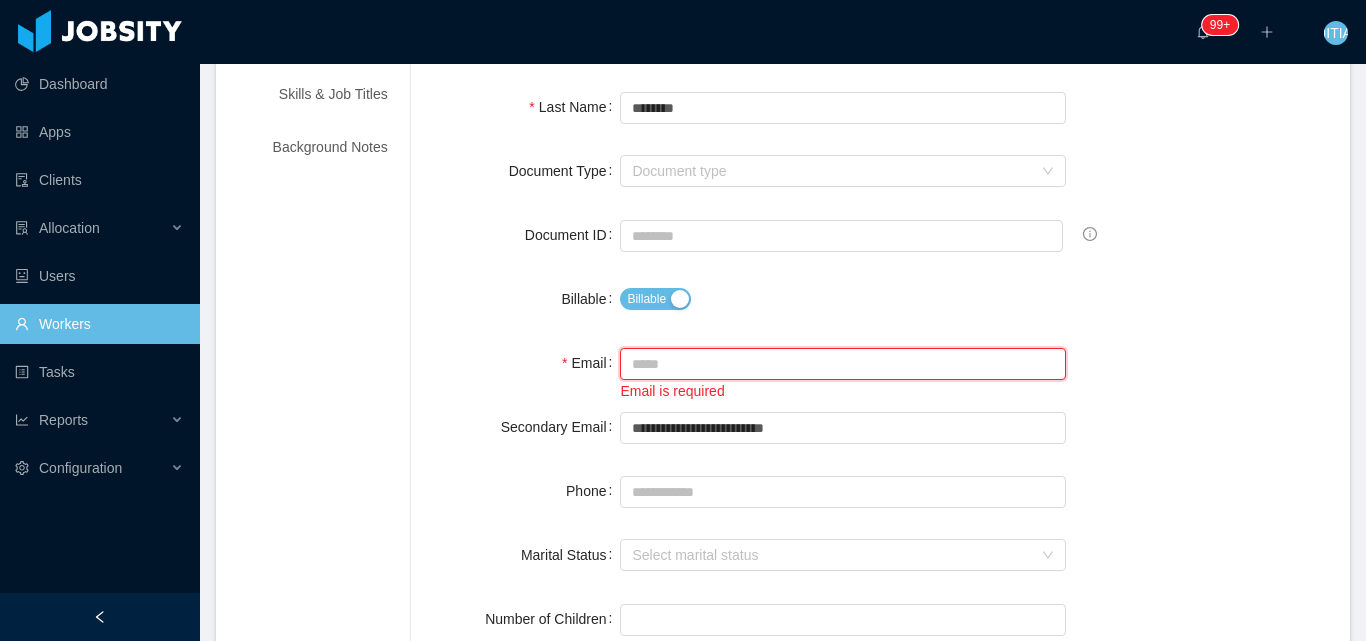 click on "Email" at bounding box center [843, 364] 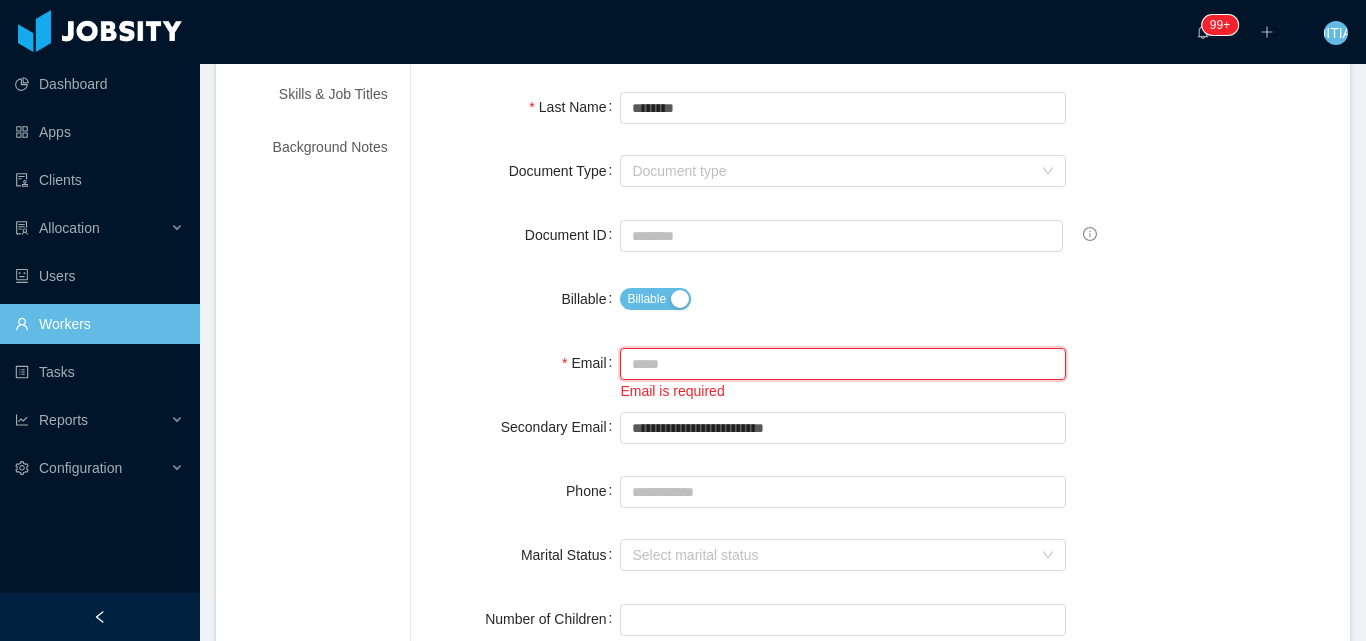 paste on "**********" 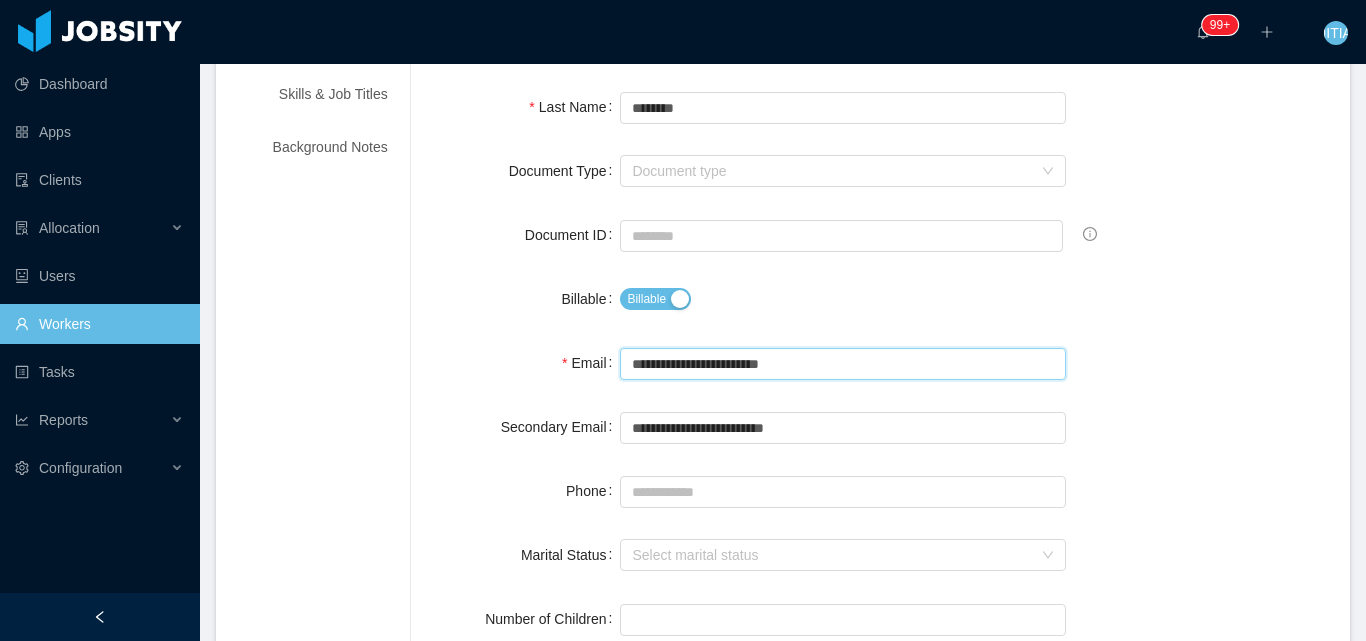 type on "**********" 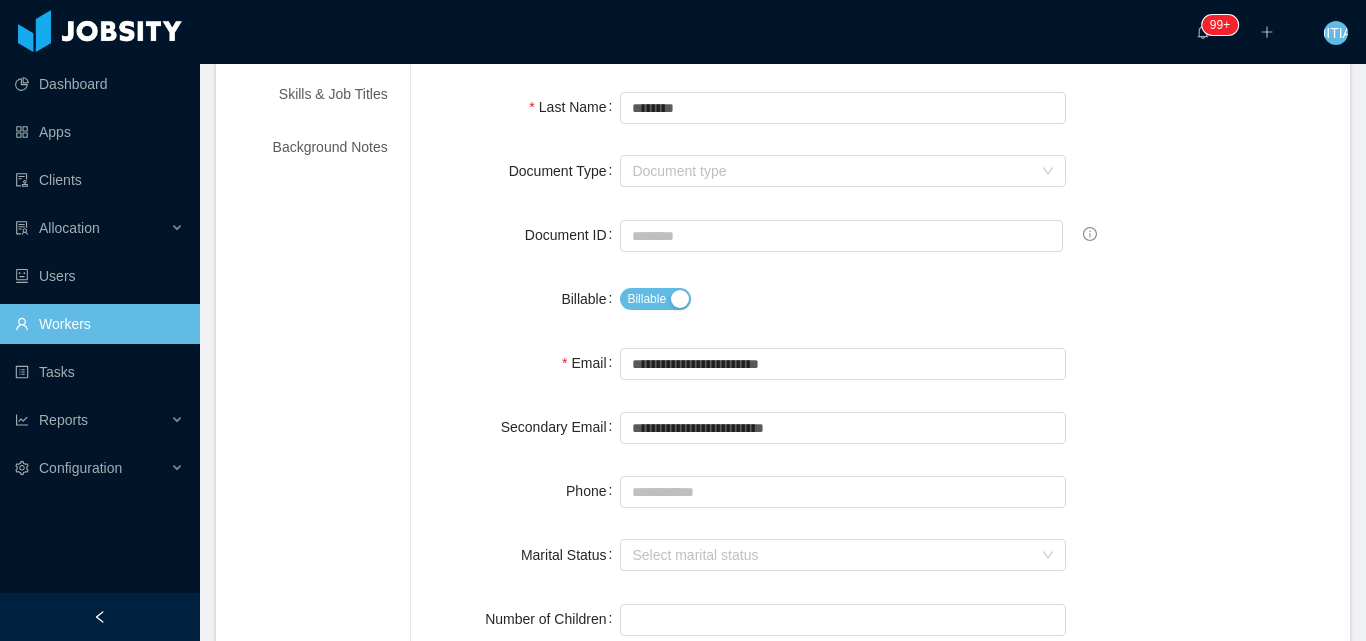 click on "**********" at bounding box center (880, 363) 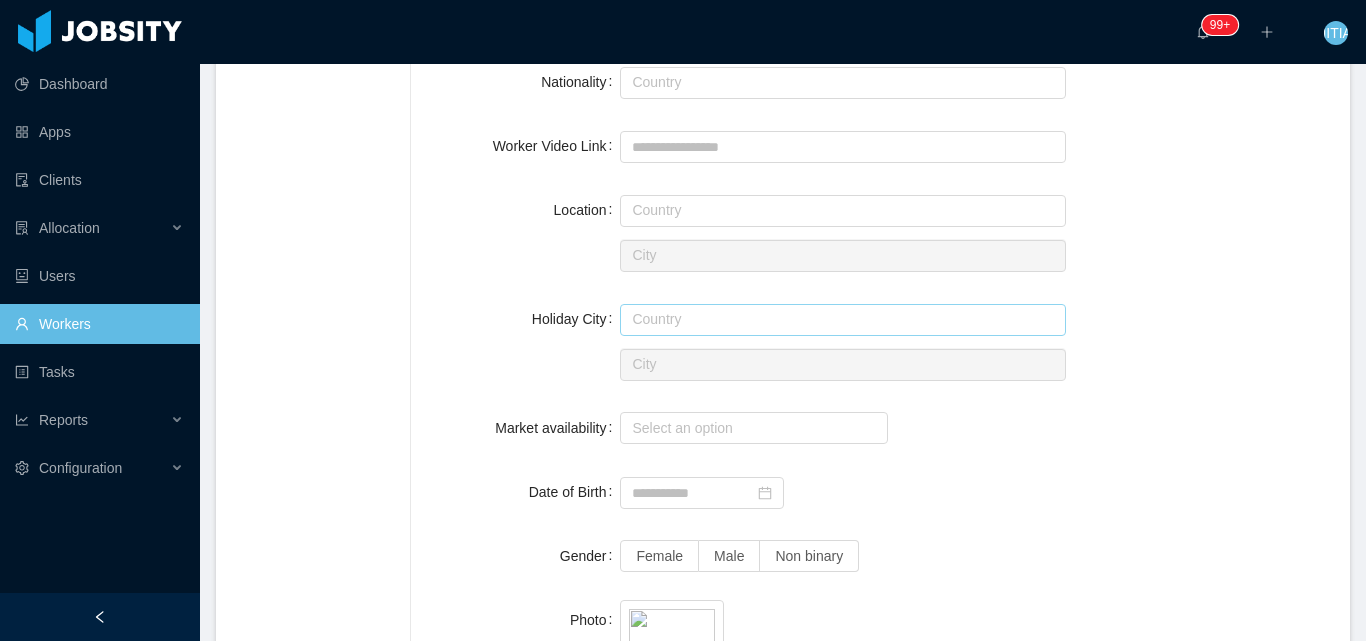 scroll, scrollTop: 800, scrollLeft: 0, axis: vertical 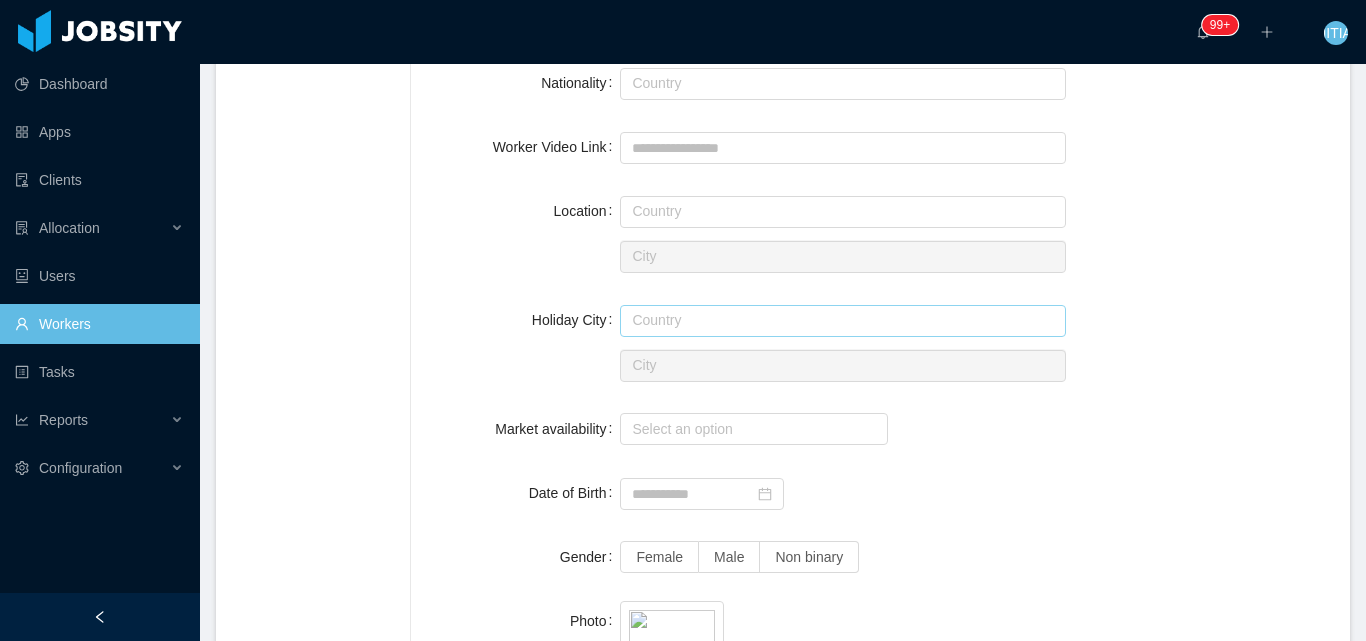 click at bounding box center (843, 321) 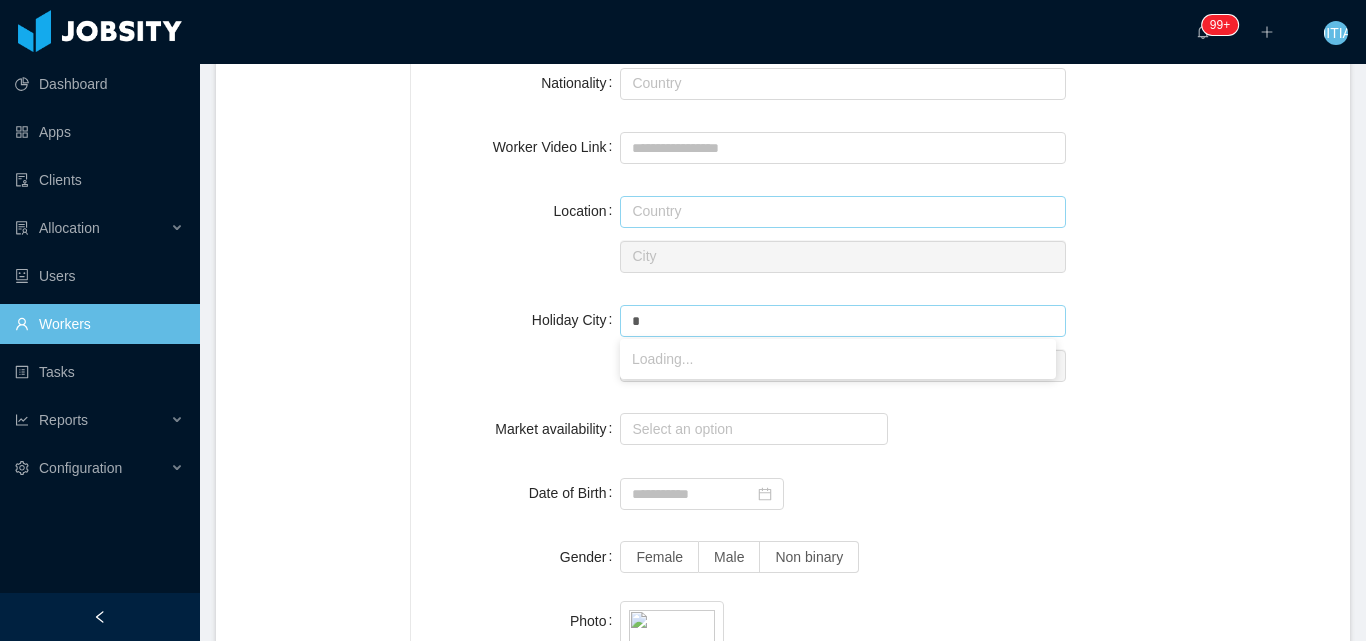 type on "*" 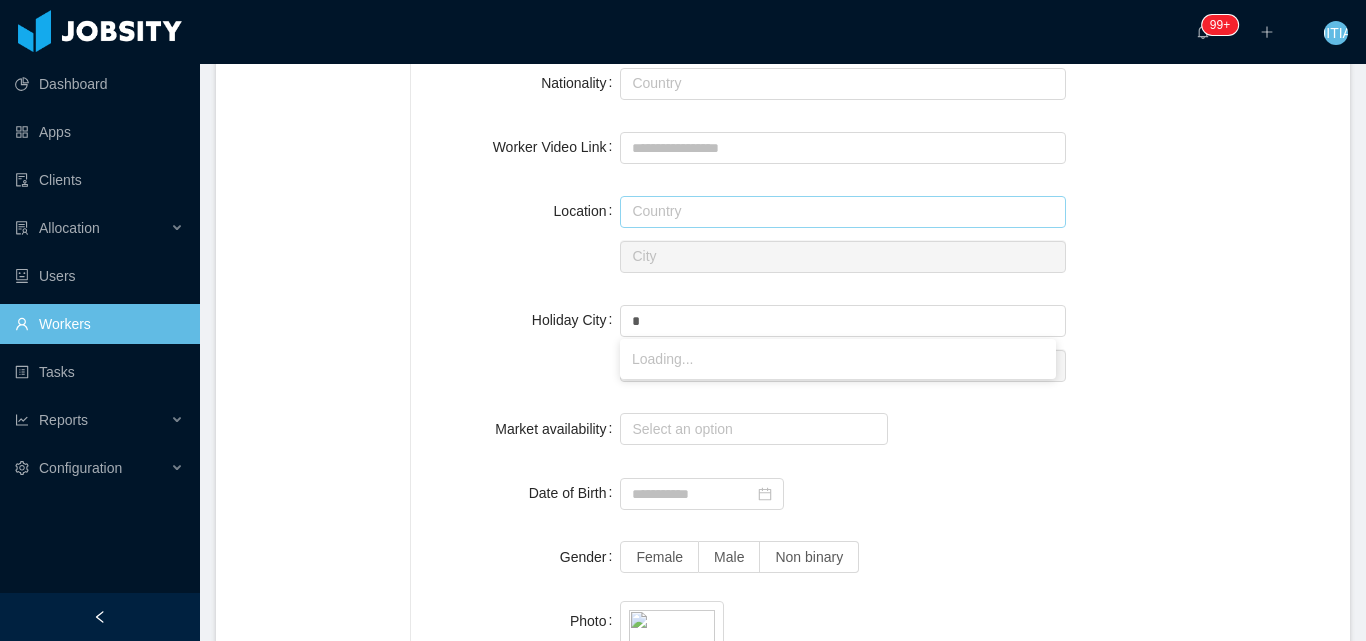 click at bounding box center (843, 212) 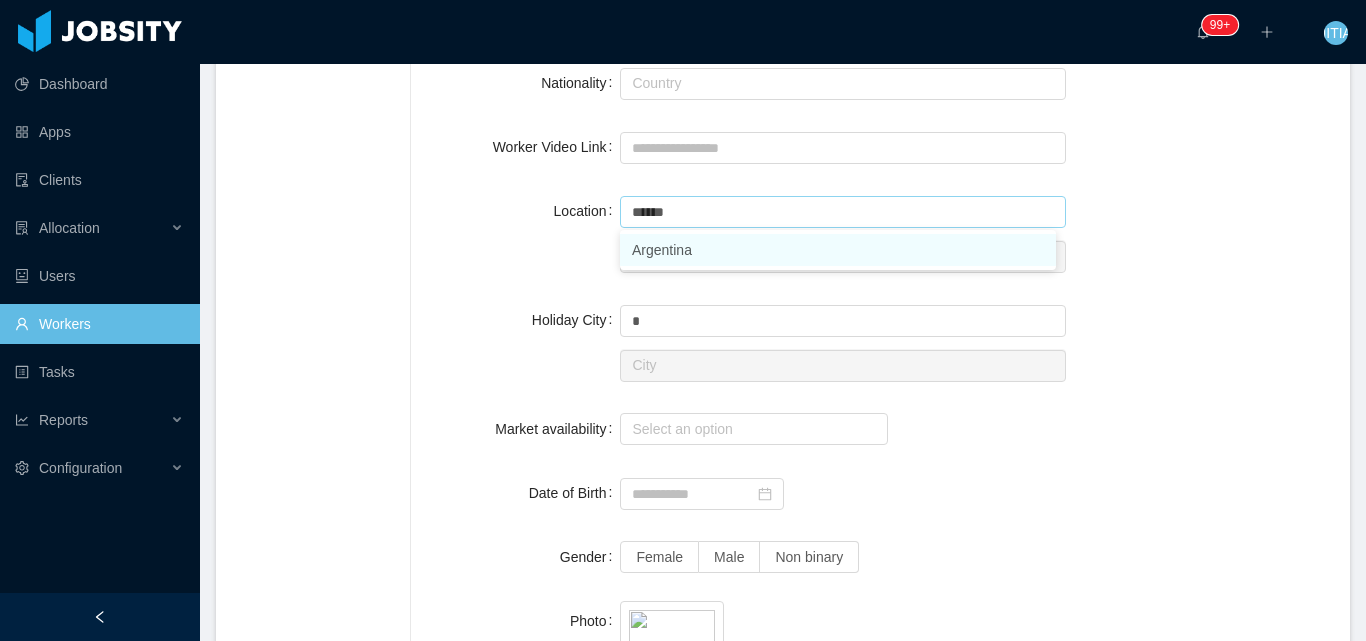 click on "Argentina" at bounding box center (838, 250) 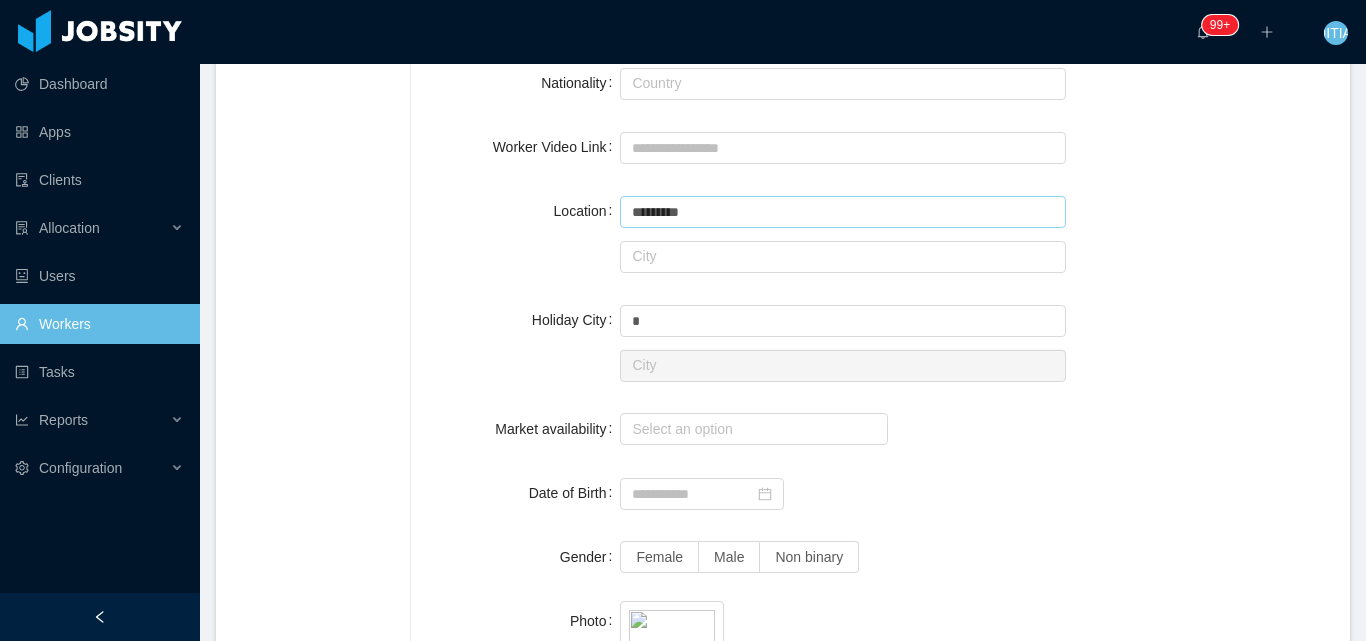 type on "*********" 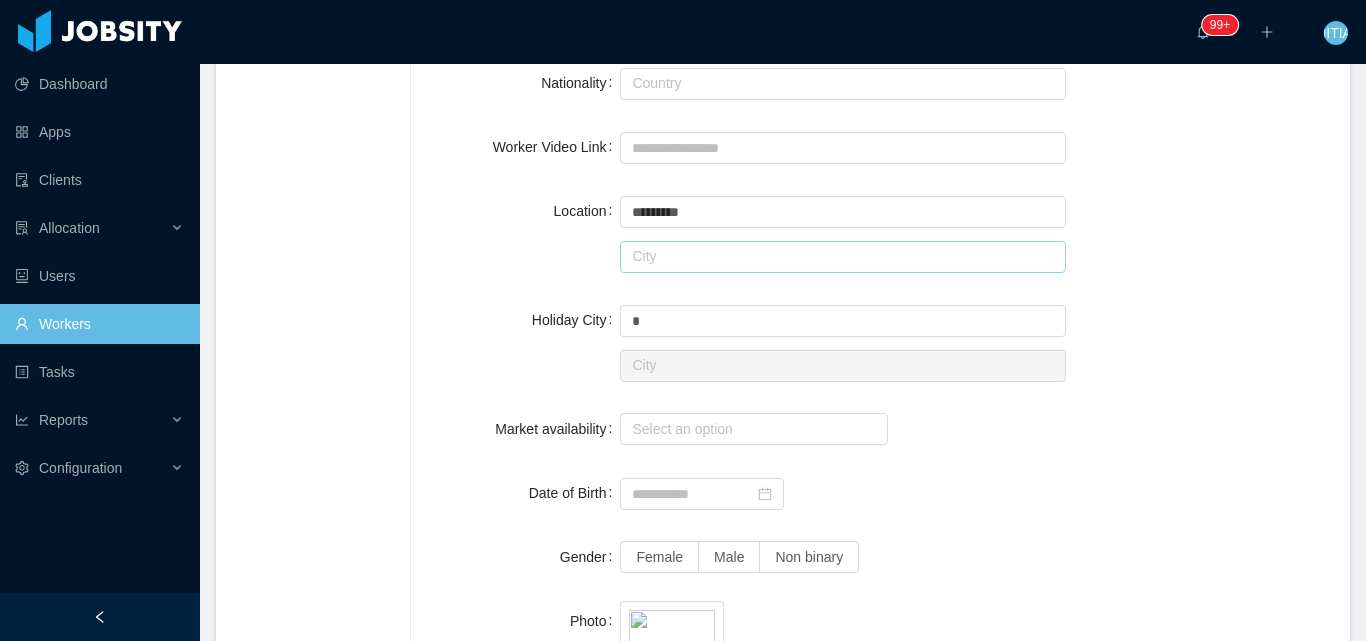 click at bounding box center [843, 257] 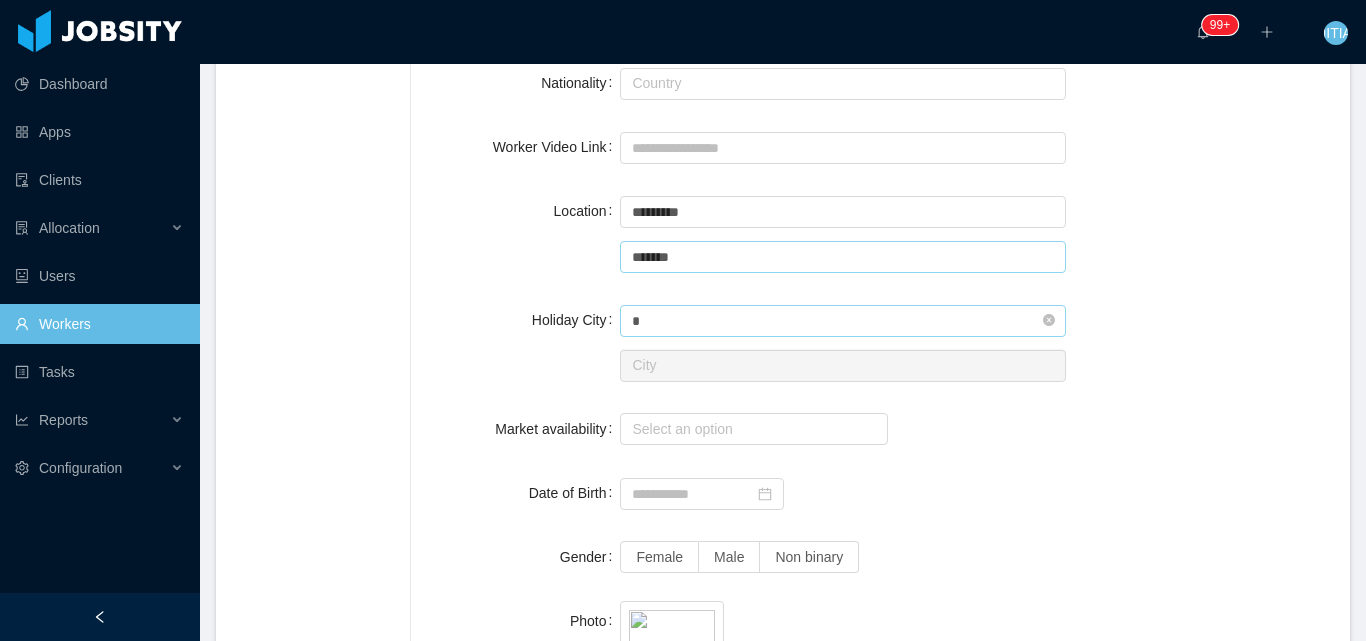 type on "*******" 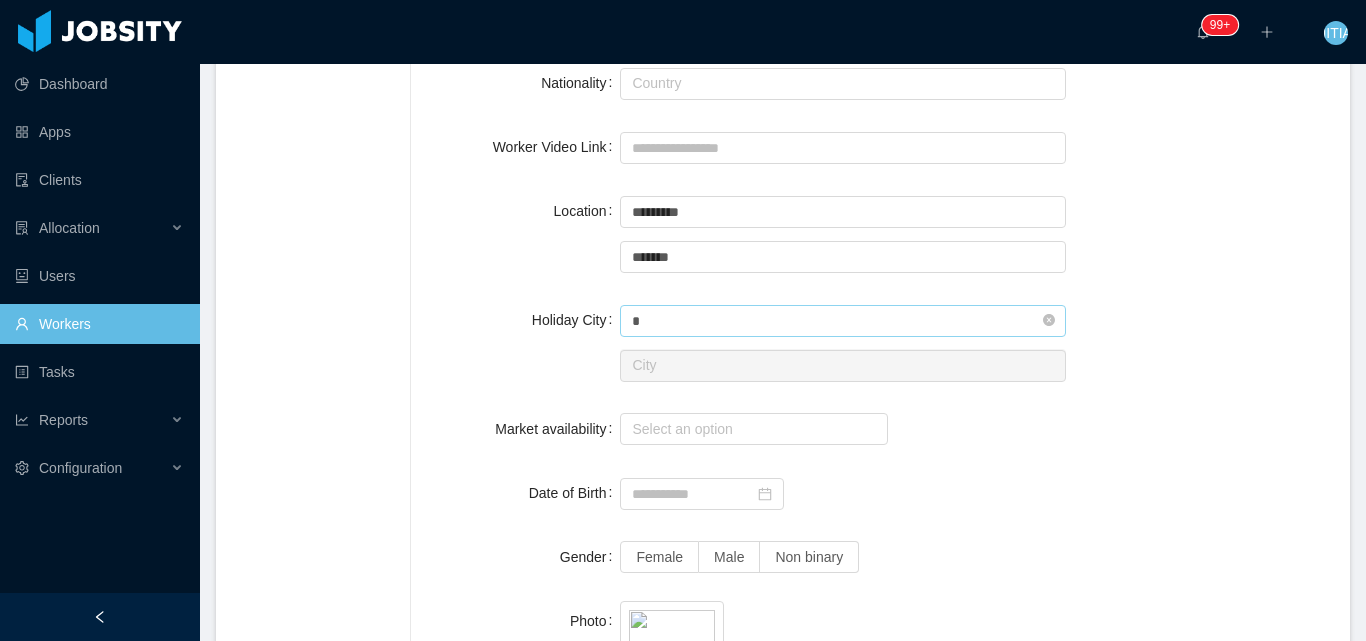 drag, startPoint x: 661, startPoint y: 320, endPoint x: 670, endPoint y: 325, distance: 10.29563 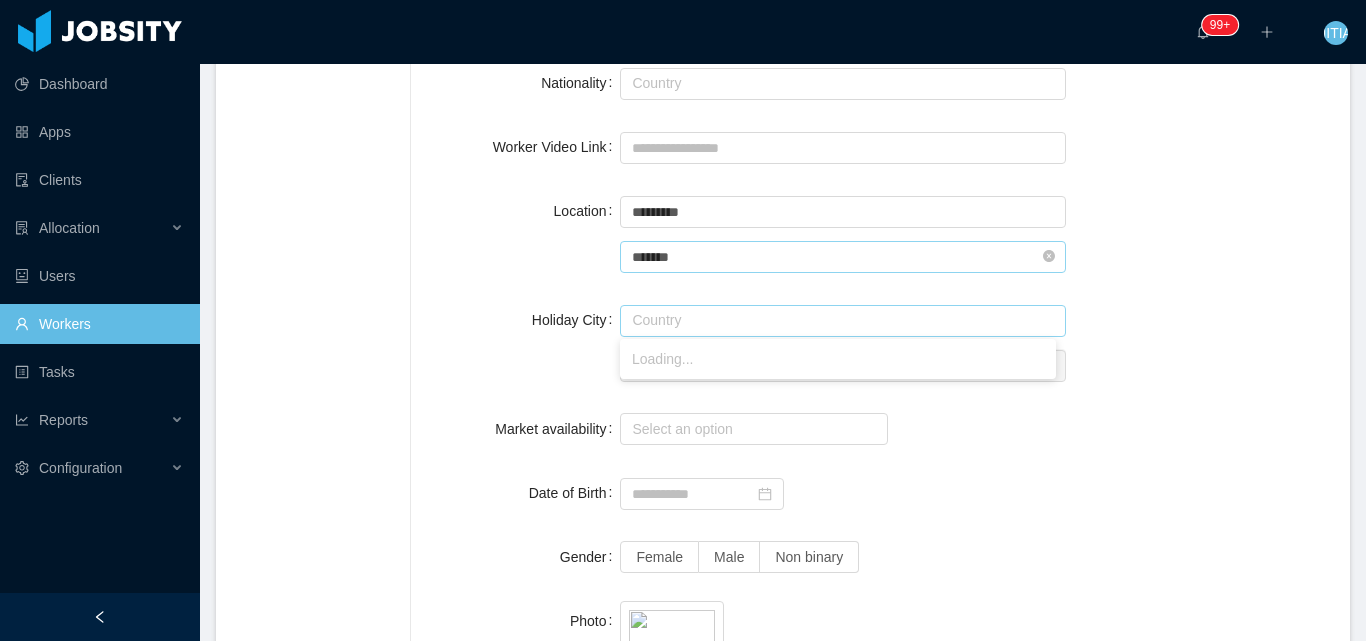 type 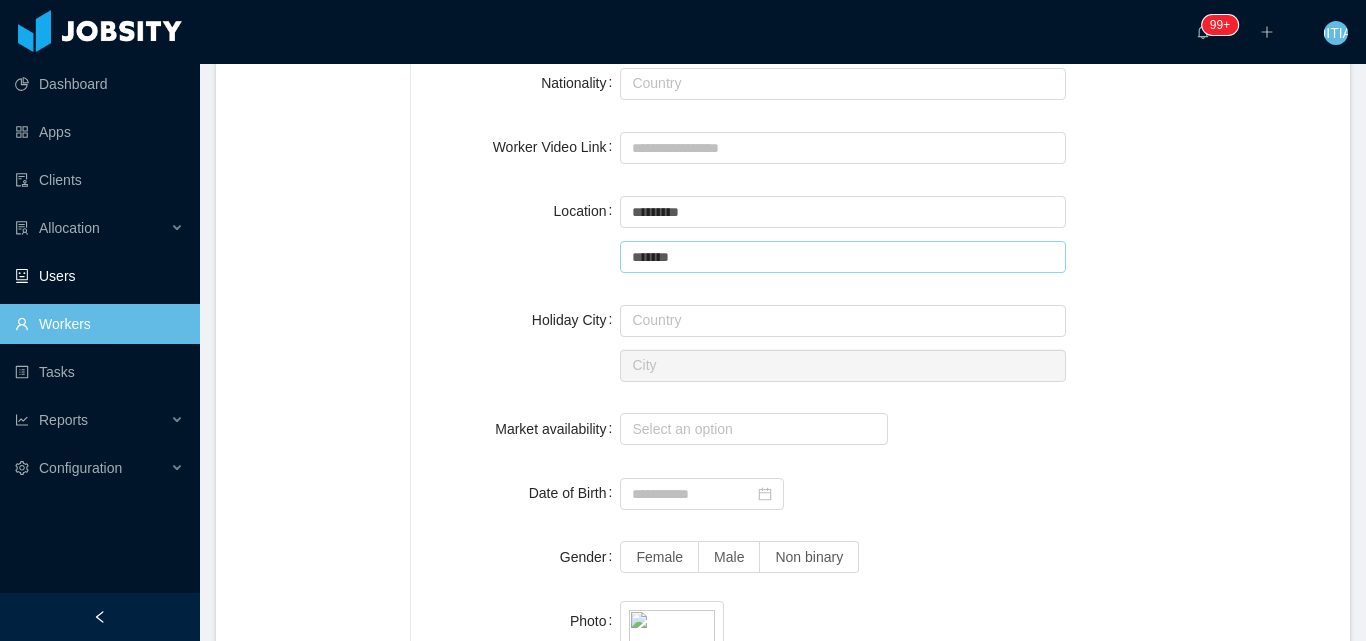 drag, startPoint x: 730, startPoint y: 251, endPoint x: 173, endPoint y: 262, distance: 557.1086 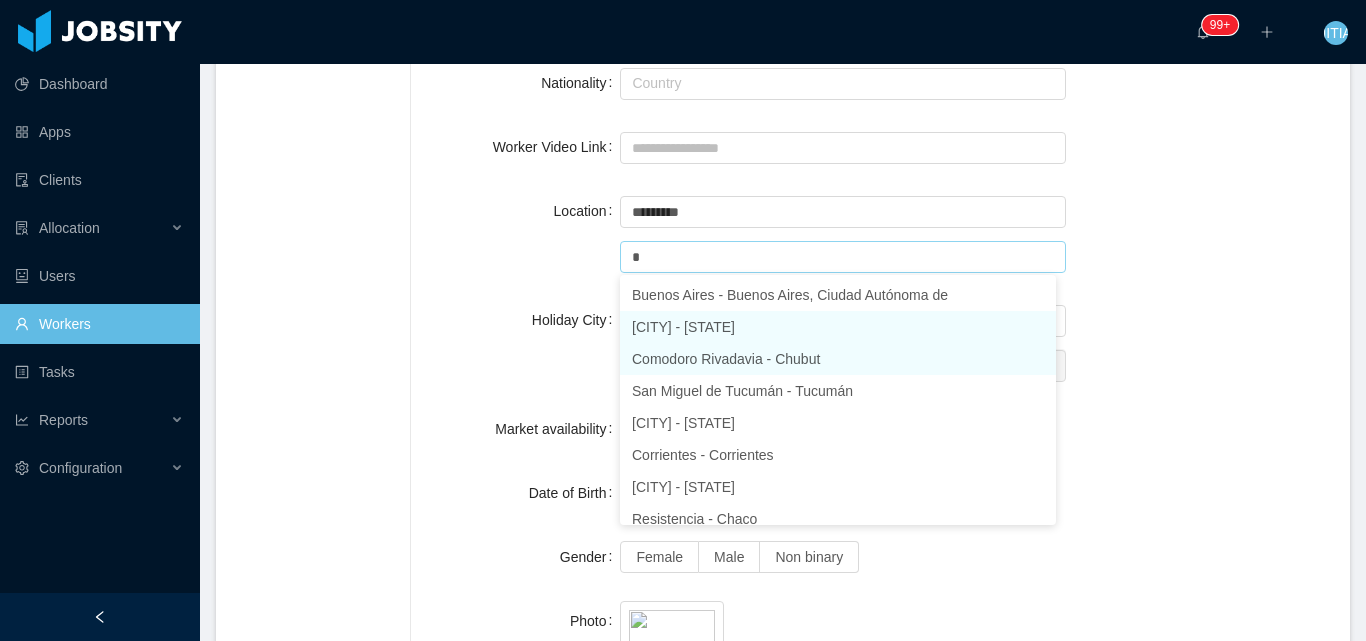 click on "Córdoba - Córdoba" at bounding box center (838, 327) 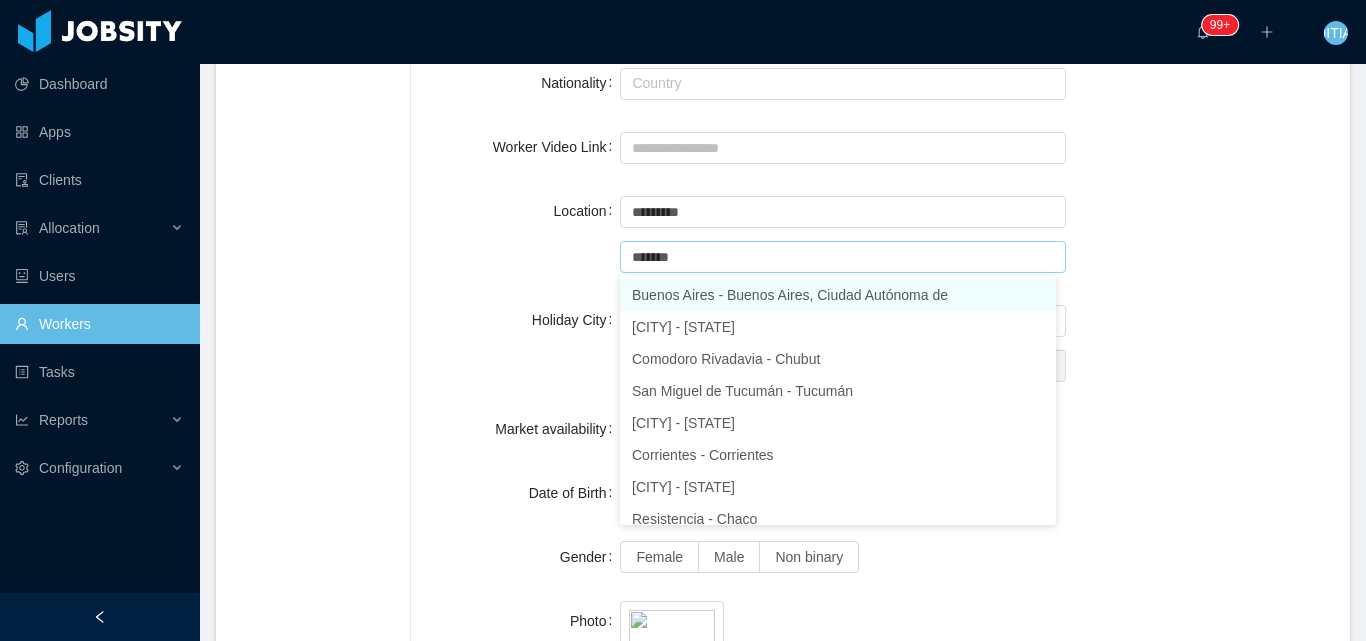 type on "*******" 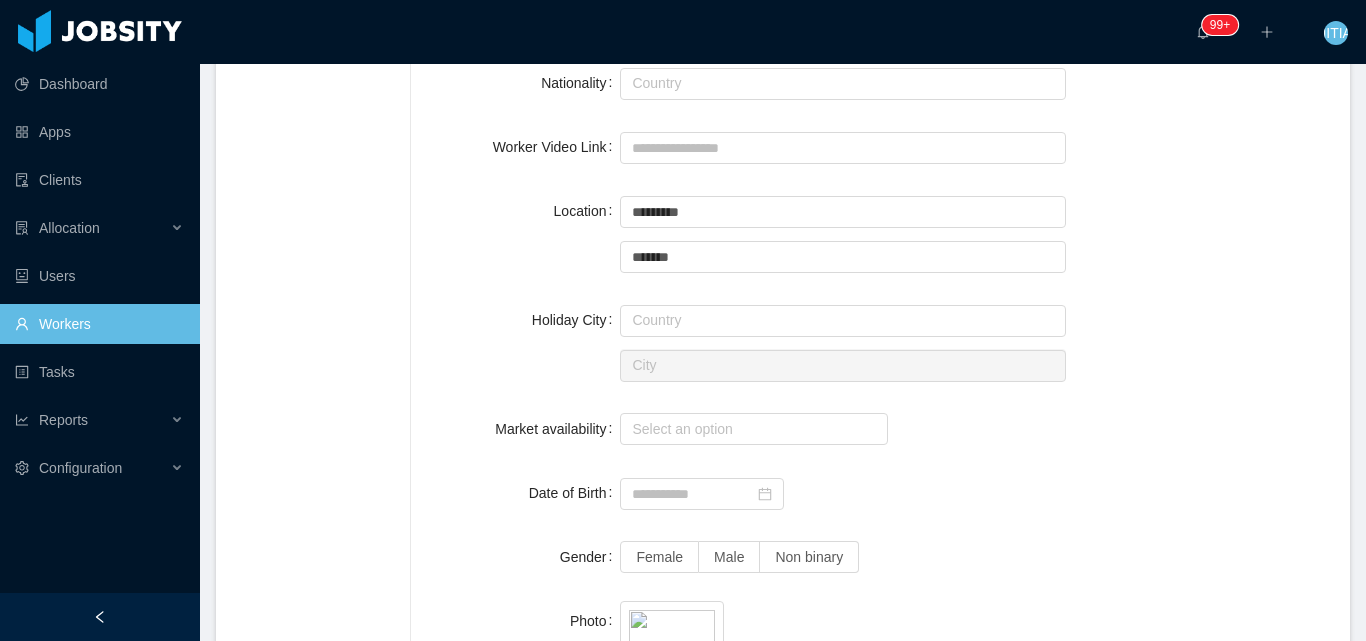 click on "**********" at bounding box center [783, 441] 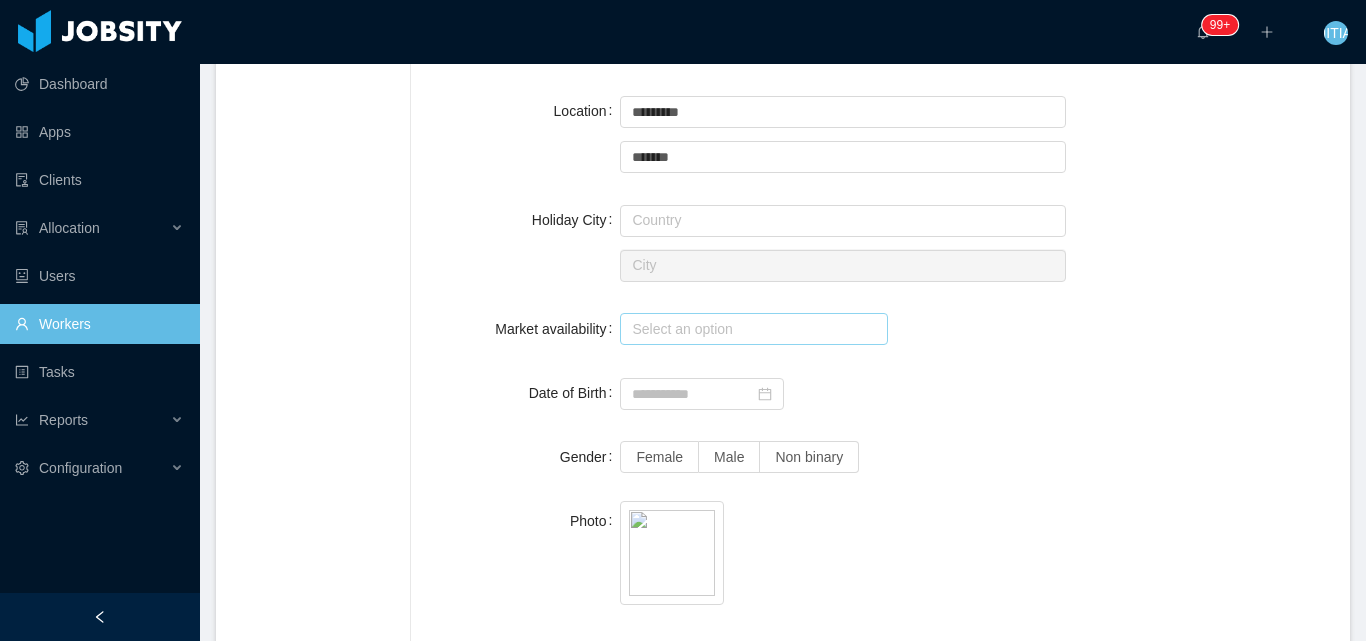 click on "Select an option" at bounding box center [843, 329] 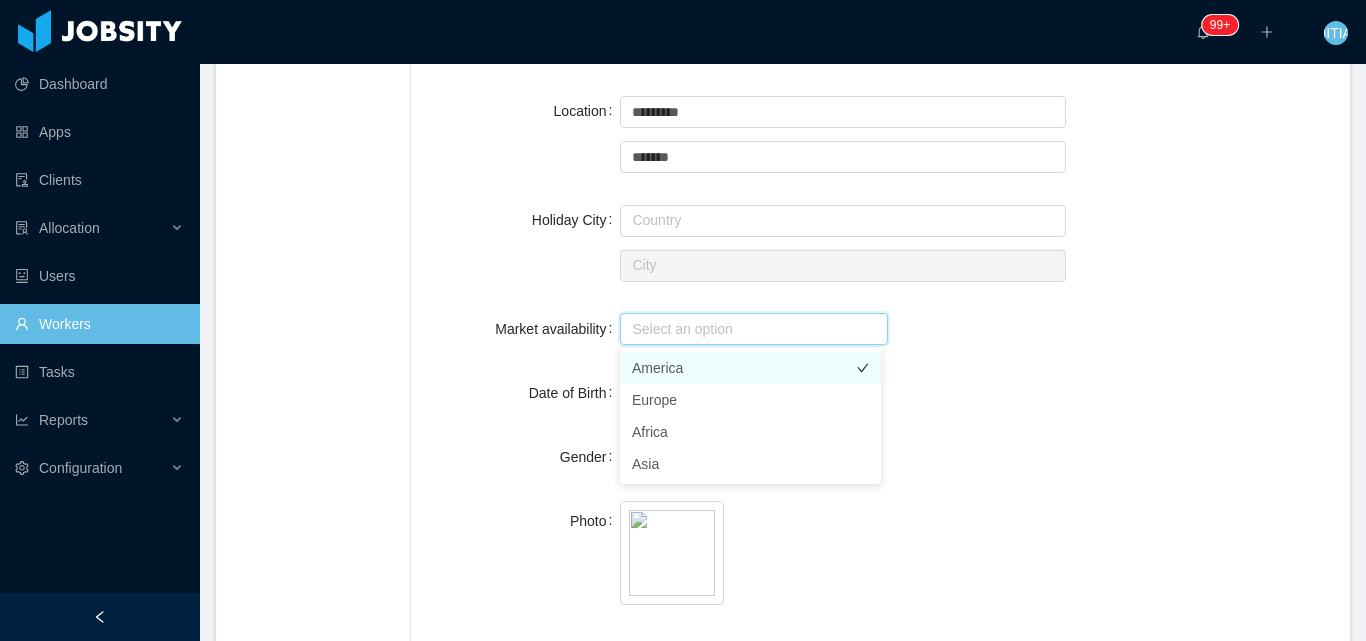 click on "America" at bounding box center [750, 368] 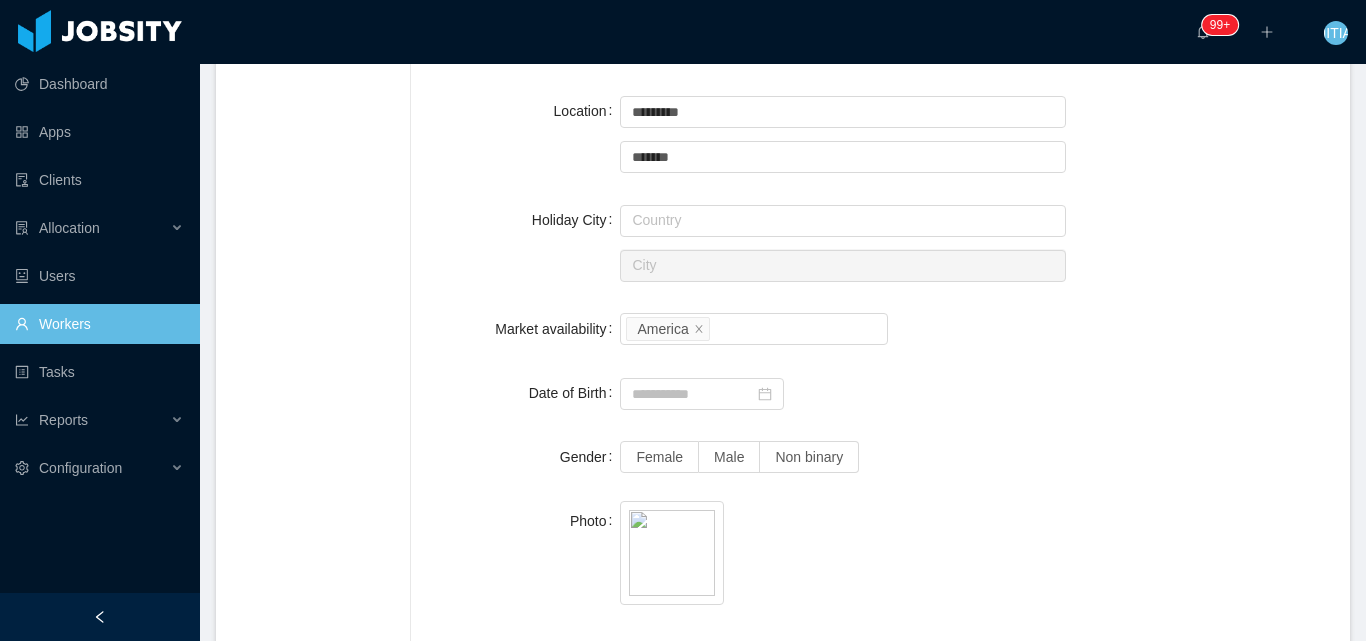 click at bounding box center [843, 393] 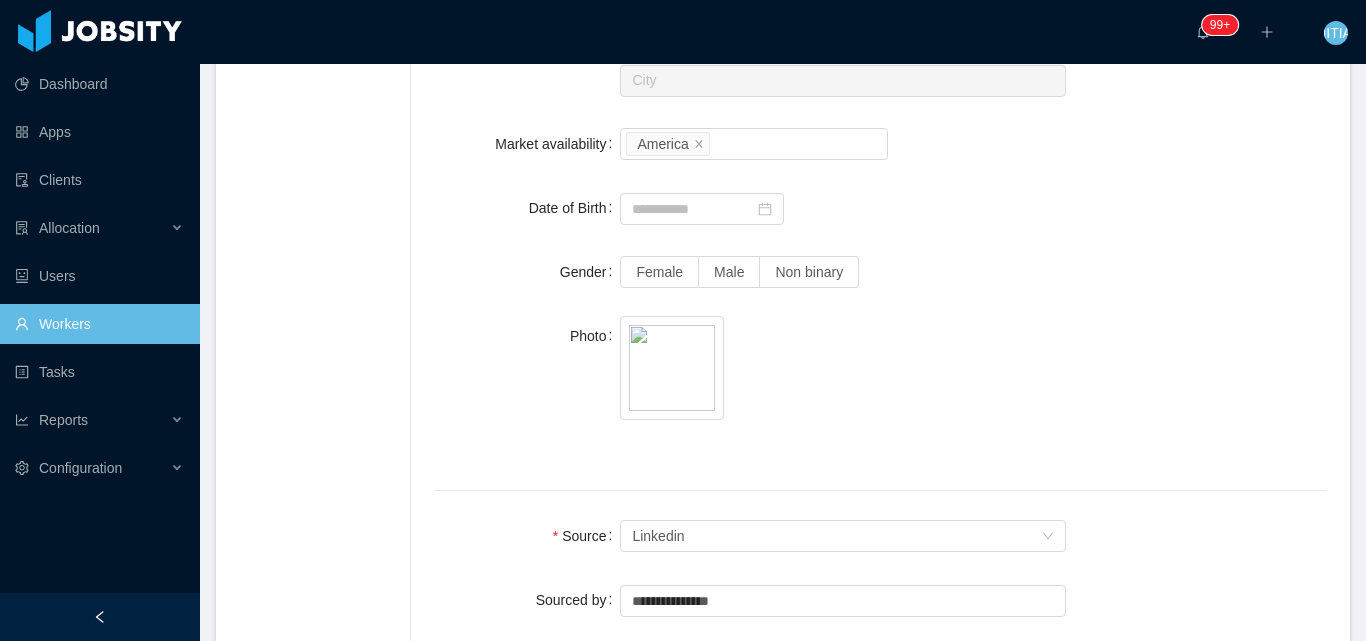 scroll, scrollTop: 1100, scrollLeft: 0, axis: vertical 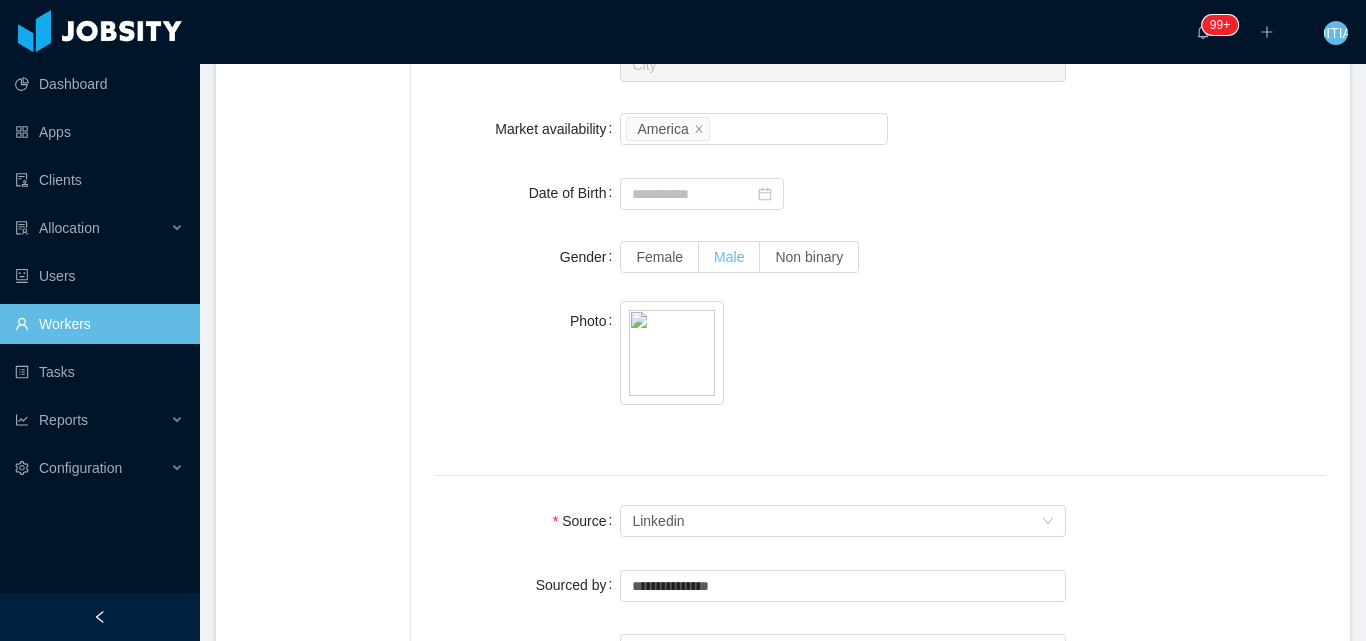 click on "Male" at bounding box center [729, 257] 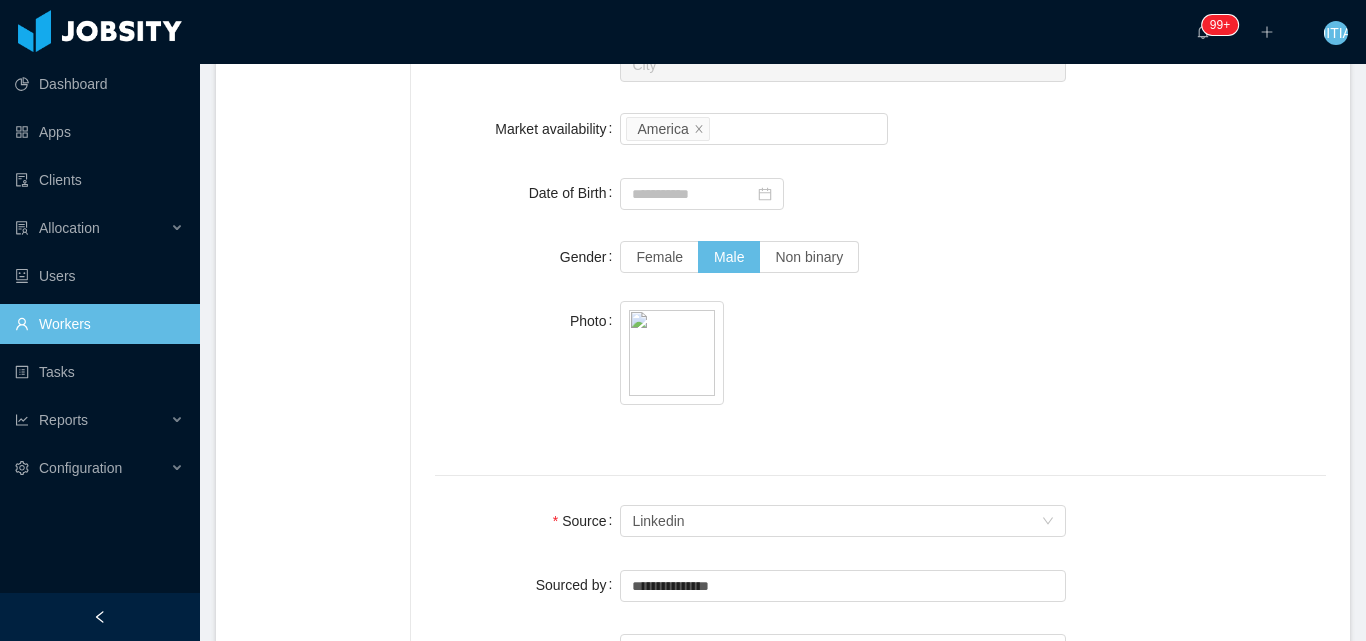 click at bounding box center (843, 357) 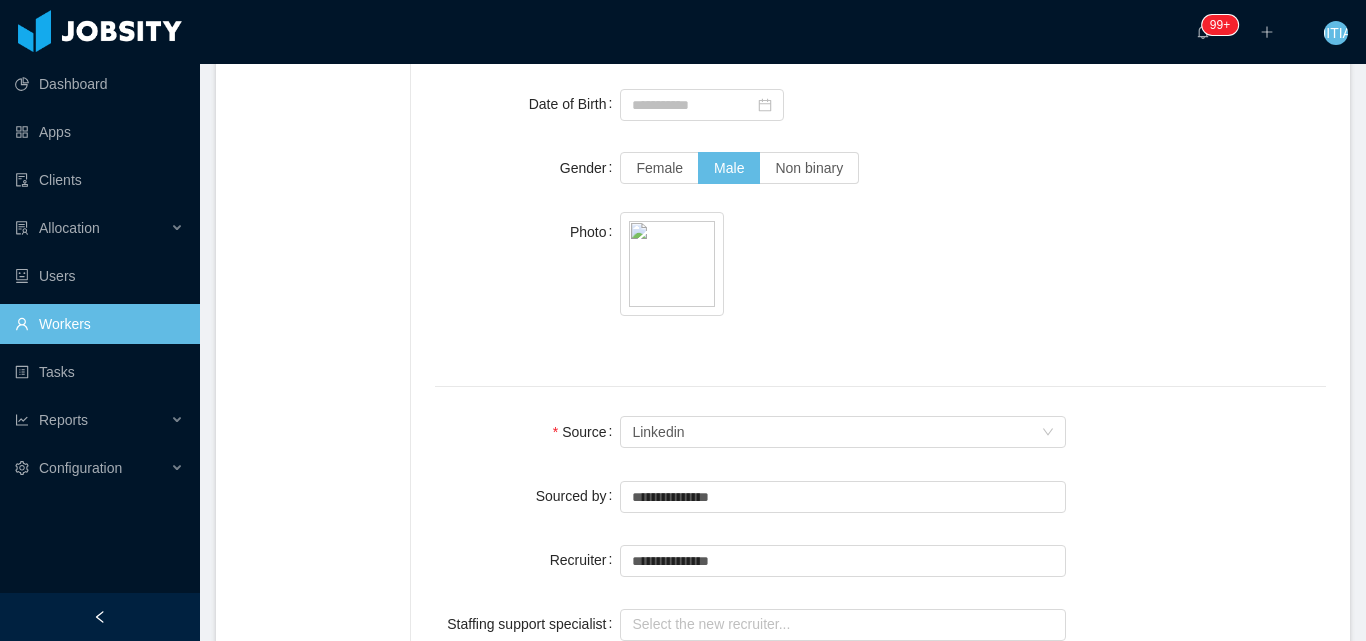 scroll, scrollTop: 1400, scrollLeft: 0, axis: vertical 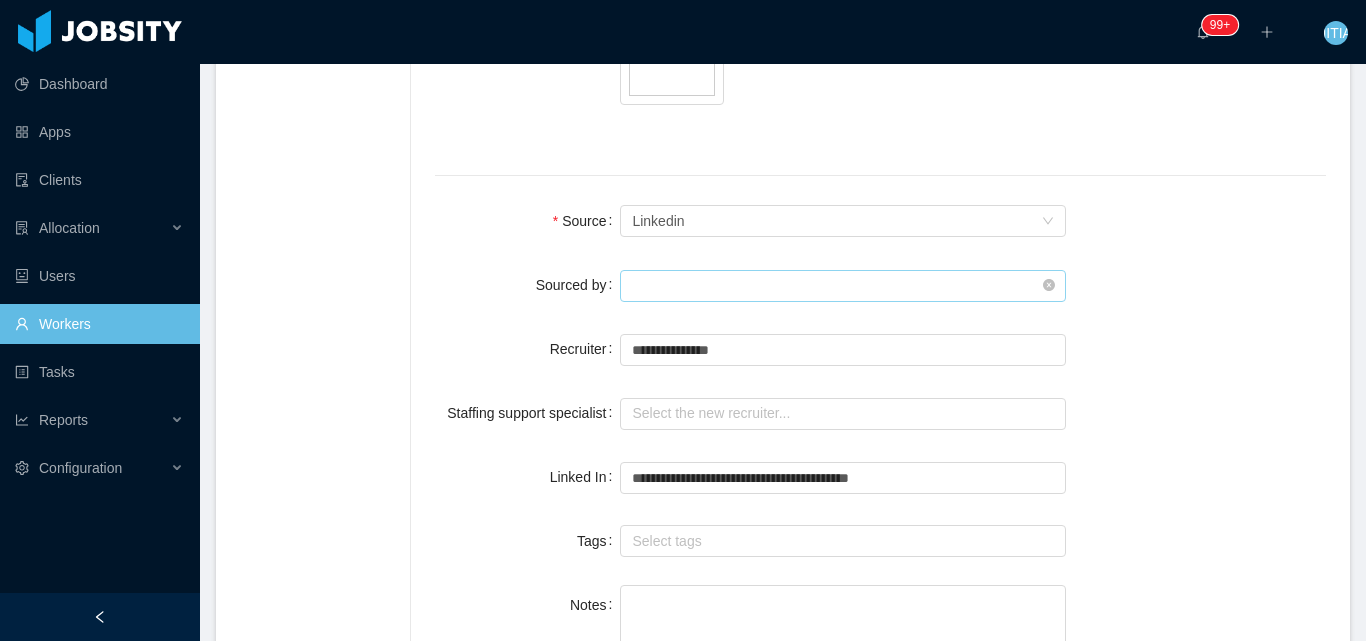 click at bounding box center (843, 286) 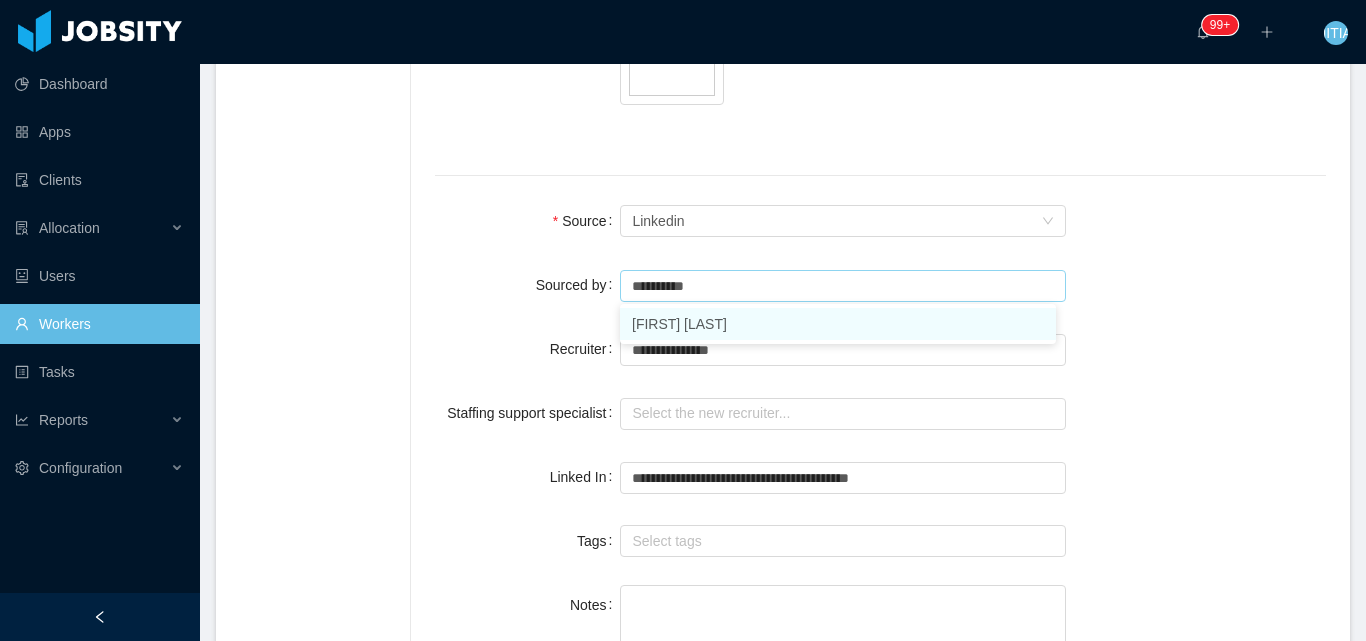 click on "Angela Barboza" at bounding box center (838, 324) 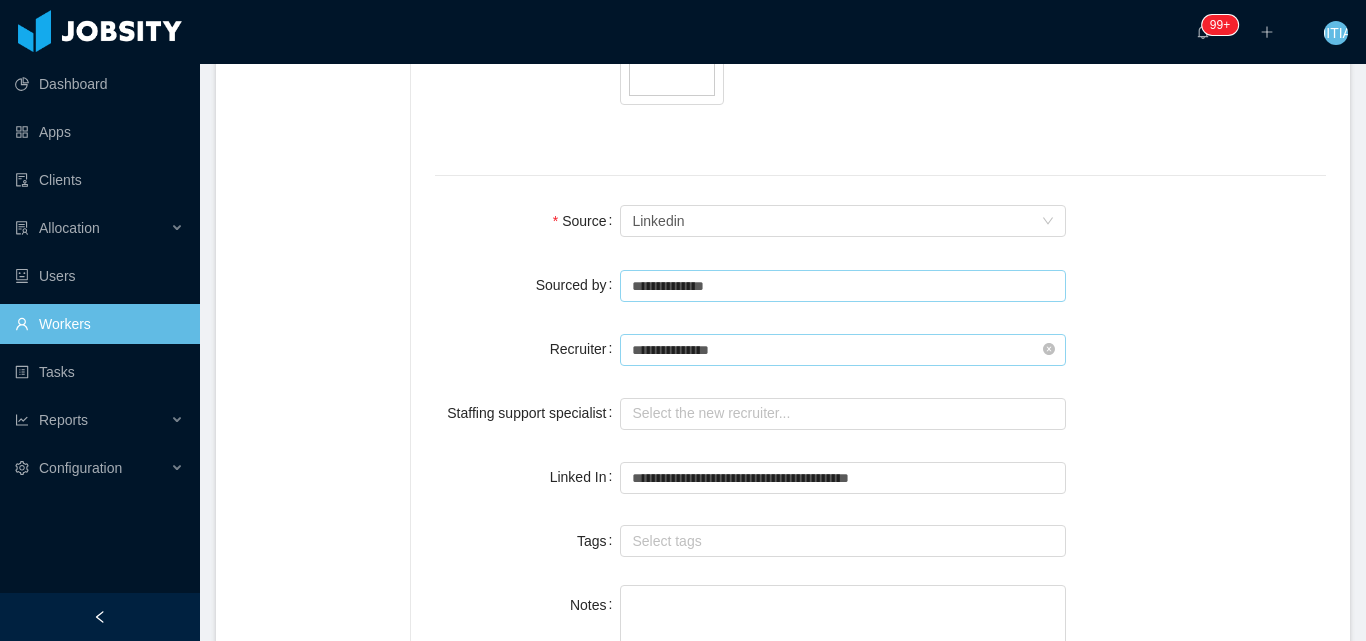 type on "**********" 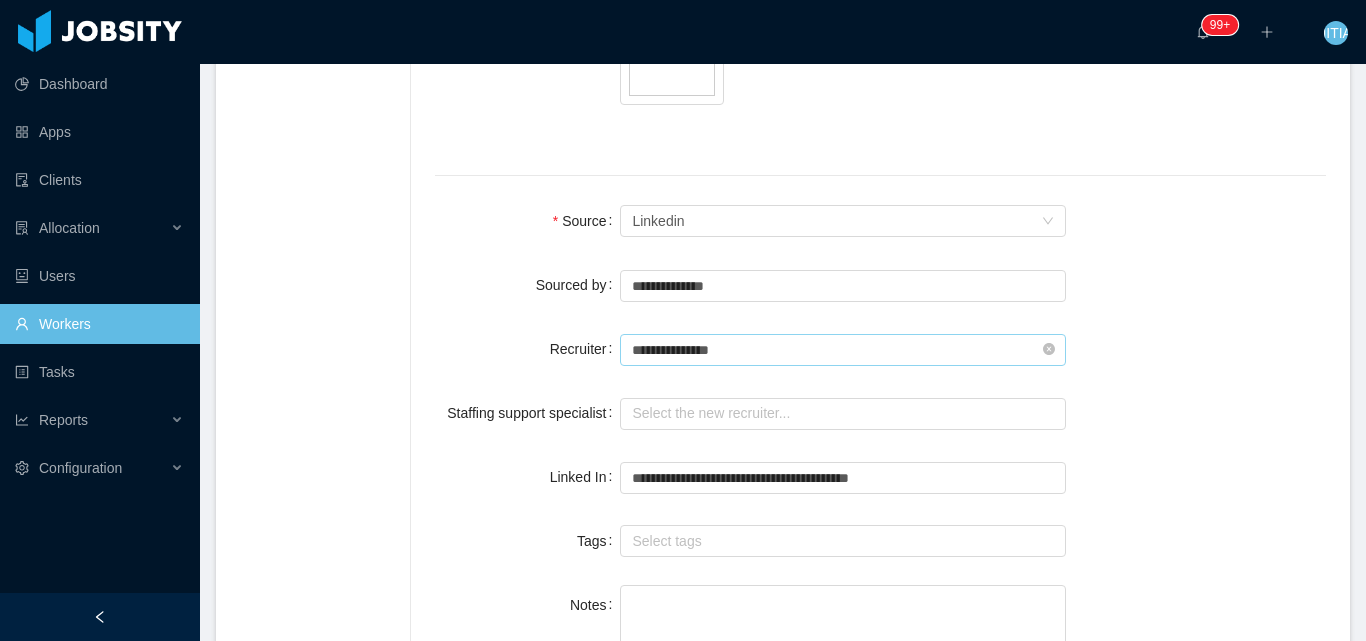 click on "**********" at bounding box center (843, 350) 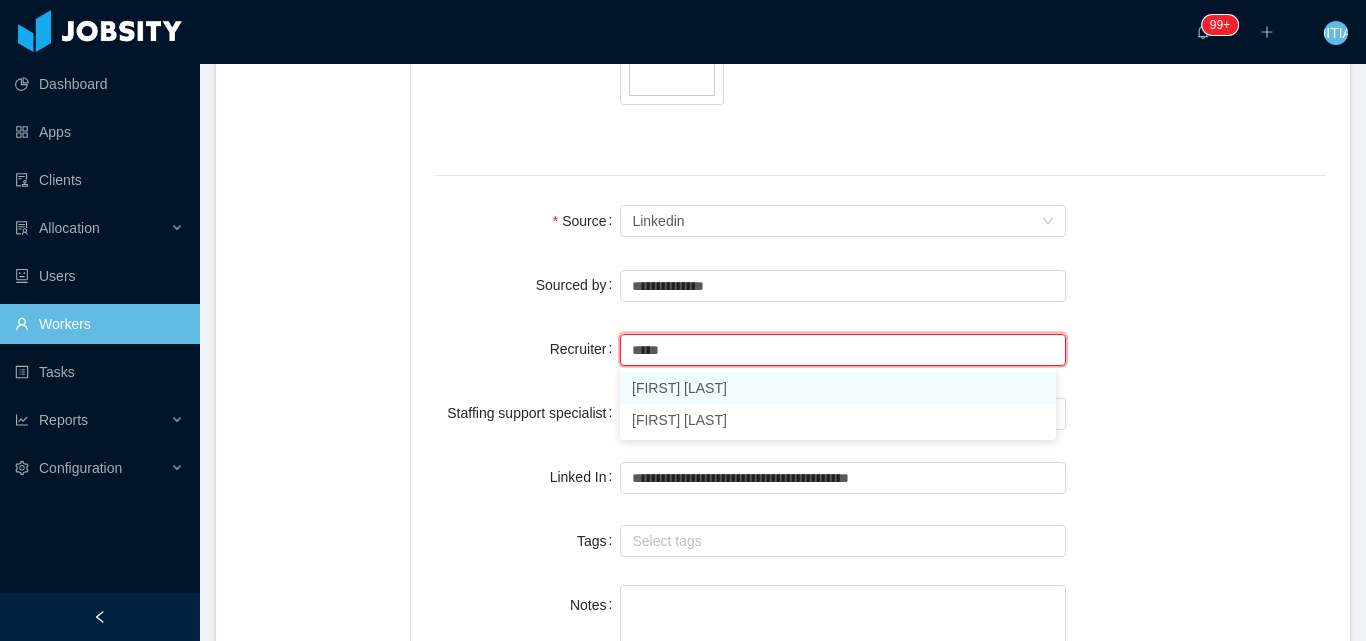 click on "Guido Fernandez" at bounding box center (838, 388) 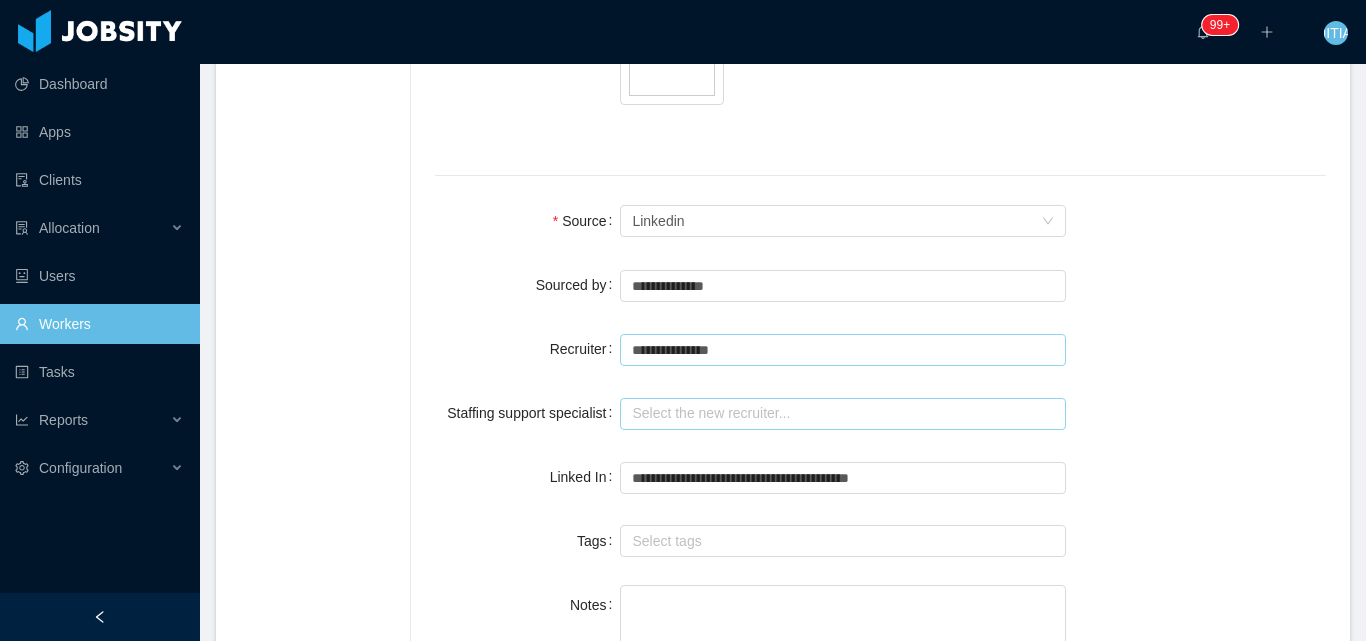 type on "**********" 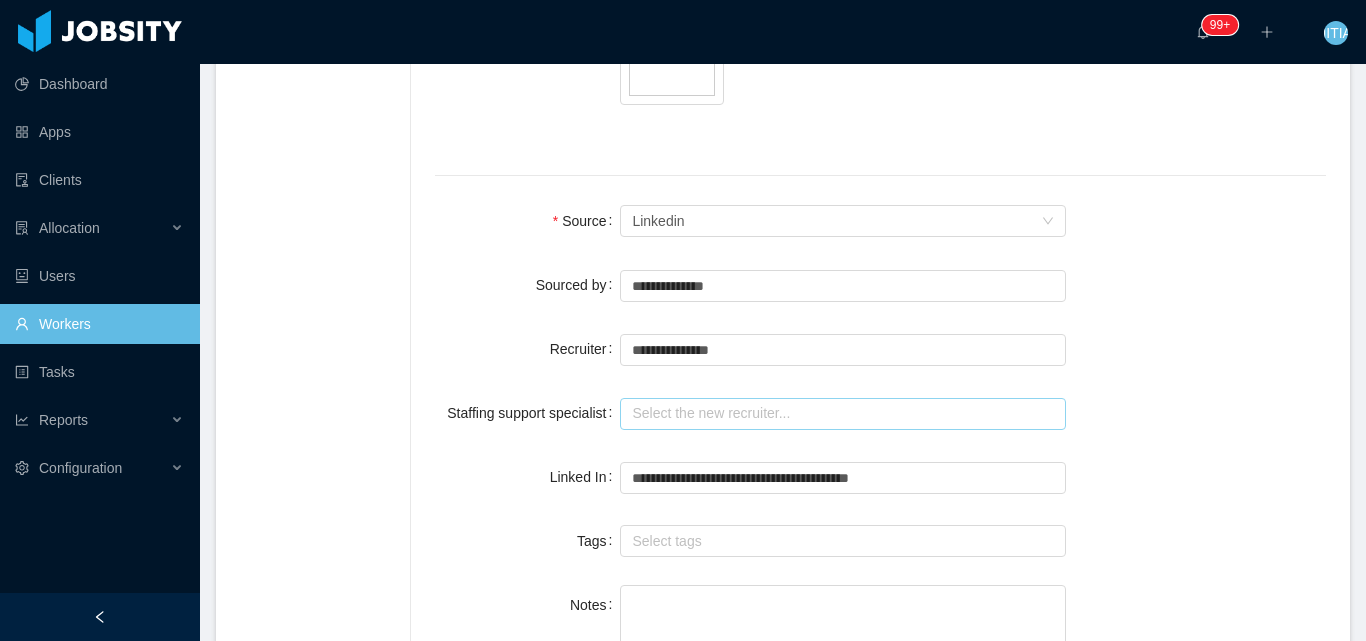 click at bounding box center (843, 414) 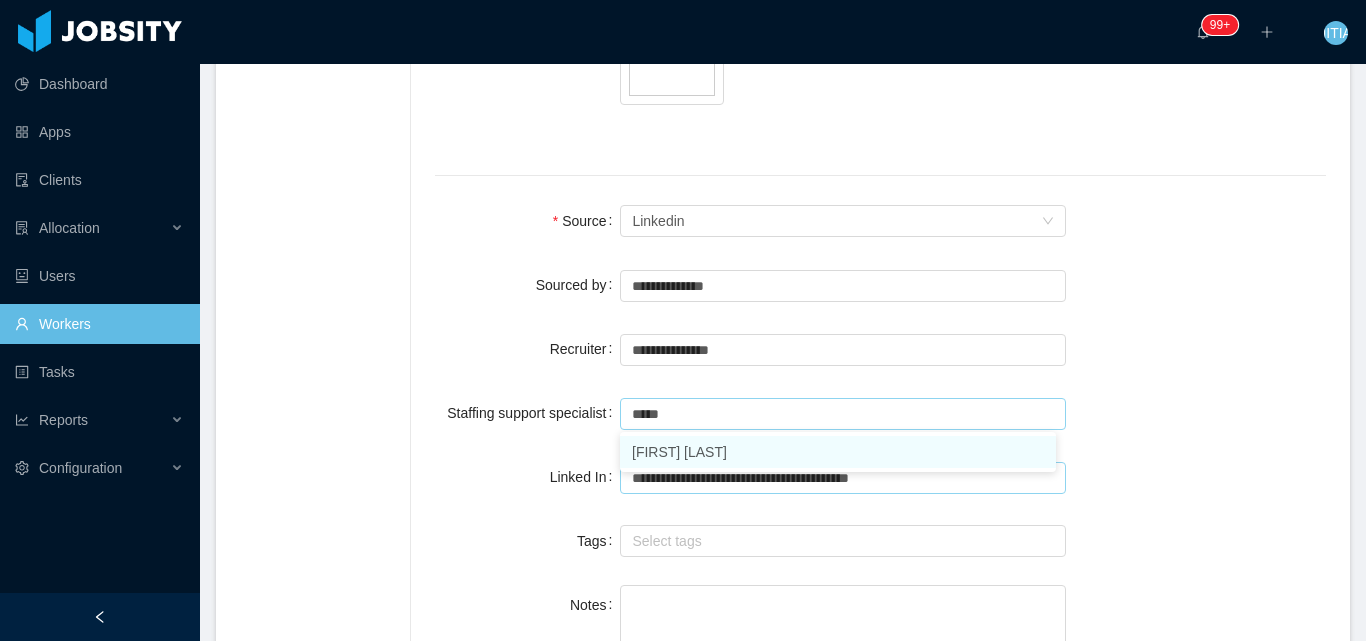 drag, startPoint x: 729, startPoint y: 455, endPoint x: 1044, endPoint y: 462, distance: 315.07776 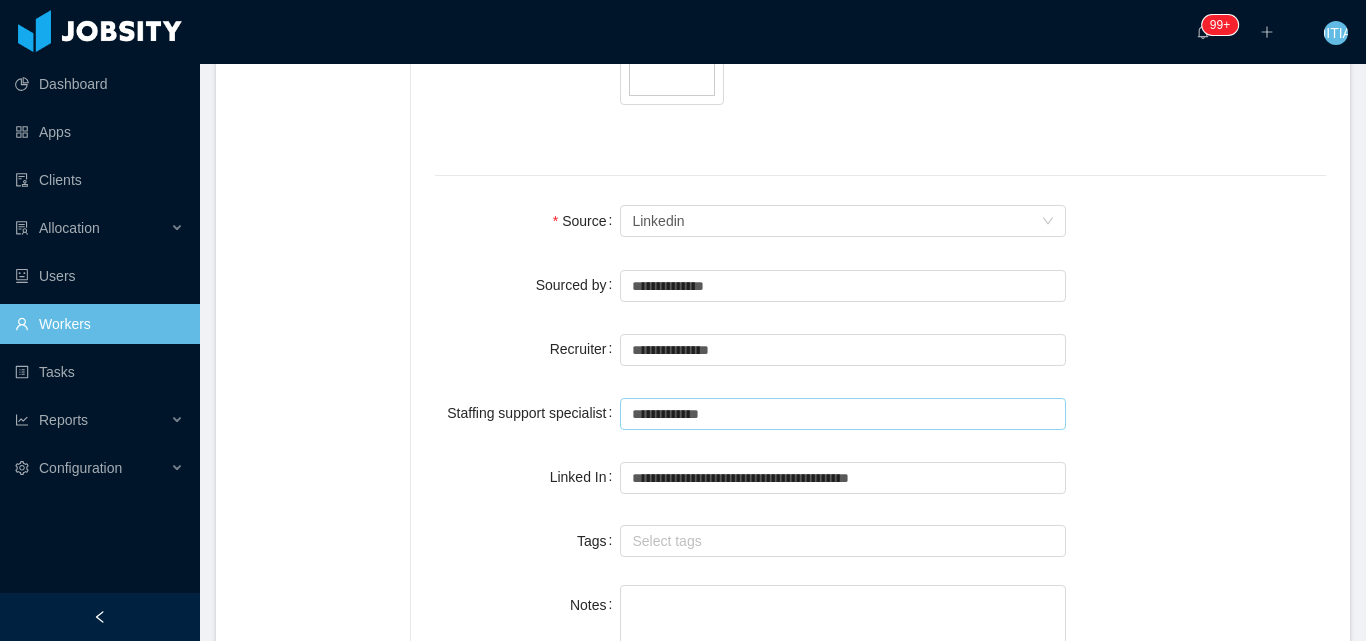 type on "**********" 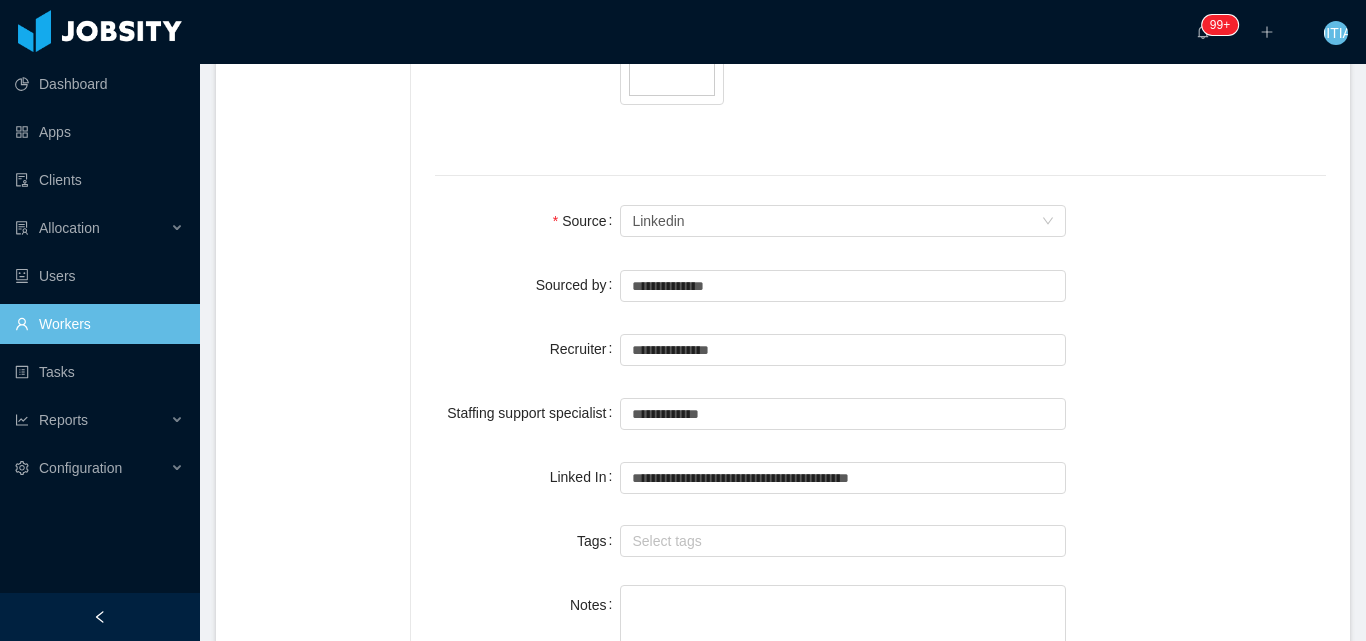 click on "**********" at bounding box center (880, 477) 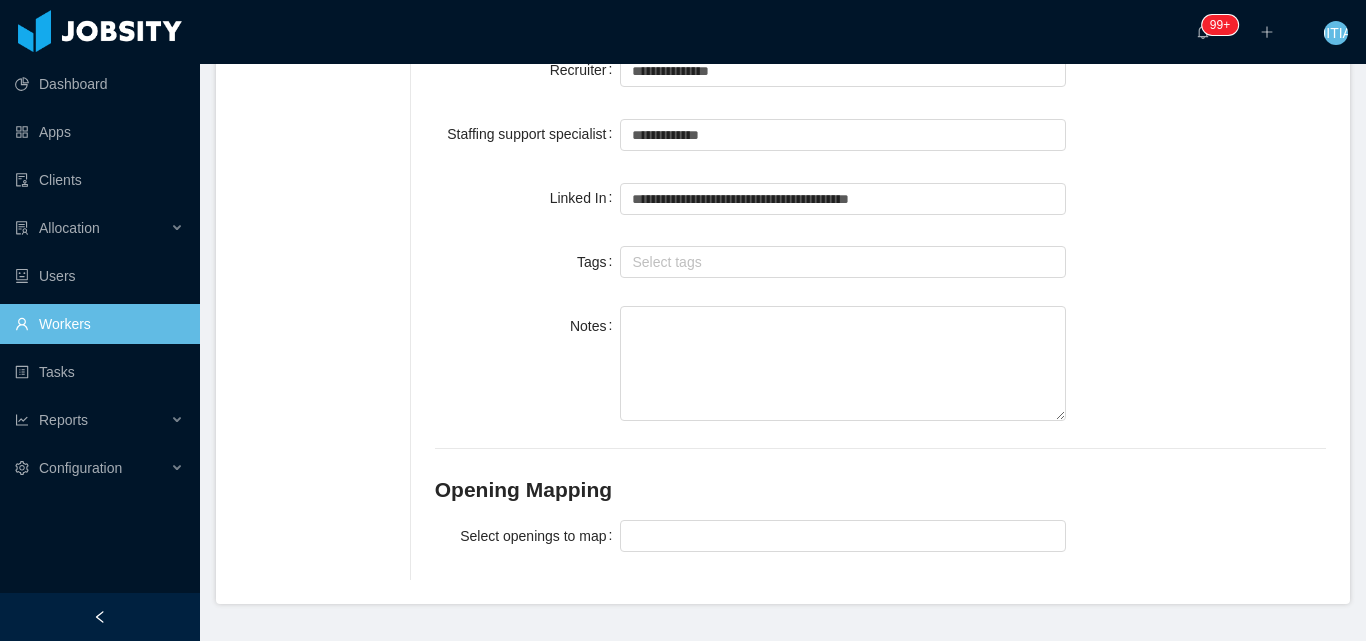 scroll, scrollTop: 1727, scrollLeft: 0, axis: vertical 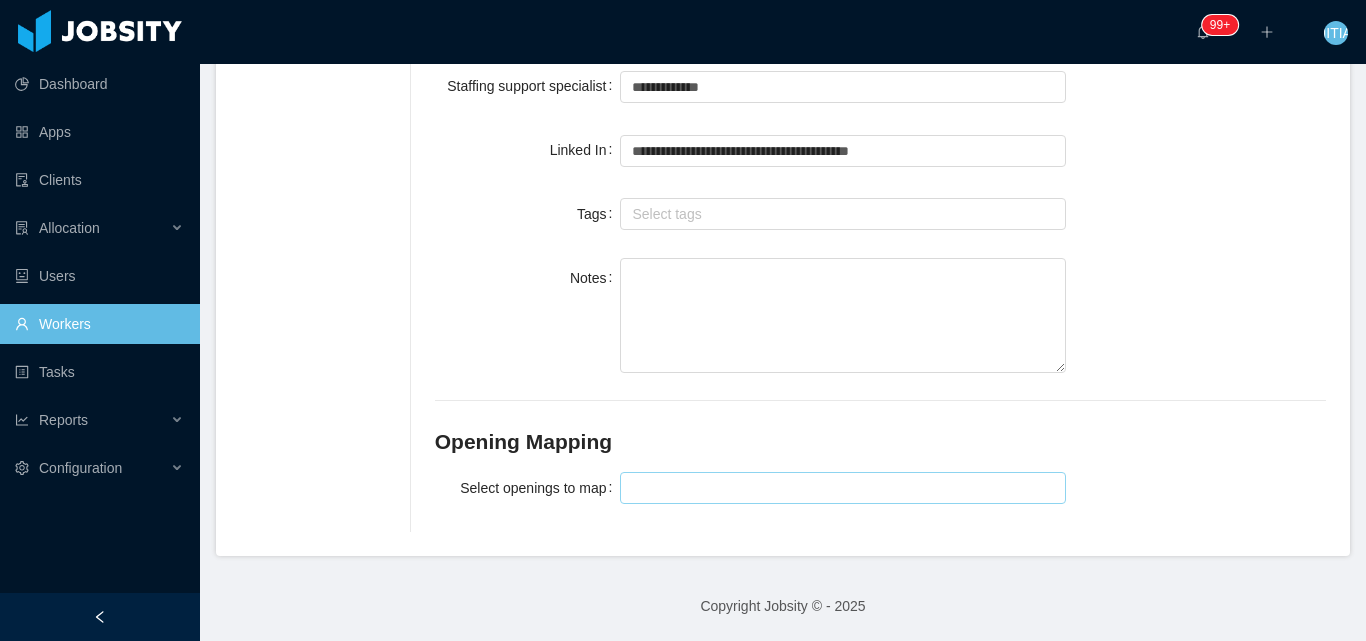 click at bounding box center [840, 488] 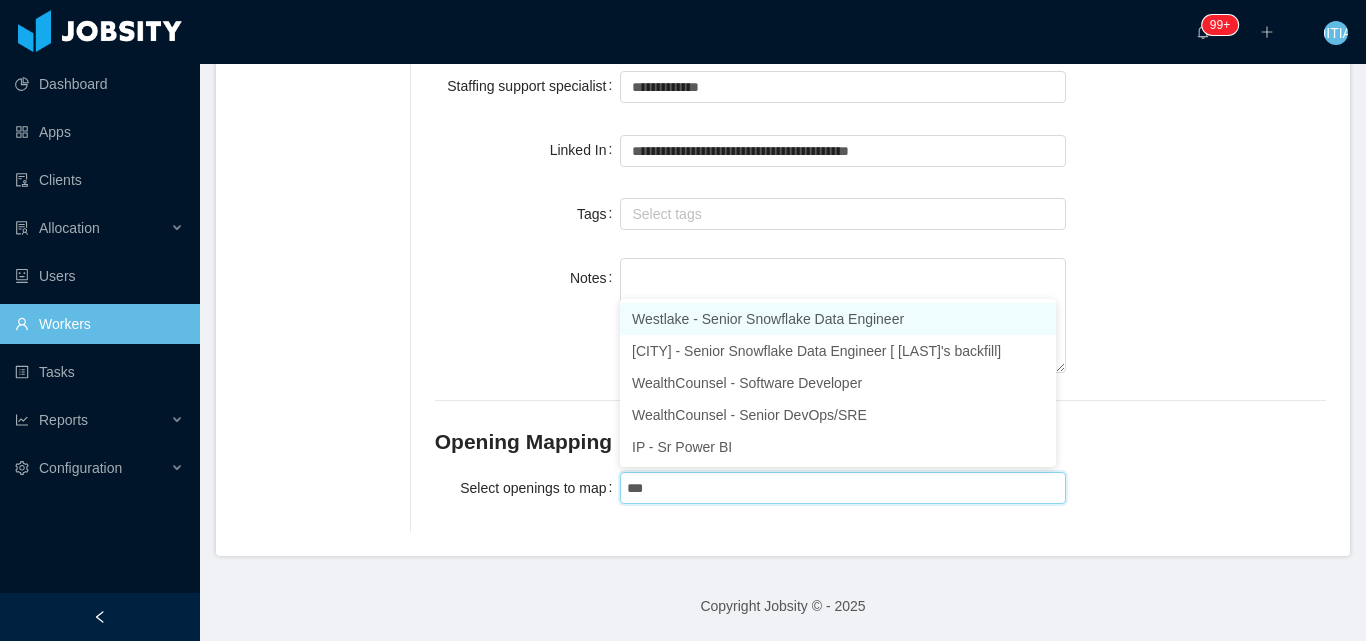 type on "****" 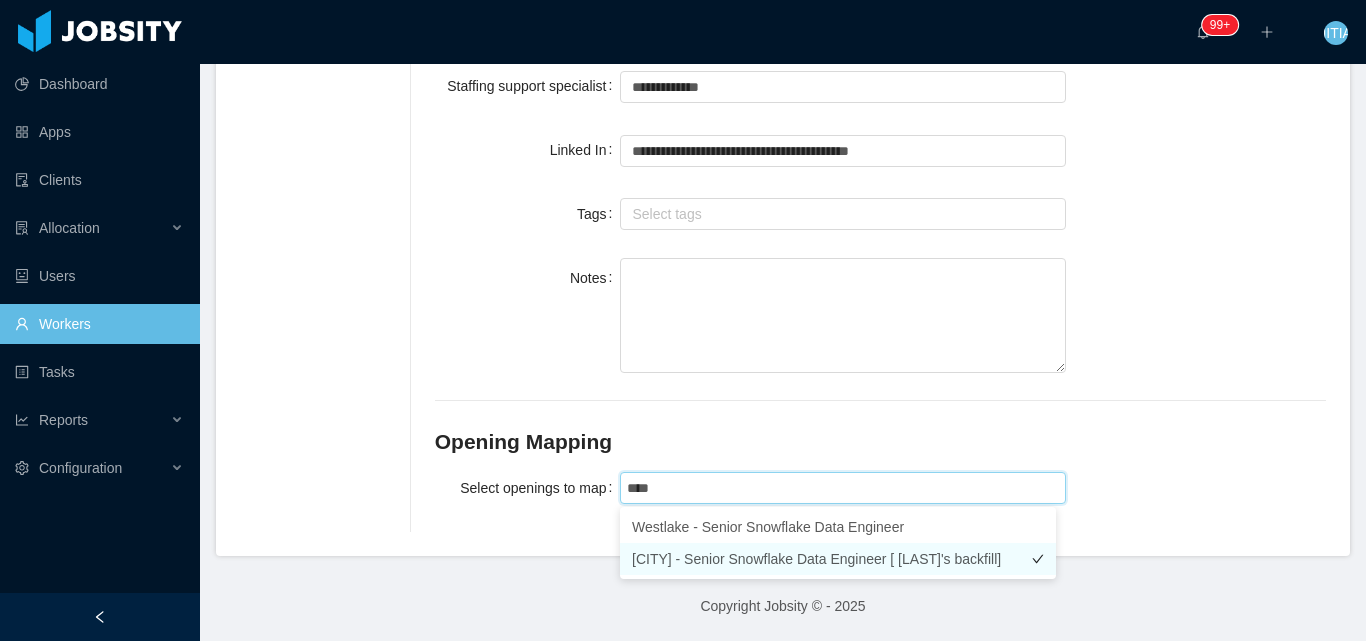 click on "Westlake - Senior Snowflake Data Engineer [Marcel Pinheiro's backfill]" at bounding box center [838, 559] 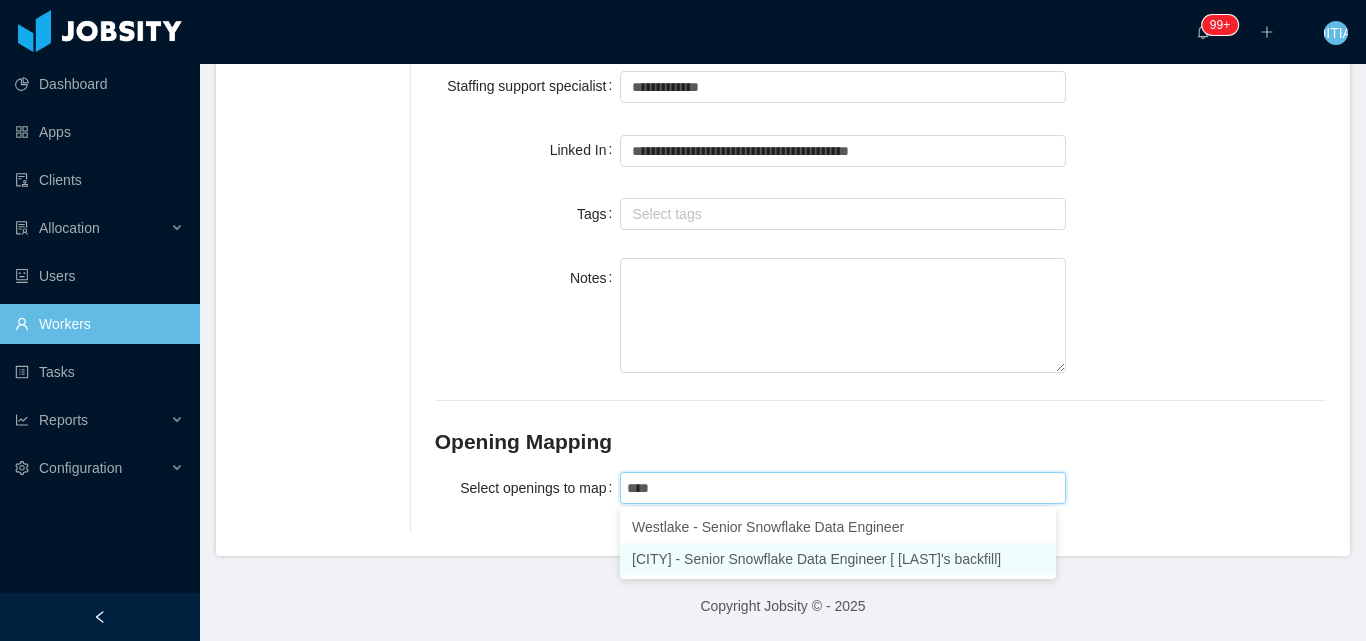 type 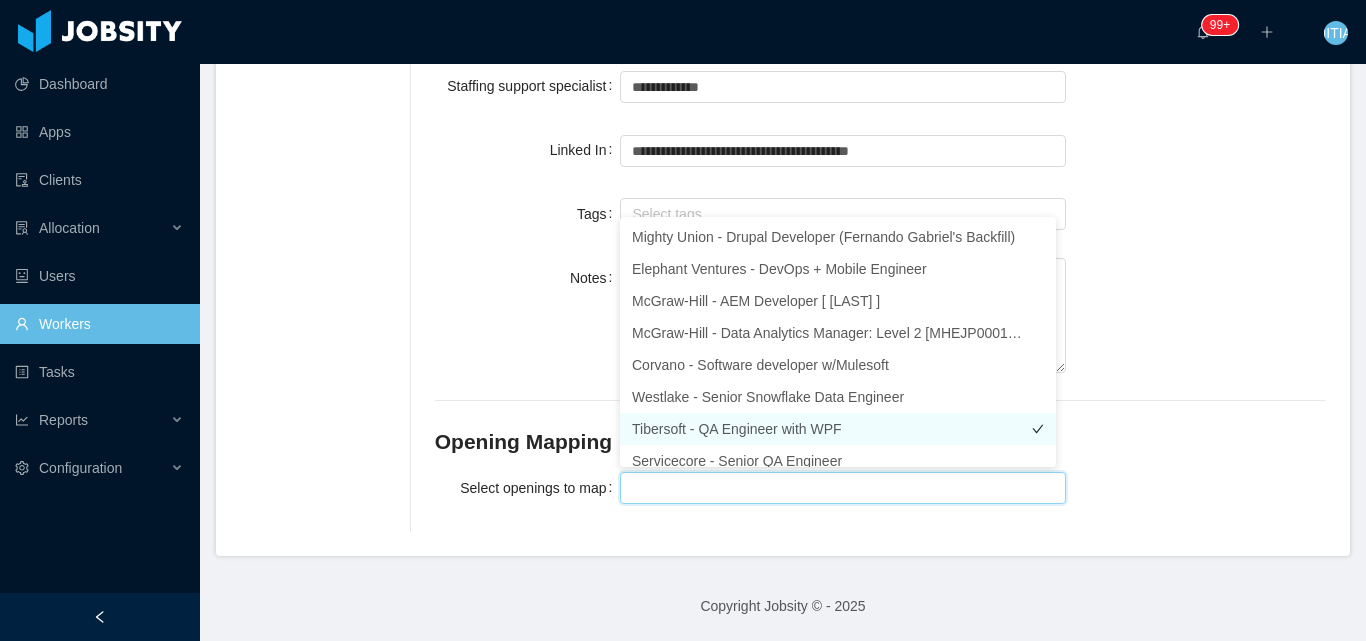 scroll, scrollTop: 10, scrollLeft: 0, axis: vertical 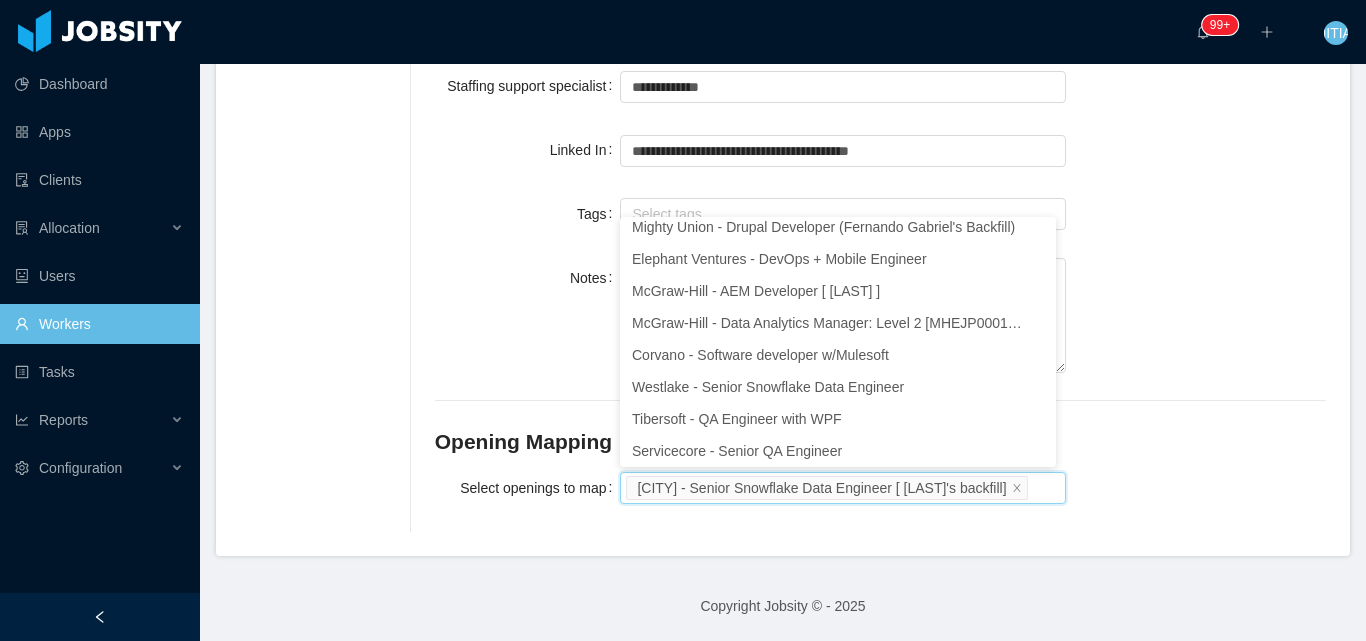 click on "Notes" at bounding box center (880, 317) 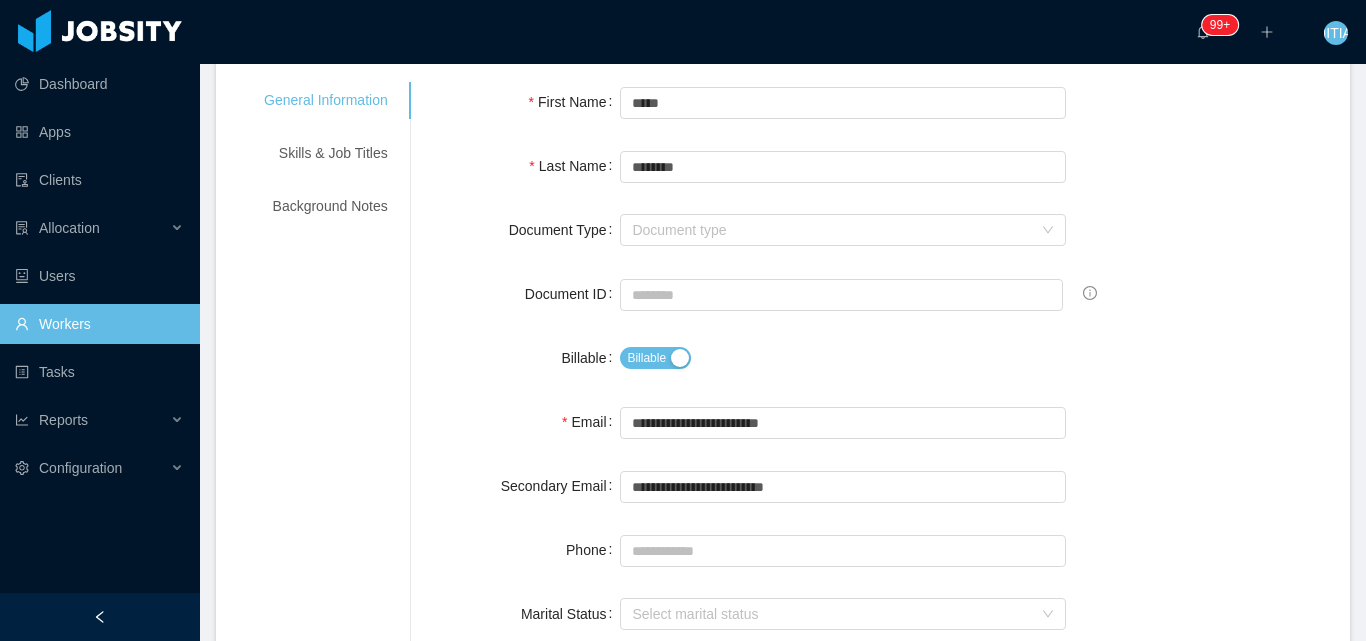 scroll, scrollTop: 0, scrollLeft: 0, axis: both 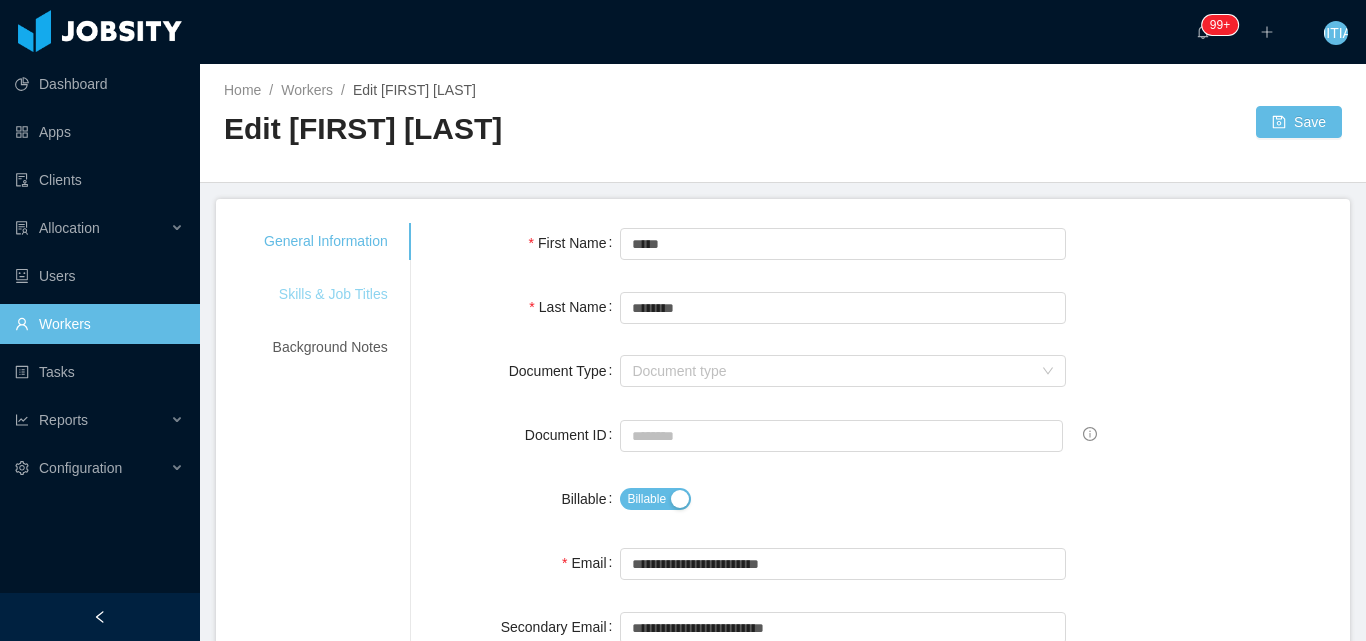 click on "Skills & Job Titles" at bounding box center (326, 294) 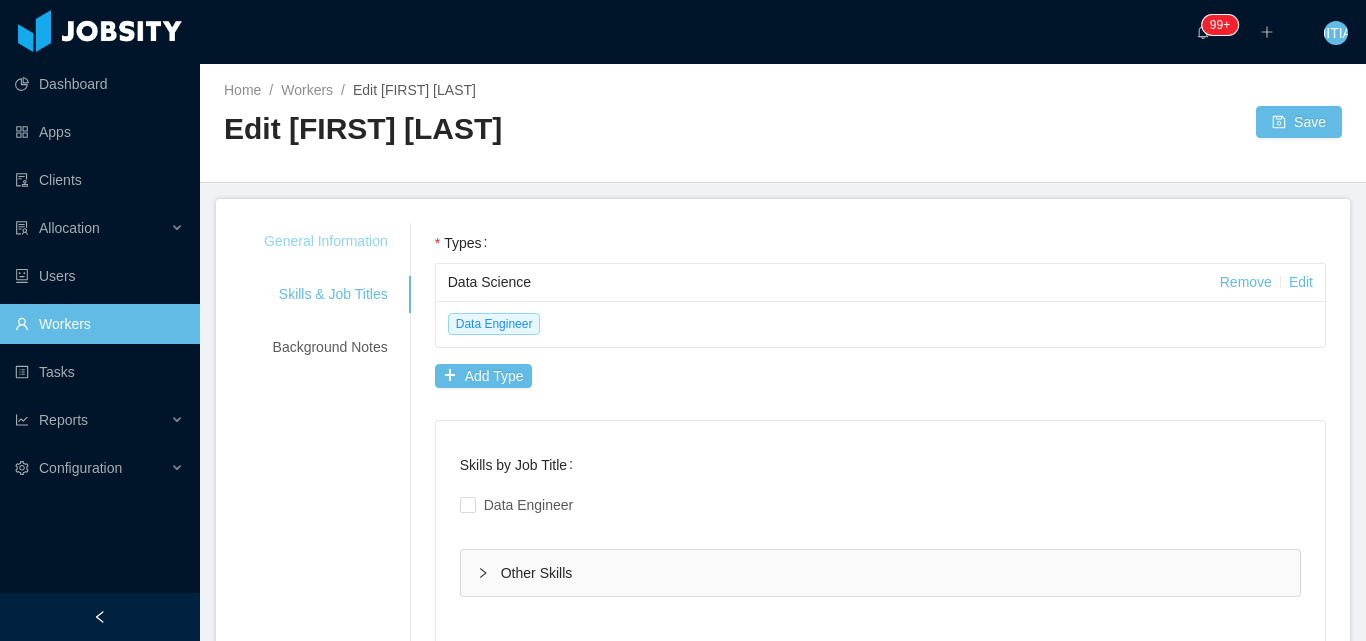 click on "General Information" at bounding box center [326, 241] 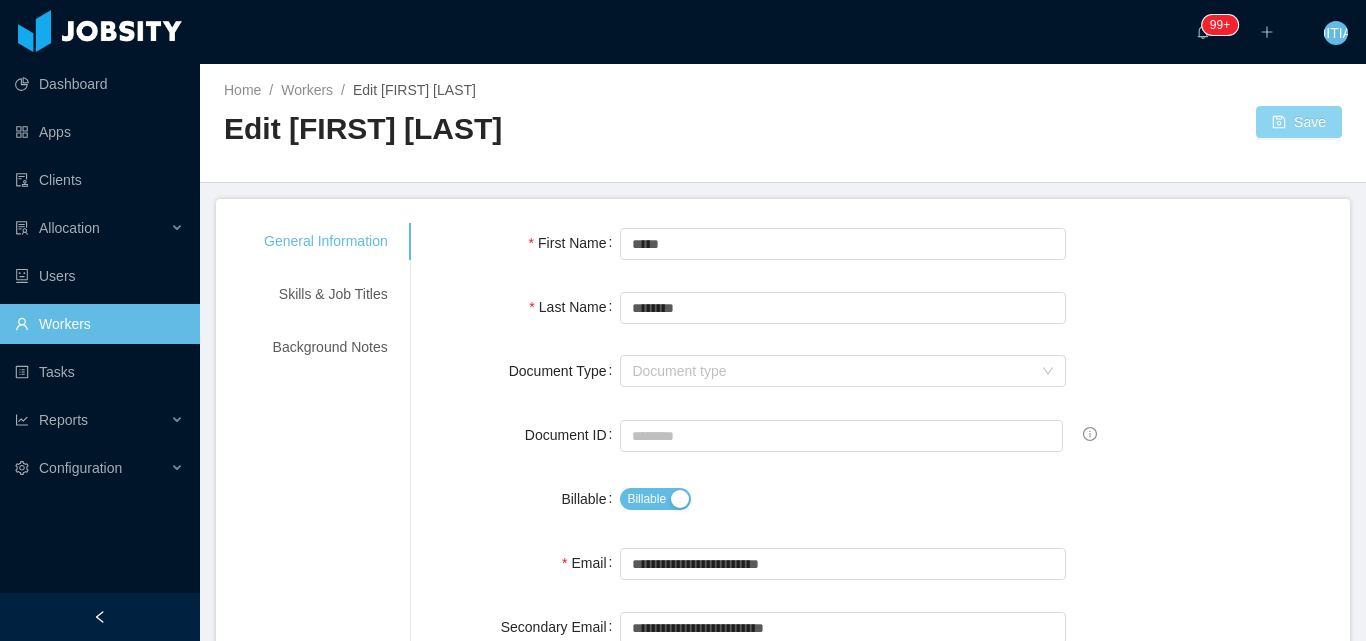 click on "Save" at bounding box center (1299, 122) 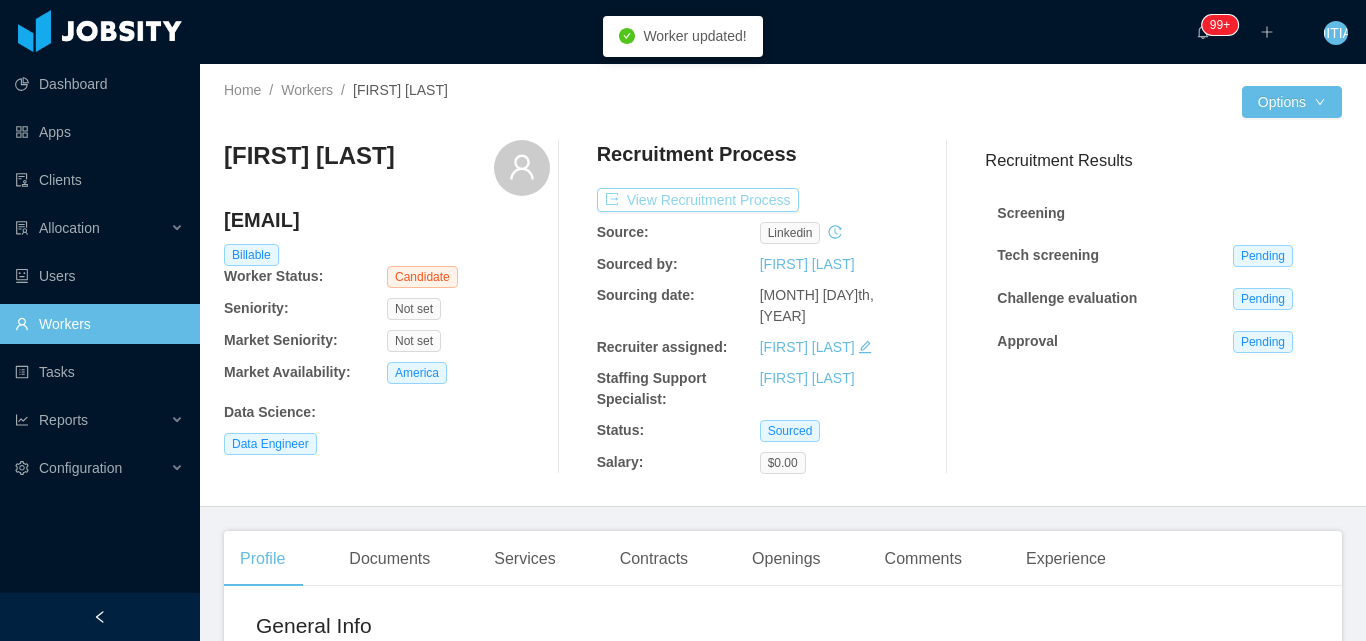 click on "View Recruitment Process" at bounding box center (698, 200) 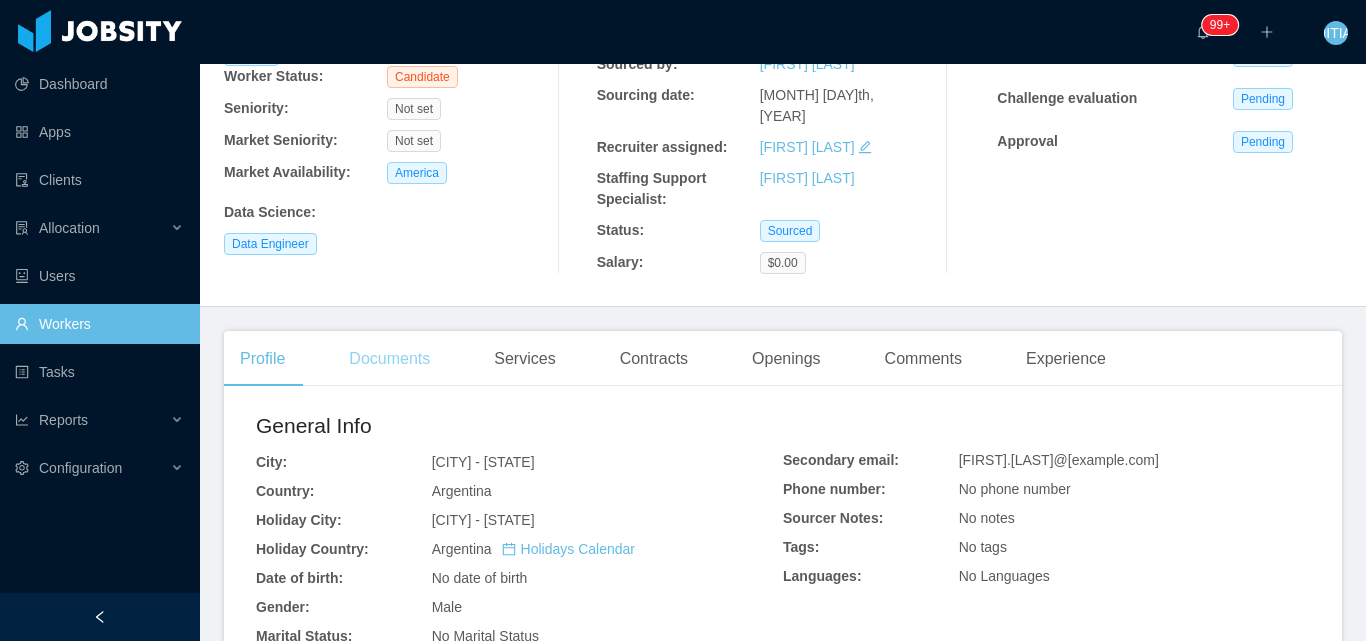 click on "Documents" at bounding box center (389, 359) 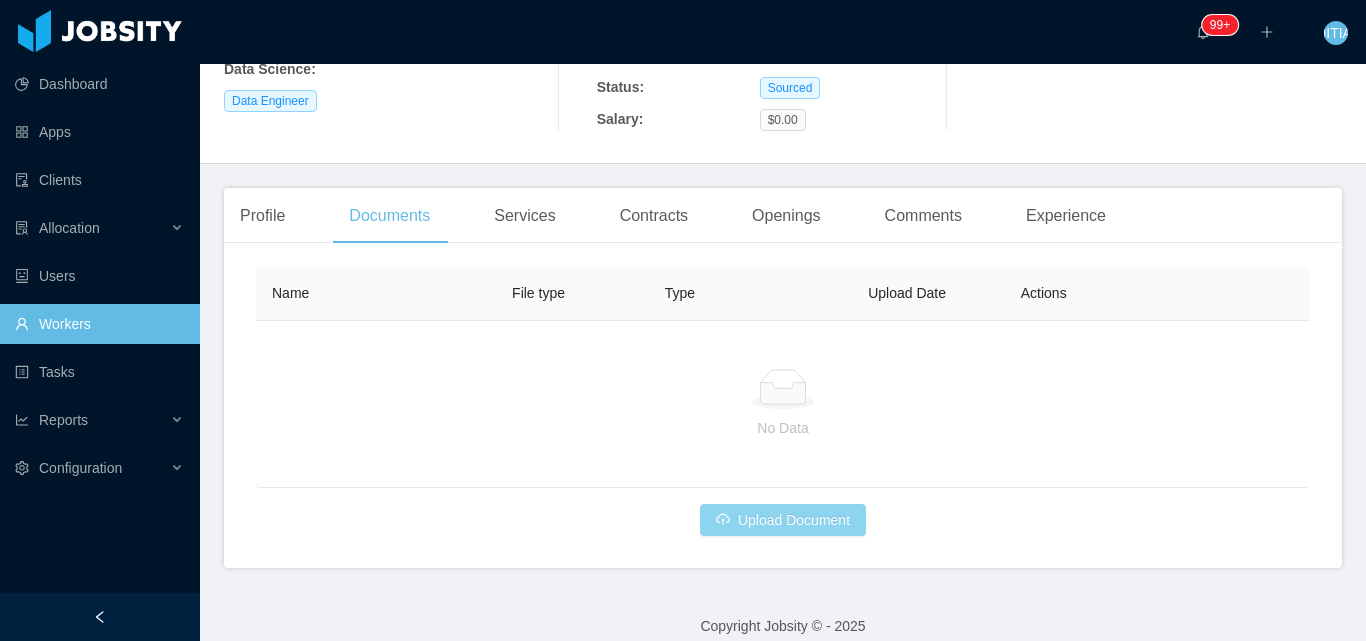 scroll, scrollTop: 344, scrollLeft: 0, axis: vertical 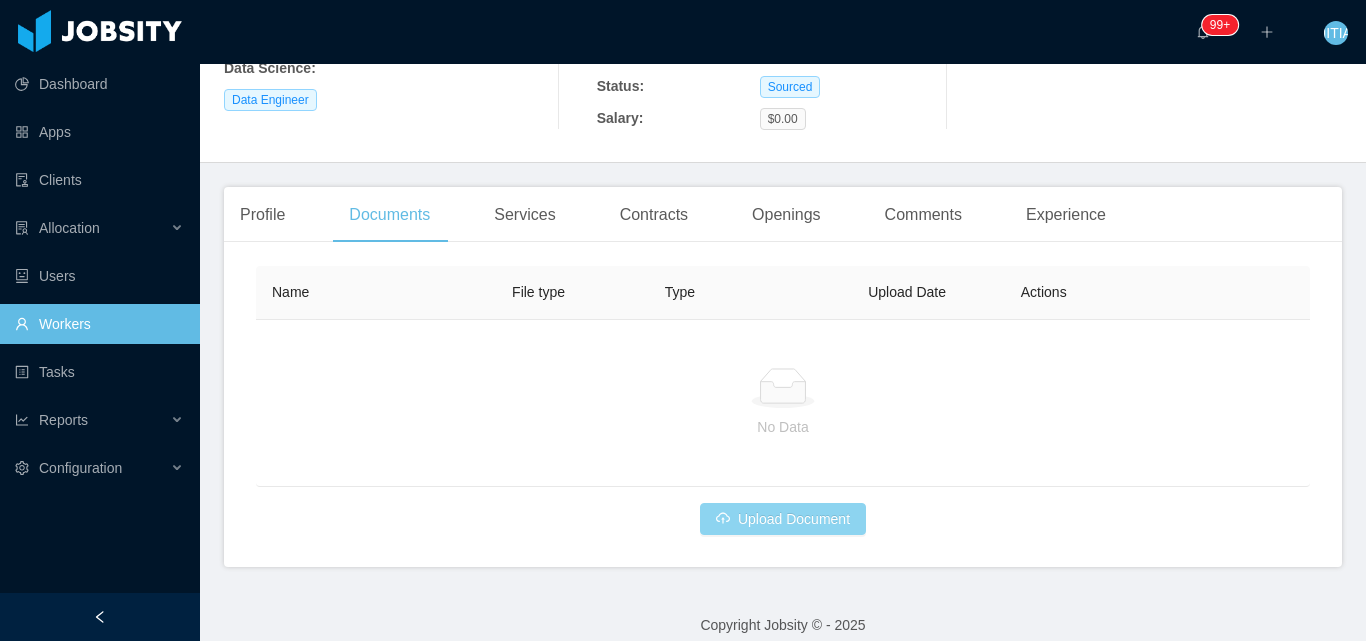 click on "Upload Document" at bounding box center (783, 519) 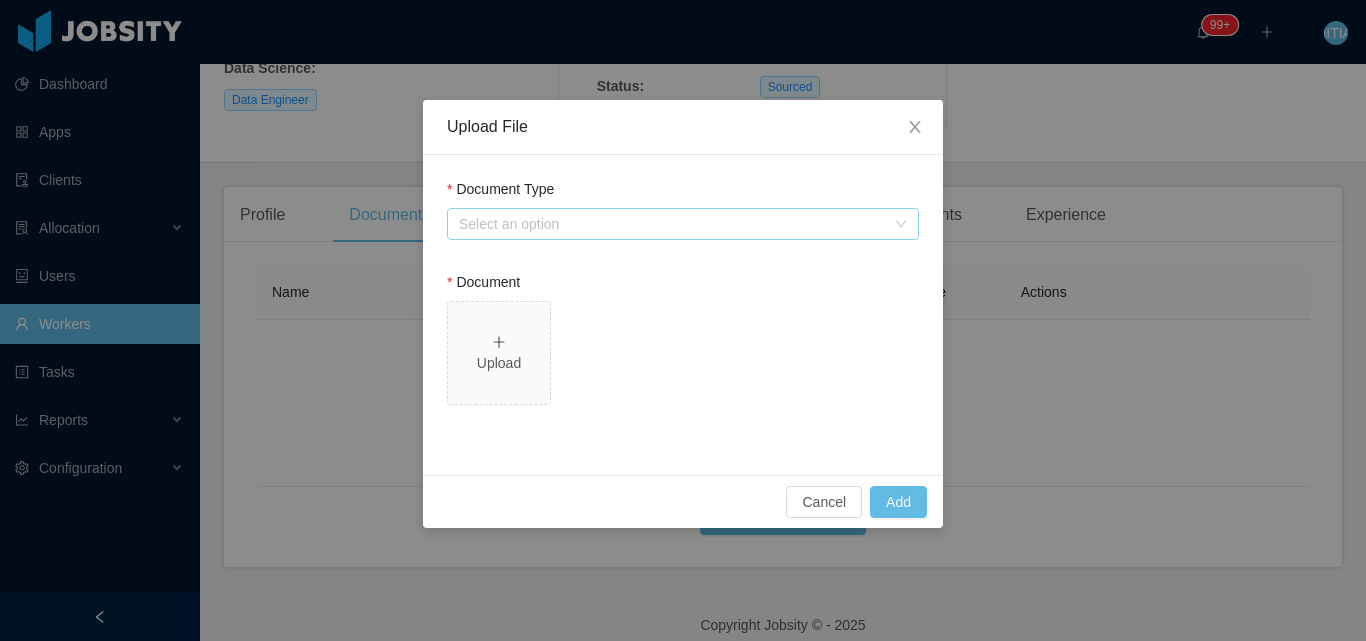 click on "Select an option" at bounding box center [672, 224] 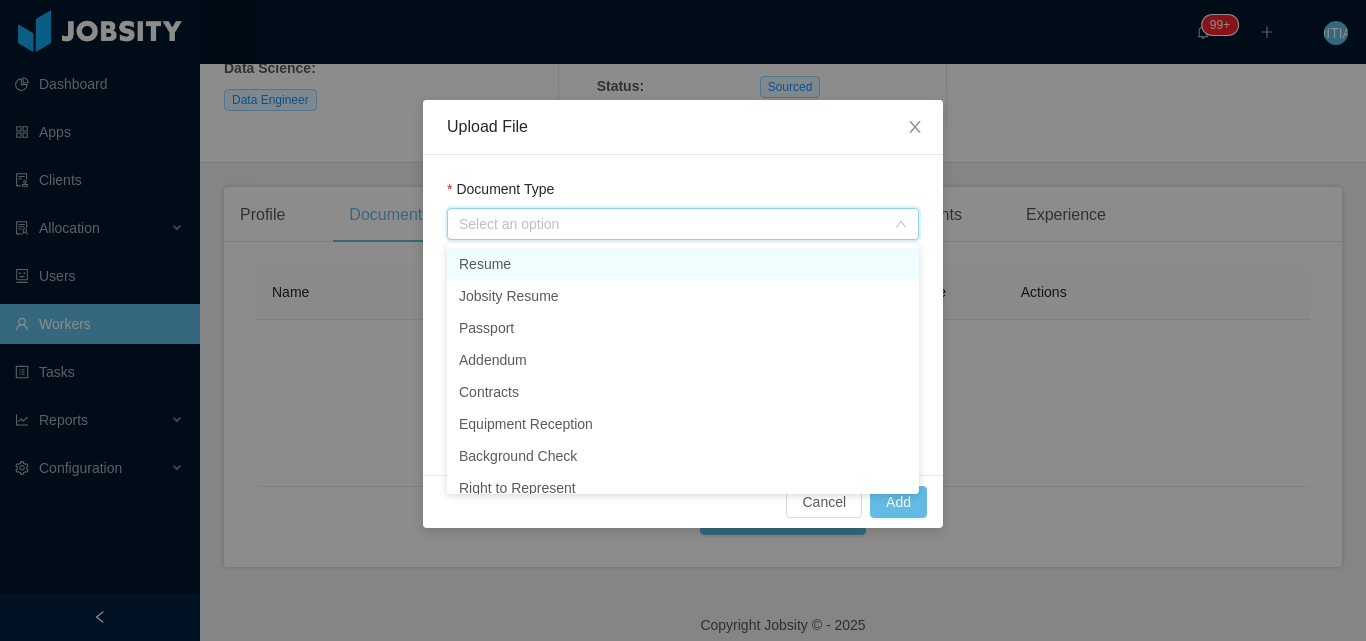 click on "Resume" at bounding box center (683, 264) 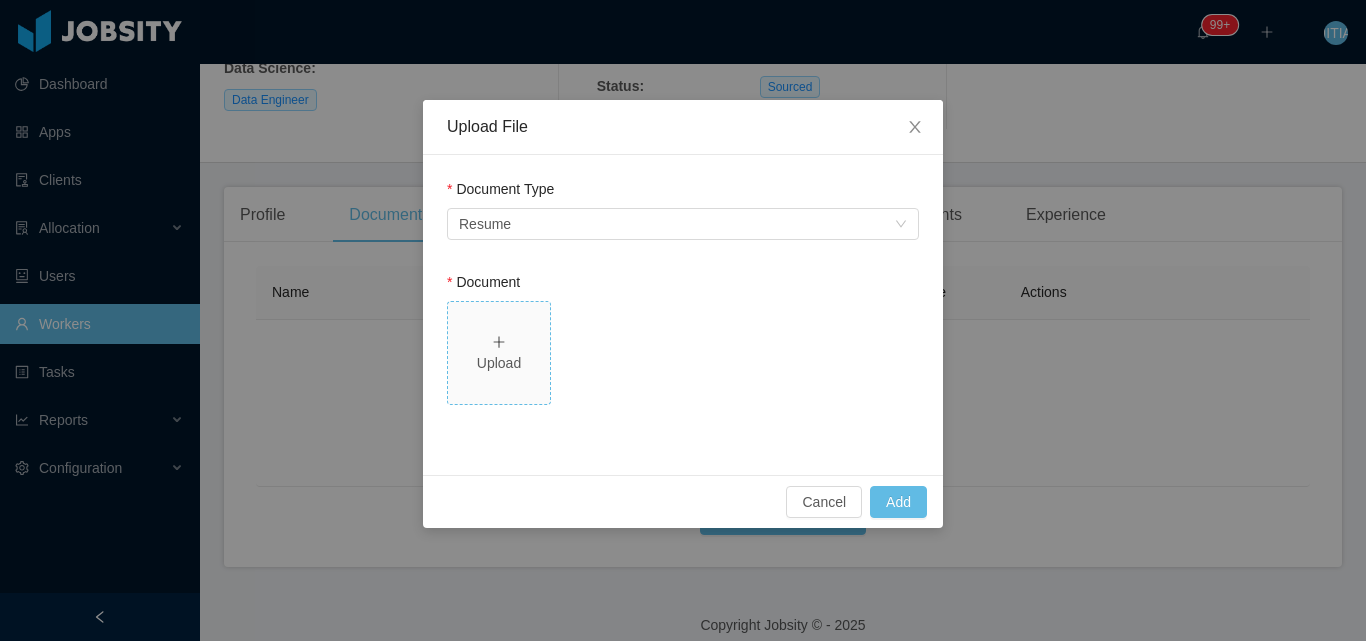 click on "Upload" at bounding box center (499, 353) 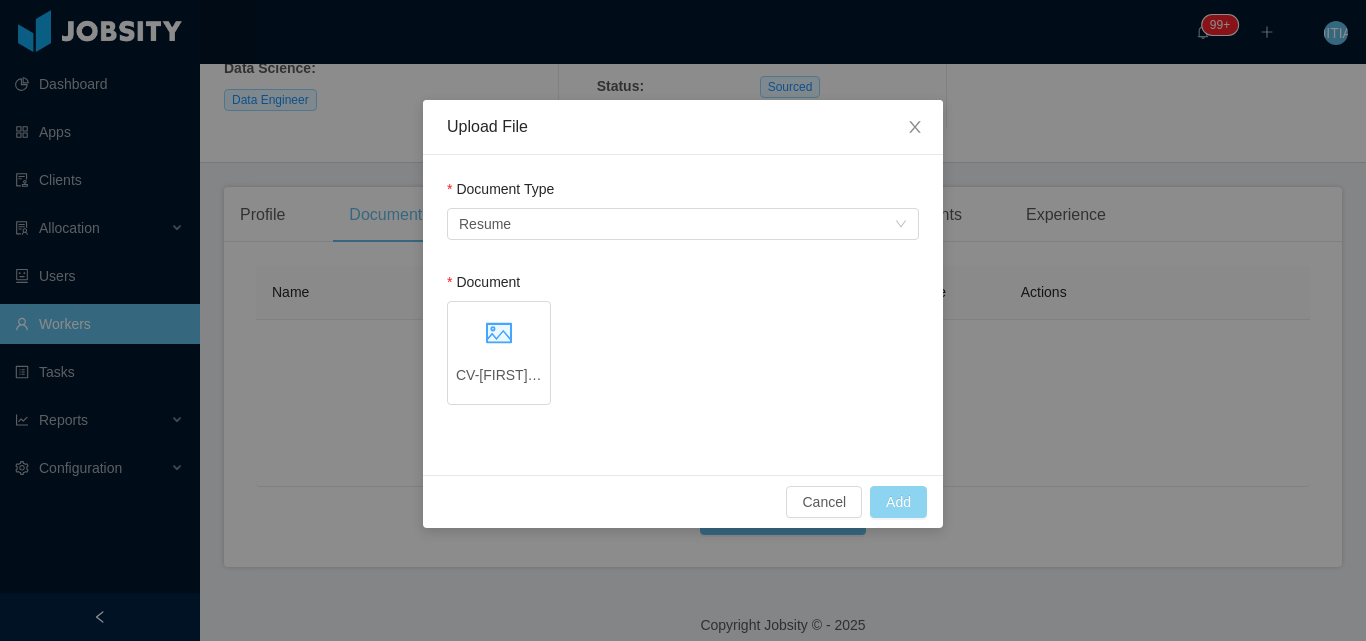 click on "Add" at bounding box center [898, 502] 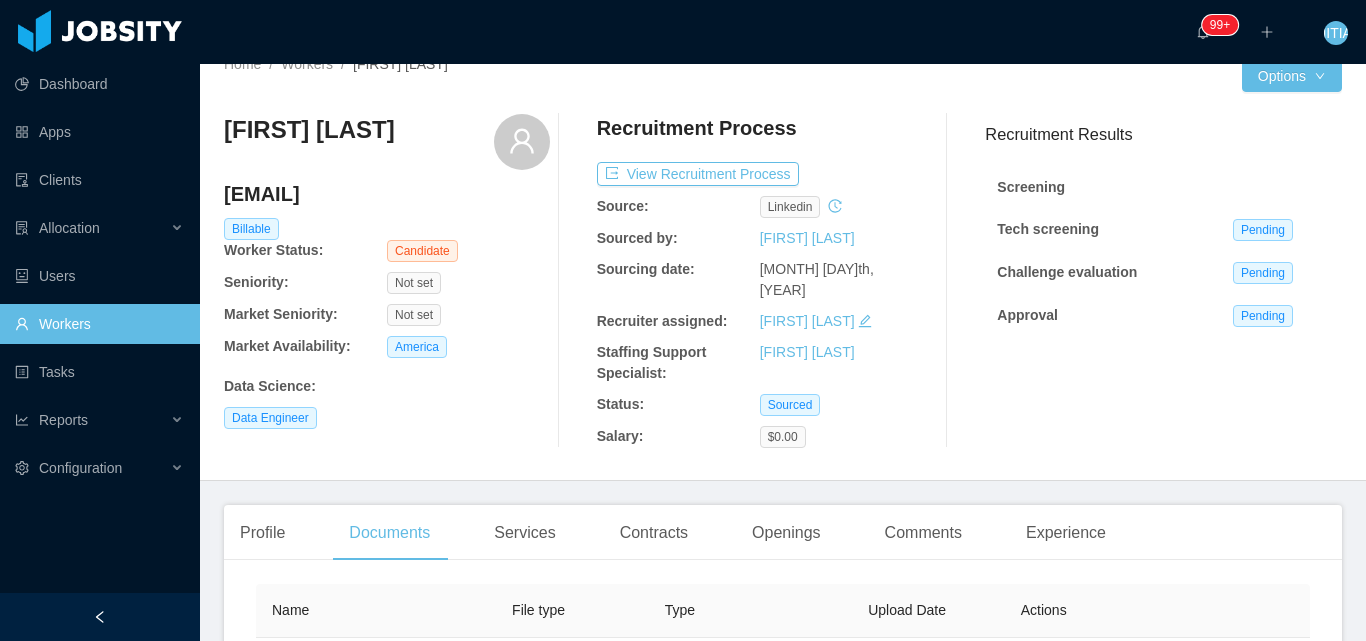 scroll, scrollTop: 0, scrollLeft: 0, axis: both 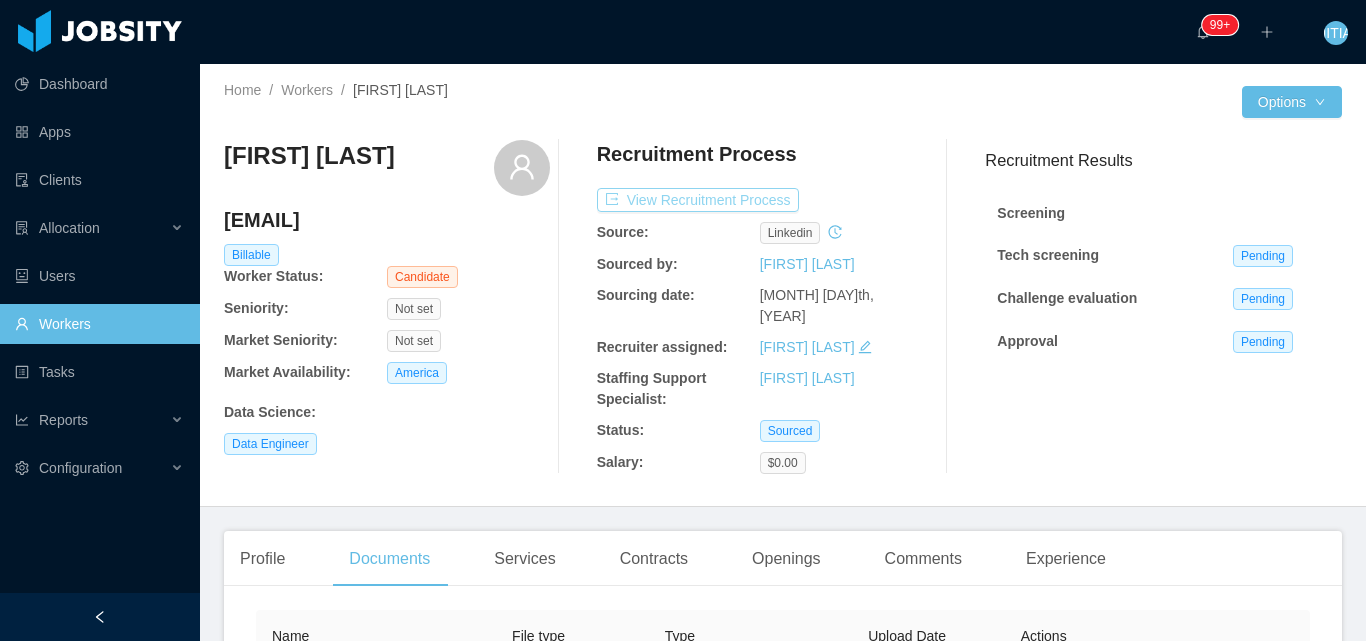 click on "View Recruitment Process" at bounding box center [698, 200] 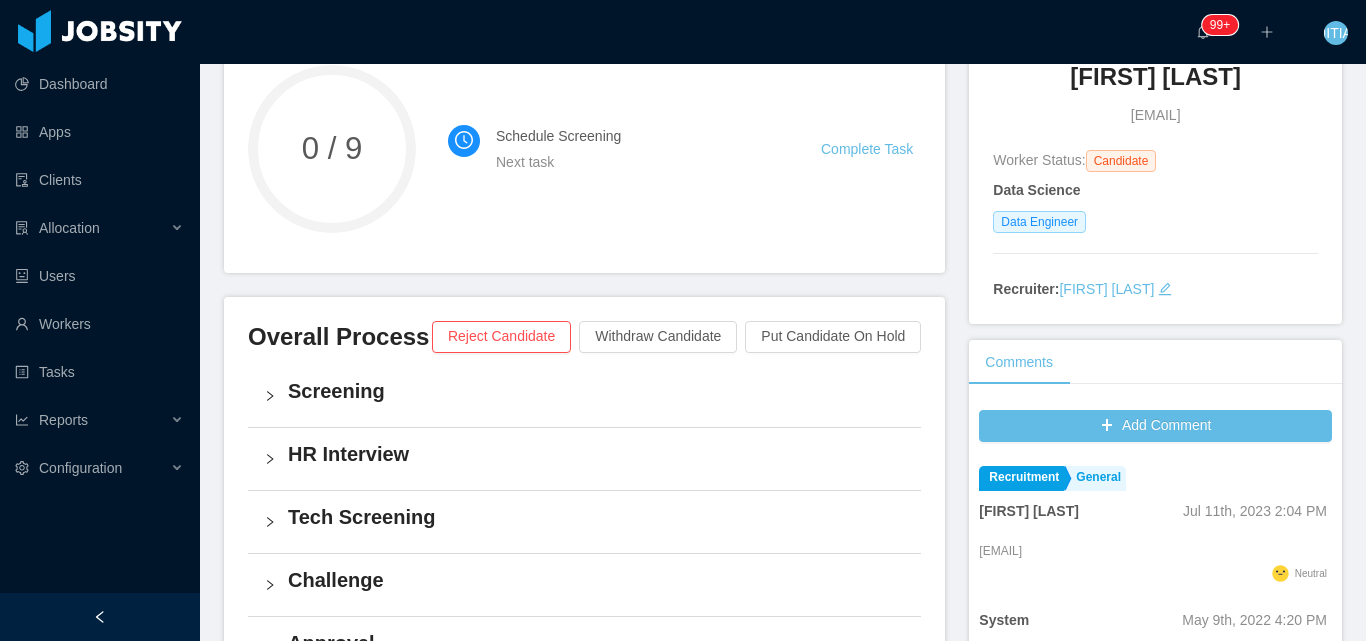 scroll, scrollTop: 100, scrollLeft: 0, axis: vertical 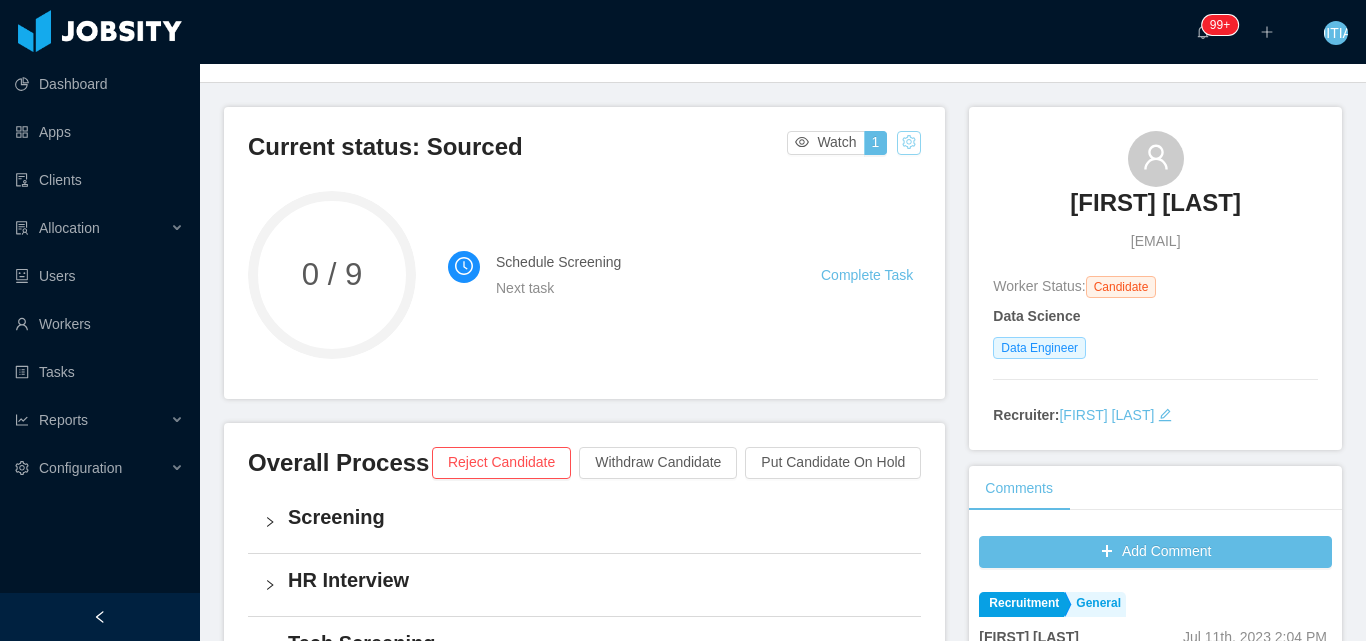 click at bounding box center [909, 143] 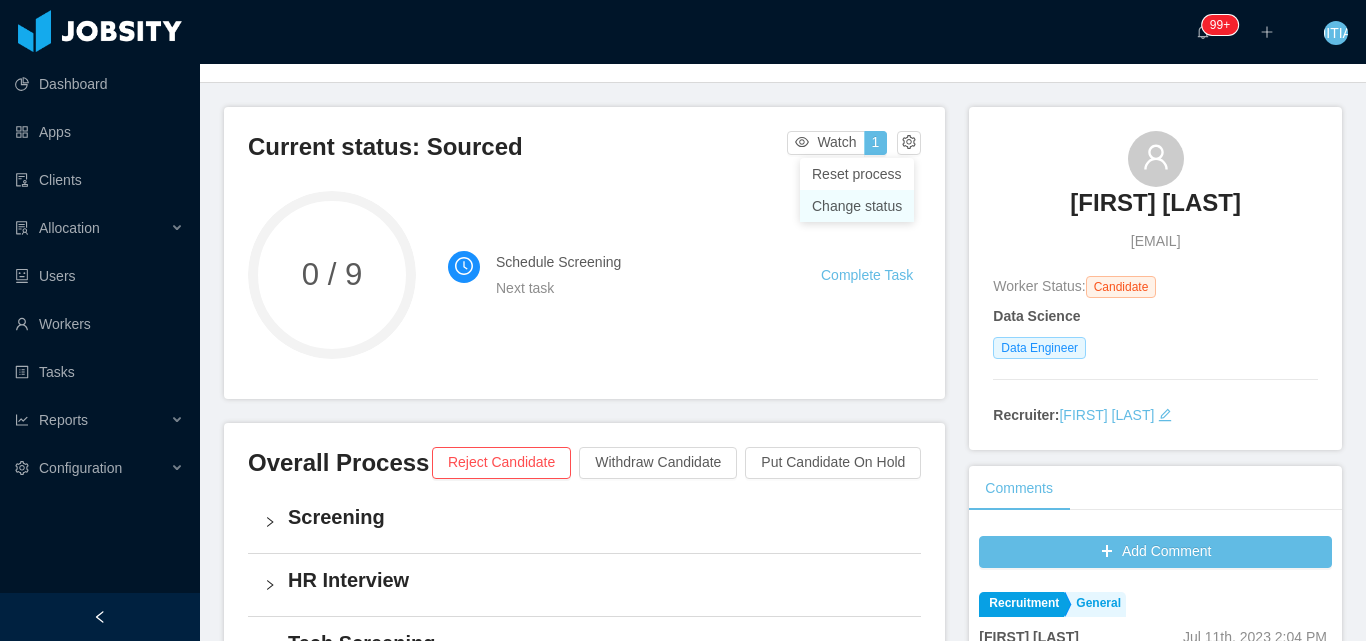 click on "Change status" at bounding box center (857, 206) 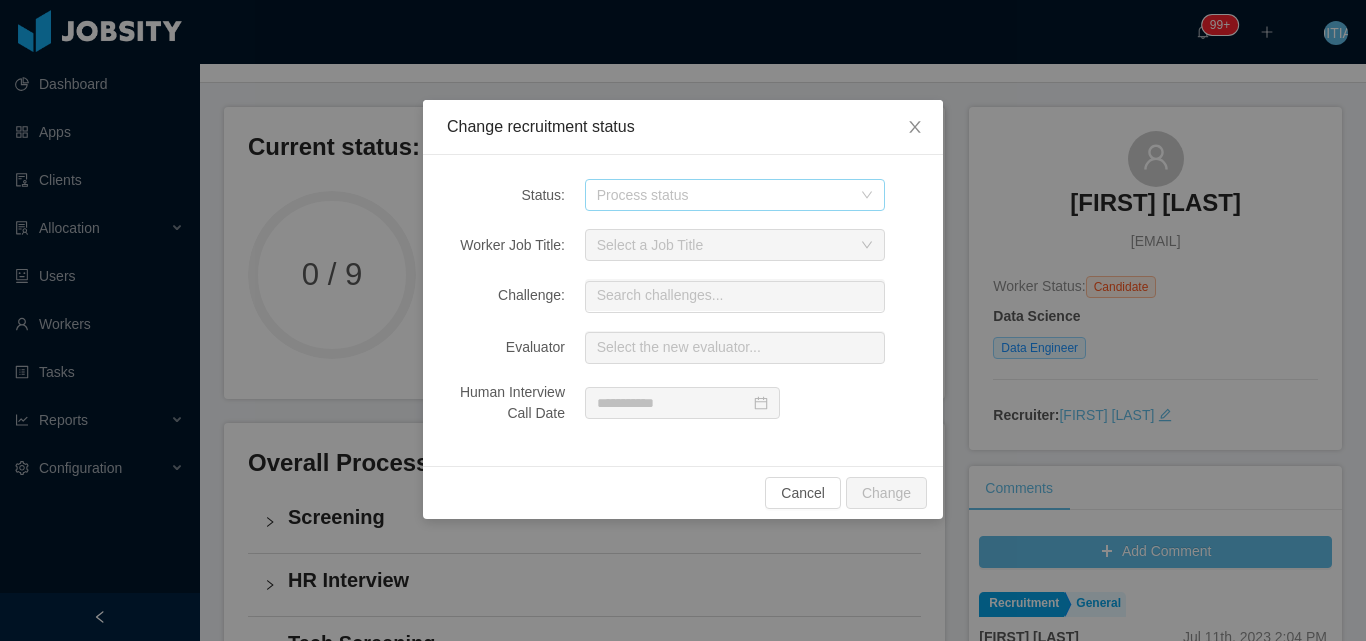 click on "Process status" at bounding box center [724, 195] 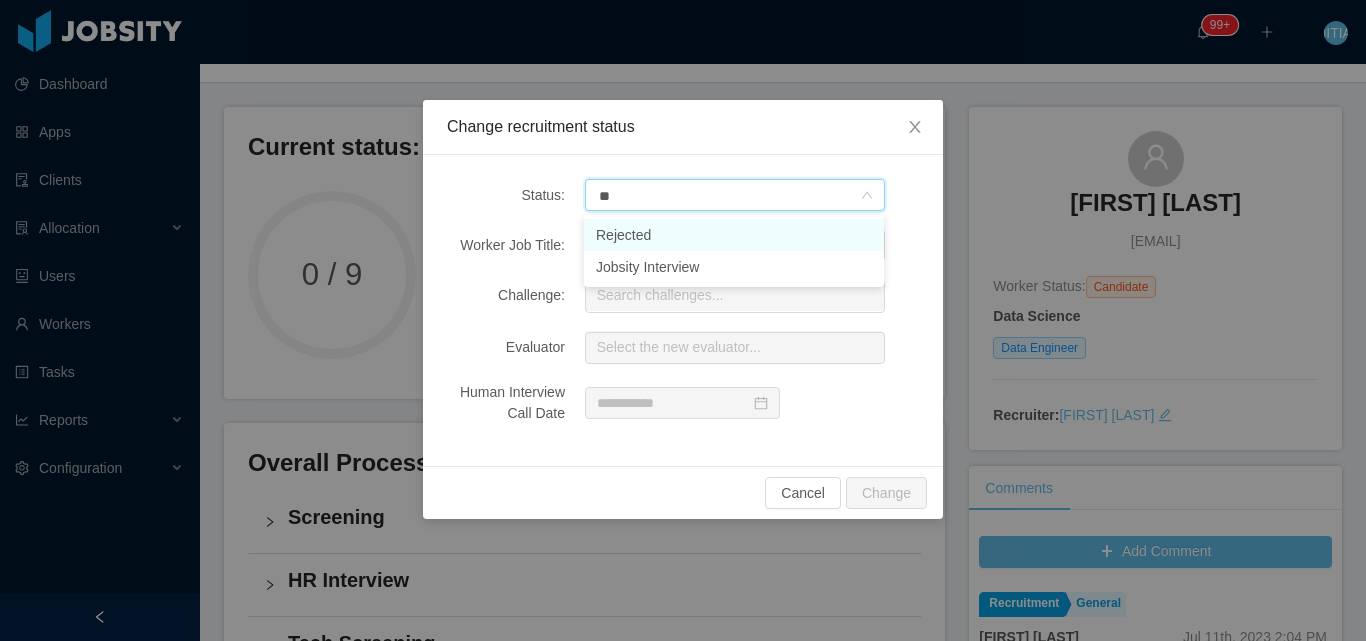 type on "***" 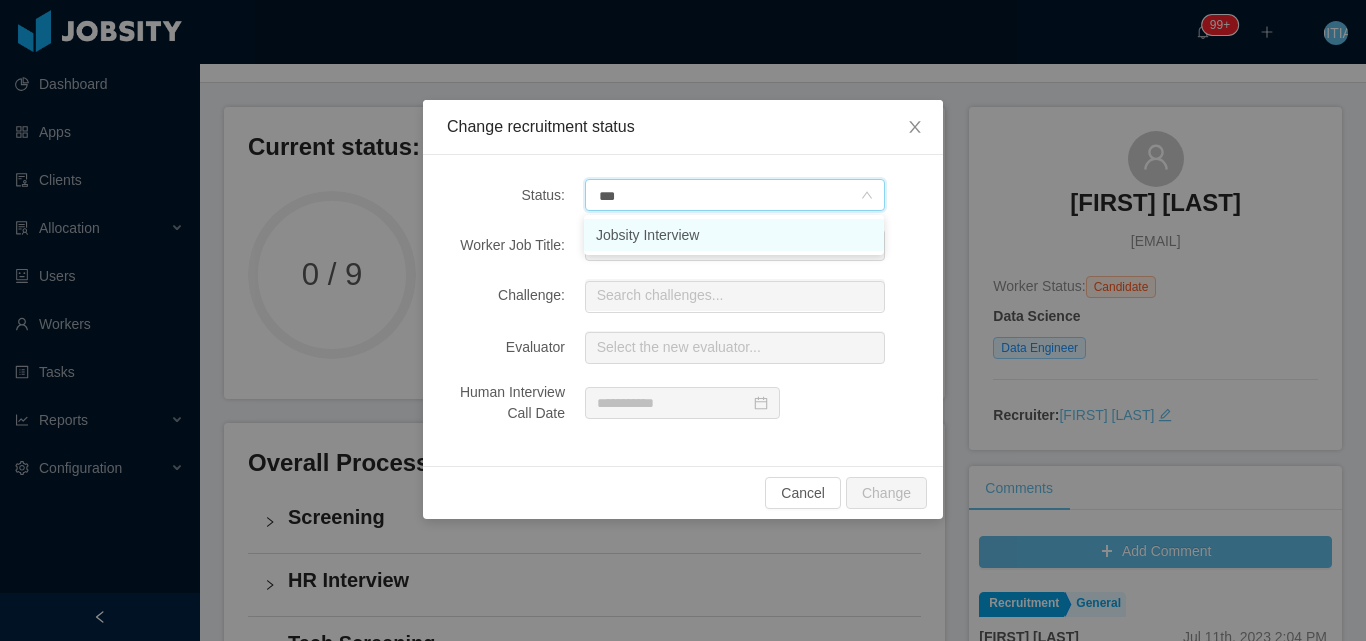click on "Jobsity Interview" at bounding box center (734, 235) 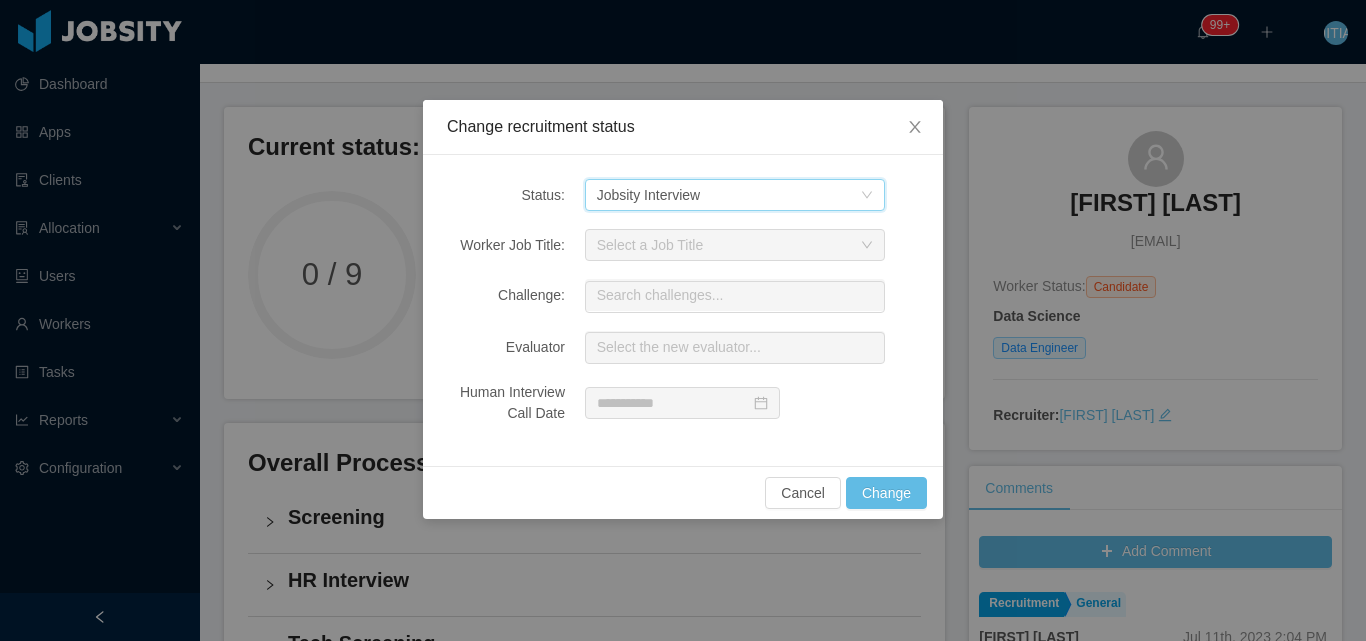 click on "Cancel Change" at bounding box center (683, 492) 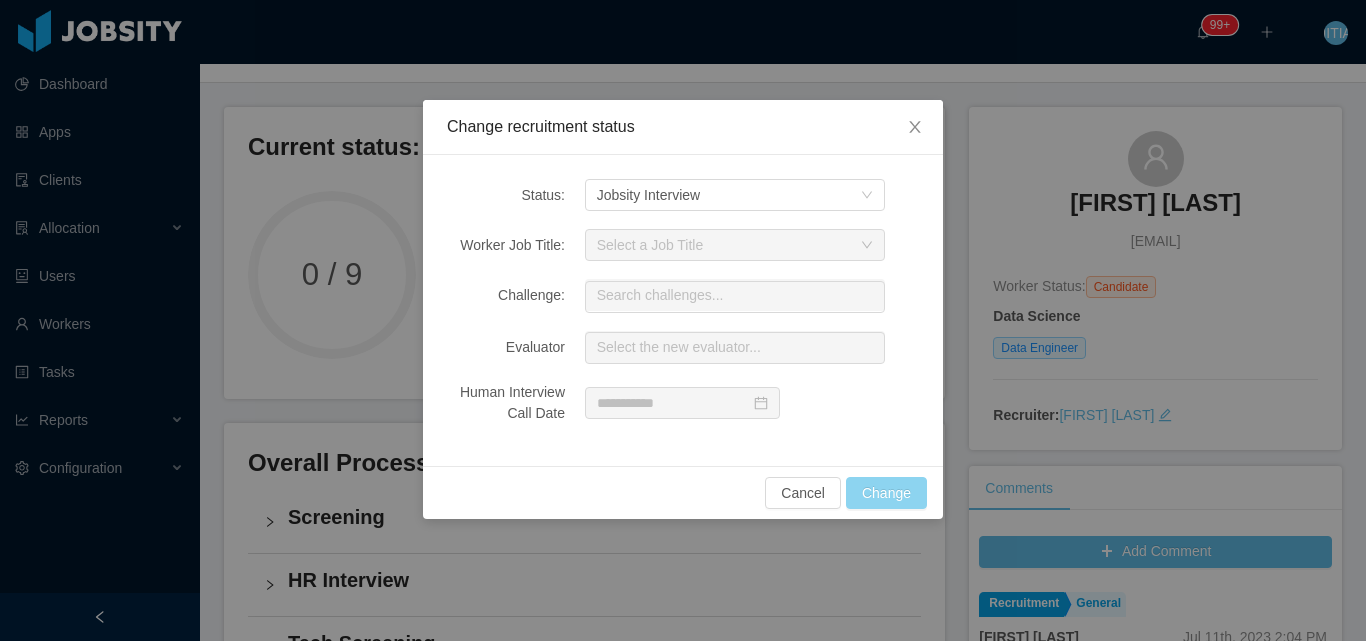 click on "Change" at bounding box center (886, 493) 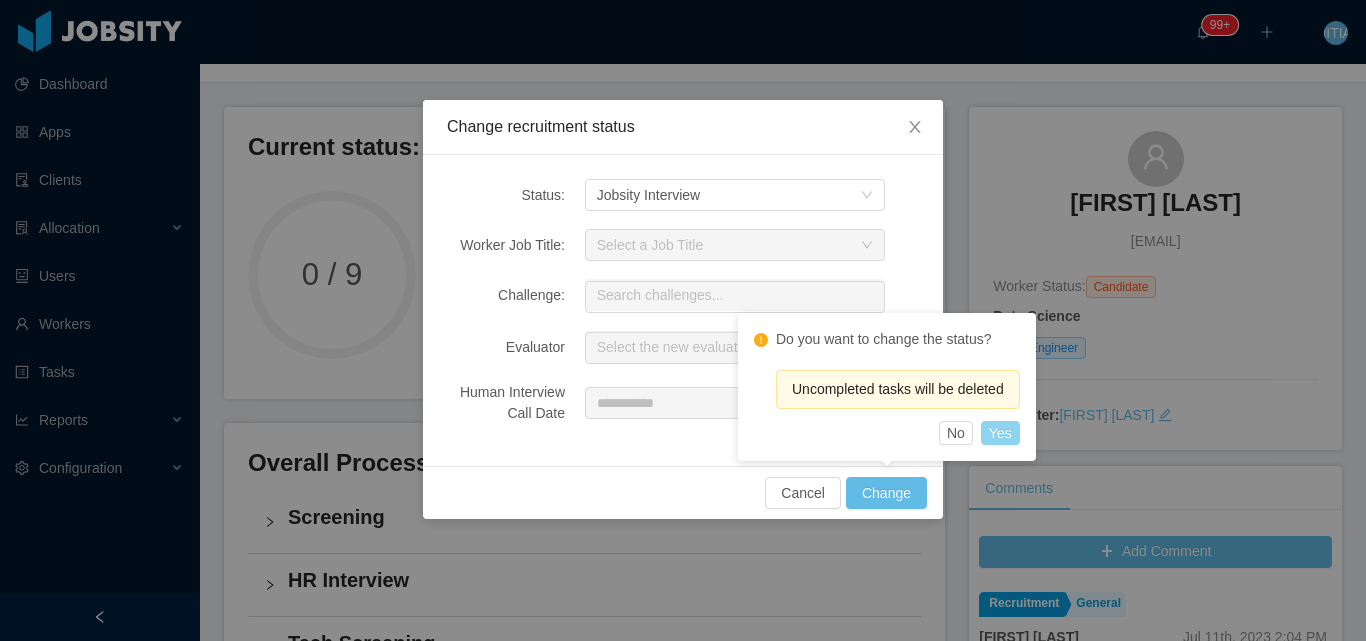 drag, startPoint x: 1002, startPoint y: 437, endPoint x: 988, endPoint y: 439, distance: 14.142136 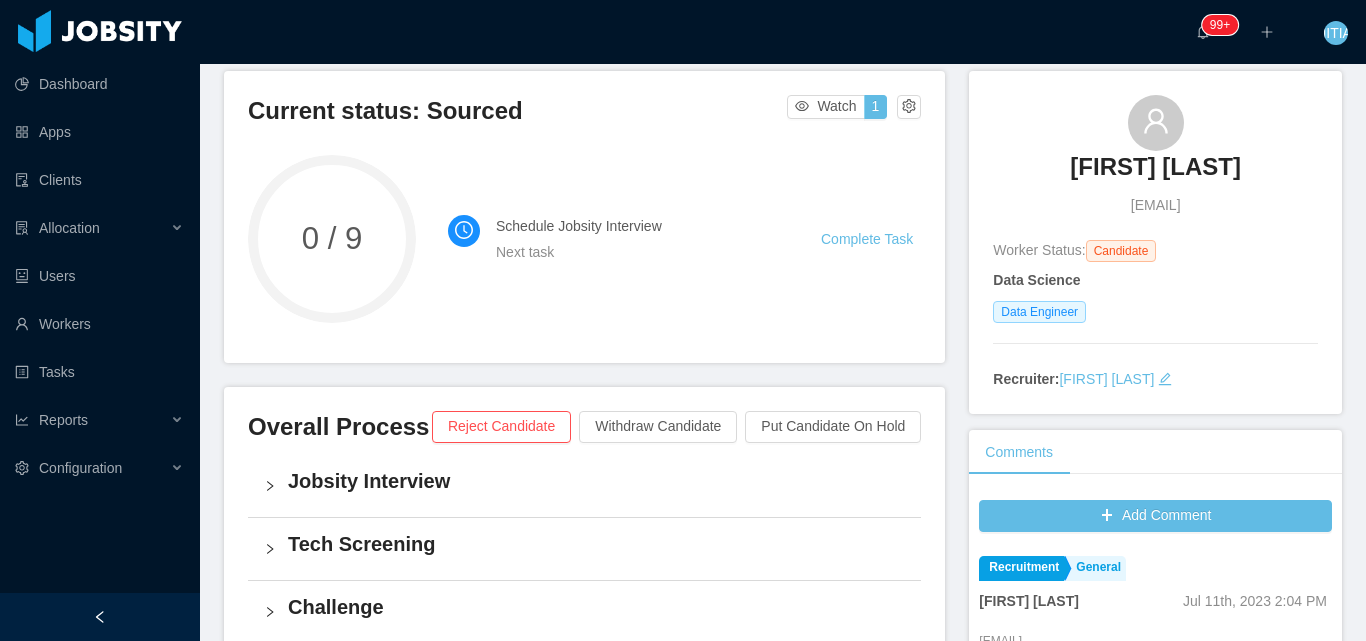 scroll, scrollTop: 200, scrollLeft: 0, axis: vertical 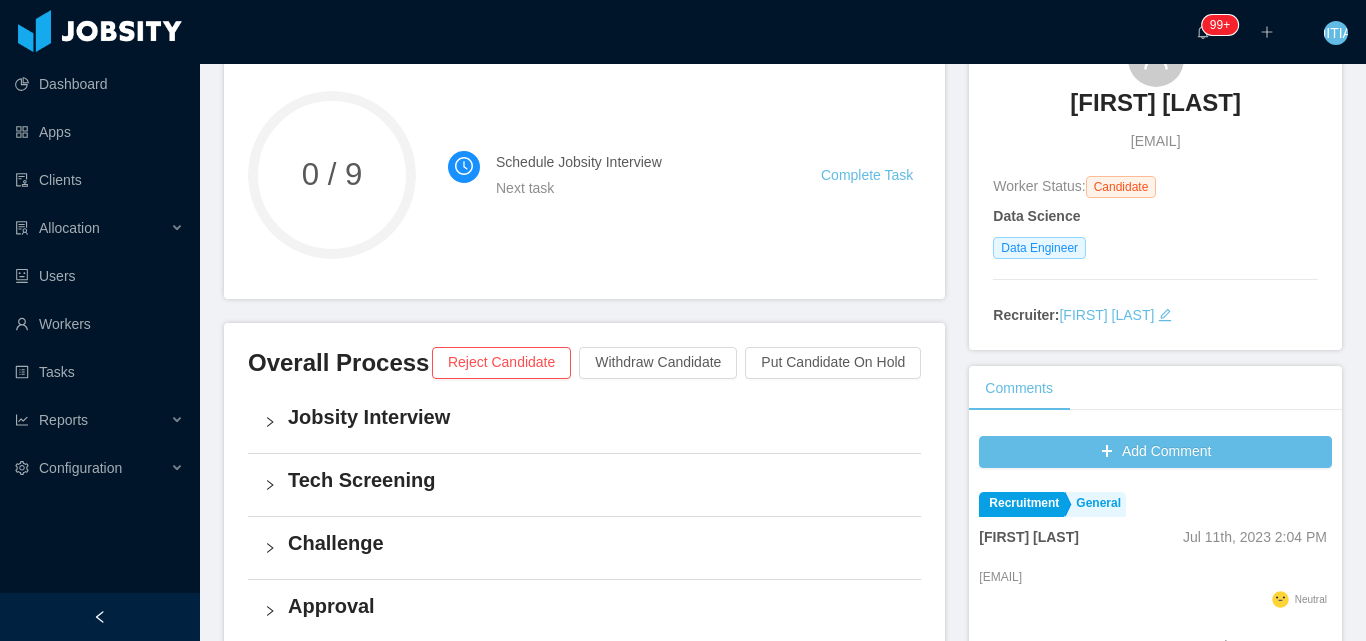 click on "Complete Task" at bounding box center [871, 175] 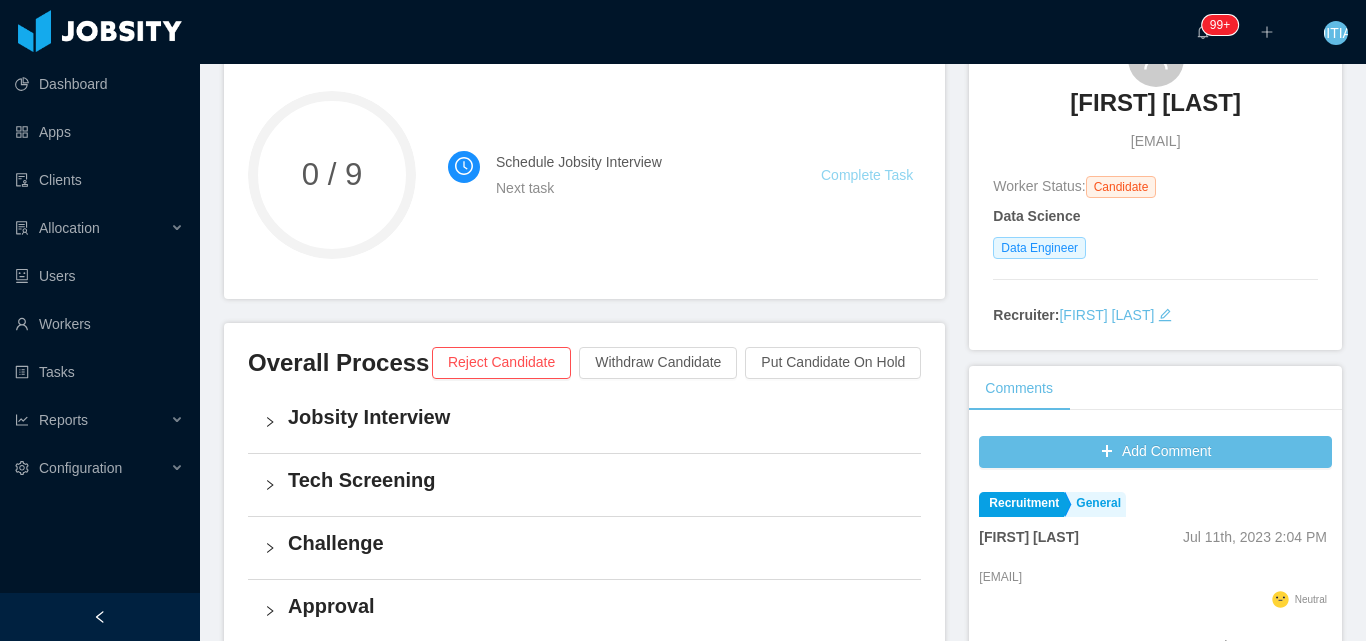 click on "Complete Task" at bounding box center [867, 175] 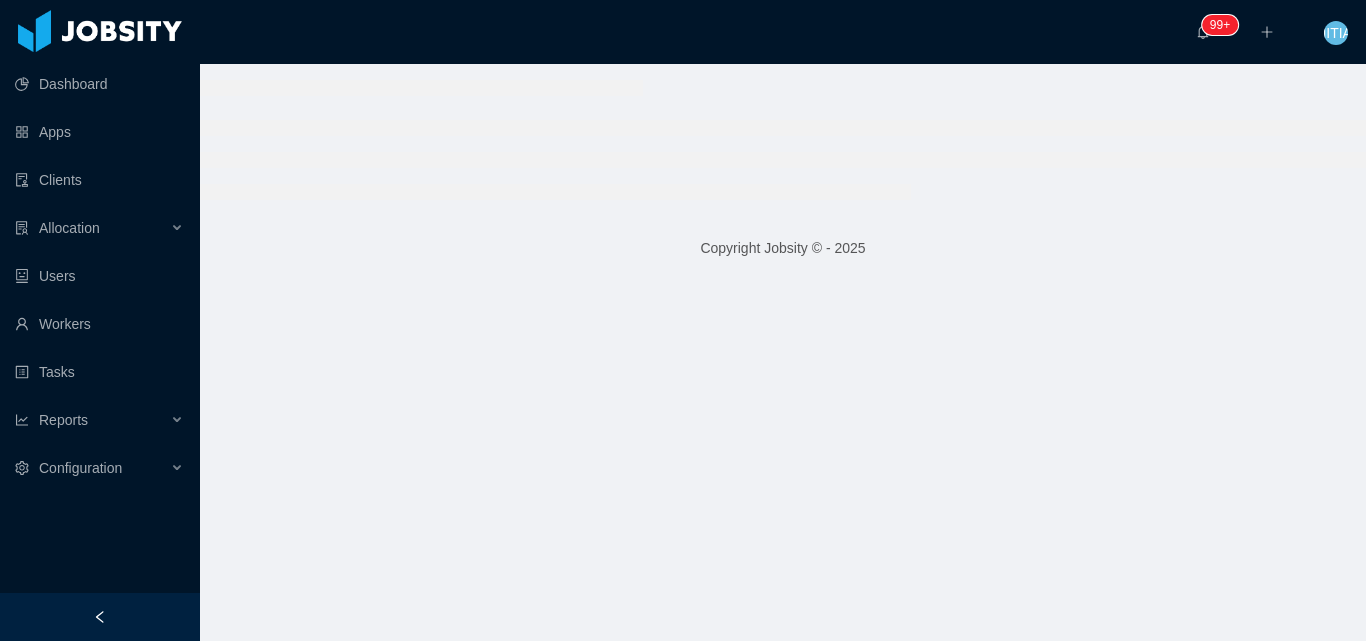 scroll, scrollTop: 0, scrollLeft: 0, axis: both 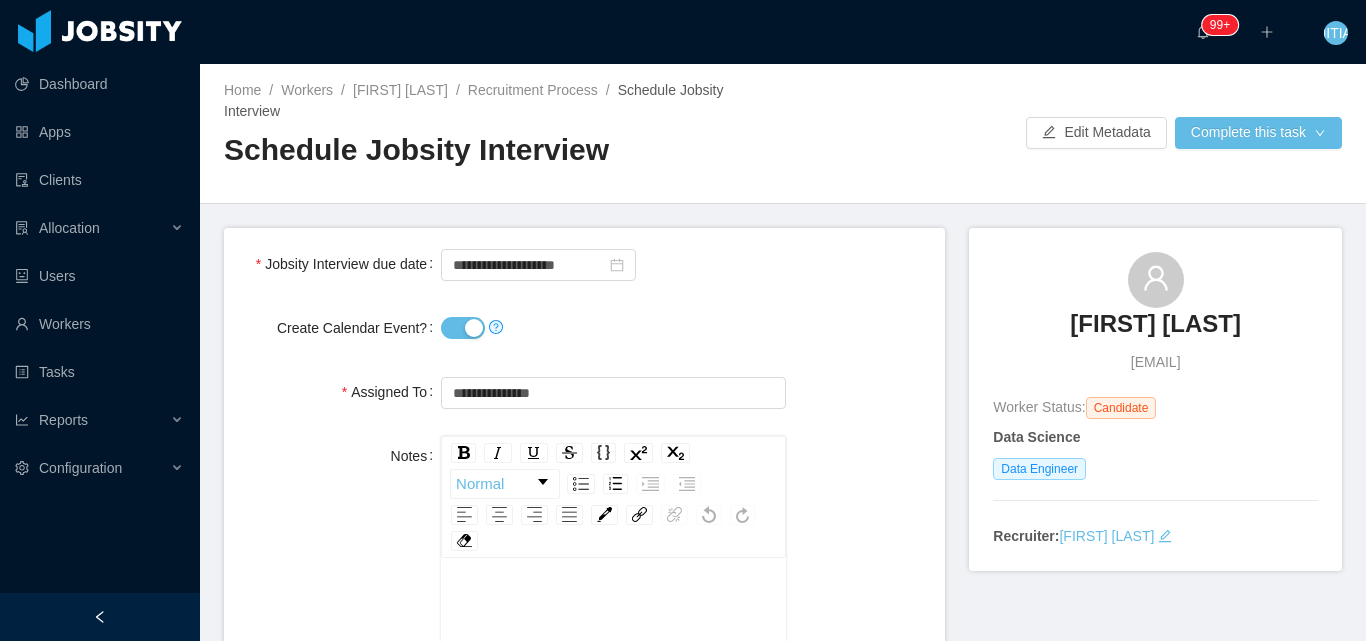 click on "Create Calendar Event?" at bounding box center (463, 328) 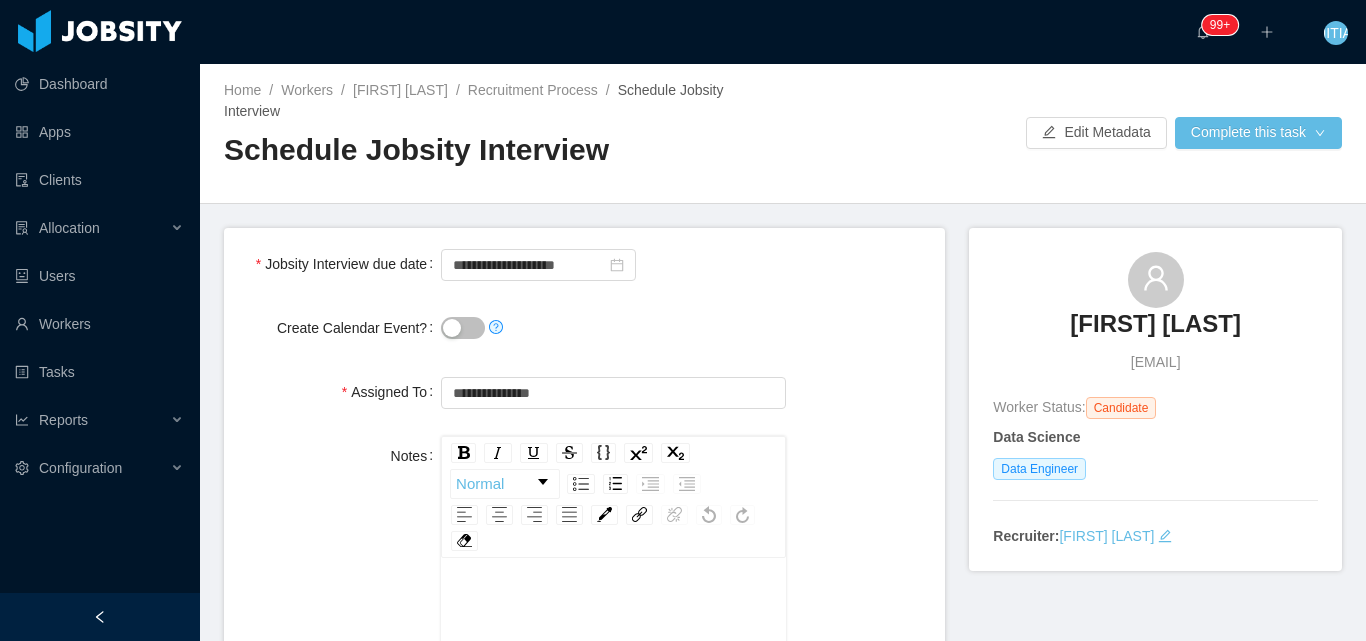 drag, startPoint x: 557, startPoint y: 304, endPoint x: 614, endPoint y: 239, distance: 86.4523 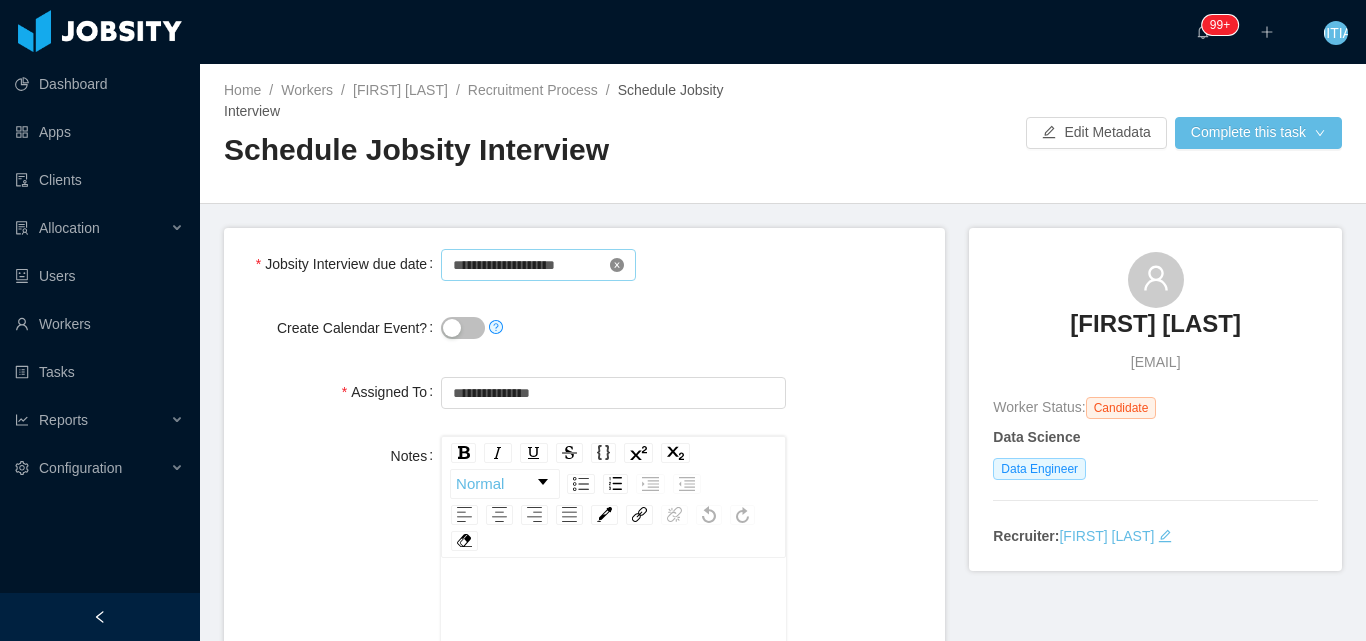 click at bounding box center [613, 328] 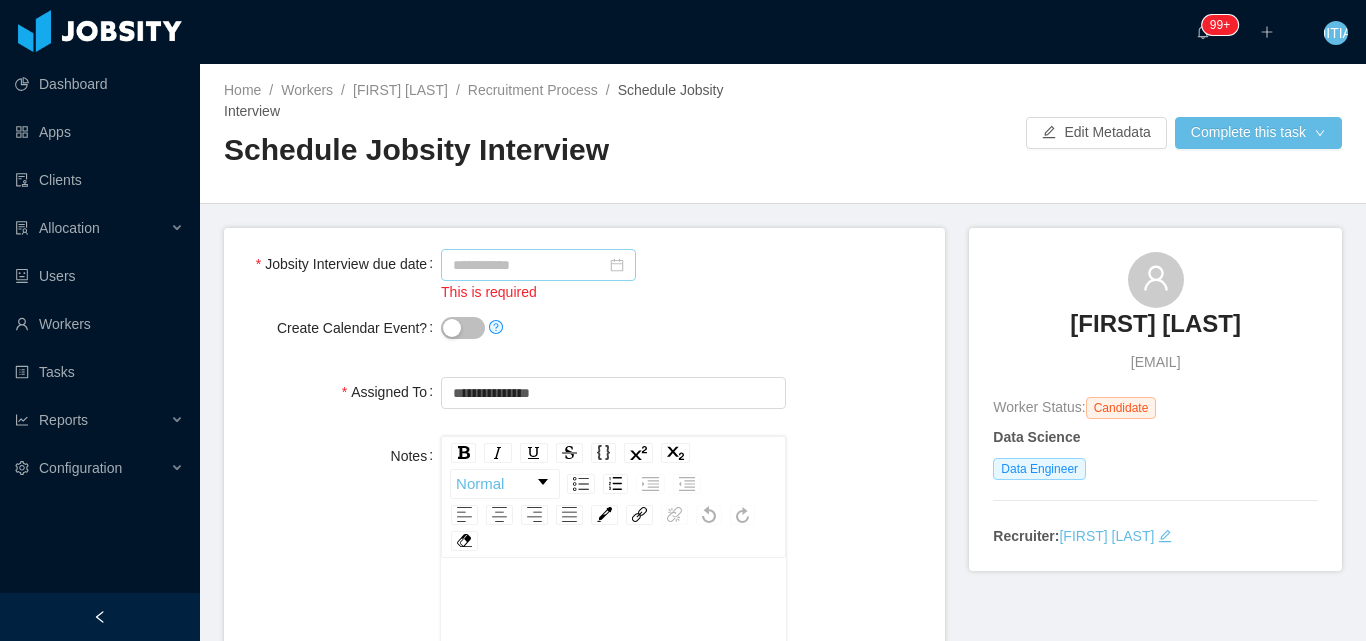click 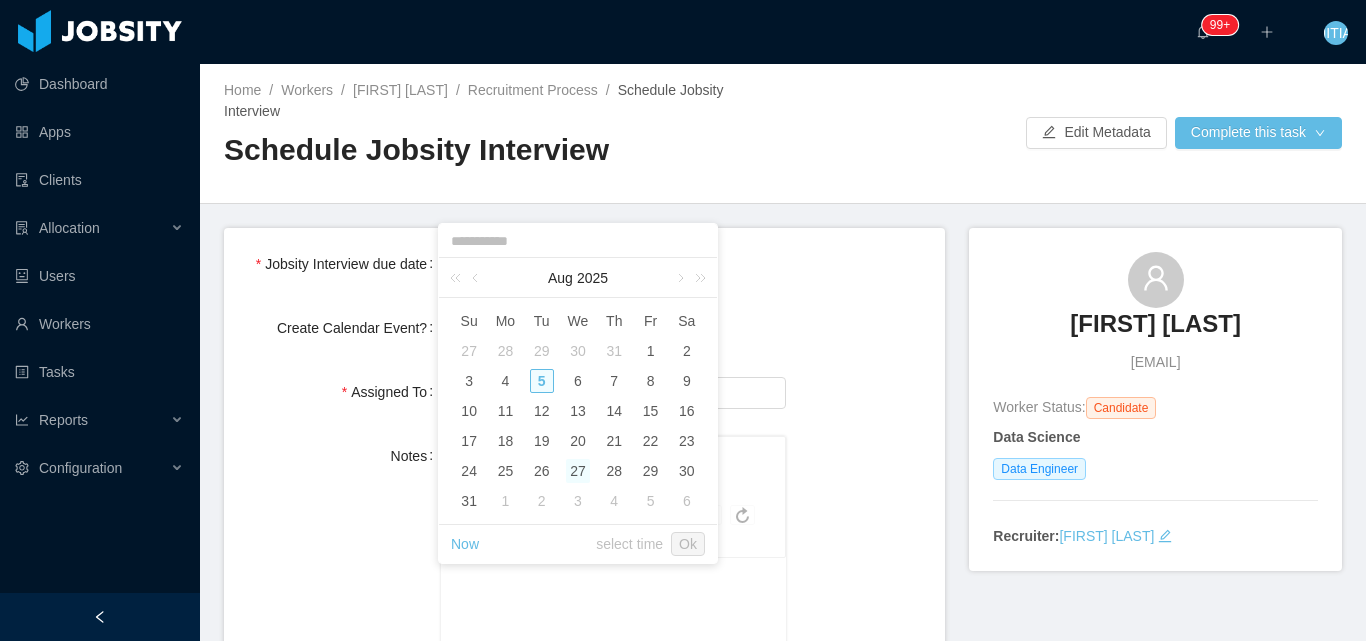 drag, startPoint x: 574, startPoint y: 387, endPoint x: 585, endPoint y: 473, distance: 86.70064 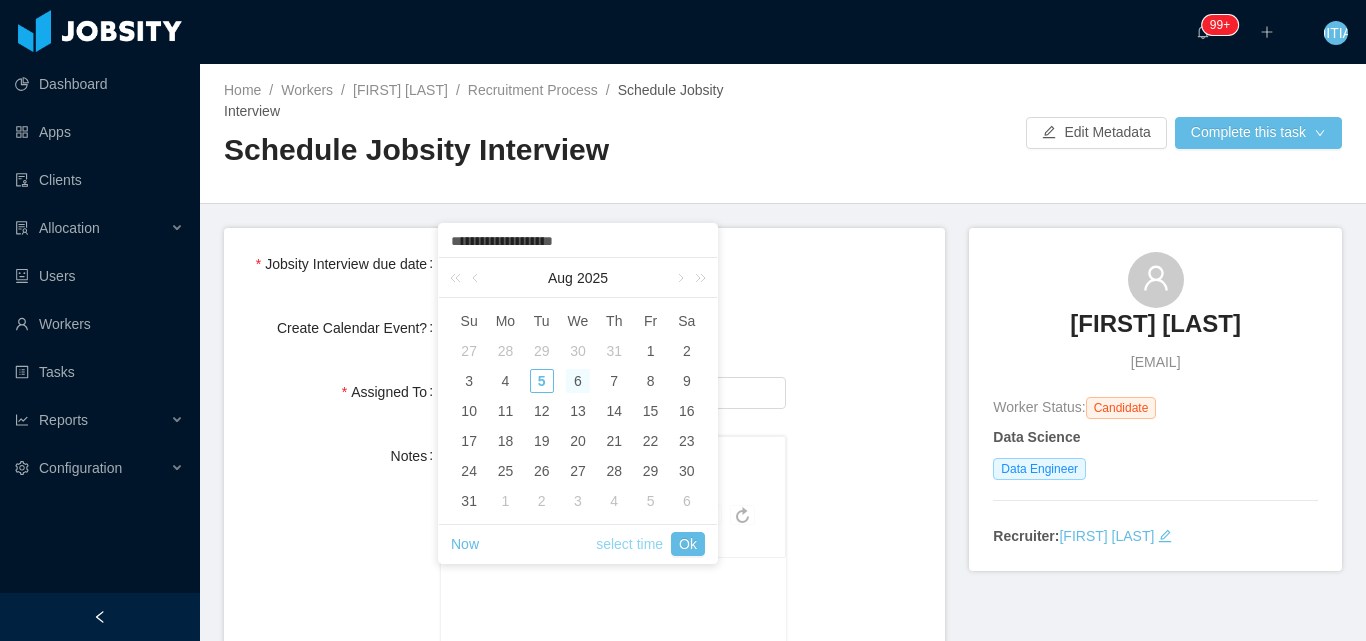 drag, startPoint x: 633, startPoint y: 554, endPoint x: 624, endPoint y: 537, distance: 19.235384 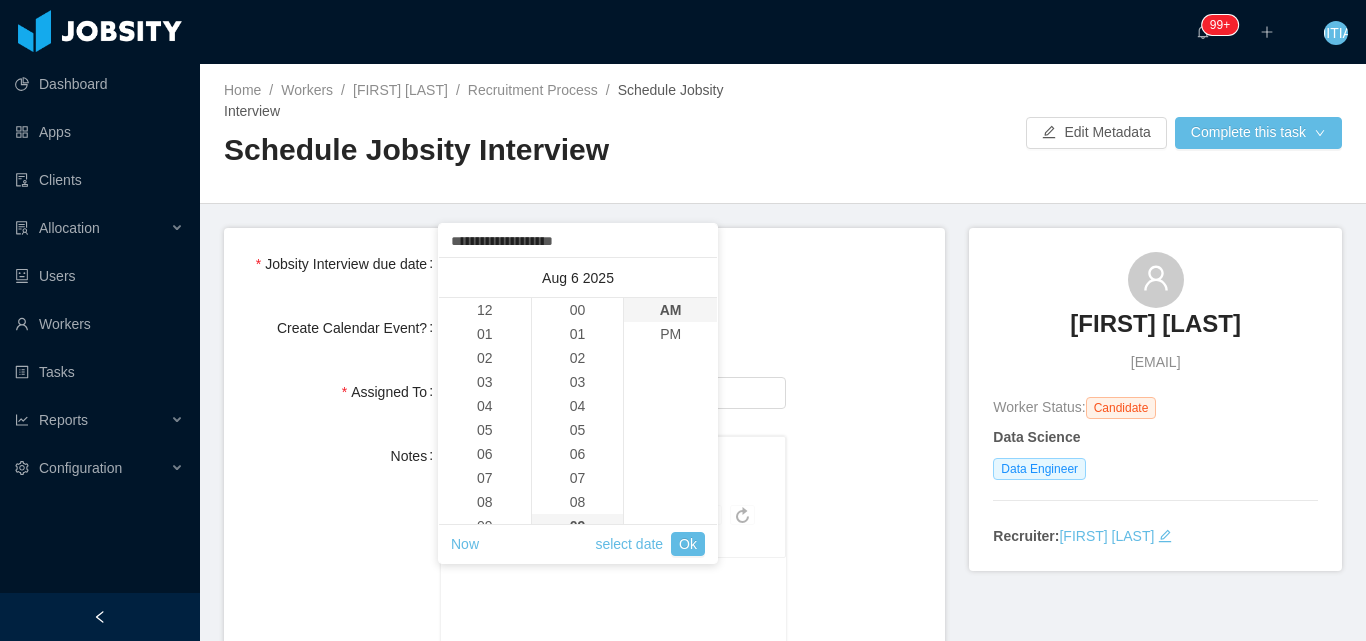 scroll, scrollTop: 240, scrollLeft: 0, axis: vertical 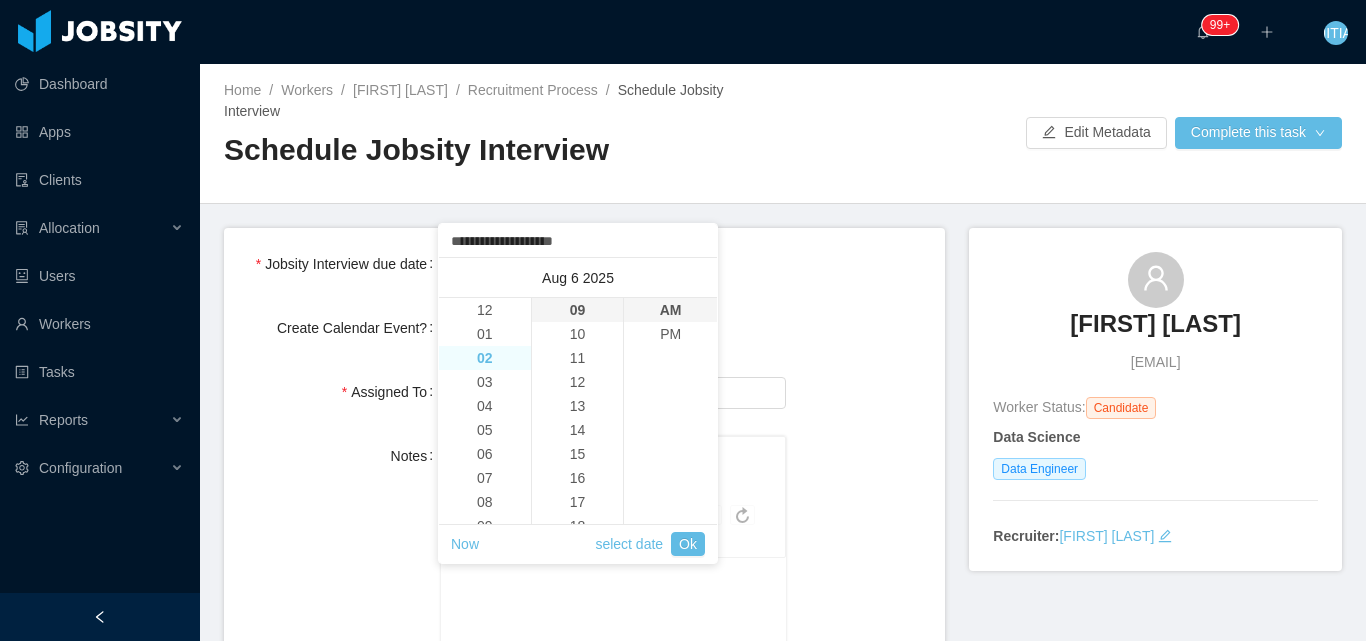 click on "02" at bounding box center (485, 358) 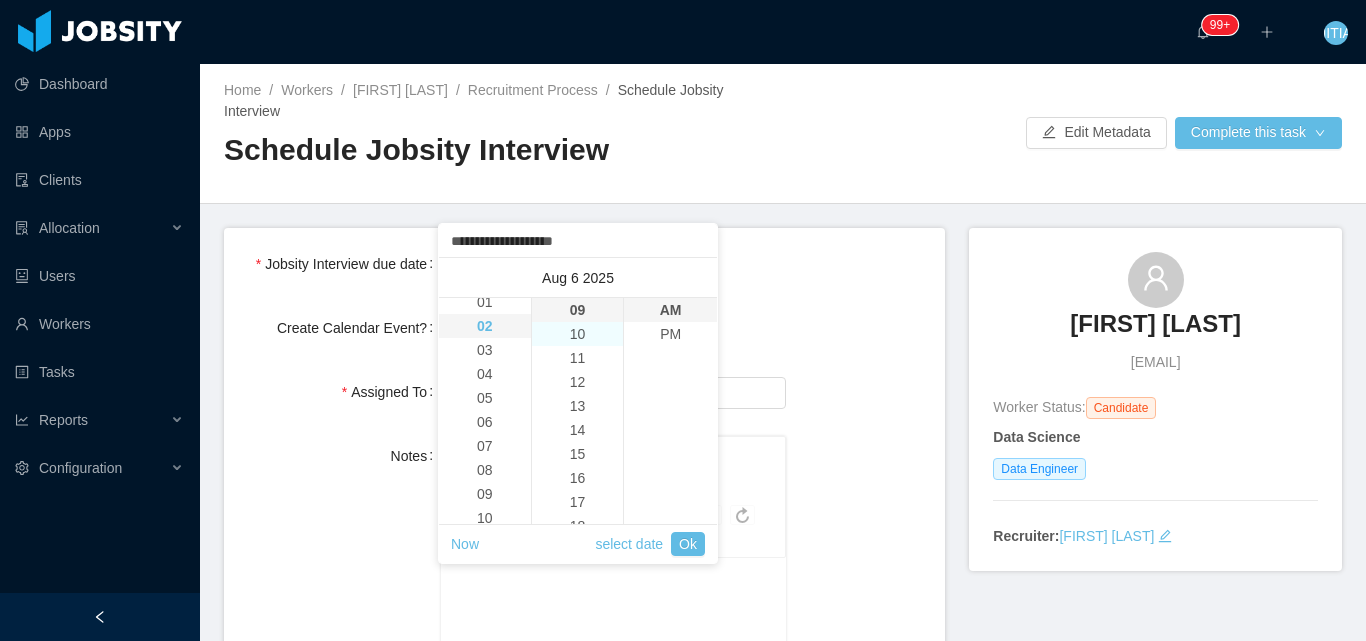 scroll, scrollTop: 48, scrollLeft: 0, axis: vertical 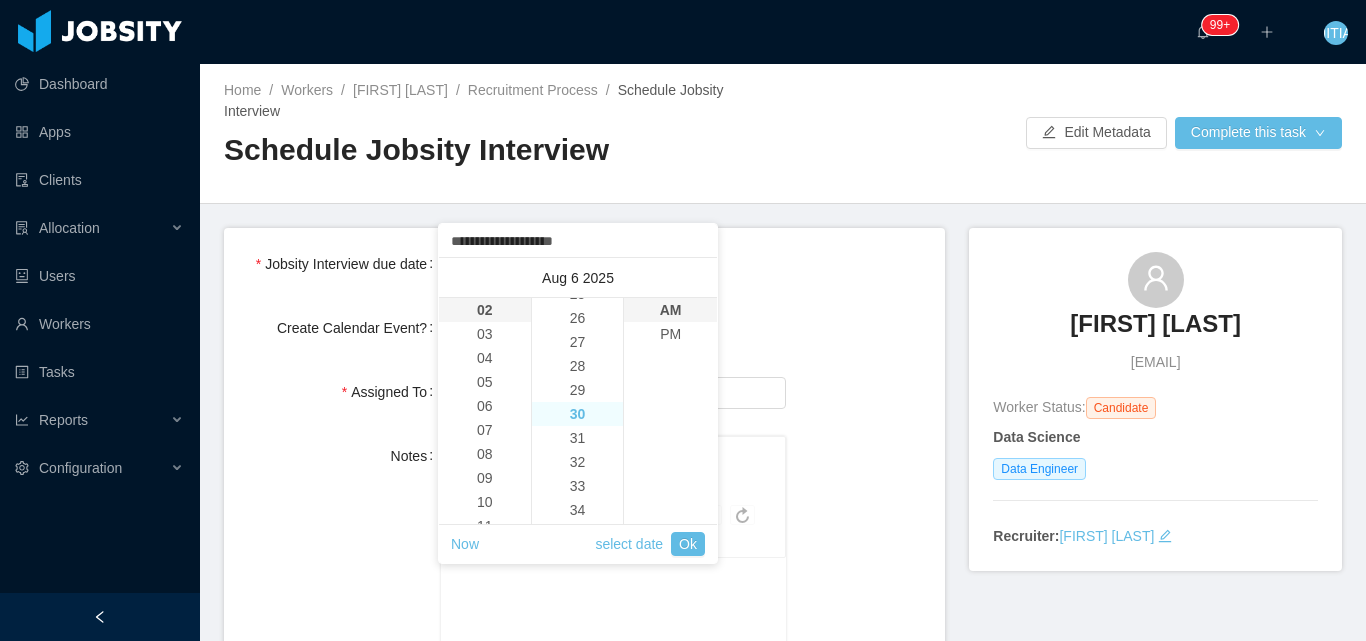 click on "30" at bounding box center [578, 414] 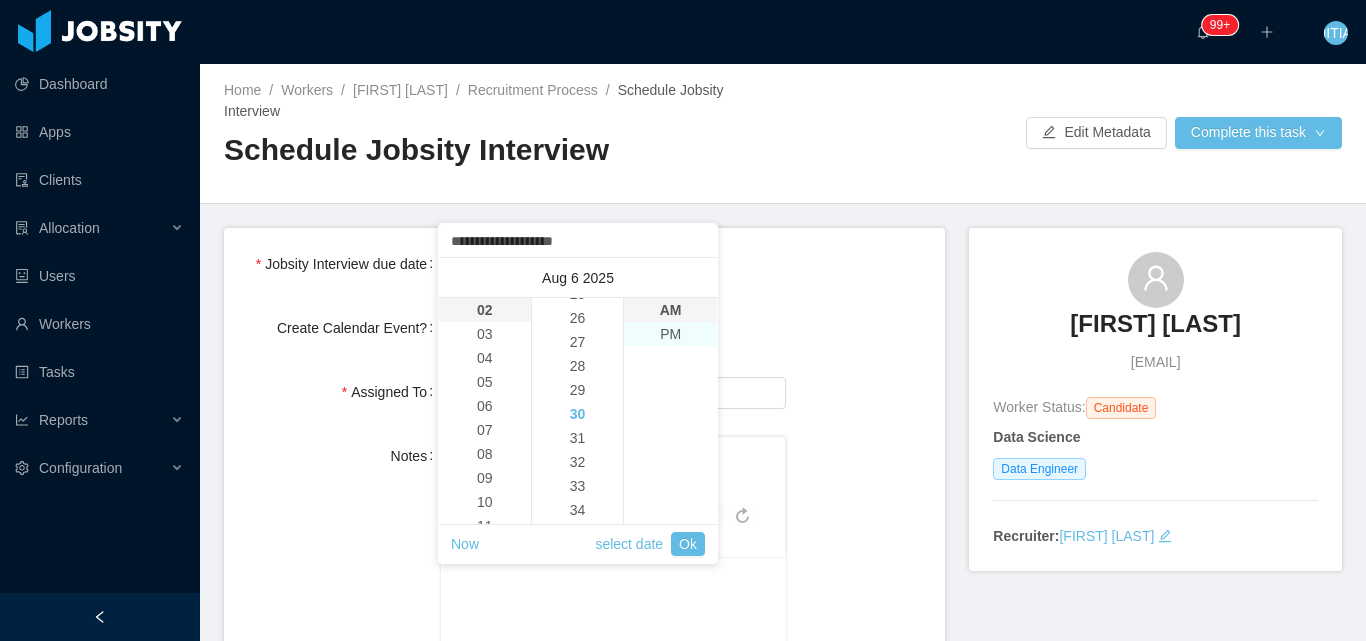 type on "**********" 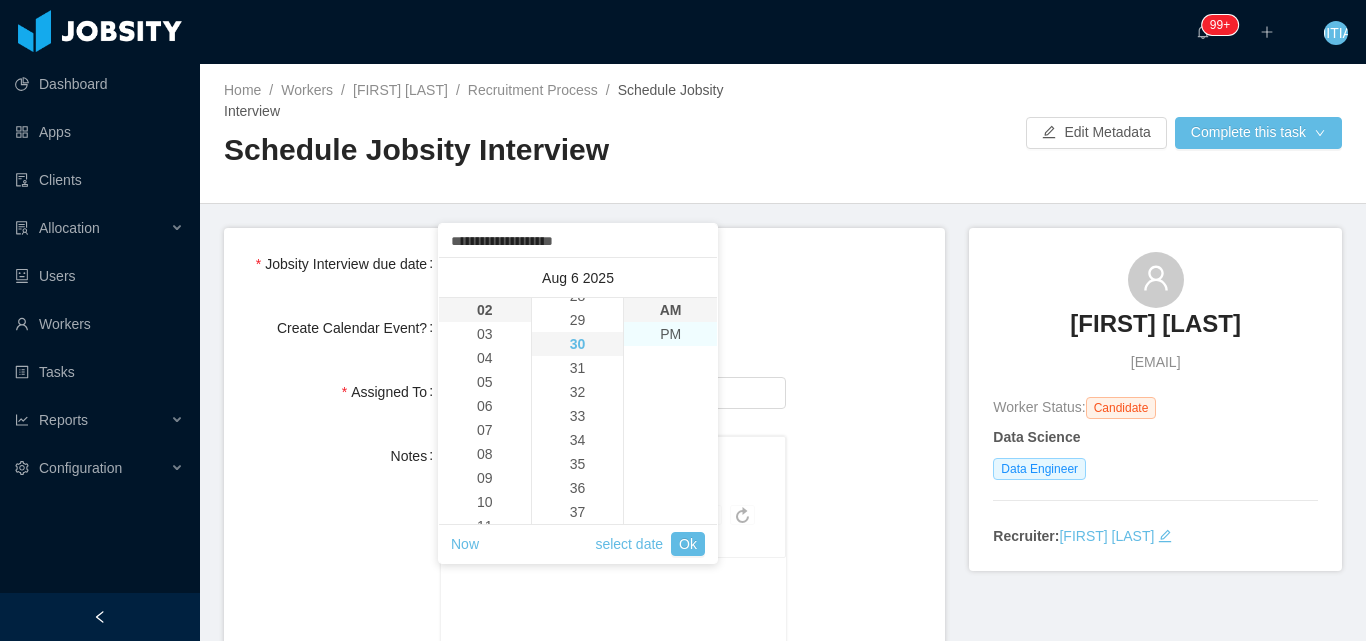 scroll, scrollTop: 720, scrollLeft: 0, axis: vertical 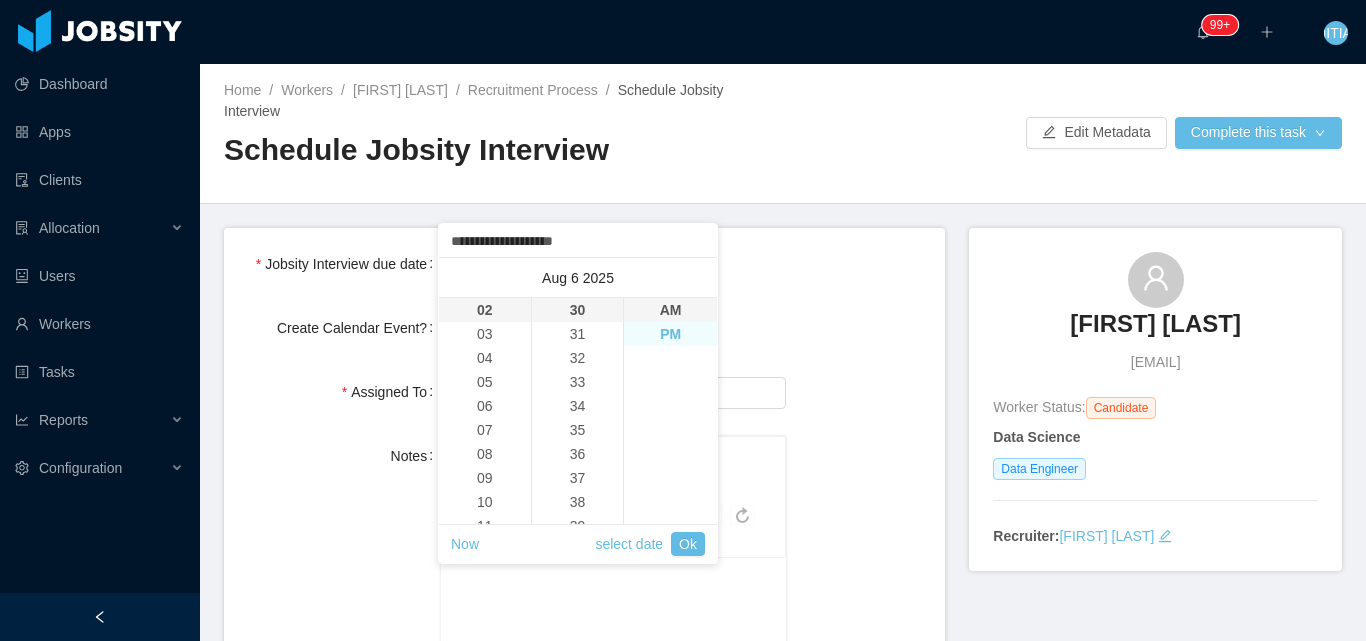 click on "PM" at bounding box center [670, 334] 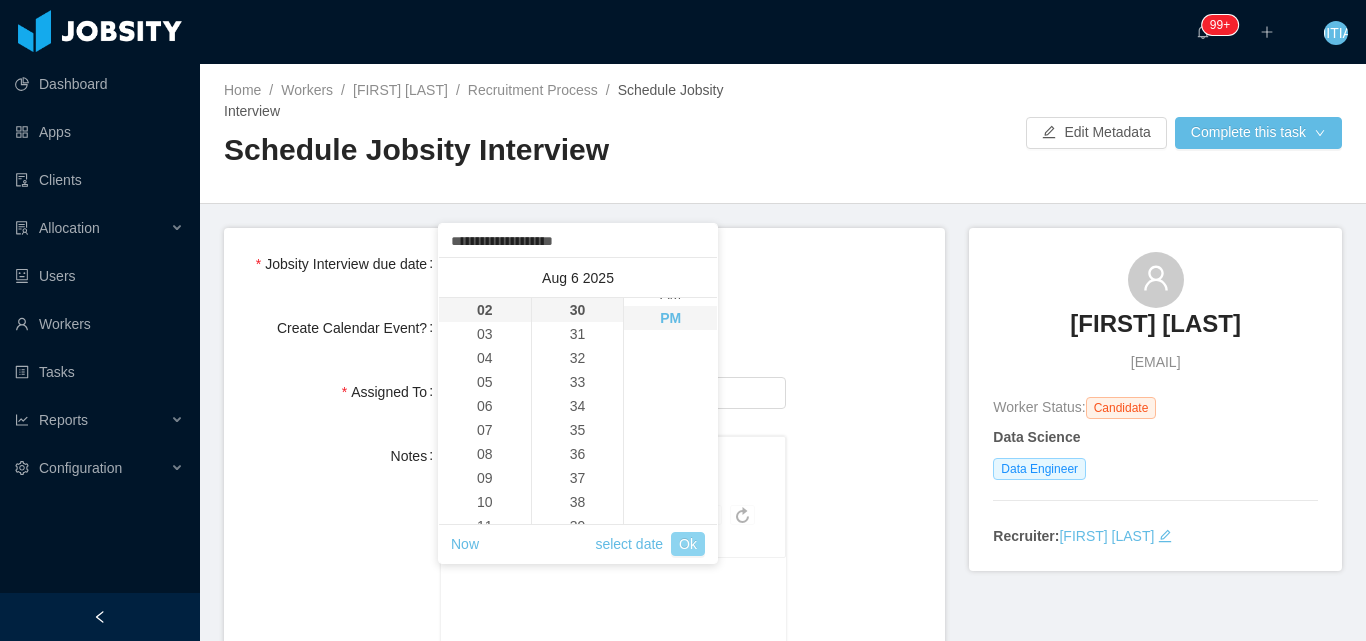 scroll, scrollTop: 24, scrollLeft: 0, axis: vertical 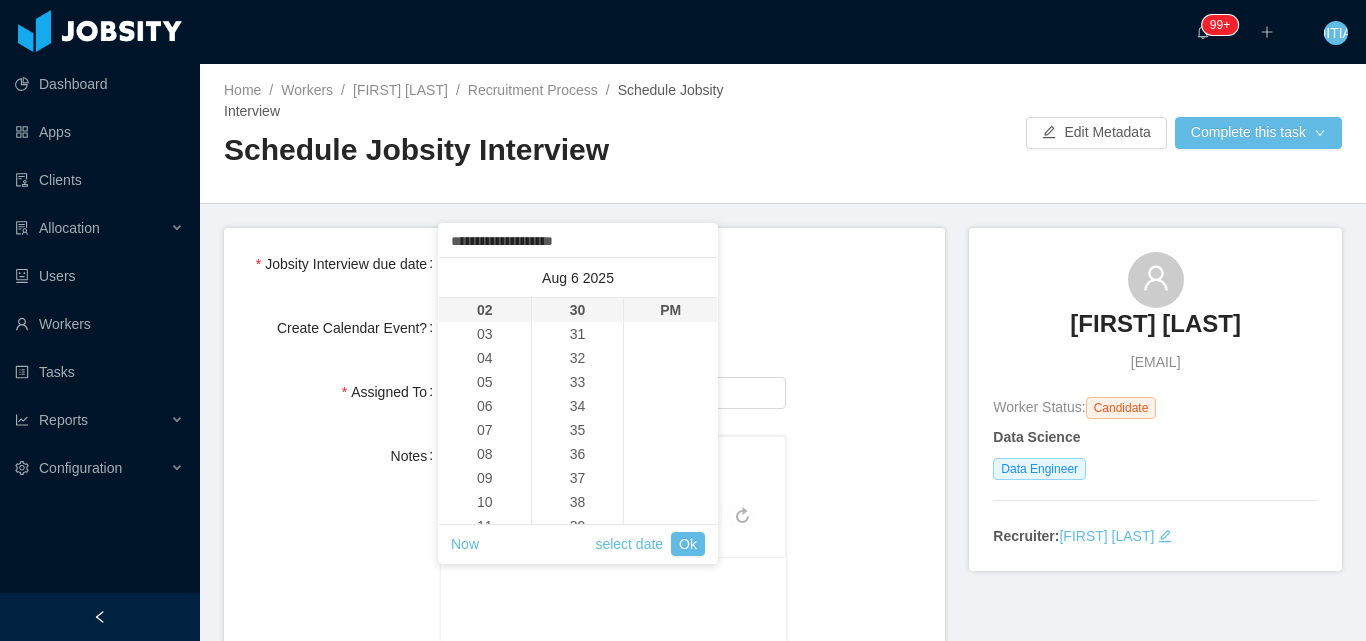 drag, startPoint x: 692, startPoint y: 545, endPoint x: 761, endPoint y: 397, distance: 163.29422 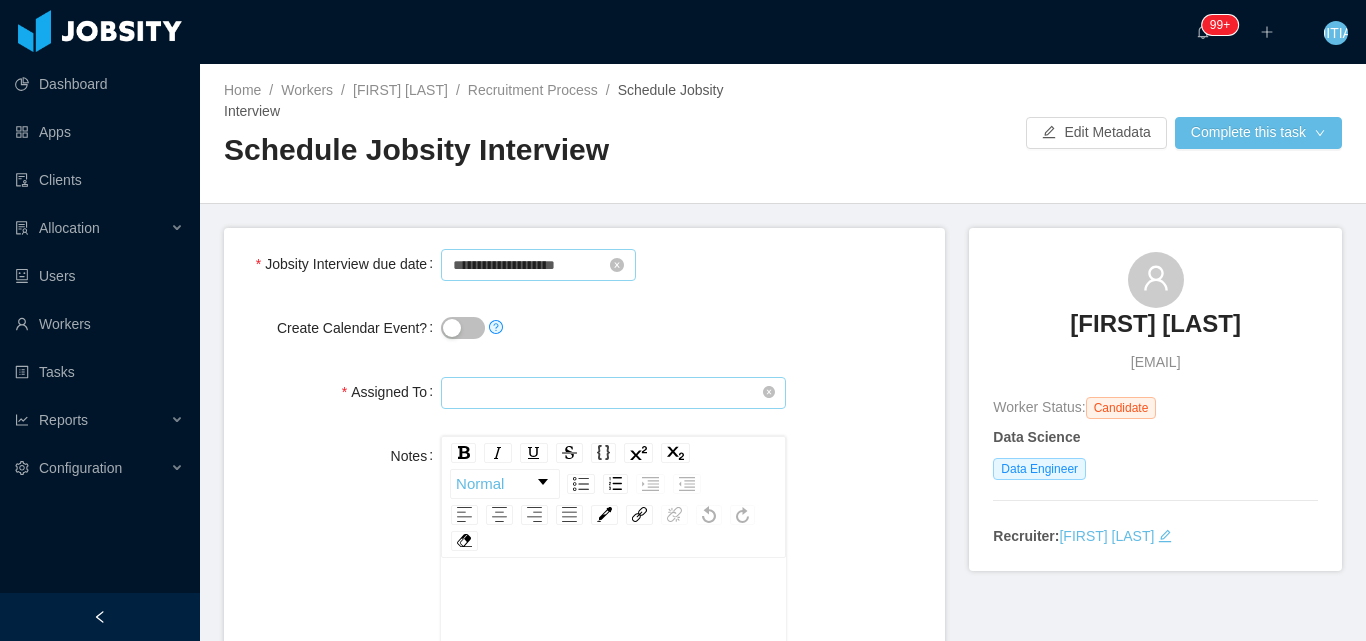 click at bounding box center [613, 393] 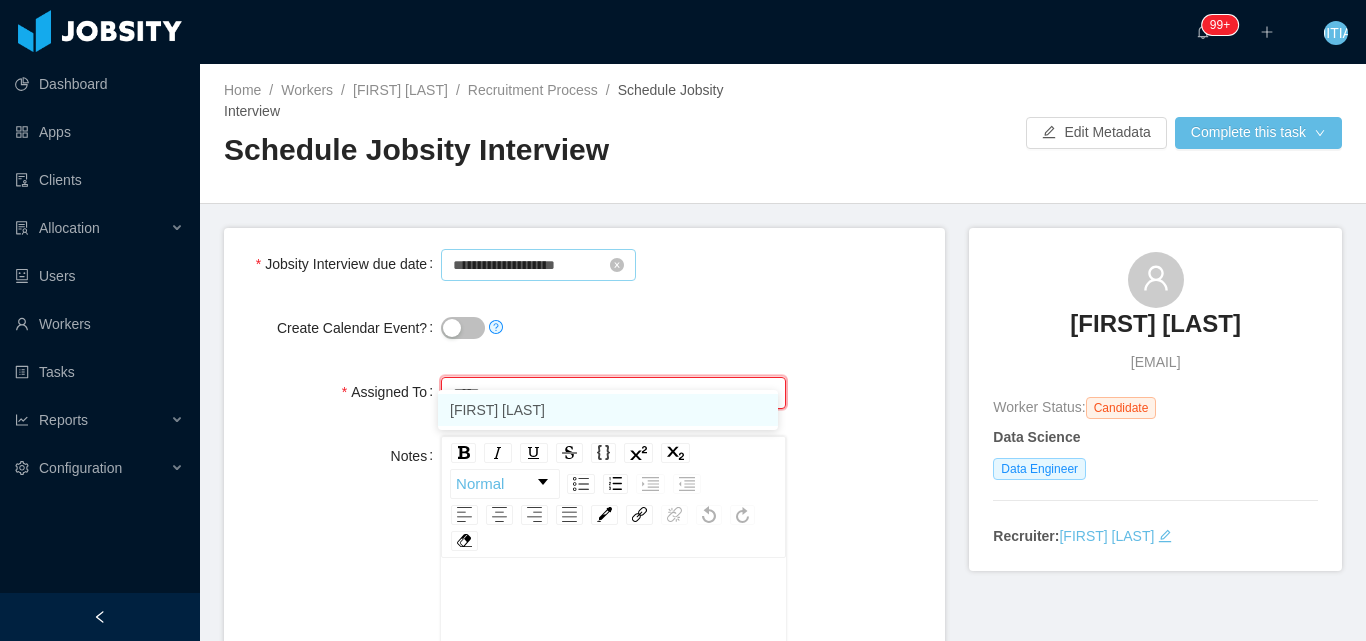 click on "Guido Fernandez" at bounding box center [608, 410] 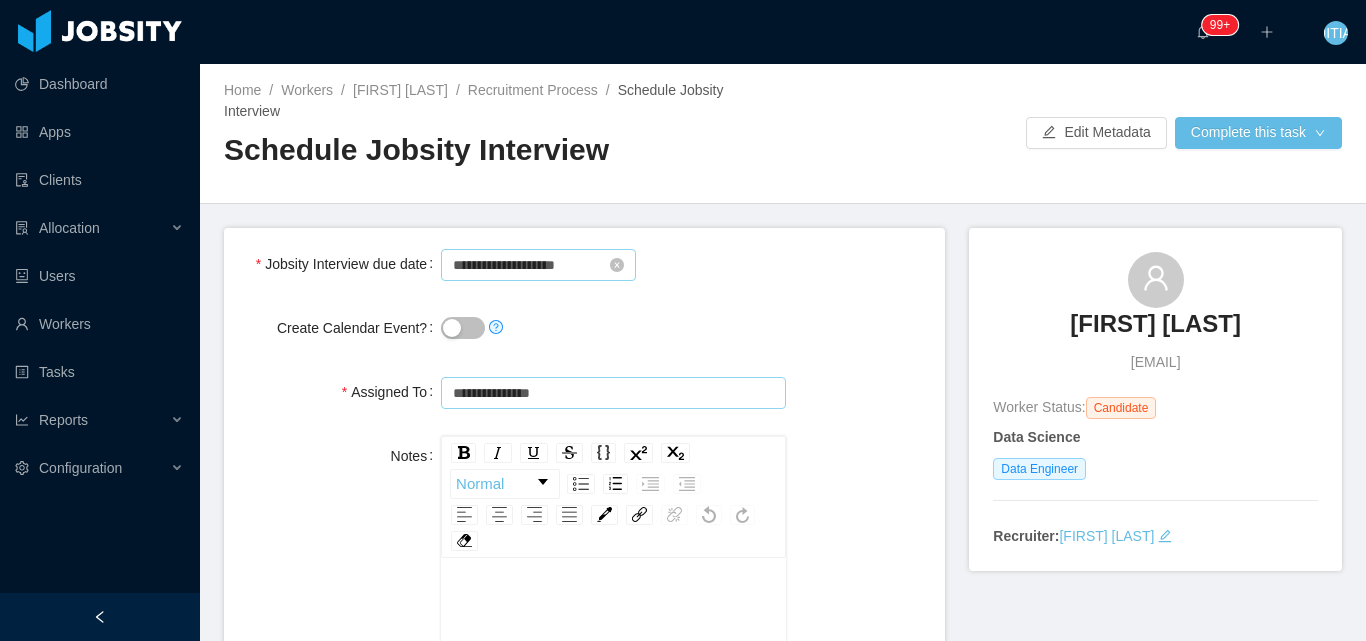 type on "**********" 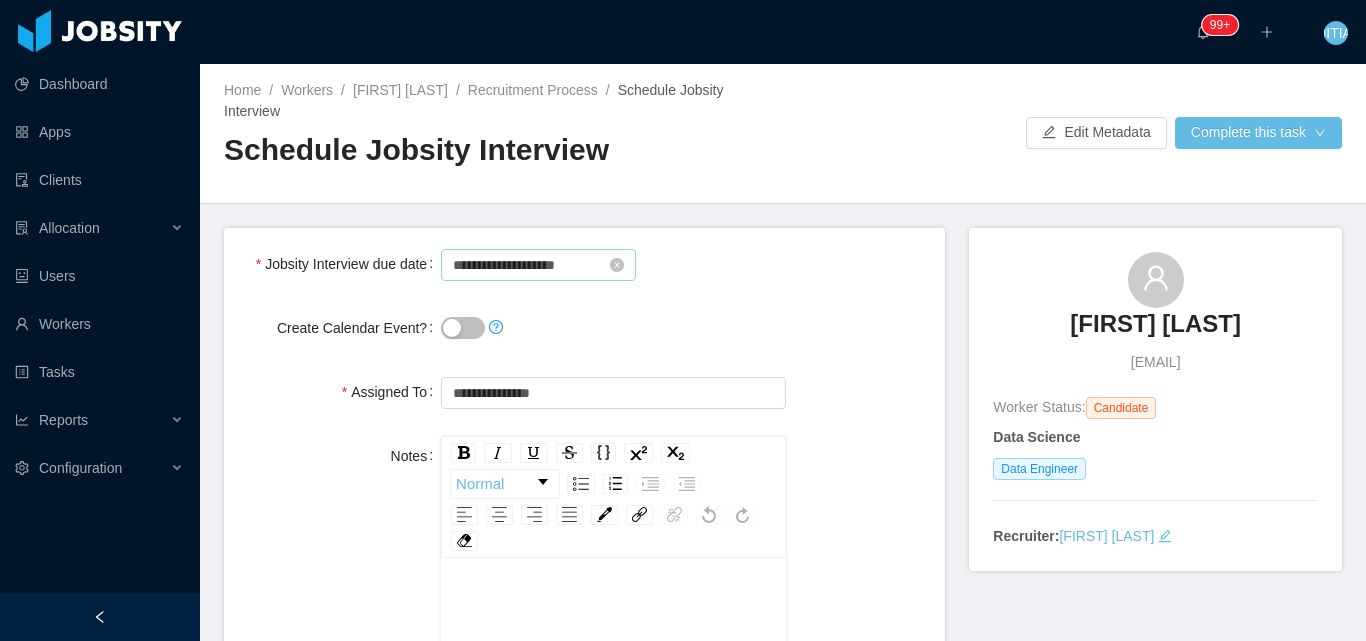 click on "**********" at bounding box center (584, 622) 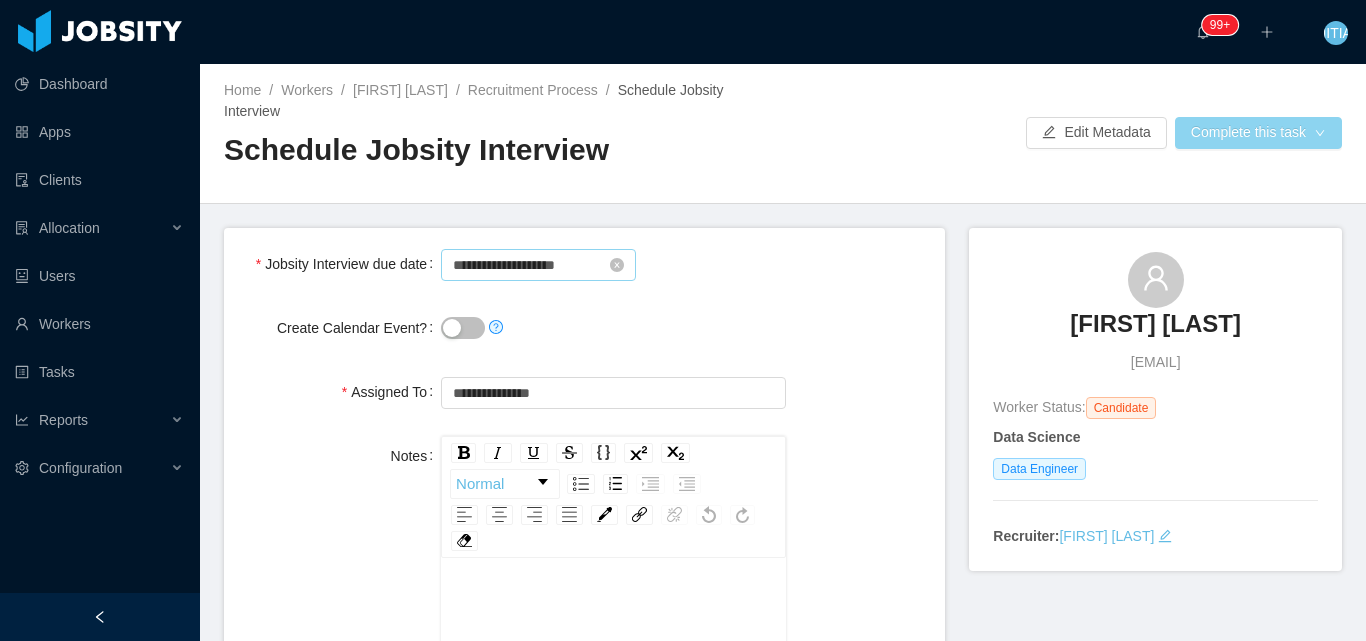 click on "Complete this task" at bounding box center [1258, 133] 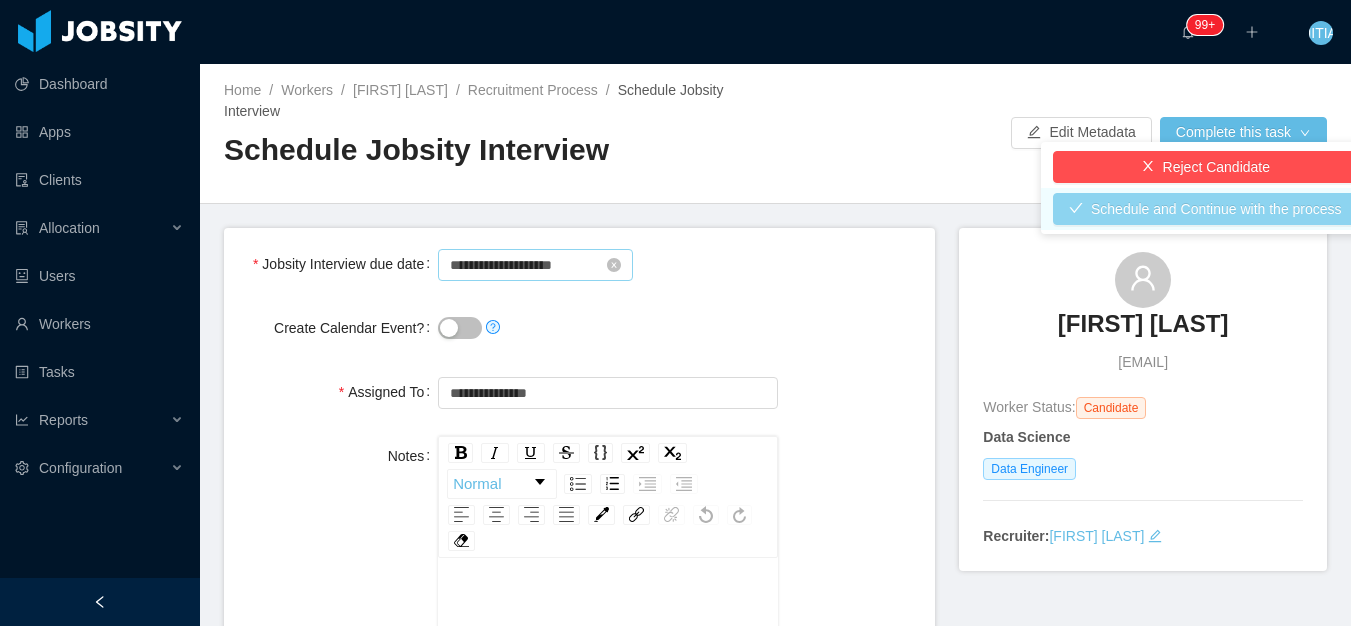 click on "Schedule and Continue with the process" at bounding box center (1205, 209) 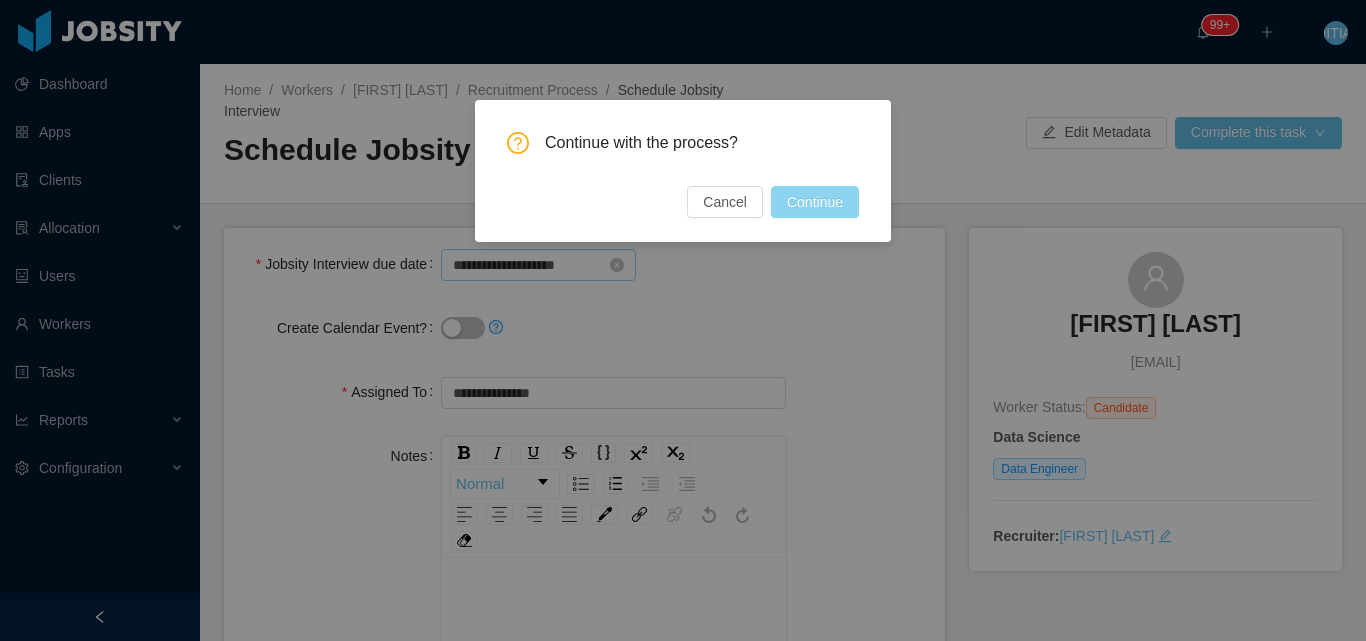 click on "Continue" at bounding box center [815, 202] 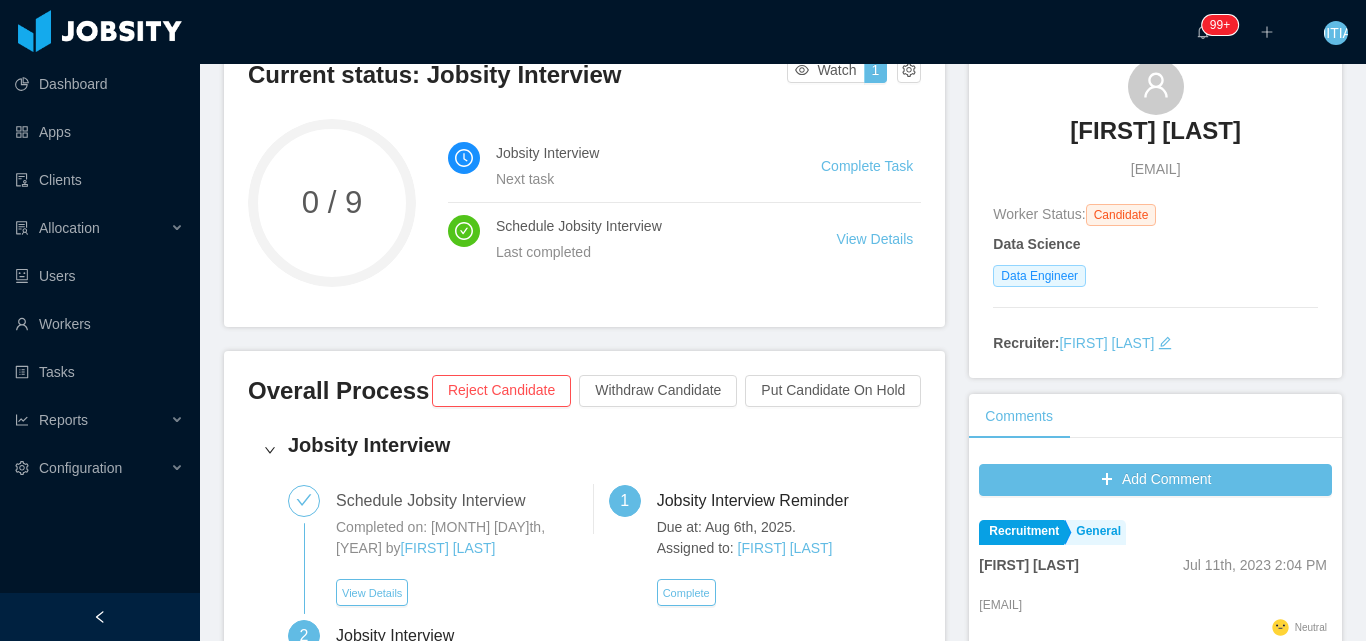 scroll, scrollTop: 400, scrollLeft: 0, axis: vertical 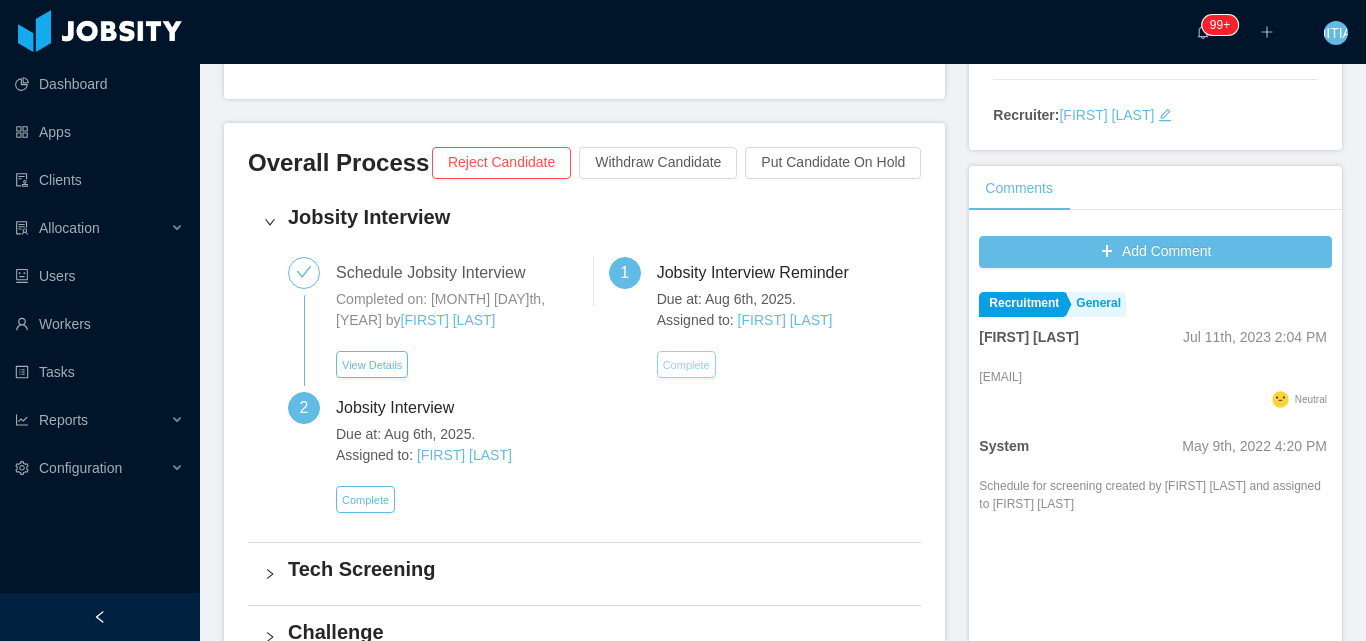 click on "Complete" at bounding box center (686, 364) 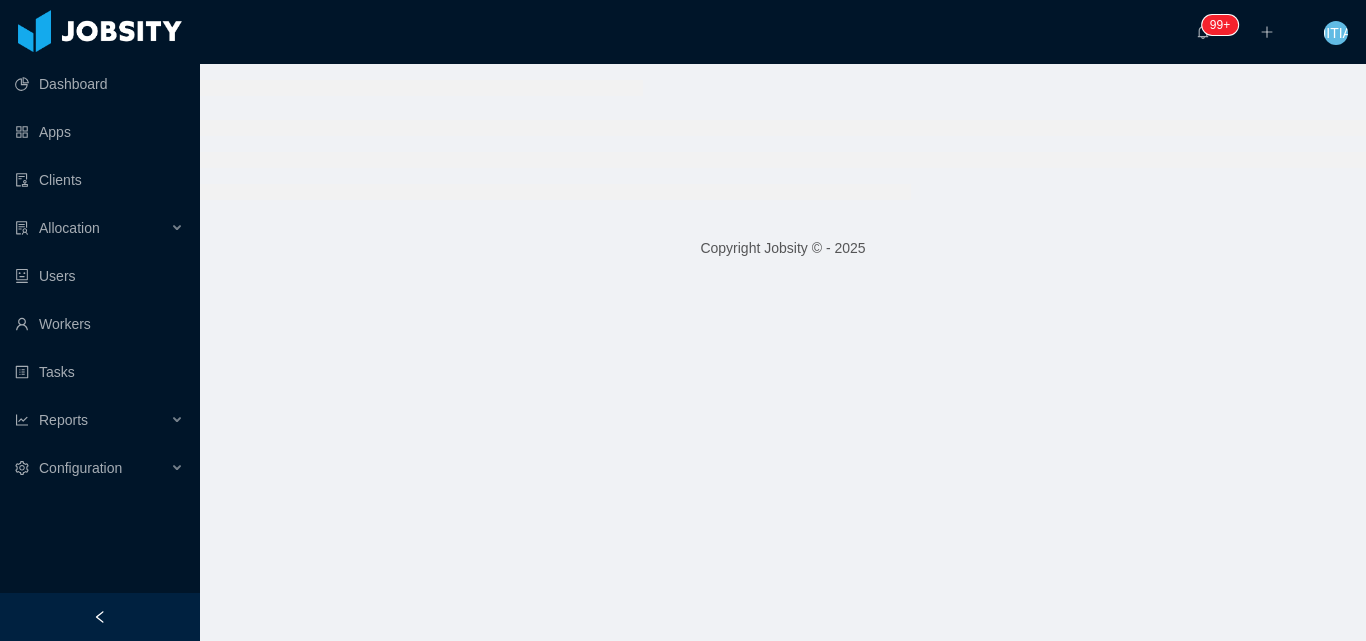 scroll, scrollTop: 0, scrollLeft: 0, axis: both 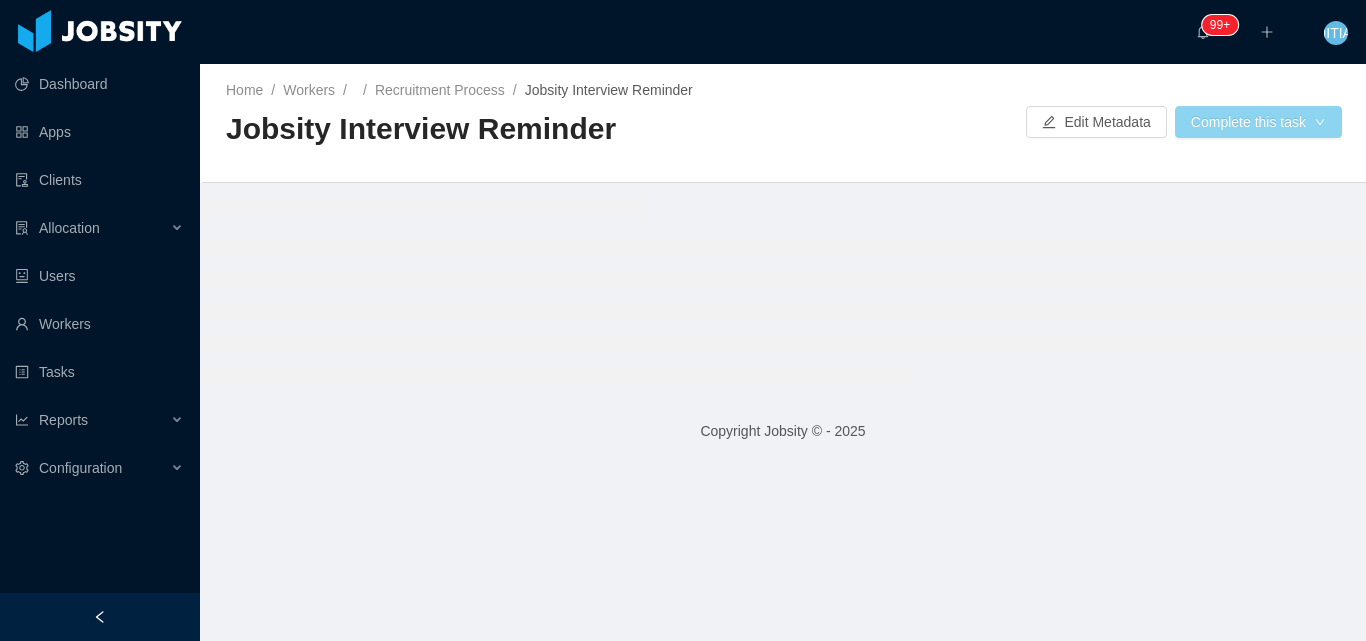 click on "Complete this task" at bounding box center [1258, 122] 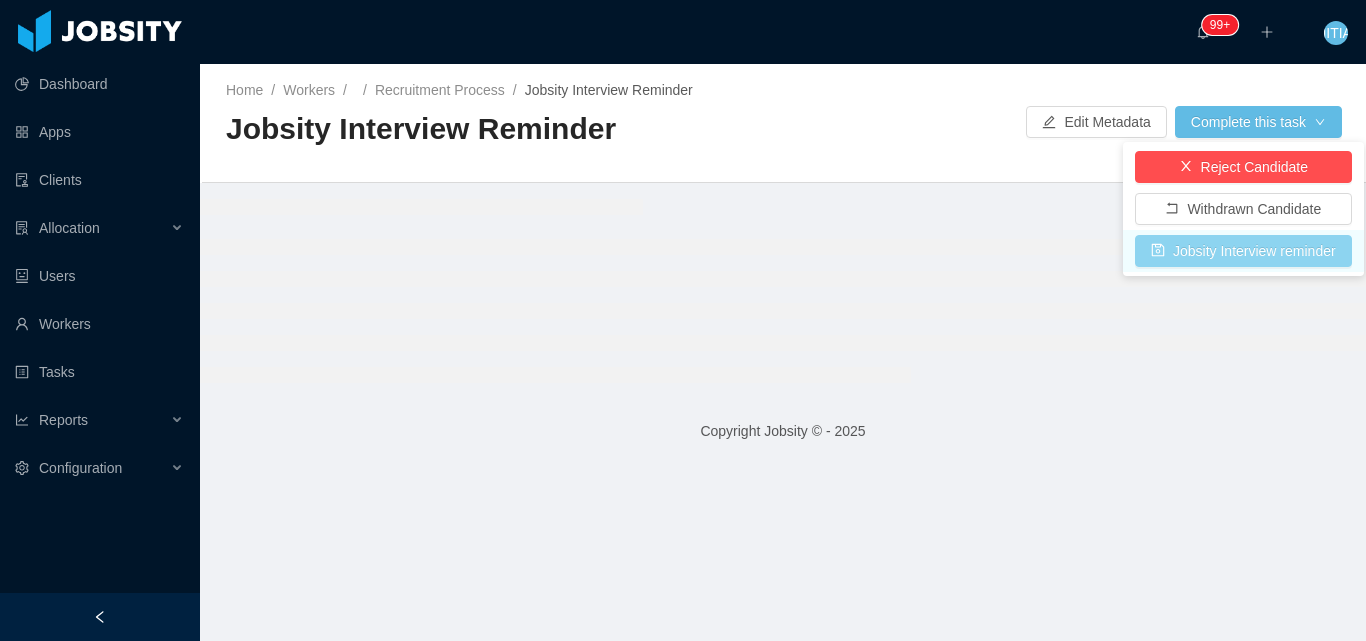 click on "Jobsity Interview reminder" at bounding box center (1243, 251) 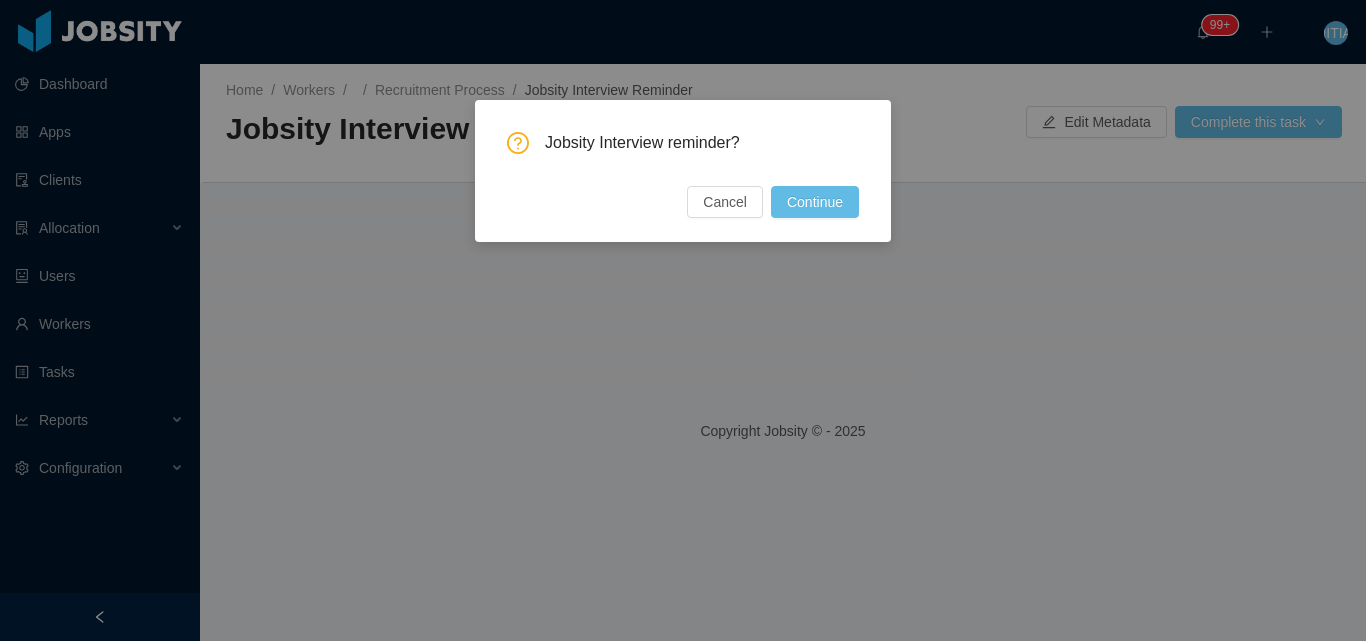 click on "Jobsity Interview reminder? Cancel Continue" at bounding box center [683, 171] 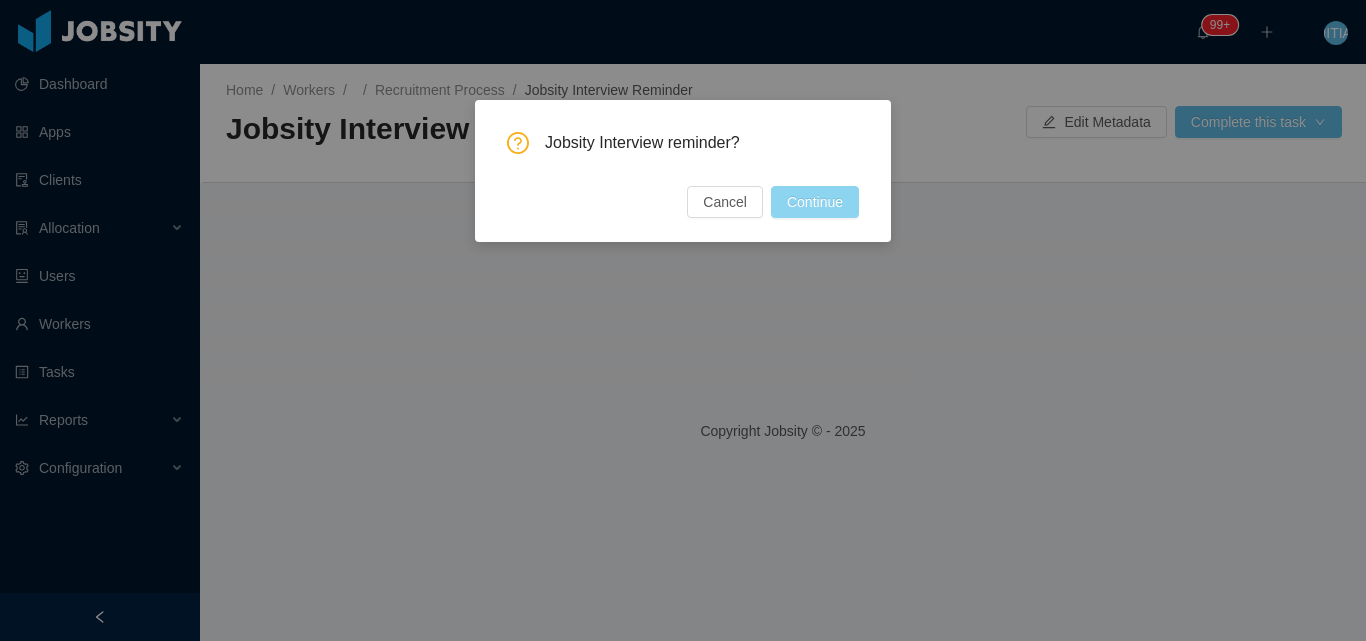 click on "Continue" at bounding box center (815, 202) 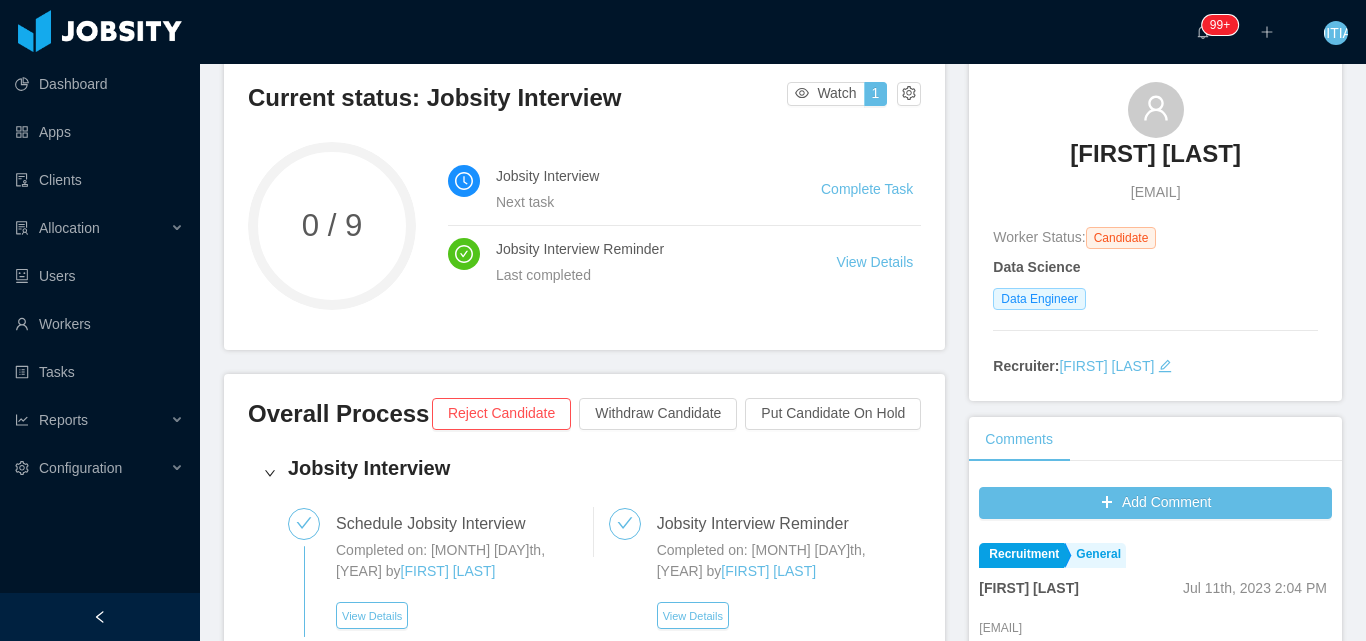 scroll, scrollTop: 500, scrollLeft: 0, axis: vertical 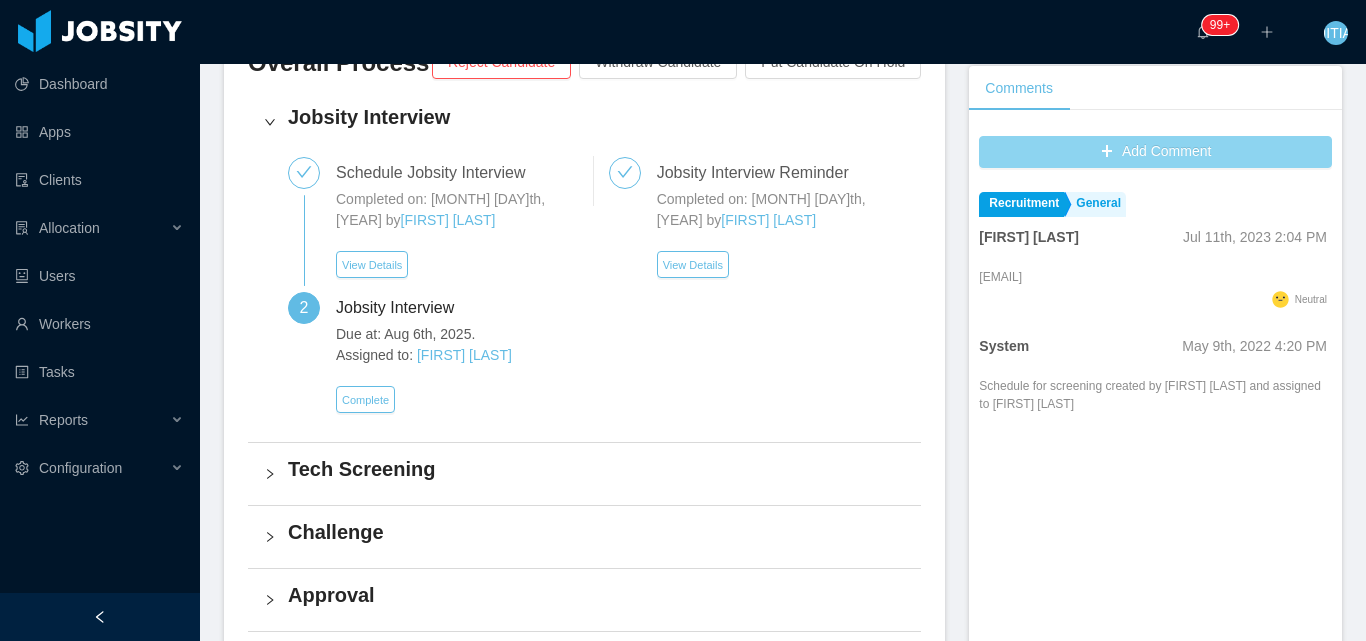 click on "Add Comment" at bounding box center [1155, 152] 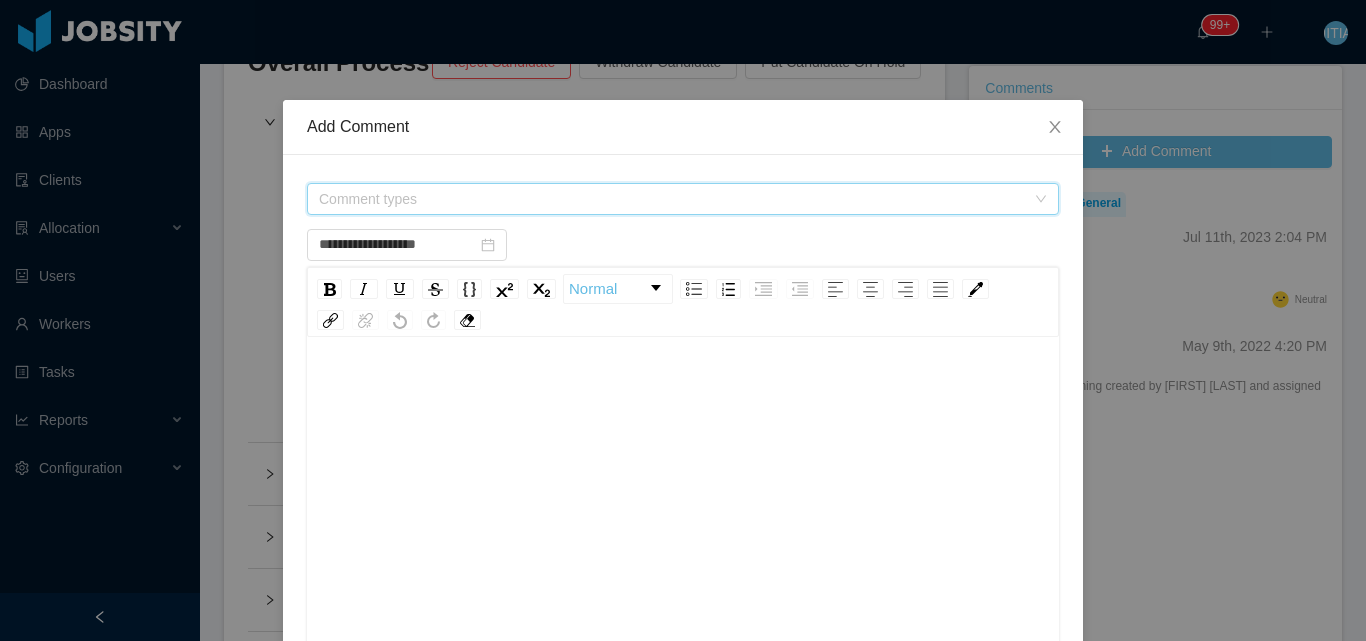 click on "Comment types" at bounding box center (672, 199) 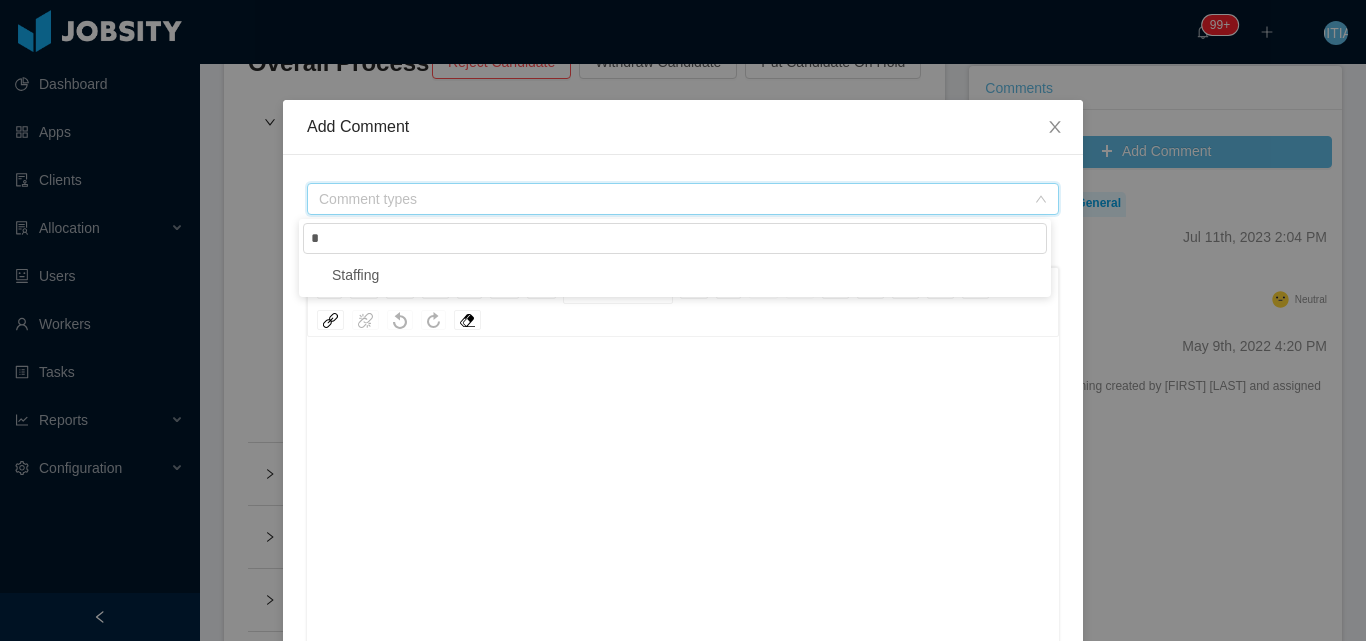 type on "**" 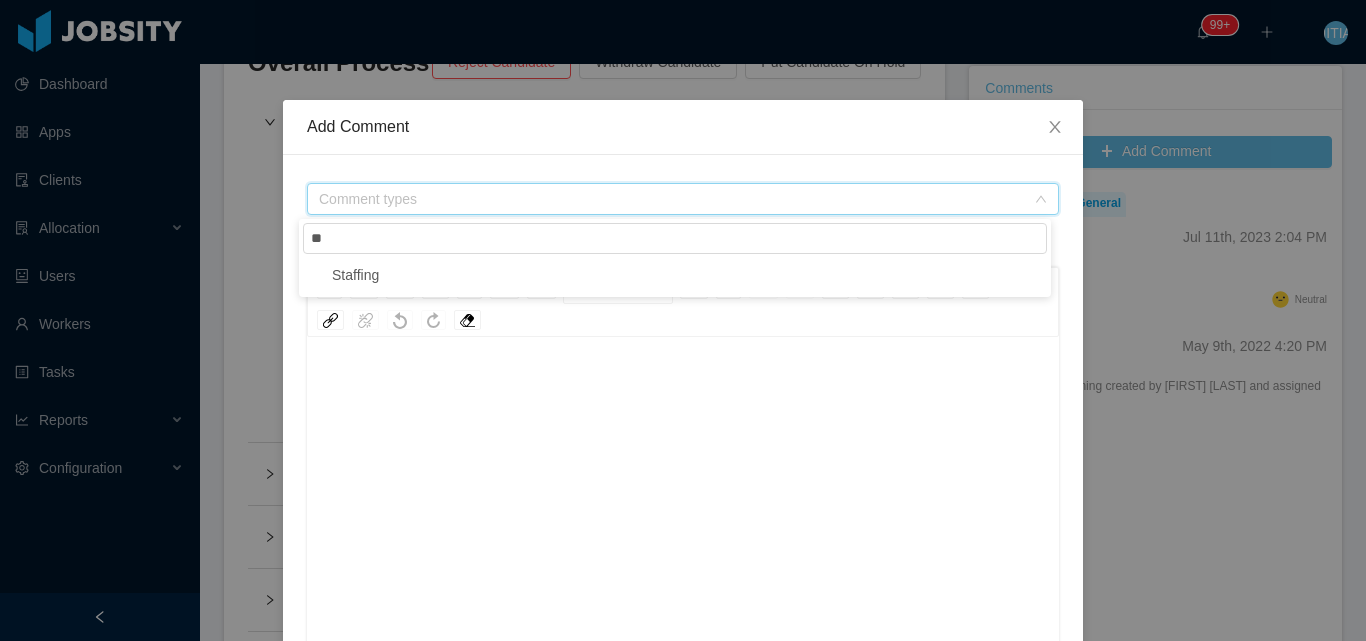 type on "**********" 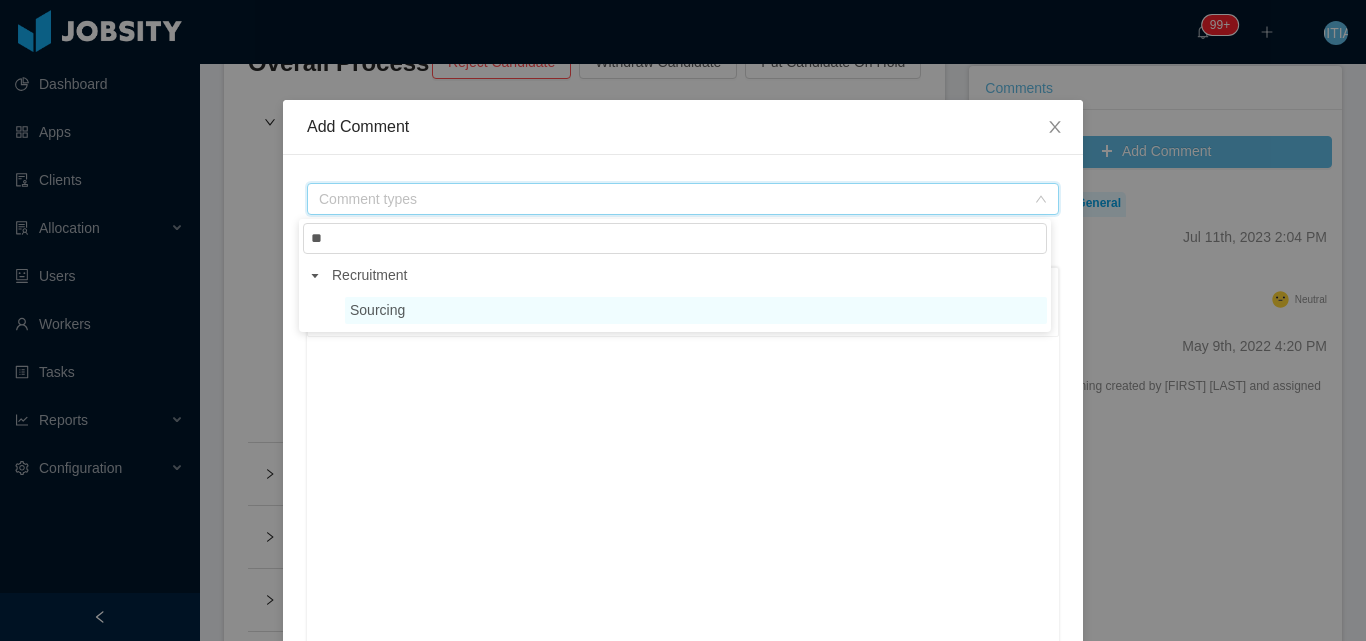 type on "**" 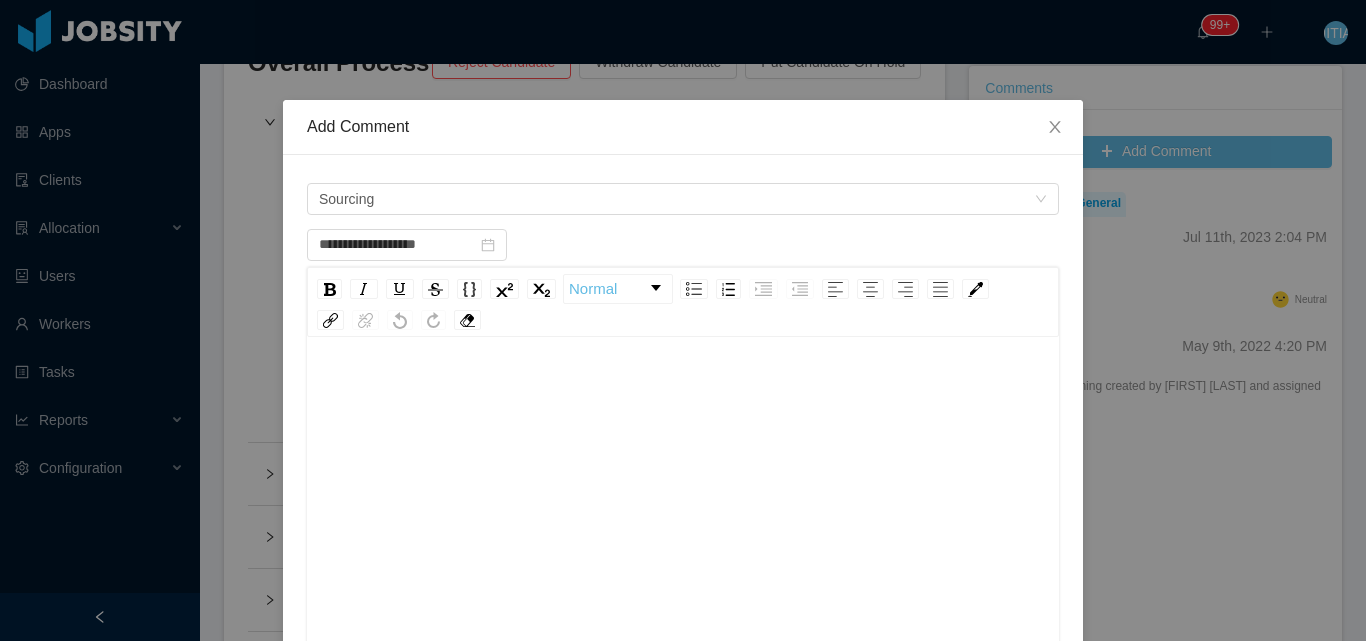 click at bounding box center (683, 546) 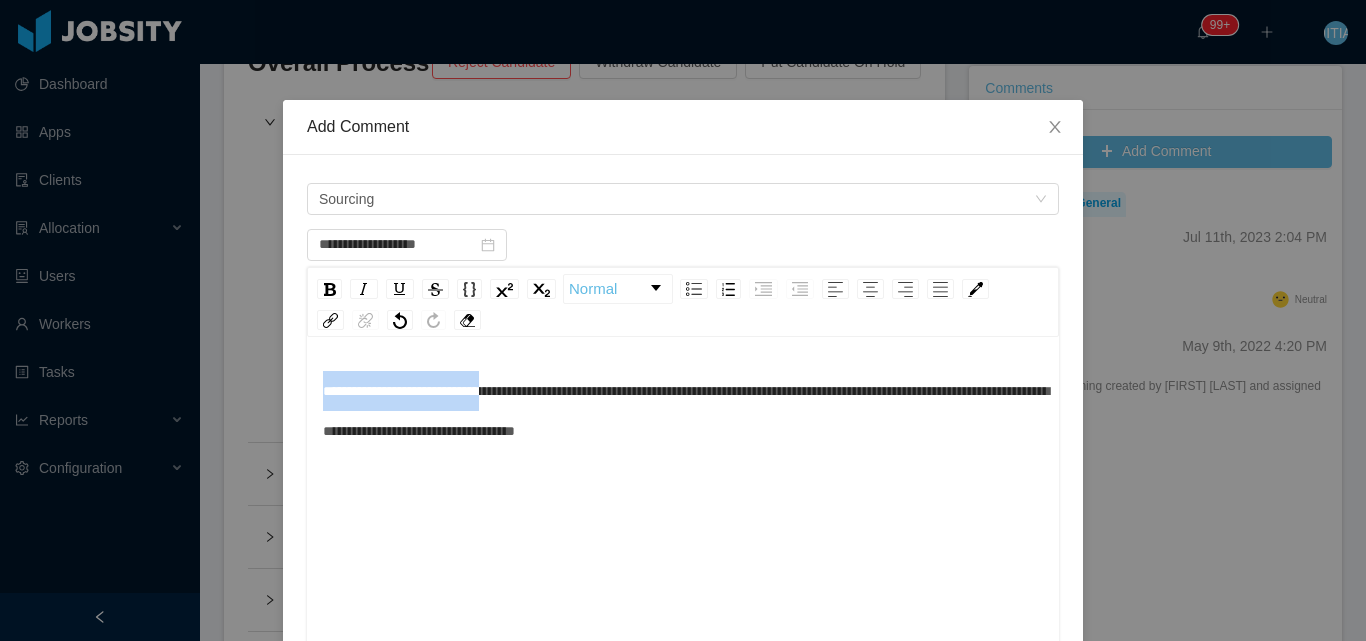 drag, startPoint x: 524, startPoint y: 397, endPoint x: 28, endPoint y: 357, distance: 497.6103 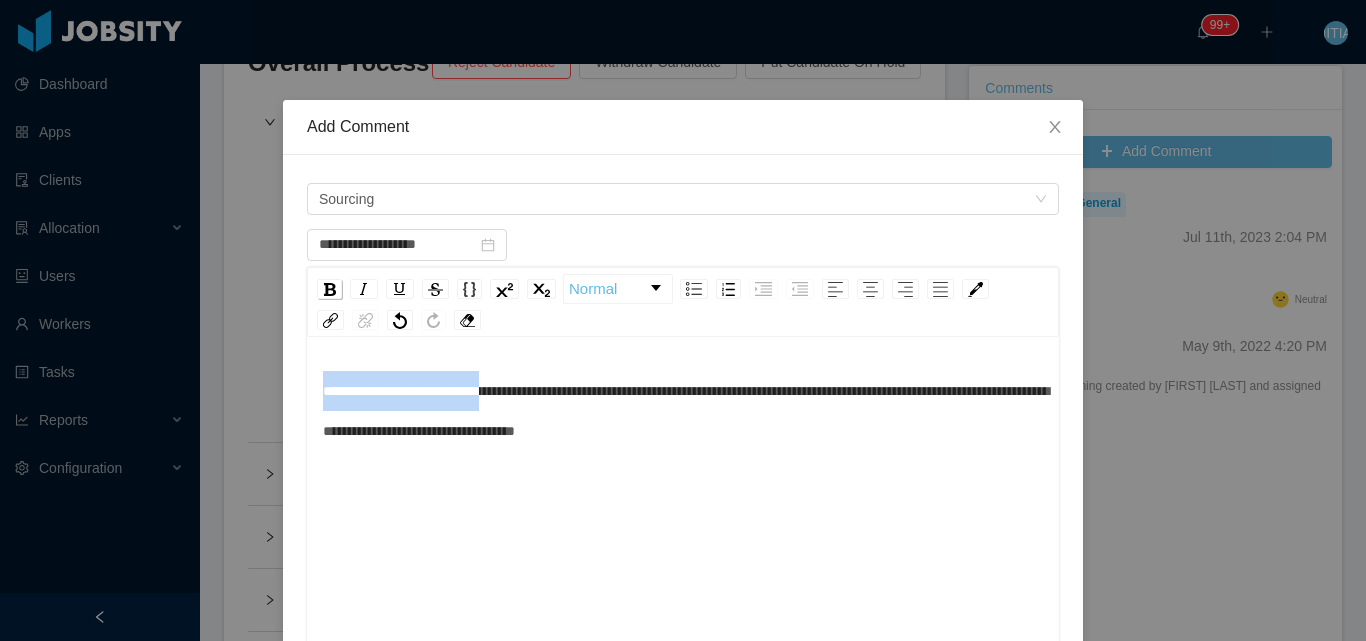 drag, startPoint x: 326, startPoint y: 291, endPoint x: 809, endPoint y: 359, distance: 487.76328 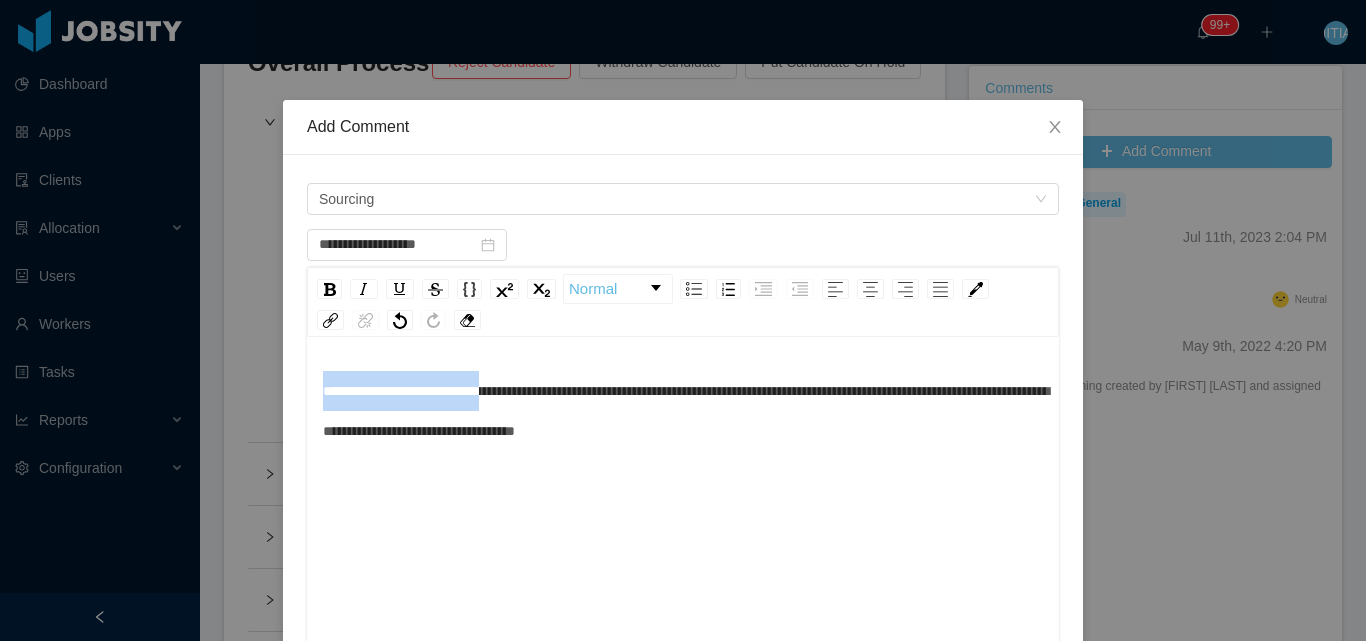 click at bounding box center [330, 289] 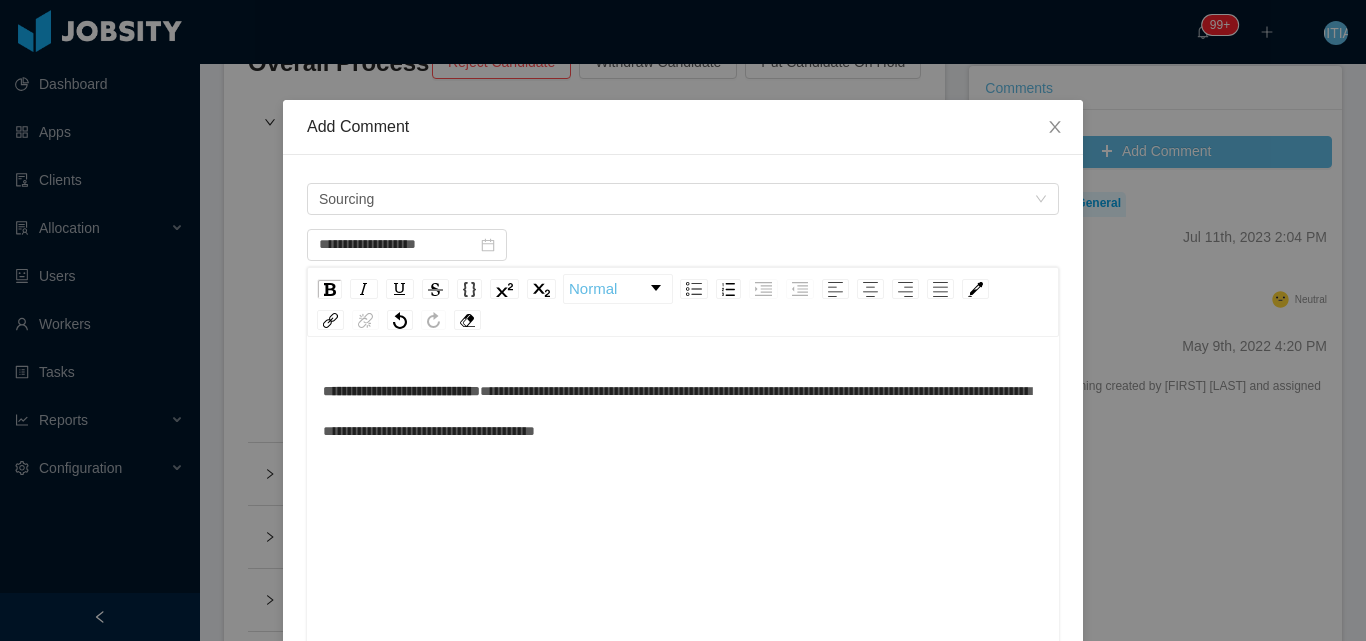 click on "**********" at bounding box center [677, 411] 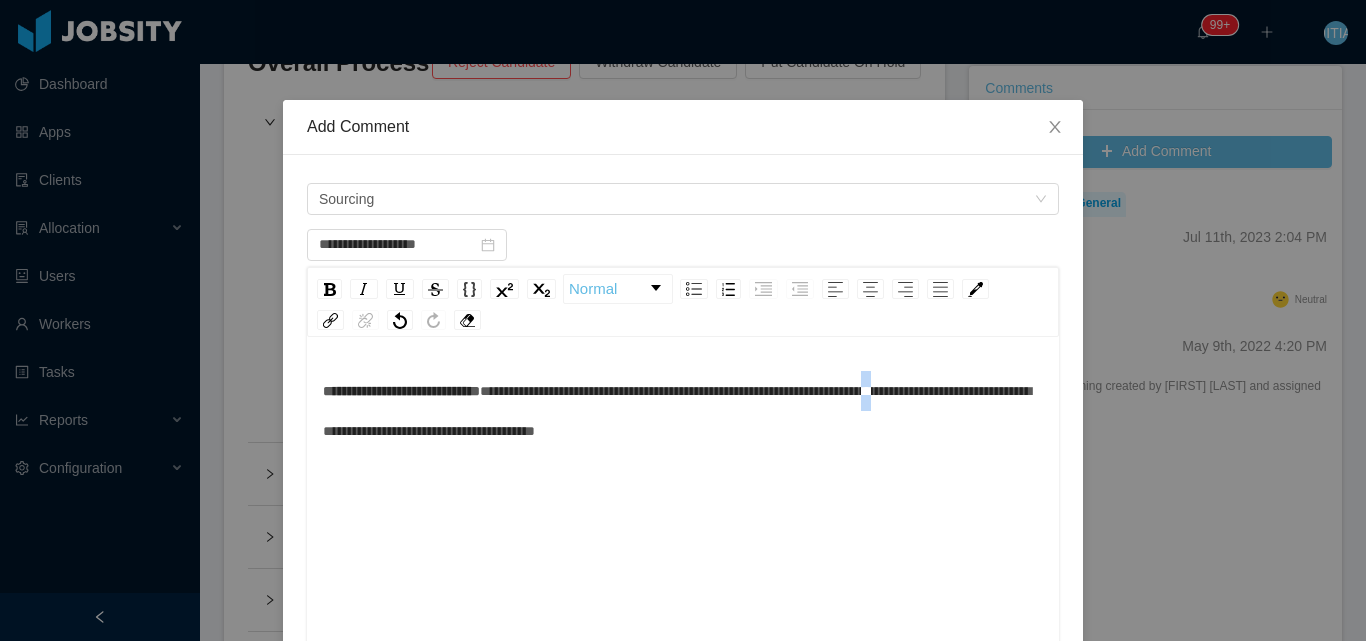 click on "**********" at bounding box center [677, 411] 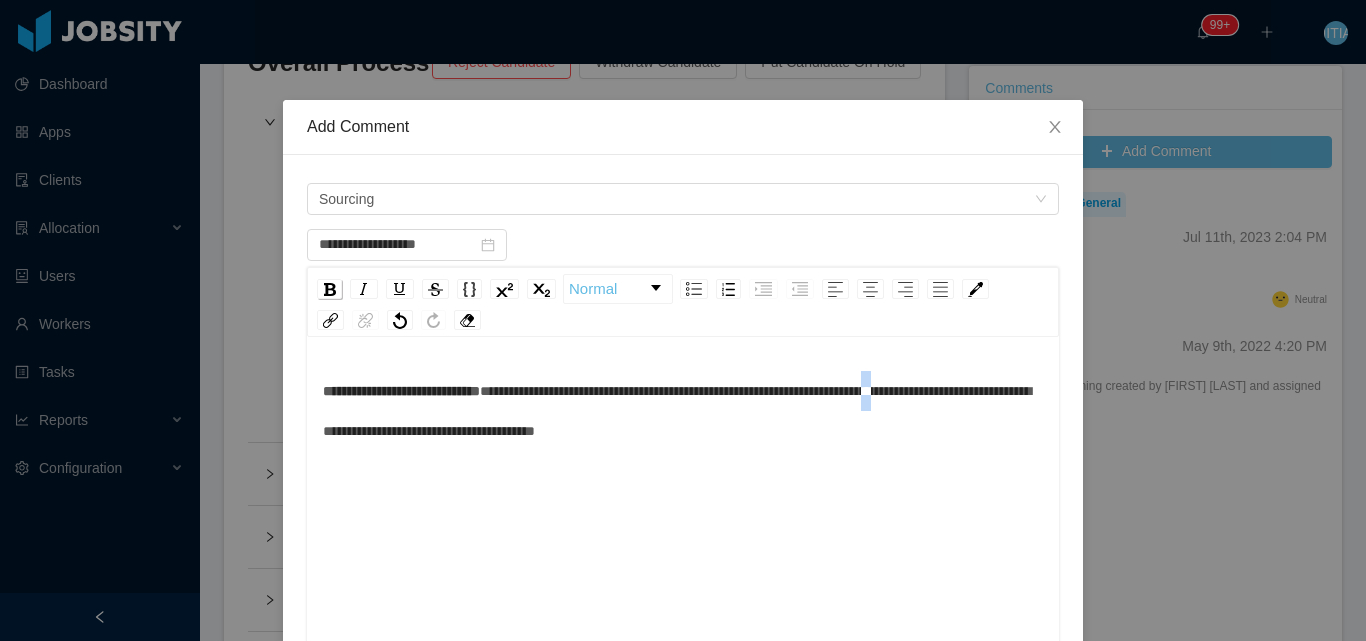 click at bounding box center [330, 289] 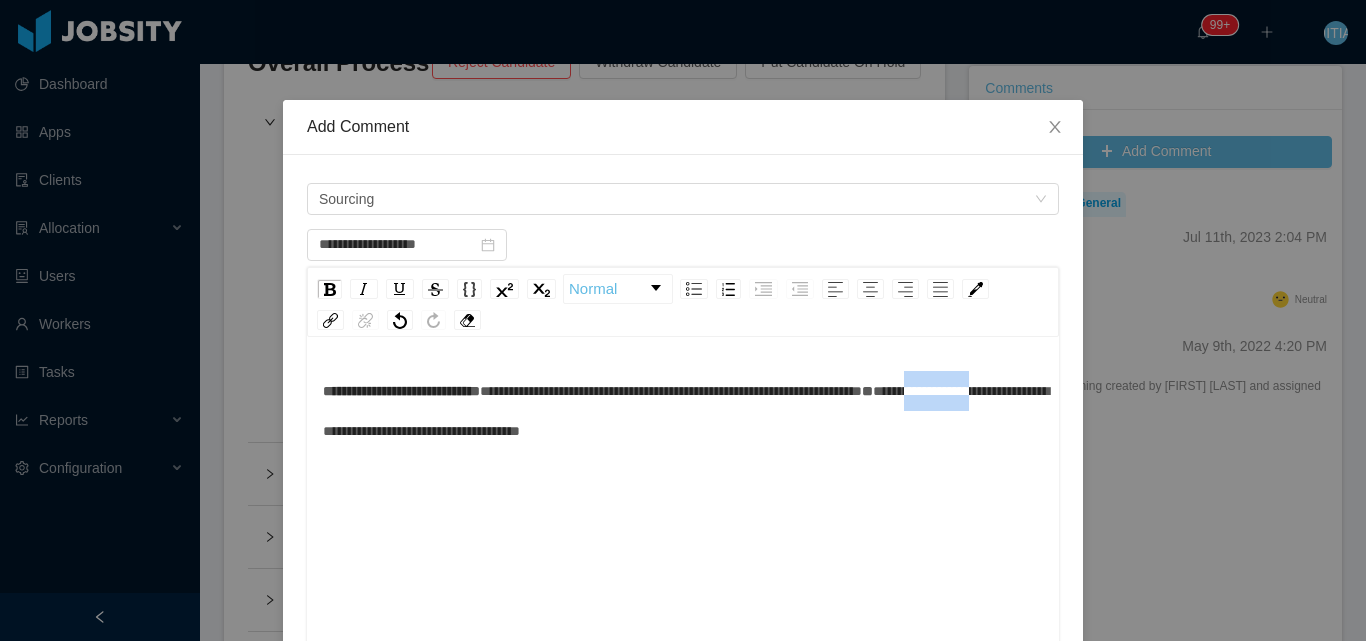 drag, startPoint x: 340, startPoint y: 438, endPoint x: 446, endPoint y: 439, distance: 106.004715 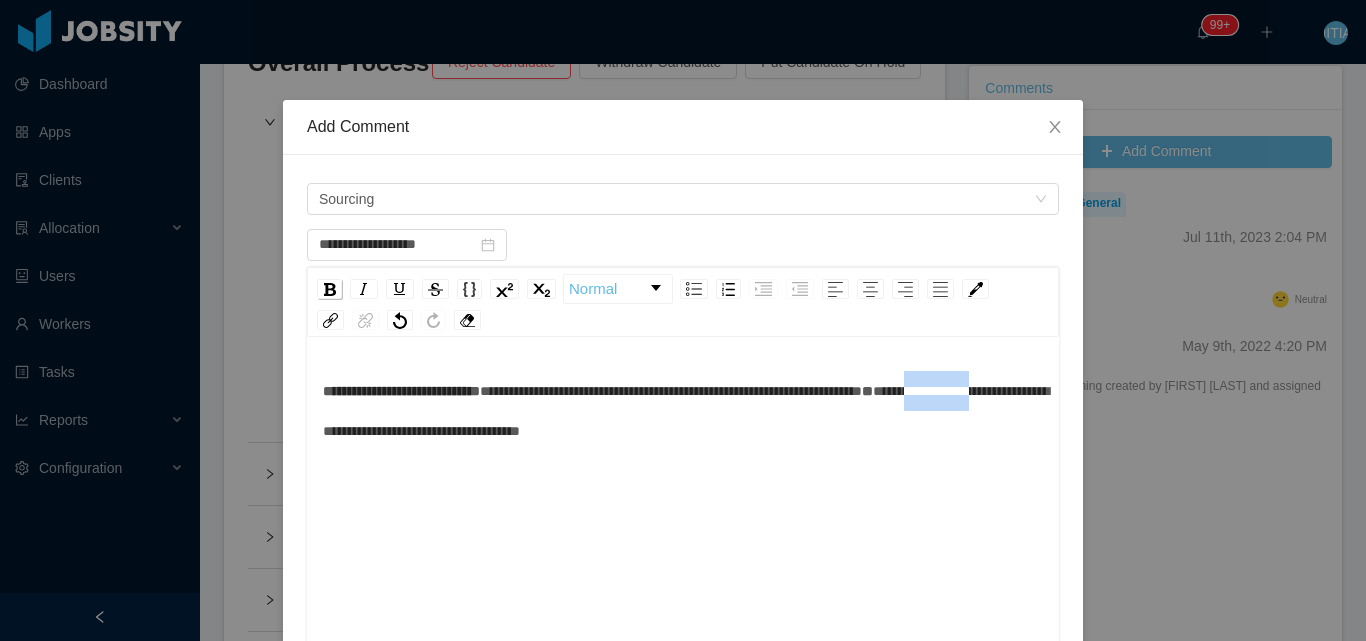 drag, startPoint x: 322, startPoint y: 284, endPoint x: 449, endPoint y: 406, distance: 176.10509 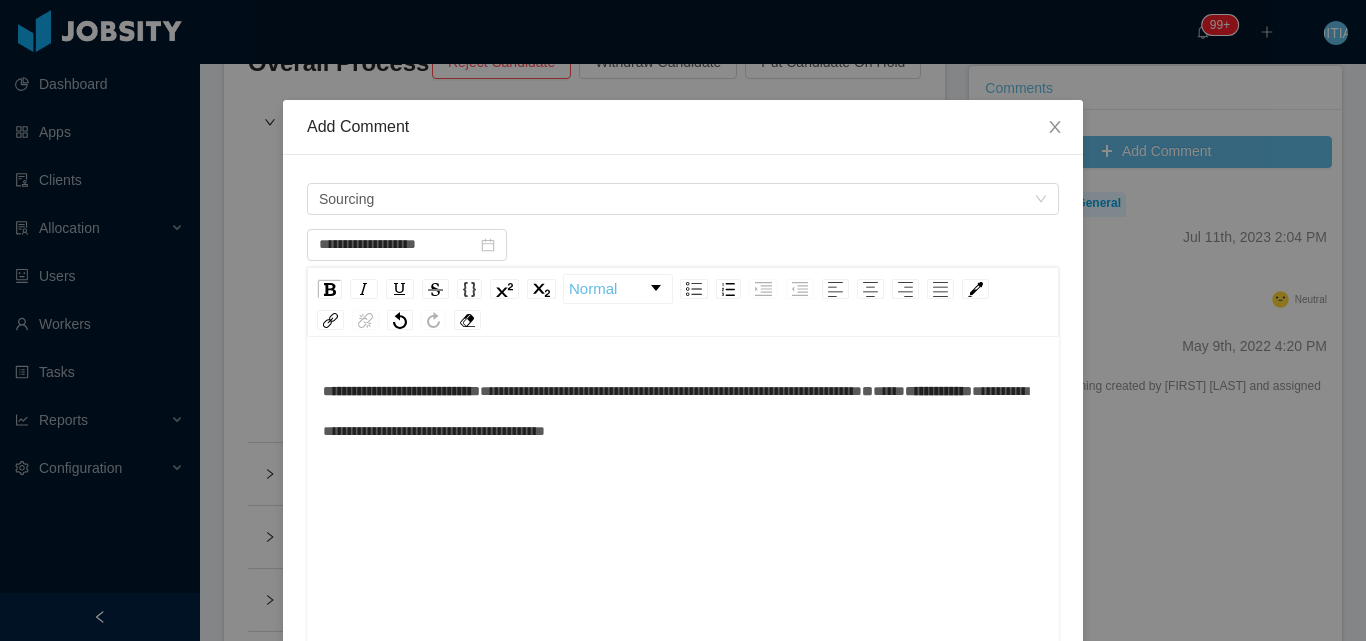 click on "**********" at bounding box center (675, 411) 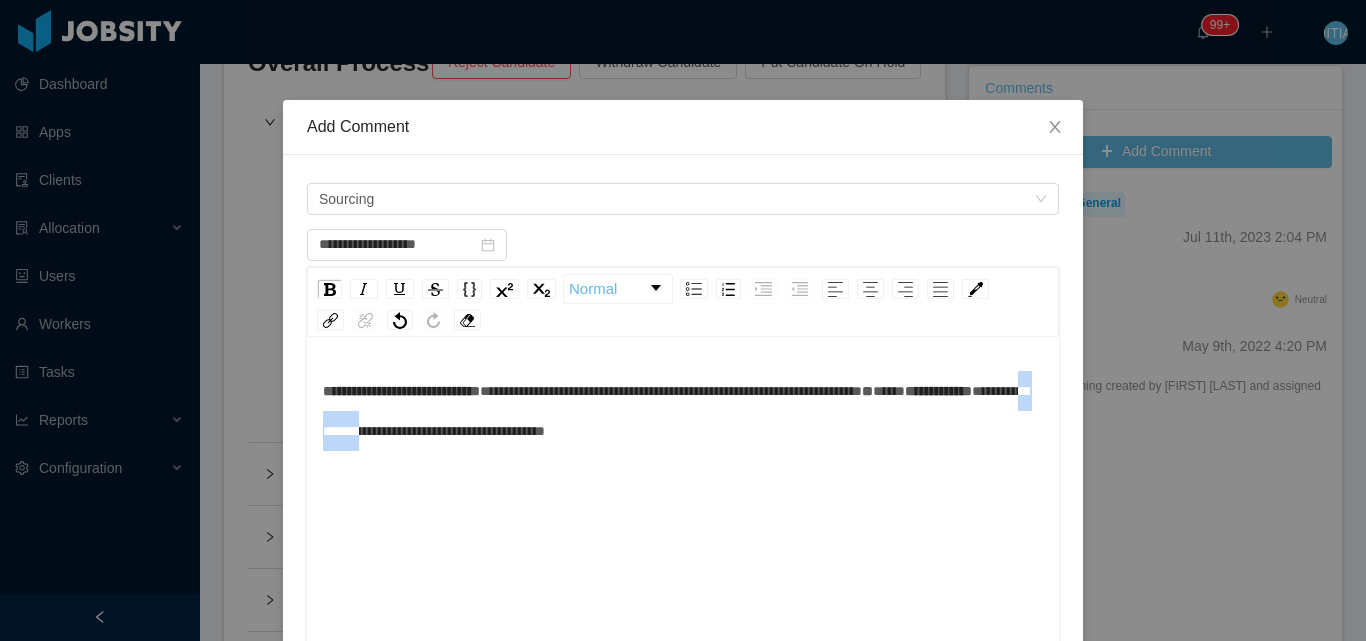 click on "**********" at bounding box center [675, 411] 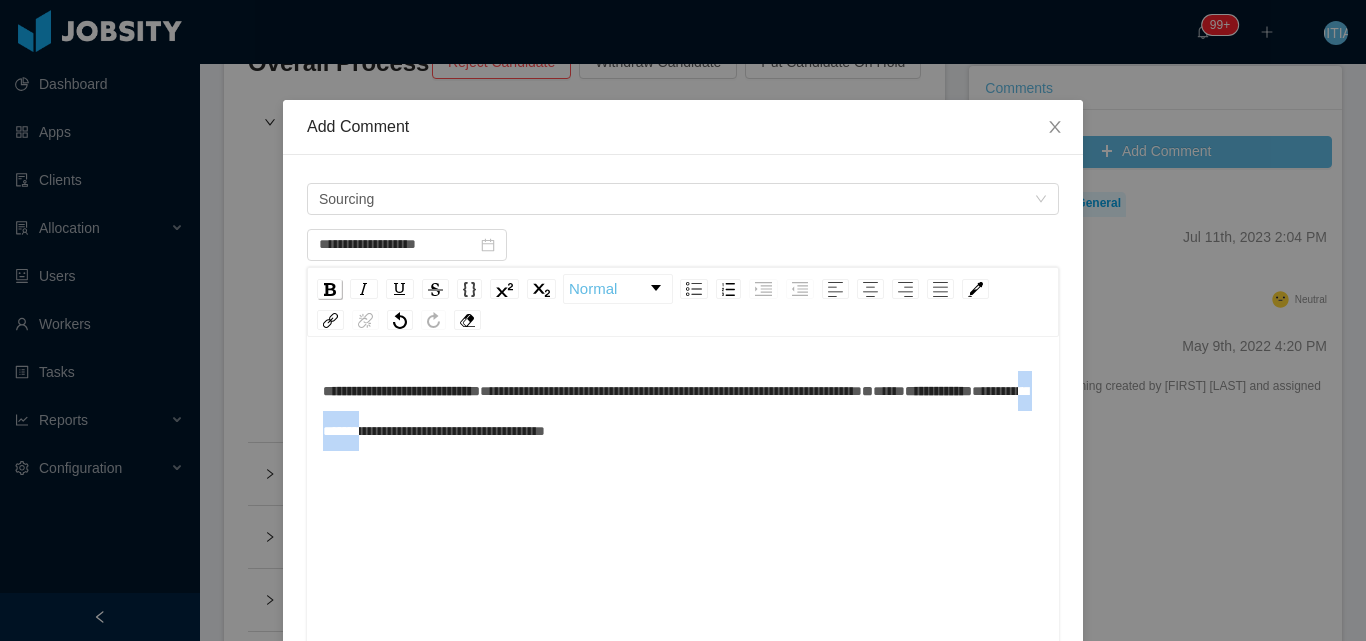 click at bounding box center (330, 289) 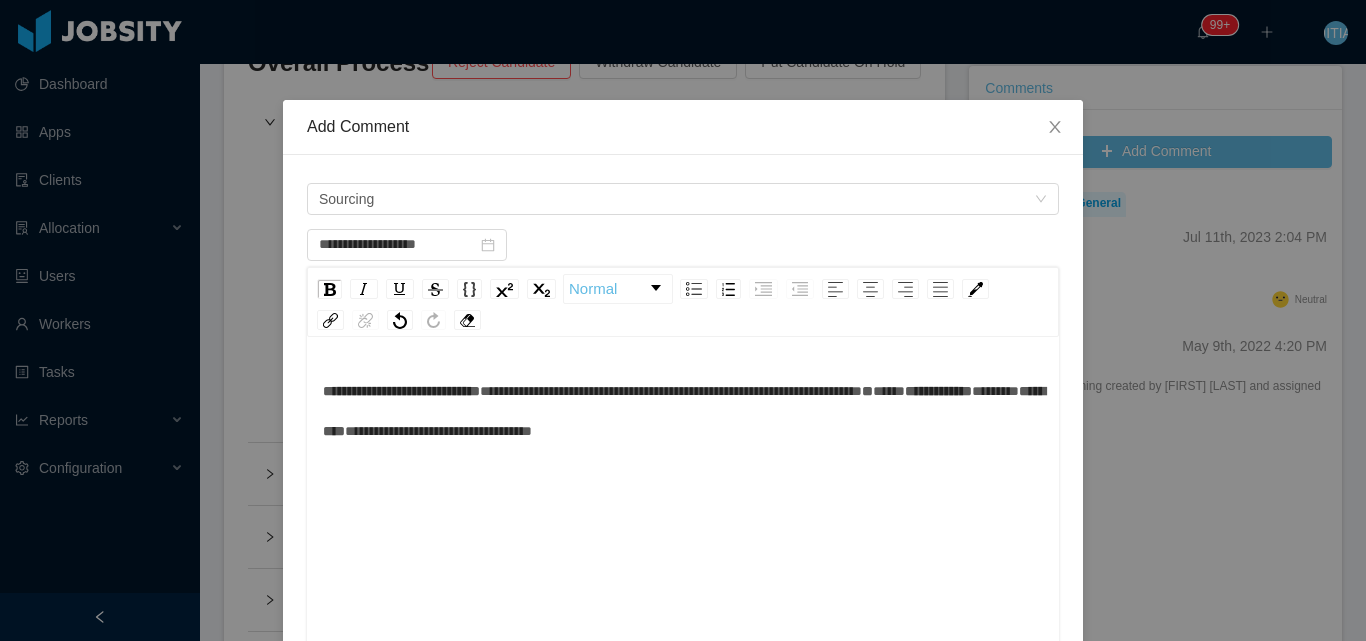 click on "**********" at bounding box center [401, 391] 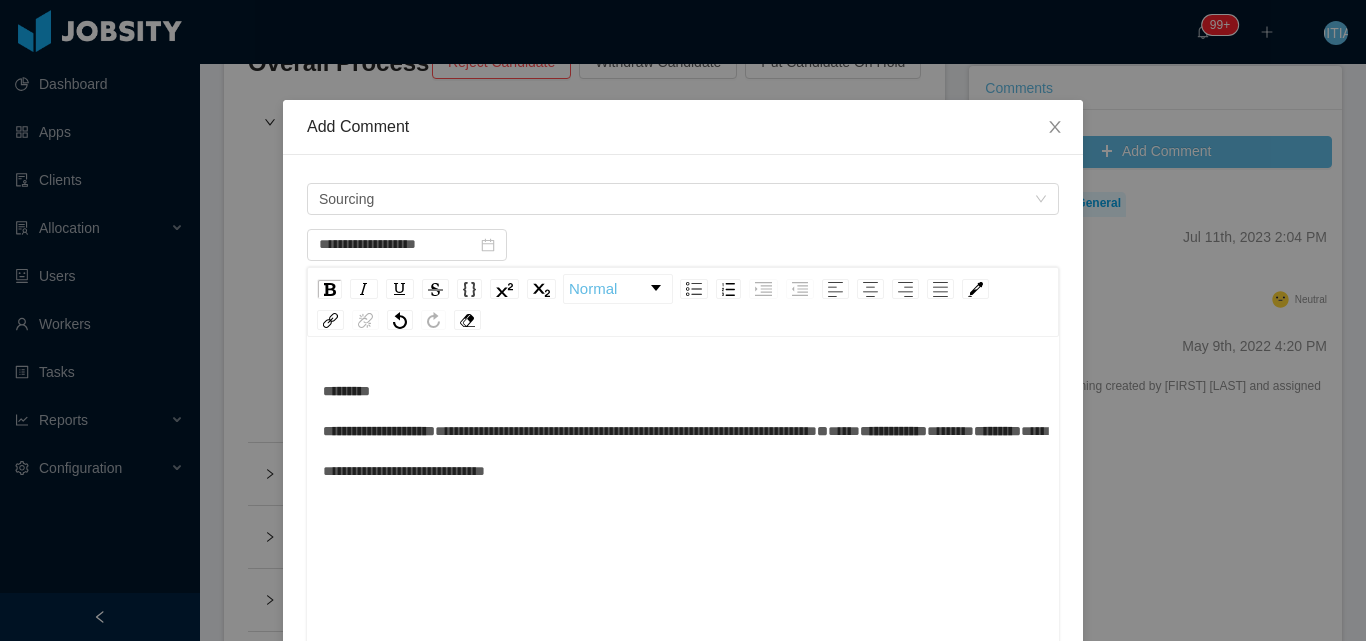 click on "**********" at bounding box center [683, 431] 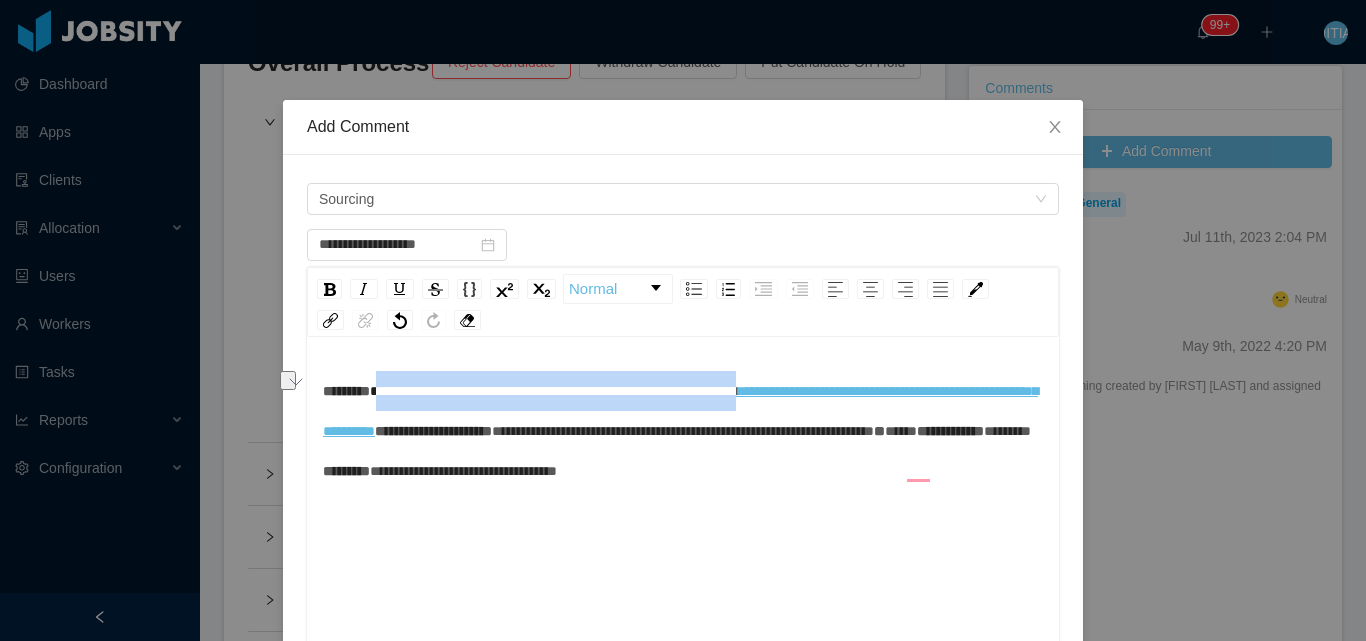 drag, startPoint x: 389, startPoint y: 410, endPoint x: 834, endPoint y: 389, distance: 445.49524 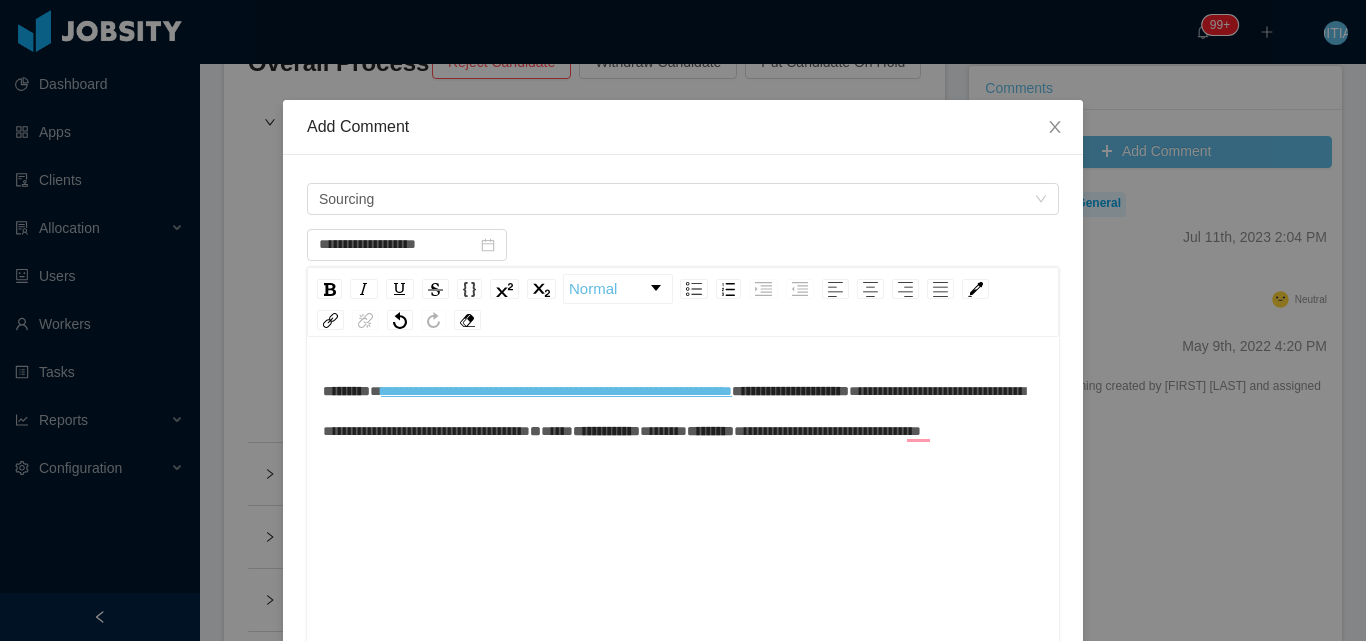 click on "**********" at bounding box center (790, 391) 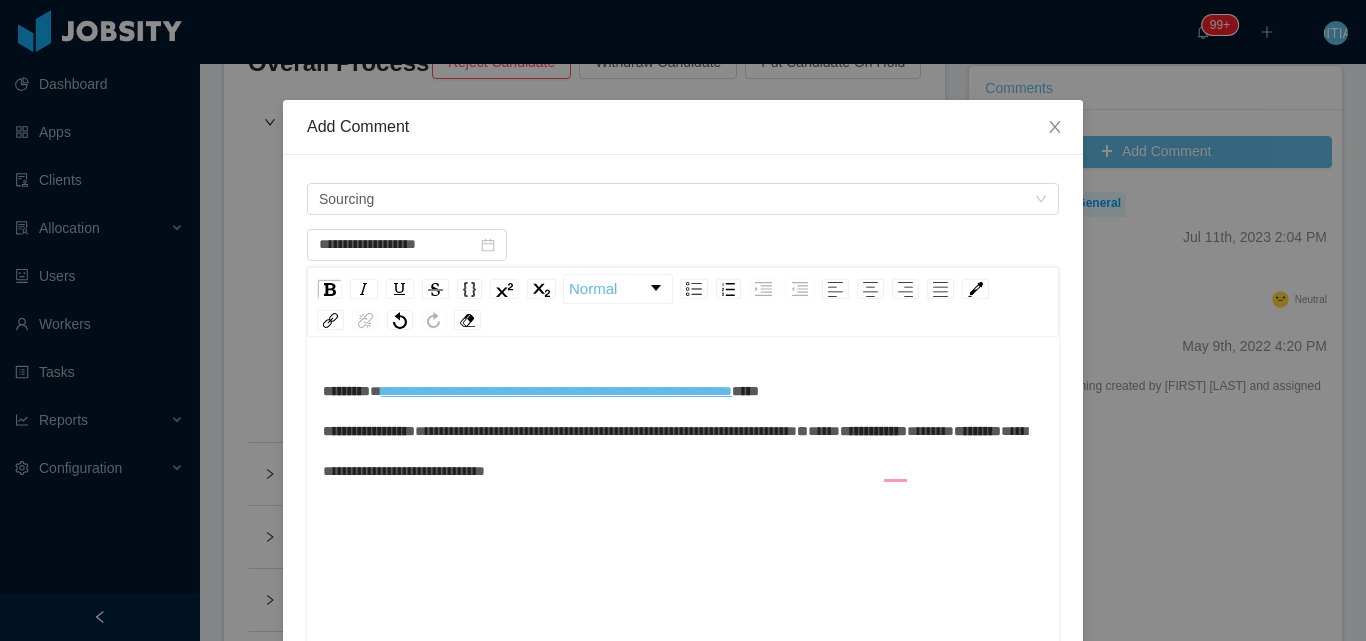 click on "**********" at bounding box center [541, 411] 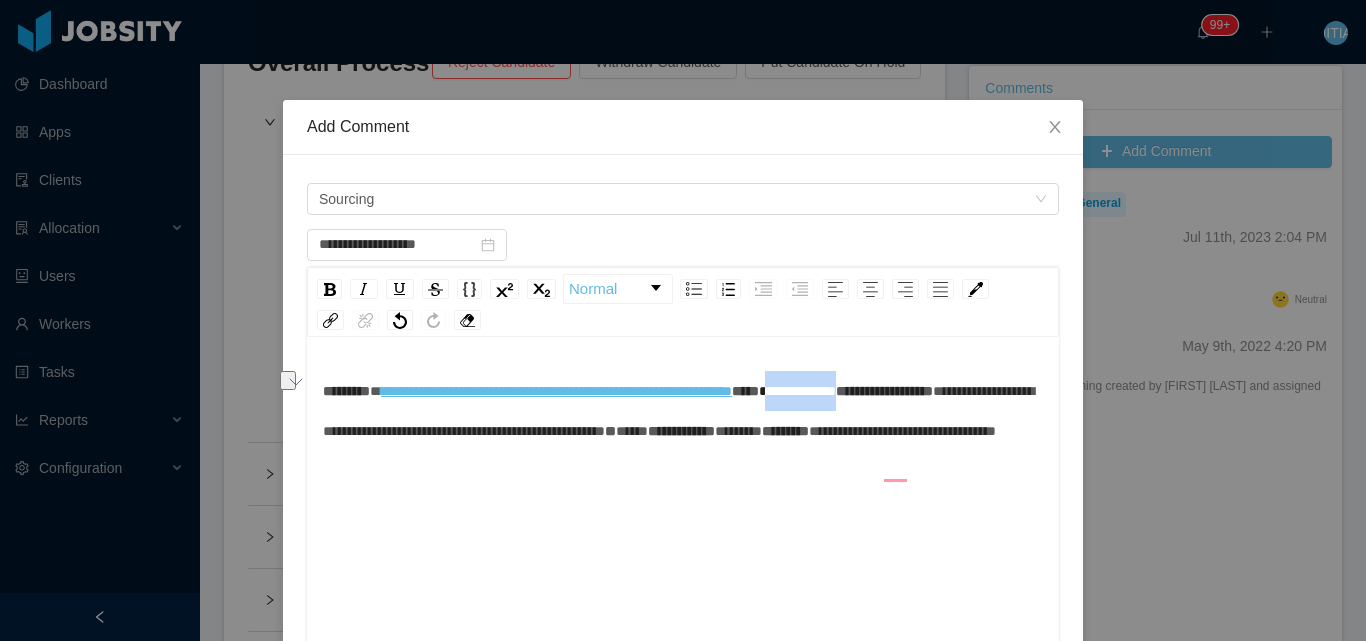 drag, startPoint x: 343, startPoint y: 417, endPoint x: 431, endPoint y: 402, distance: 89.26926 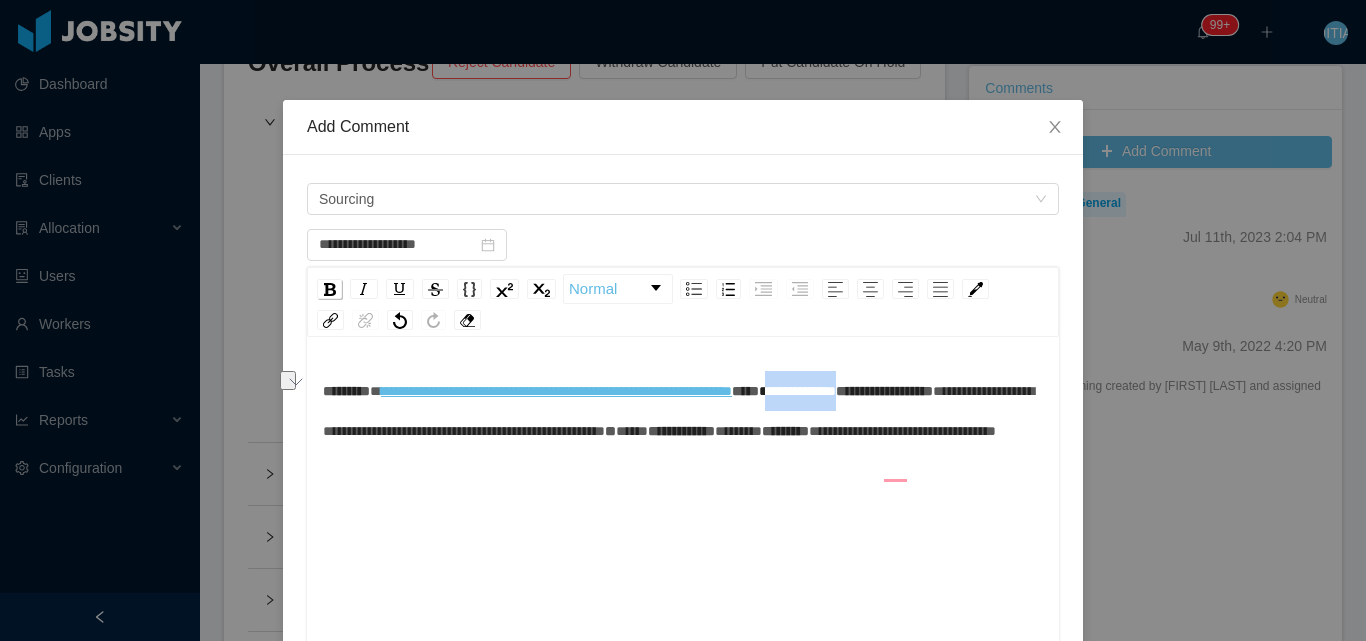 click at bounding box center [330, 289] 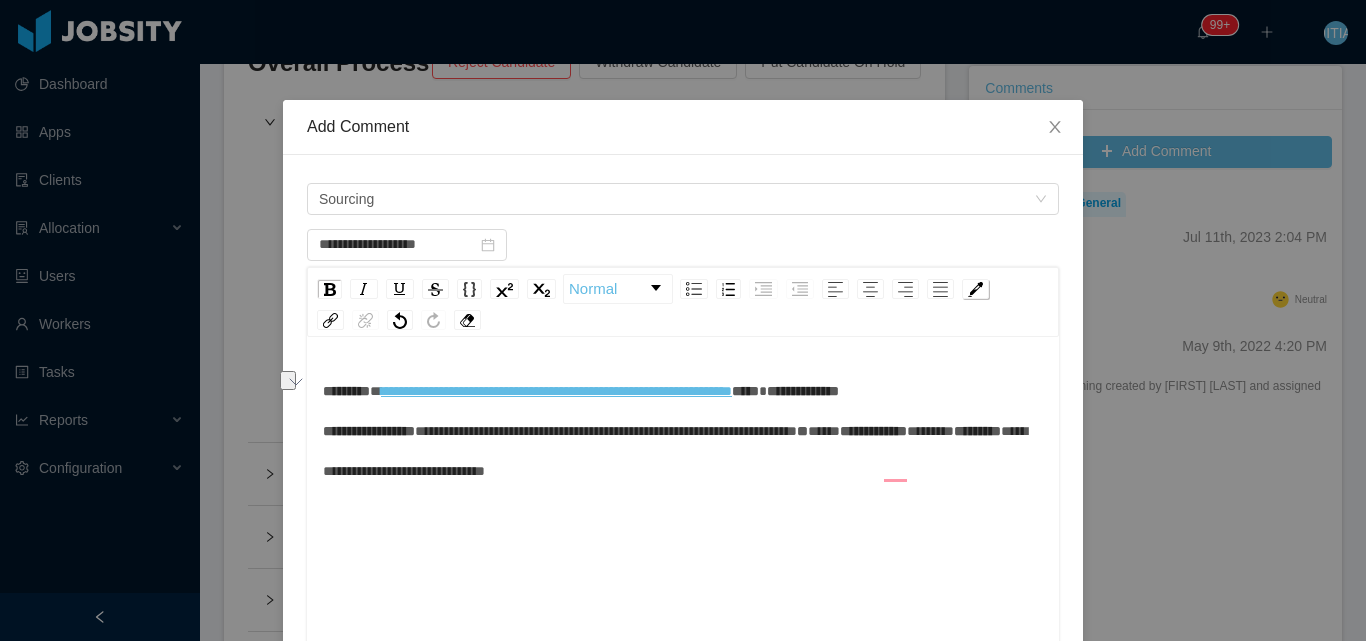 click at bounding box center [975, 289] 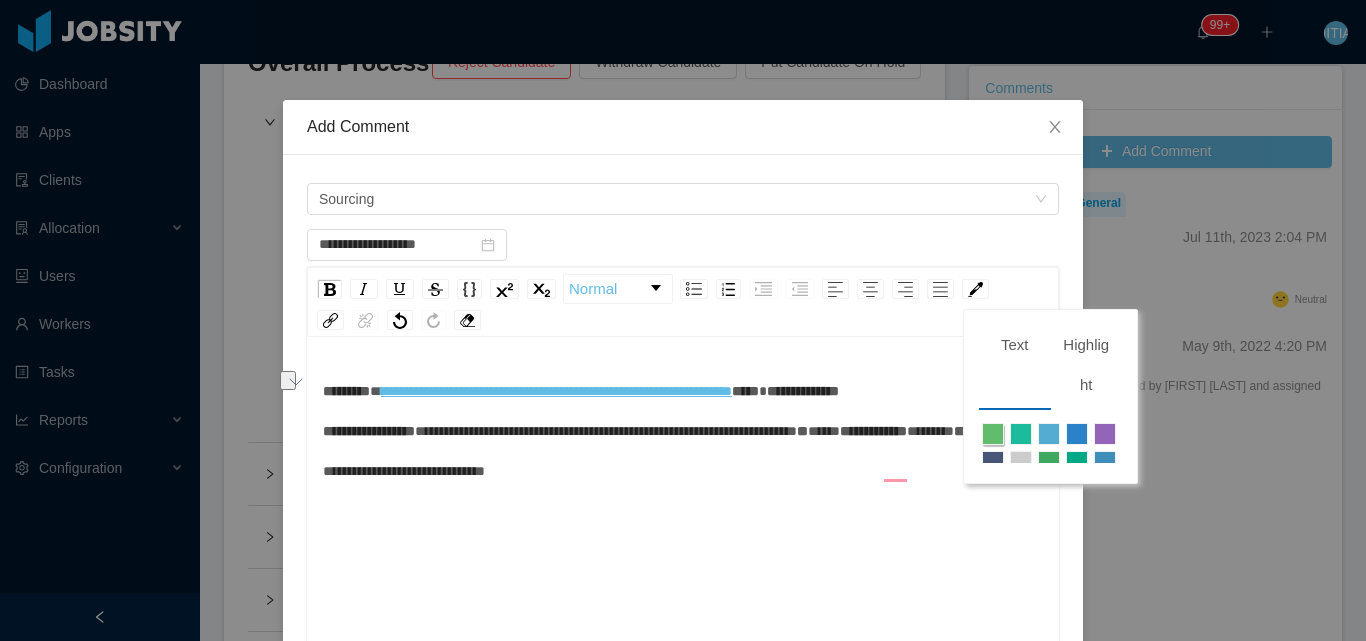 click at bounding box center (993, 434) 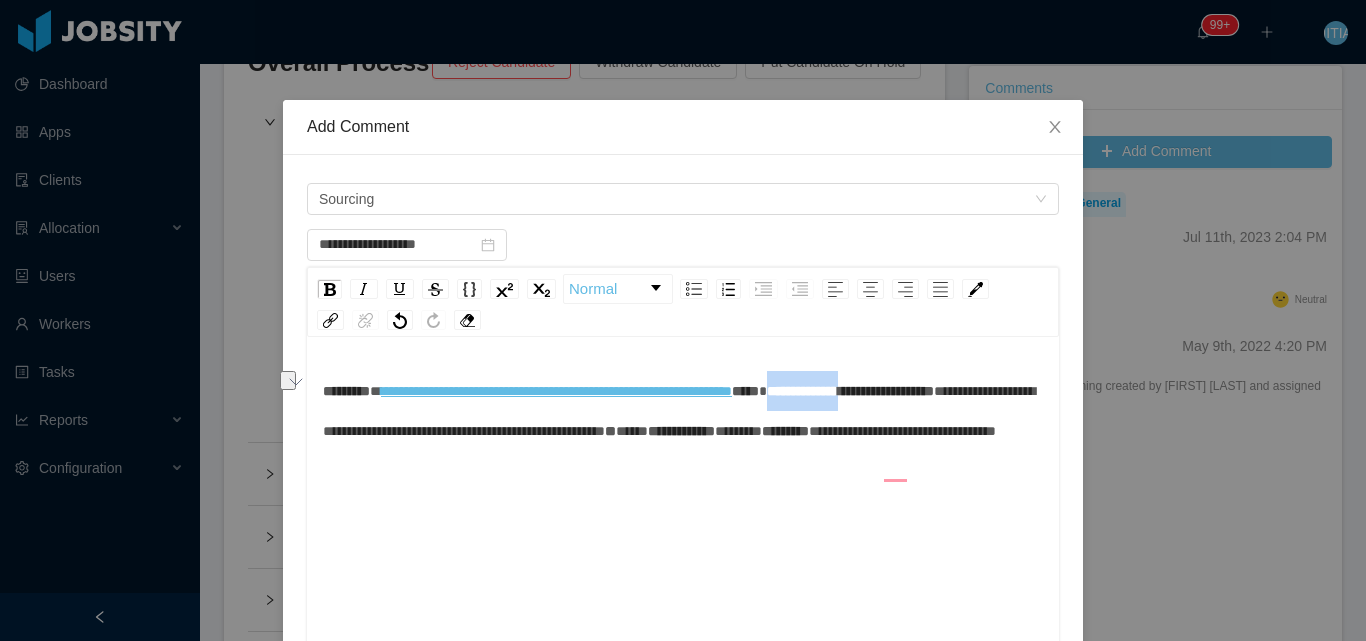 click on "**********" at bounding box center [683, 411] 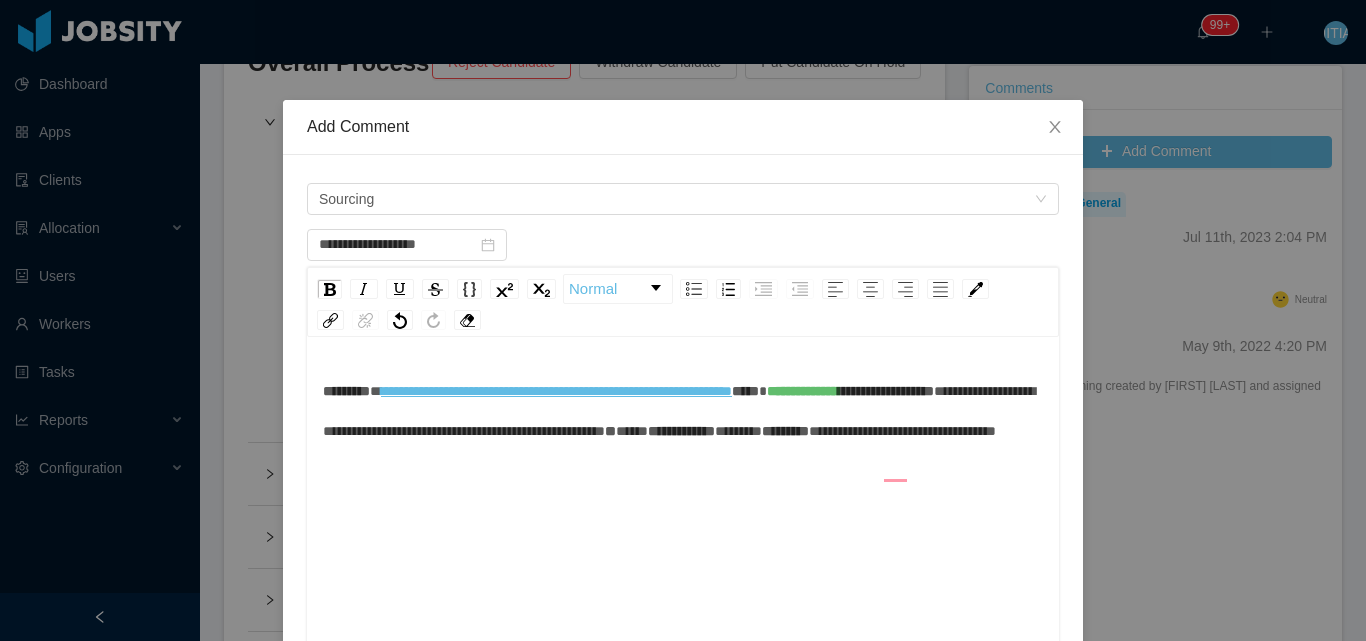 click on "**********" at bounding box center [886, 391] 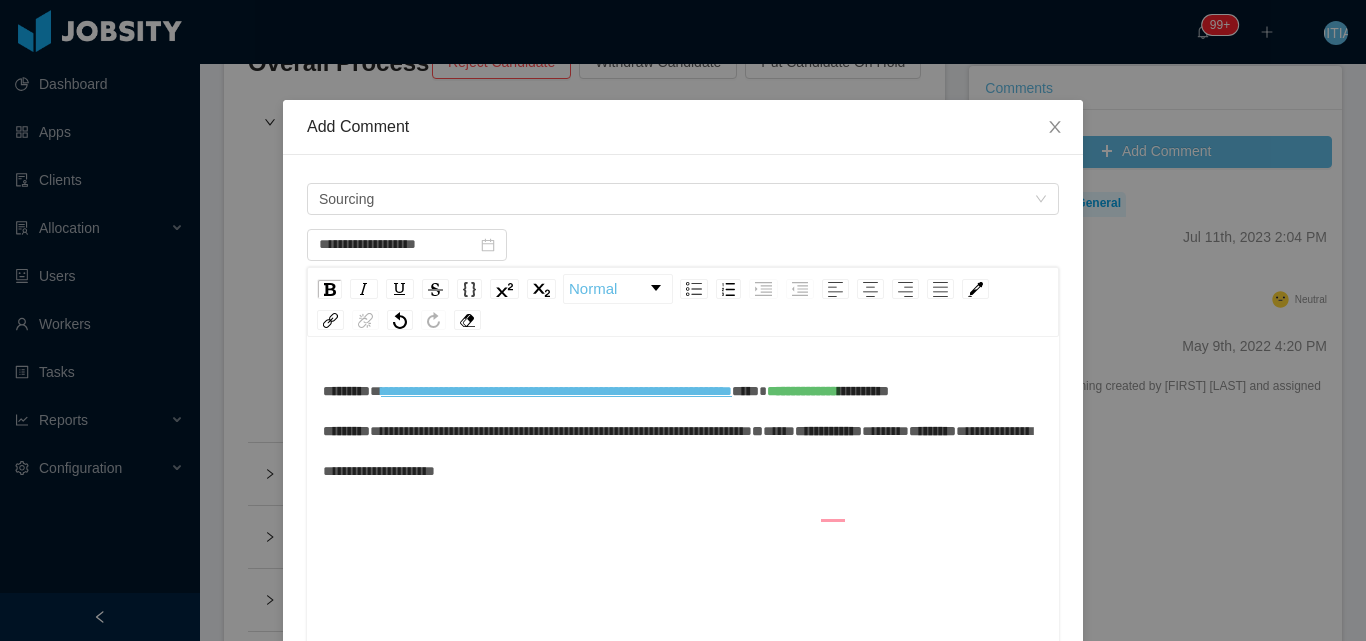 click on "**********" at bounding box center [683, 431] 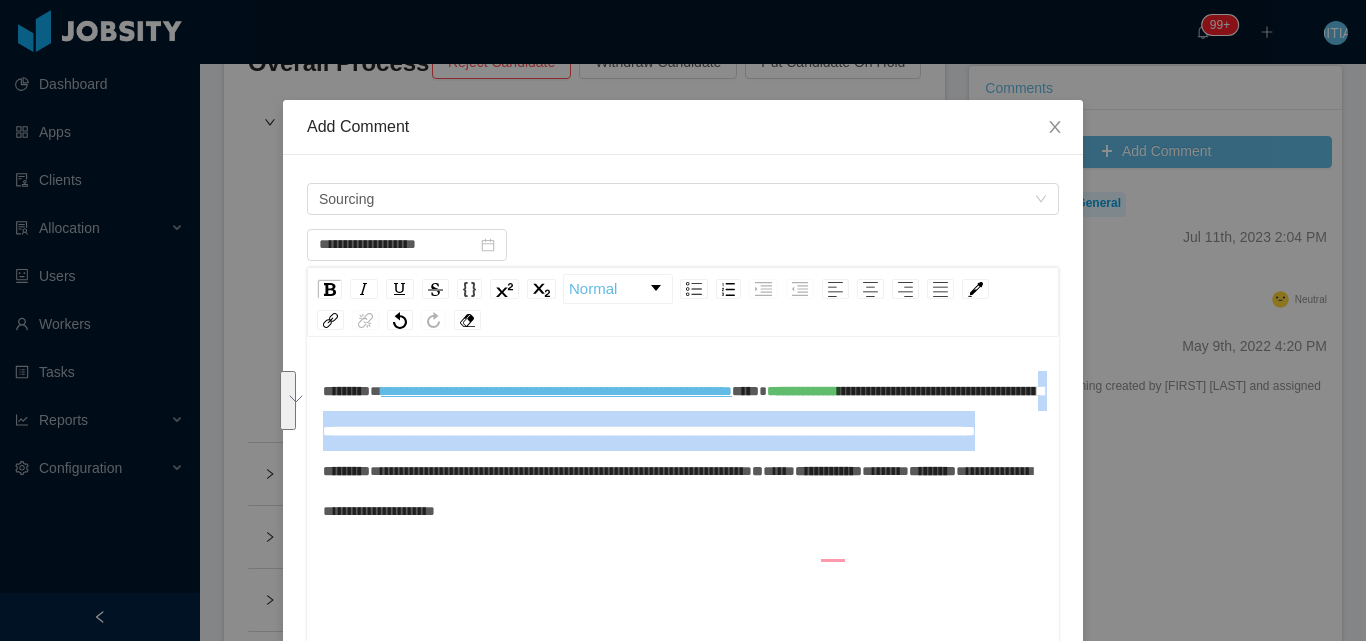 drag, startPoint x: 574, startPoint y: 468, endPoint x: 778, endPoint y: 516, distance: 209.57098 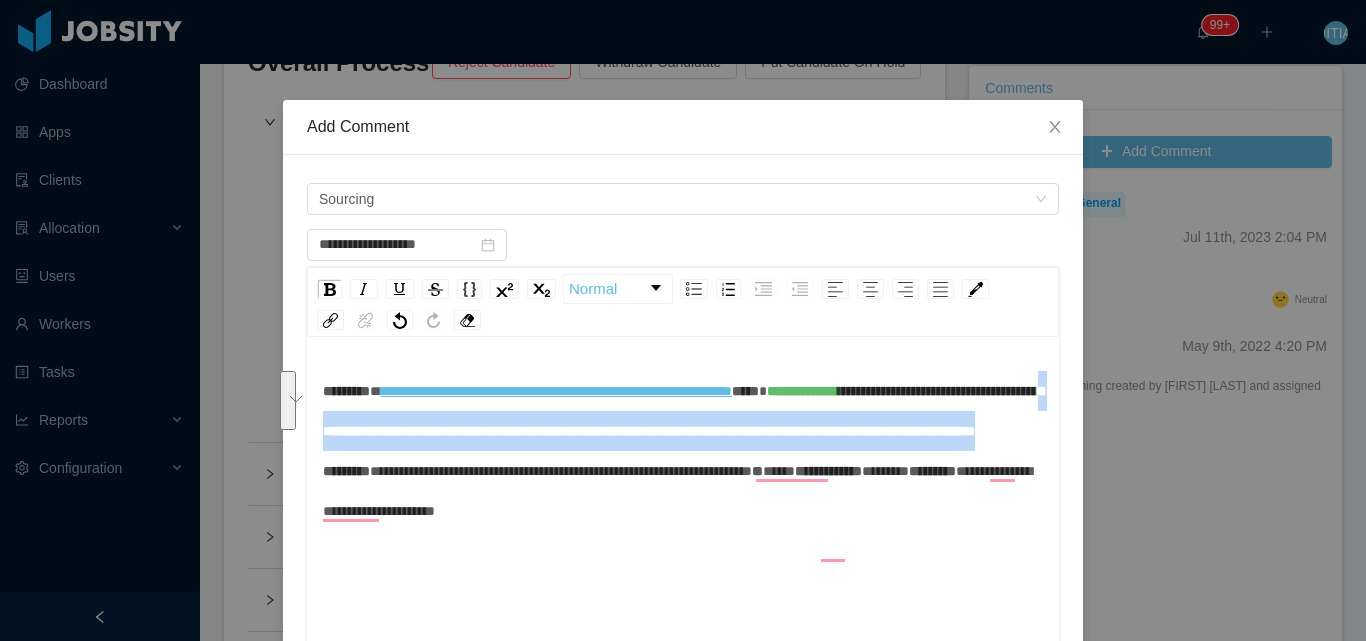 copy on "**********" 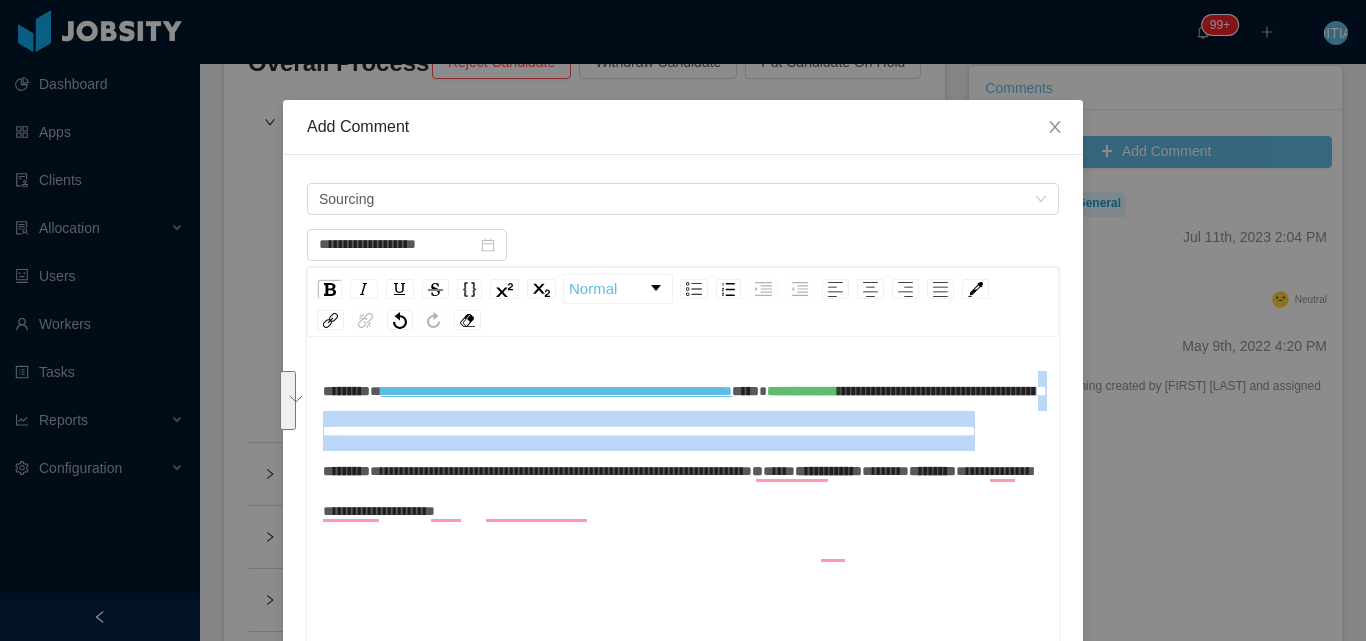 click on "**********" at bounding box center [683, 431] 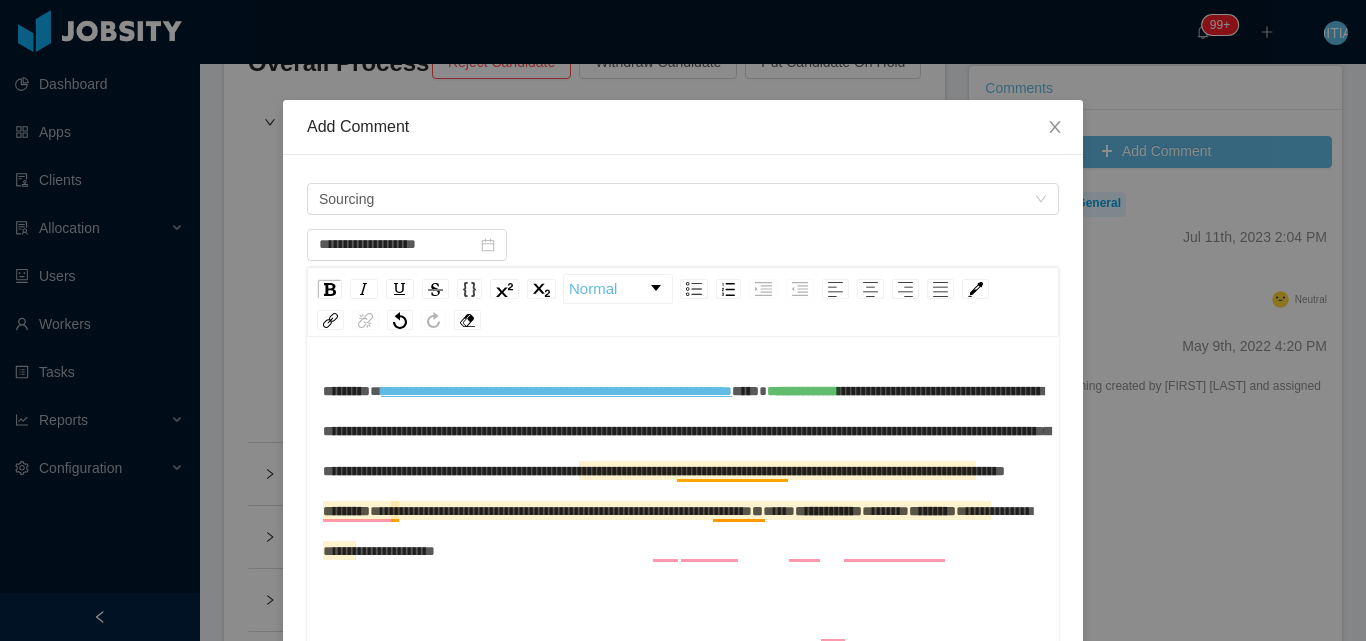 scroll, scrollTop: 43, scrollLeft: 0, axis: vertical 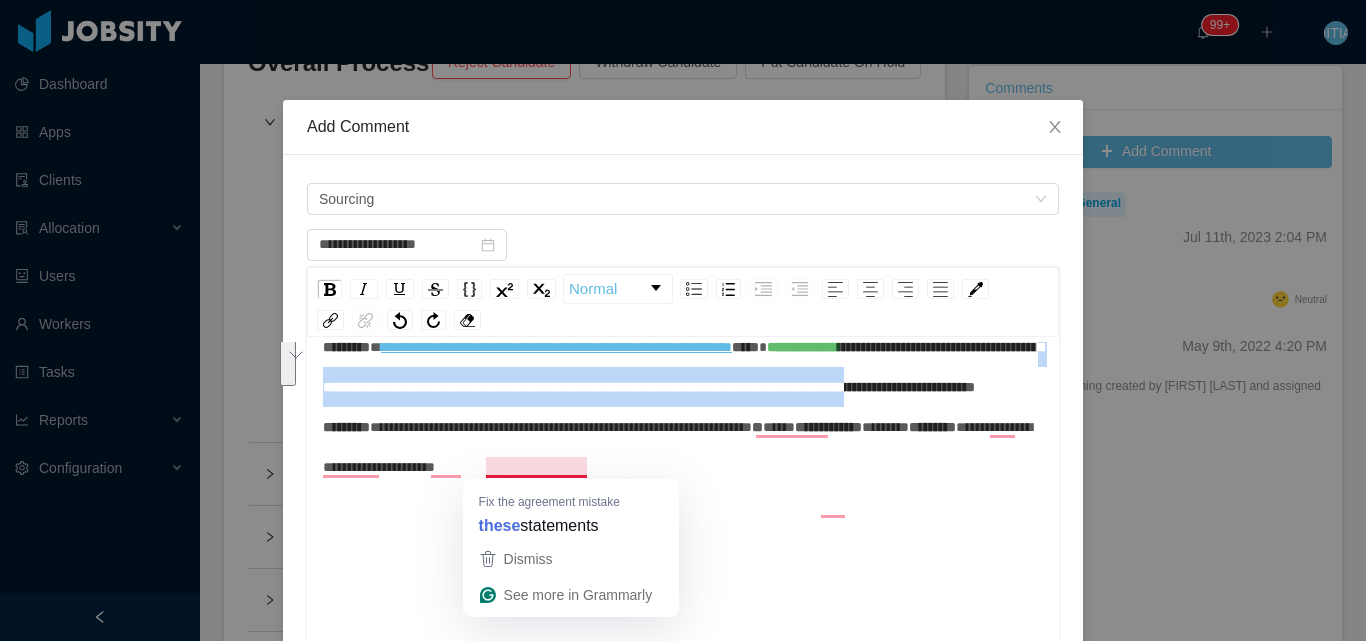 drag, startPoint x: 573, startPoint y: 425, endPoint x: 577, endPoint y: 473, distance: 48.166378 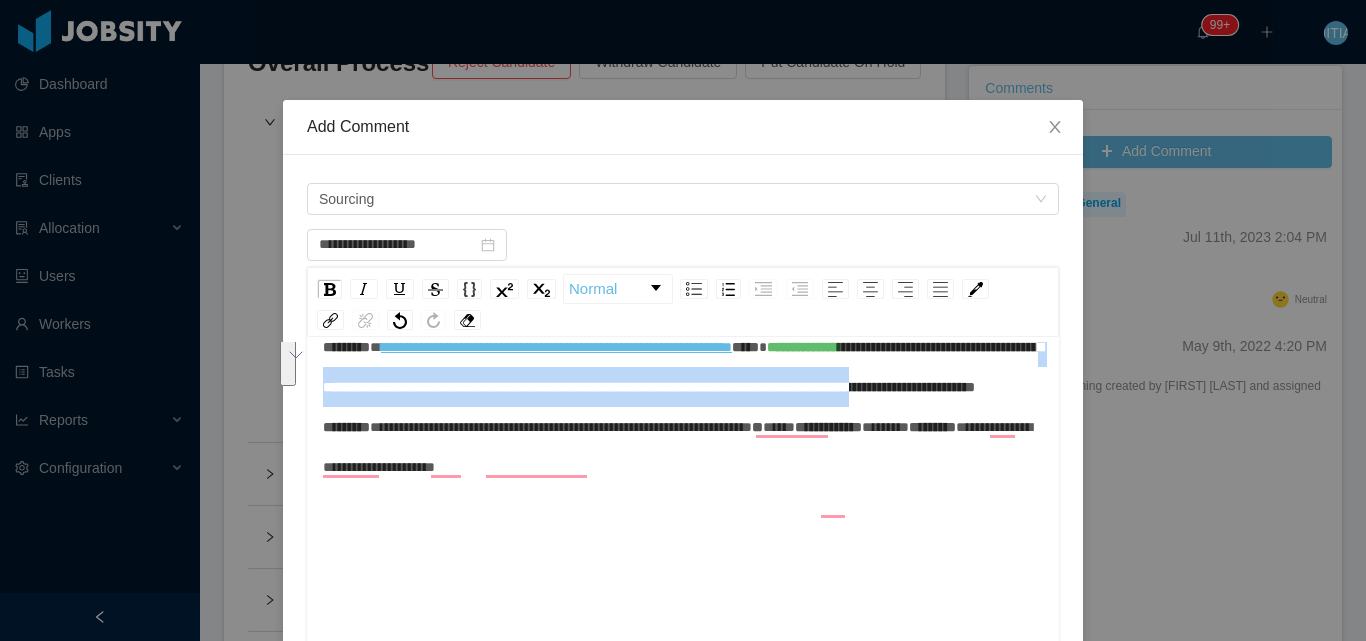 drag, startPoint x: 571, startPoint y: 425, endPoint x: 581, endPoint y: 459, distance: 35.44009 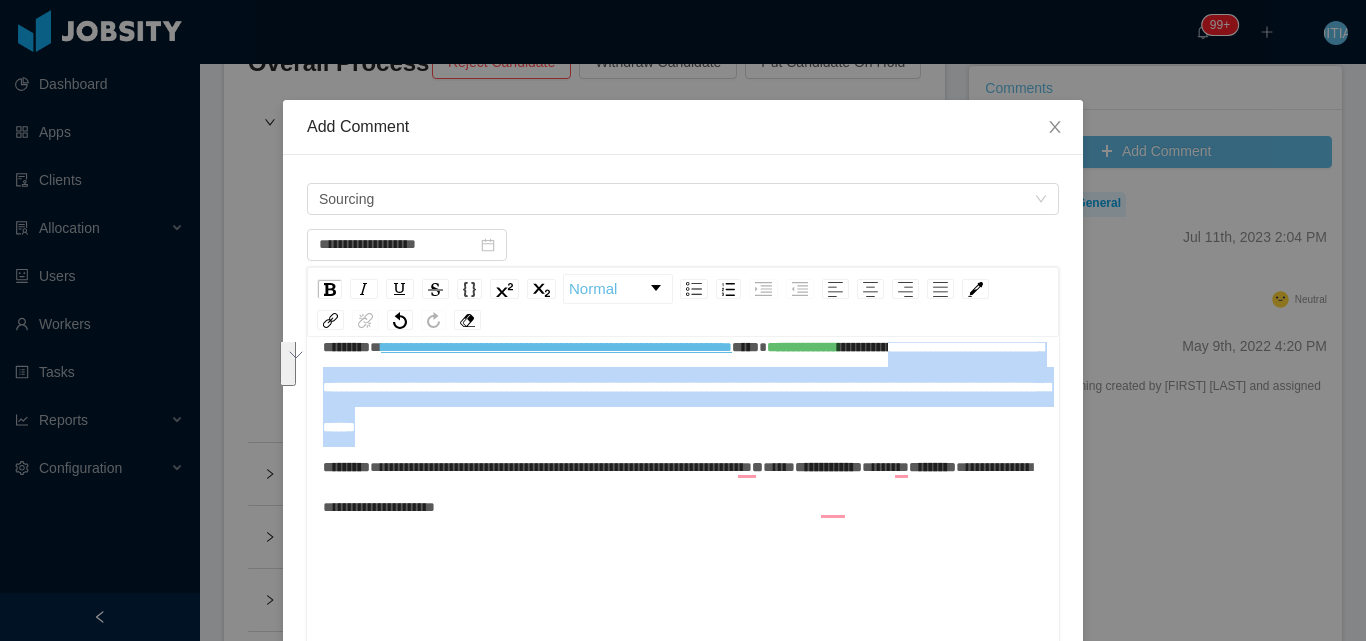 drag, startPoint x: 920, startPoint y: 472, endPoint x: 380, endPoint y: 432, distance: 541.47943 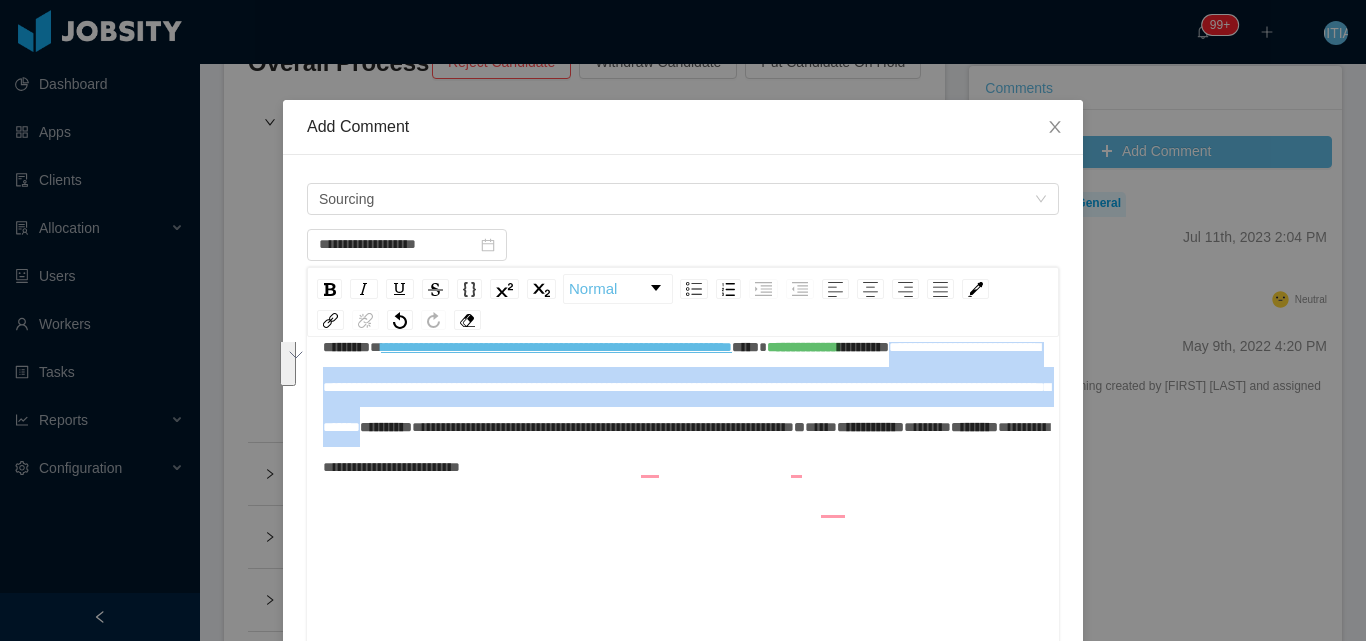 click on "**********" at bounding box center [686, 387] 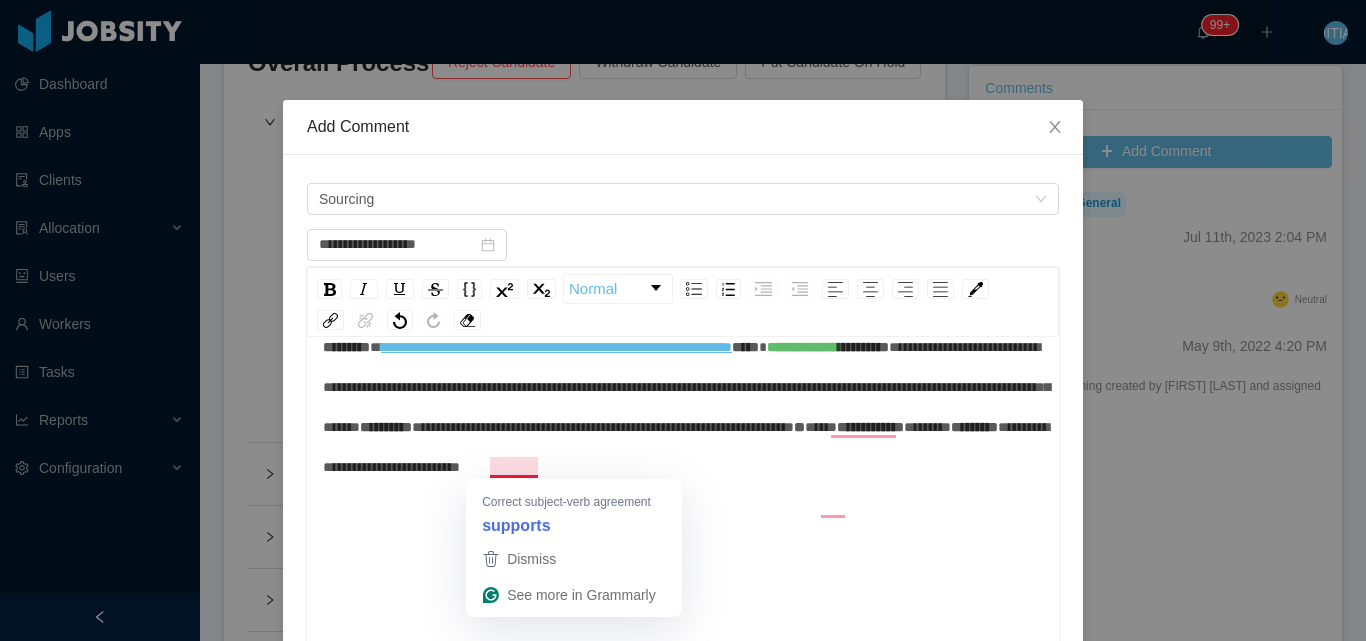 click on "**********" at bounding box center [683, 407] 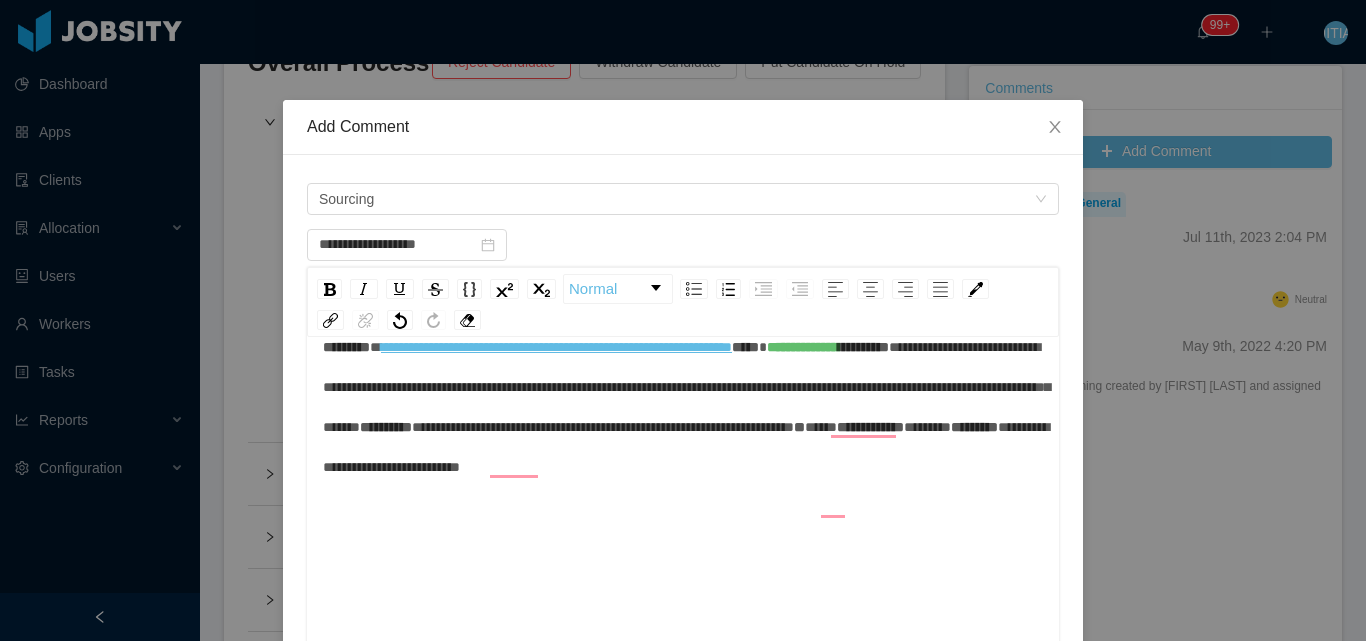 click on "**********" at bounding box center (683, 407) 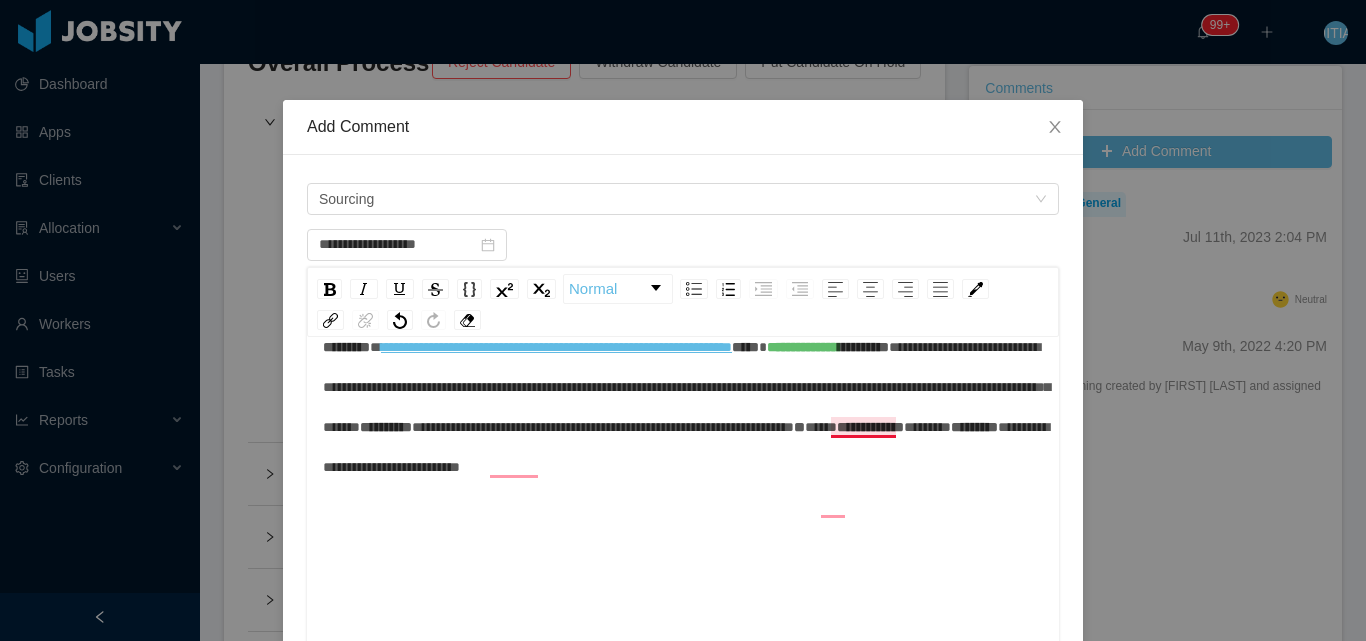 click on "**********" at bounding box center (686, 387) 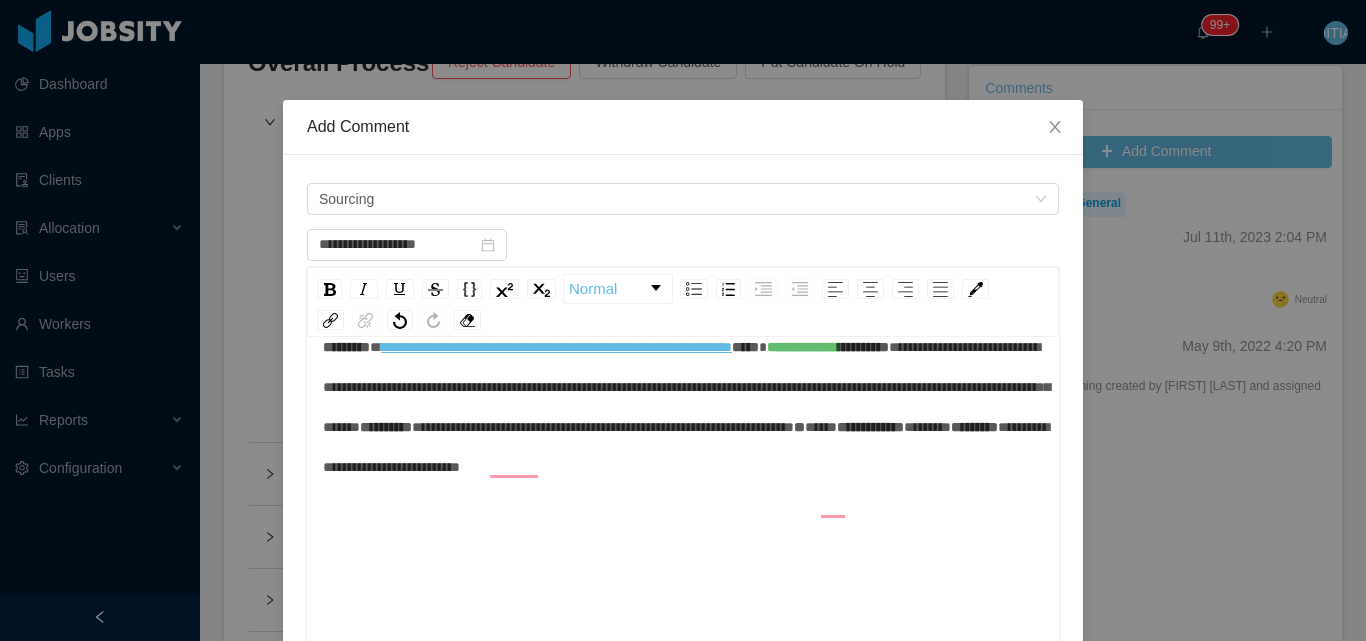 scroll, scrollTop: 39, scrollLeft: 0, axis: vertical 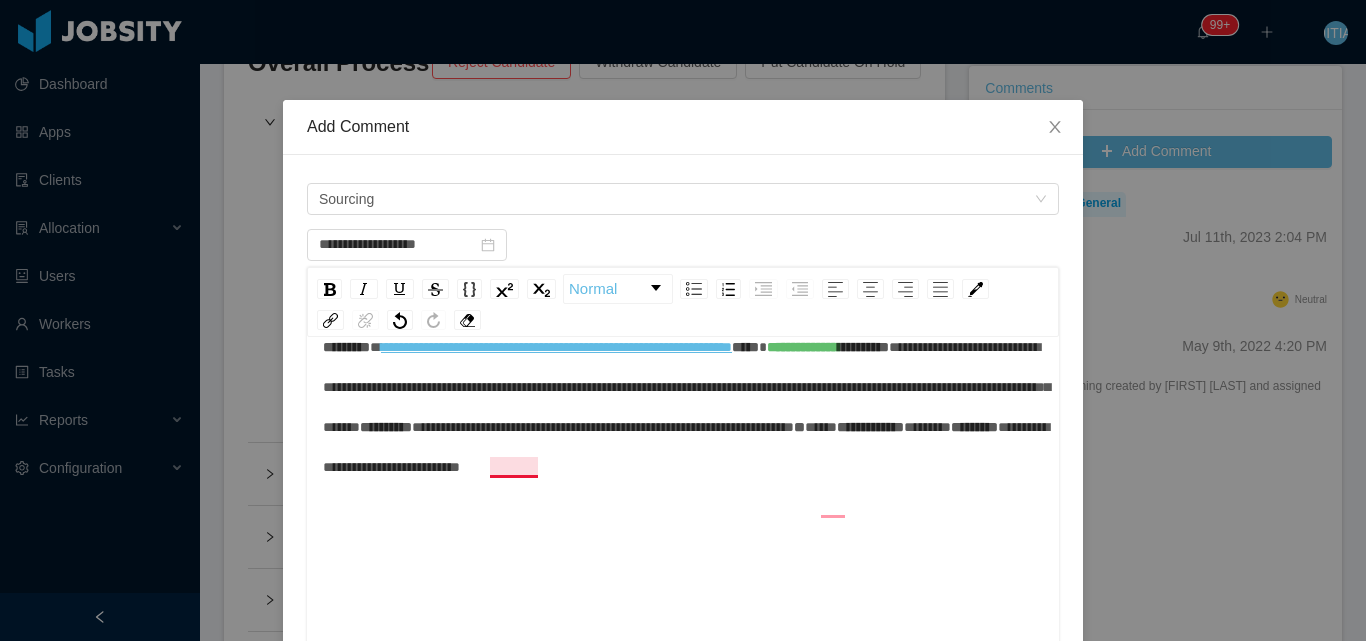 drag, startPoint x: 534, startPoint y: 485, endPoint x: 524, endPoint y: 470, distance: 18.027756 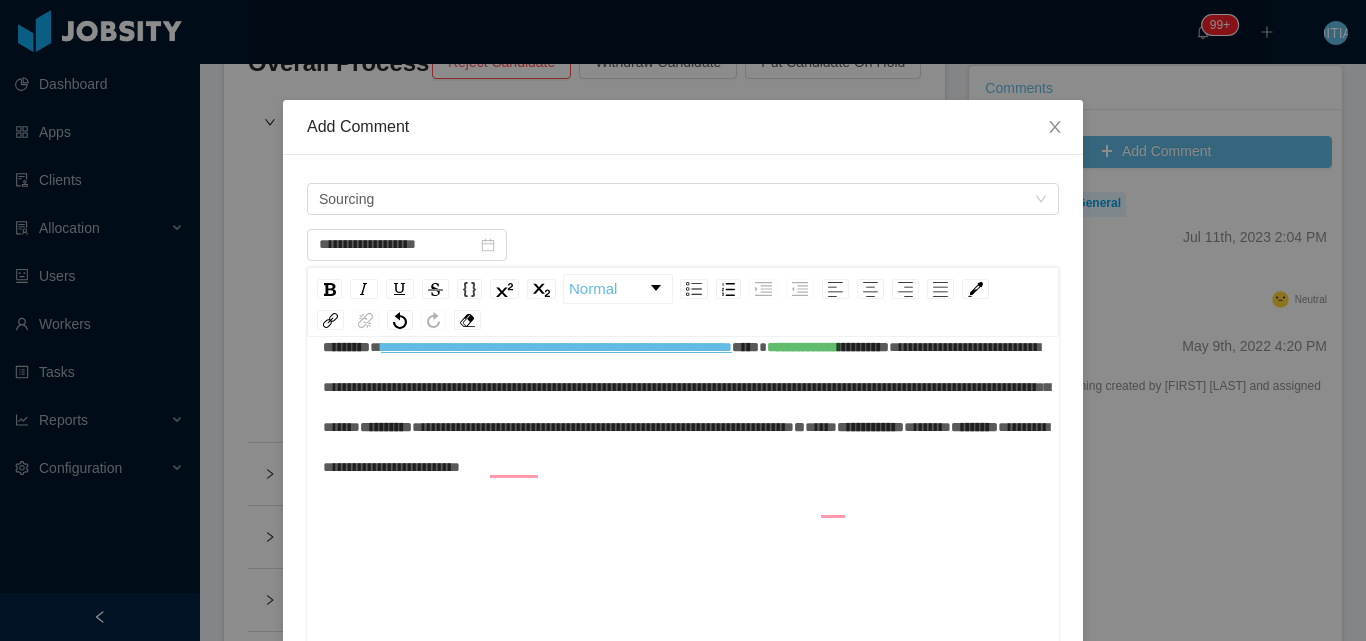 click on "**********" at bounding box center (683, 407) 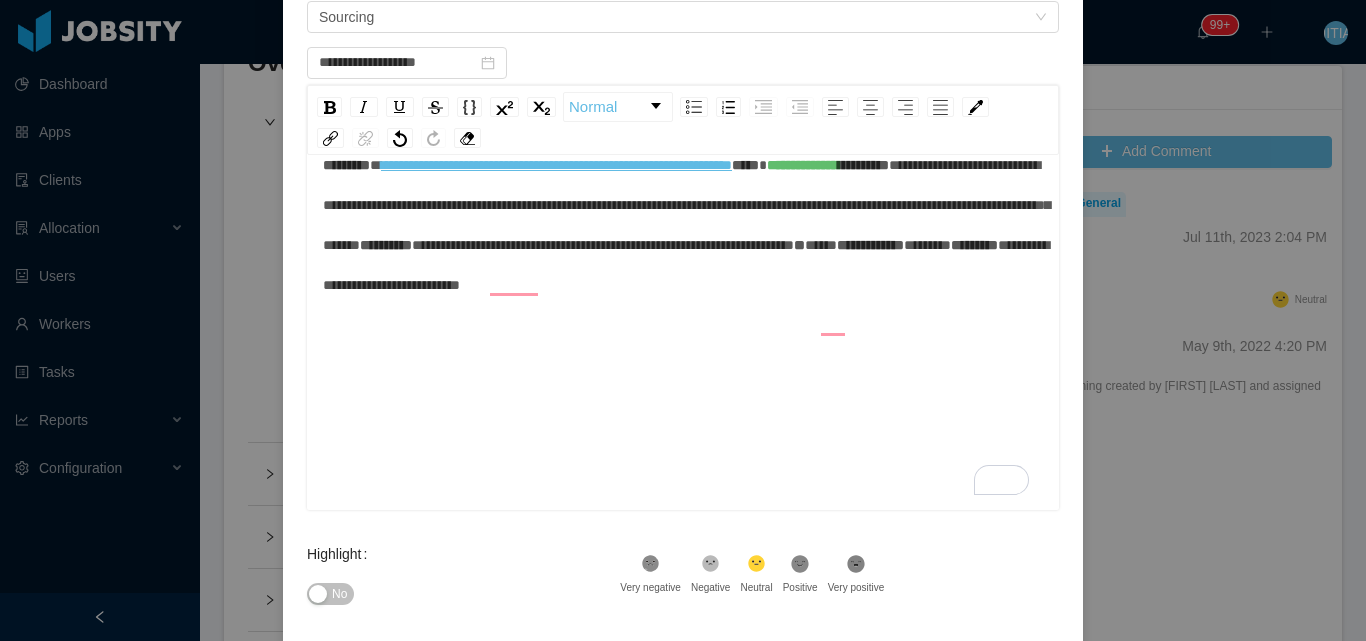 scroll, scrollTop: 200, scrollLeft: 0, axis: vertical 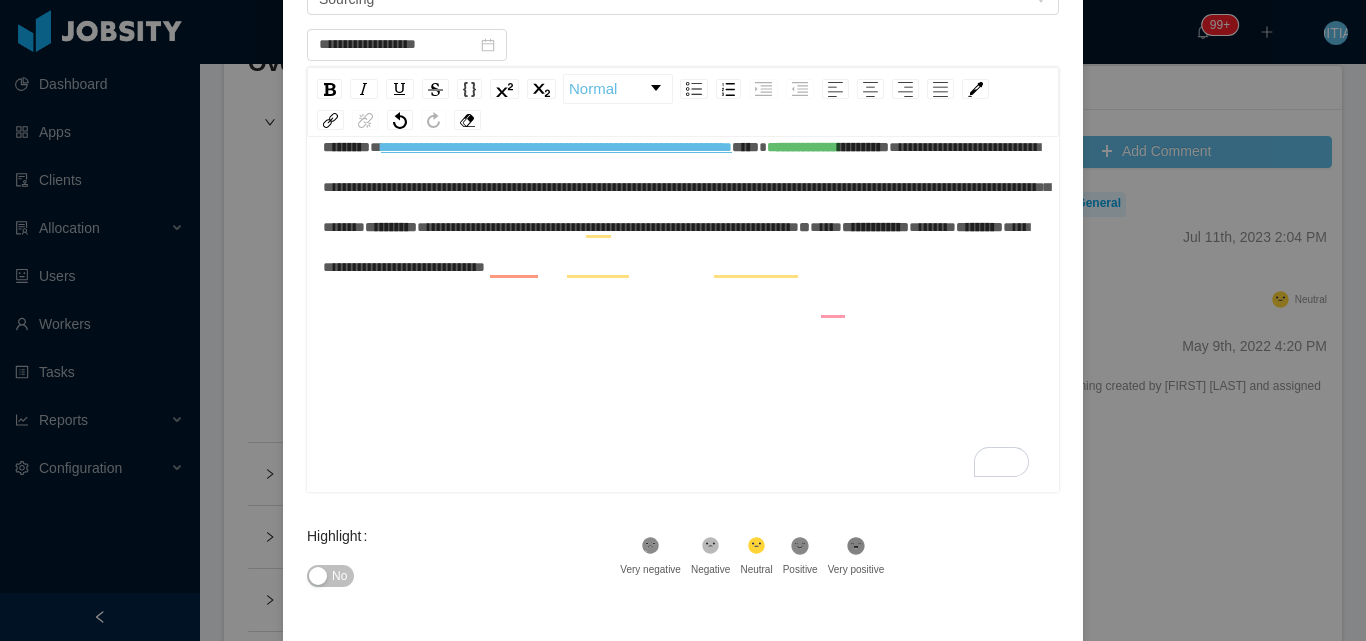 click on "**********" at bounding box center [608, 227] 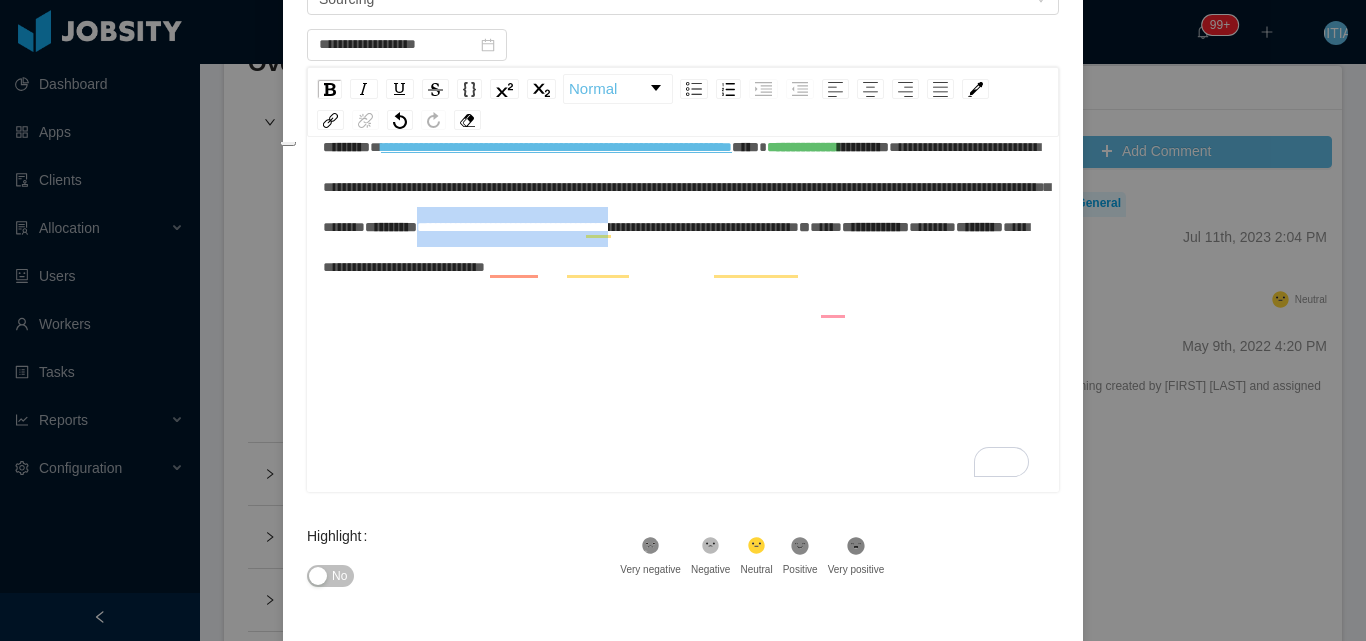 drag, startPoint x: 616, startPoint y: 305, endPoint x: 383, endPoint y: 312, distance: 233.10513 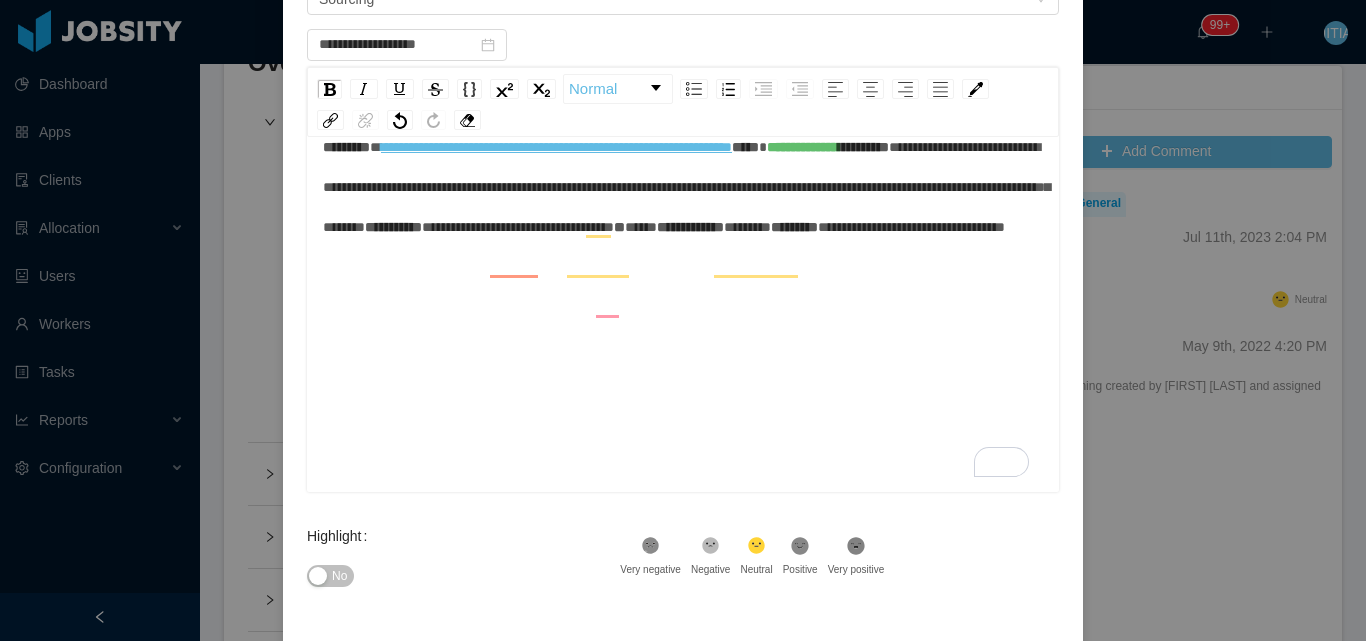 click on "**********" at bounding box center [518, 227] 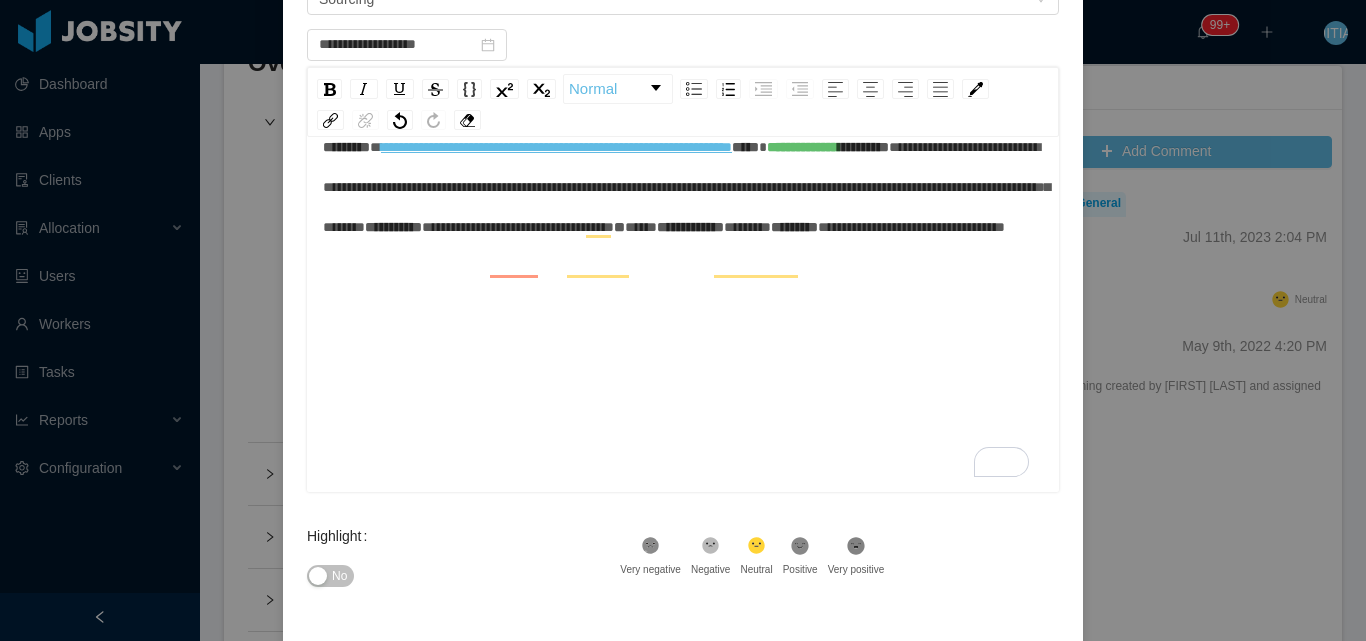 click on "**********" at bounding box center (690, 227) 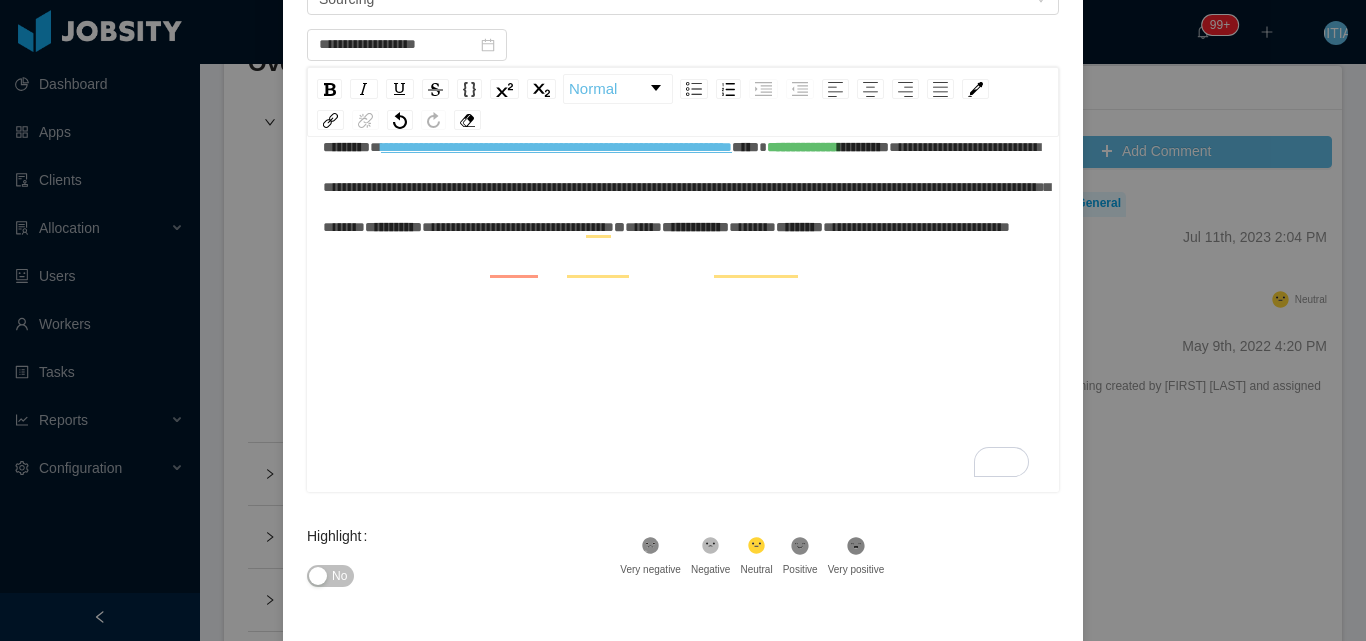 click on "*********" at bounding box center (799, 227) 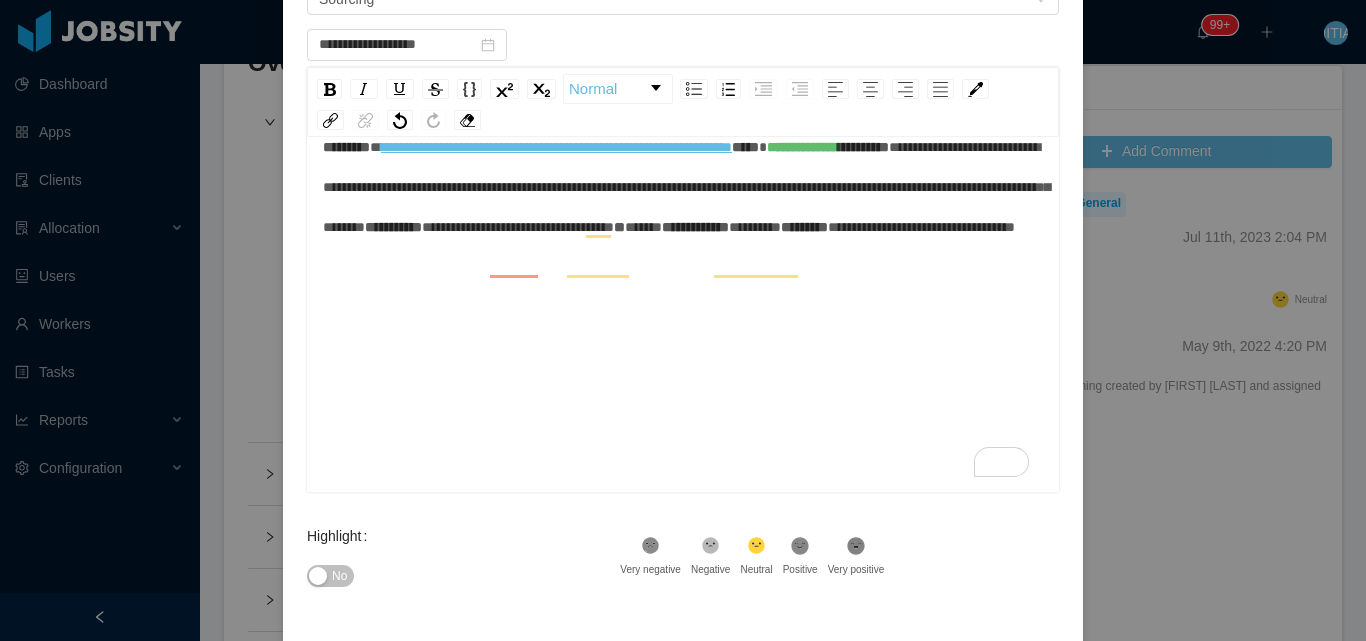 click on "No" at bounding box center [339, 576] 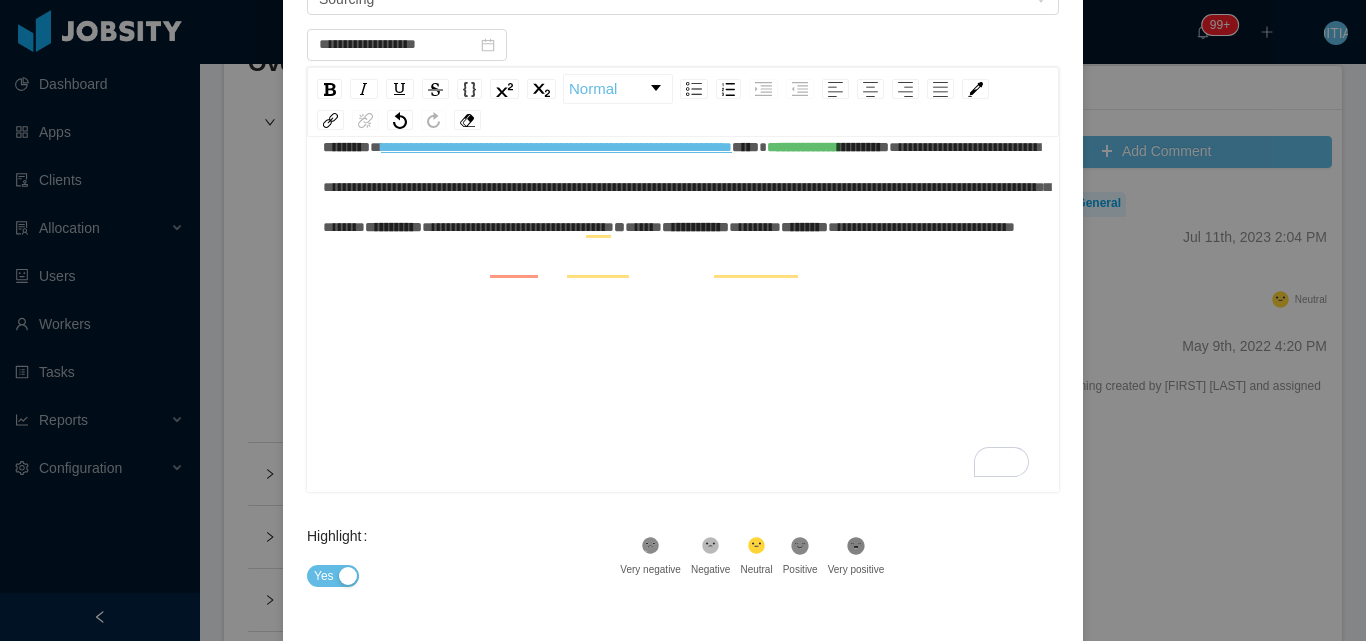 click on "**********" at bounding box center [683, 187] 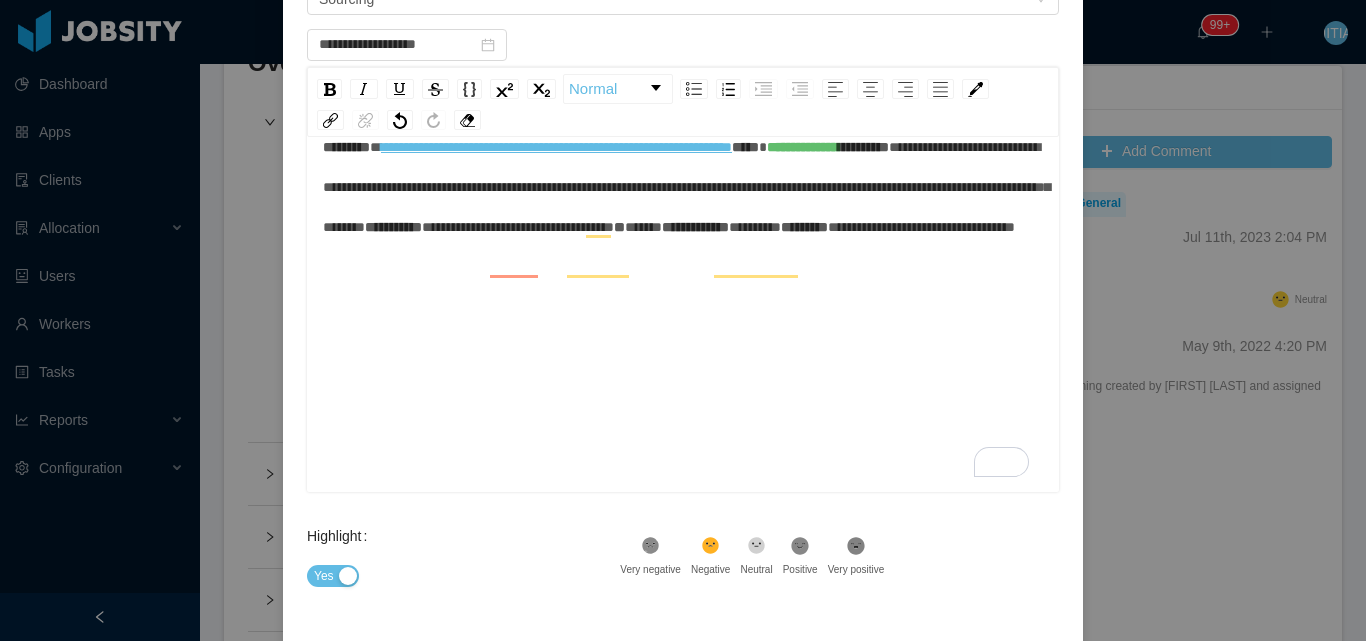 click on "**********" at bounding box center [683, 187] 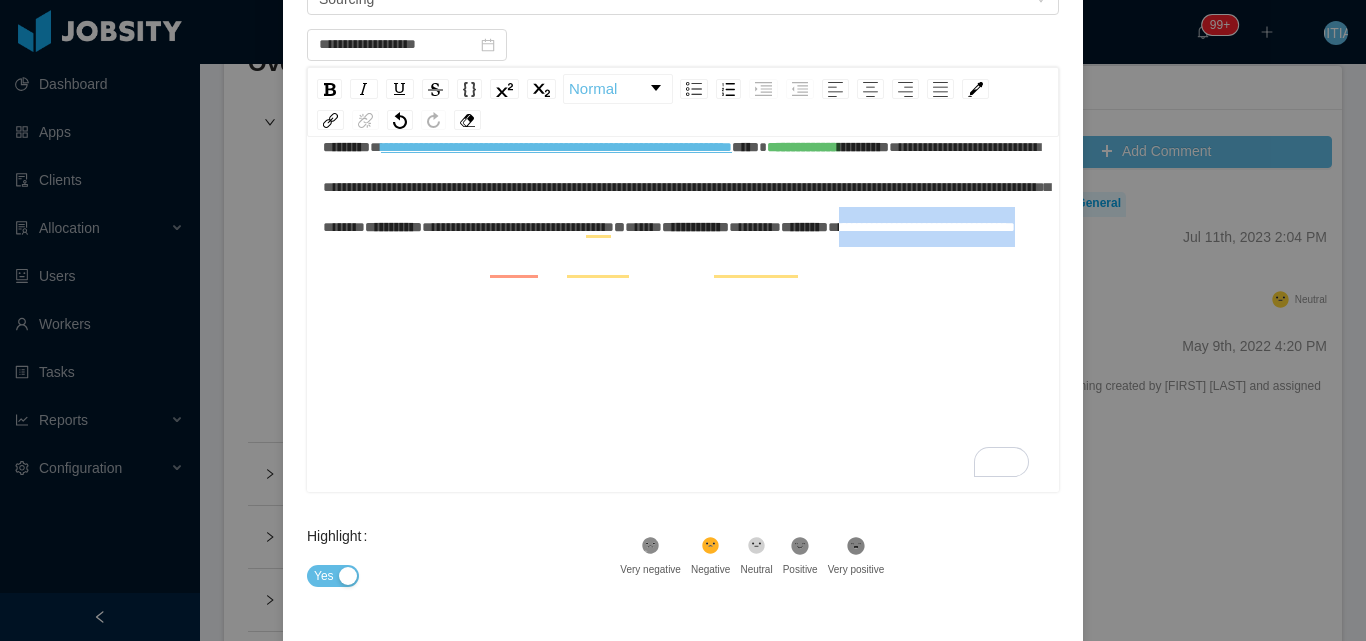 drag, startPoint x: 397, startPoint y: 428, endPoint x: 714, endPoint y: 430, distance: 317.00632 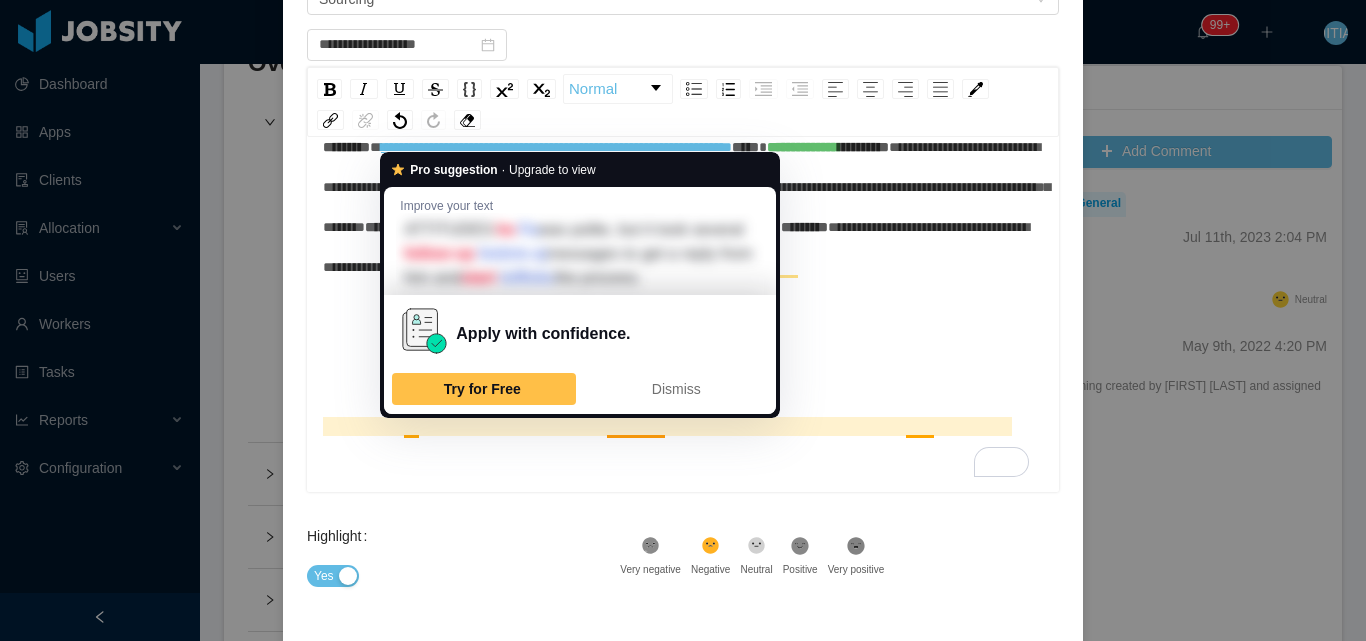 click on "**********" at bounding box center [676, 247] 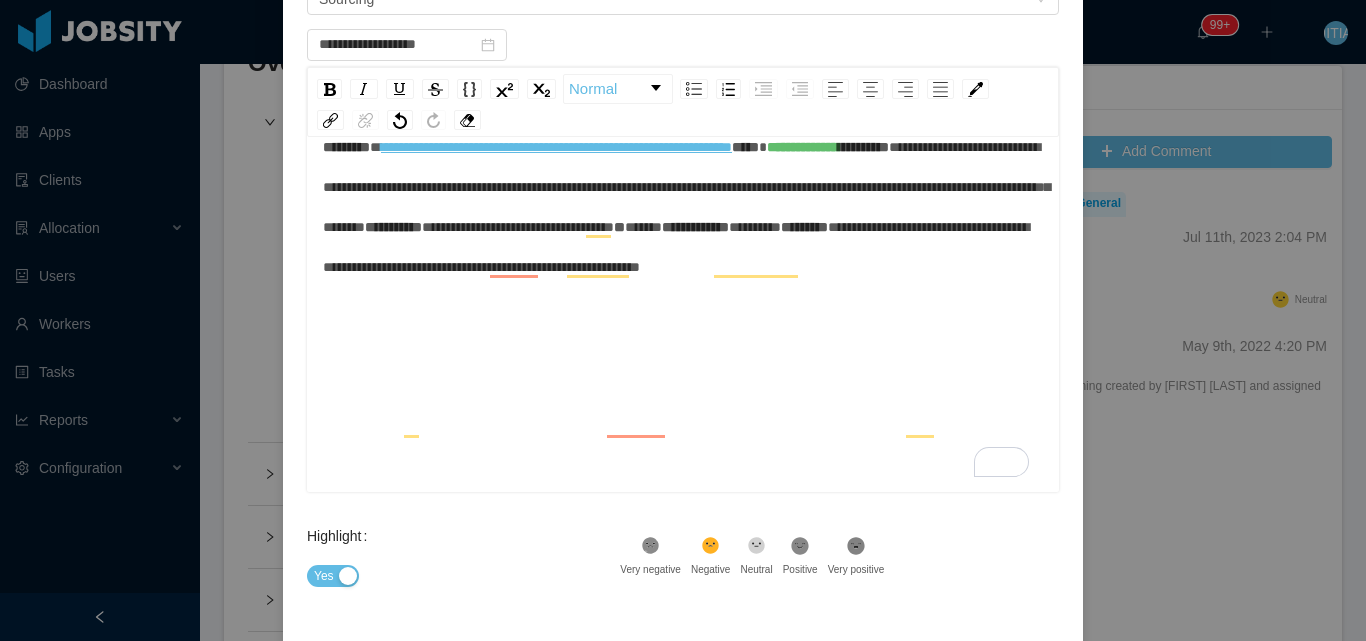 drag, startPoint x: 519, startPoint y: 467, endPoint x: 517, endPoint y: 432, distance: 35.057095 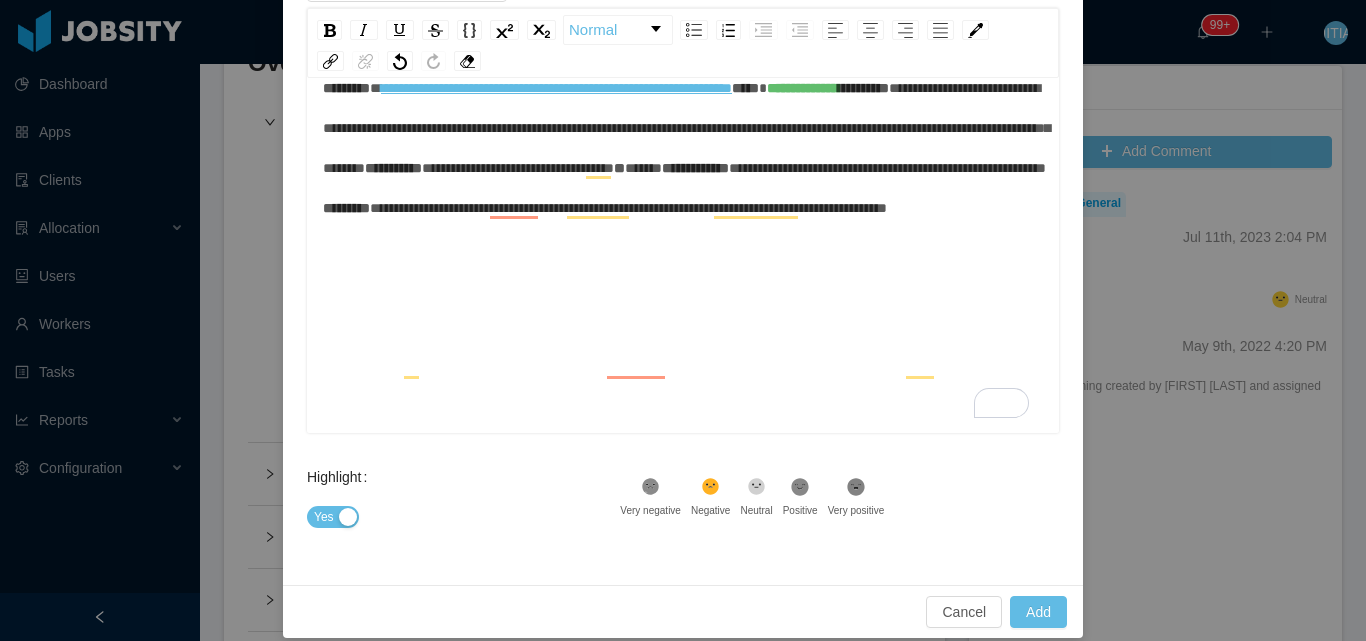 scroll, scrollTop: 280, scrollLeft: 0, axis: vertical 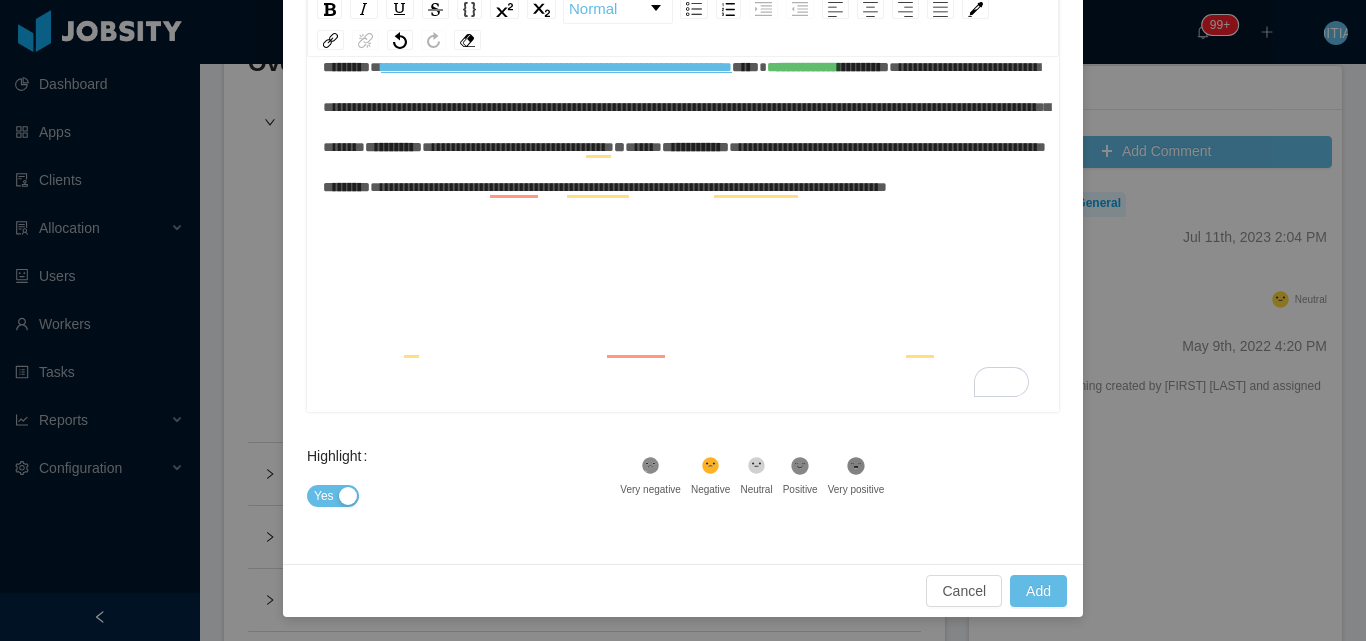 click on "**********" at bounding box center [628, 187] 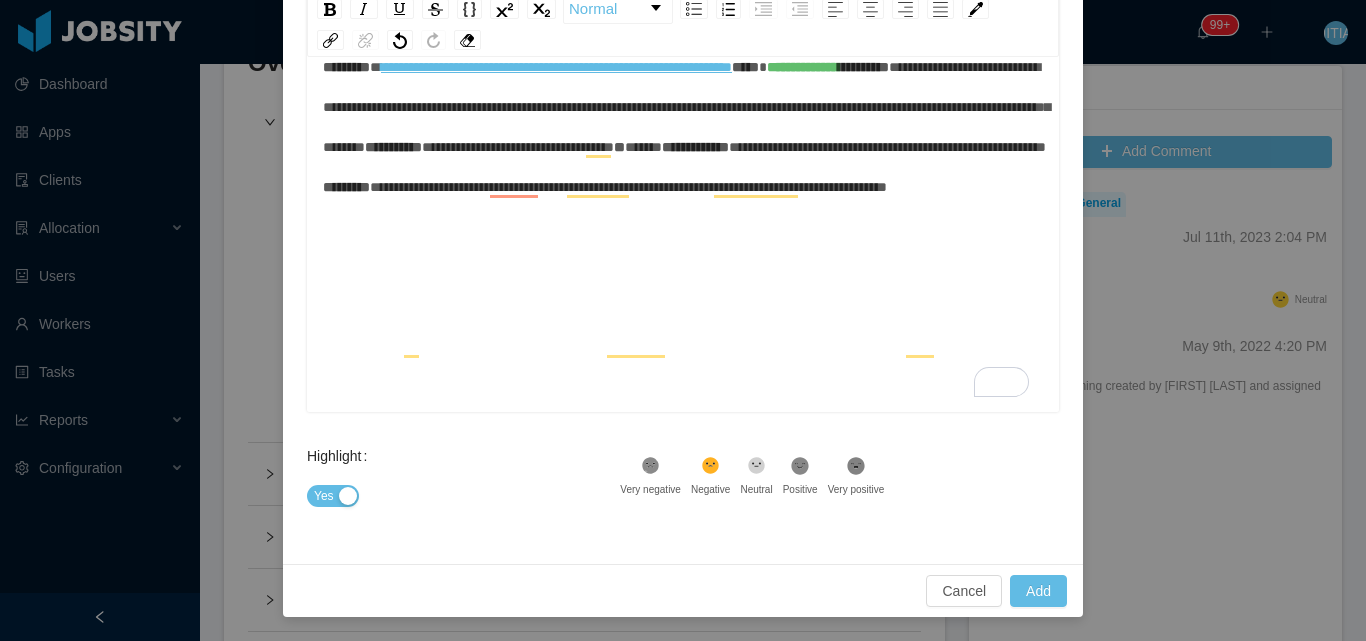 scroll, scrollTop: 39, scrollLeft: 0, axis: vertical 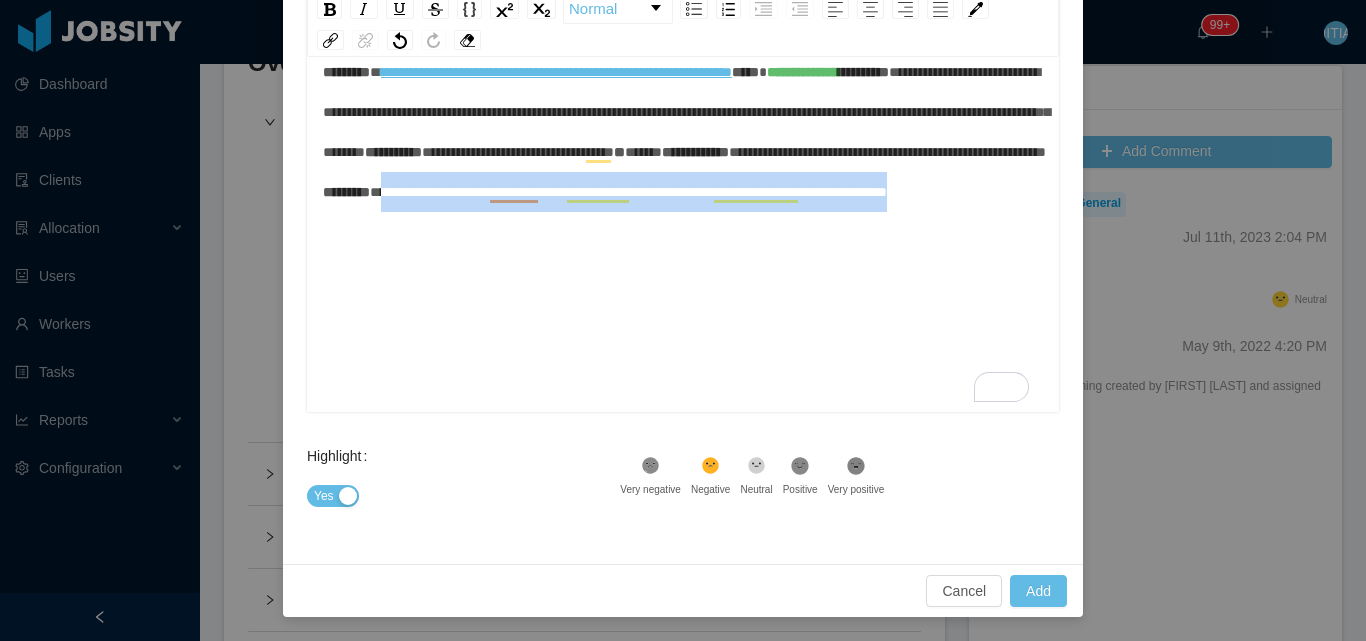 drag, startPoint x: 395, startPoint y: 350, endPoint x: 1110, endPoint y: 362, distance: 715.1007 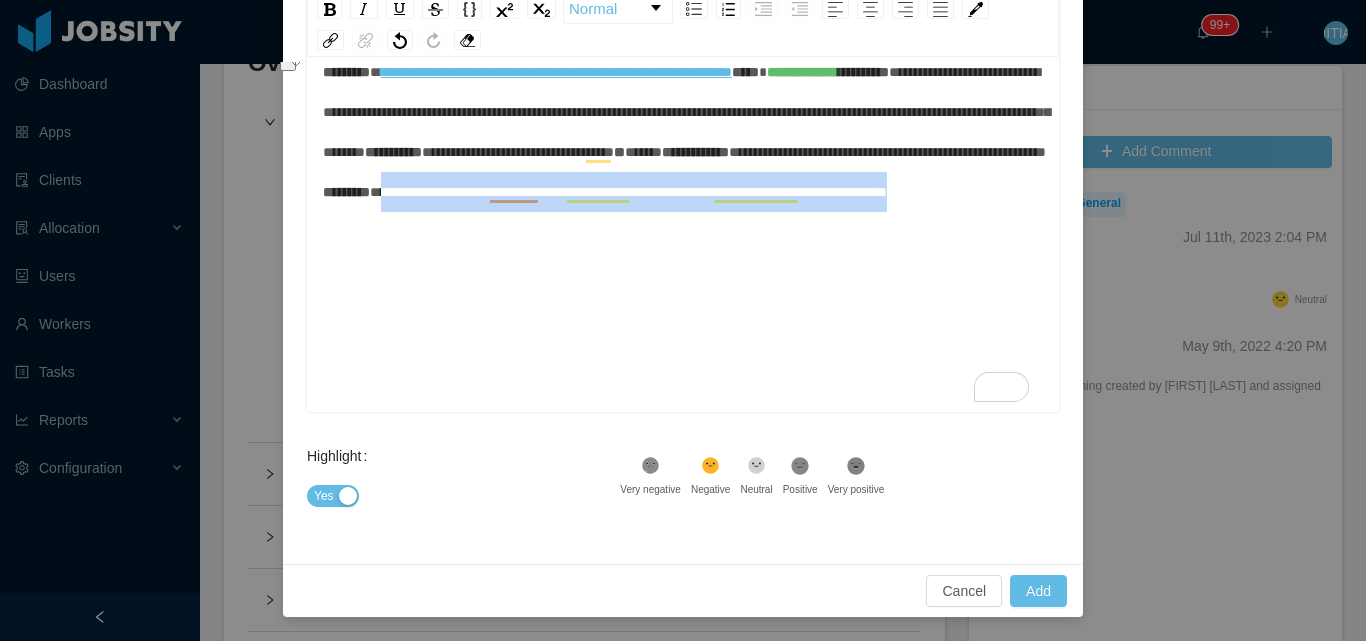 copy on "**********" 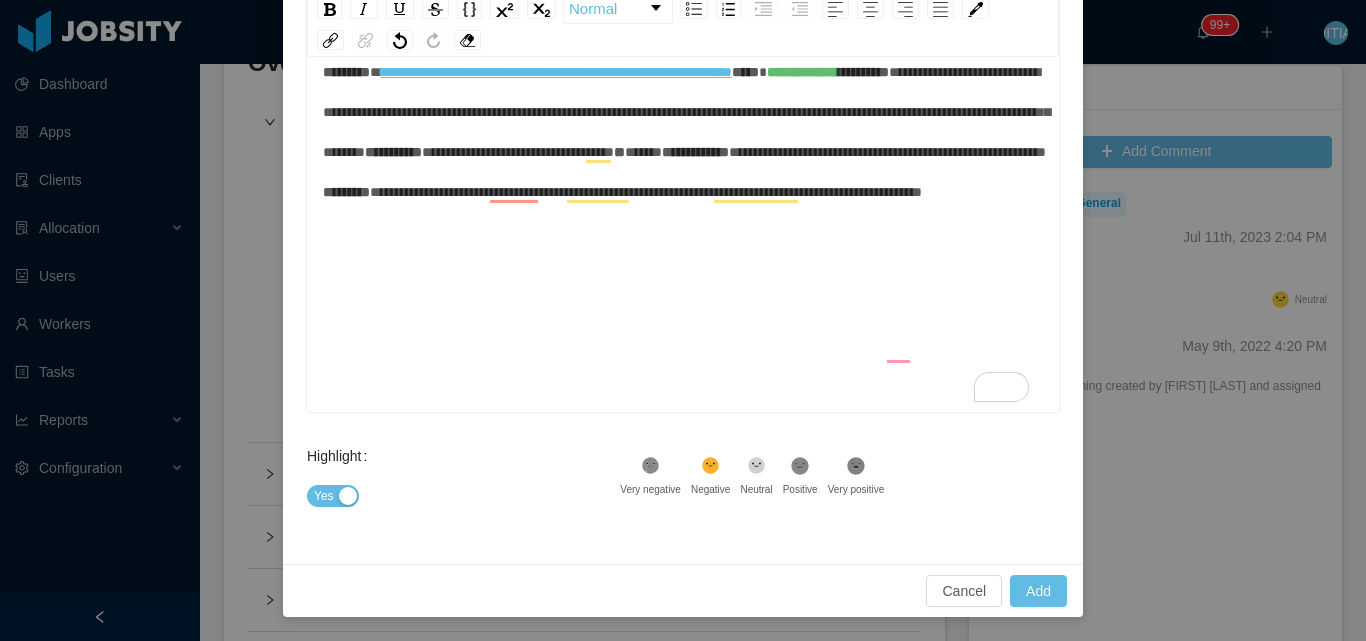 scroll, scrollTop: 0, scrollLeft: 0, axis: both 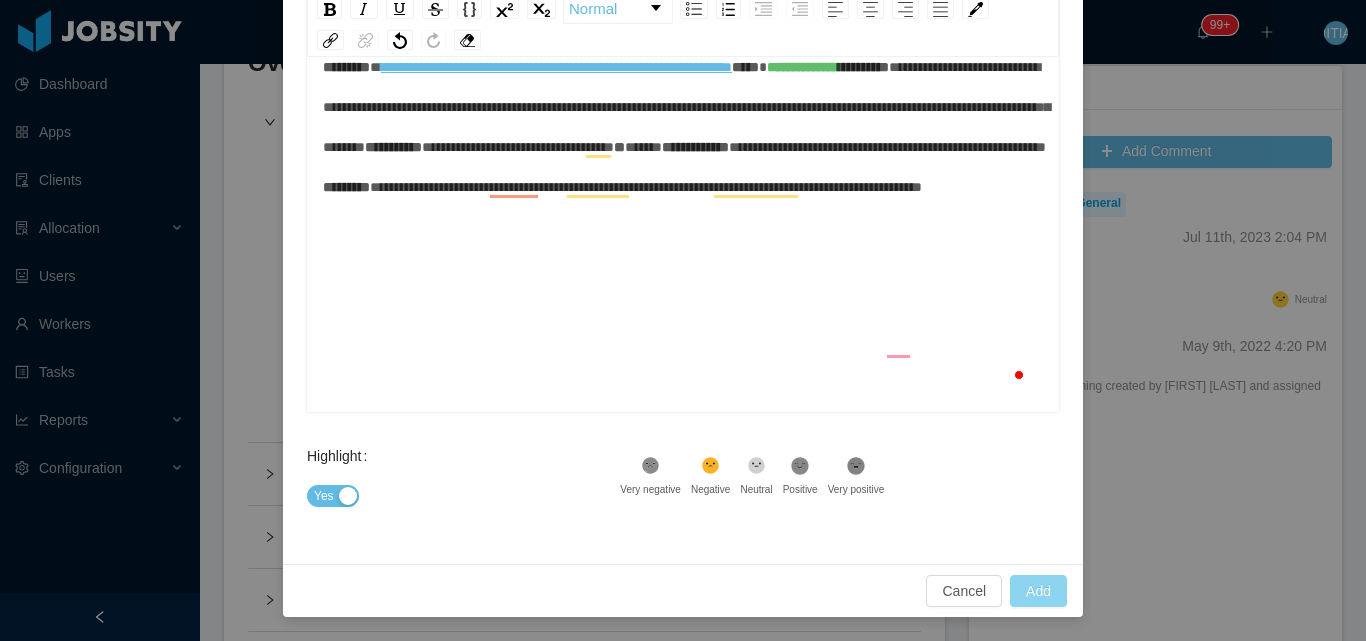 type on "**********" 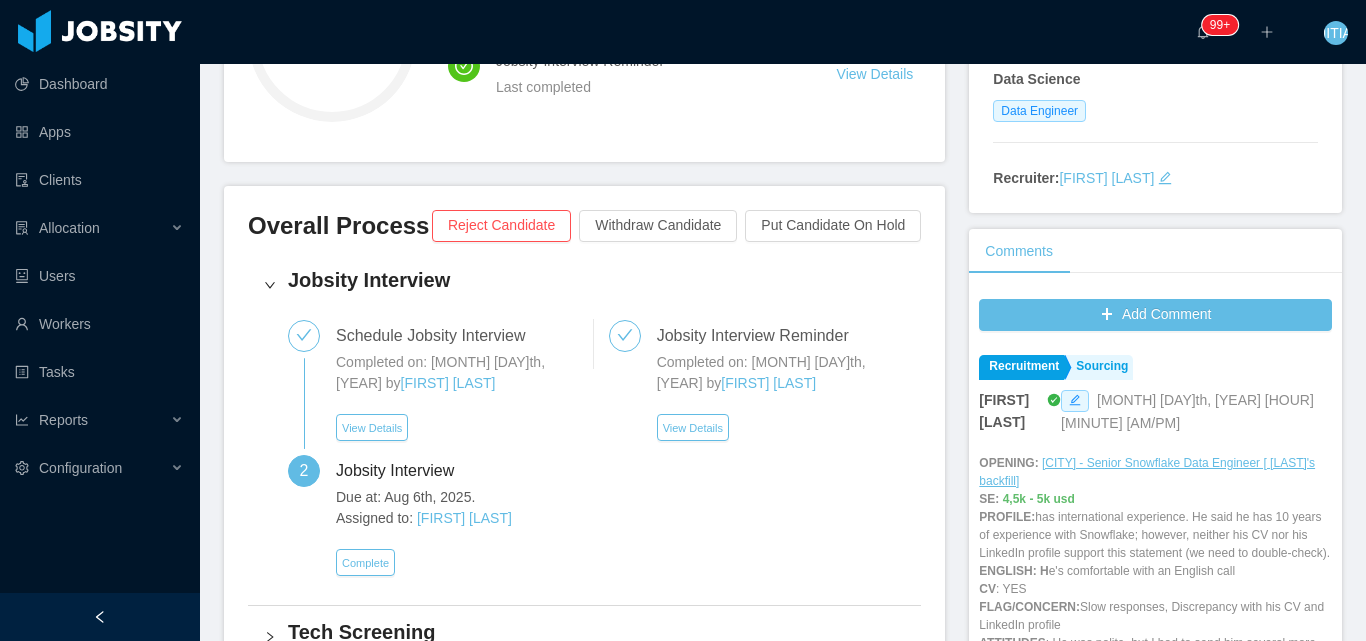 scroll, scrollTop: 100, scrollLeft: 0, axis: vertical 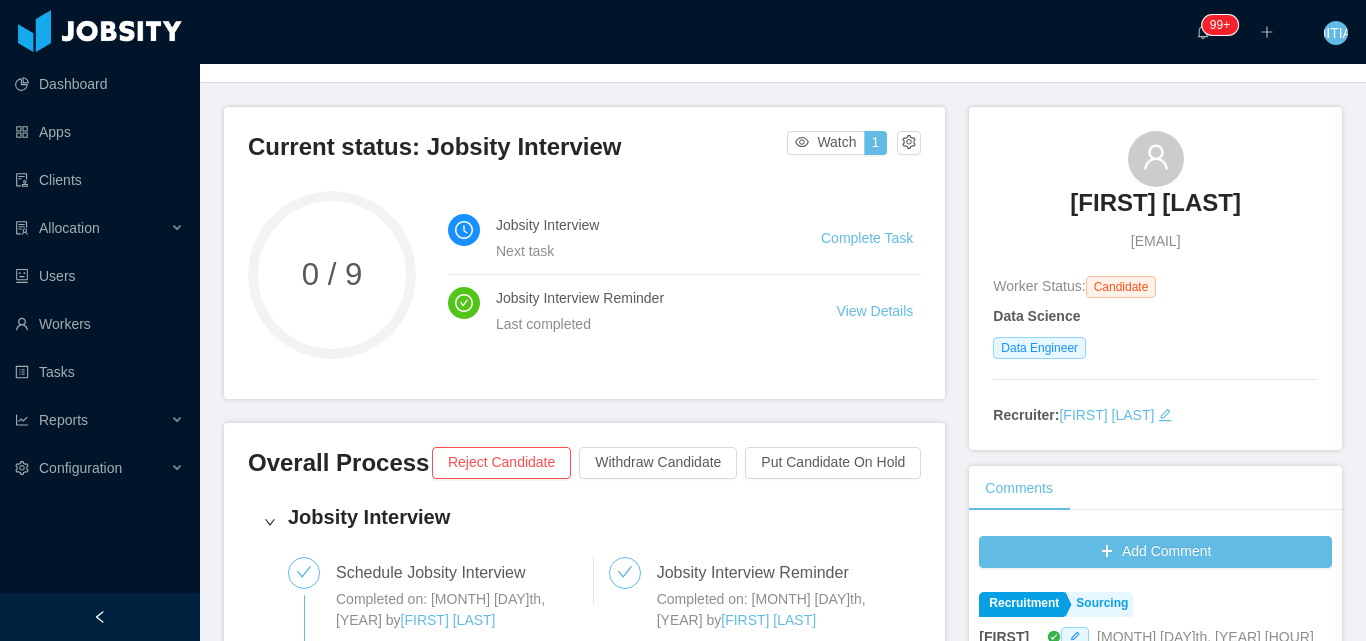 drag, startPoint x: 1055, startPoint y: 240, endPoint x: 1187, endPoint y: 249, distance: 132.30646 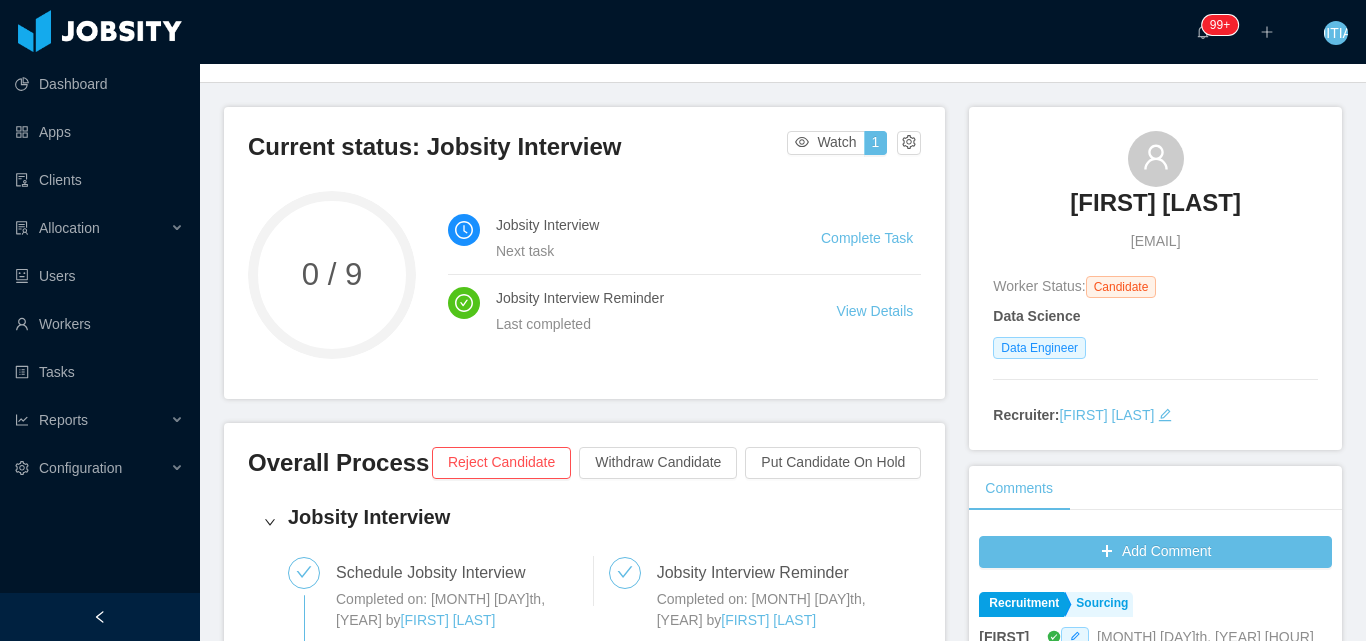 scroll, scrollTop: 500, scrollLeft: 0, axis: vertical 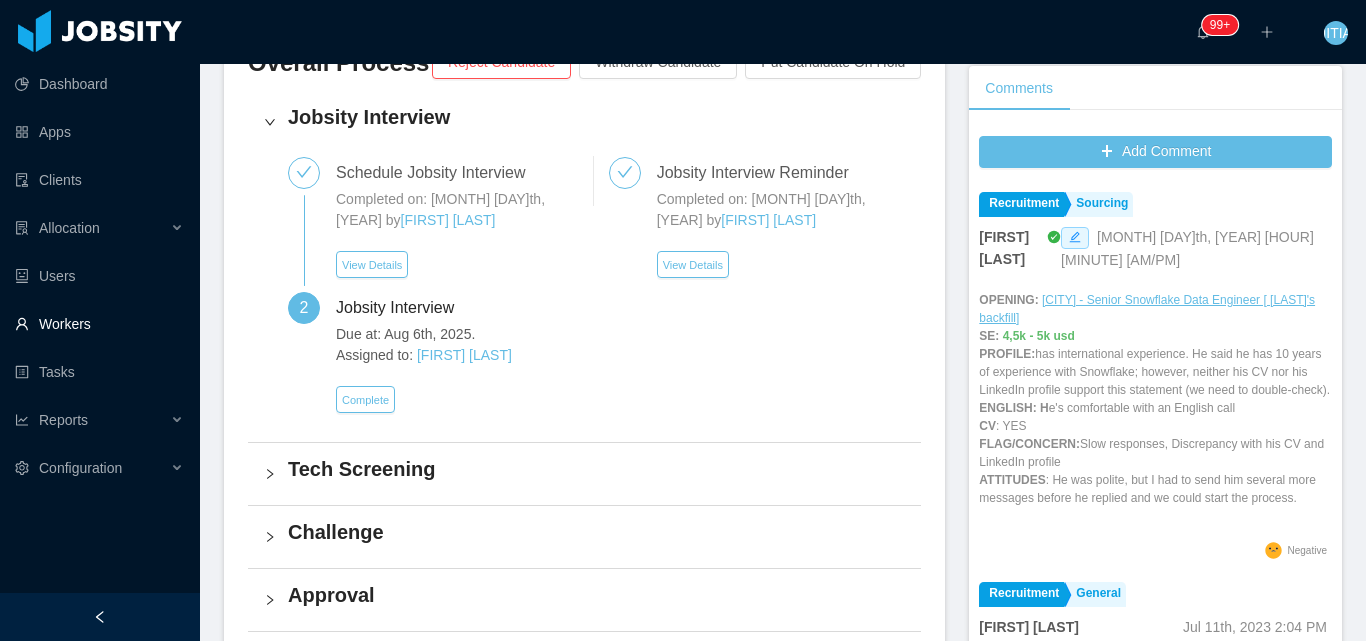 click on "Workers" at bounding box center (99, 324) 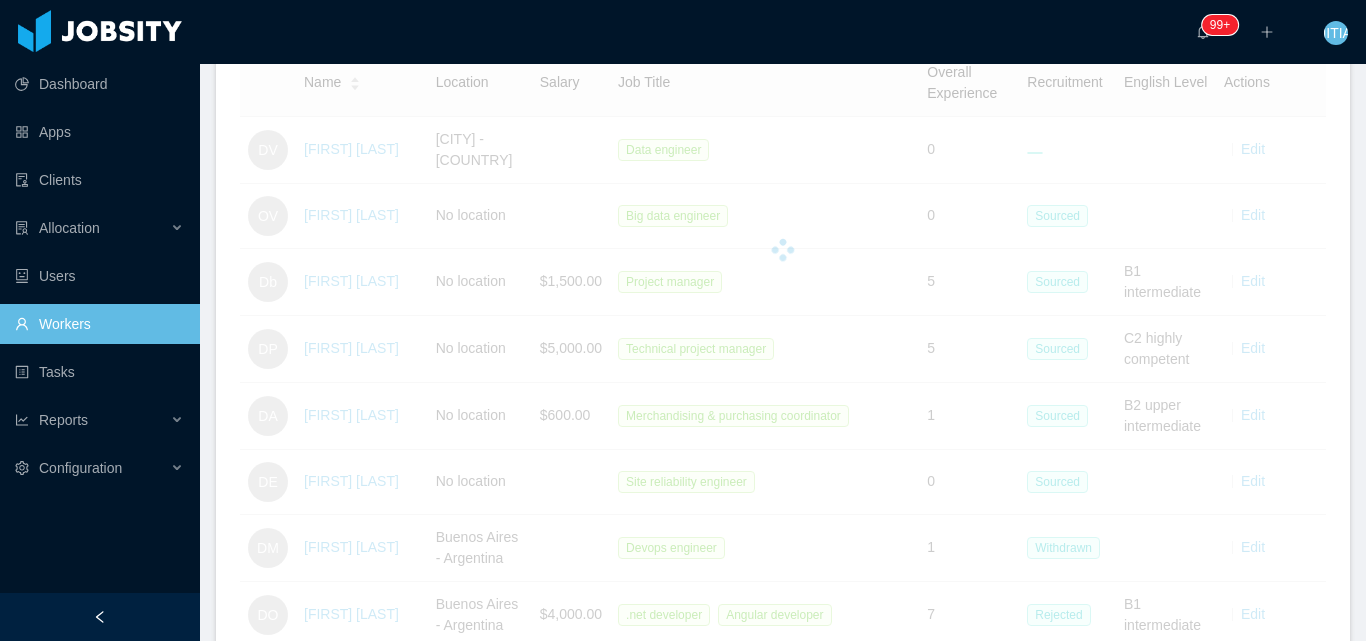 scroll, scrollTop: 0, scrollLeft: 0, axis: both 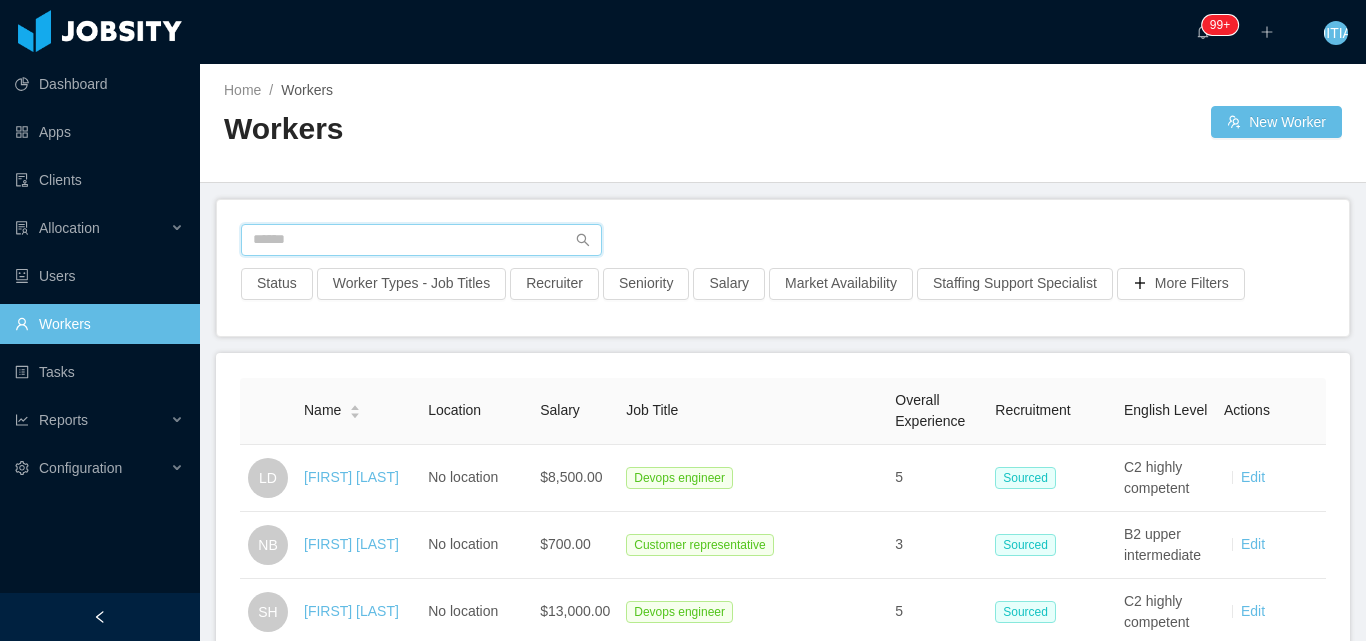 click at bounding box center [421, 240] 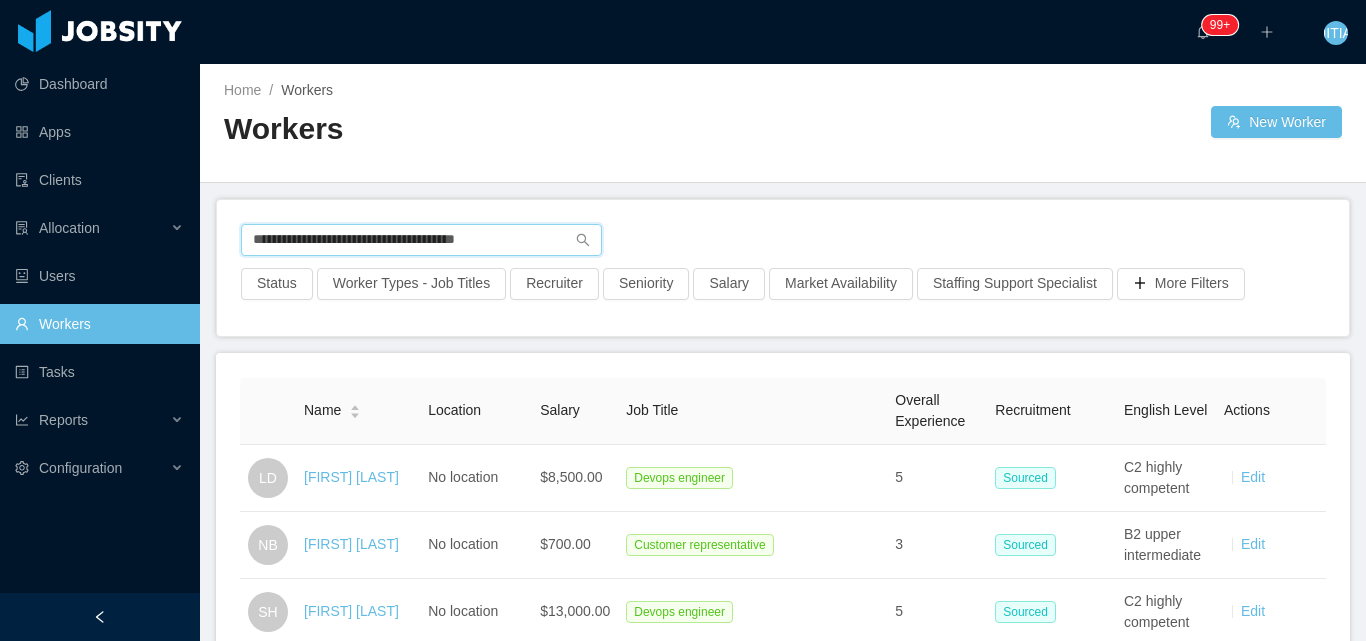 type on "**********" 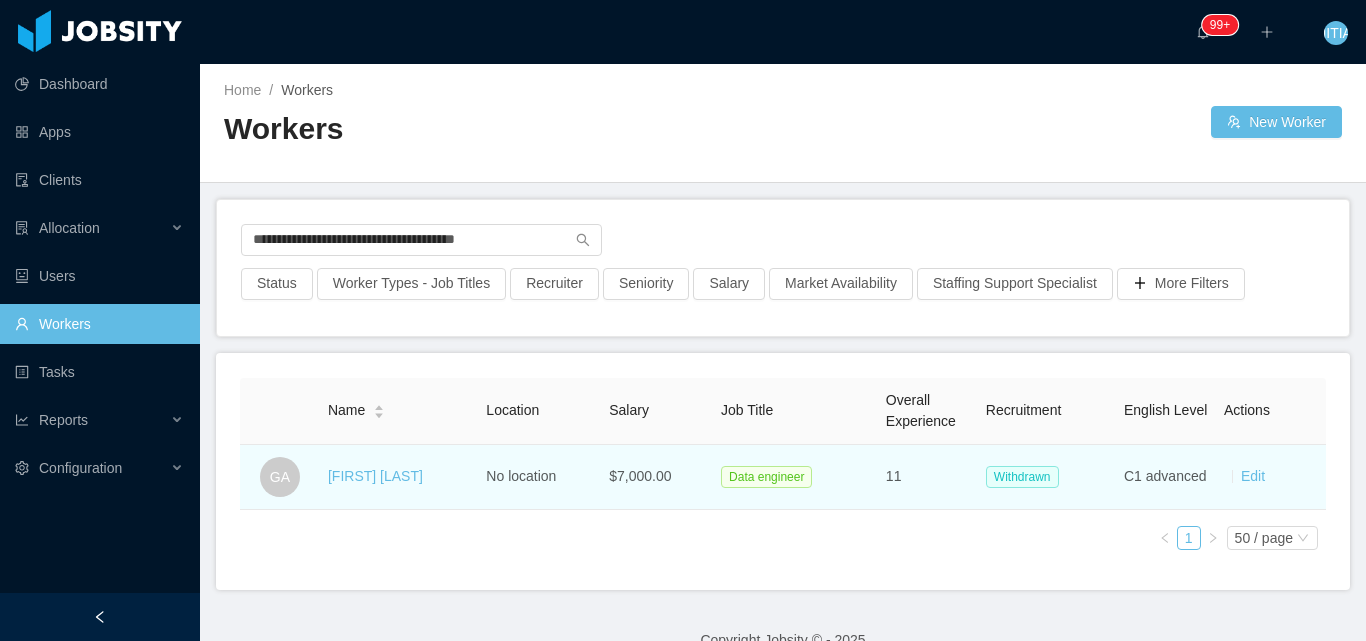 drag, startPoint x: 319, startPoint y: 479, endPoint x: 452, endPoint y: 476, distance: 133.03383 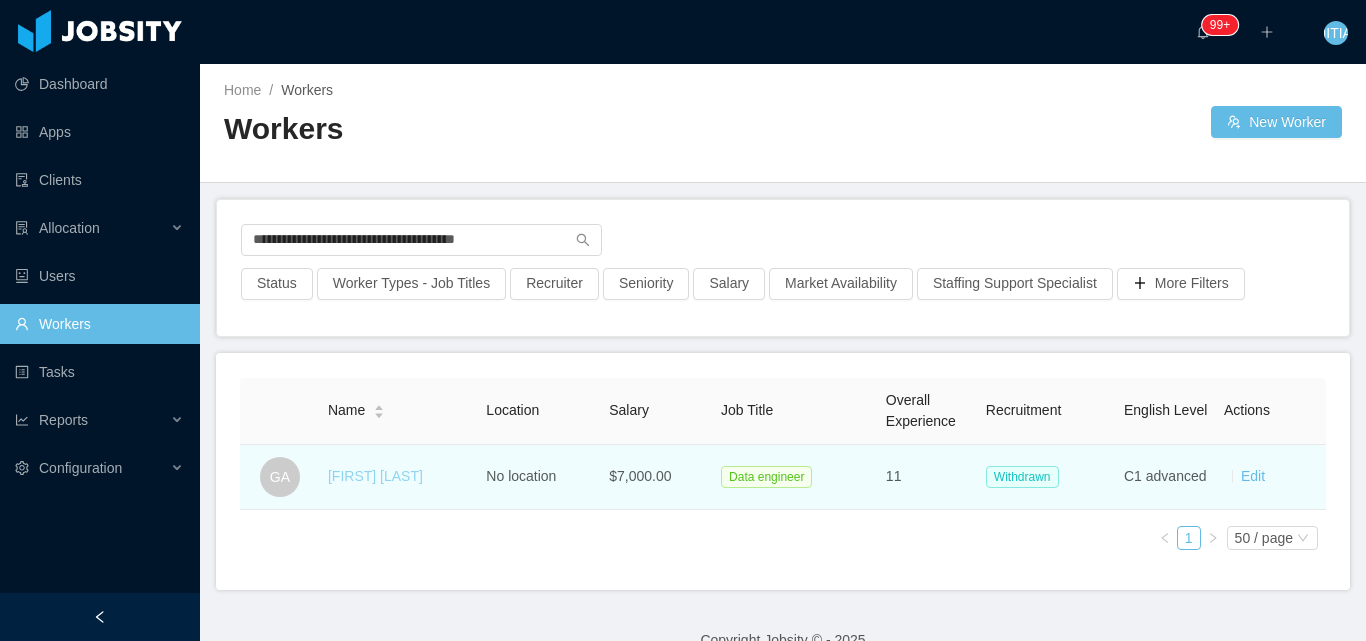 click on "Gustavo Almeida" at bounding box center (375, 476) 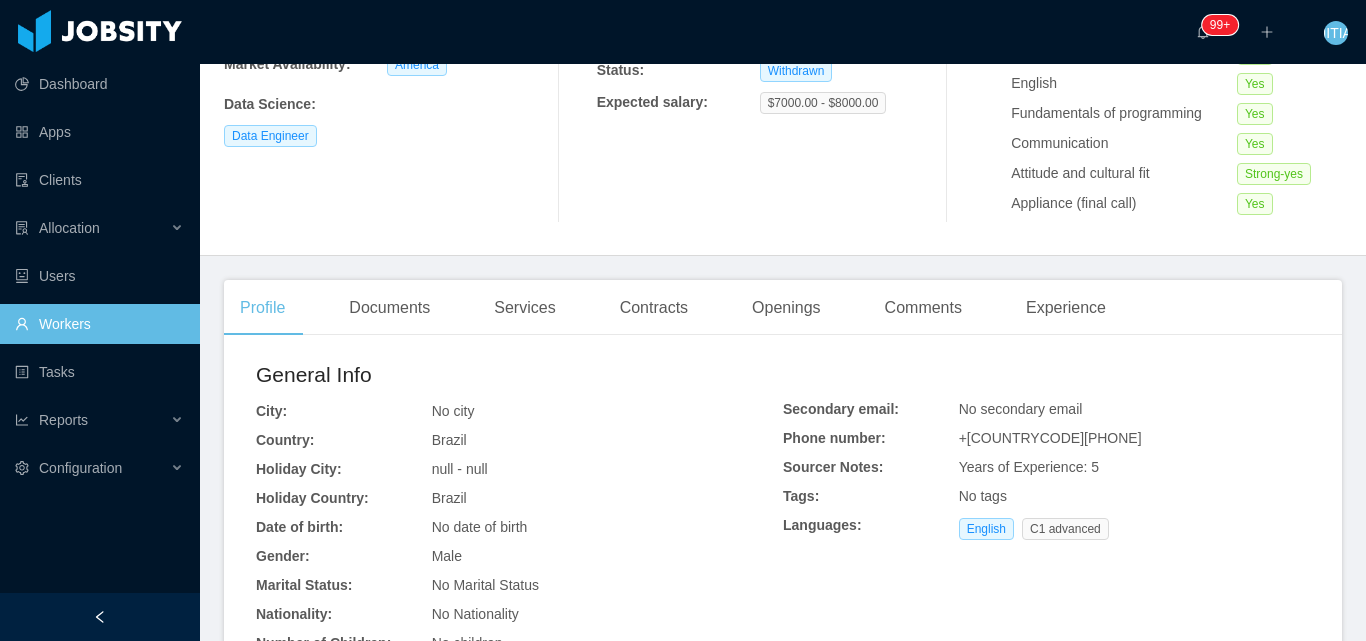 scroll, scrollTop: 600, scrollLeft: 0, axis: vertical 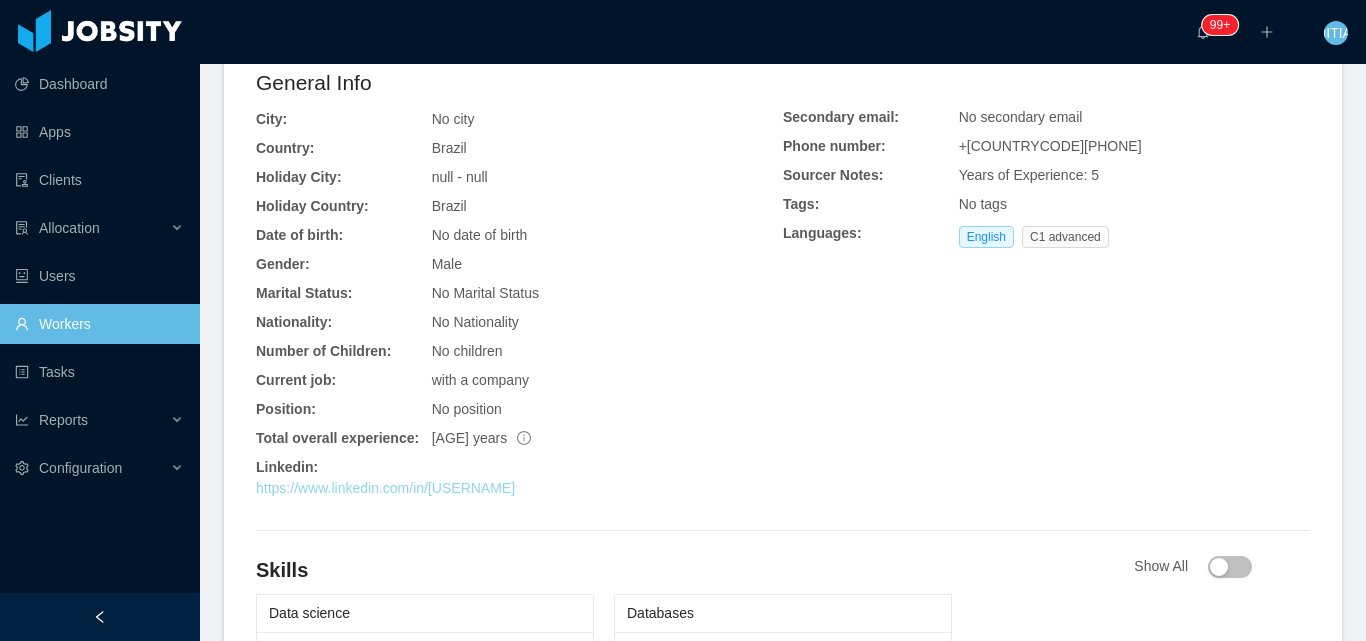 click on "https://www.linkedin.com/in/gusalmeida93" at bounding box center [385, 488] 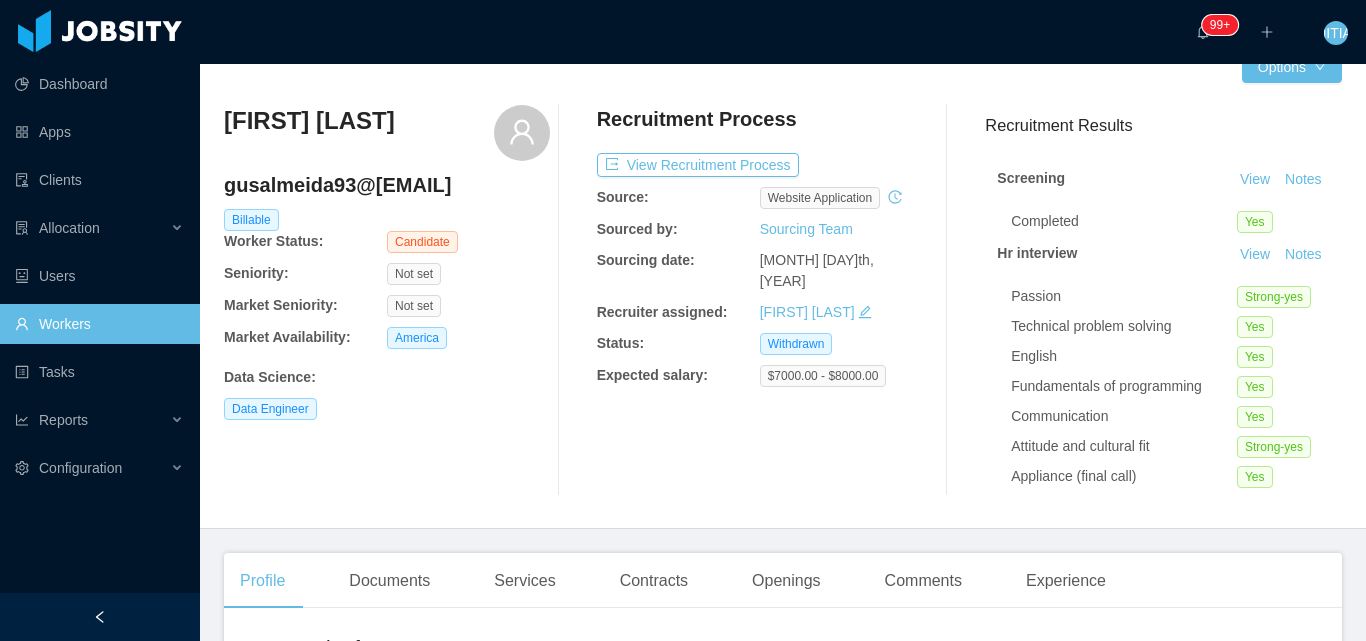scroll, scrollTop: 0, scrollLeft: 0, axis: both 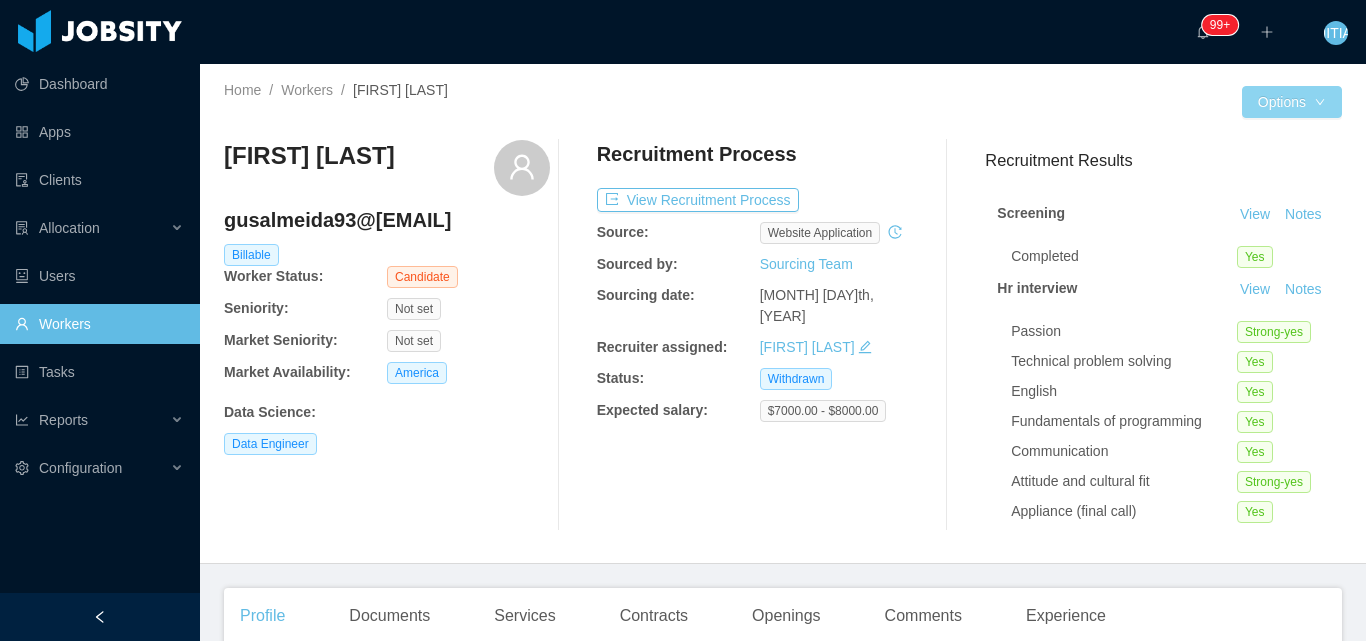 click on "Options" at bounding box center [1292, 102] 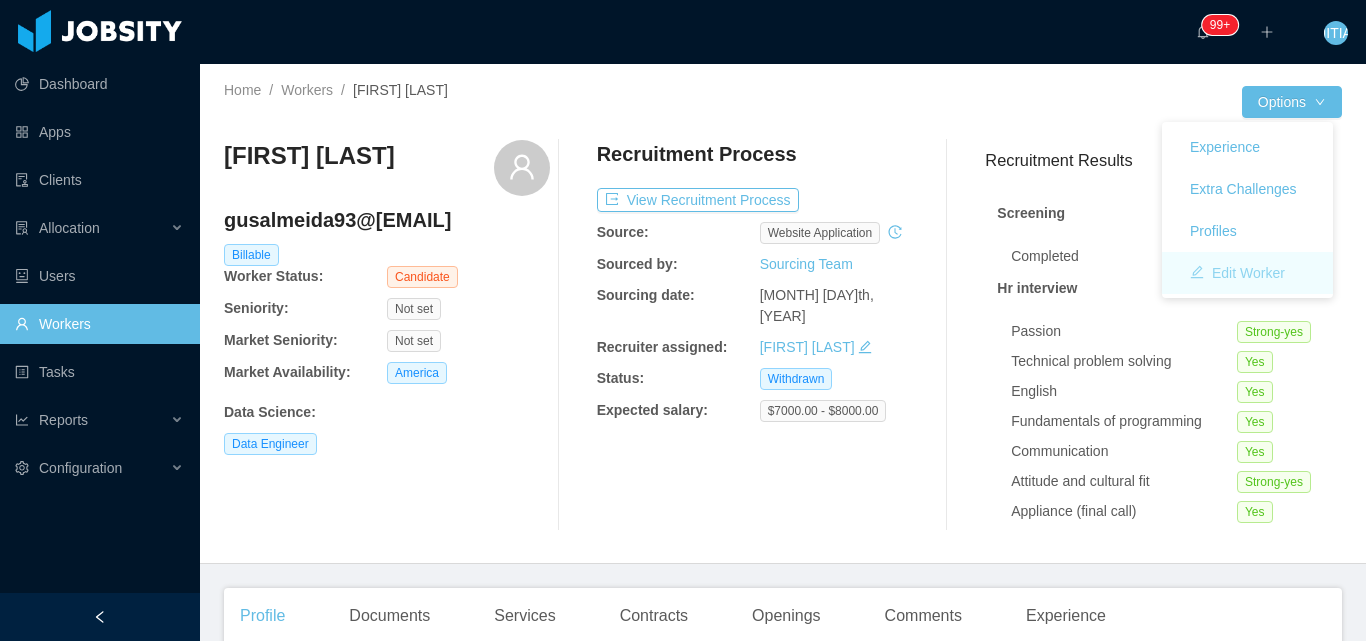 drag, startPoint x: 1285, startPoint y: 263, endPoint x: 636, endPoint y: 6, distance: 698.03296 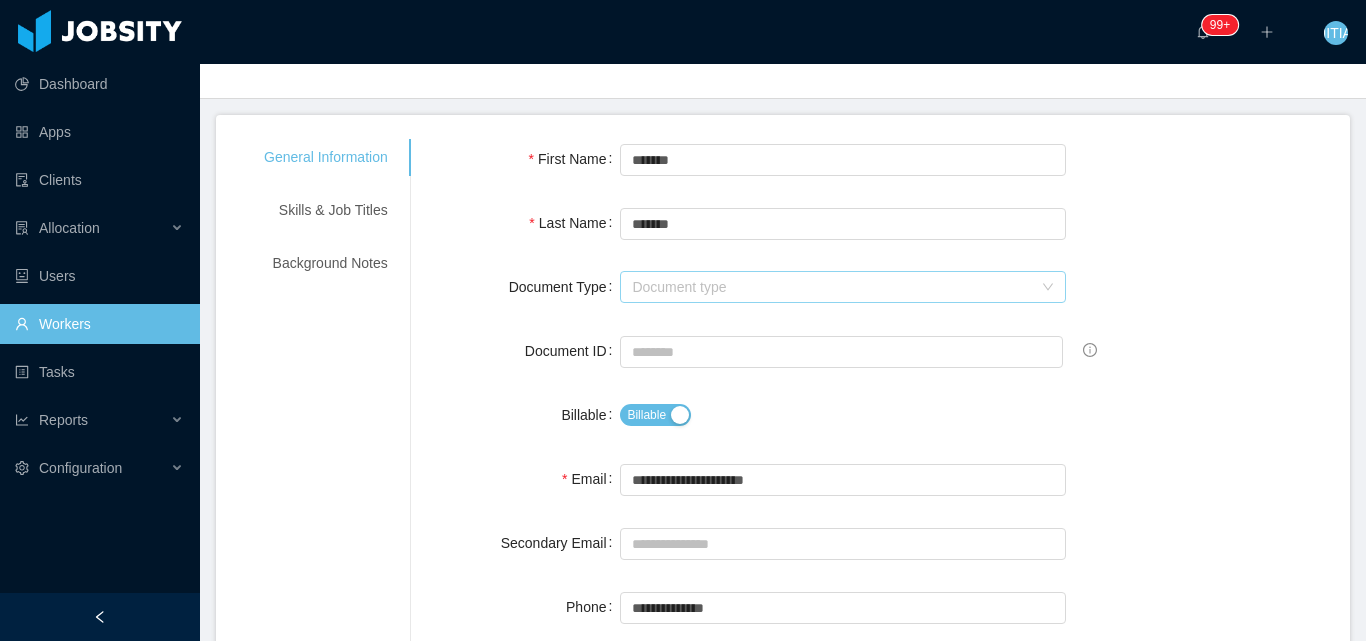 scroll, scrollTop: 200, scrollLeft: 0, axis: vertical 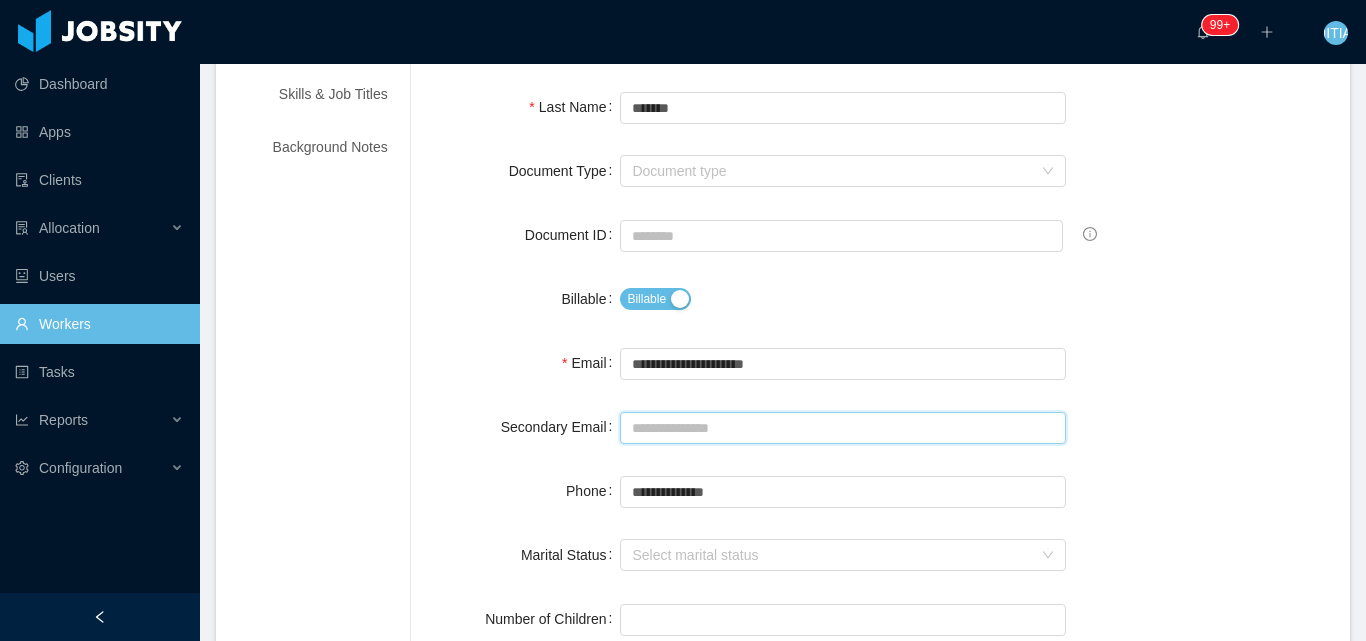 click on "Secondary Email" at bounding box center (843, 428) 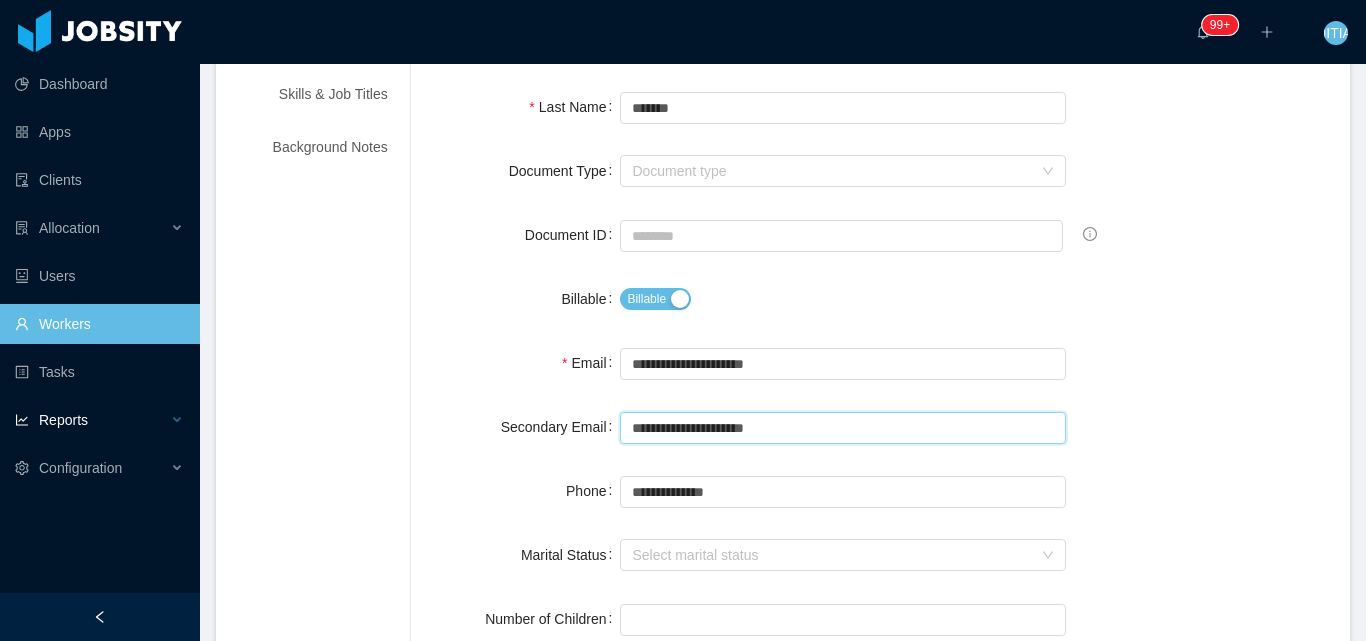 drag, startPoint x: 865, startPoint y: 432, endPoint x: 55, endPoint y: 427, distance: 810.01544 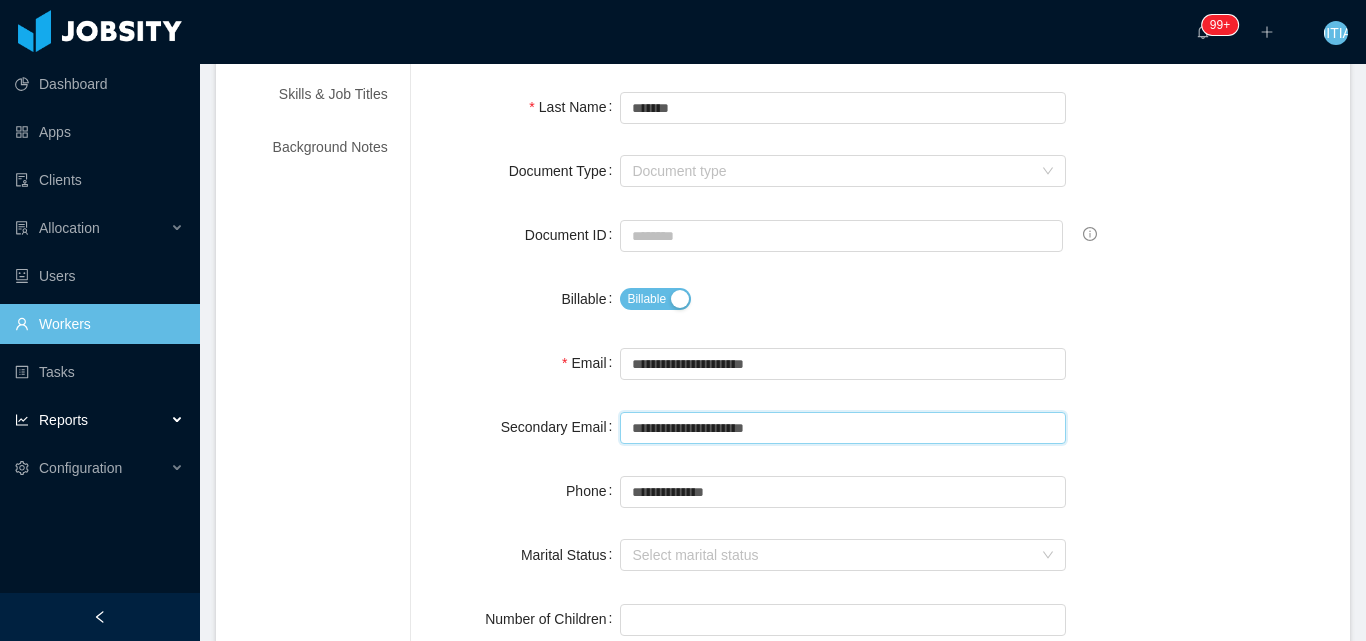 type 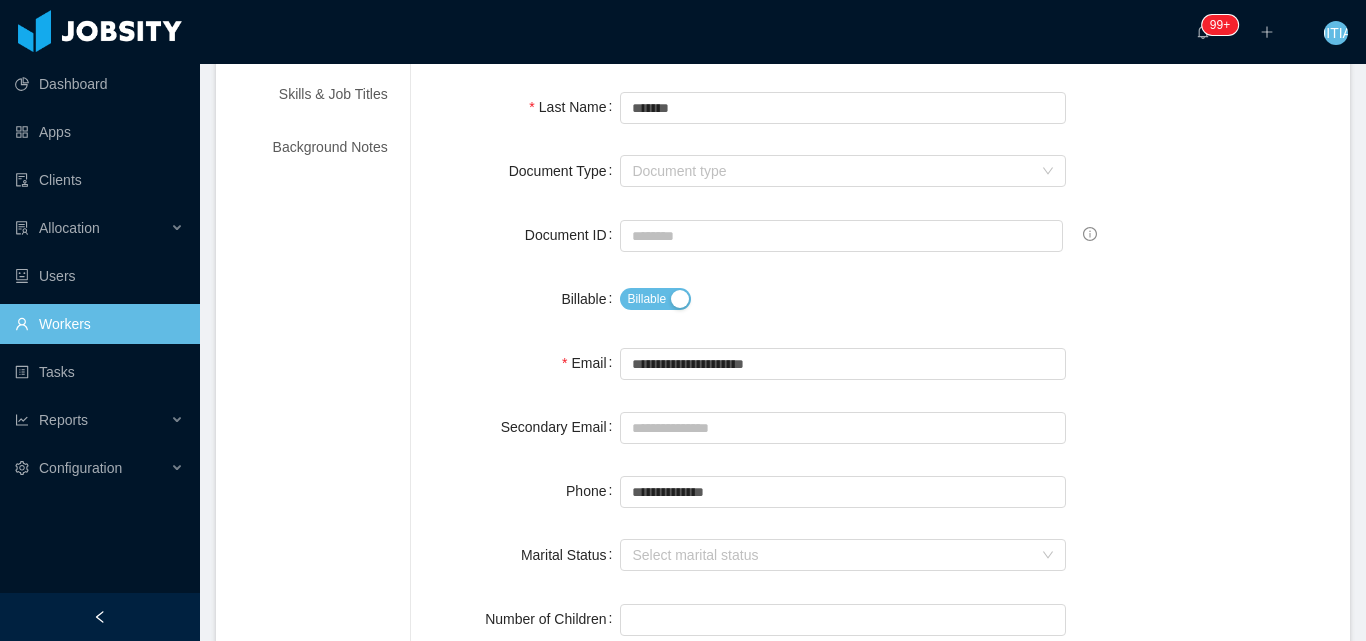click on "Secondary Email" at bounding box center (880, 427) 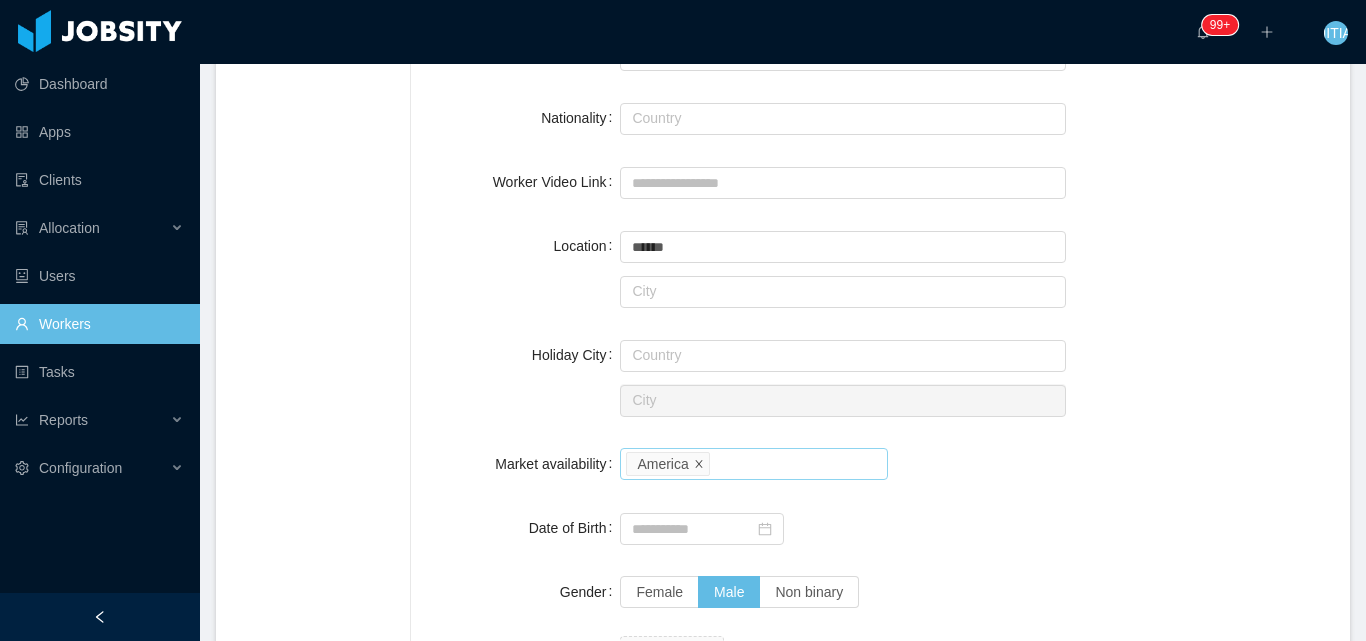 scroll, scrollTop: 800, scrollLeft: 0, axis: vertical 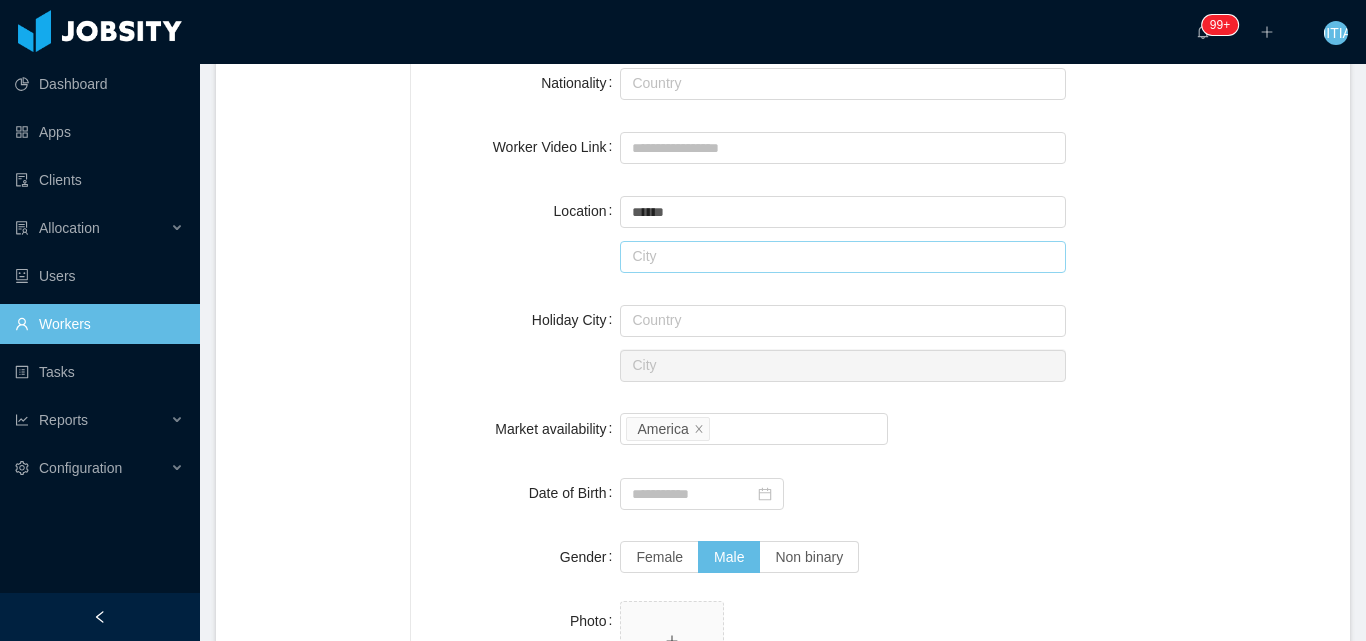 click at bounding box center (843, 257) 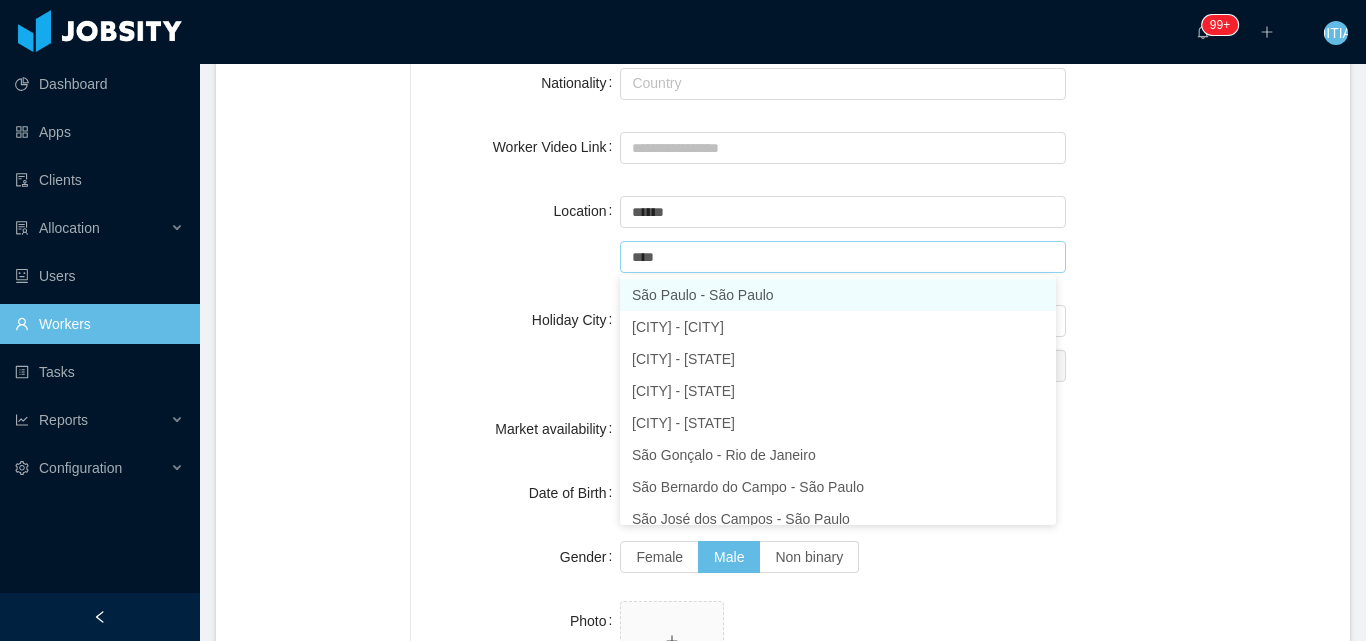 drag, startPoint x: 706, startPoint y: 286, endPoint x: 843, endPoint y: 302, distance: 137.93114 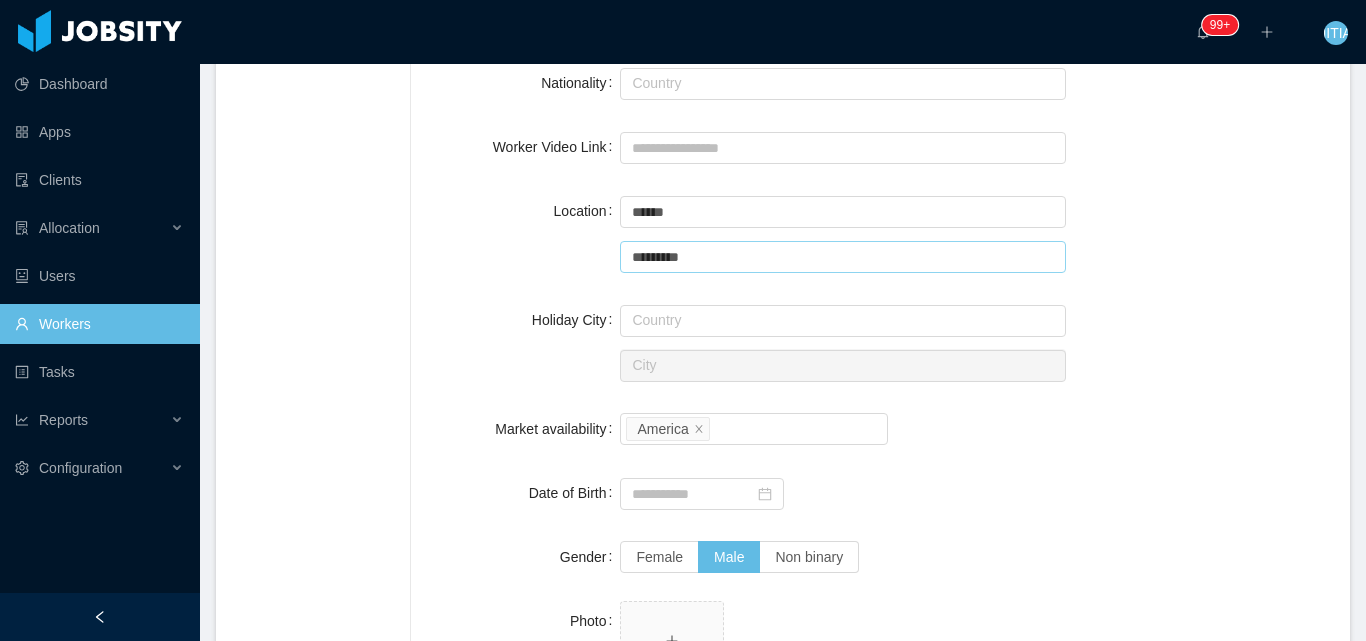 type on "*********" 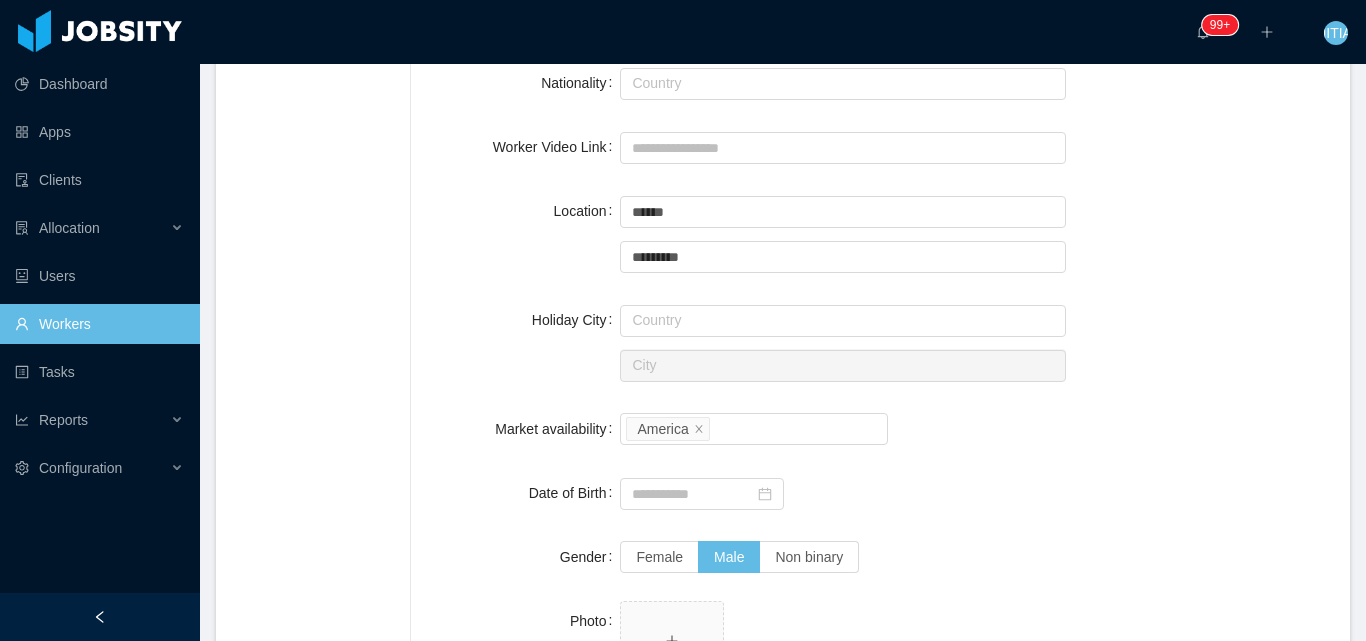 click on "Holiday City Country   City" at bounding box center (880, 342) 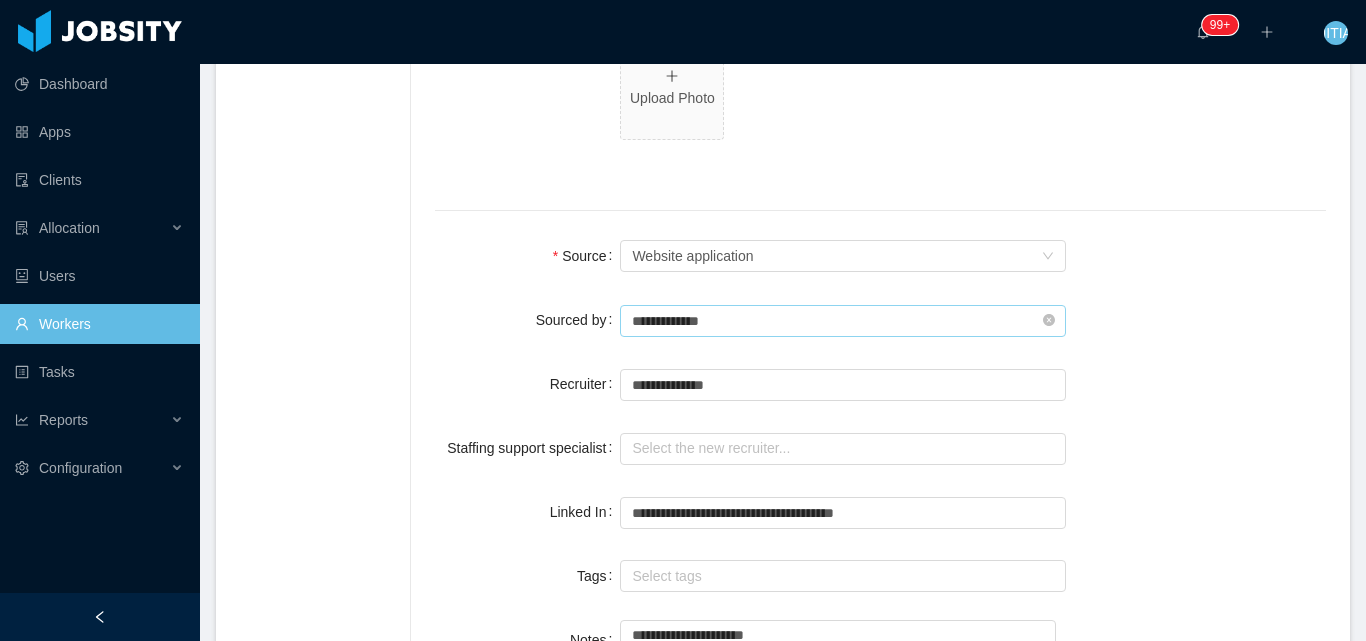 scroll, scrollTop: 1400, scrollLeft: 0, axis: vertical 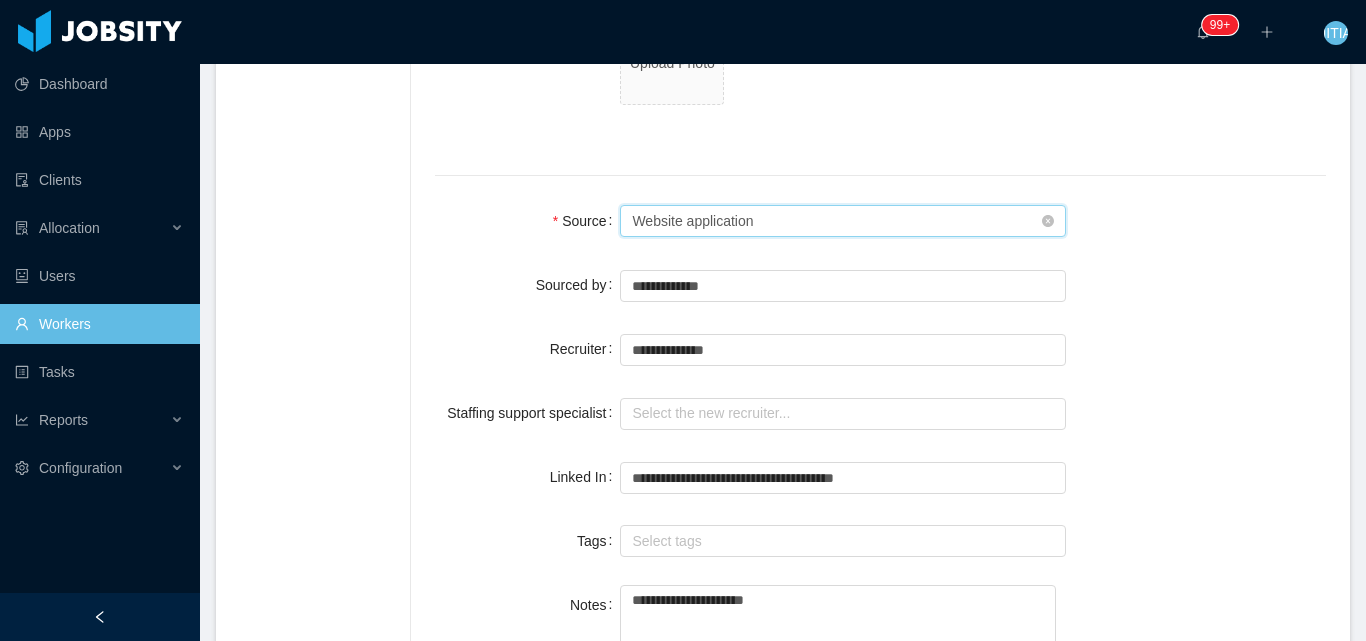 click on "Website application" at bounding box center (692, 221) 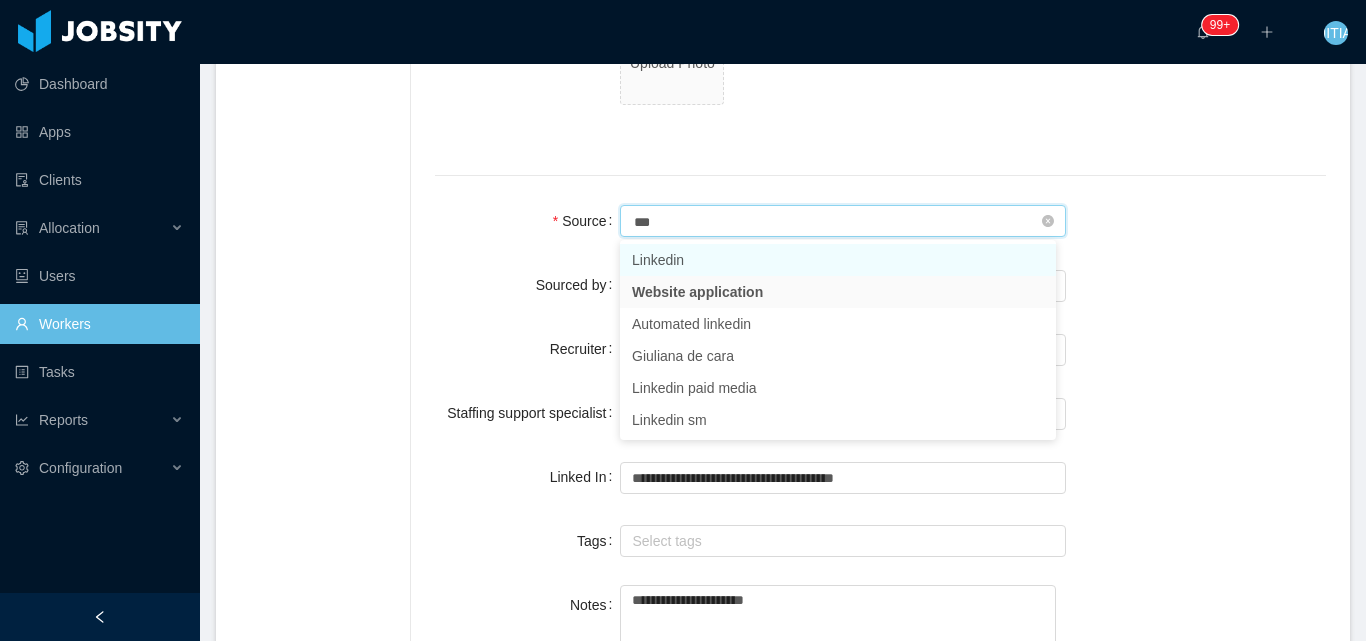 type on "****" 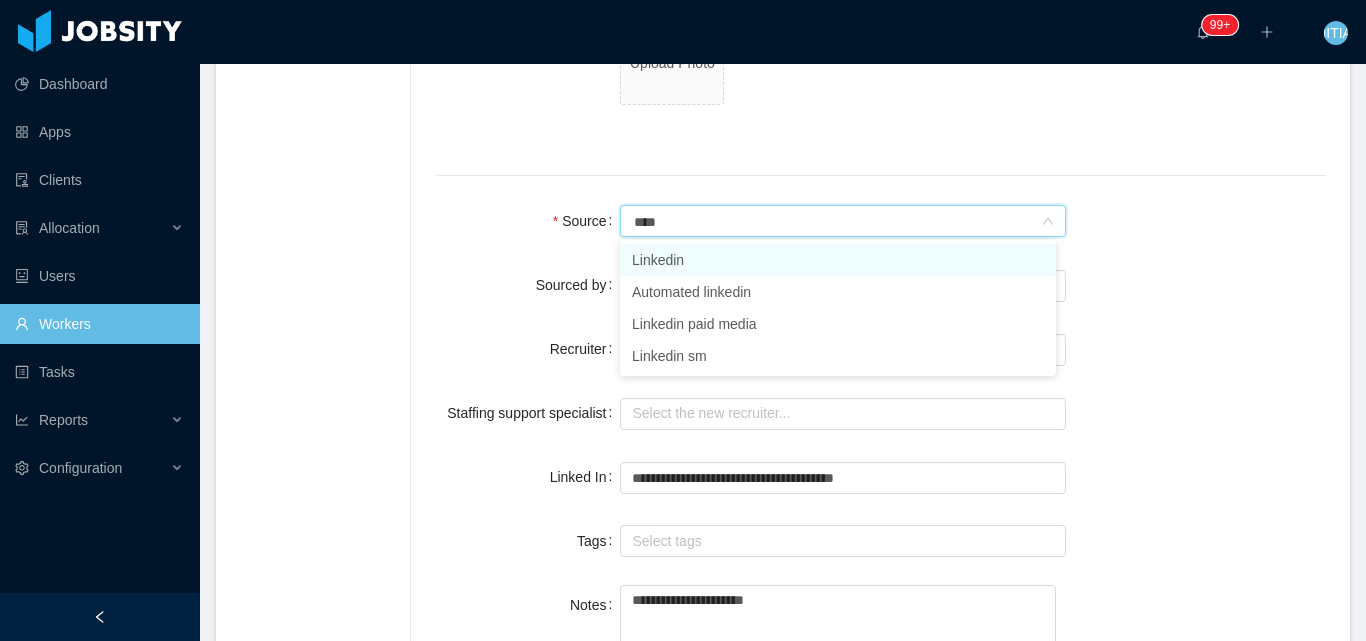 click on "Linkedin" at bounding box center [838, 260] 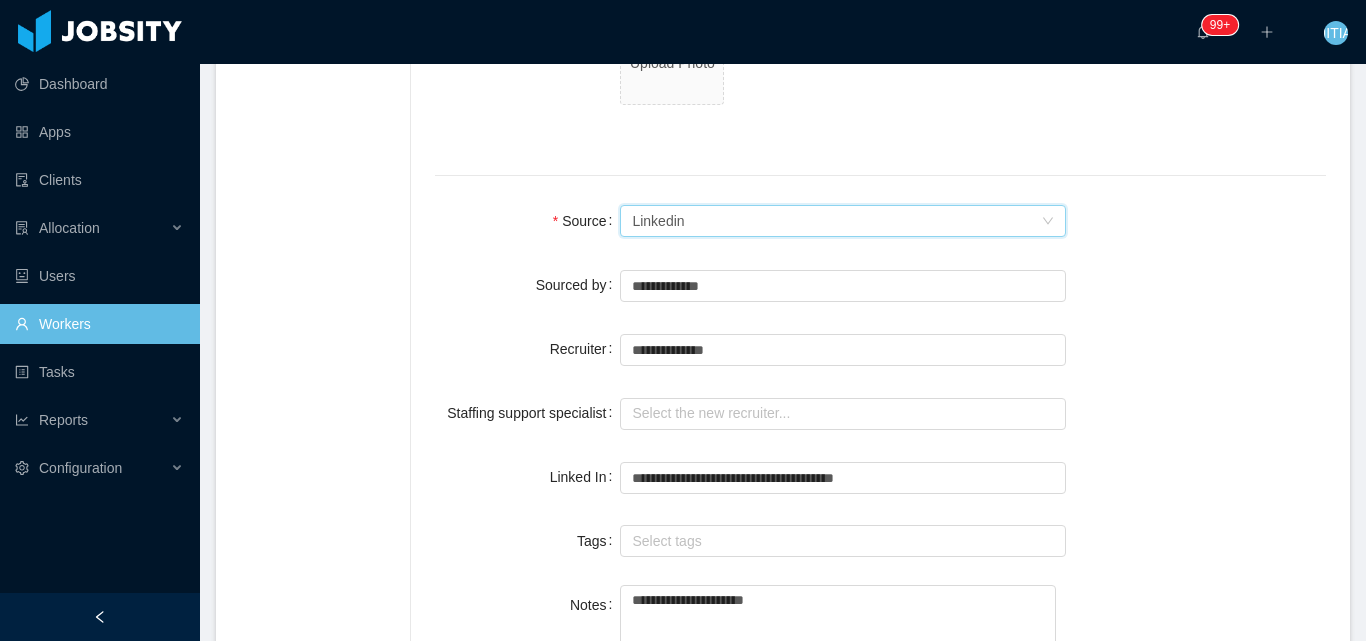 click on "**********" at bounding box center [880, -171] 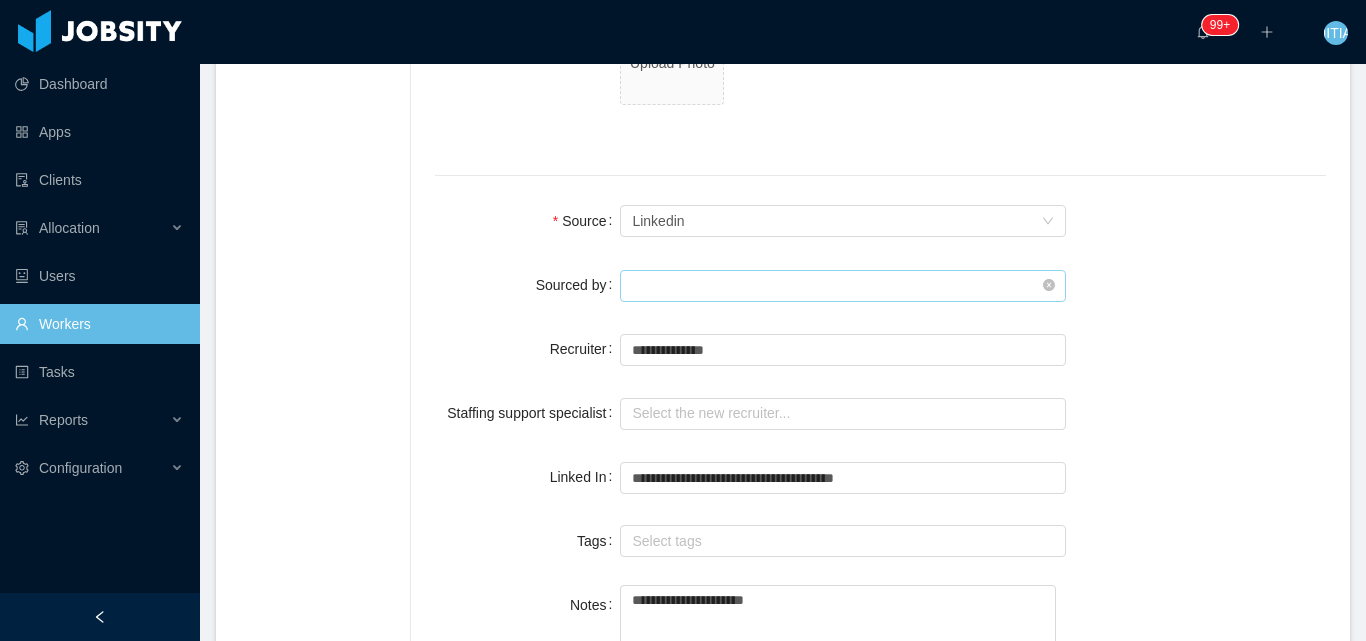 click at bounding box center (843, 286) 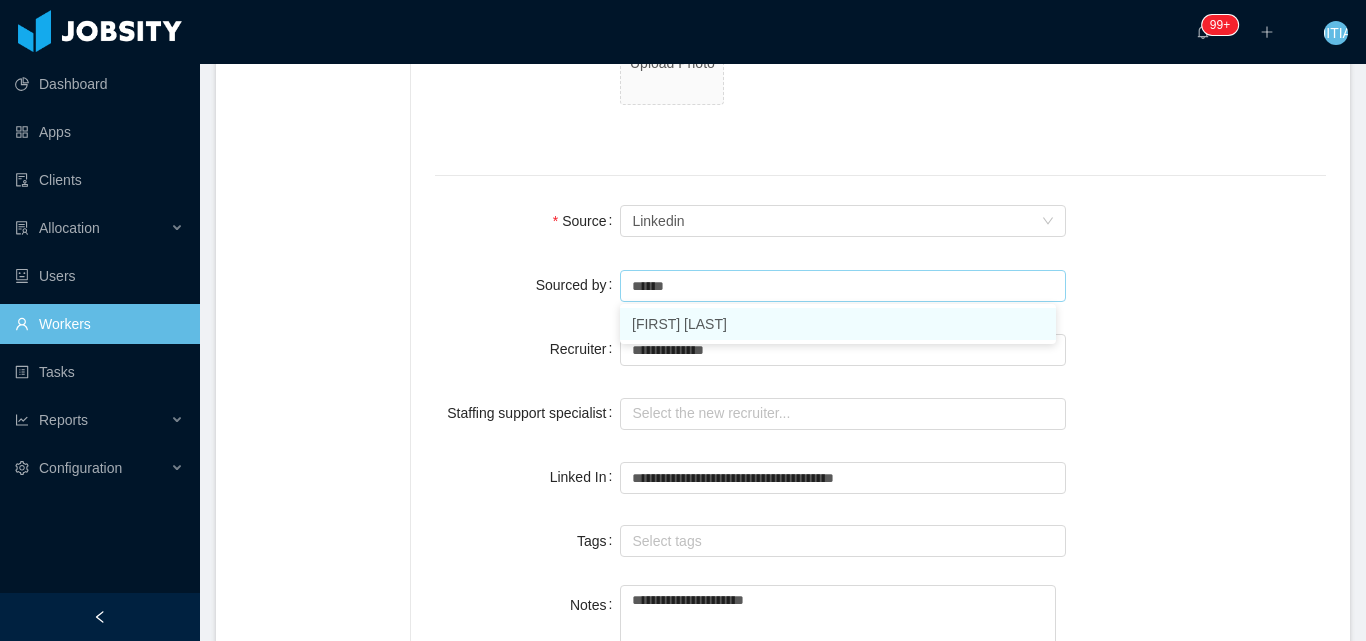 click on "Angela Barboza" at bounding box center [838, 324] 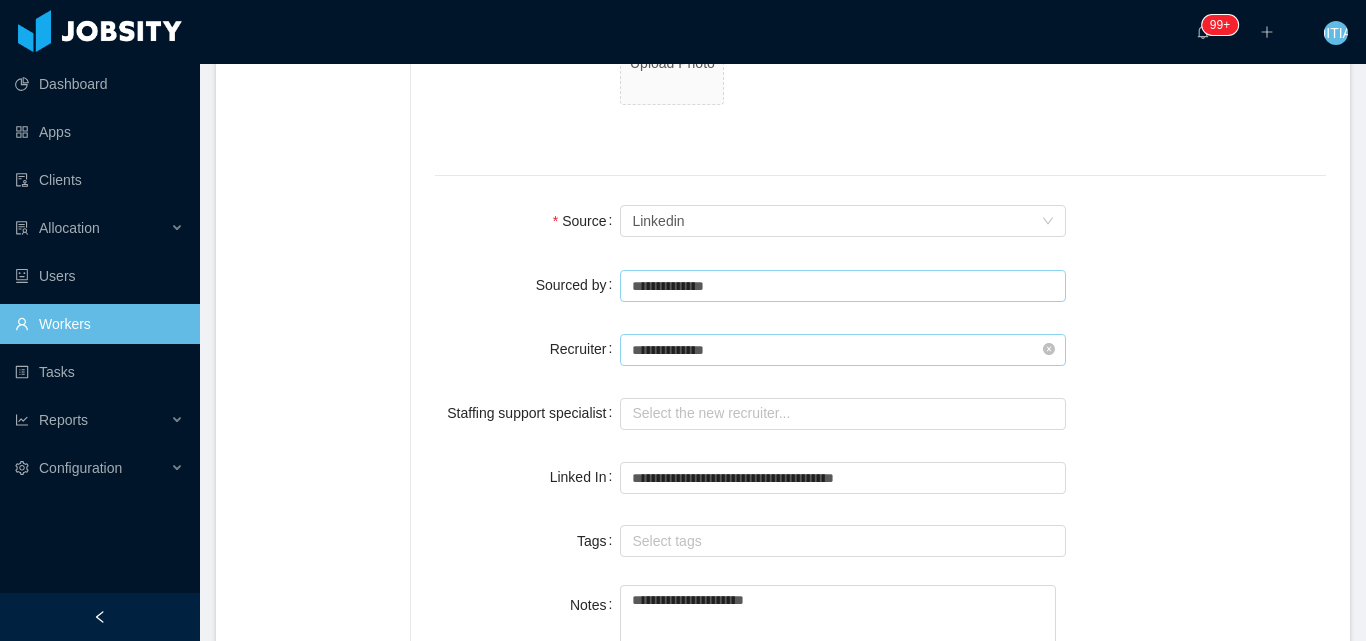 type on "**********" 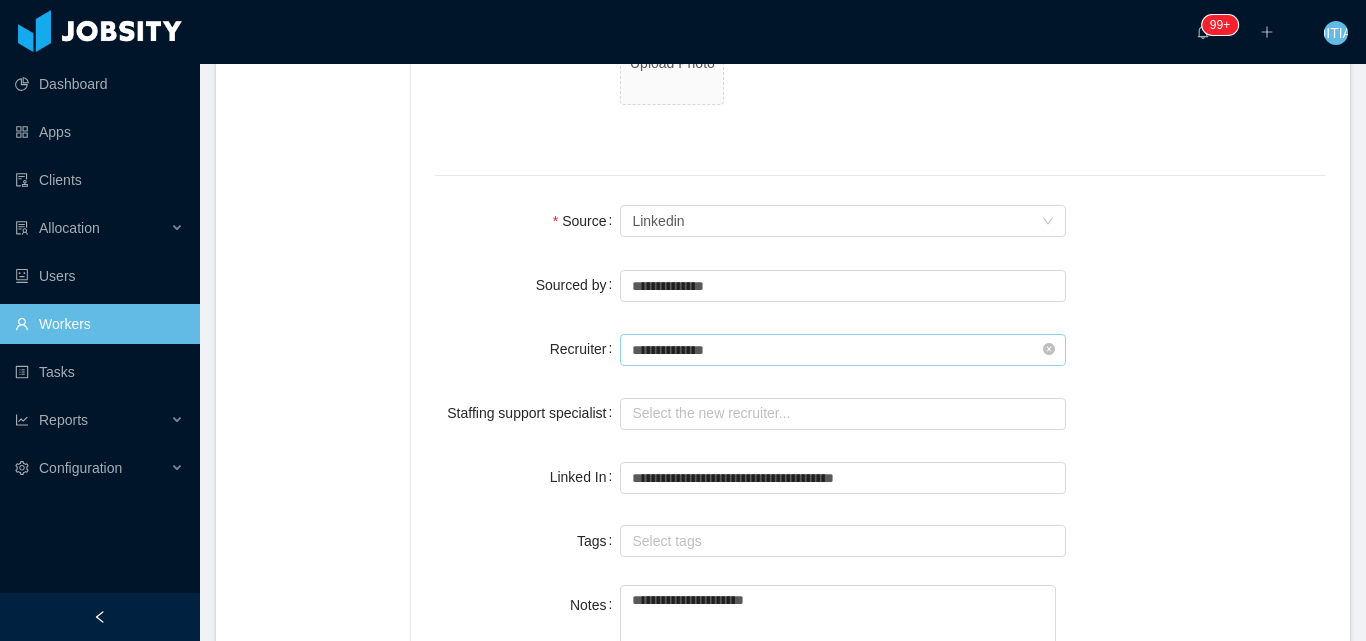 click on "**********" at bounding box center [843, 350] 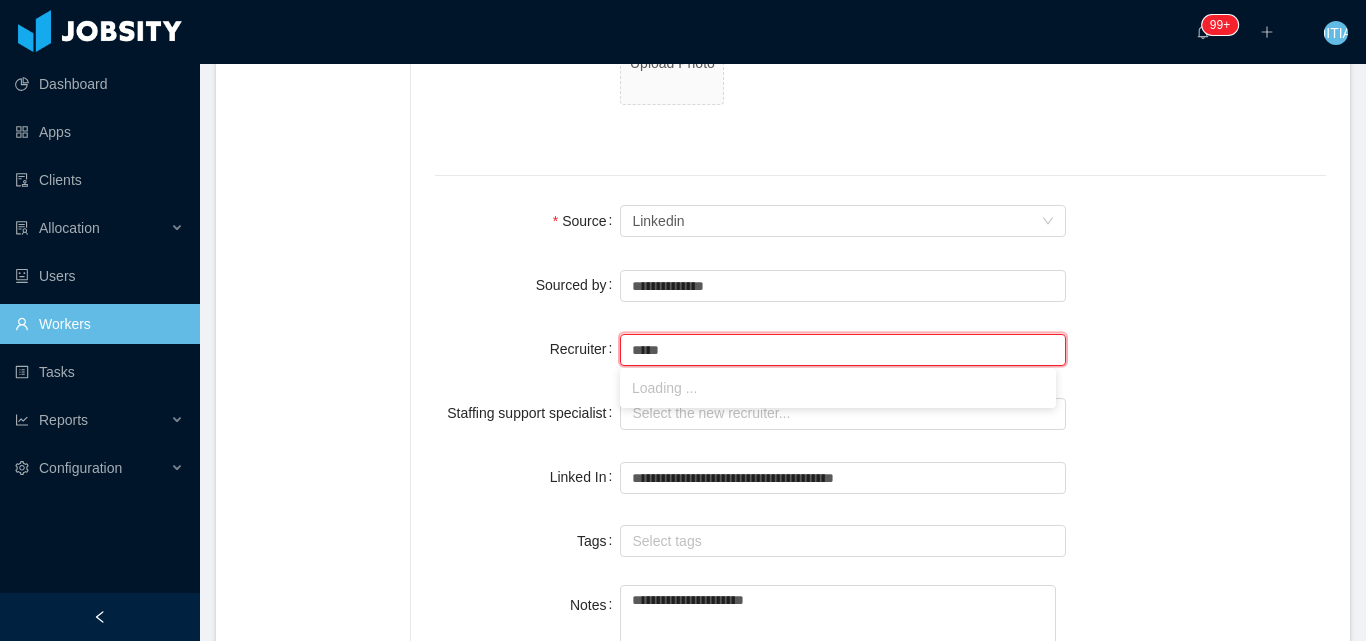 click on "Loading ..." at bounding box center (838, 388) 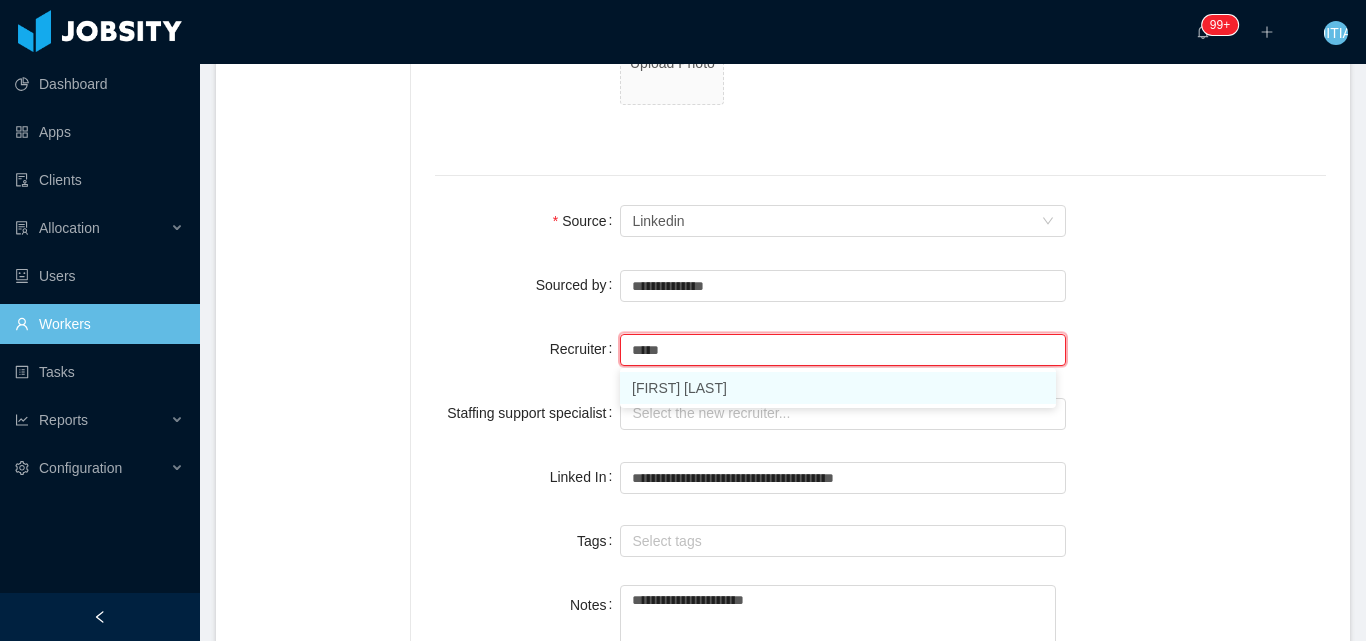 click on "Guido Fernandez" at bounding box center (838, 388) 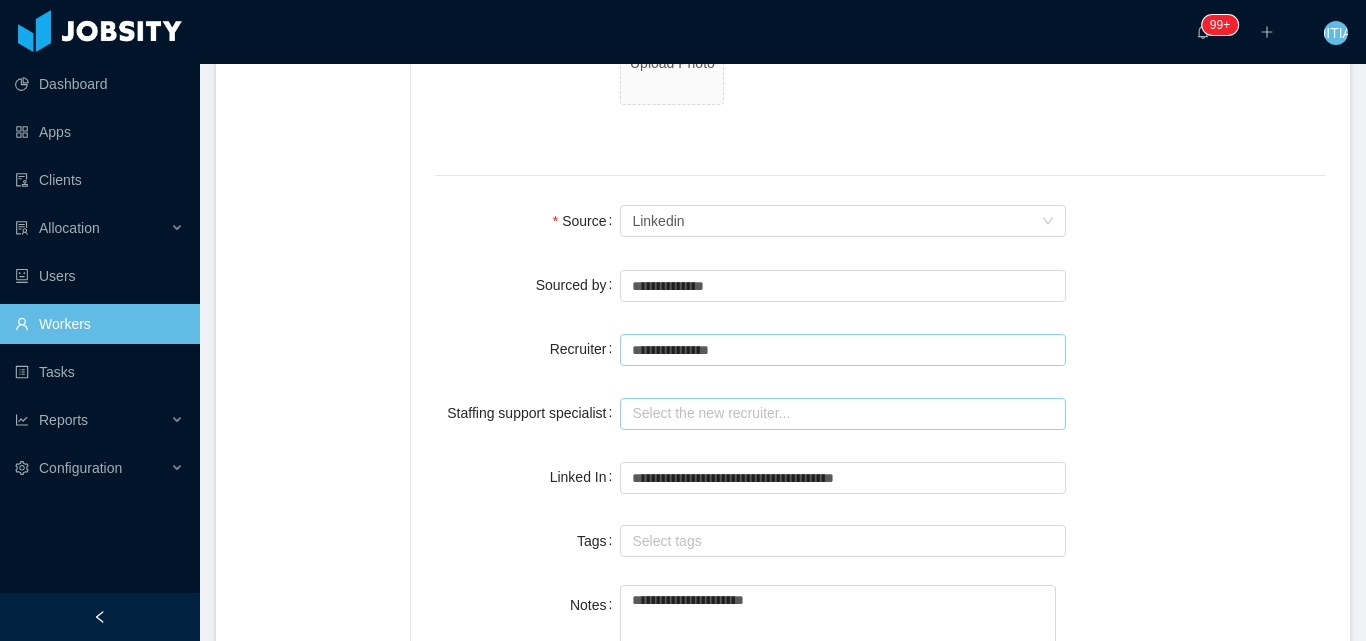 type on "**********" 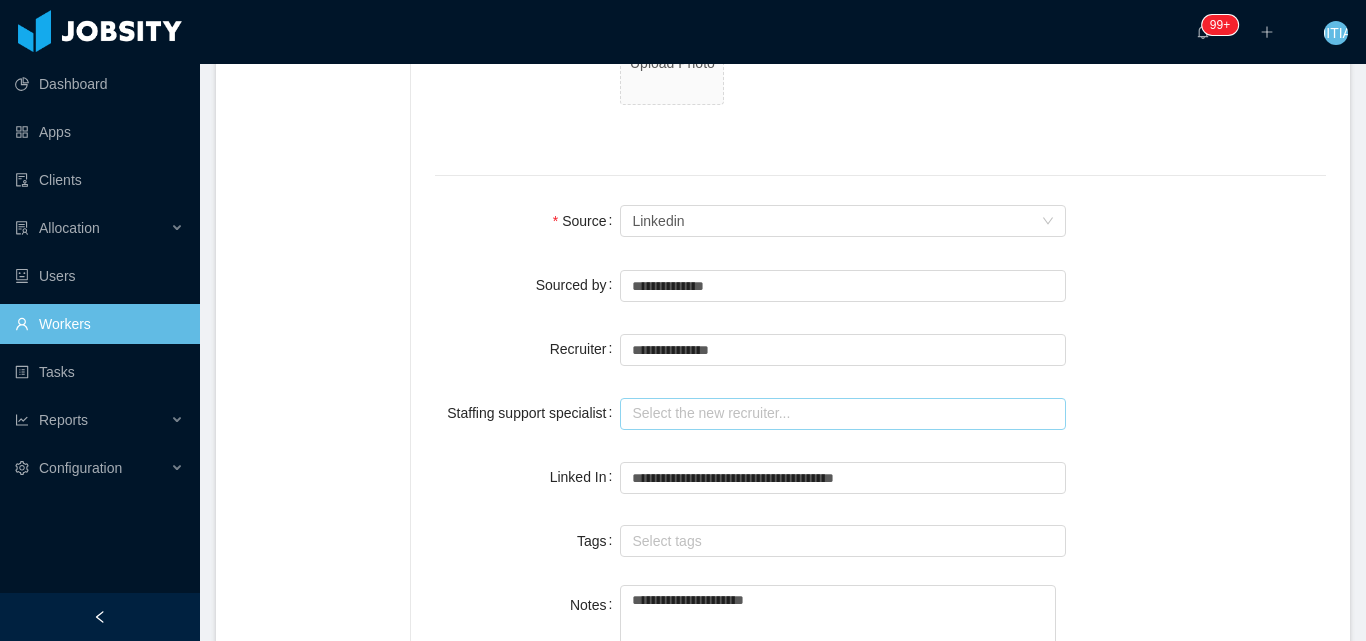 click at bounding box center (843, 414) 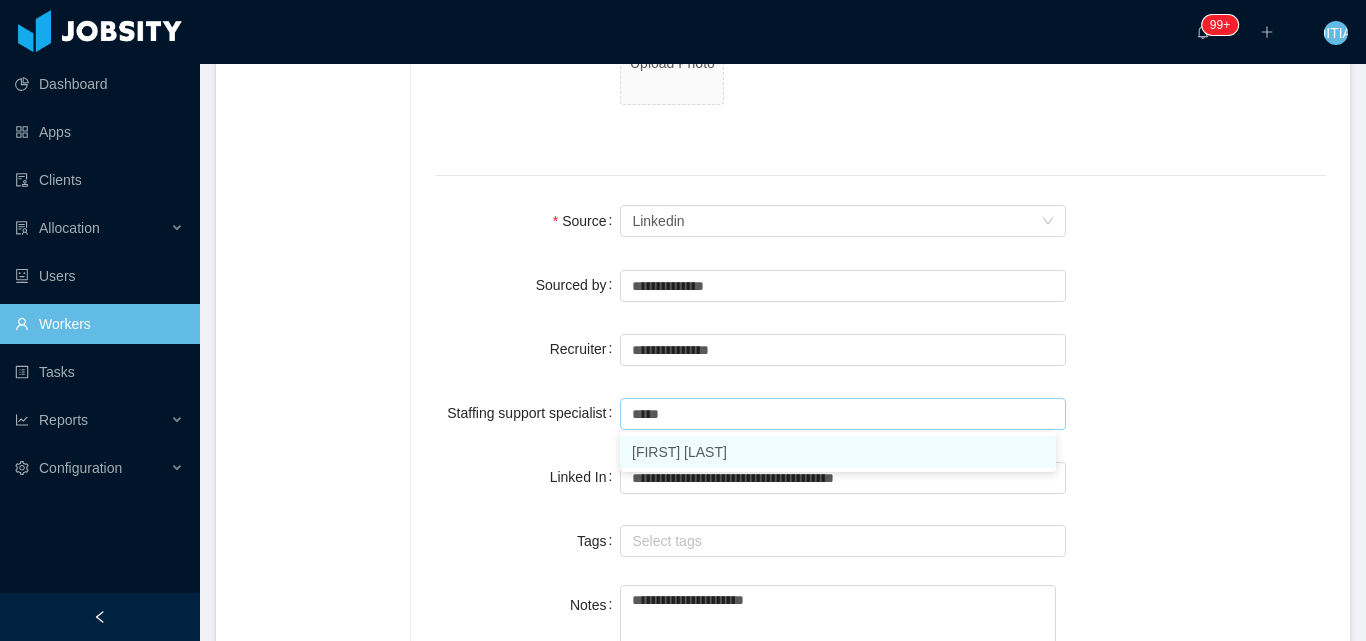 drag, startPoint x: 687, startPoint y: 458, endPoint x: 1243, endPoint y: 448, distance: 556.0899 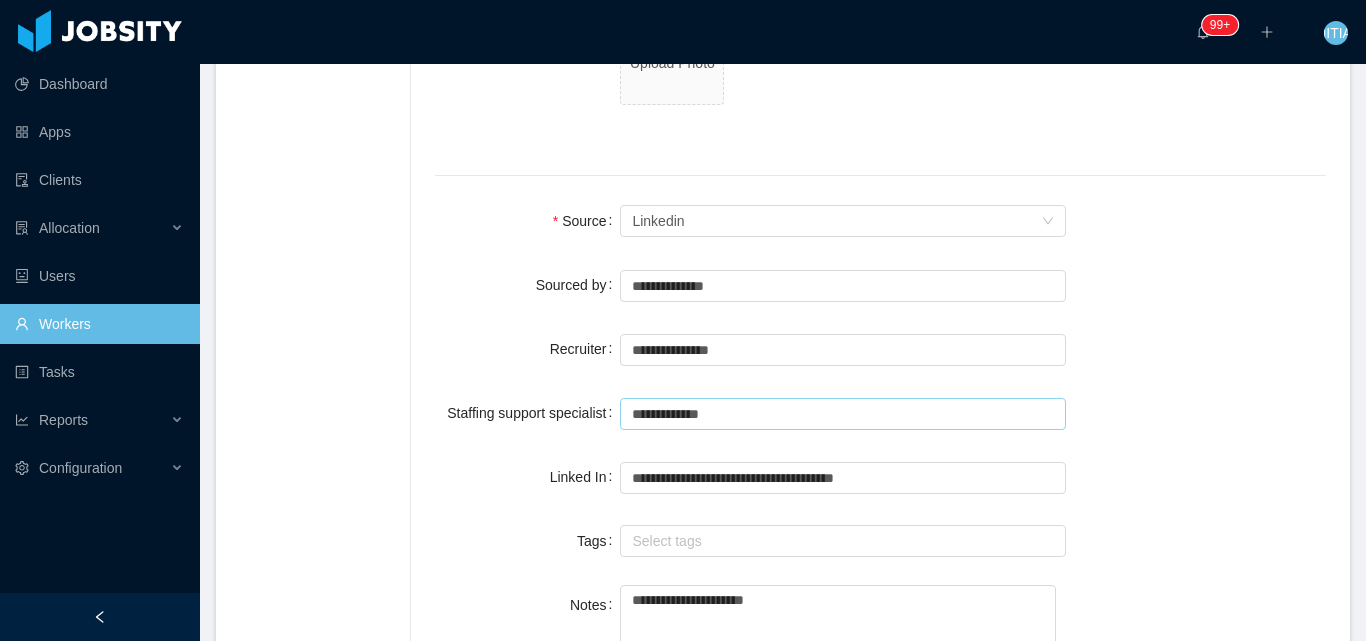 type on "**********" 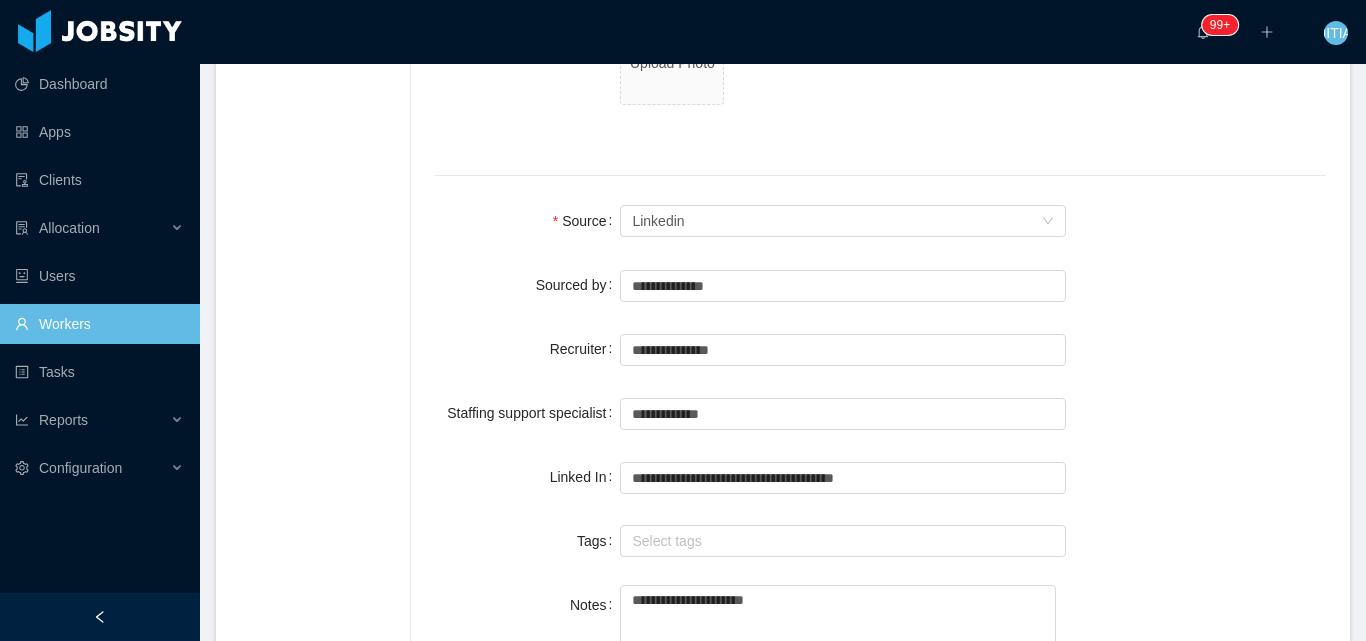 click on "**********" at bounding box center [880, -171] 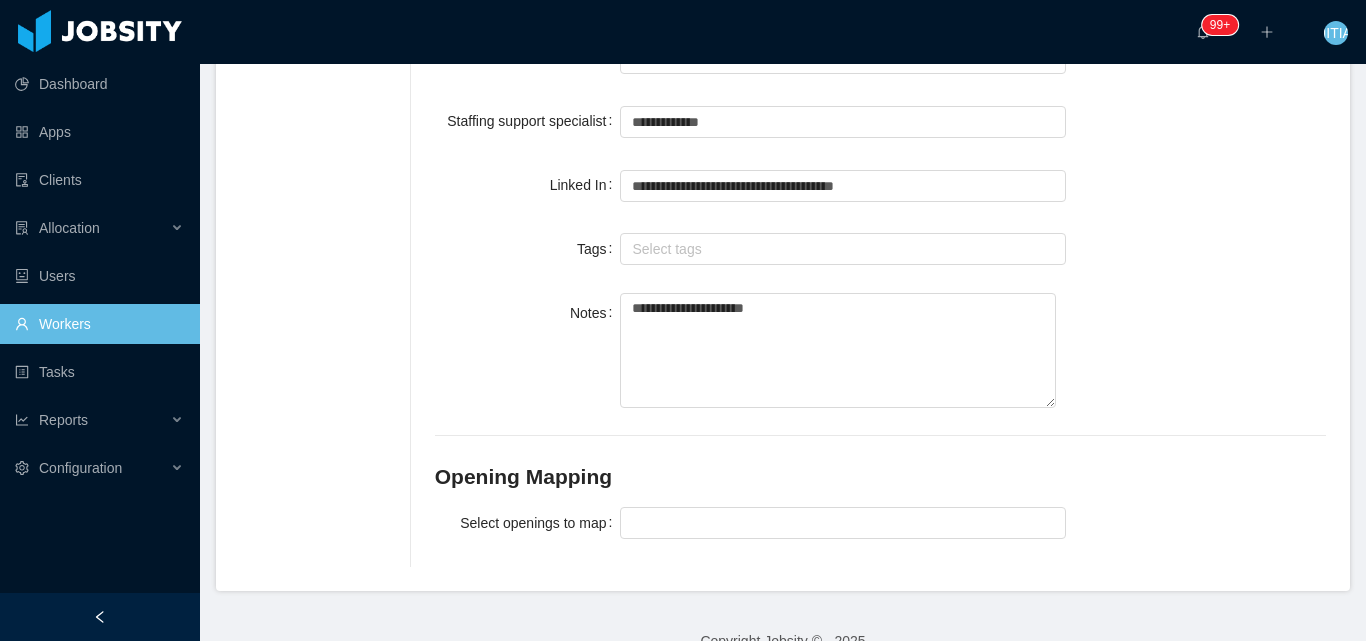 scroll, scrollTop: 1727, scrollLeft: 0, axis: vertical 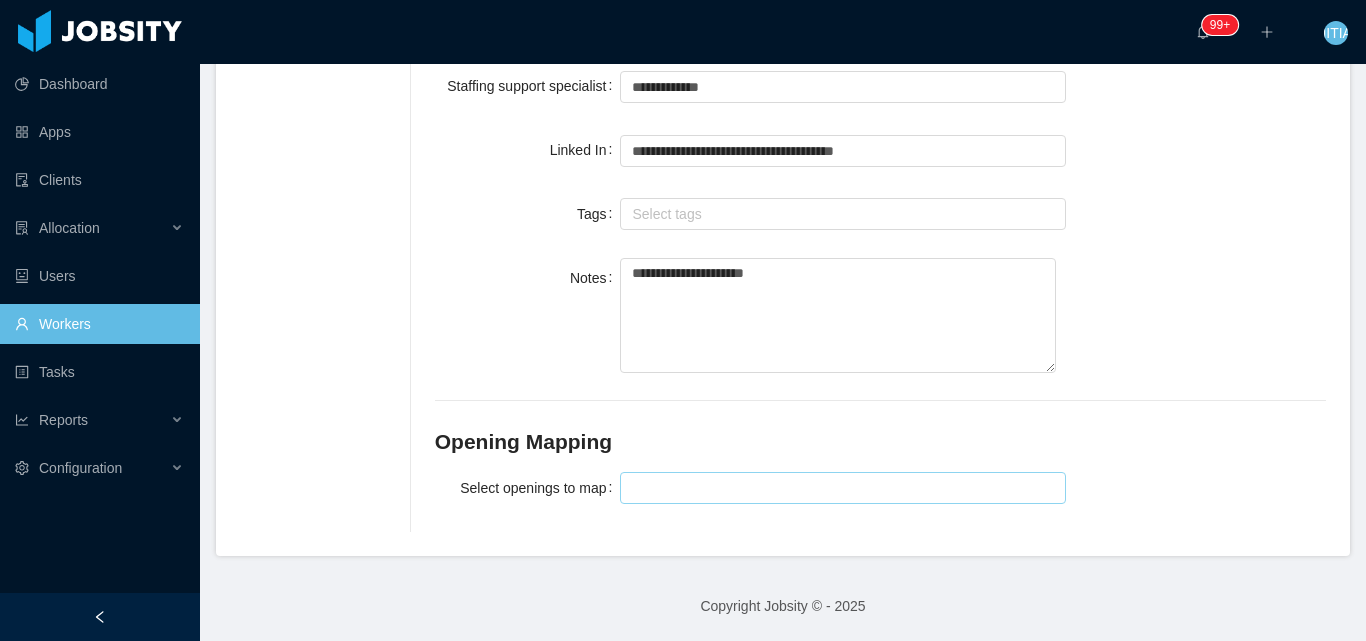 click at bounding box center [840, 488] 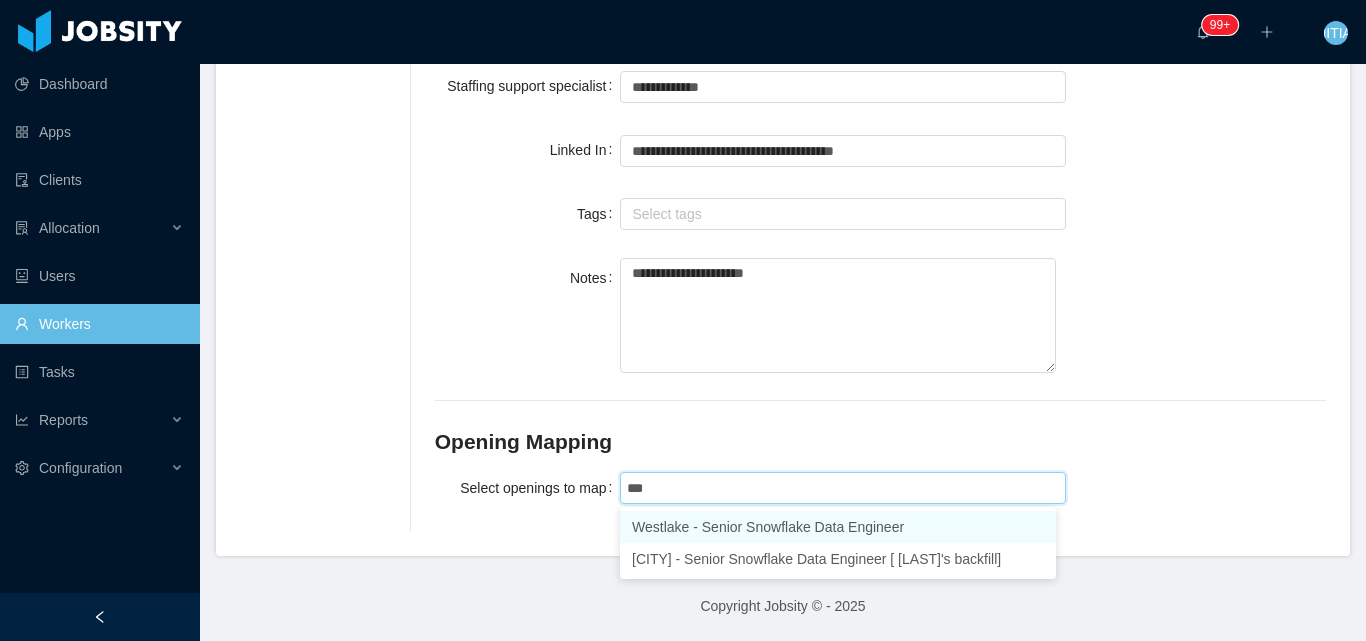 type on "****" 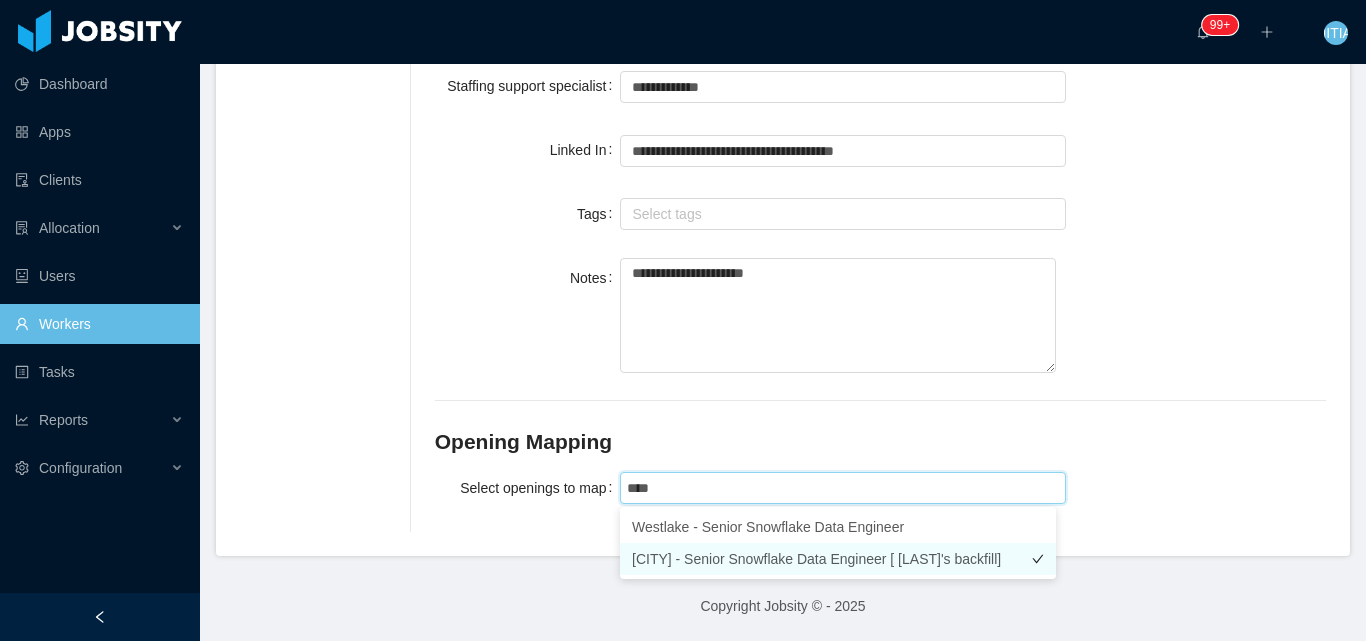 click on "Westlake - Senior Snowflake Data Engineer [Marcel Pinheiro's backfill]" at bounding box center (838, 559) 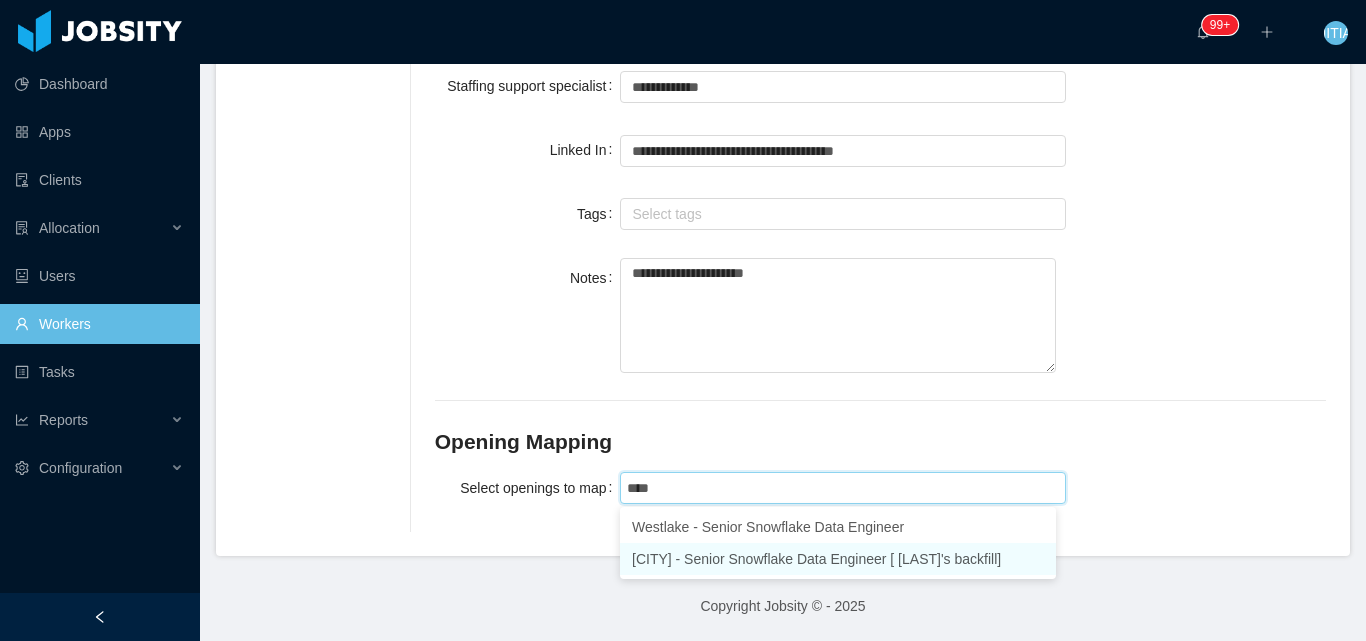 type 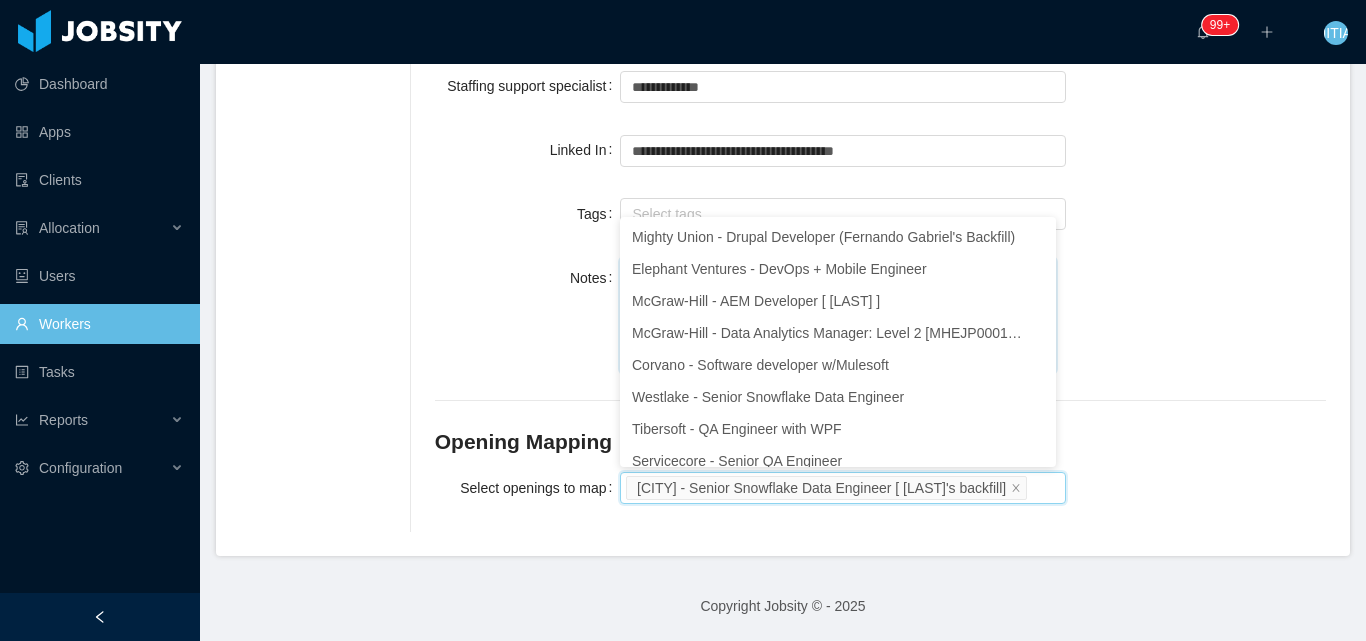 click on "**********" at bounding box center [880, 317] 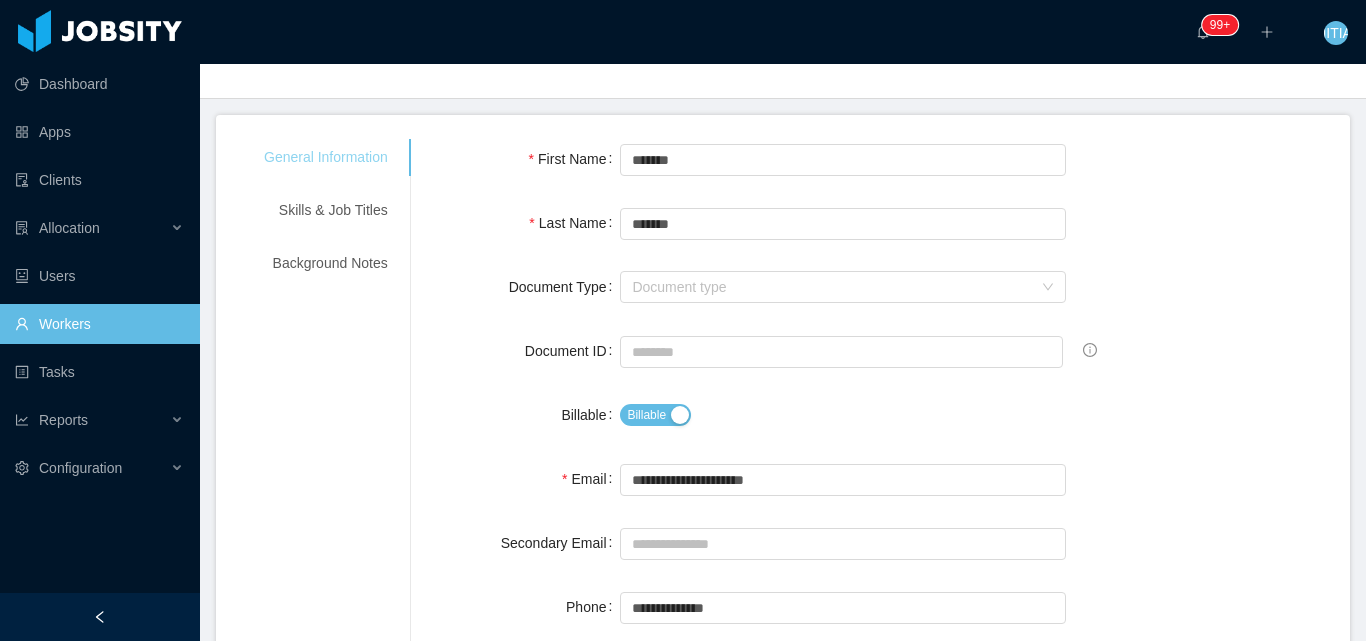 scroll, scrollTop: 0, scrollLeft: 0, axis: both 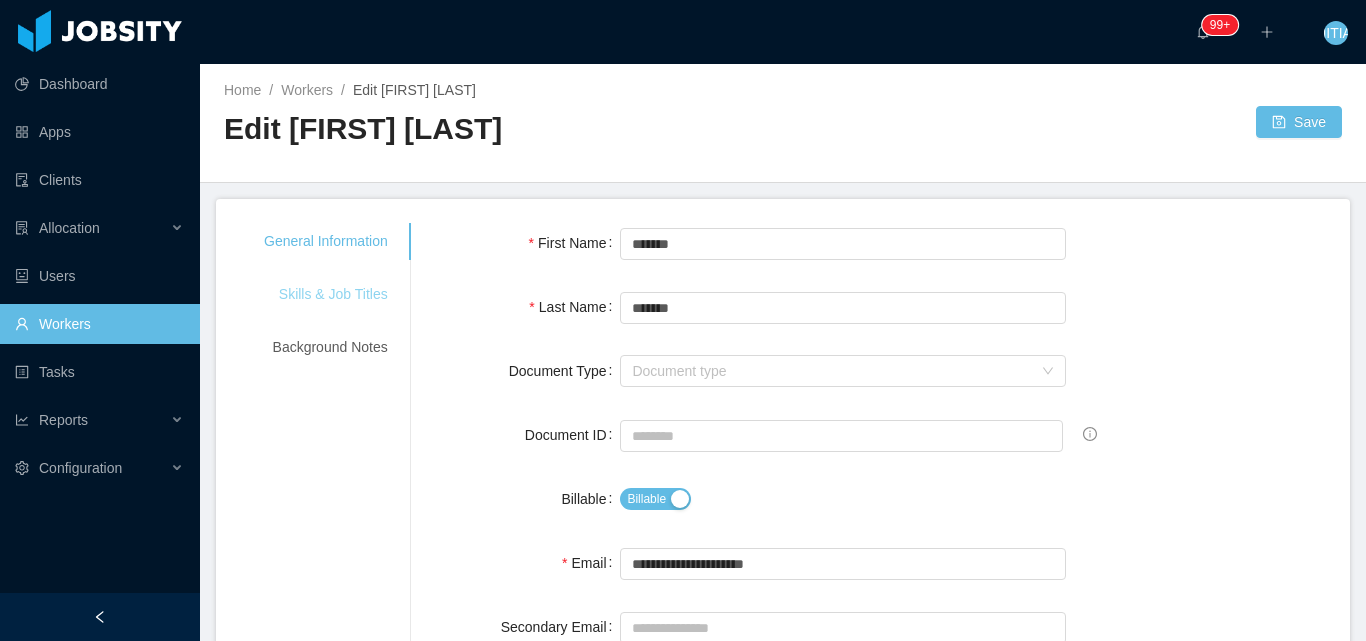 click on "Skills & Job Titles" at bounding box center [326, 294] 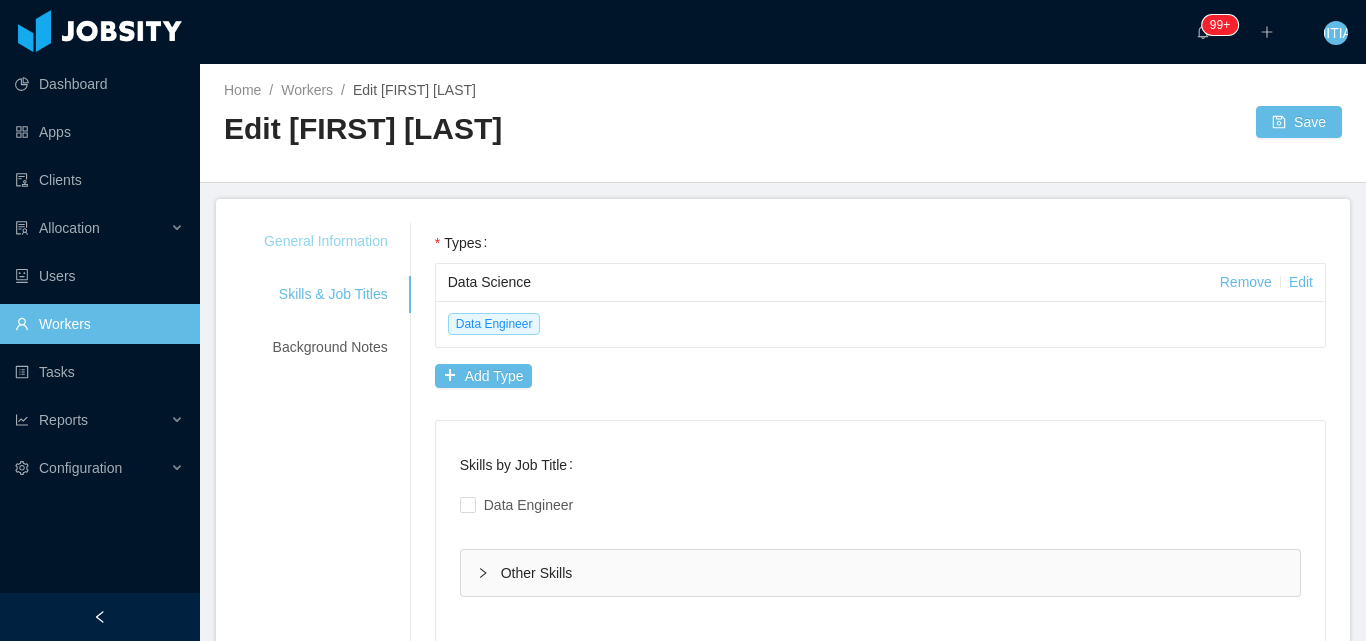 click on "General Information" at bounding box center [326, 241] 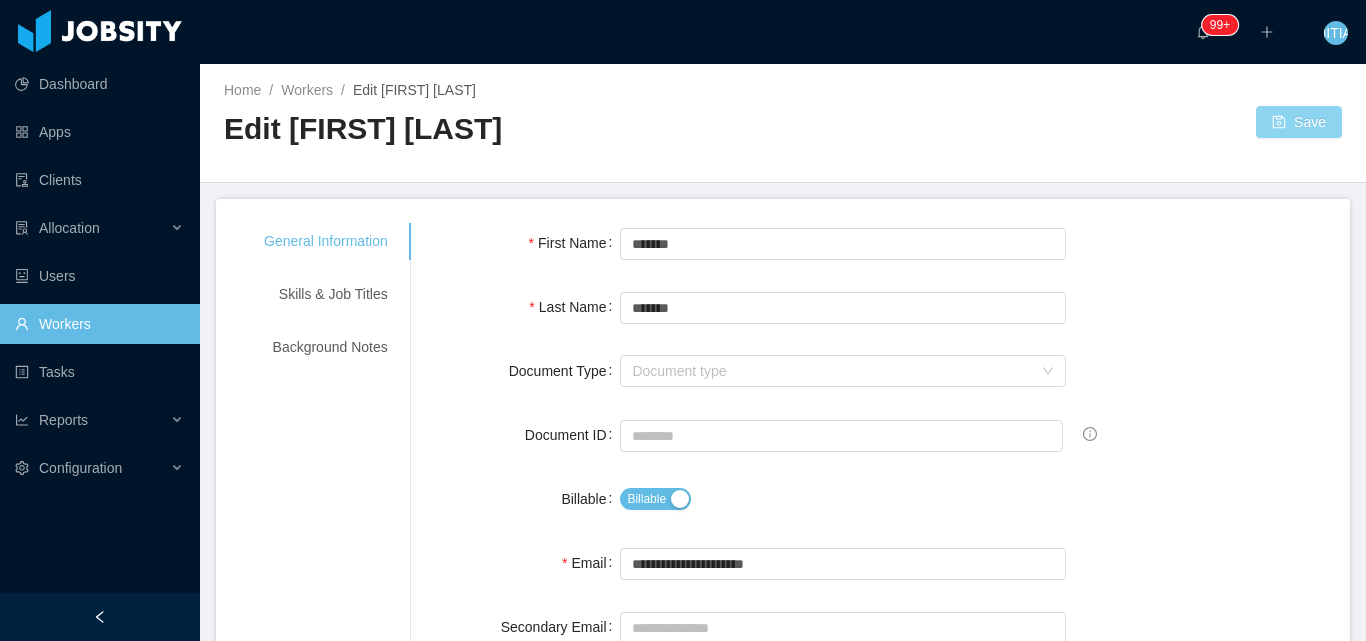 click on "Save" at bounding box center [1299, 122] 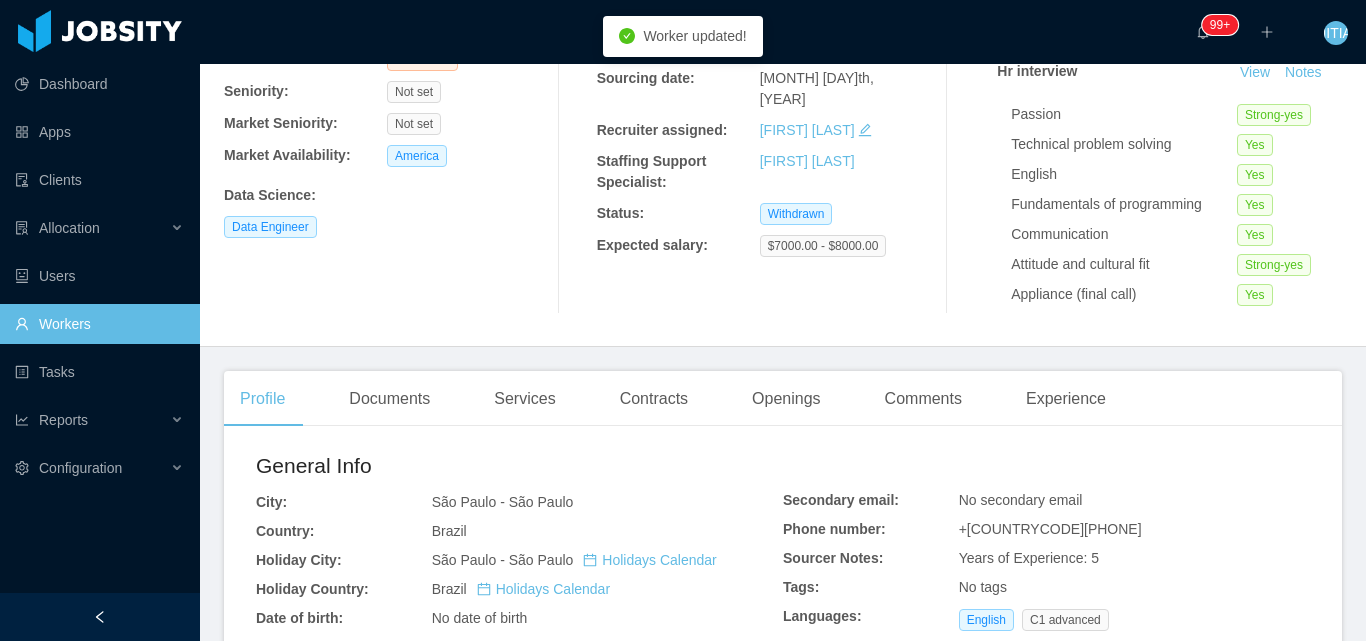 scroll, scrollTop: 0, scrollLeft: 0, axis: both 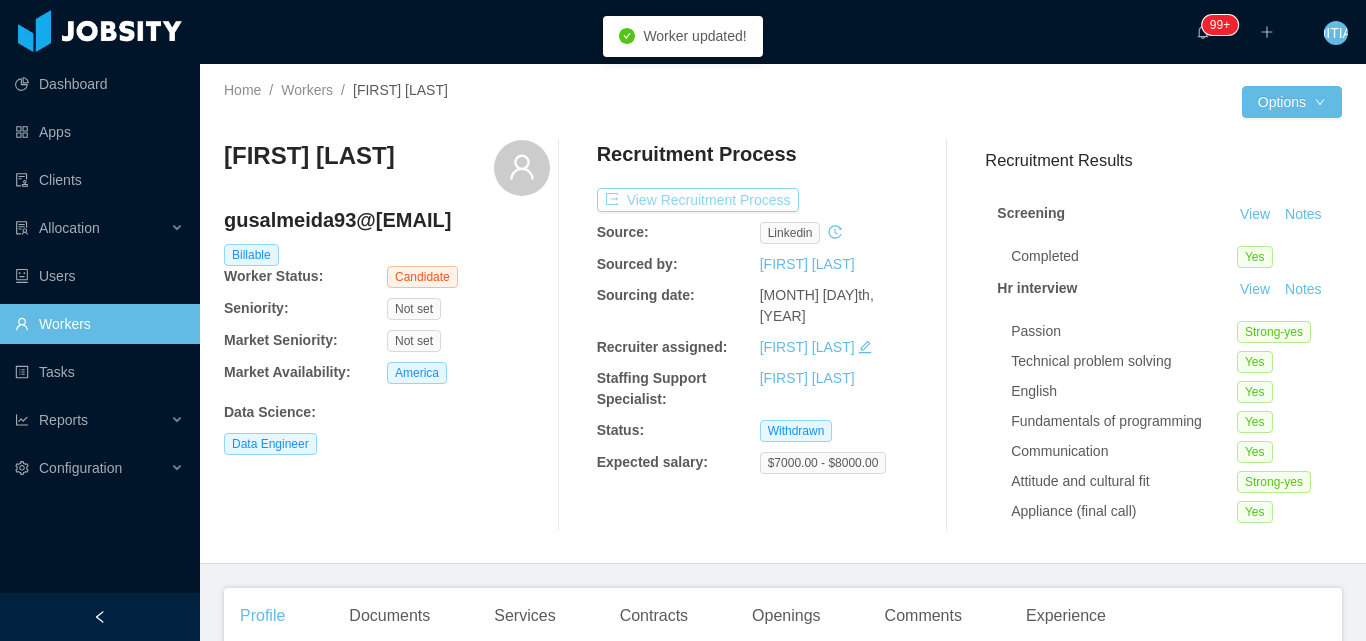 click on "View Recruitment Process" at bounding box center (698, 200) 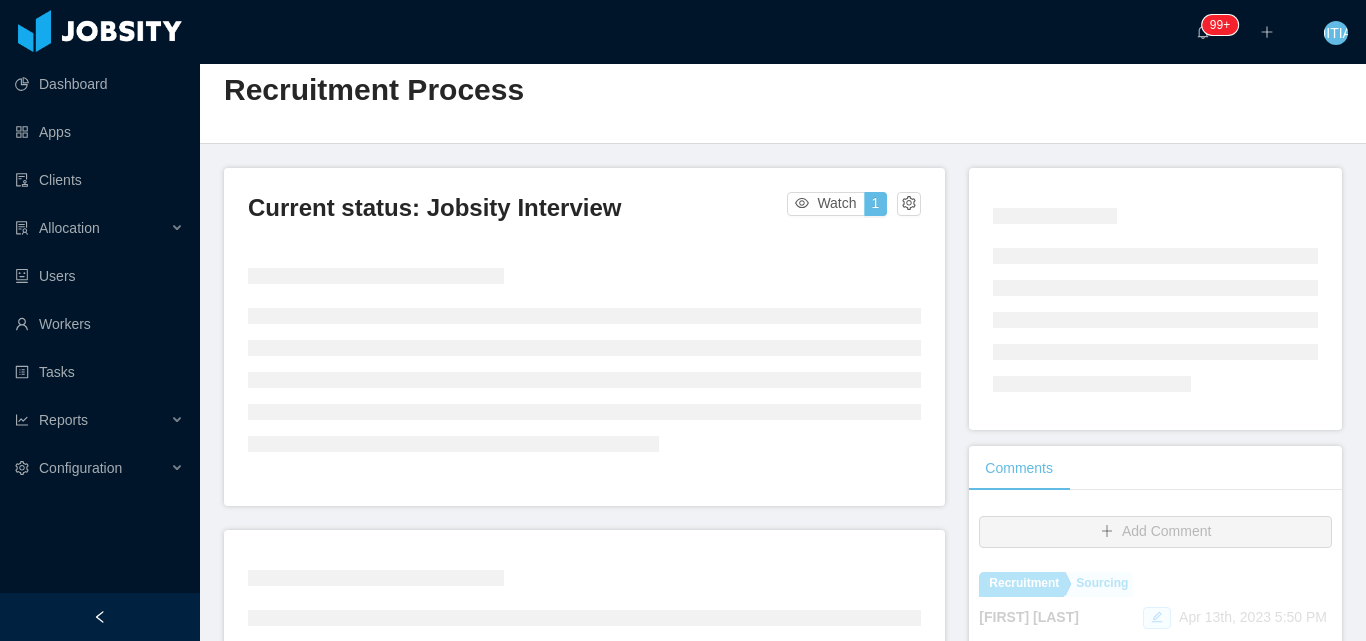 scroll, scrollTop: 0, scrollLeft: 0, axis: both 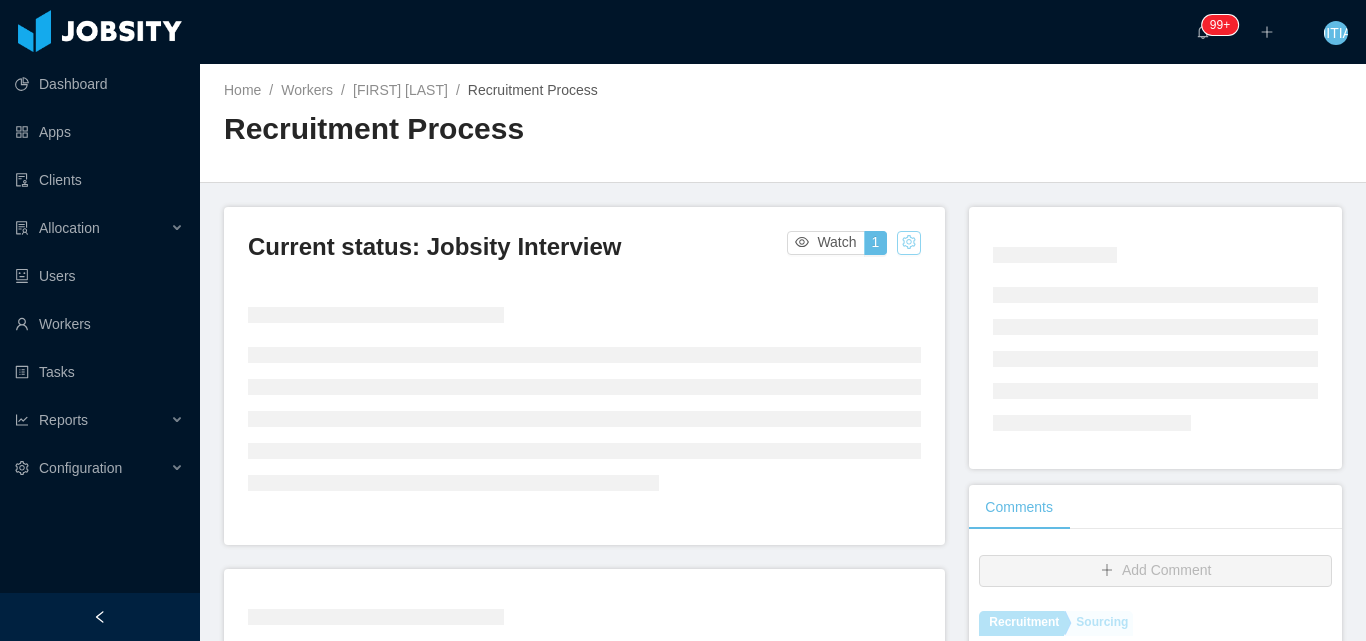 click at bounding box center (909, 243) 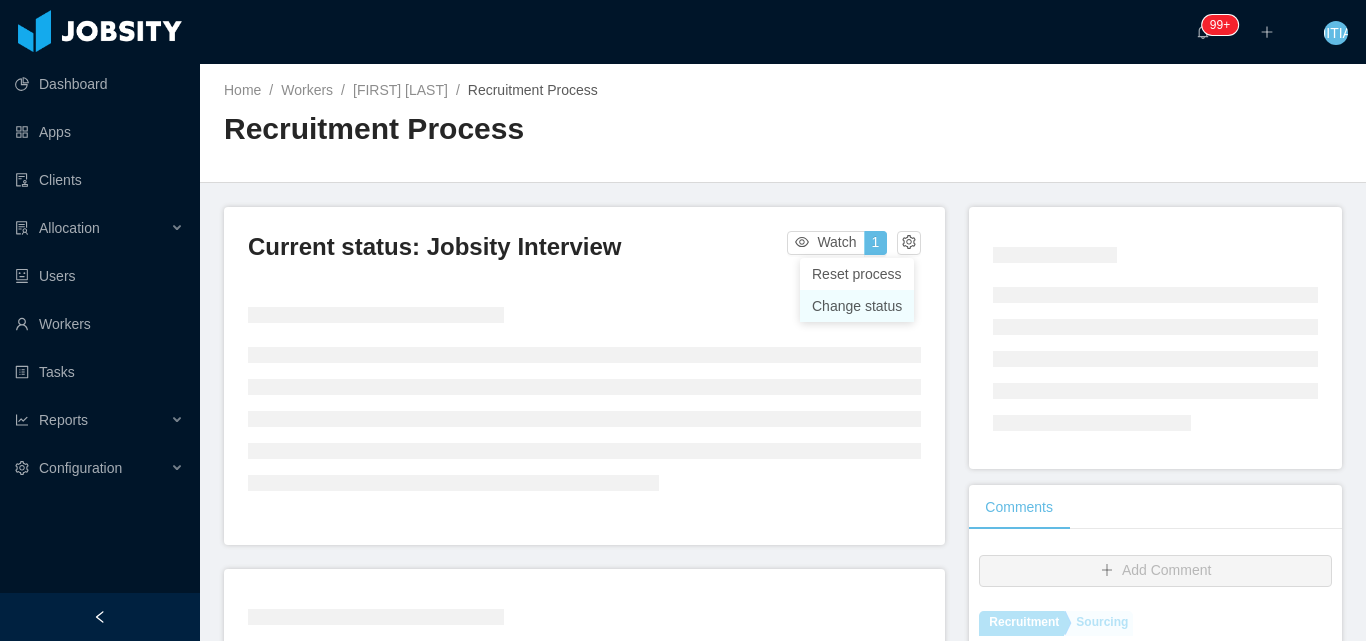 click on "Change status" at bounding box center (857, 306) 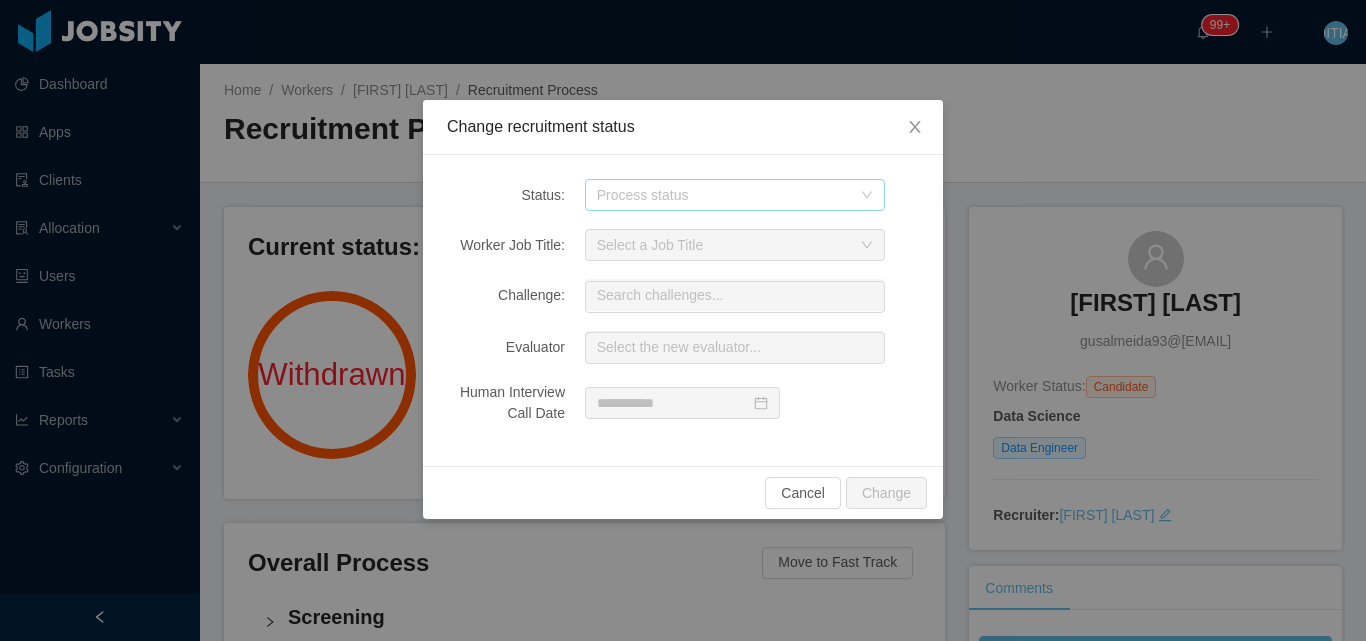 click on "Process status" at bounding box center [724, 195] 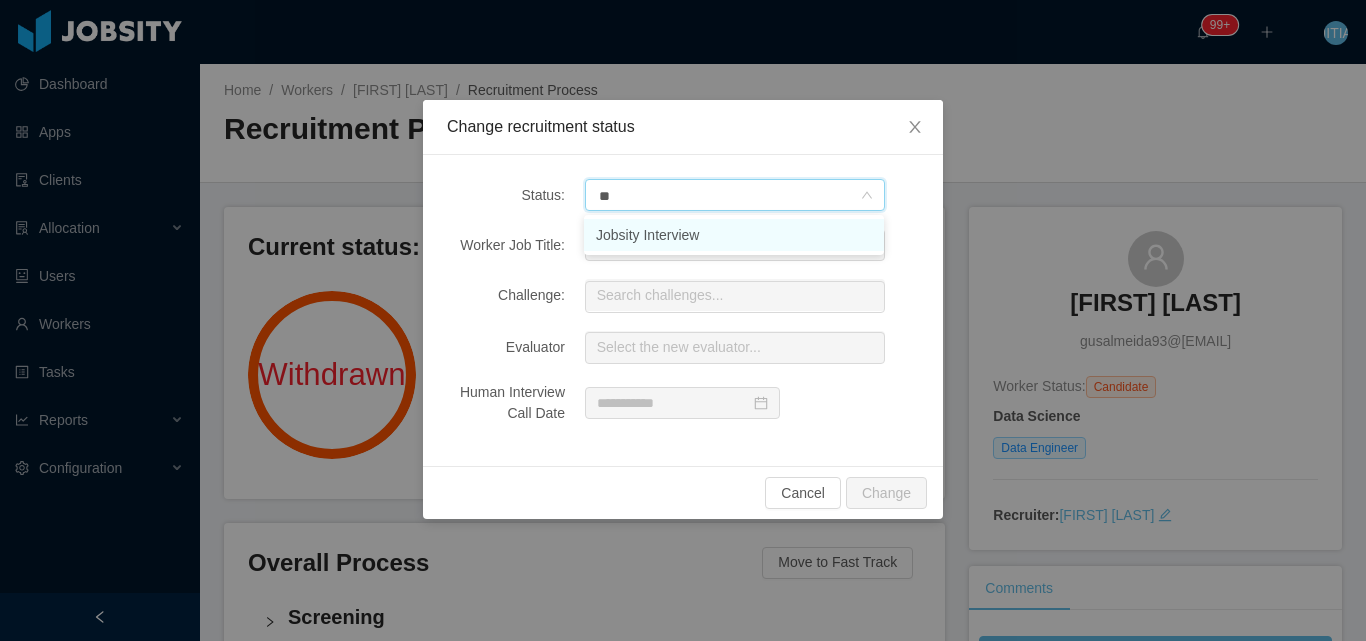 type on "***" 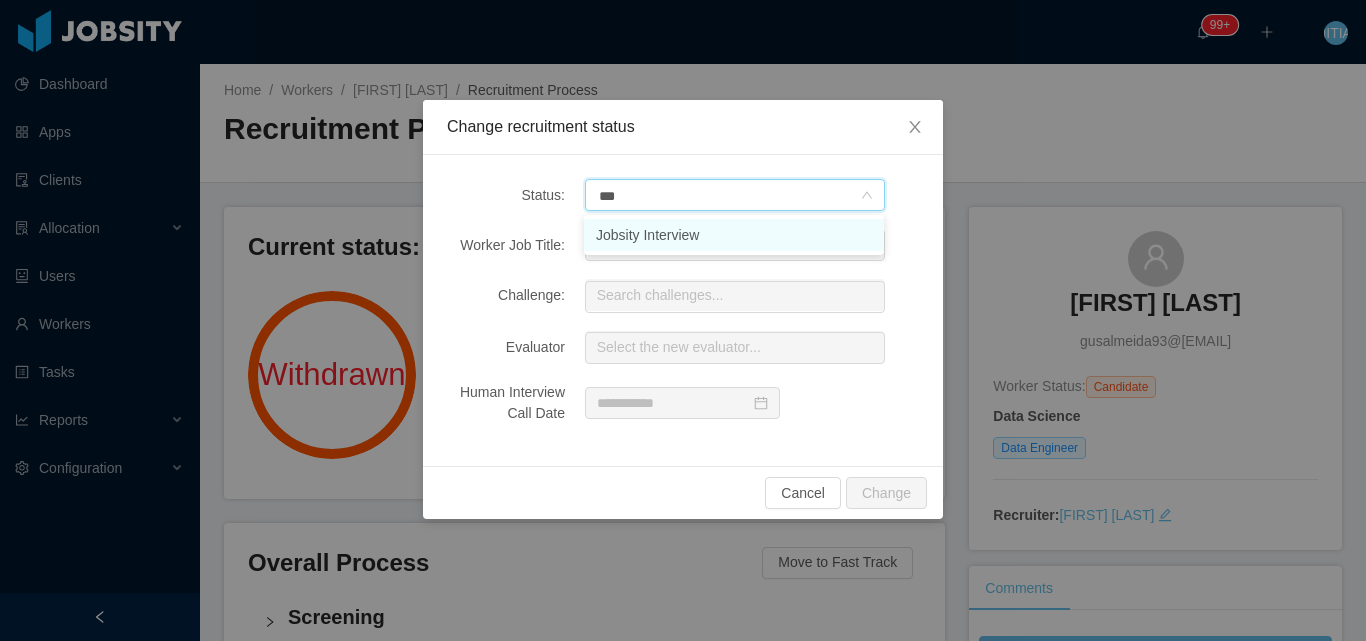 click on "Jobsity Interview" at bounding box center (734, 235) 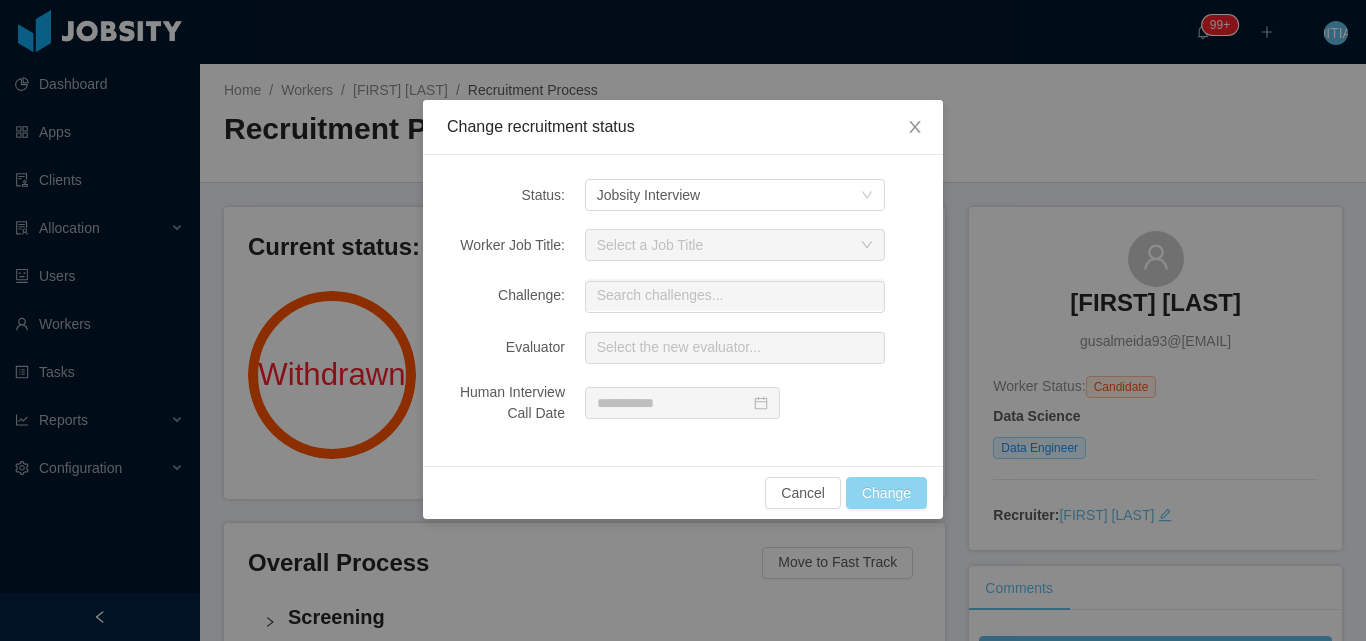click on "Change" at bounding box center [886, 493] 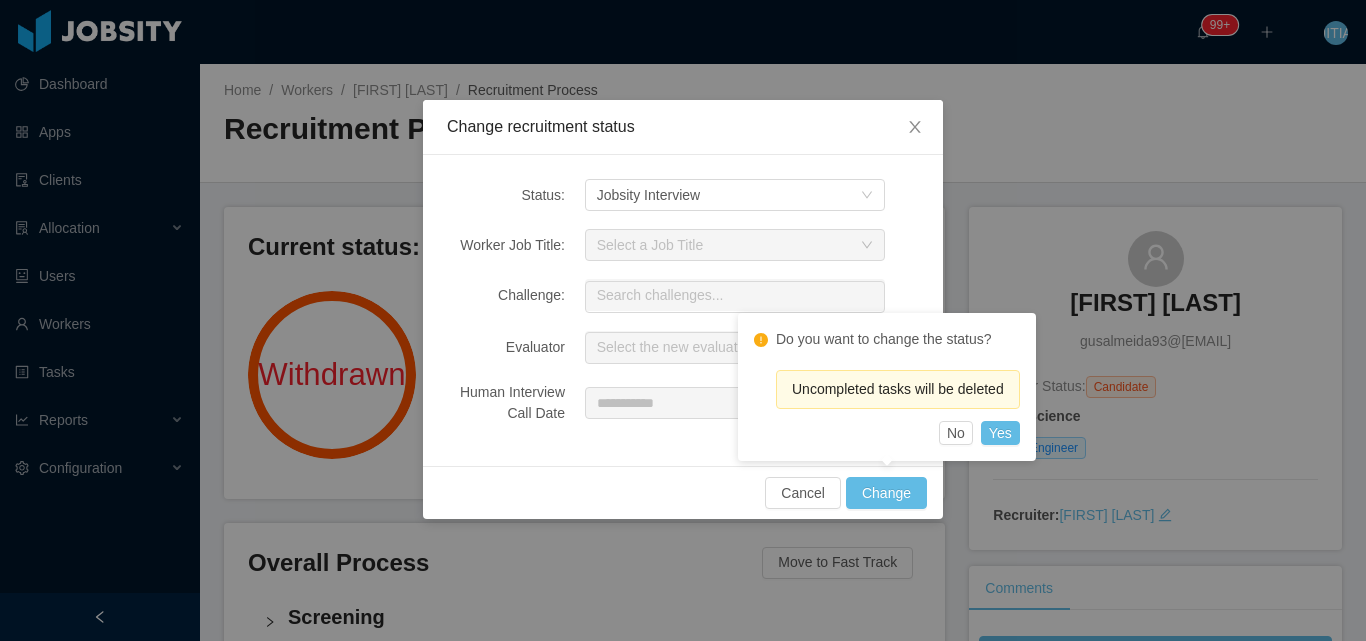 click on "Do you want to change the status? Uncompleted tasks will be deleted No Yes" at bounding box center [887, 387] 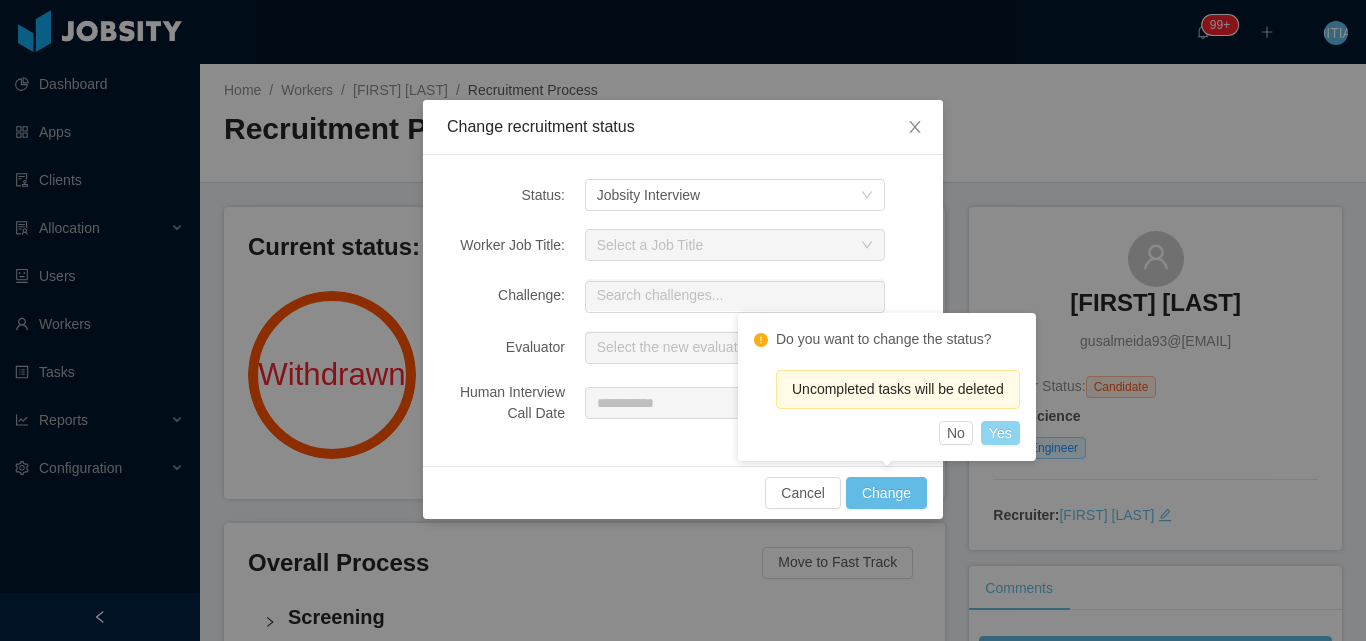 click on "Yes" at bounding box center (1000, 433) 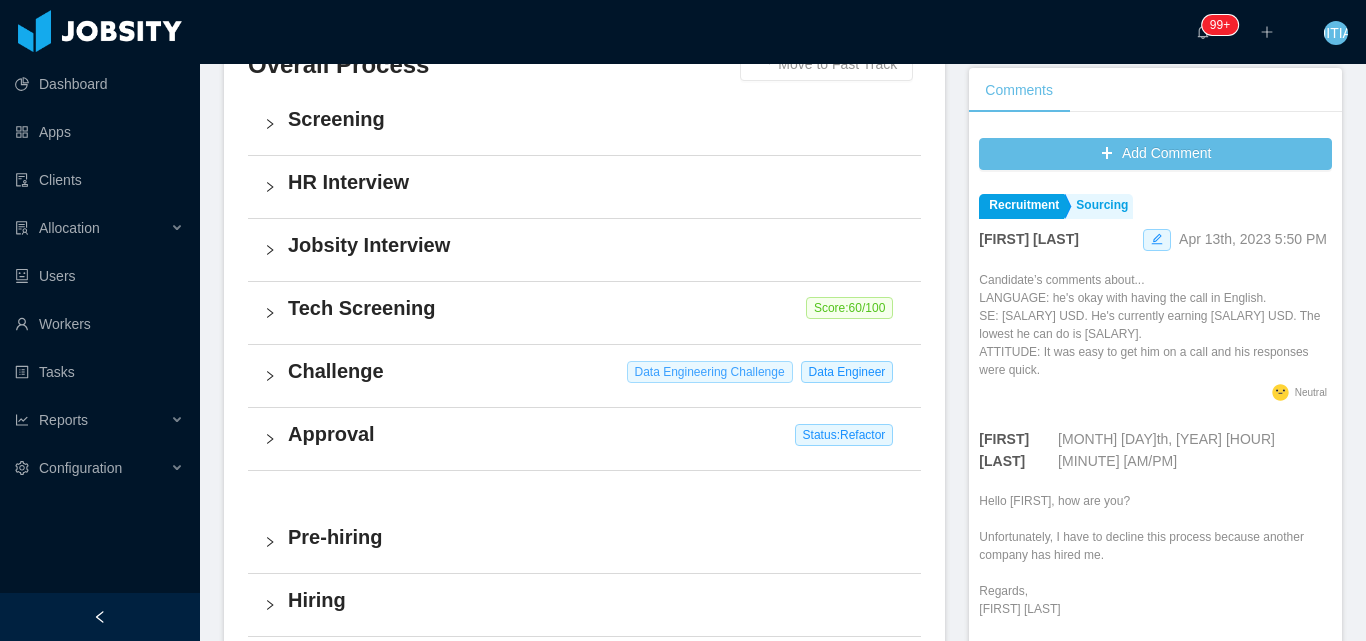 scroll, scrollTop: 500, scrollLeft: 0, axis: vertical 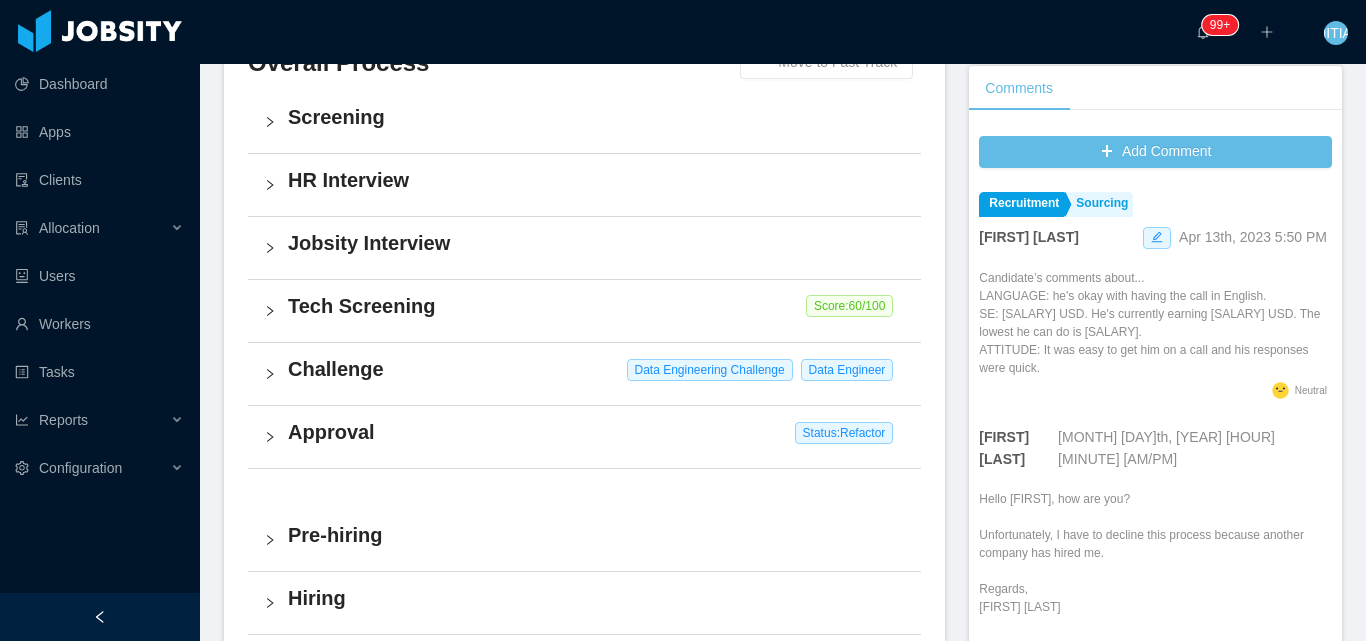 click on "Jobsity Interview" at bounding box center (584, 248) 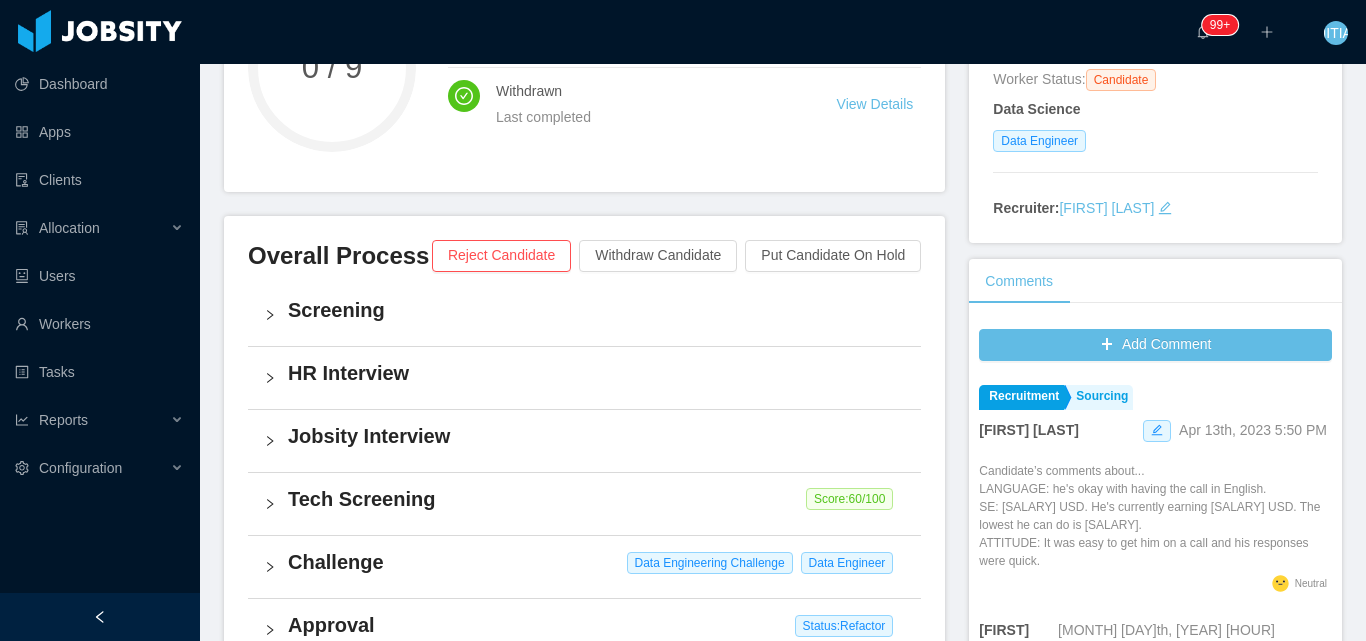 scroll, scrollTop: 0, scrollLeft: 0, axis: both 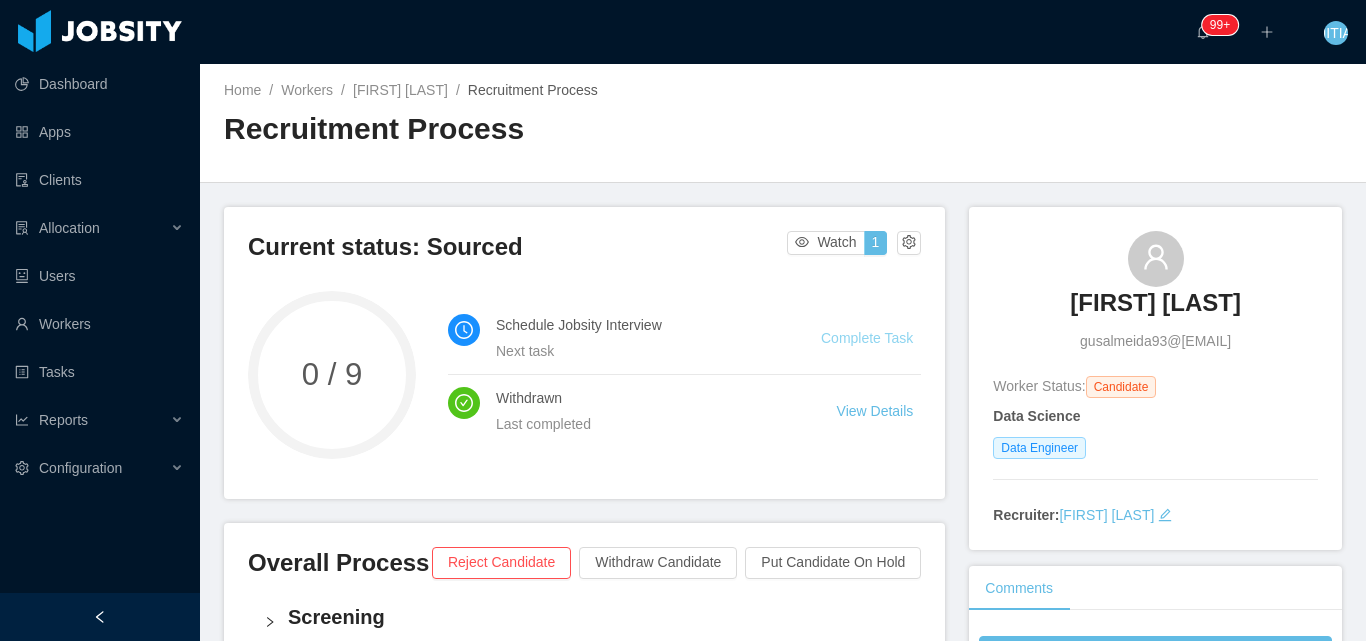 click on "Complete Task" at bounding box center (867, 338) 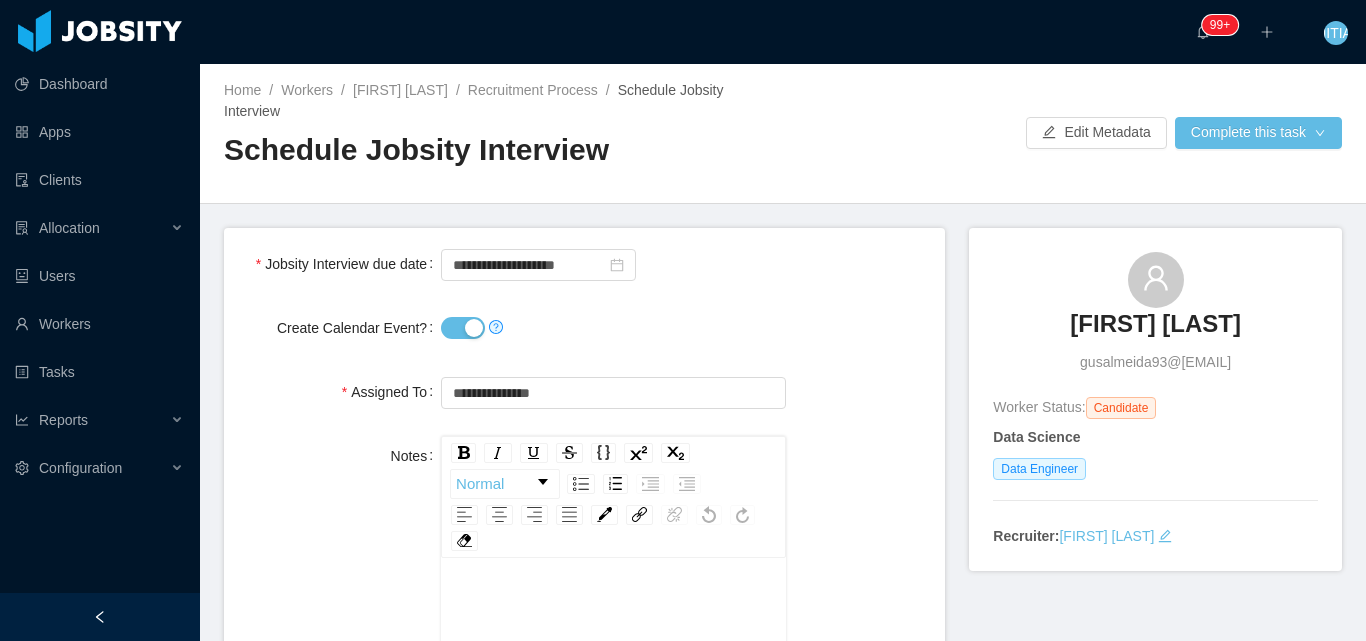 click on "Create Calendar Event?" at bounding box center (463, 328) 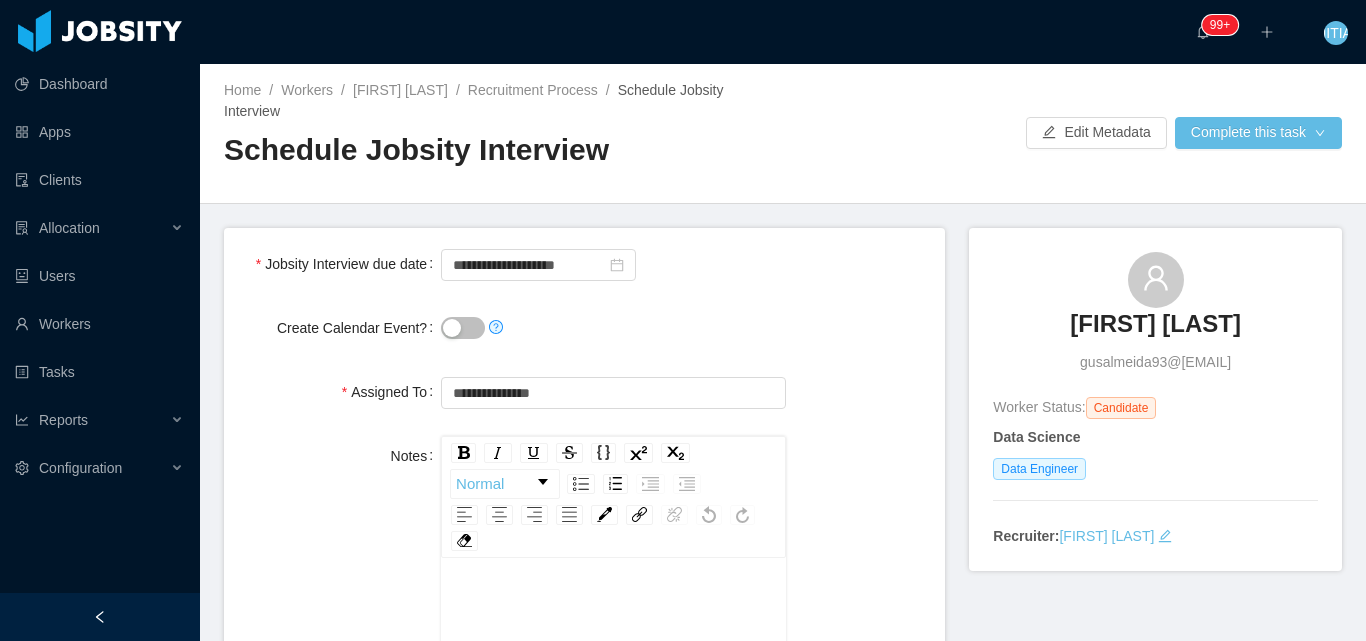 click at bounding box center [613, 328] 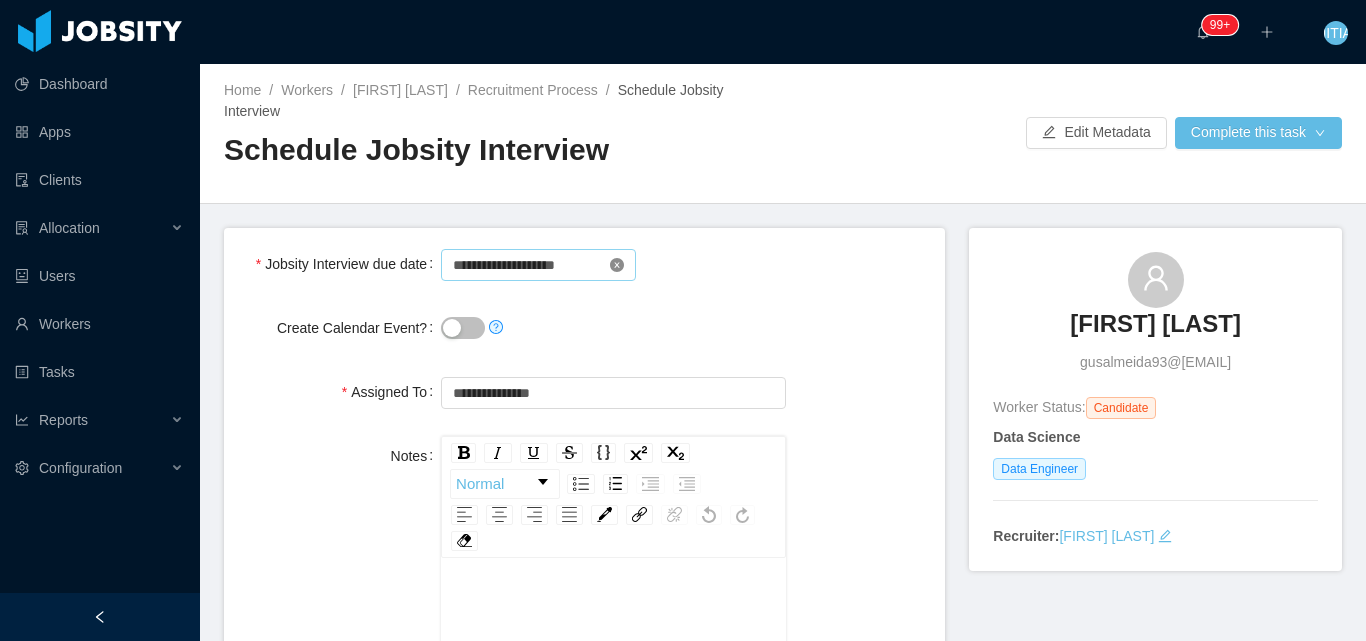 click 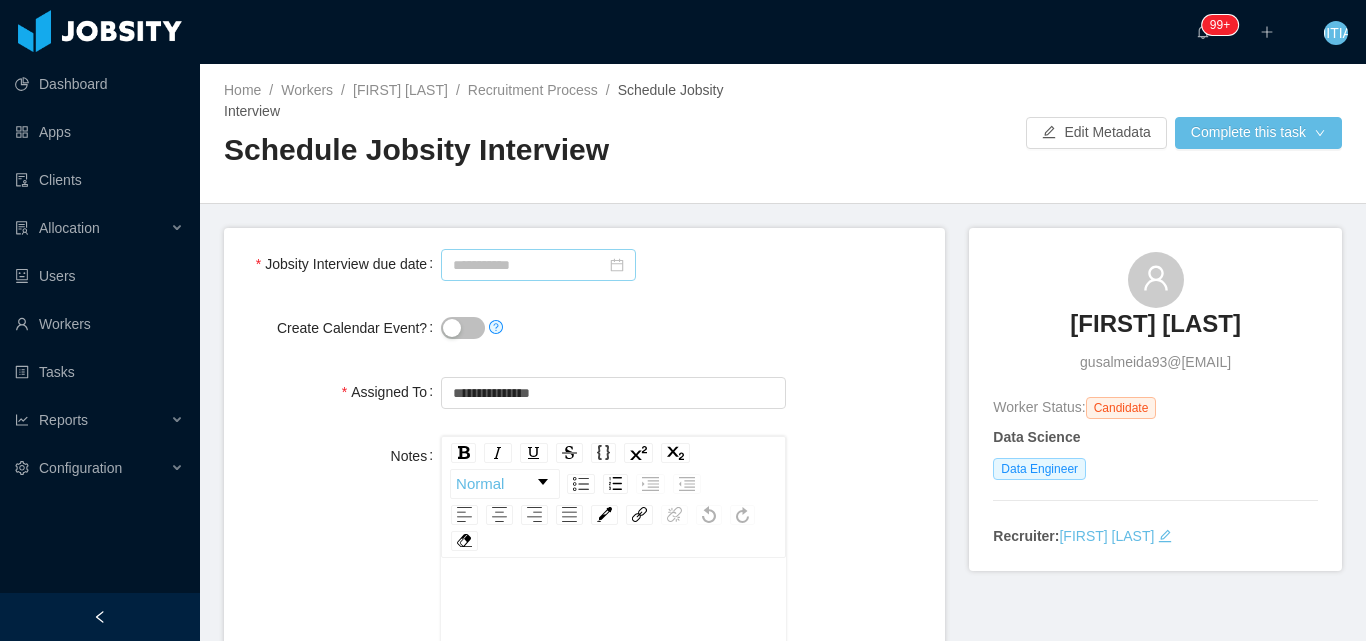 click 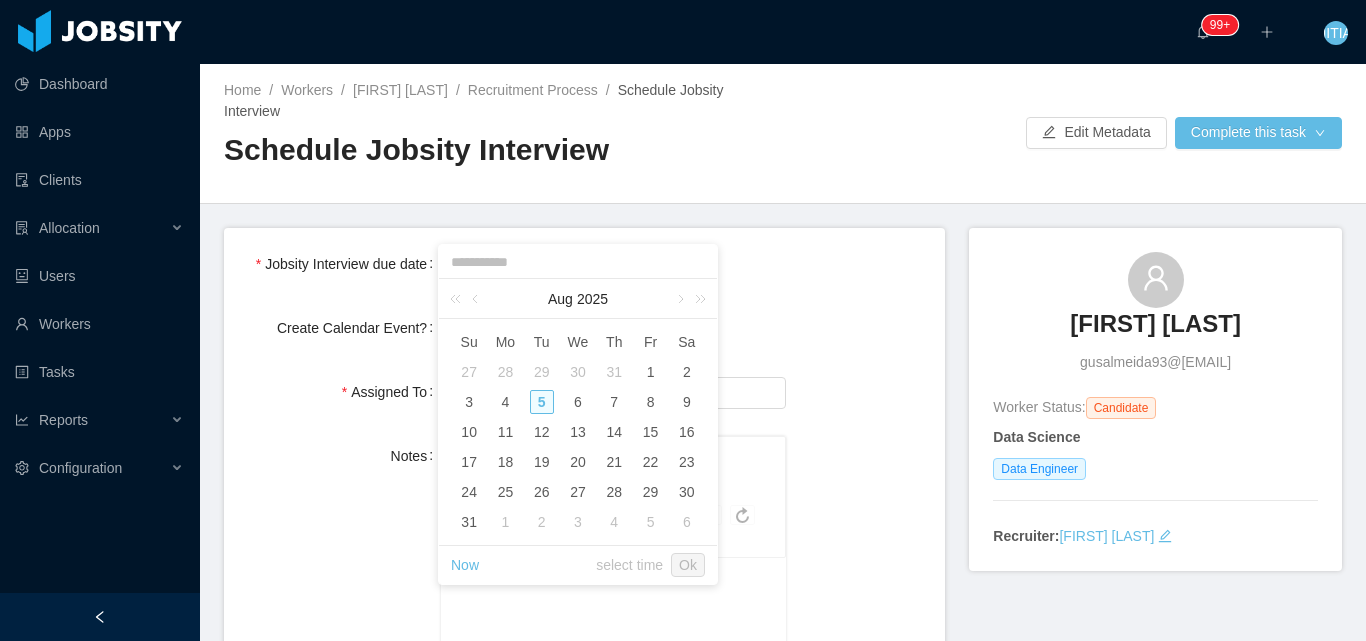 click on "5" at bounding box center (542, 402) 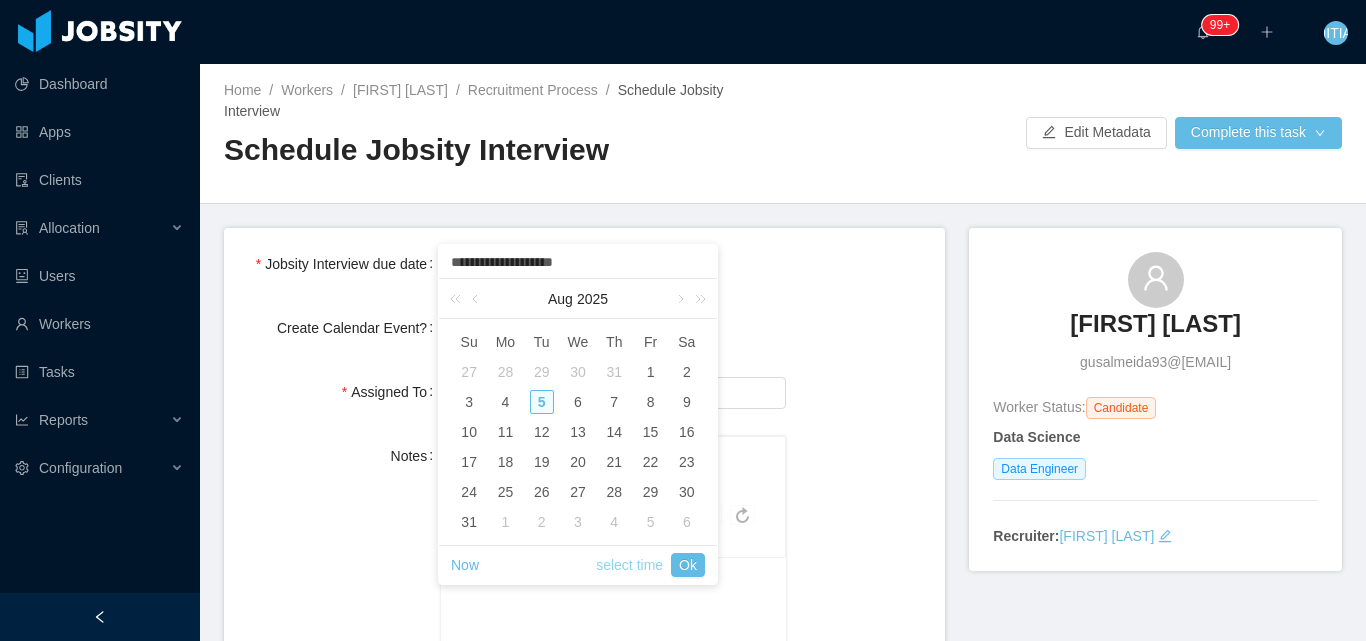 click on "select time" at bounding box center [629, 565] 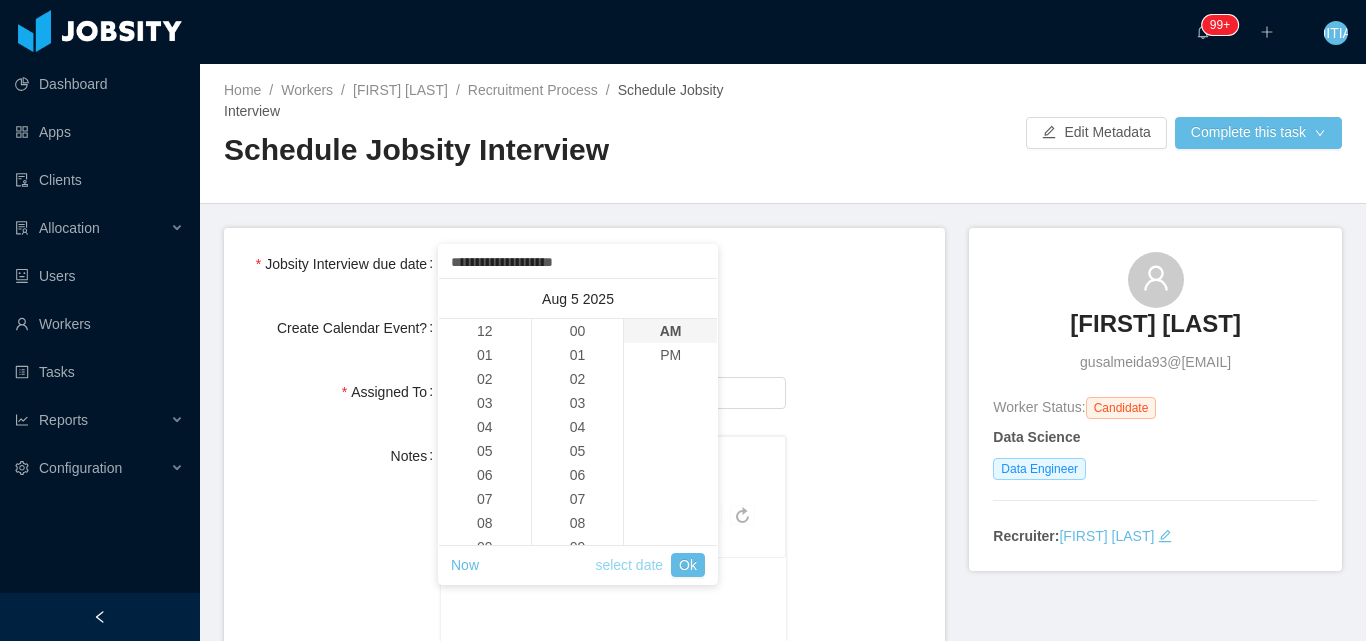 scroll, scrollTop: 240, scrollLeft: 0, axis: vertical 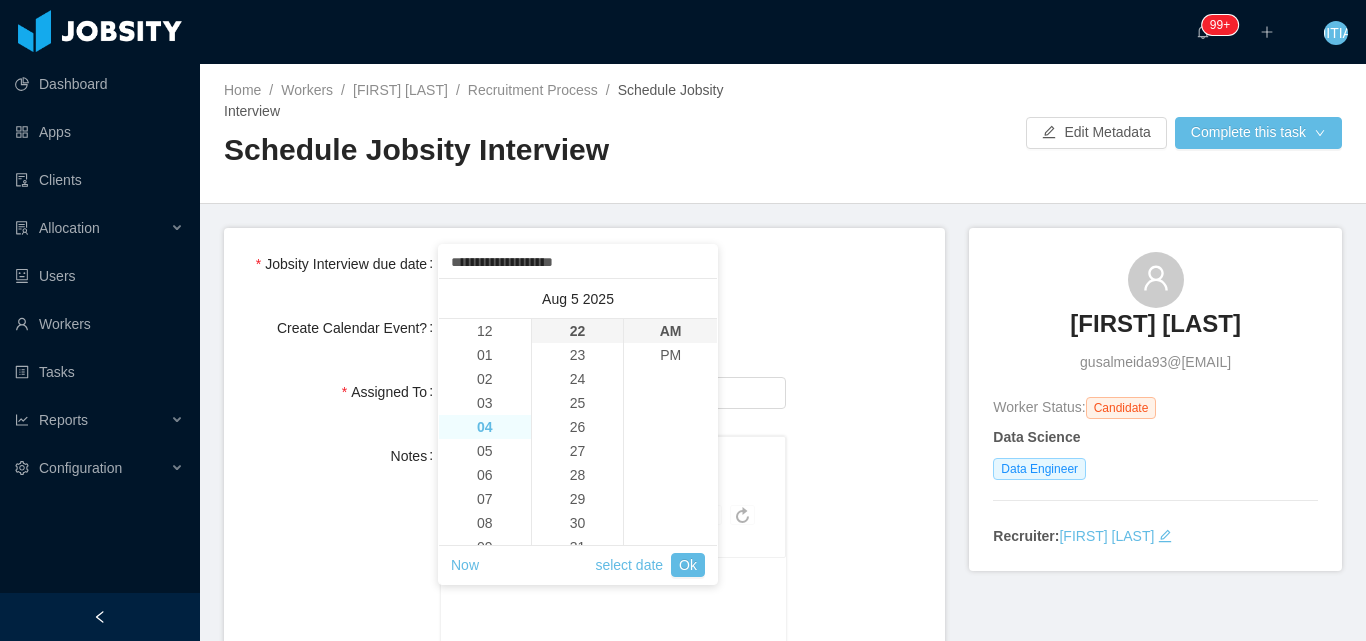 click on "04" at bounding box center [485, 427] 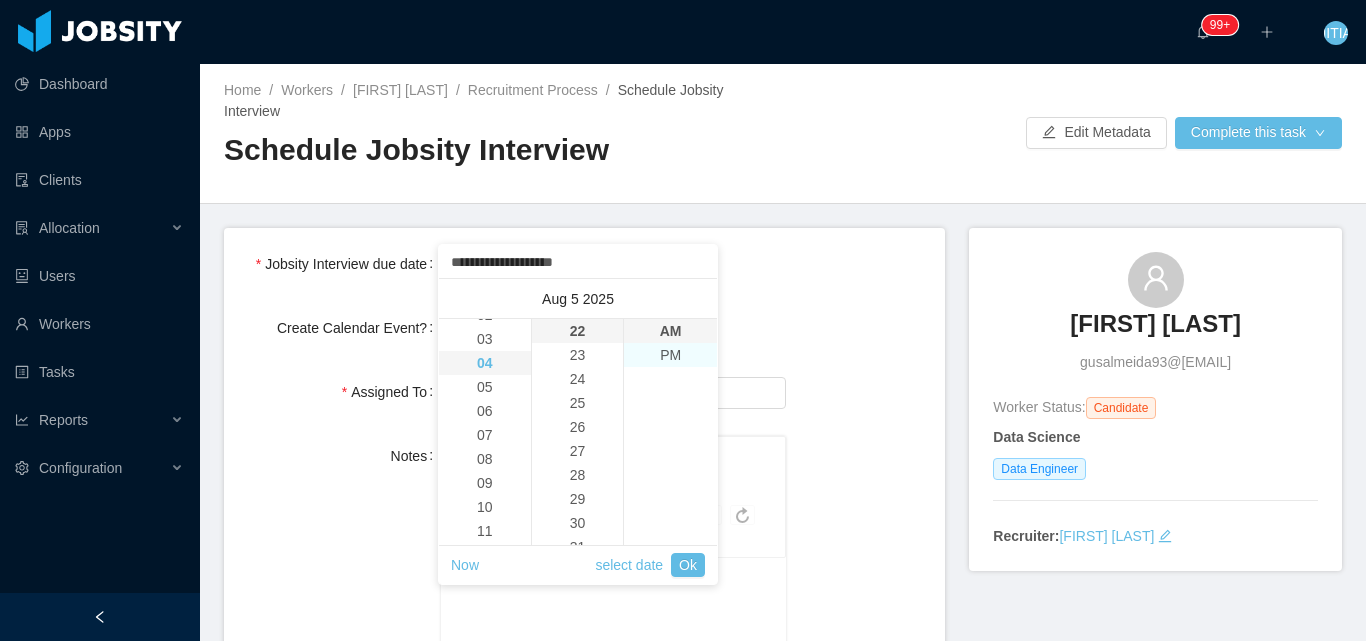 scroll, scrollTop: 96, scrollLeft: 0, axis: vertical 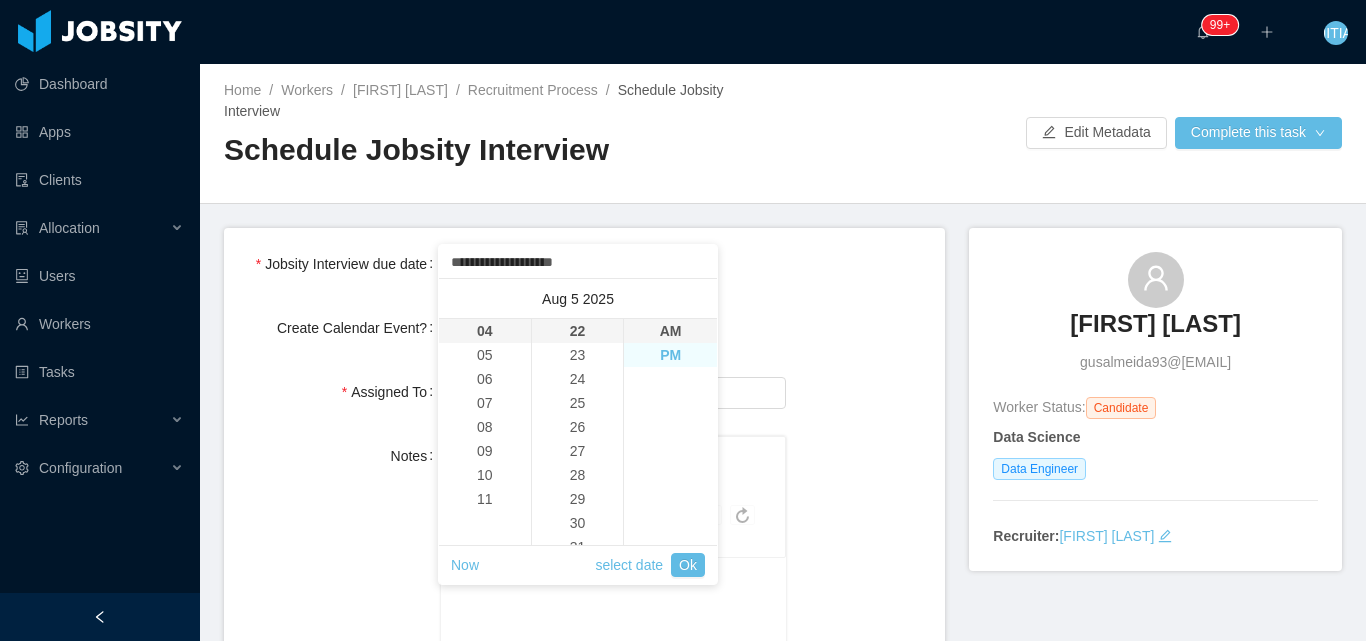 click on "PM" at bounding box center (670, 355) 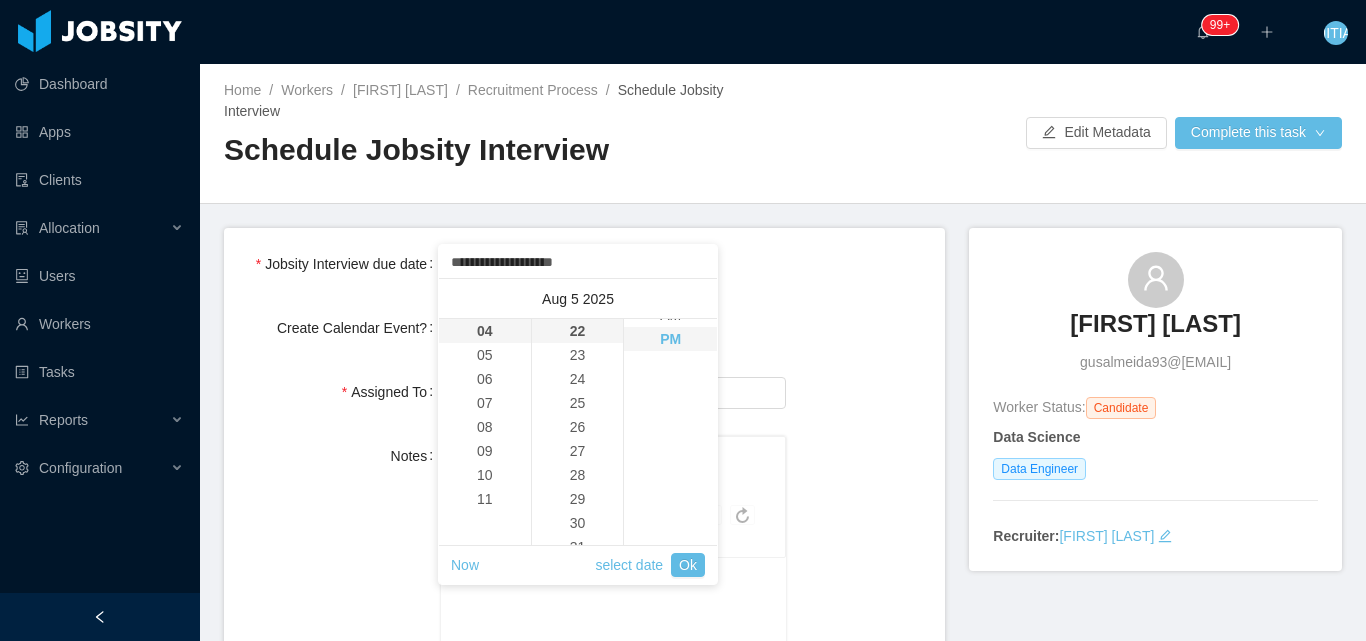 scroll, scrollTop: 24, scrollLeft: 0, axis: vertical 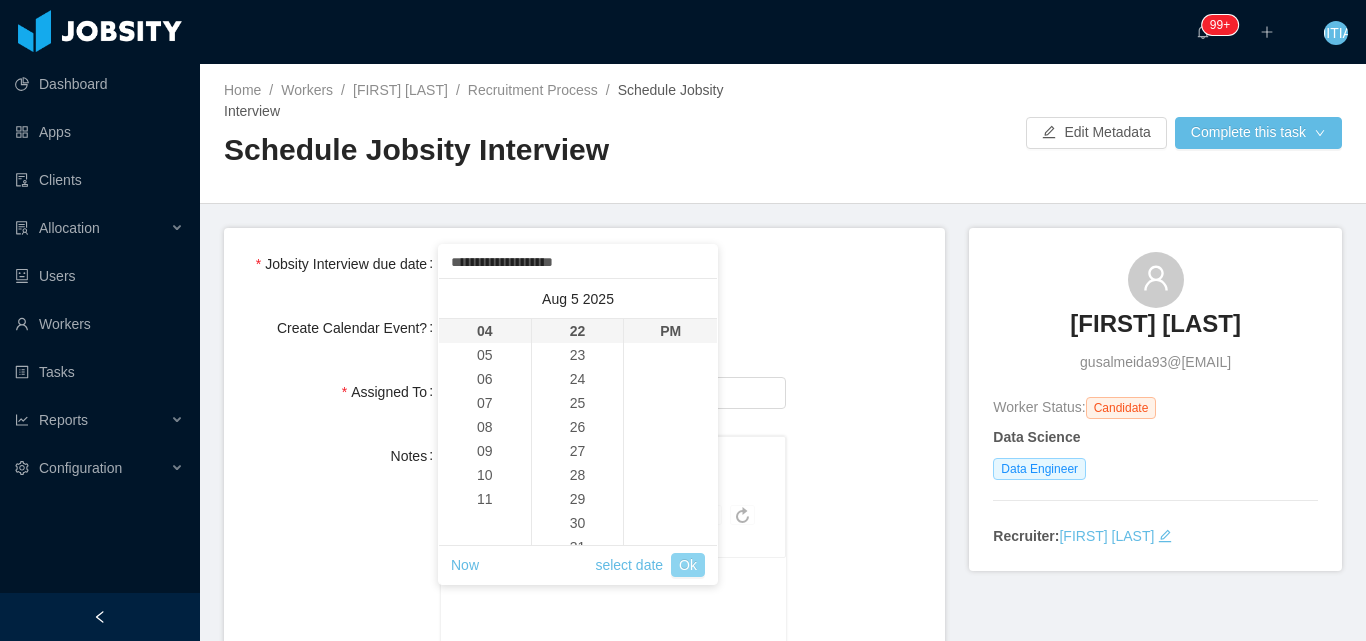 click on "Ok" at bounding box center [688, 565] 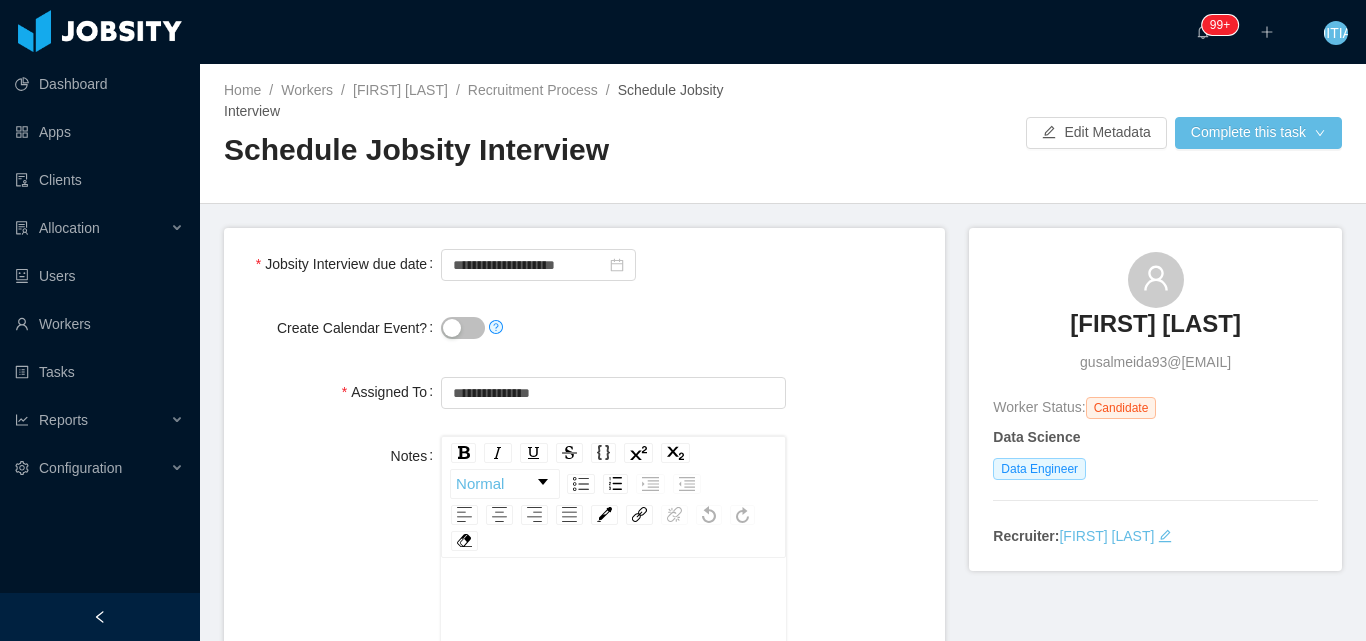 drag, startPoint x: 785, startPoint y: 257, endPoint x: 792, endPoint y: 246, distance: 13.038404 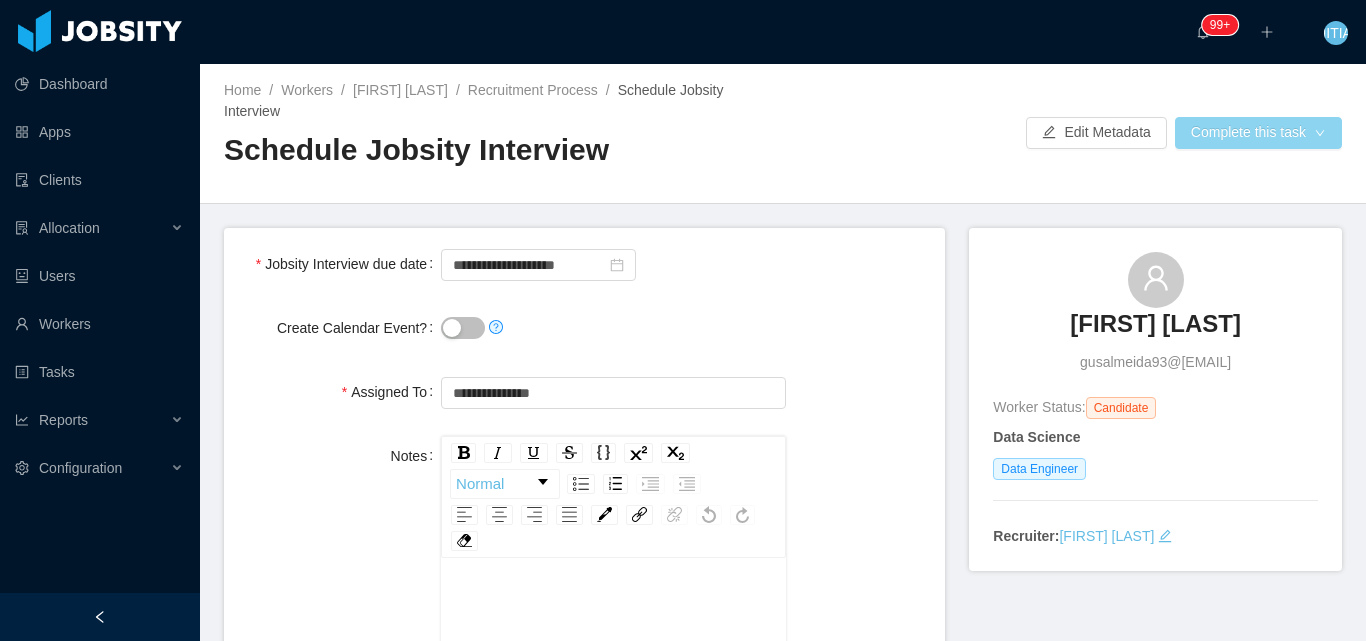 click on "Complete this task" at bounding box center [1258, 133] 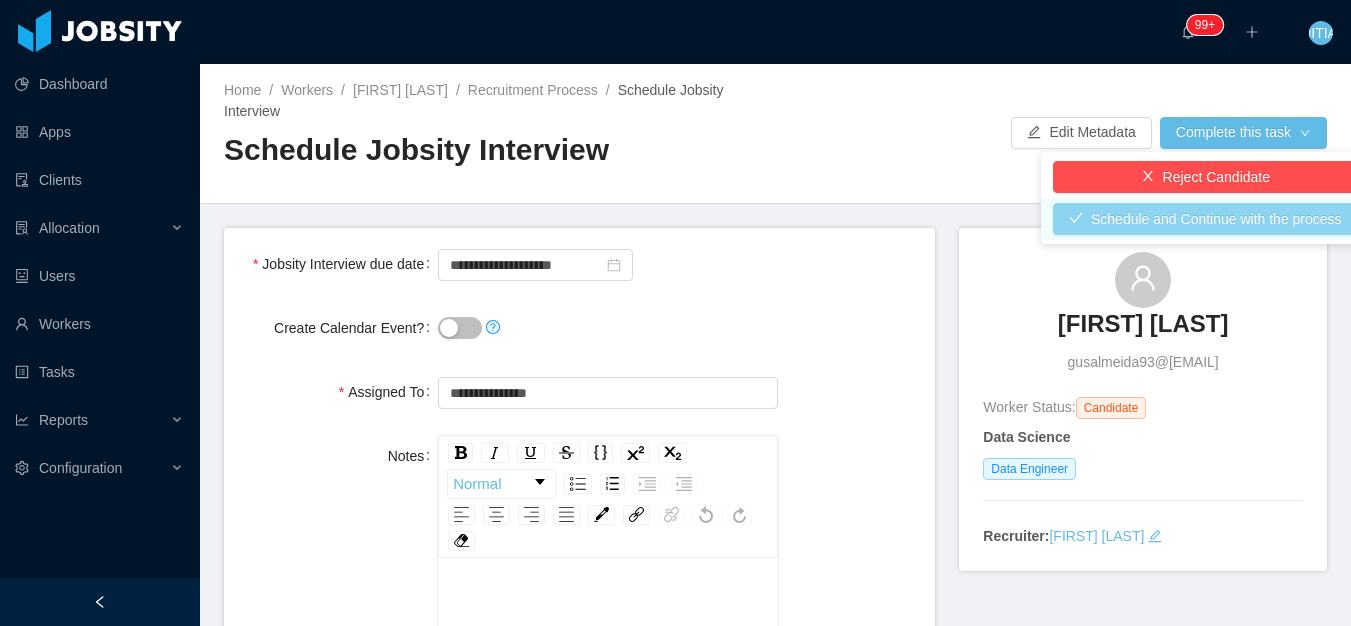 click on "Schedule and Continue with the process" at bounding box center (1205, 219) 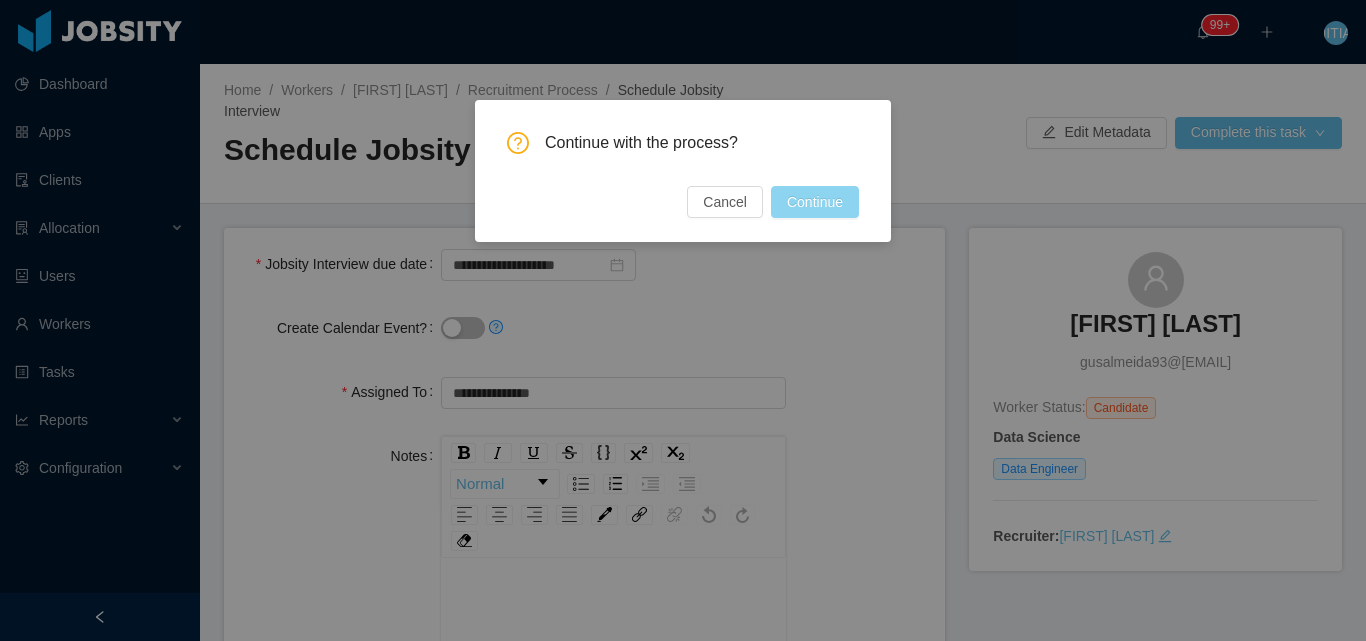 click on "Continue" at bounding box center (815, 202) 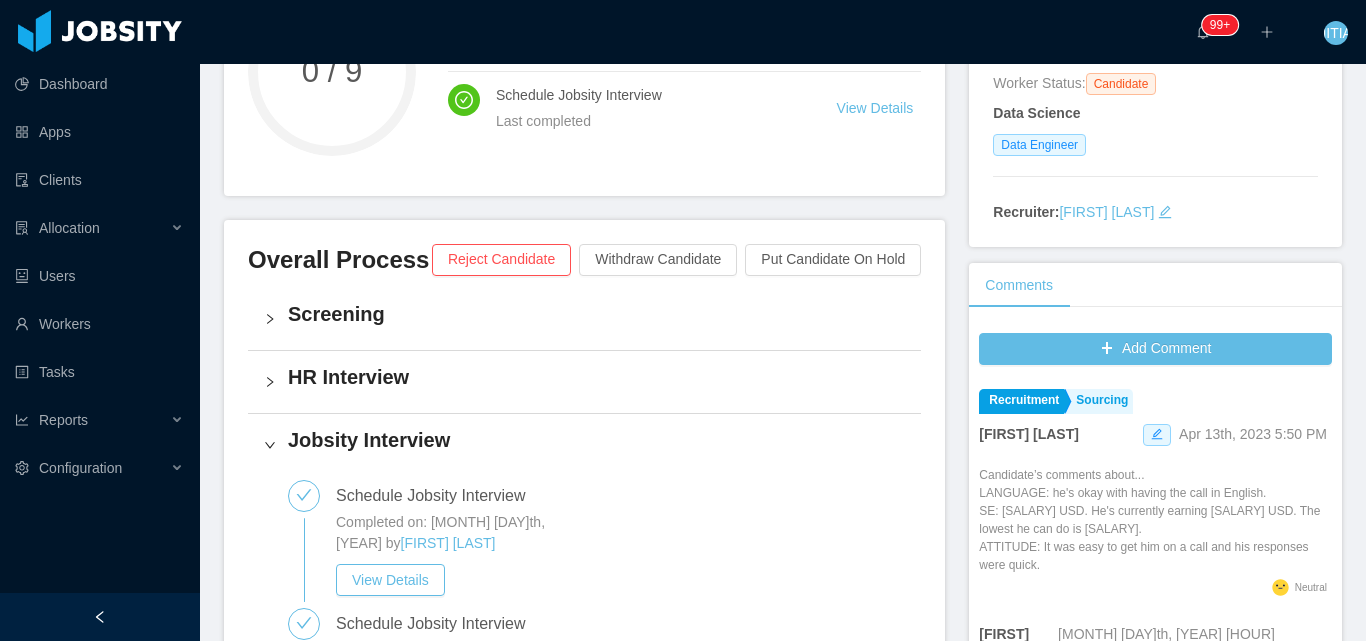 scroll, scrollTop: 300, scrollLeft: 0, axis: vertical 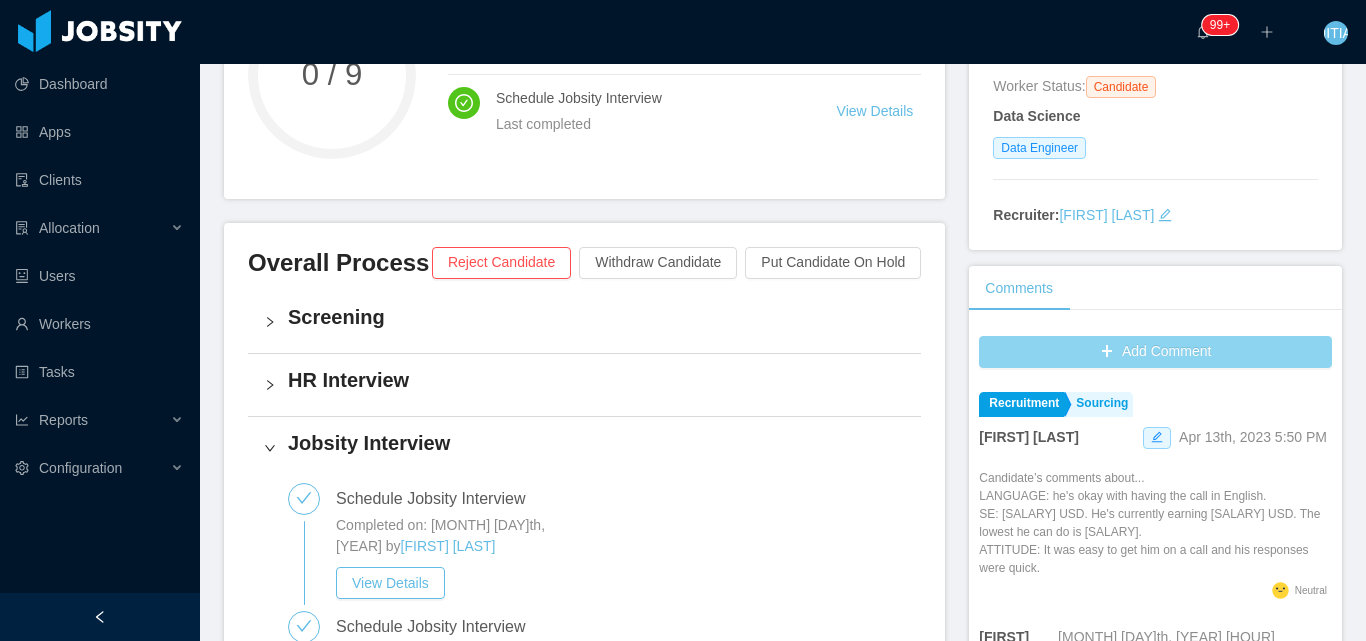 click on "Add Comment" at bounding box center (1155, 352) 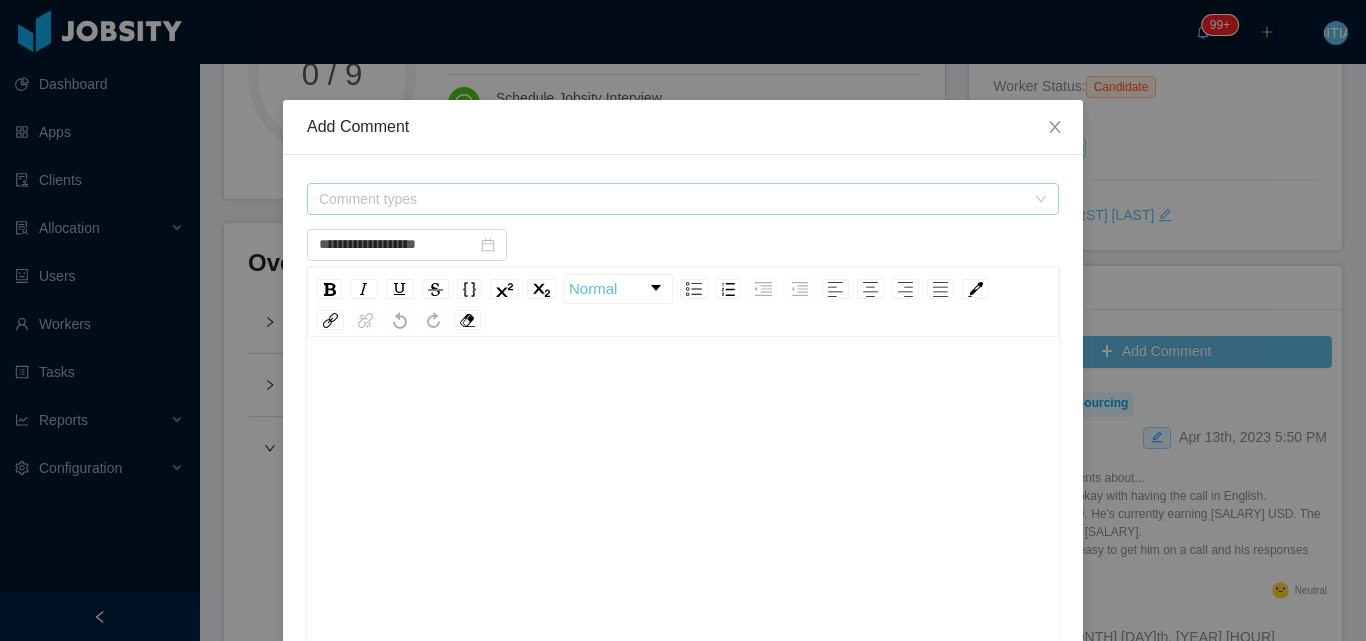 click on "Comment types" at bounding box center (672, 199) 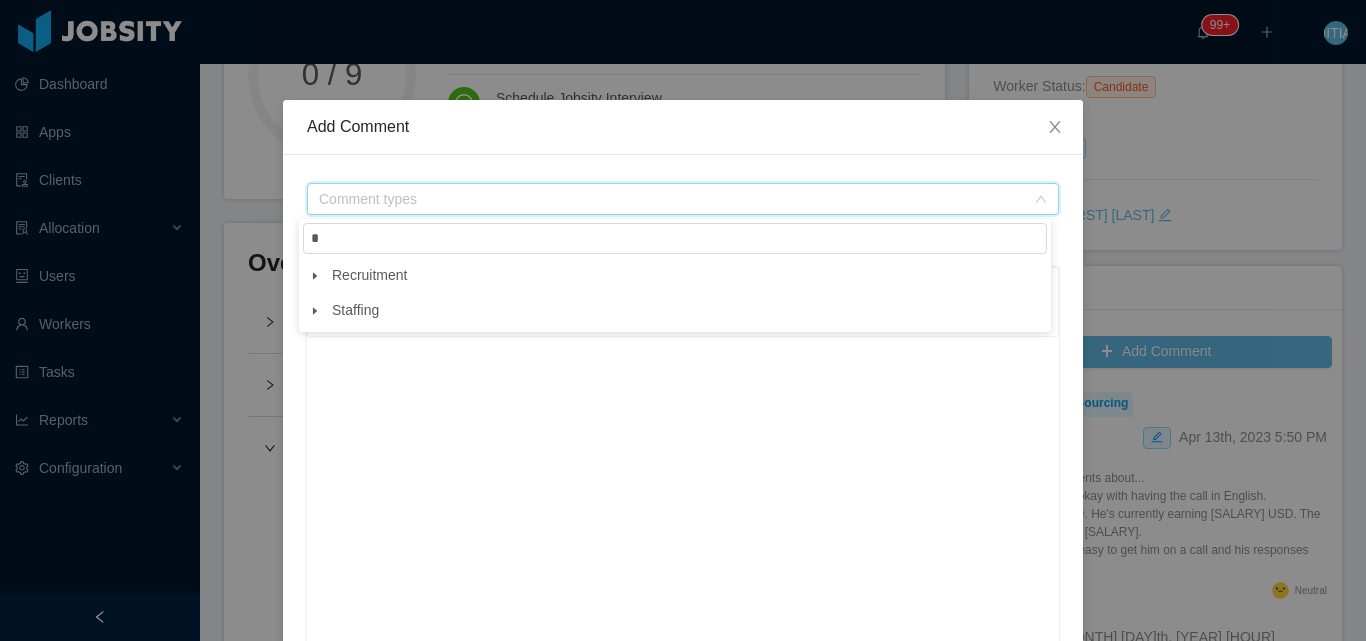 type on "**" 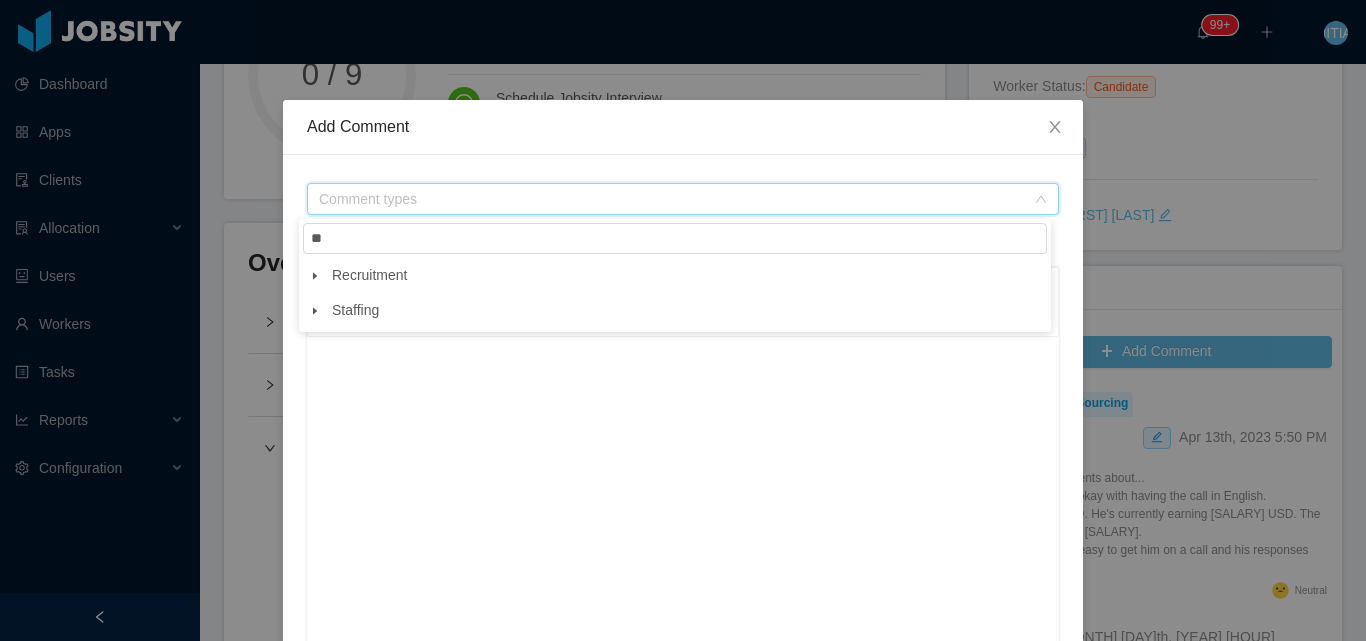 type on "**********" 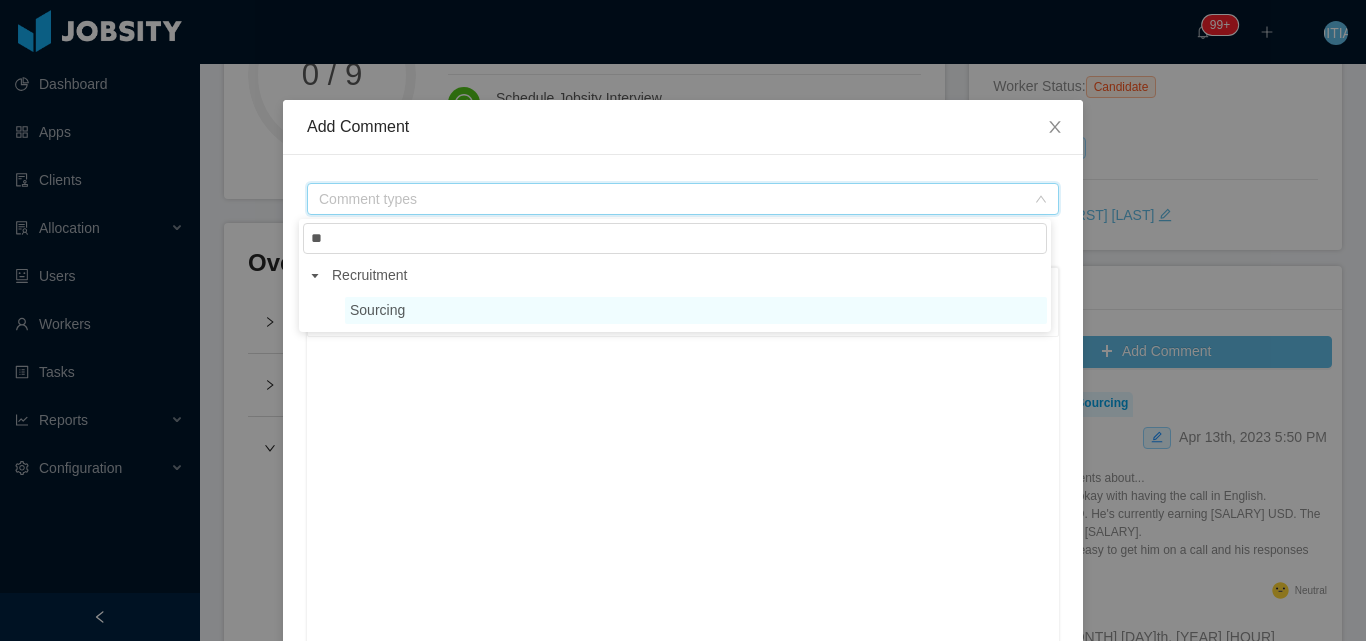 type on "**" 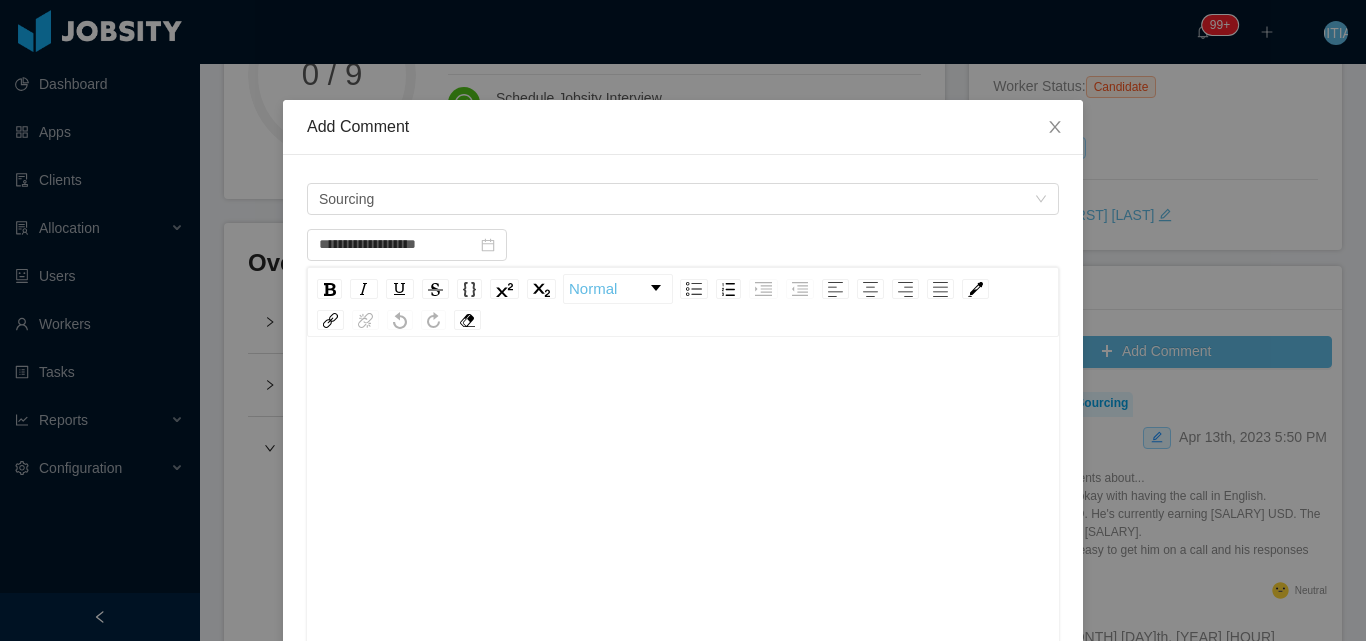 click at bounding box center [683, 517] 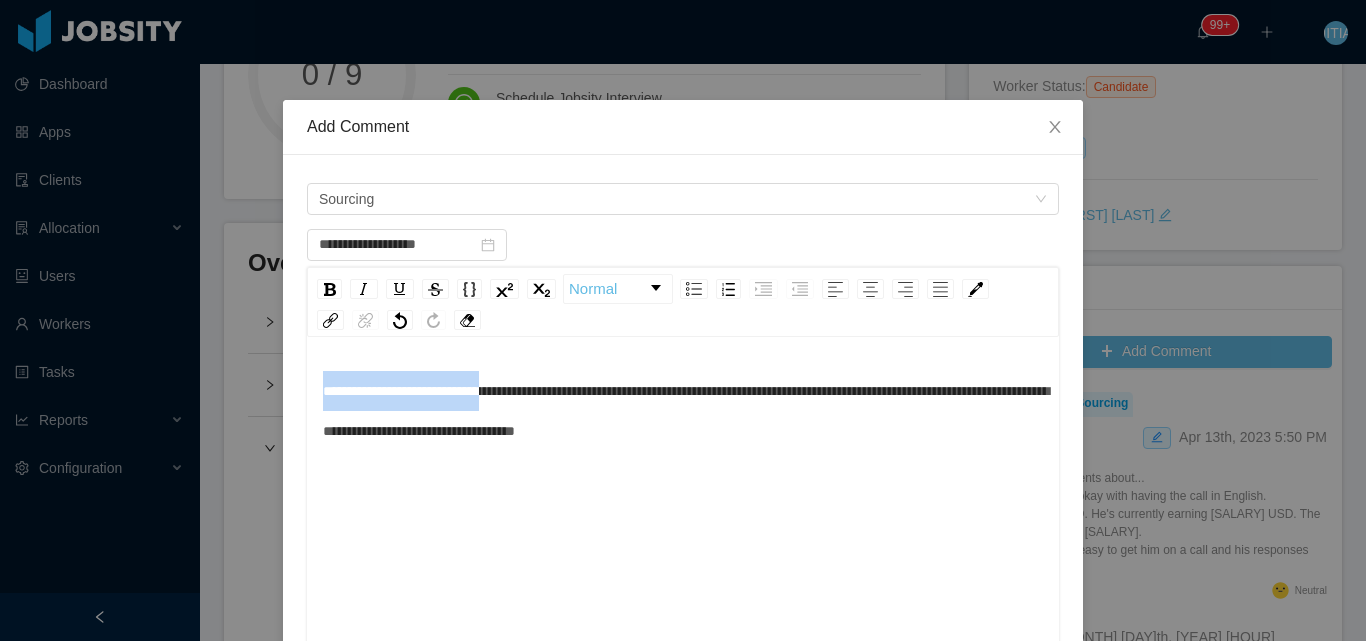 drag, startPoint x: 522, startPoint y: 387, endPoint x: 290, endPoint y: 286, distance: 253.03162 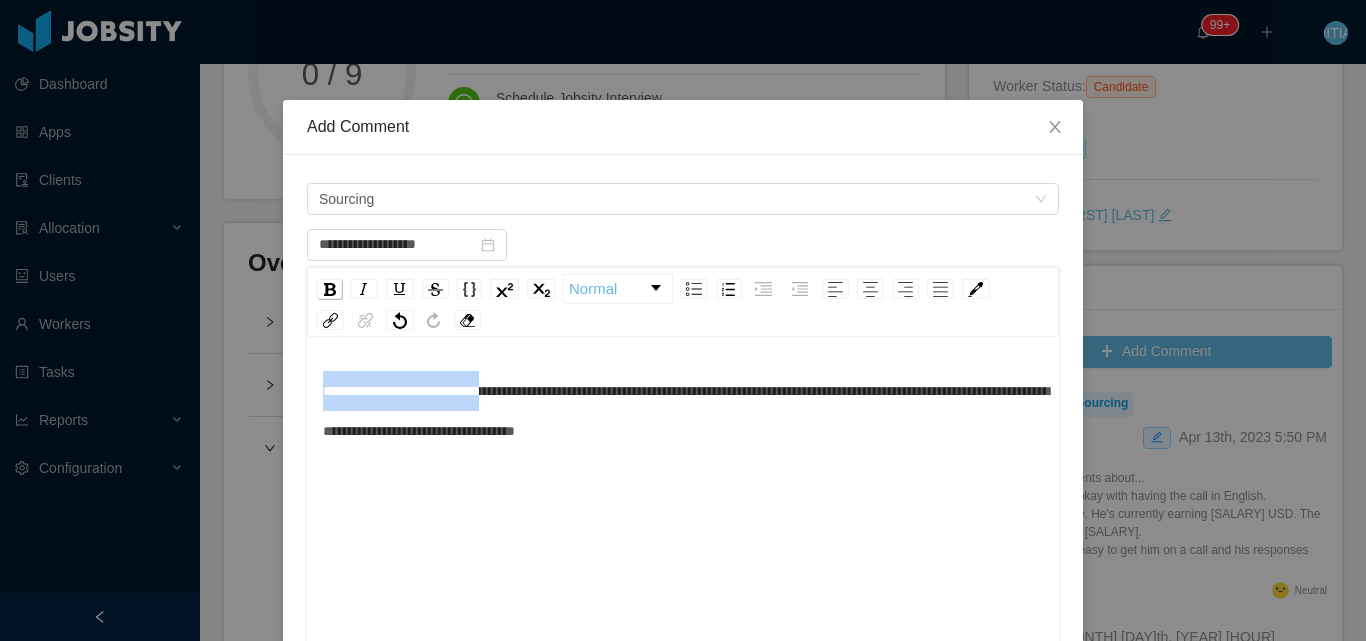 click at bounding box center [329, 289] 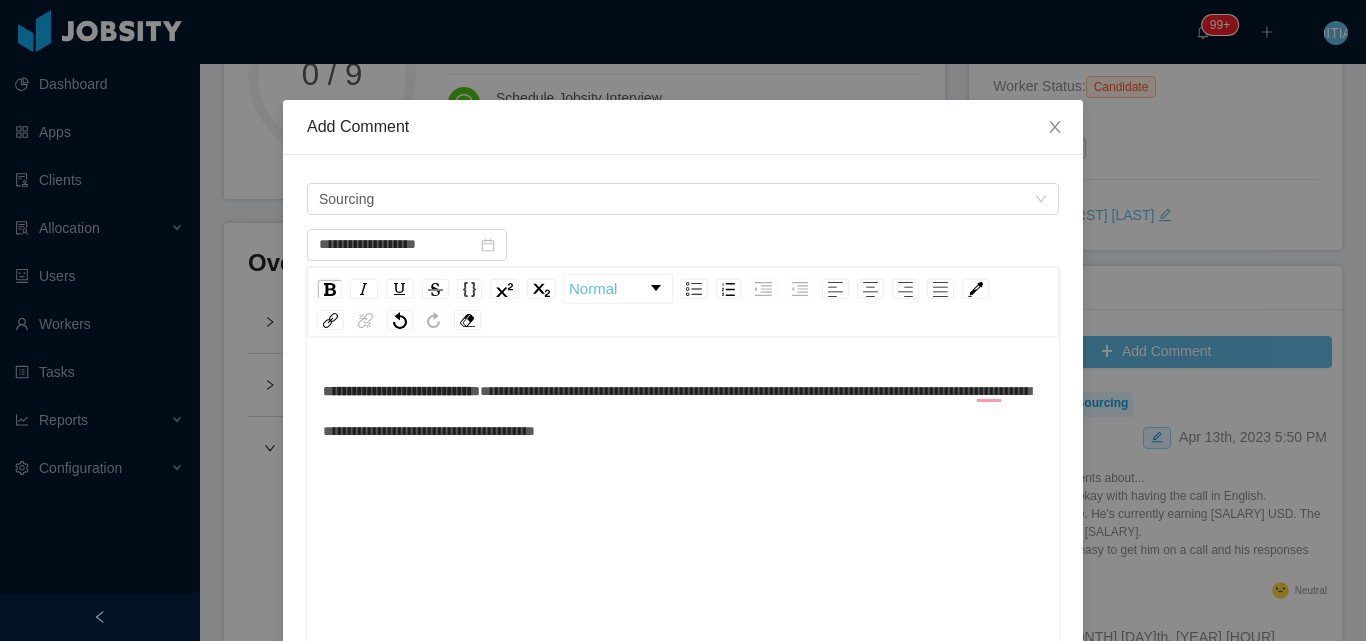 click on "**********" at bounding box center (677, 411) 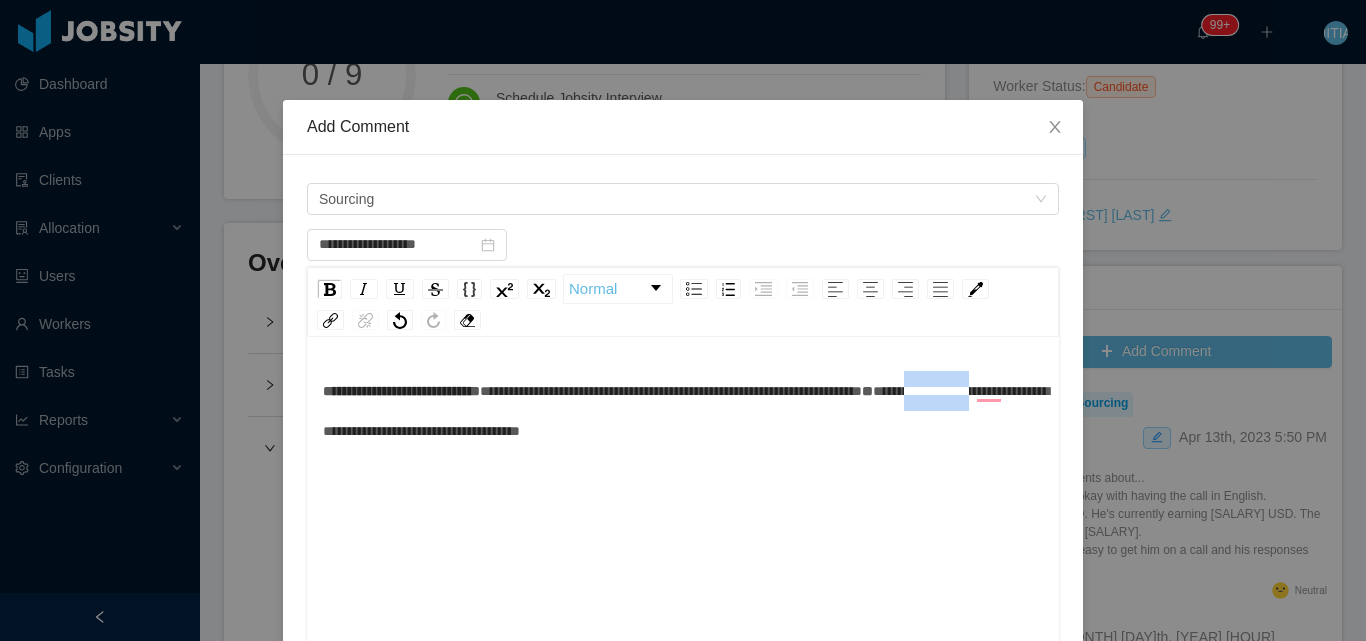 drag, startPoint x: 340, startPoint y: 432, endPoint x: 446, endPoint y: 441, distance: 106.381386 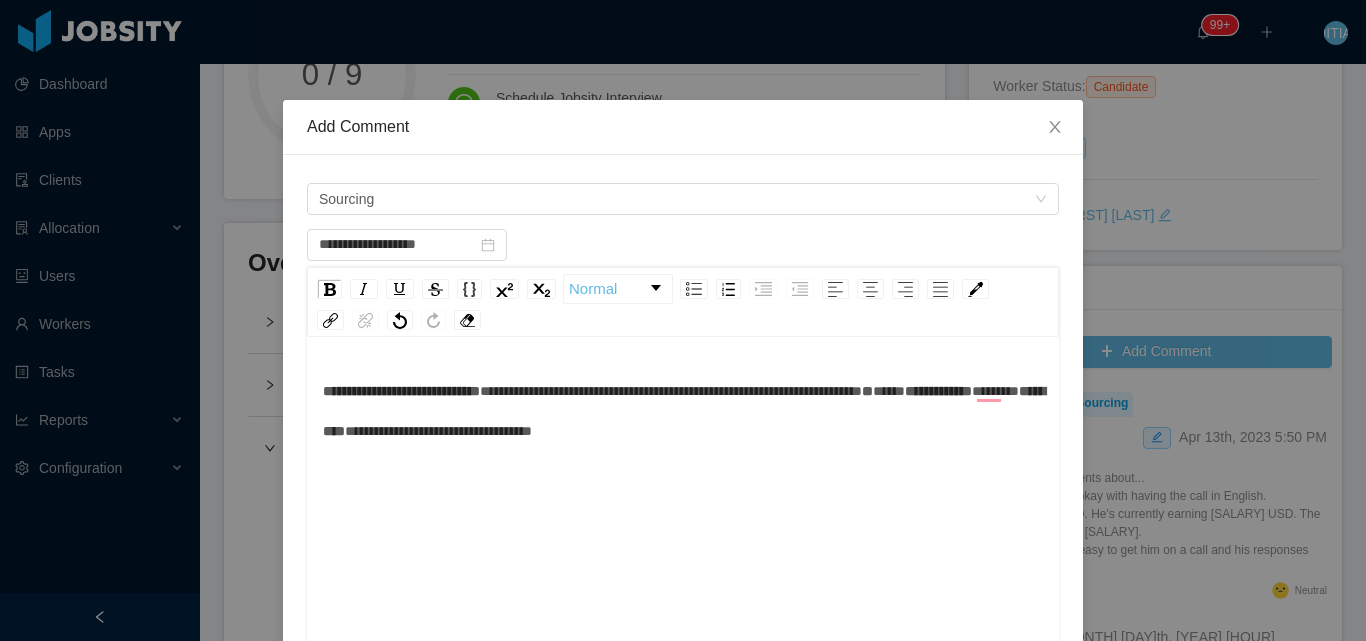 click on "**********" at bounding box center (401, 391) 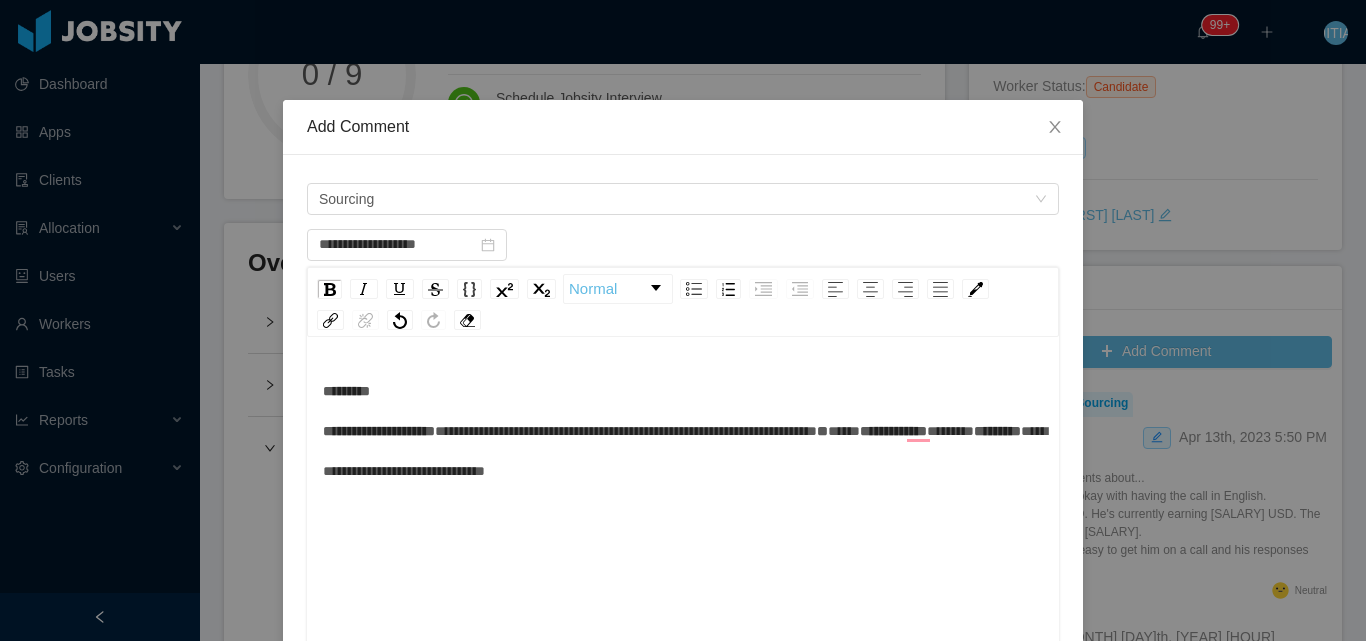 click on "**********" at bounding box center (379, 411) 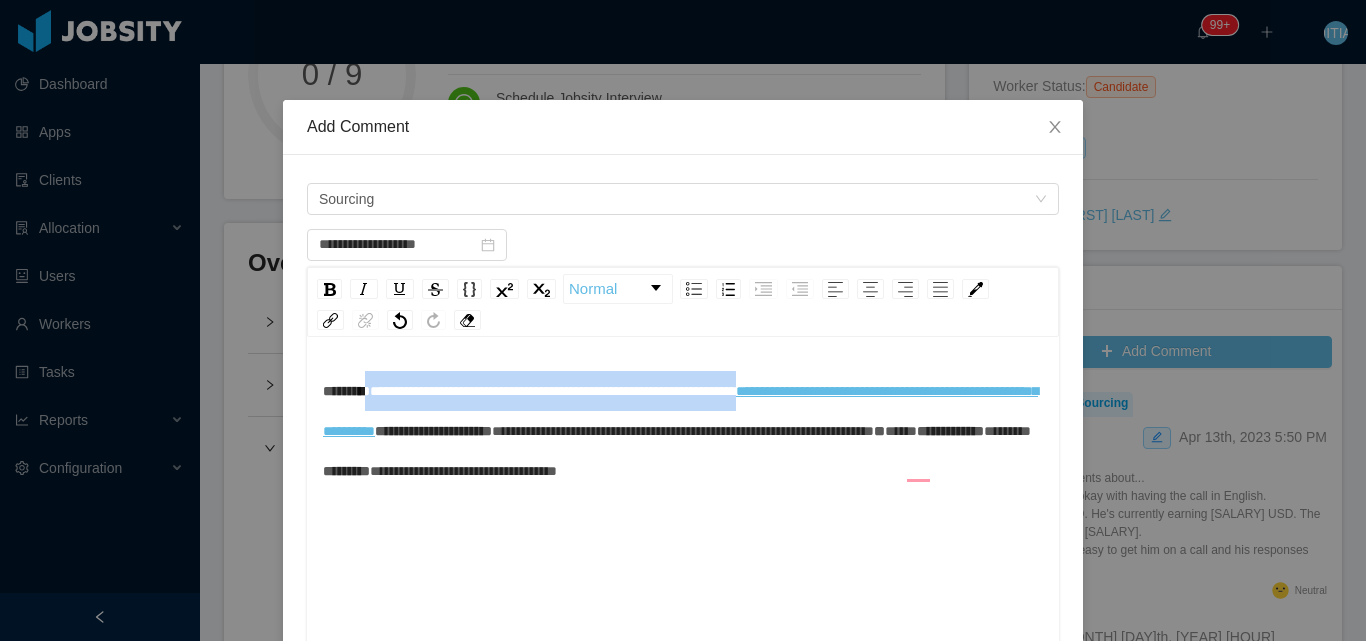 drag, startPoint x: 384, startPoint y: 401, endPoint x: 836, endPoint y: 398, distance: 452.00995 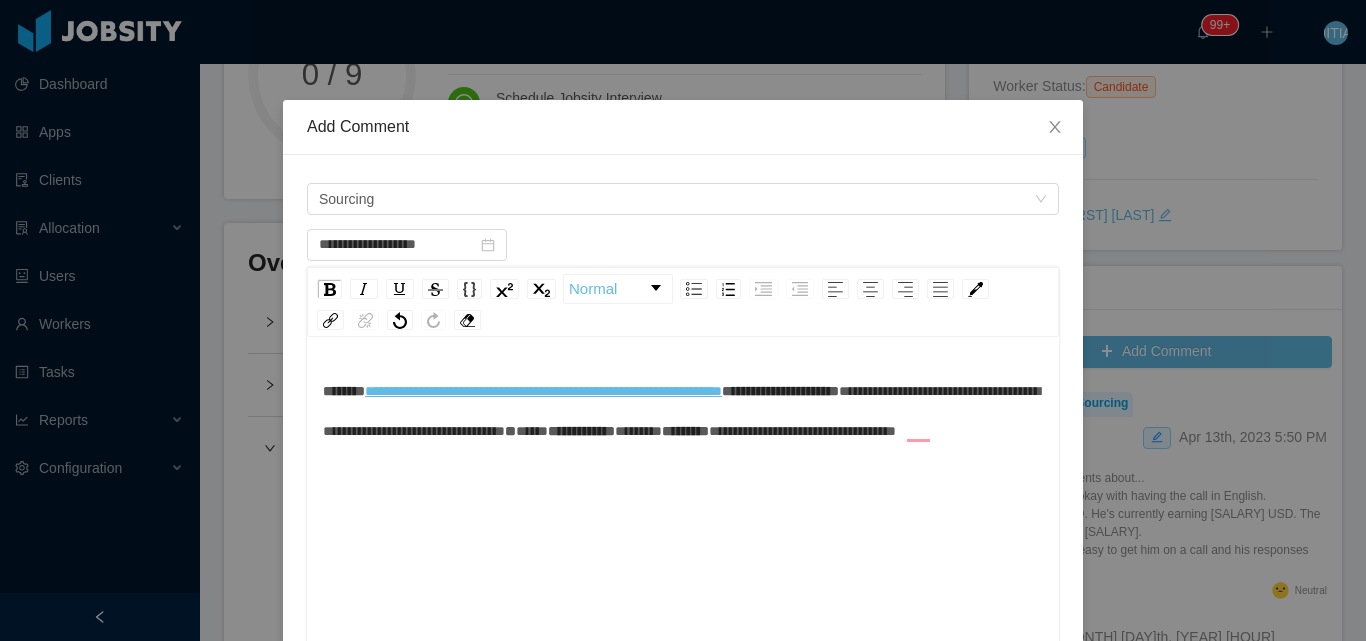 click on "**********" at bounding box center (780, 391) 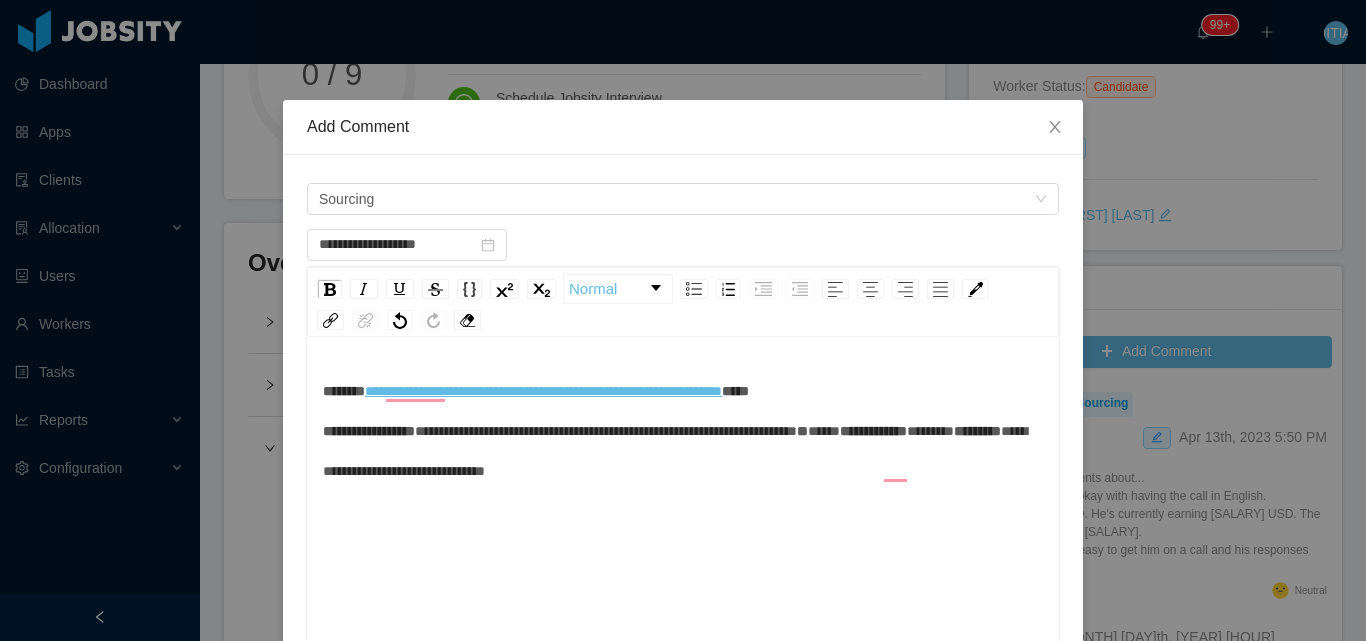 click on "**********" at bounding box center (536, 411) 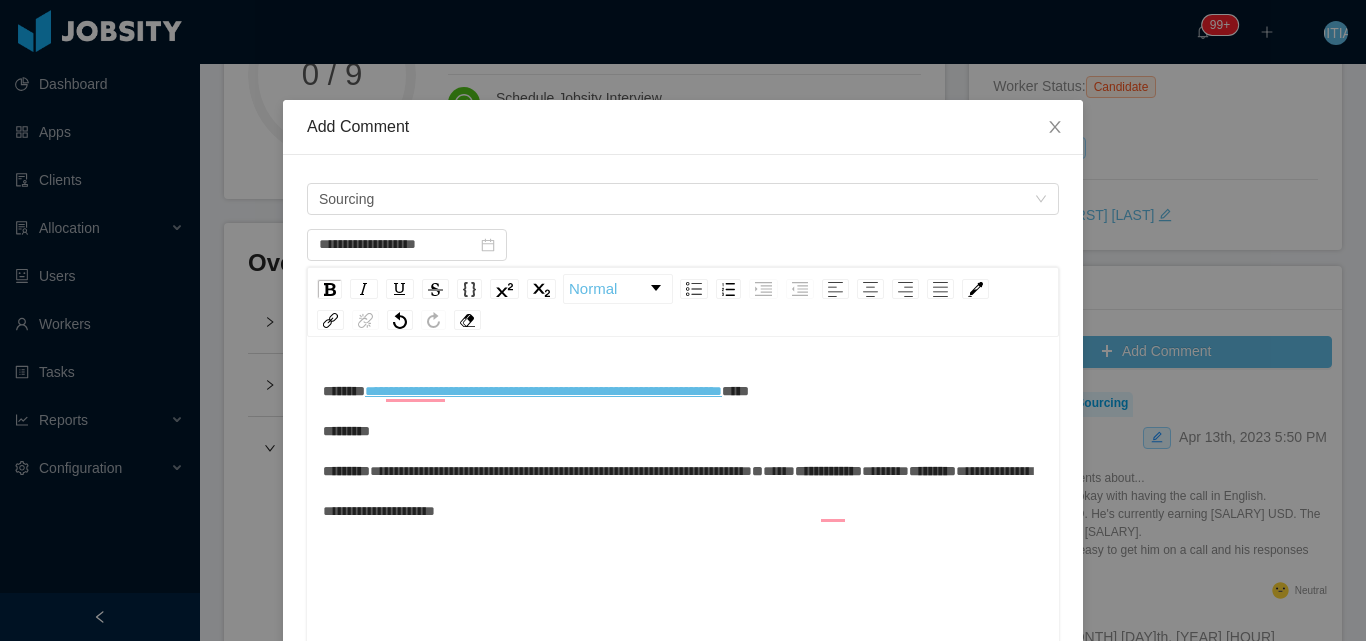click on "**********" at bounding box center [683, 451] 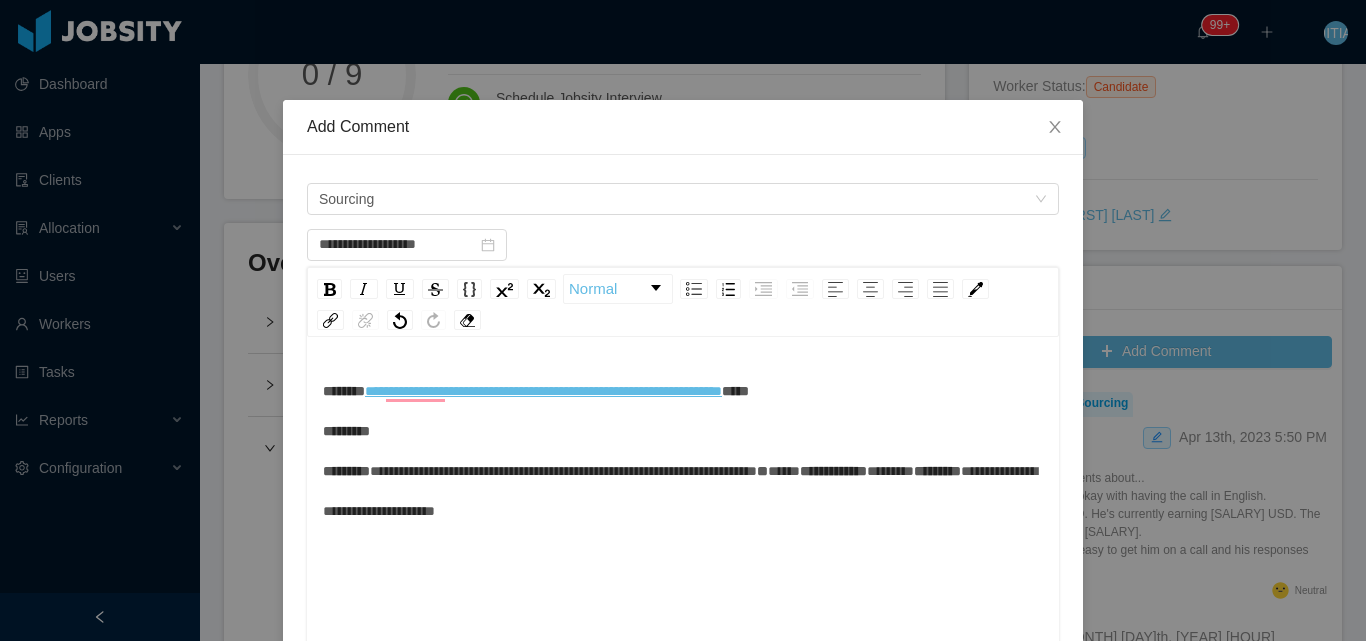 click on "**********" at bounding box center (833, 471) 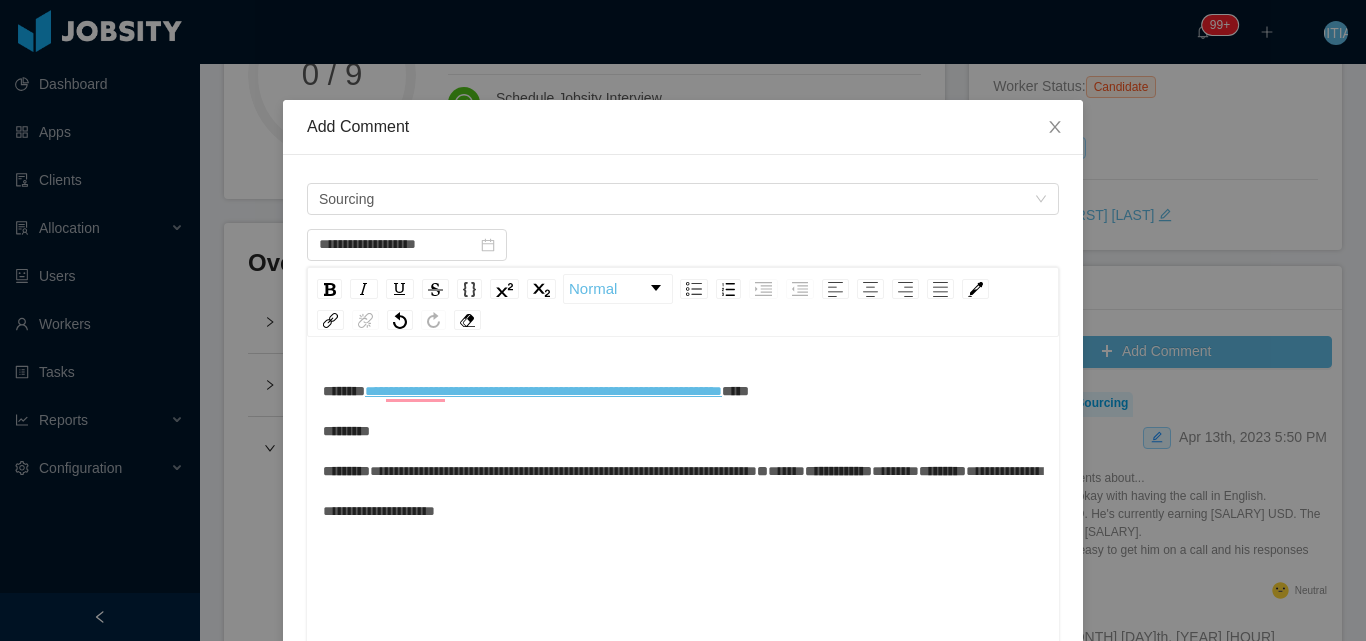 click on "*********" at bounding box center (942, 471) 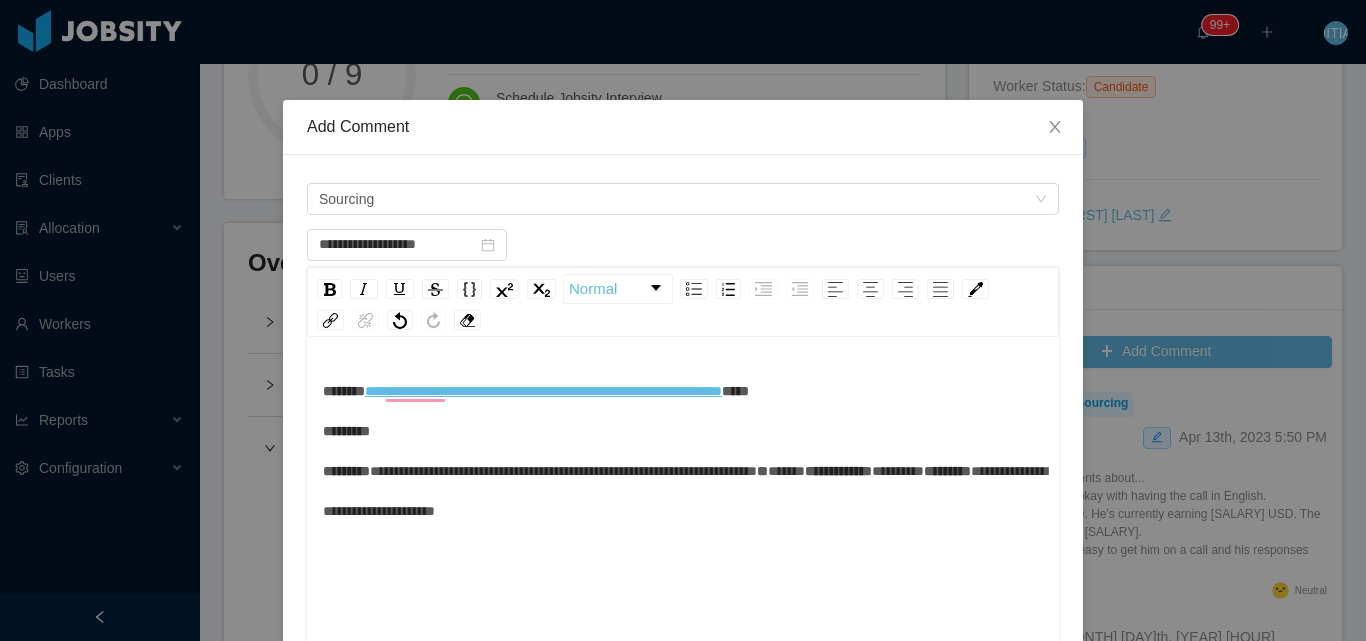 click on "**********" at bounding box center (683, 451) 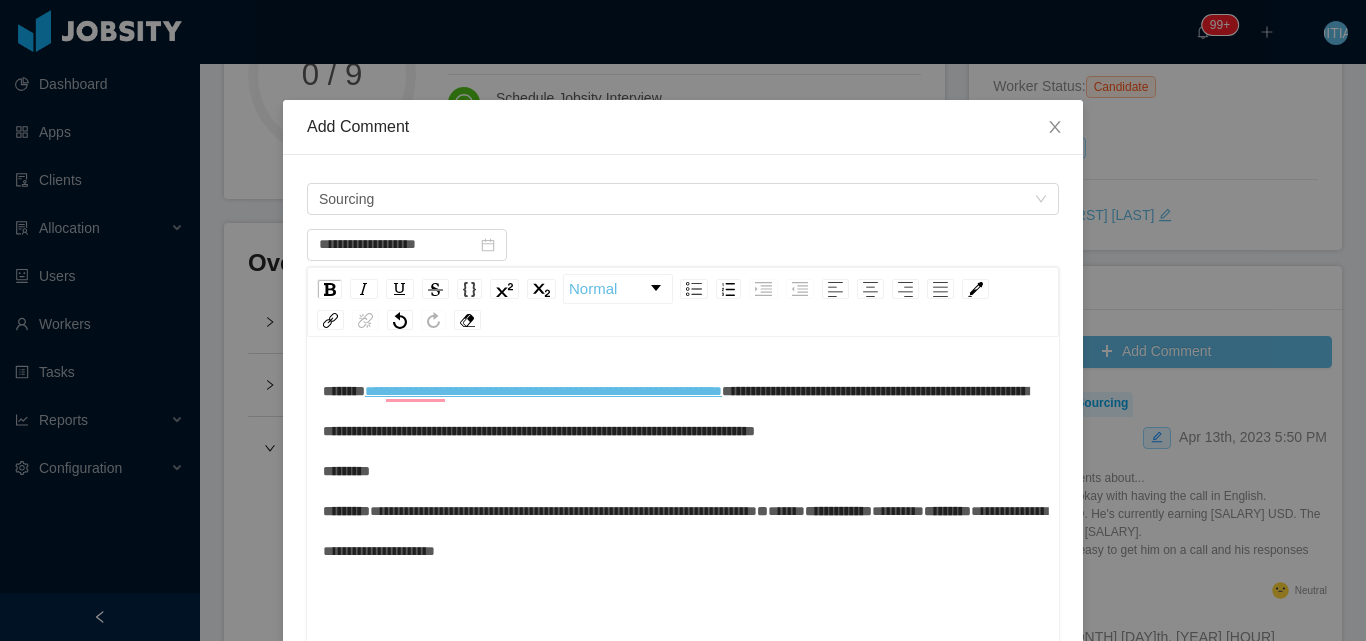 type on "**********" 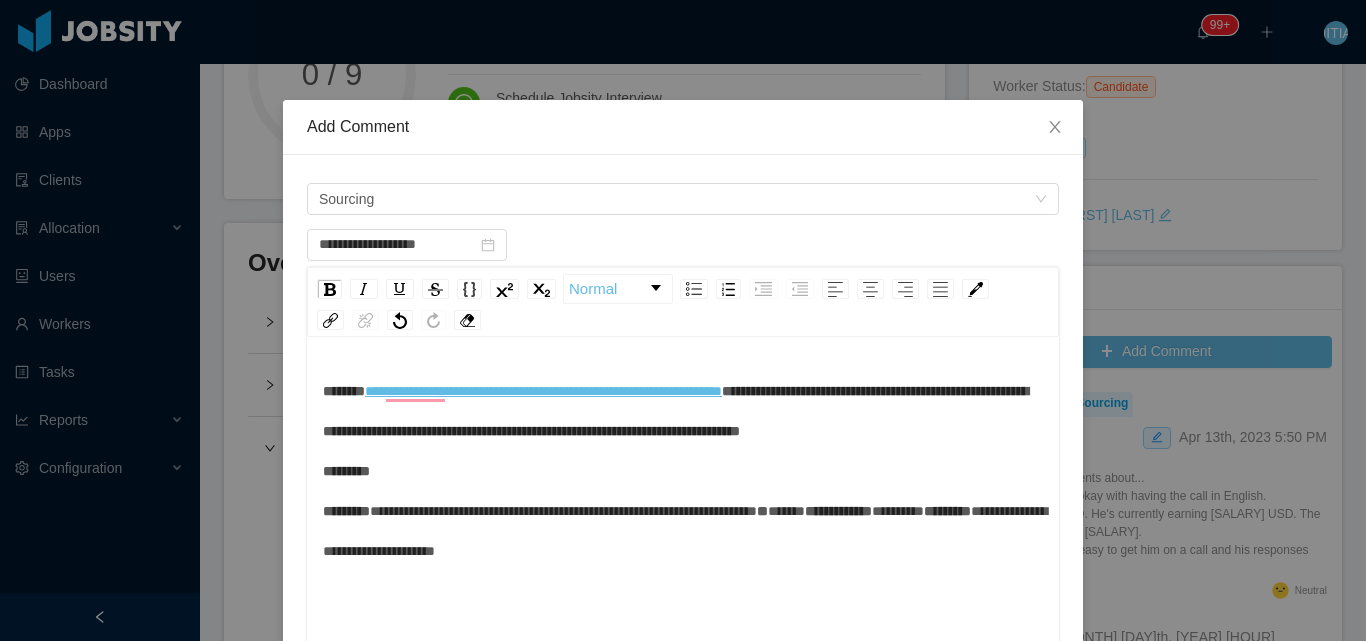 type 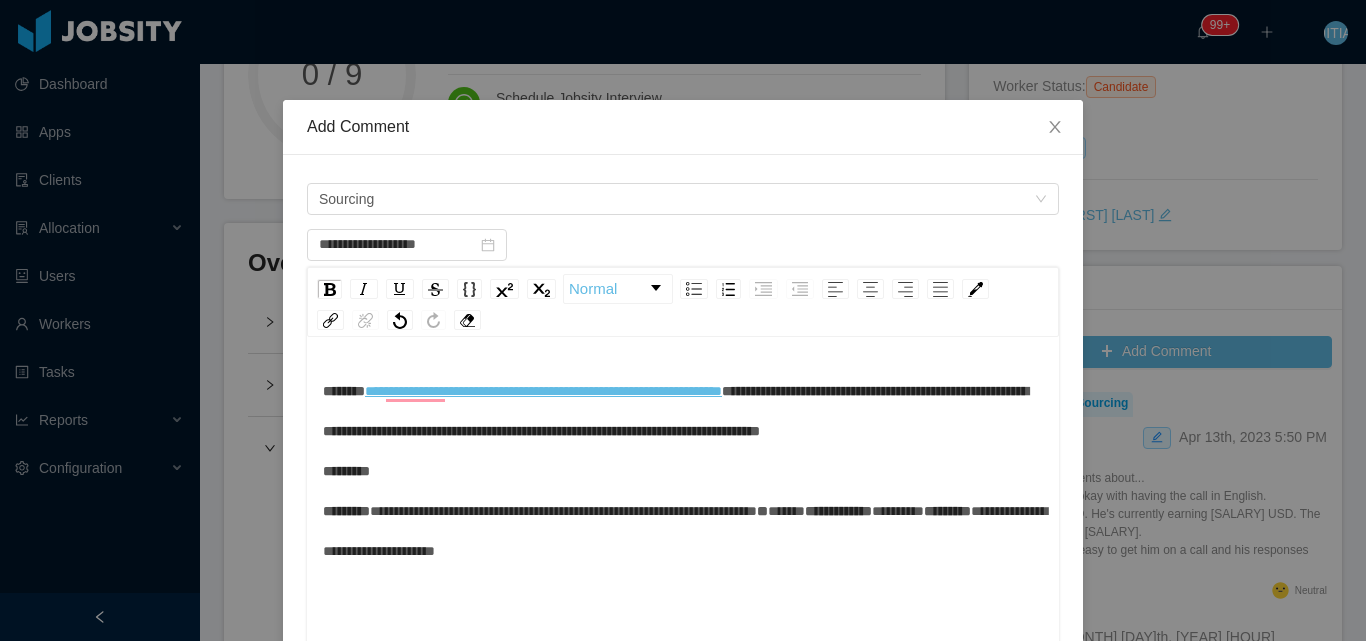 click on "**********" at bounding box center (683, 471) 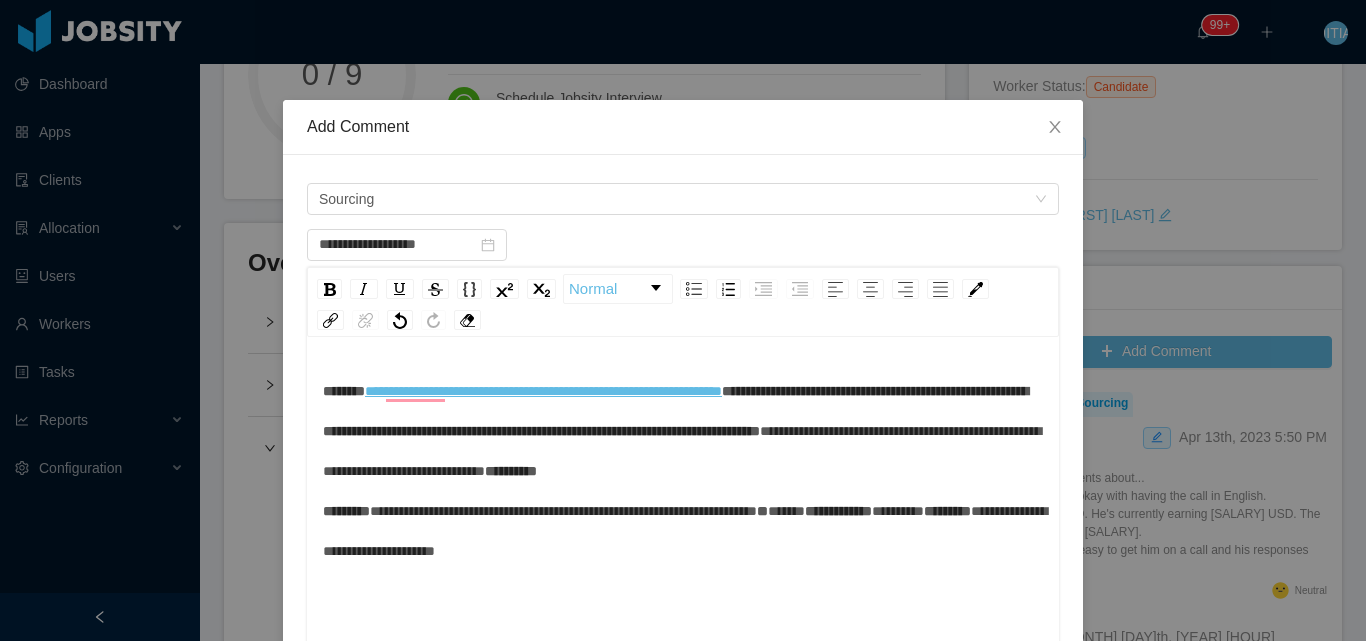 type on "**********" 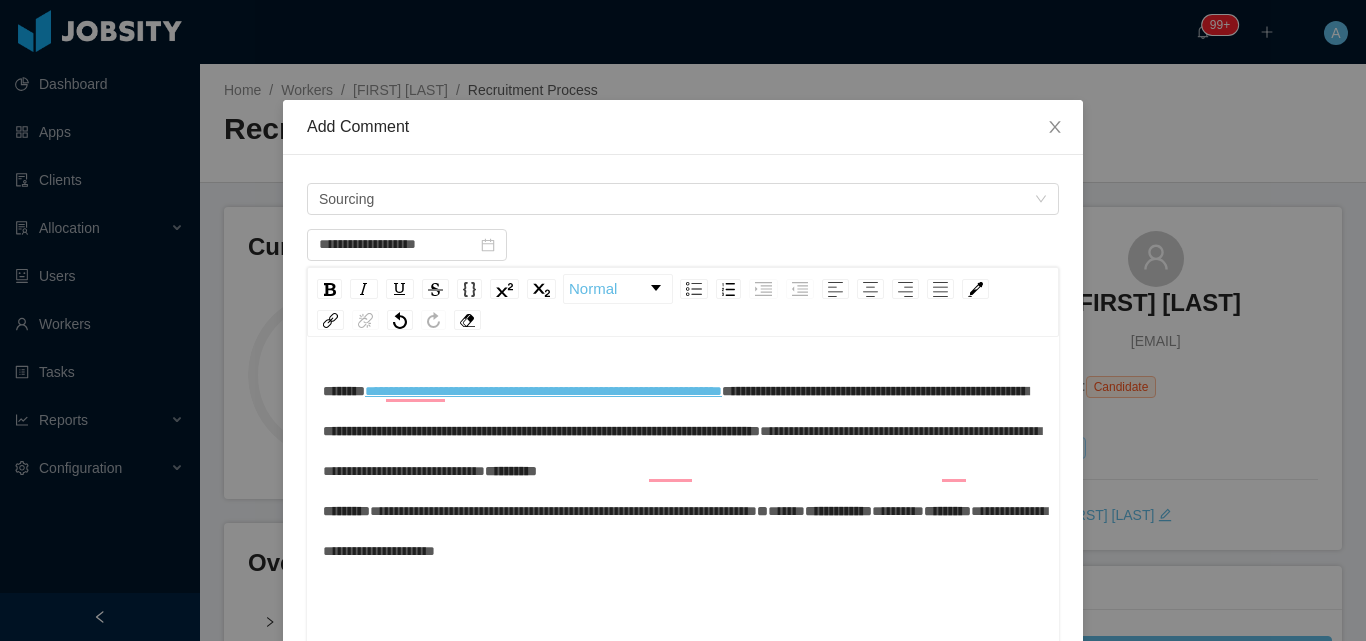 scroll, scrollTop: 0, scrollLeft: 0, axis: both 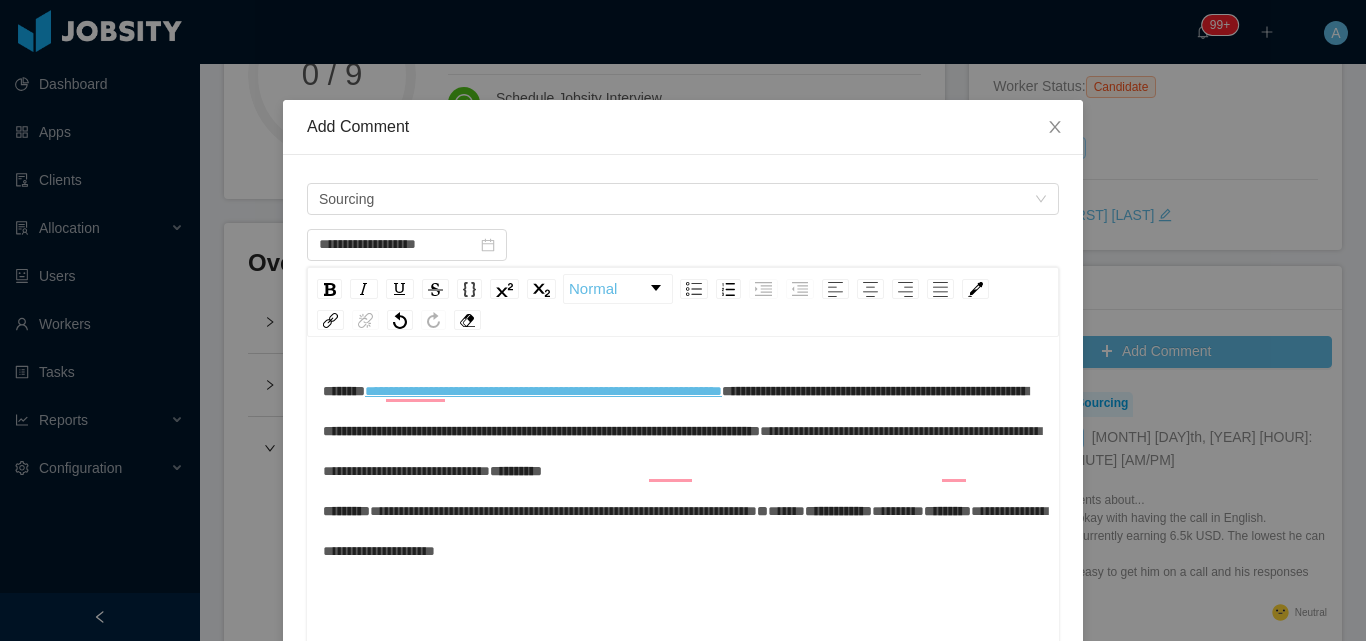 type 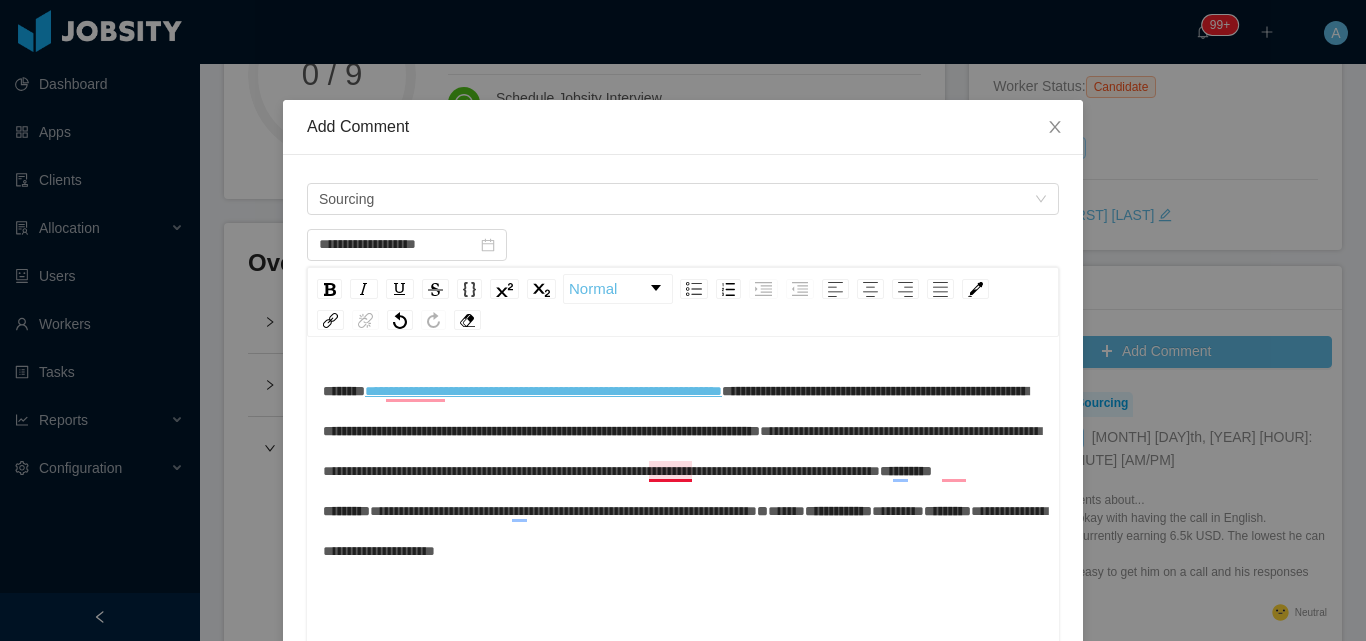 click on "**********" at bounding box center [682, 451] 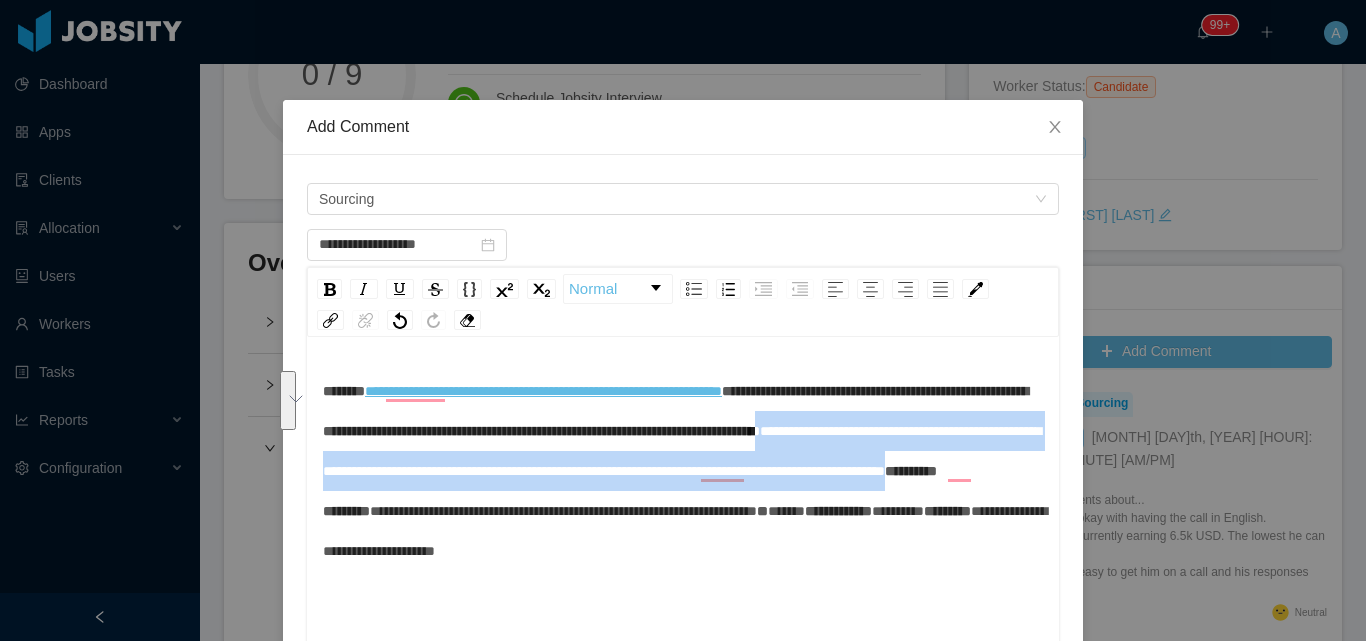 drag, startPoint x: 634, startPoint y: 473, endPoint x: 992, endPoint y: 509, distance: 359.8055 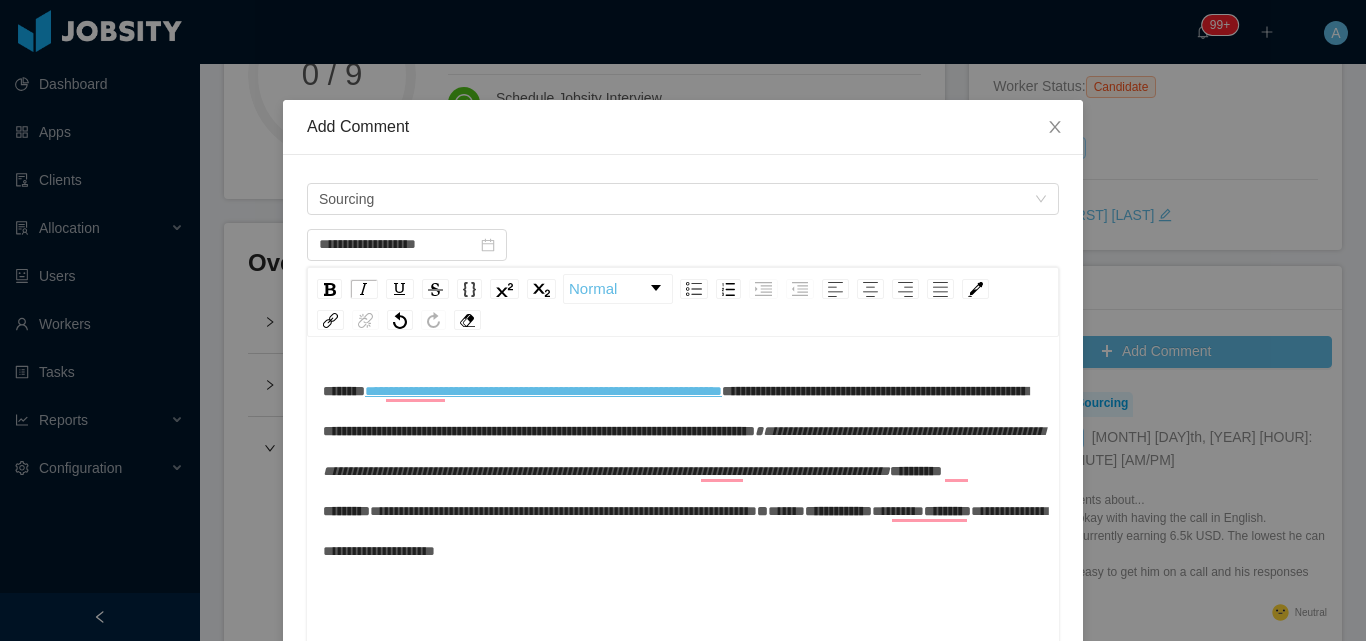 scroll, scrollTop: 53, scrollLeft: 0, axis: vertical 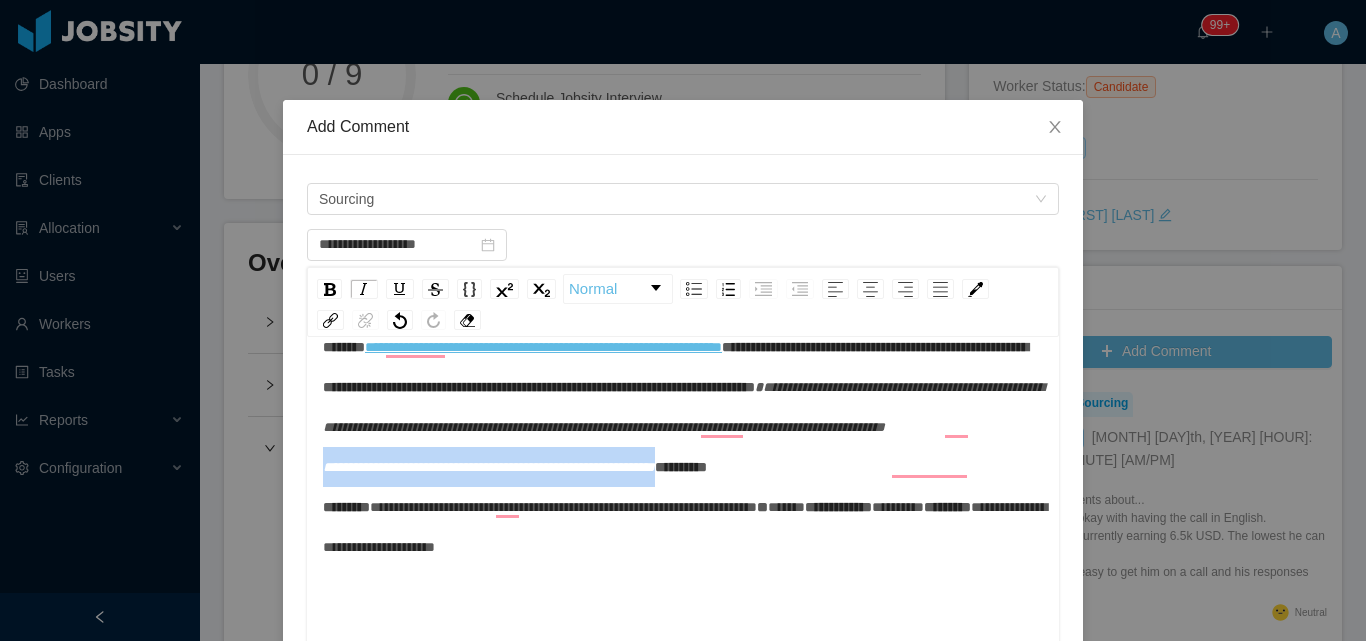 drag, startPoint x: 746, startPoint y: 475, endPoint x: 236, endPoint y: 472, distance: 510.00882 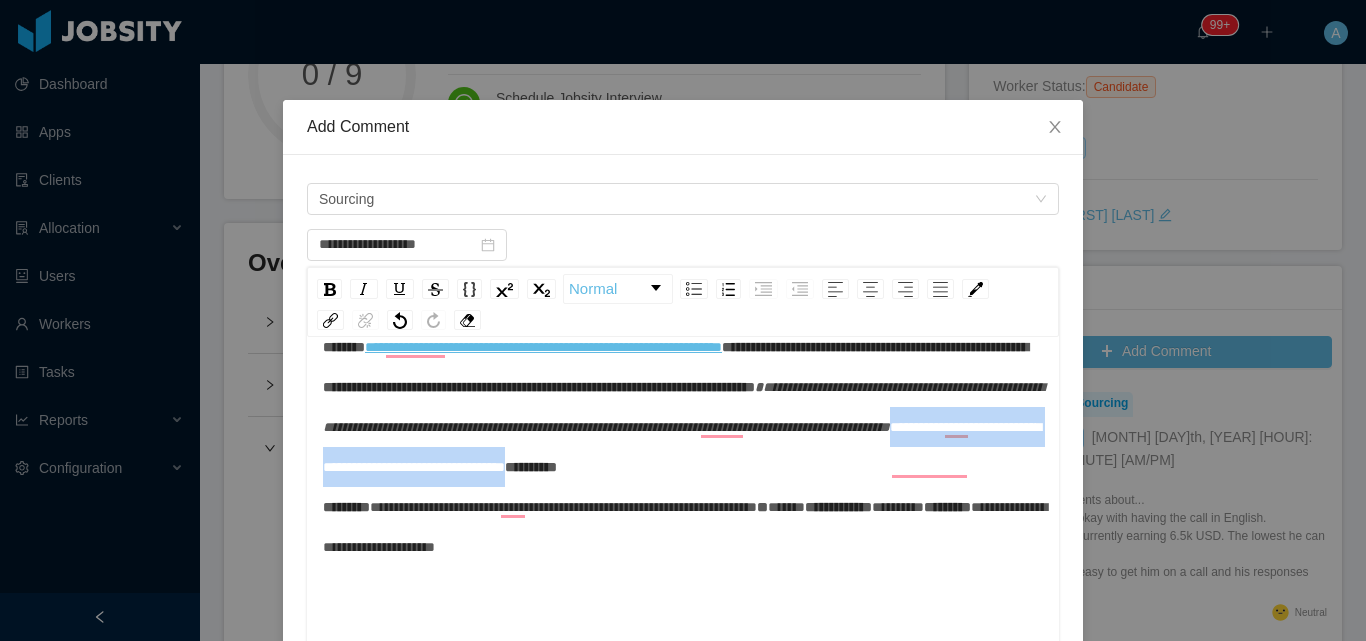click on "**********" at bounding box center (683, 447) 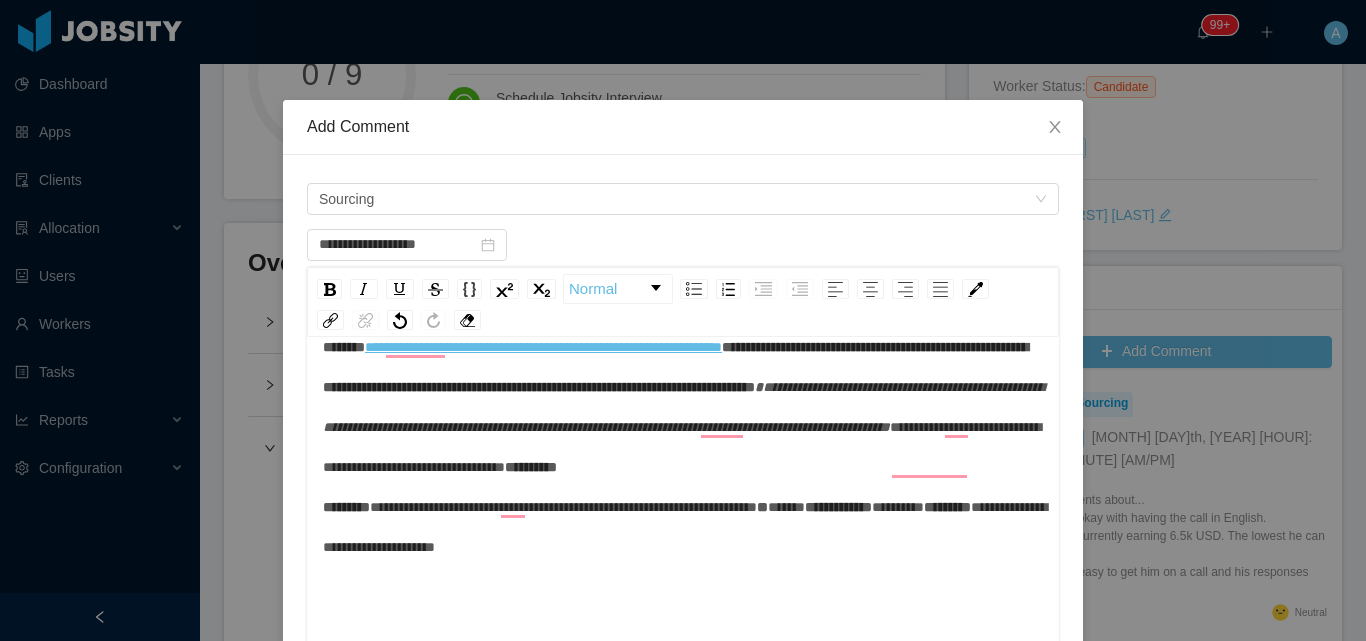 scroll, scrollTop: 25, scrollLeft: 0, axis: vertical 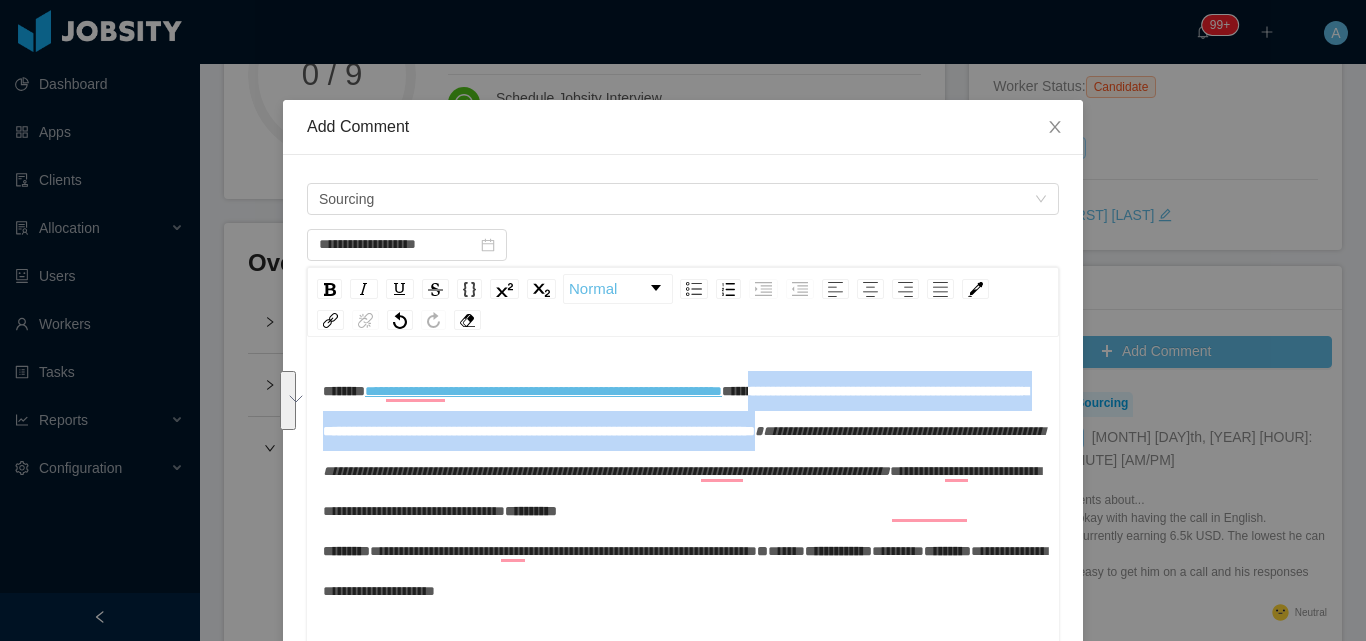 drag, startPoint x: 633, startPoint y: 471, endPoint x: 337, endPoint y: 438, distance: 297.83383 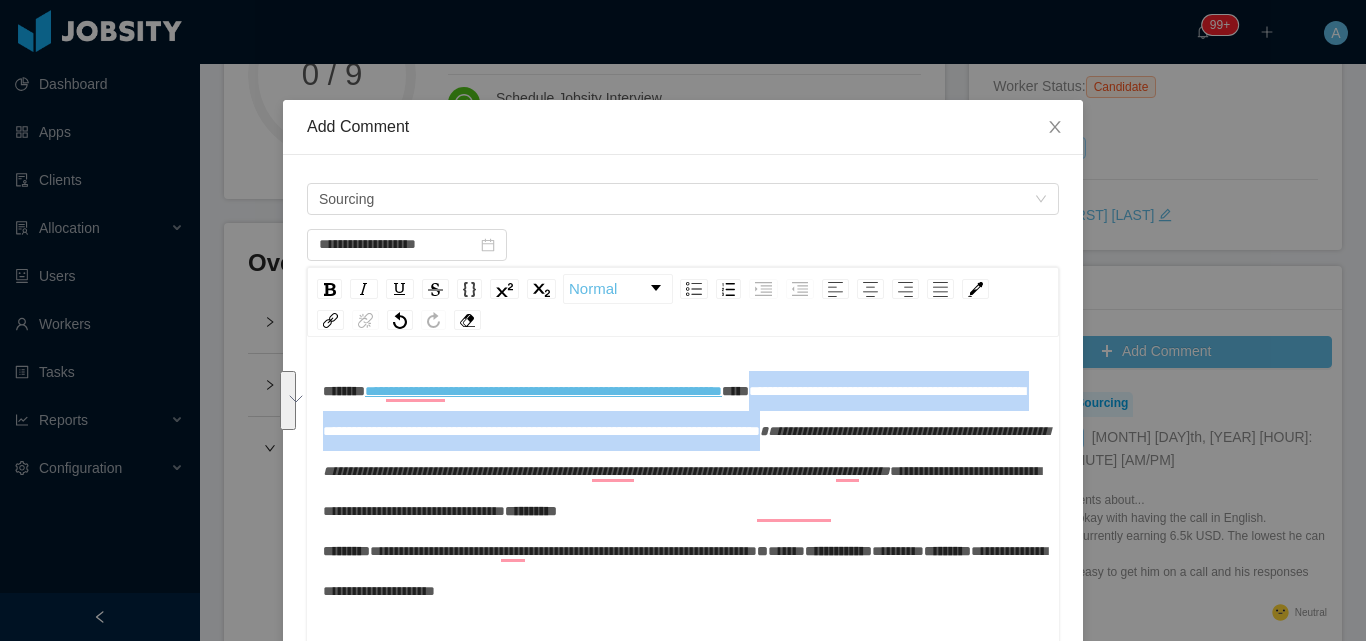 click on "**********" at bounding box center (674, 411) 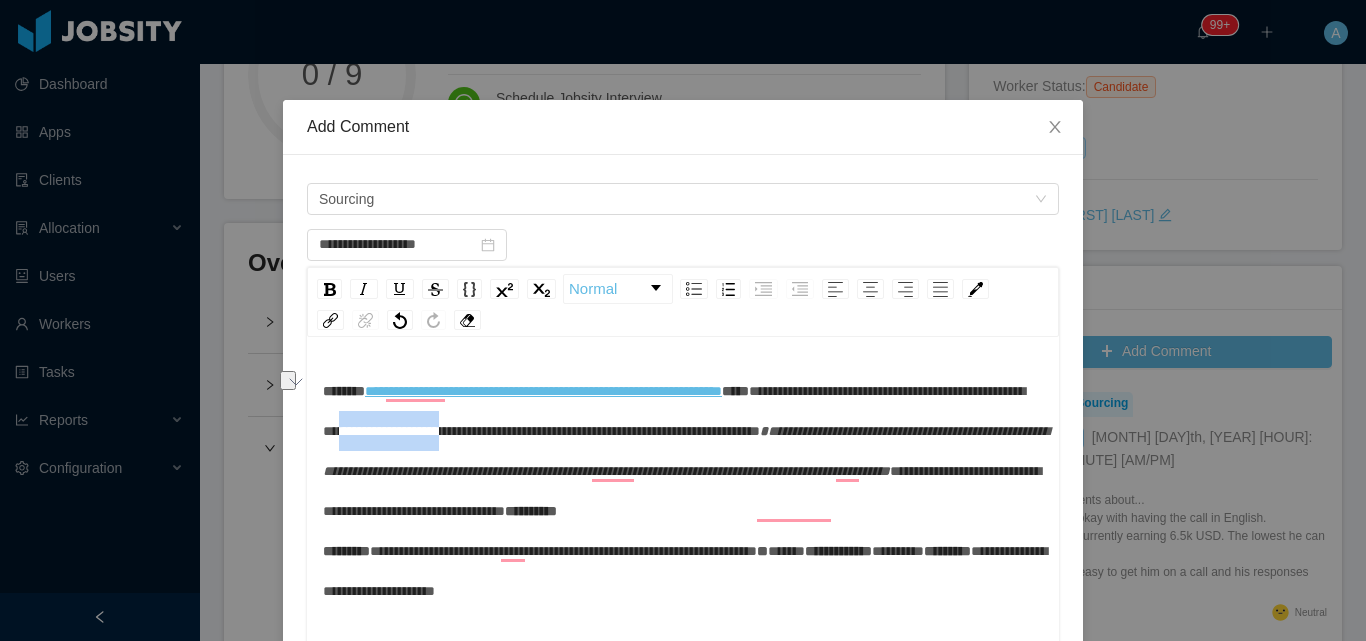 drag, startPoint x: 692, startPoint y: 432, endPoint x: 818, endPoint y: 424, distance: 126.253716 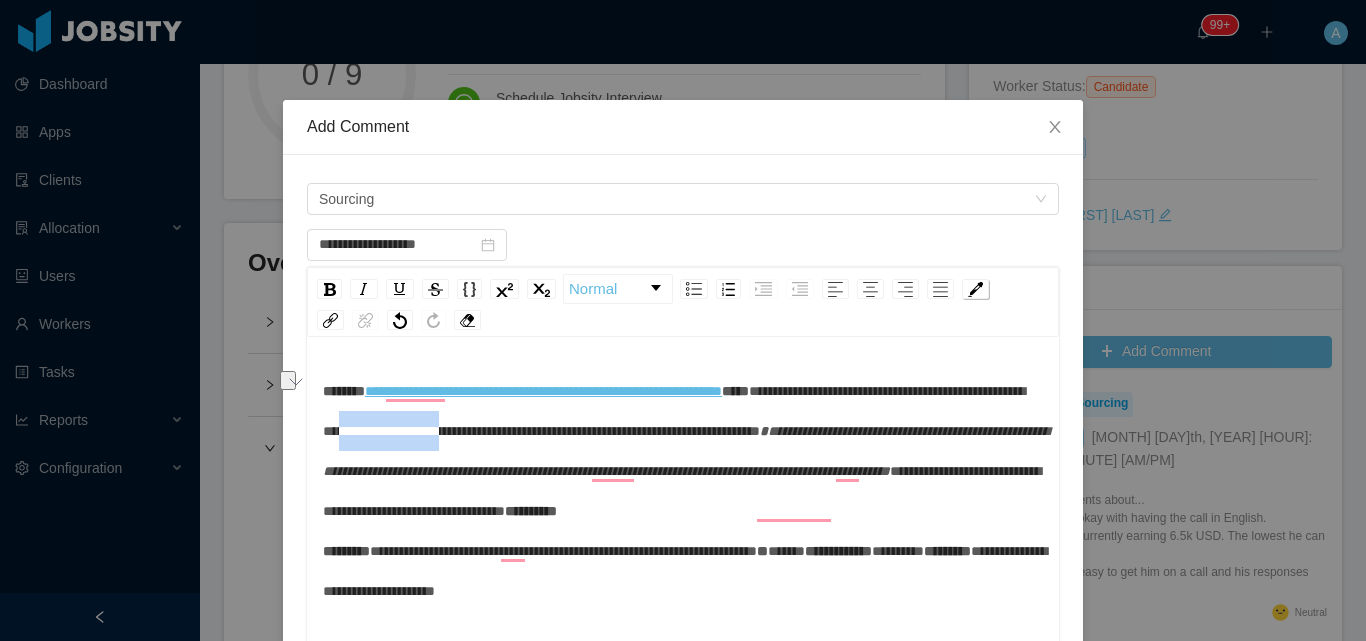 click at bounding box center (975, 289) 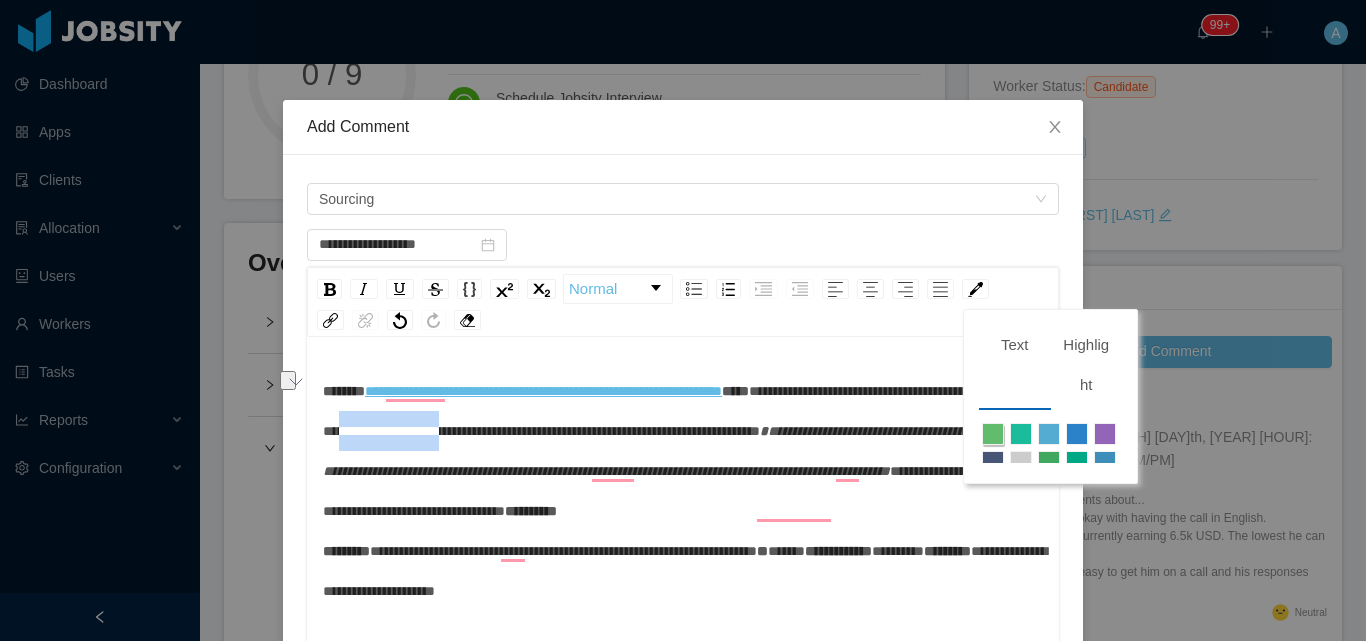 click at bounding box center (993, 434) 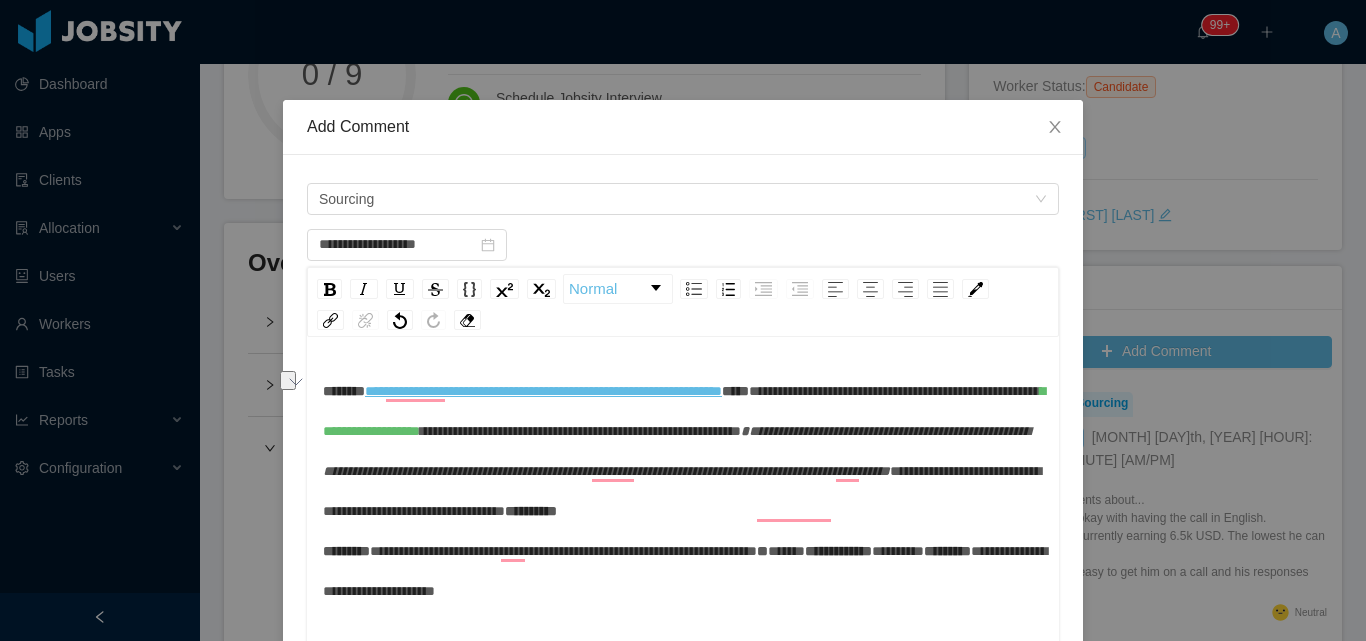 click on "**********" at bounding box center [683, 491] 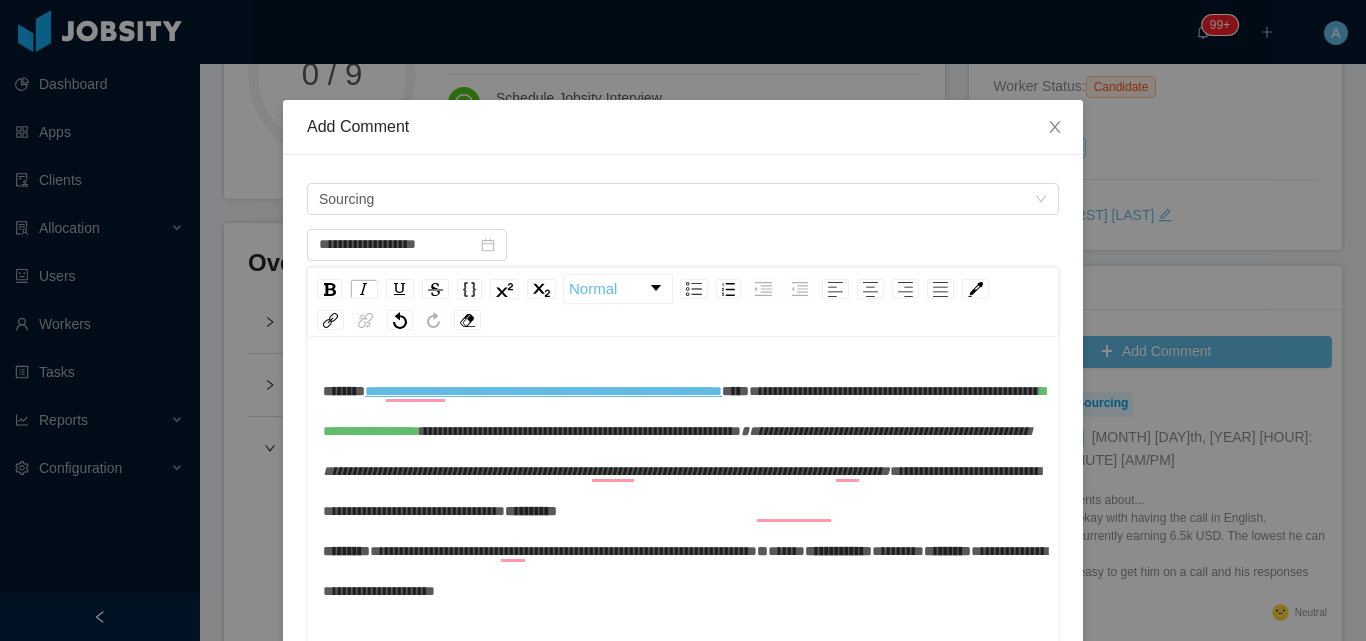 click on "**********" at bounding box center (683, 491) 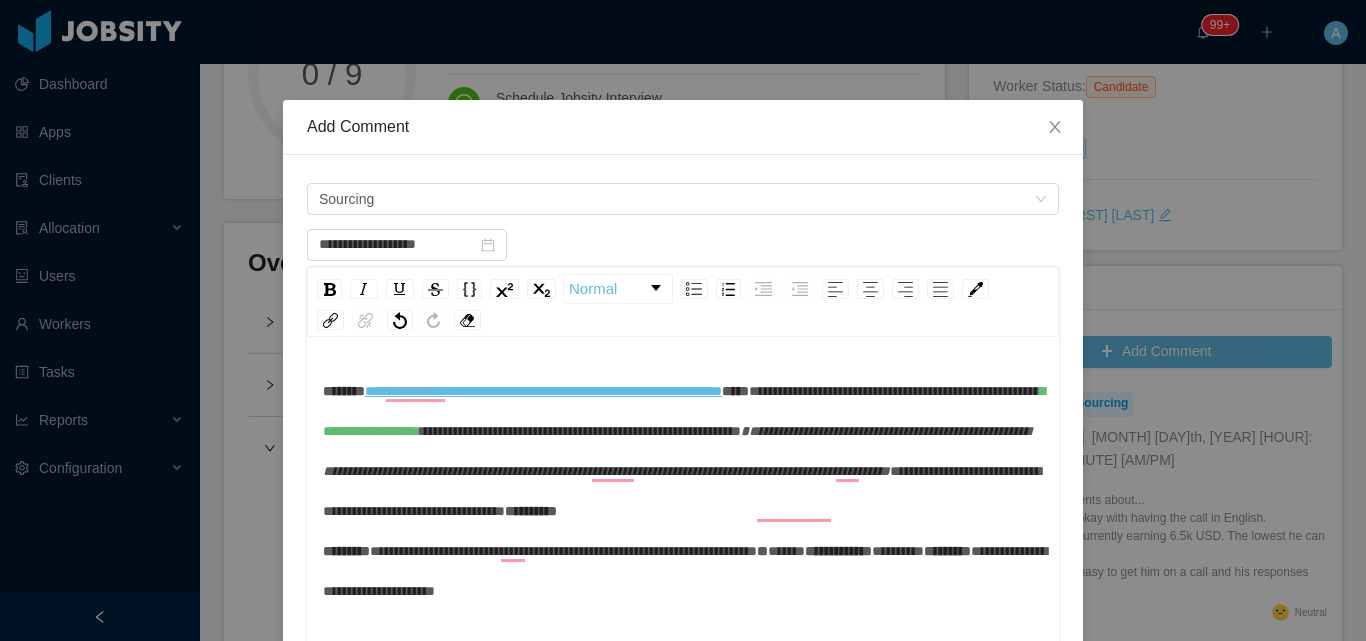 scroll, scrollTop: 52, scrollLeft: 0, axis: vertical 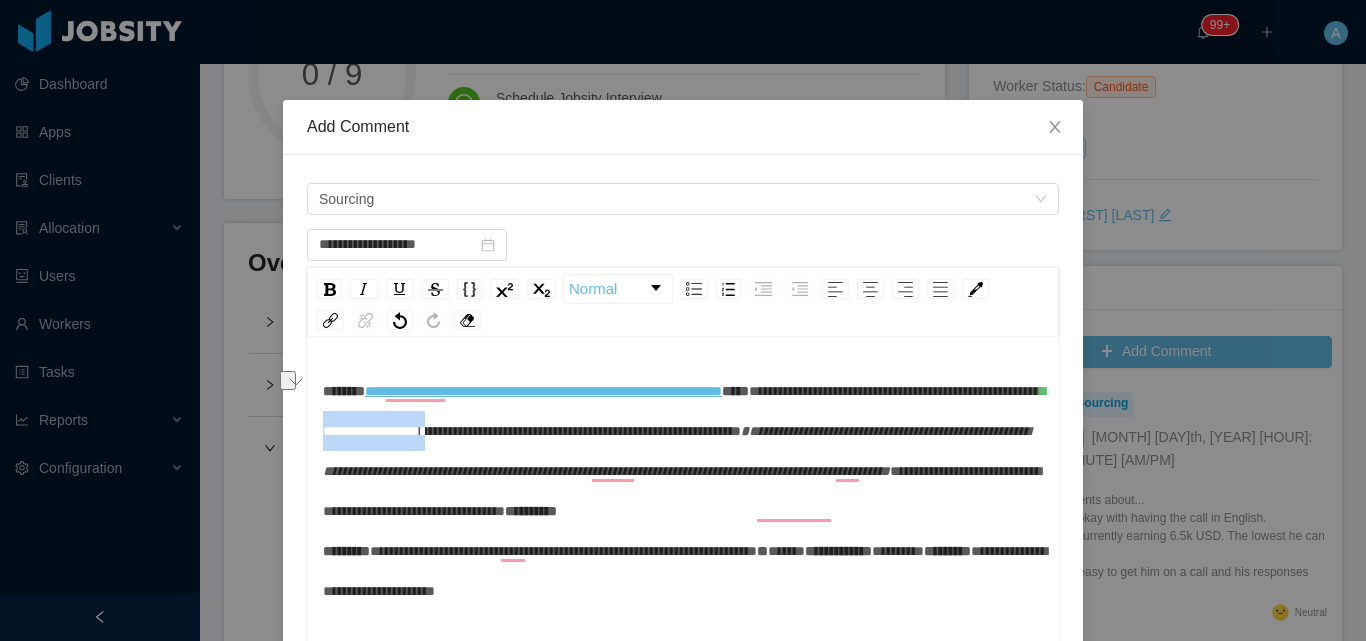 drag, startPoint x: 696, startPoint y: 348, endPoint x: 834, endPoint y: 440, distance: 165.85536 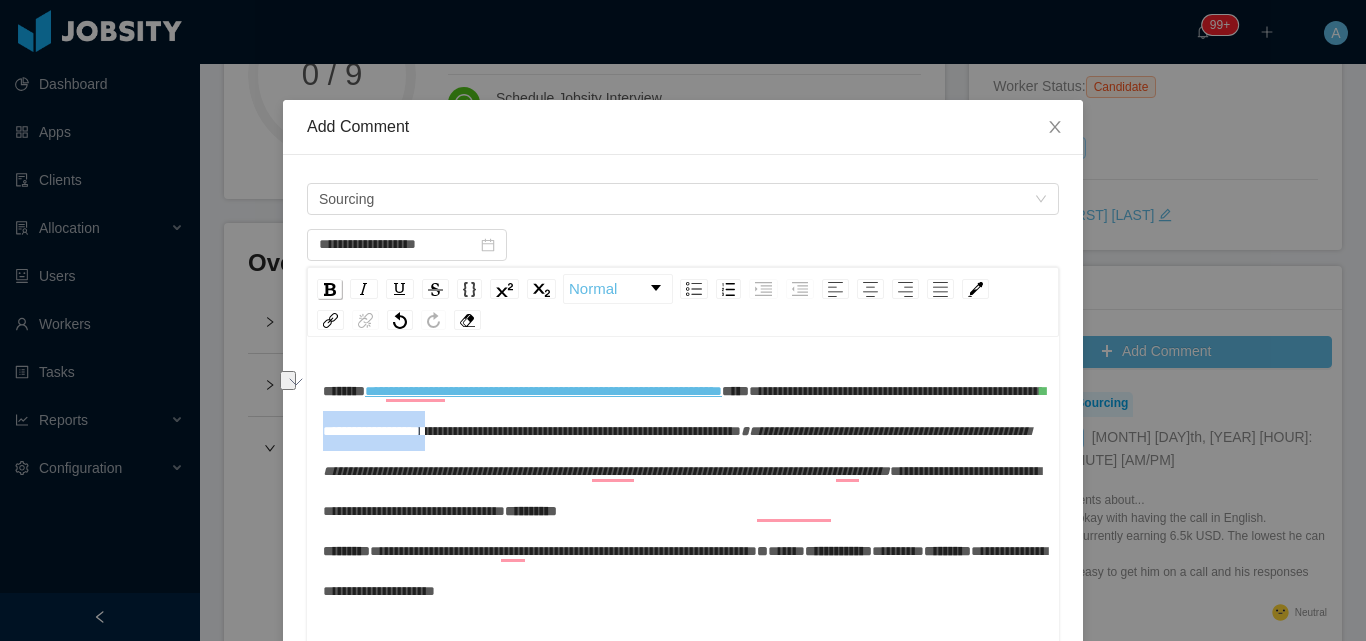 click at bounding box center [330, 289] 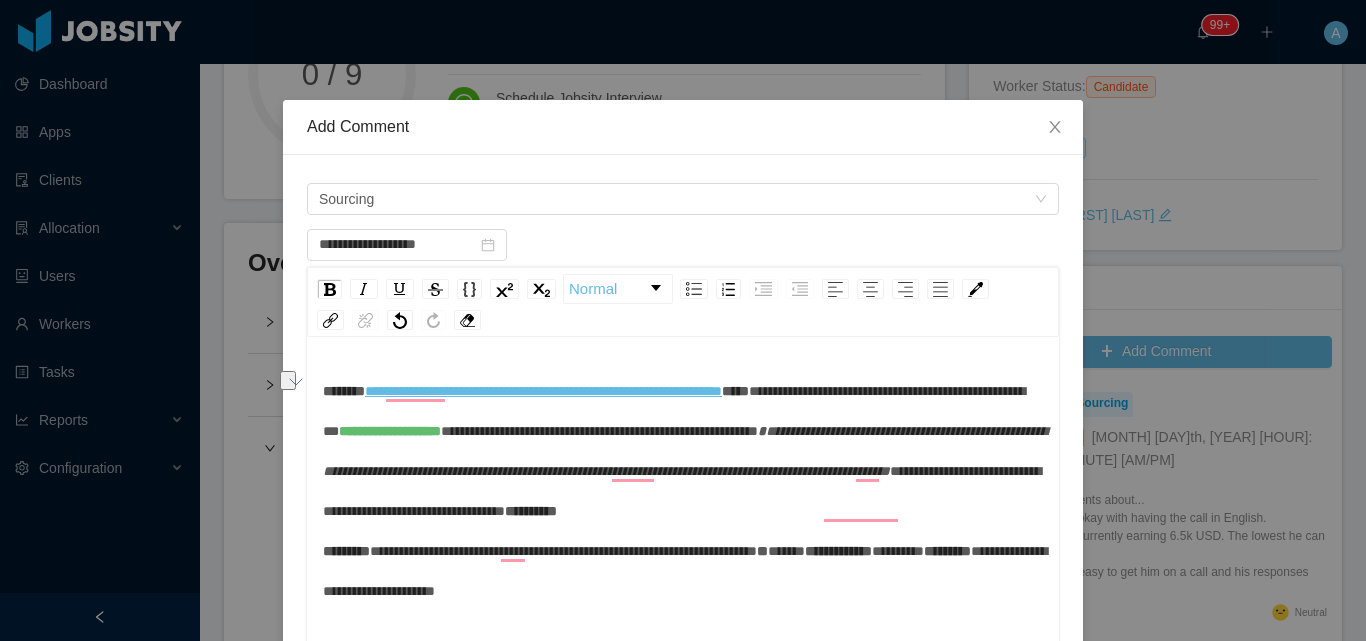 click on "**********" at bounding box center (685, 451) 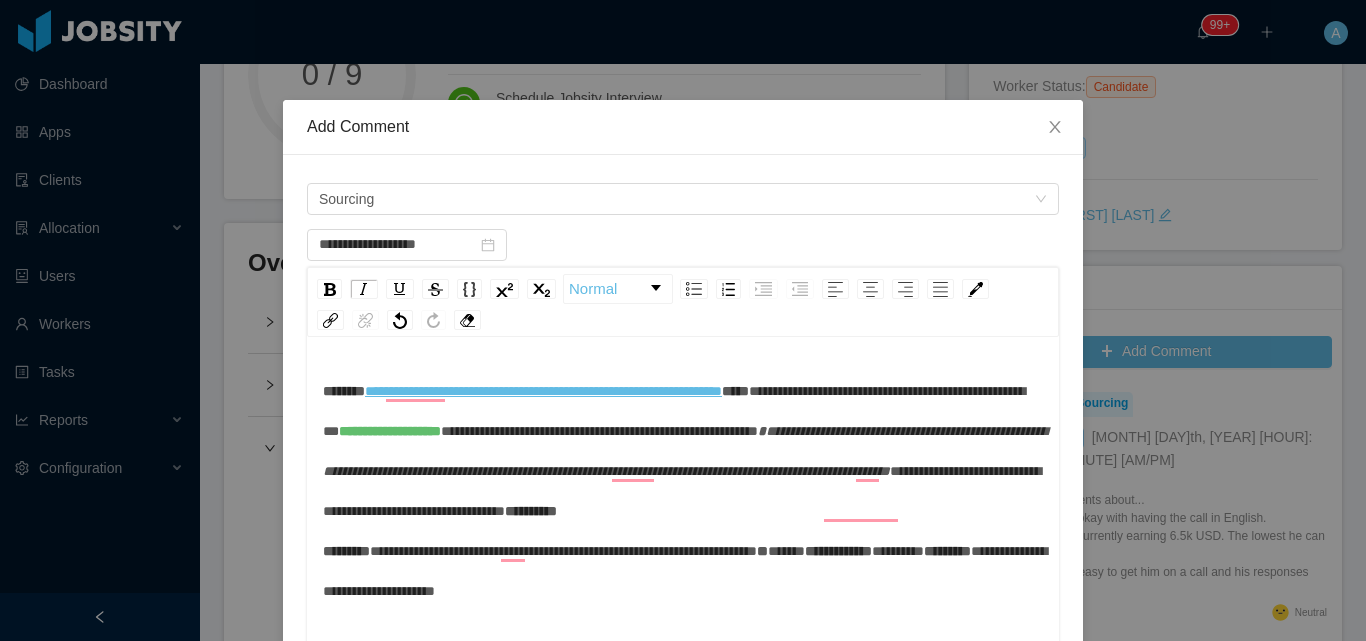 scroll, scrollTop: 53, scrollLeft: 0, axis: vertical 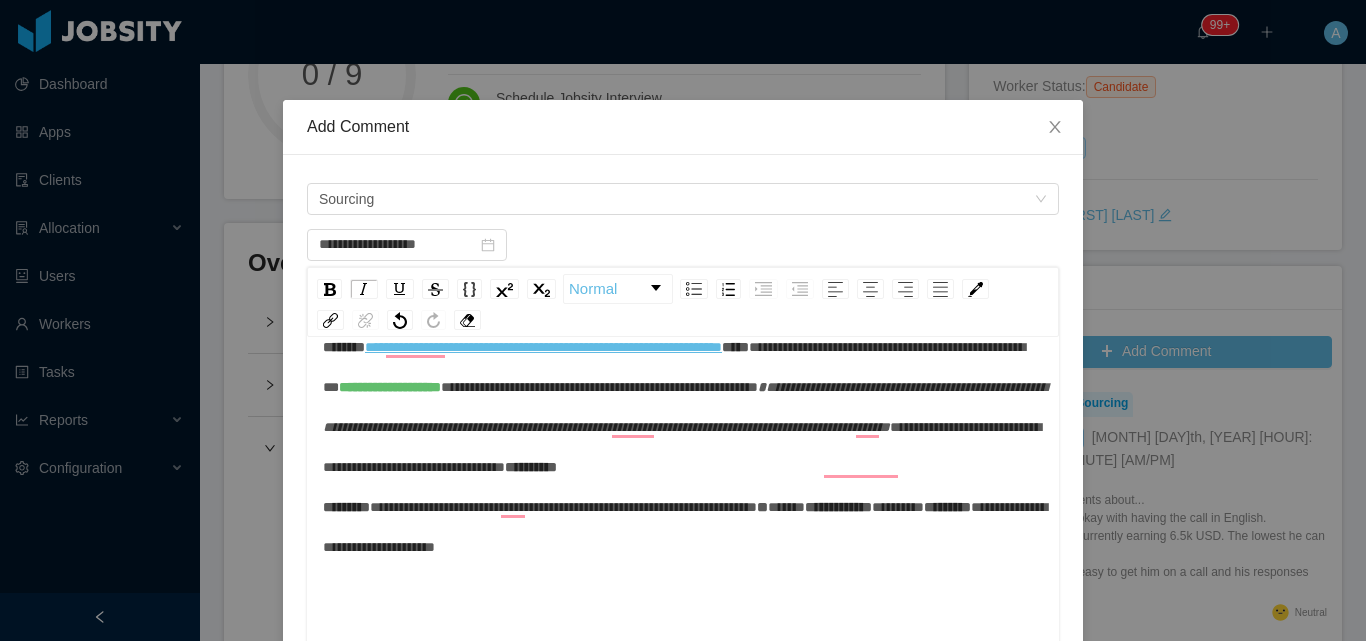click on "**********" at bounding box center (674, 367) 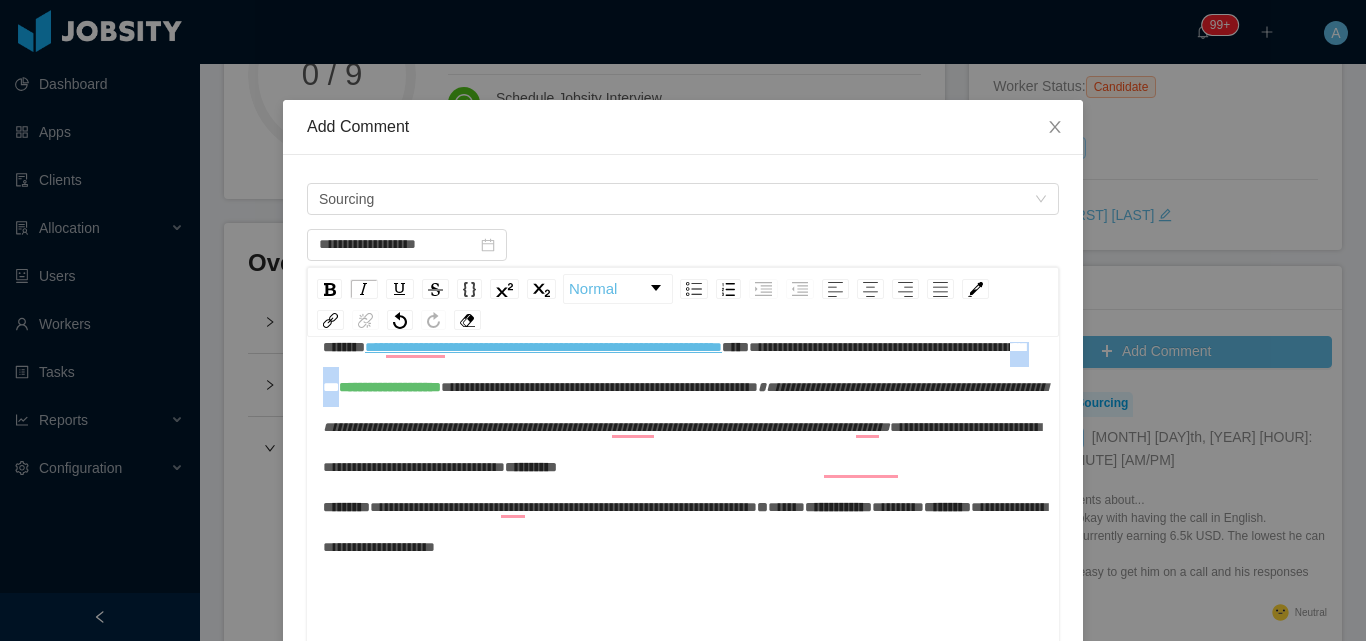 click on "**********" at bounding box center [674, 367] 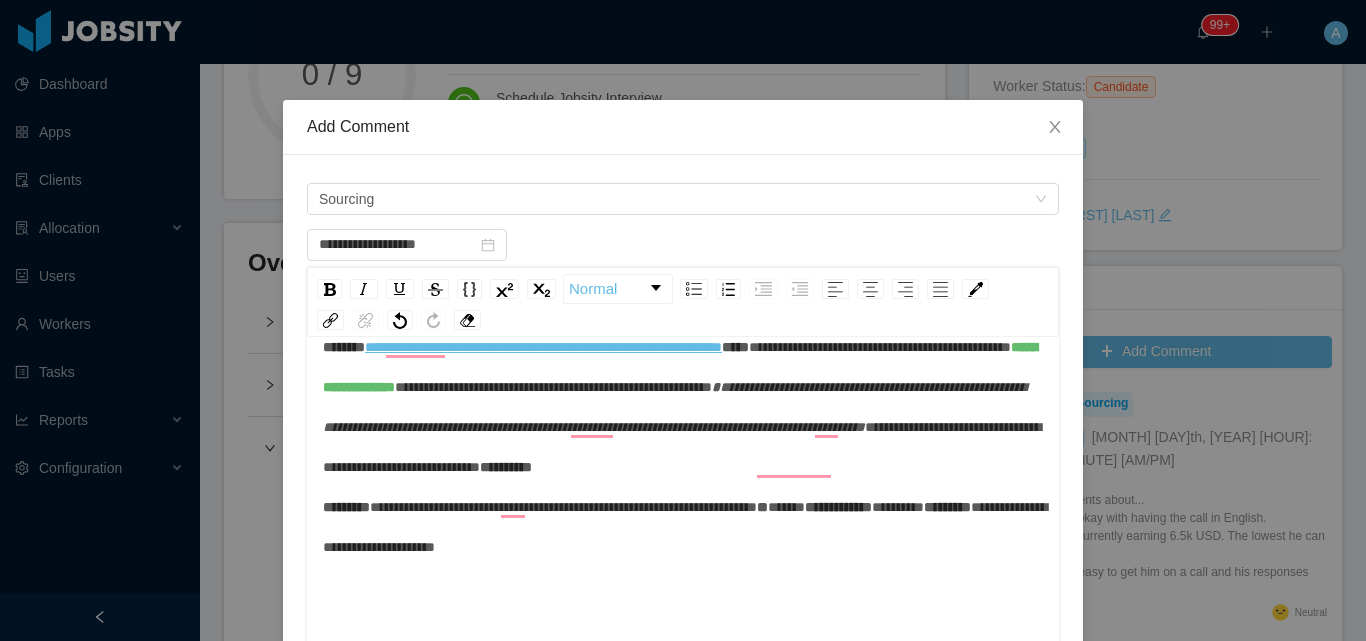 click on "**********" at bounding box center (683, 447) 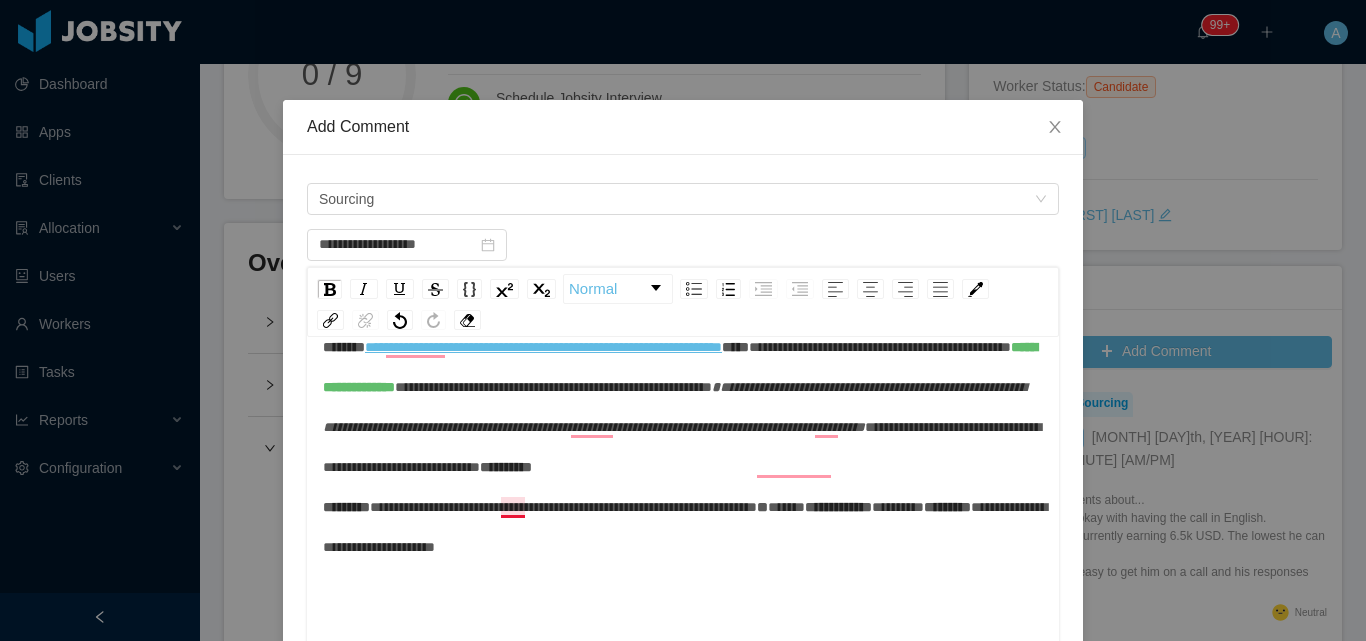 click on "**********" at bounding box center [682, 447] 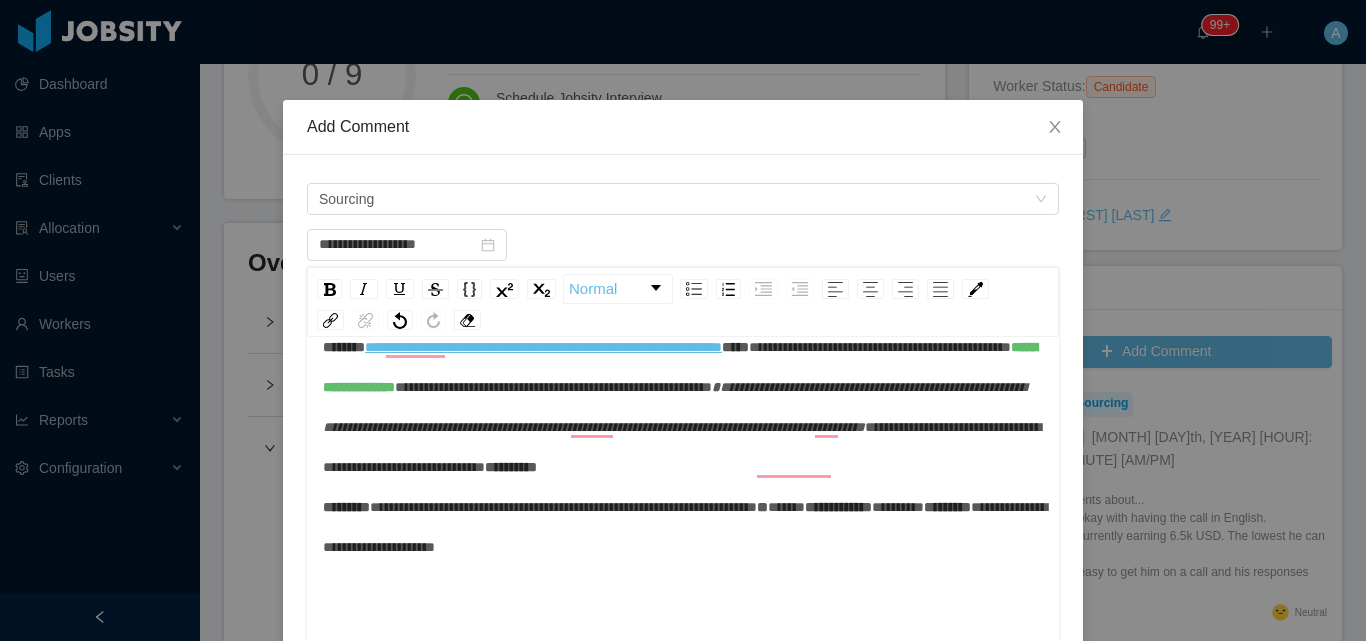 scroll, scrollTop: 0, scrollLeft: 0, axis: both 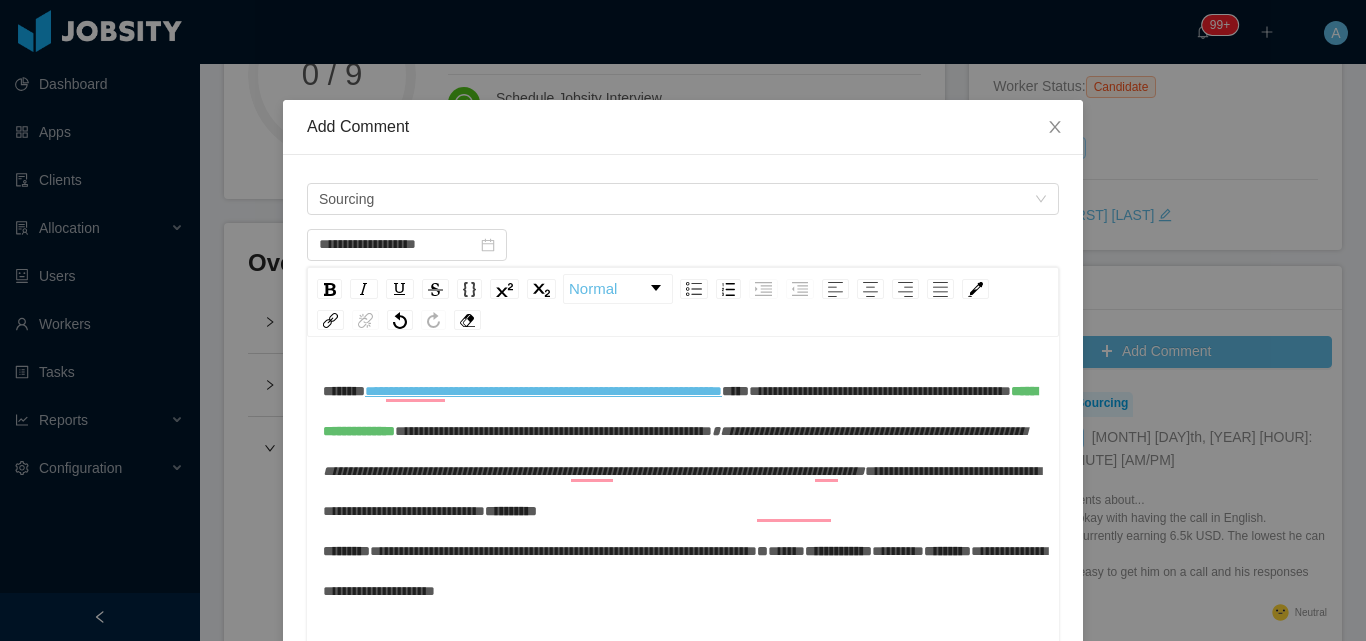 click on "**********" at bounding box center (674, 451) 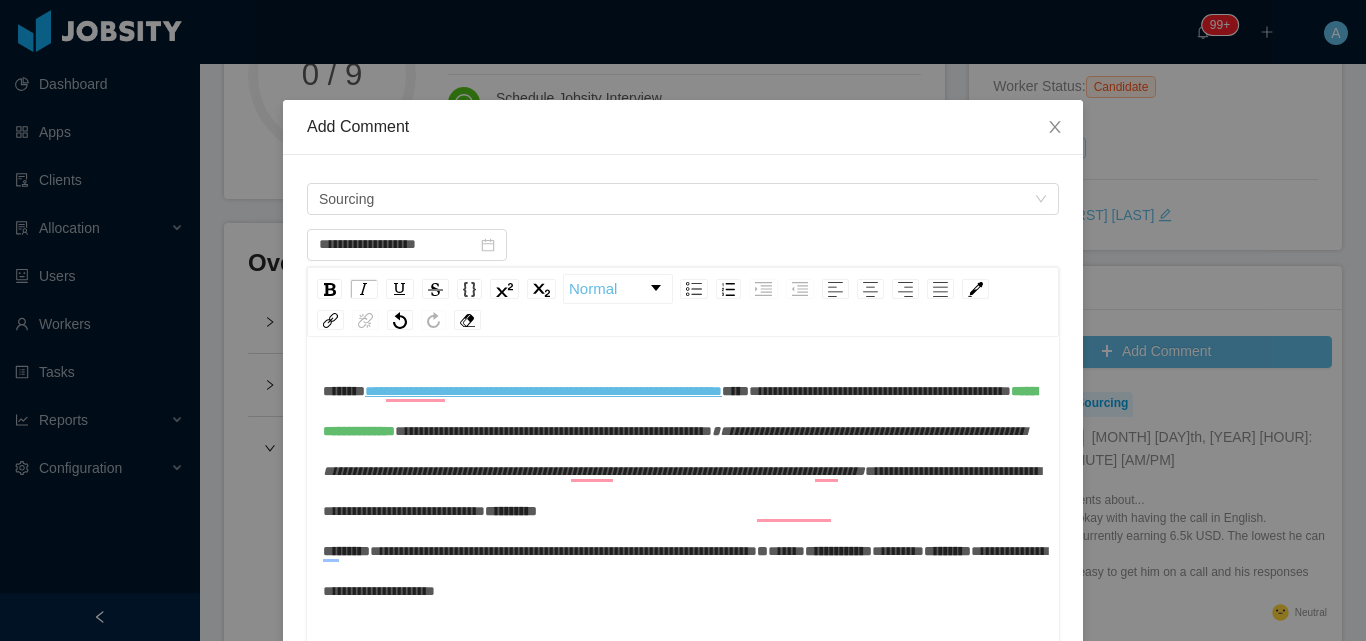 click on "**********" at bounding box center [683, 491] 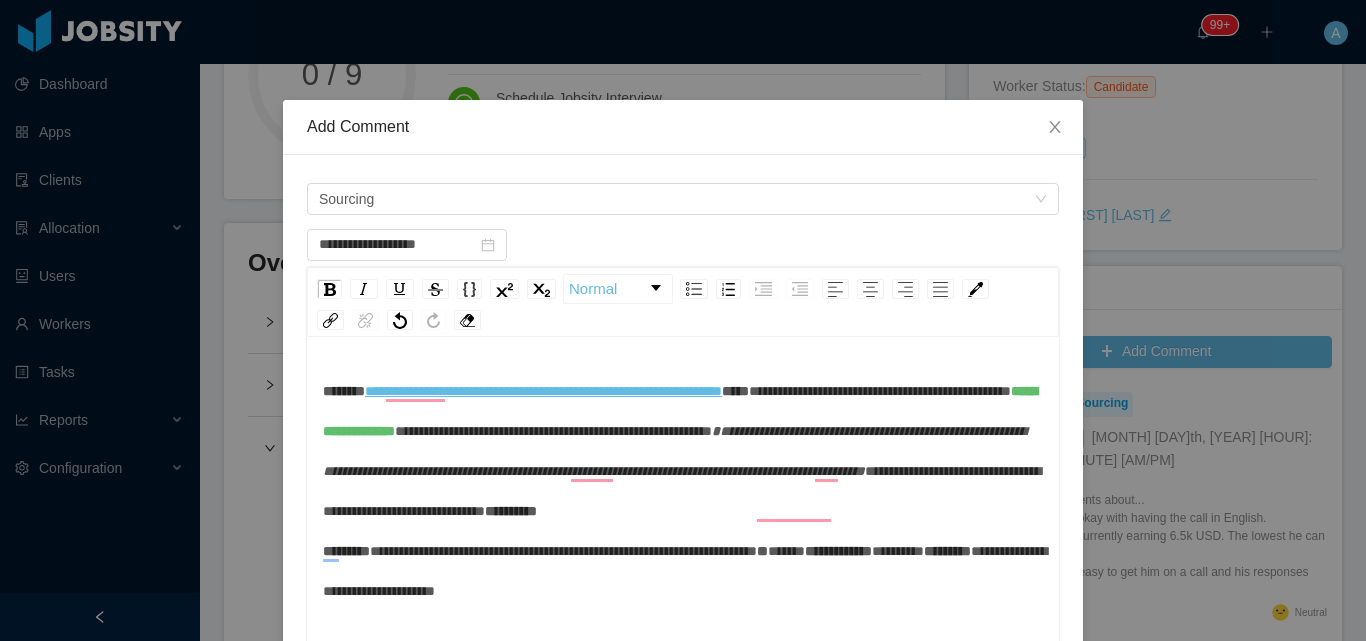 scroll, scrollTop: 59, scrollLeft: 0, axis: vertical 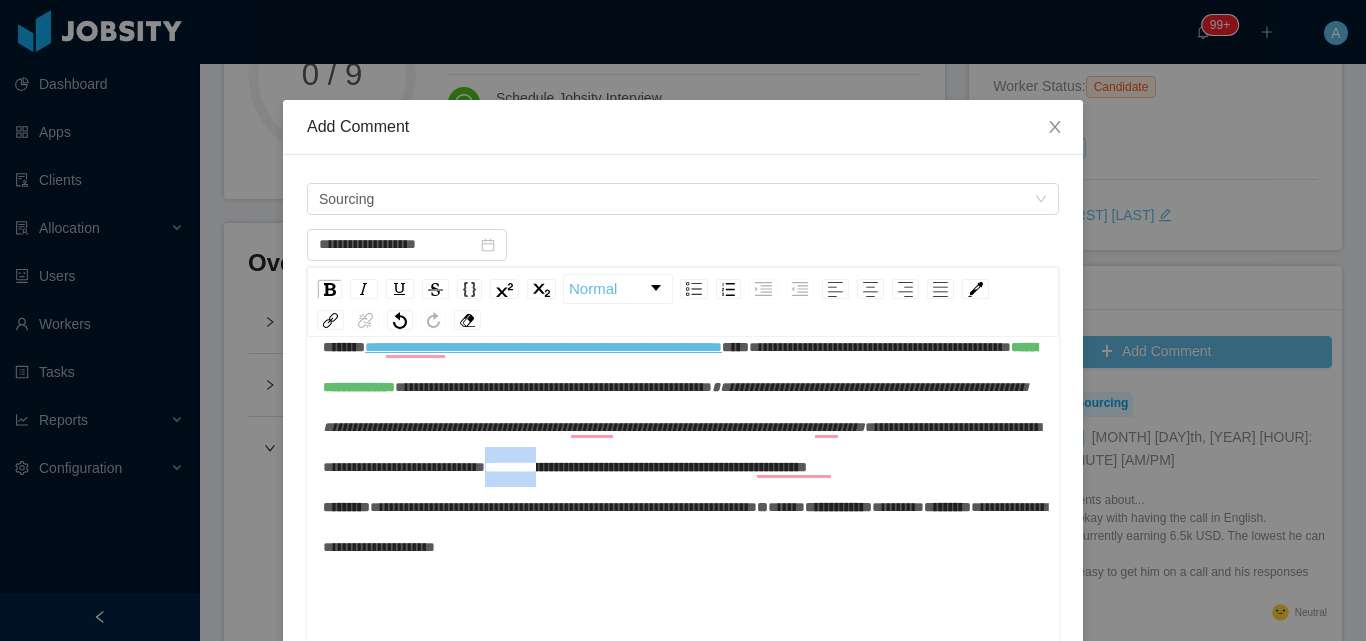 drag, startPoint x: 380, startPoint y: 519, endPoint x: 878, endPoint y: 491, distance: 498.78653 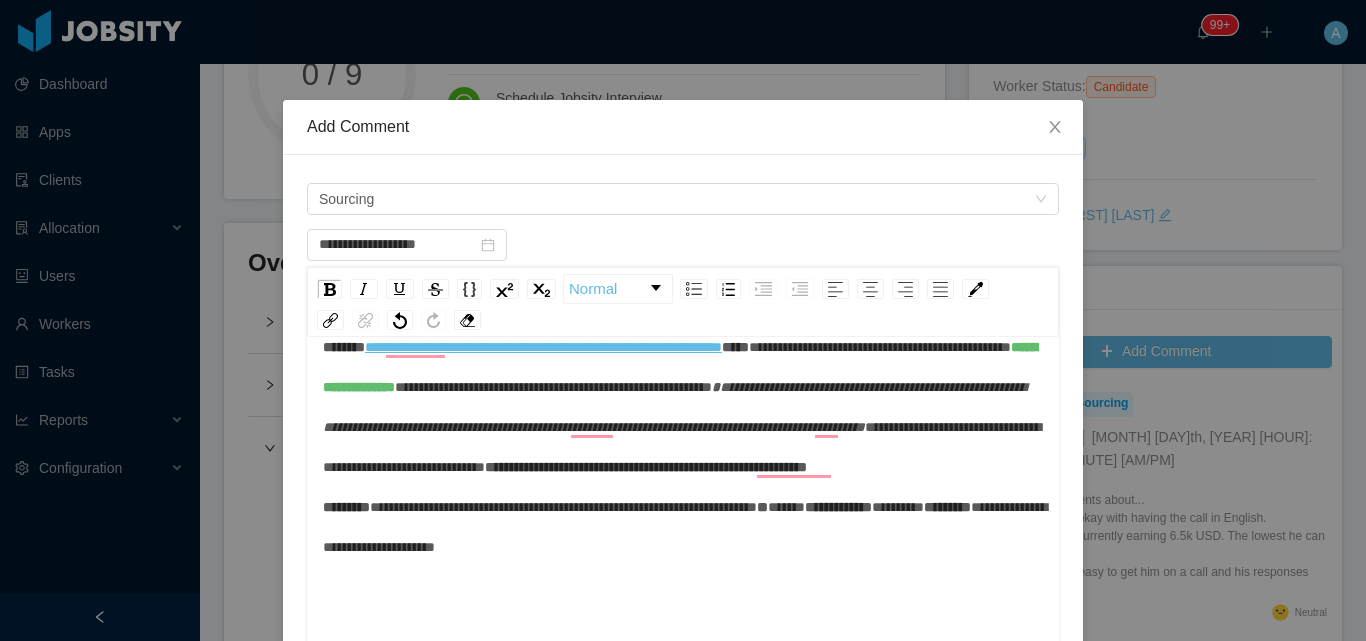 click on "**********" at bounding box center (683, 447) 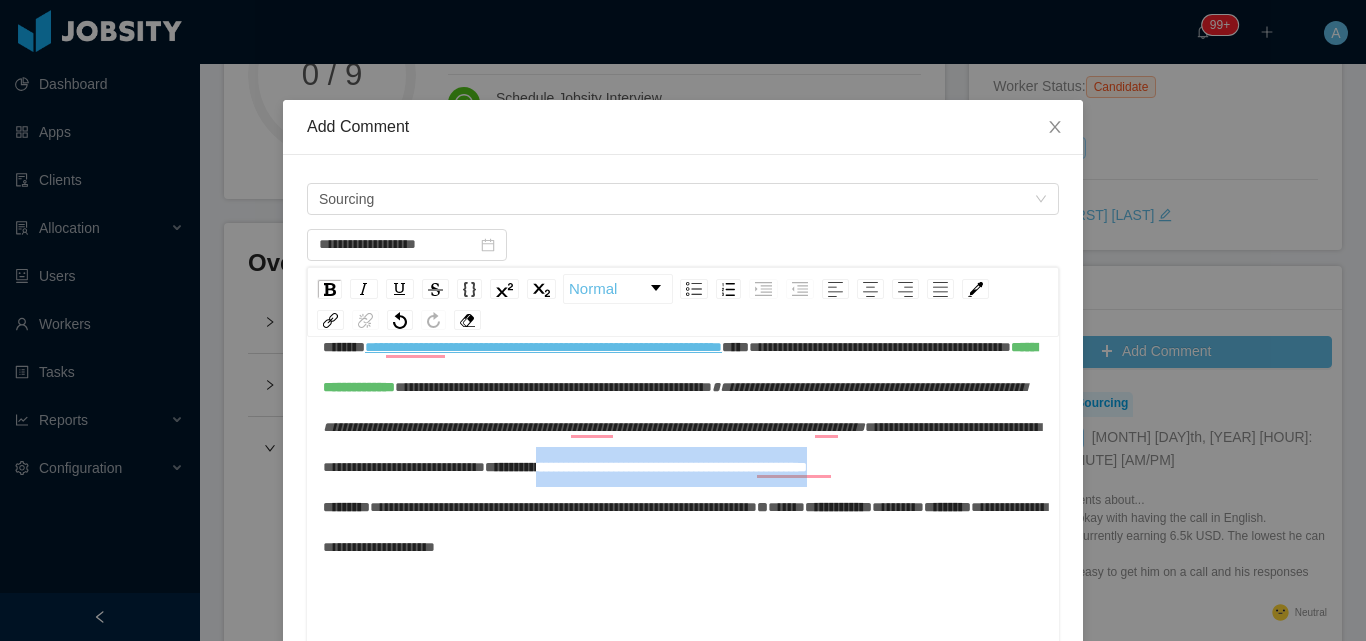 drag, startPoint x: 762, startPoint y: 511, endPoint x: 376, endPoint y: 521, distance: 386.12952 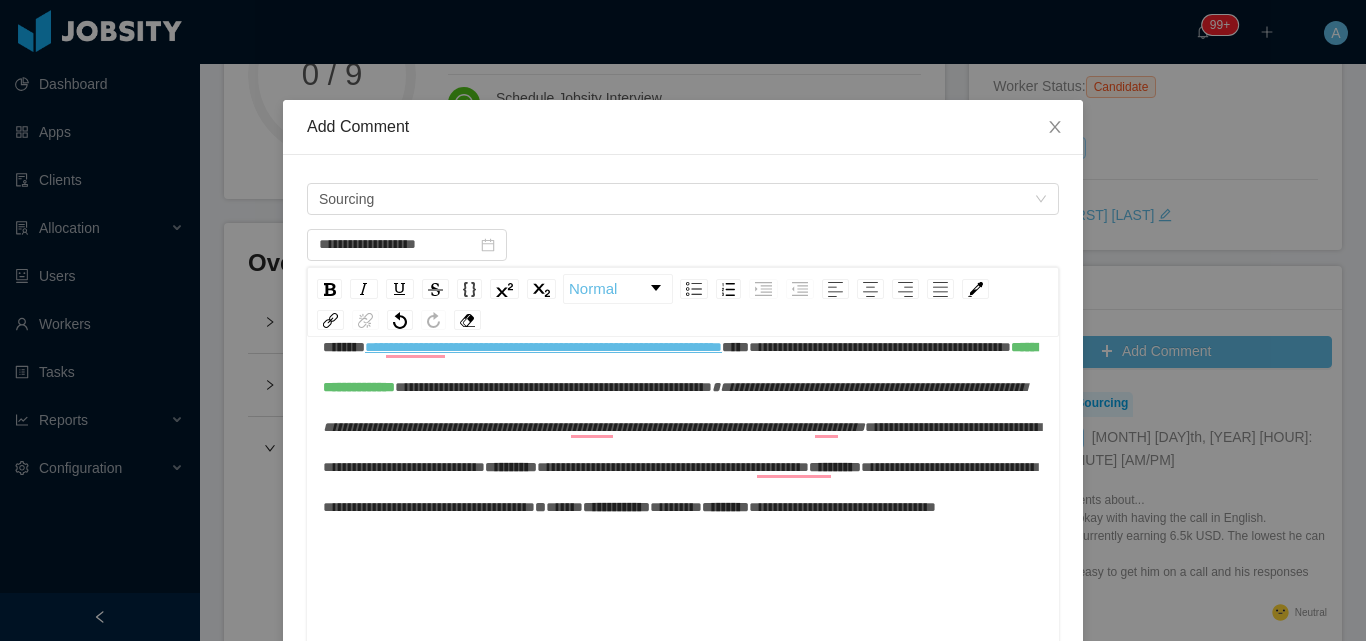 click on "**********" at bounding box center [683, 427] 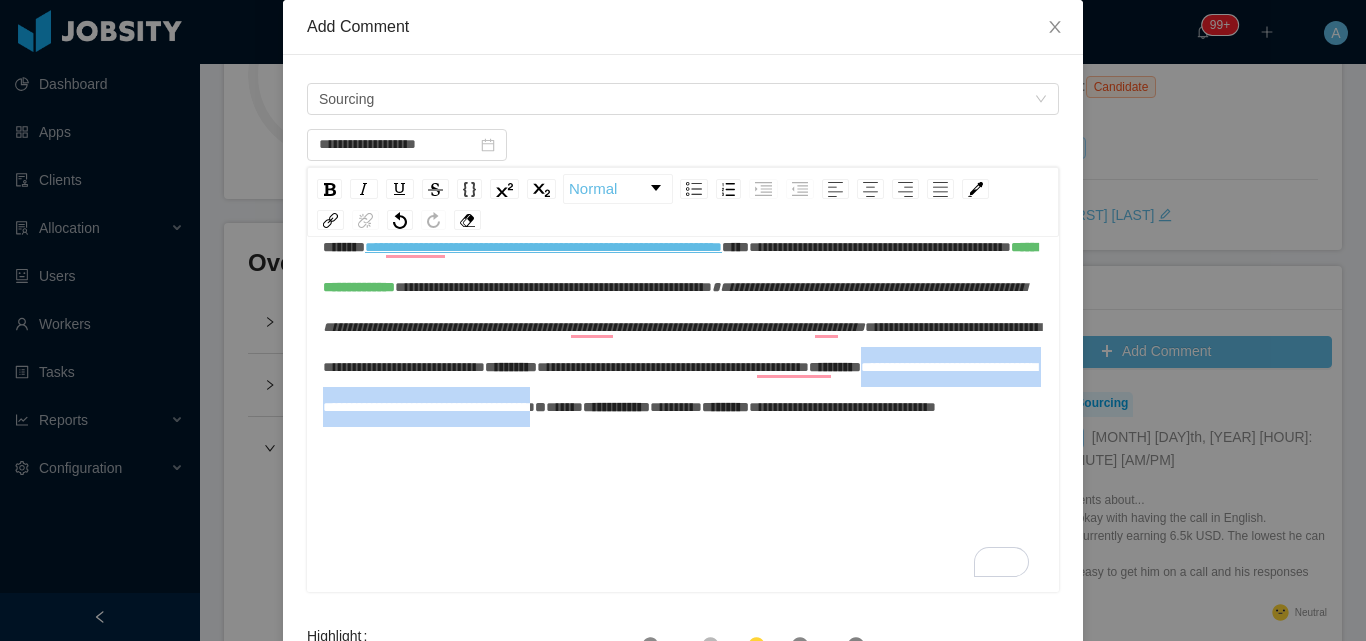 drag, startPoint x: 385, startPoint y: 453, endPoint x: 928, endPoint y: 447, distance: 543.03314 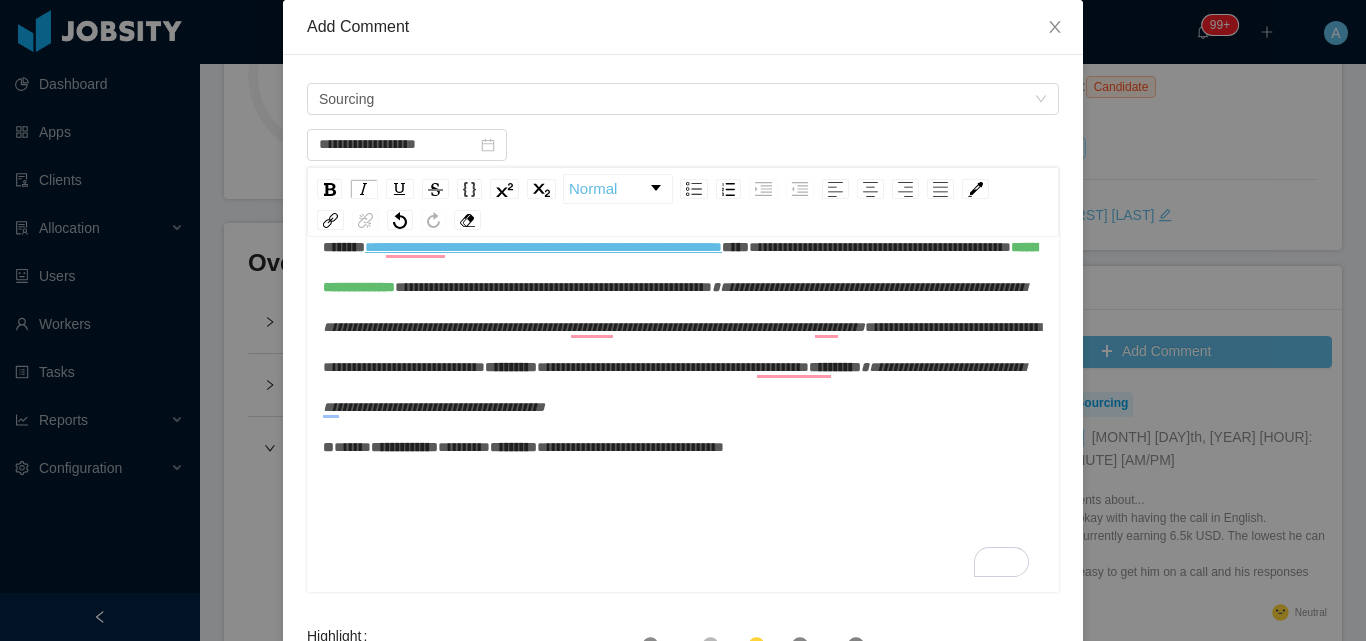click on "**********" at bounding box center [683, 347] 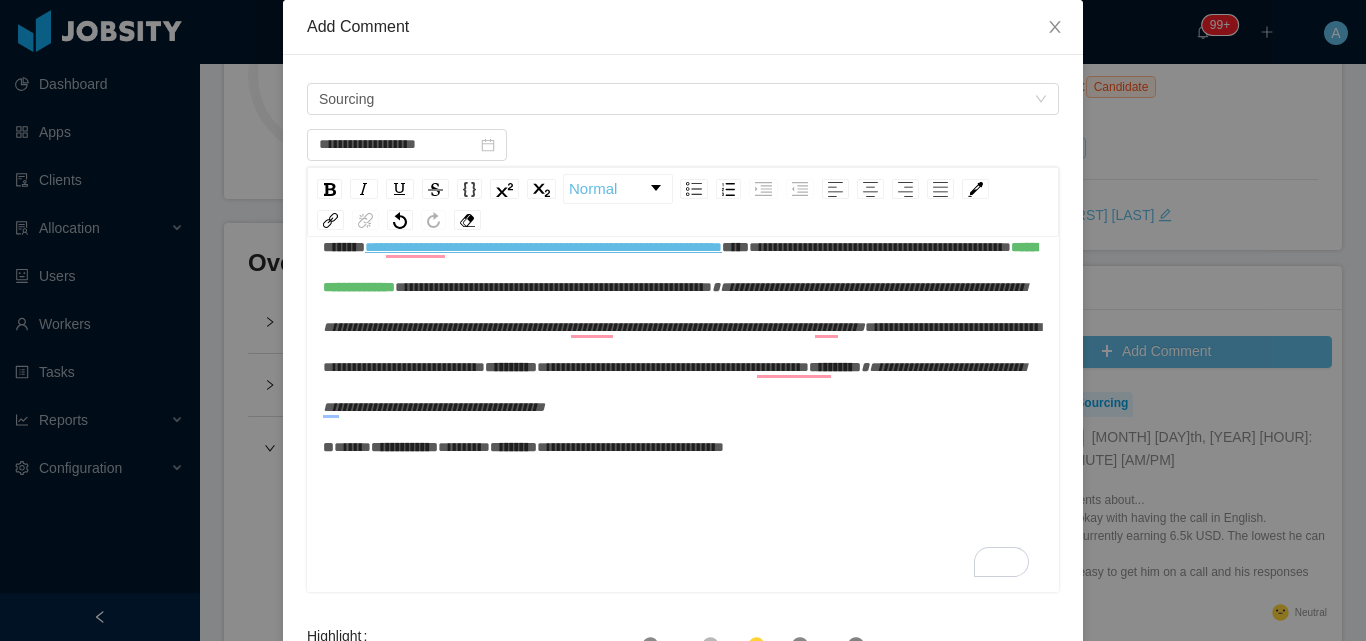 scroll, scrollTop: 280, scrollLeft: 0, axis: vertical 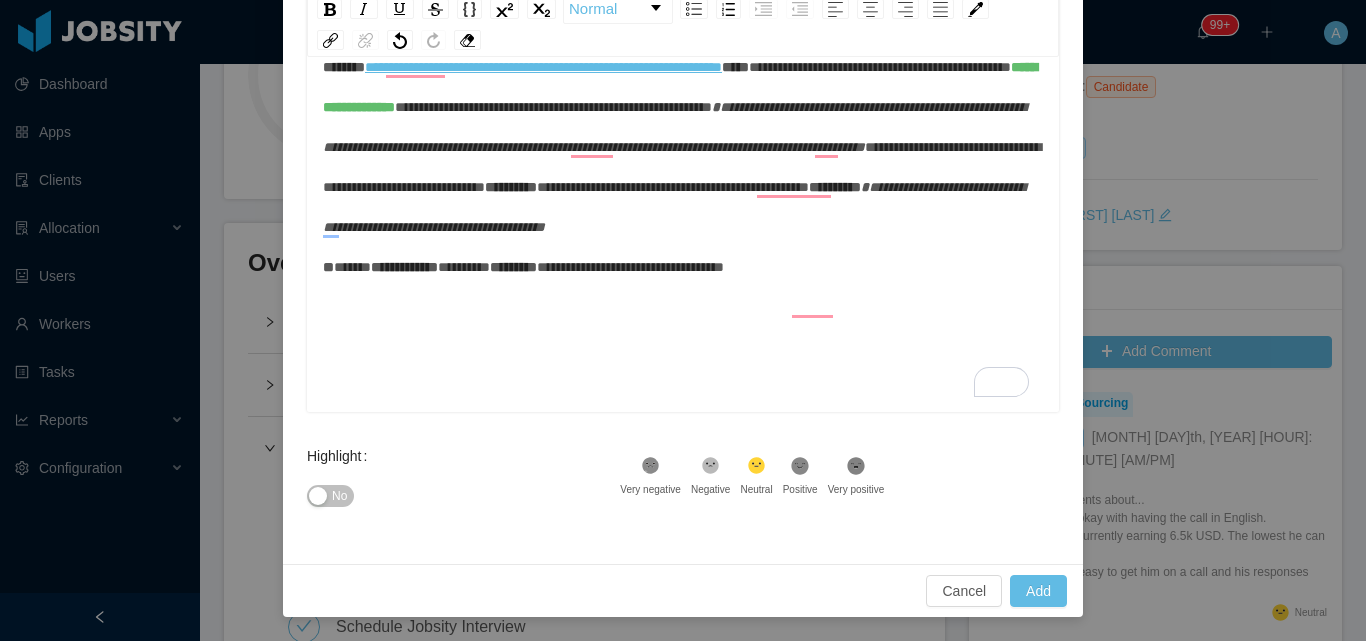 click on "*******" at bounding box center (464, 267) 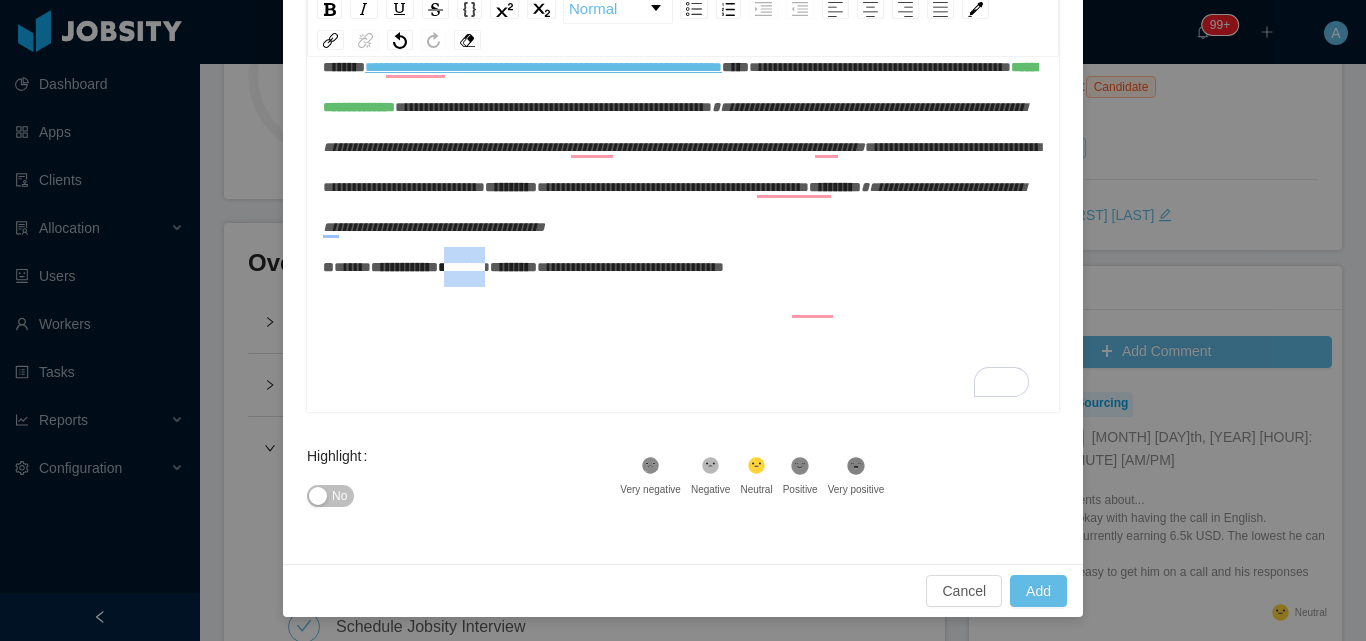 click on "*******" at bounding box center [464, 267] 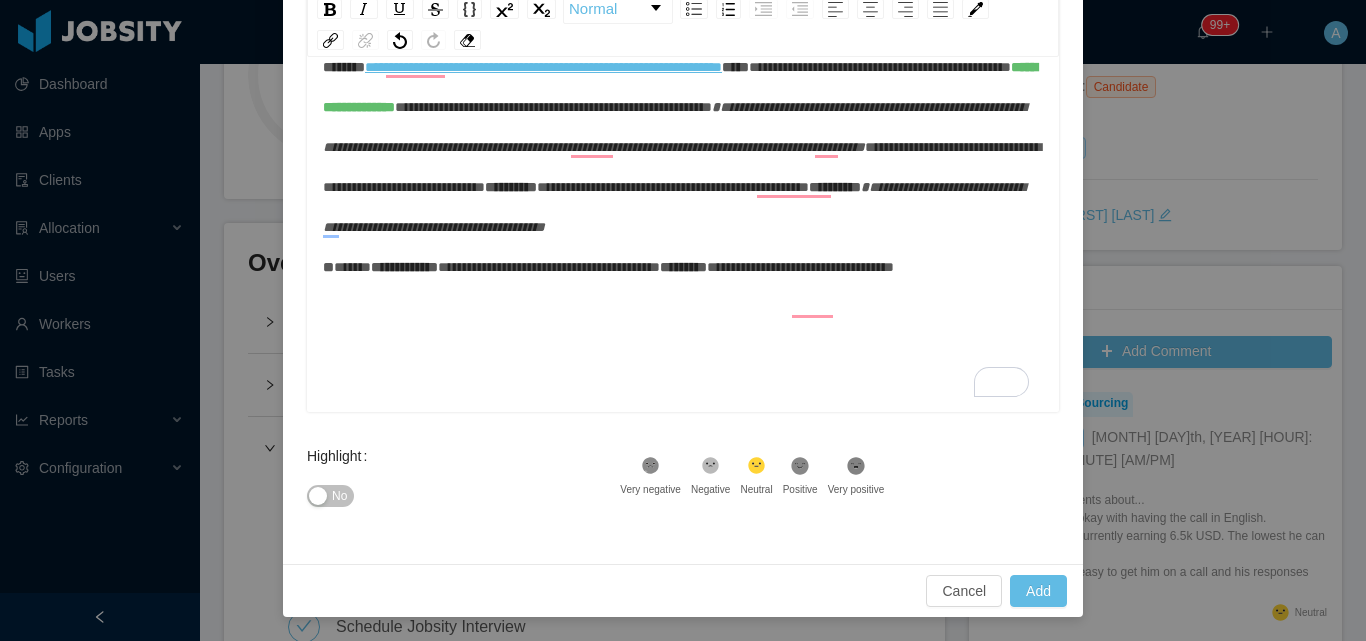 click on "**********" at bounding box center (800, 267) 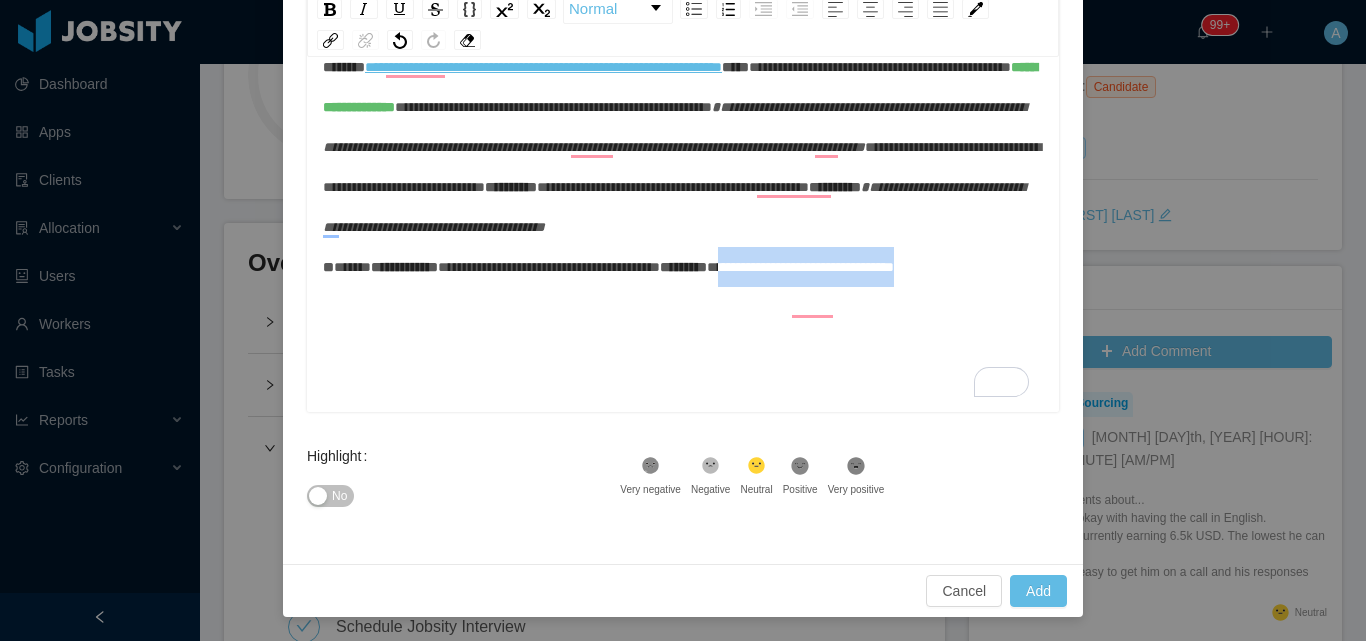 drag, startPoint x: 396, startPoint y: 385, endPoint x: 777, endPoint y: 379, distance: 381.04724 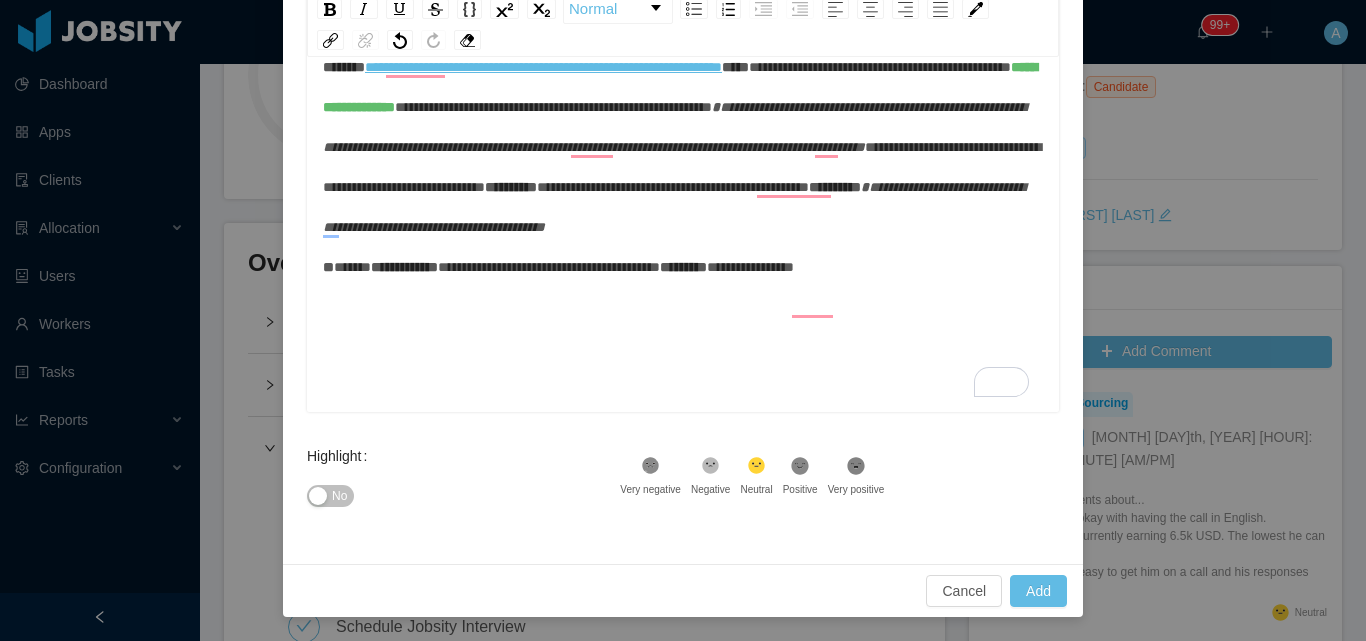 click on "No" at bounding box center [339, 496] 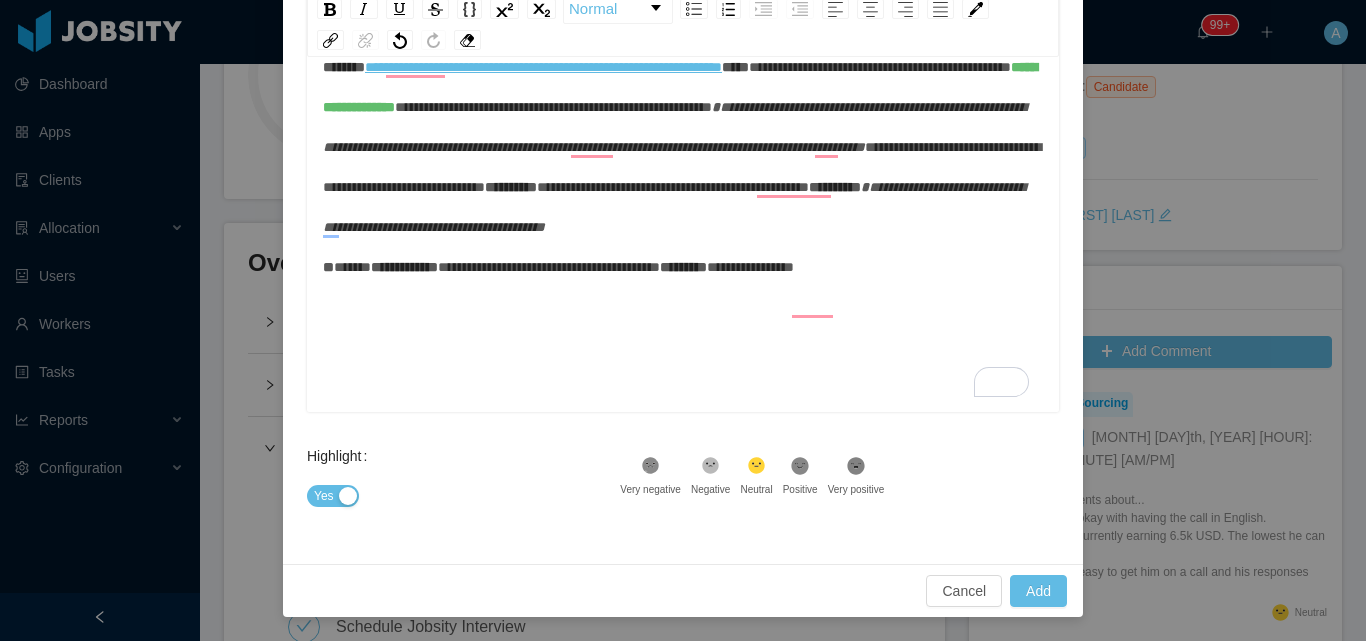 click 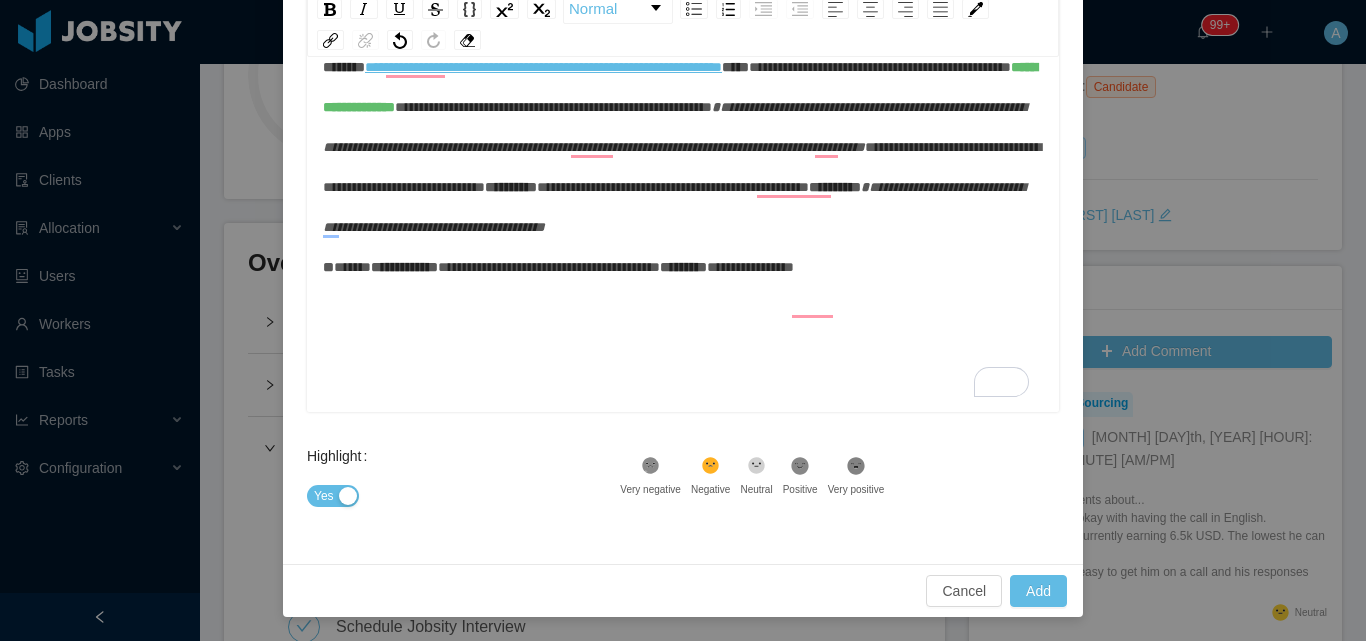 scroll, scrollTop: 0, scrollLeft: 0, axis: both 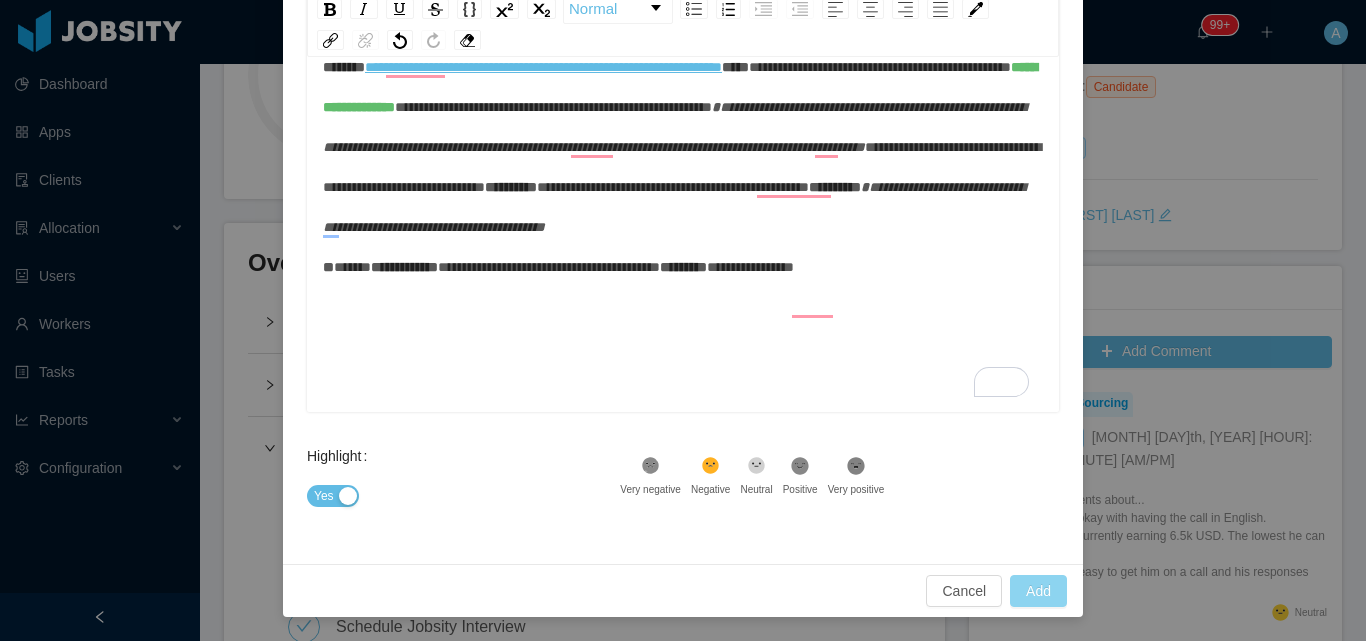 click on "Add" at bounding box center (1038, 591) 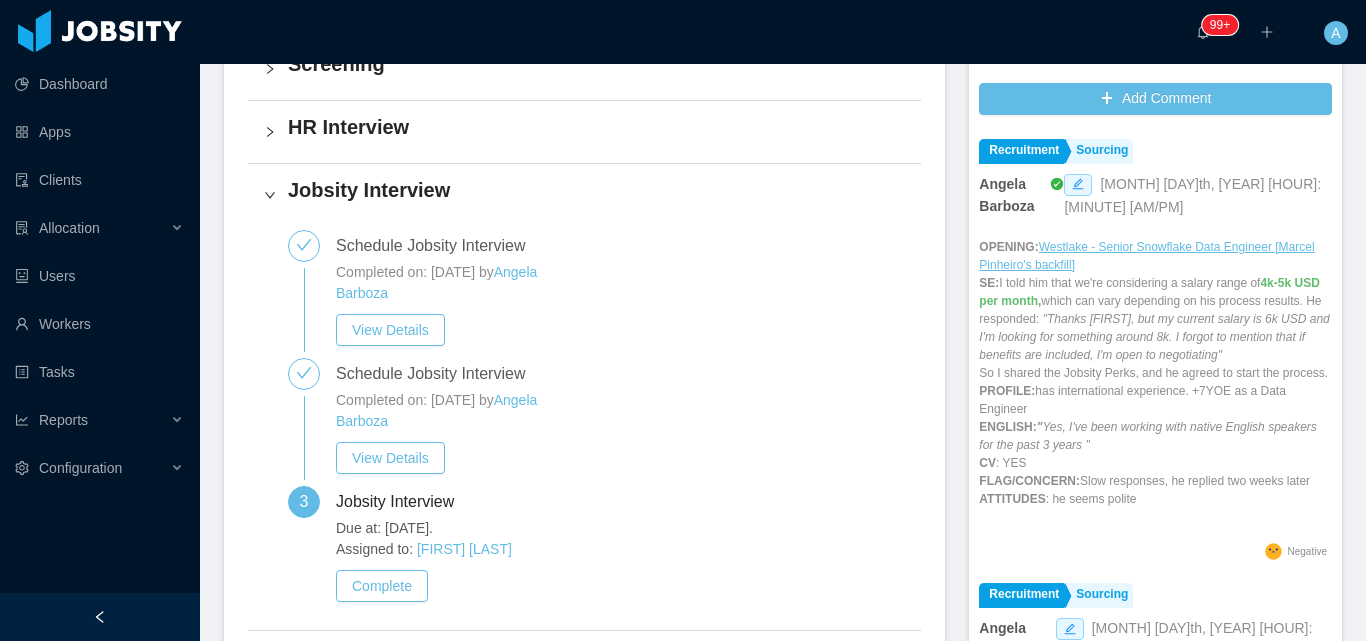 scroll, scrollTop: 500, scrollLeft: 0, axis: vertical 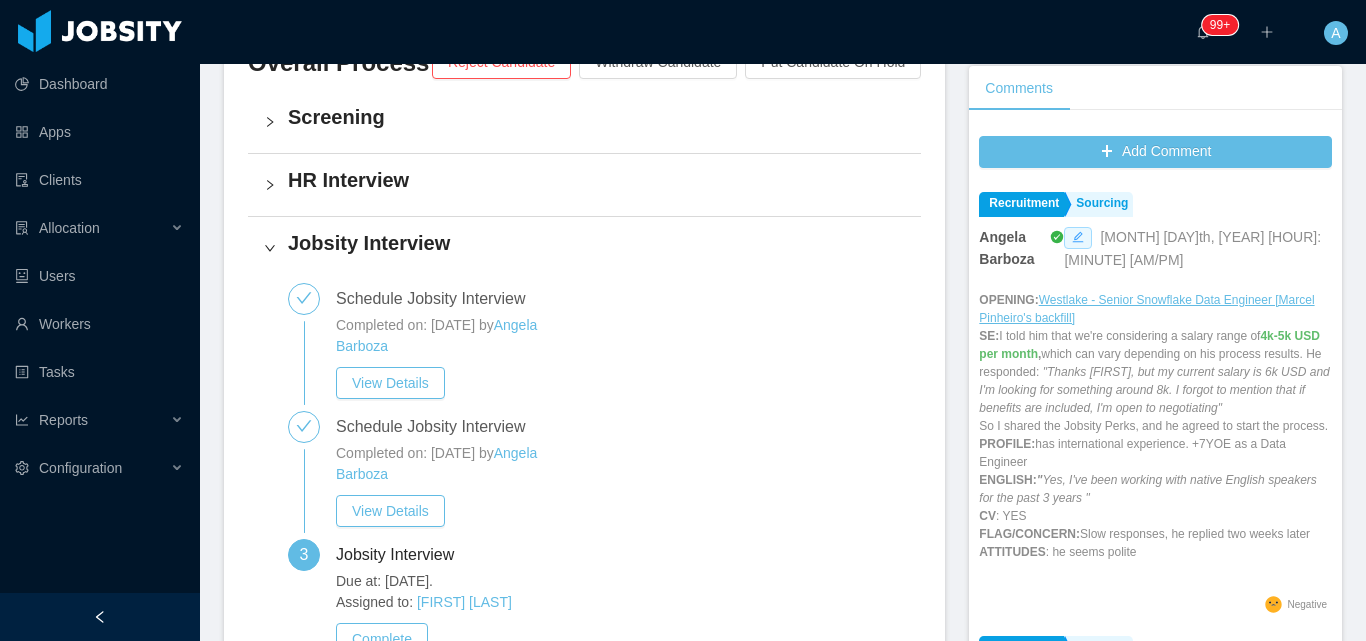 click 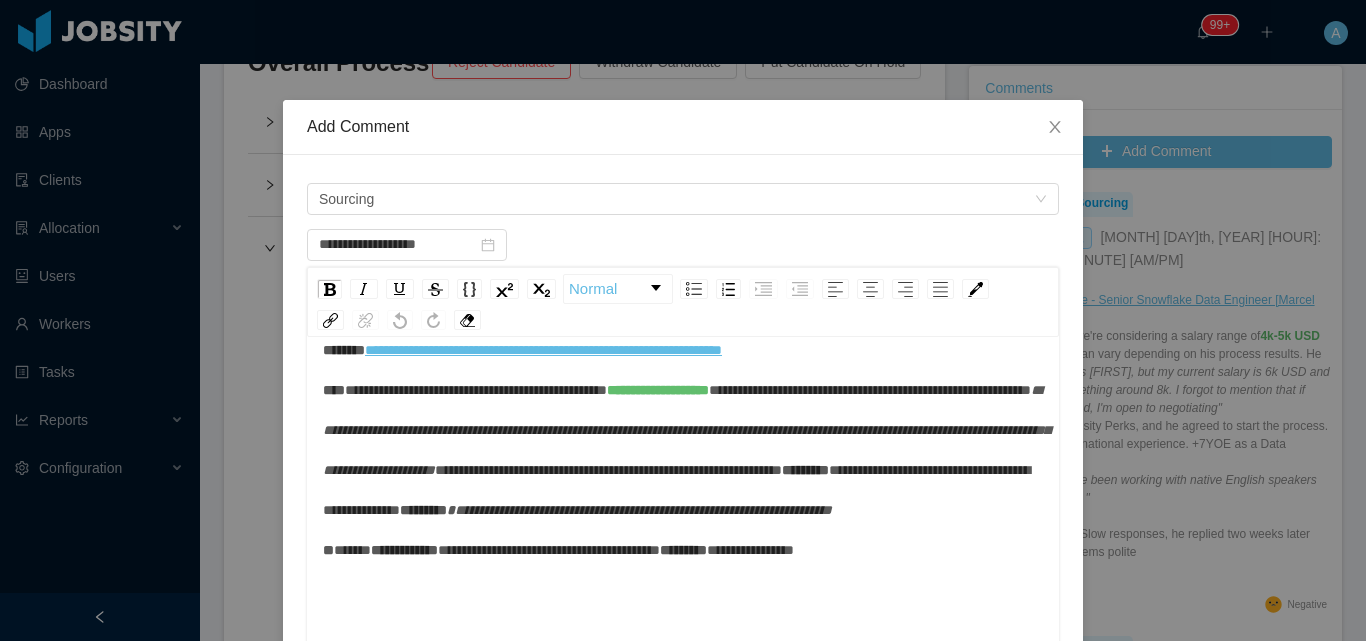 scroll, scrollTop: 79, scrollLeft: 0, axis: vertical 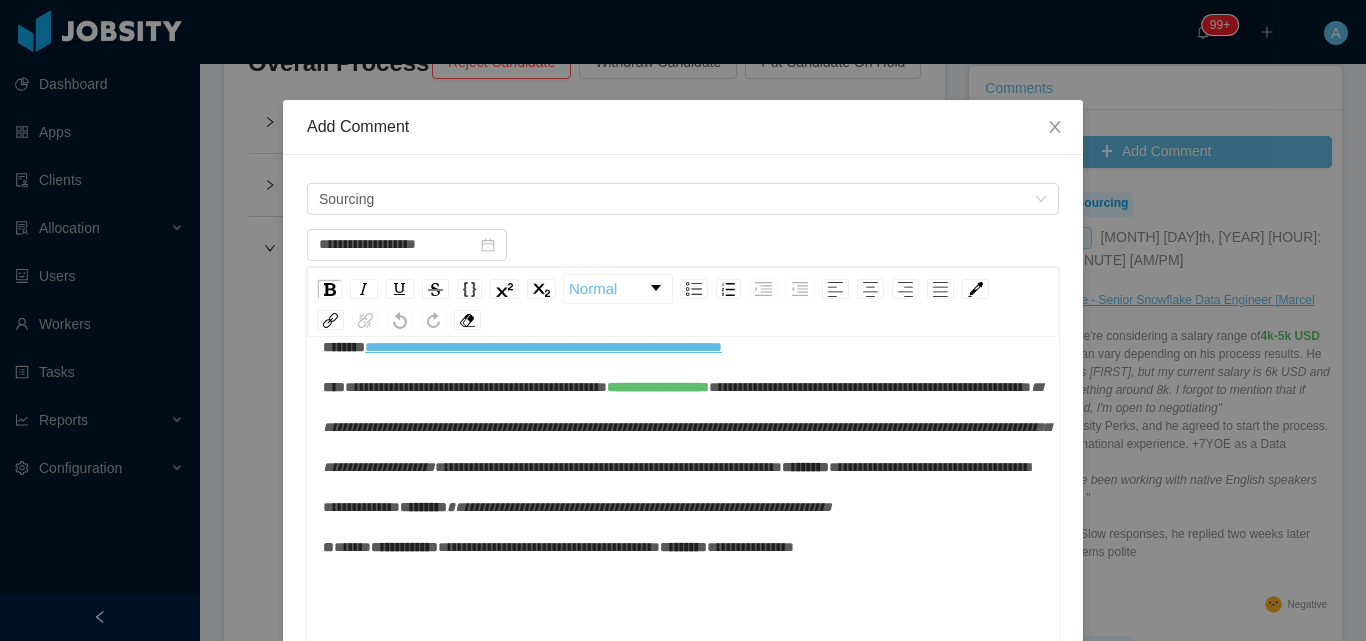 click on "**********" at bounding box center [683, 447] 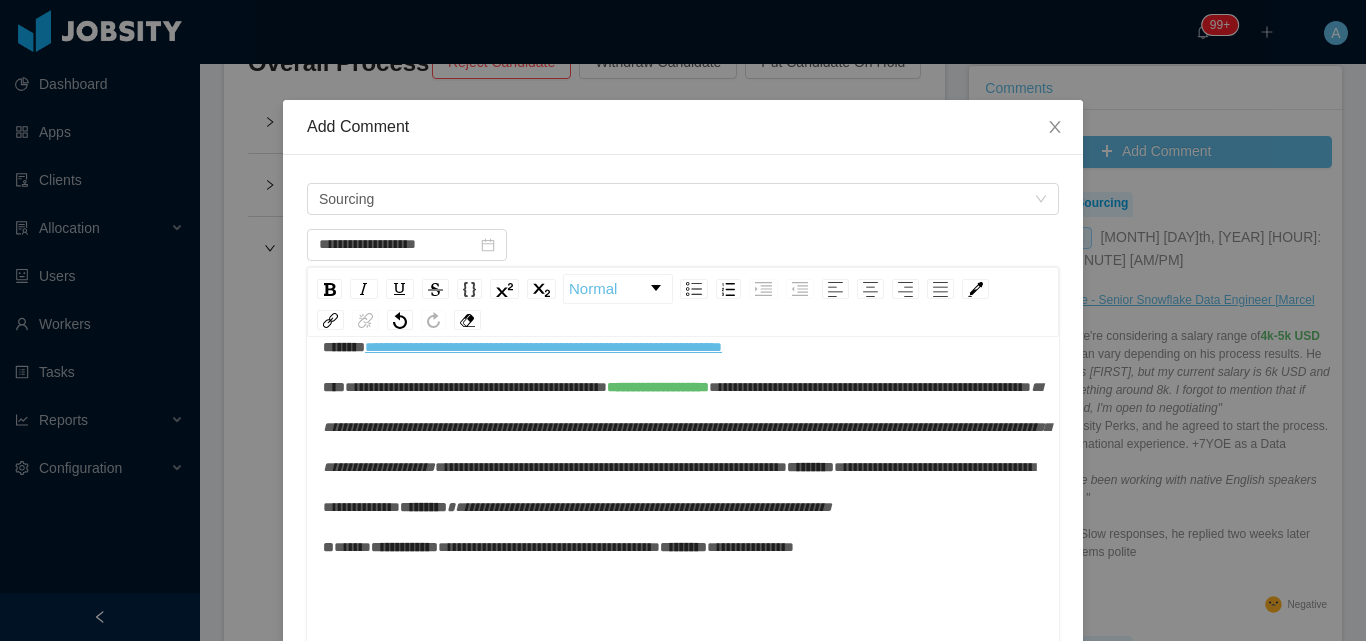 scroll, scrollTop: 119, scrollLeft: 0, axis: vertical 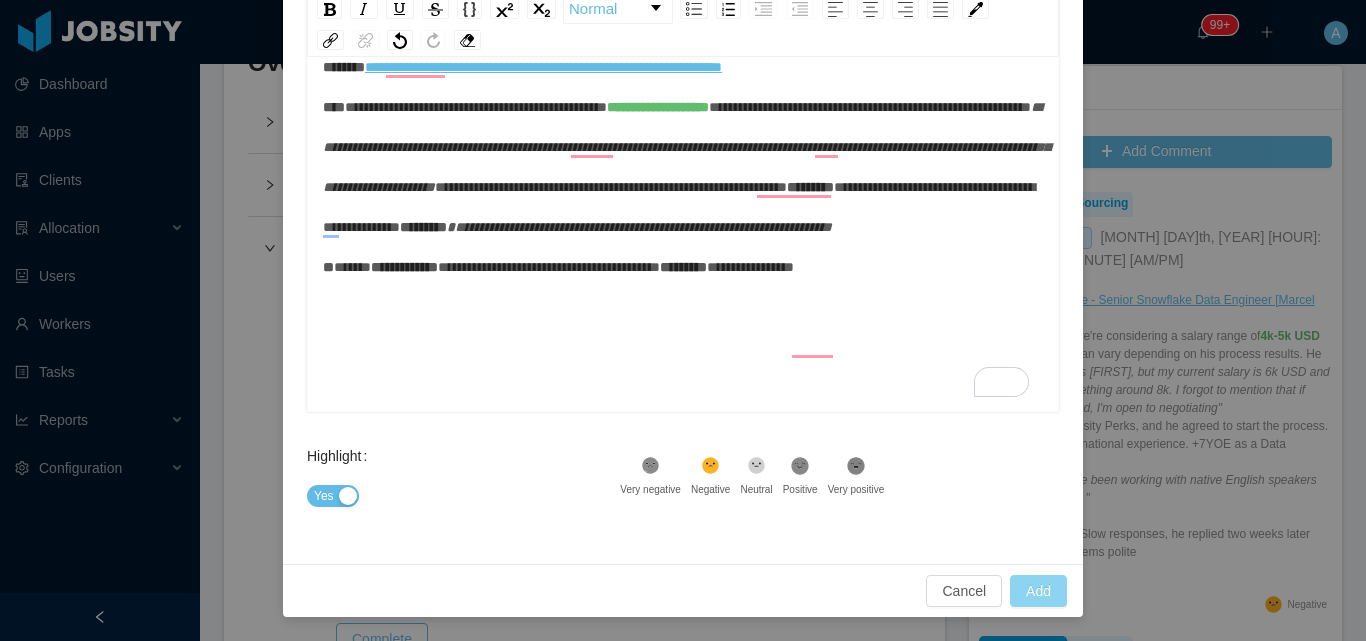 click on "Add" at bounding box center [1038, 591] 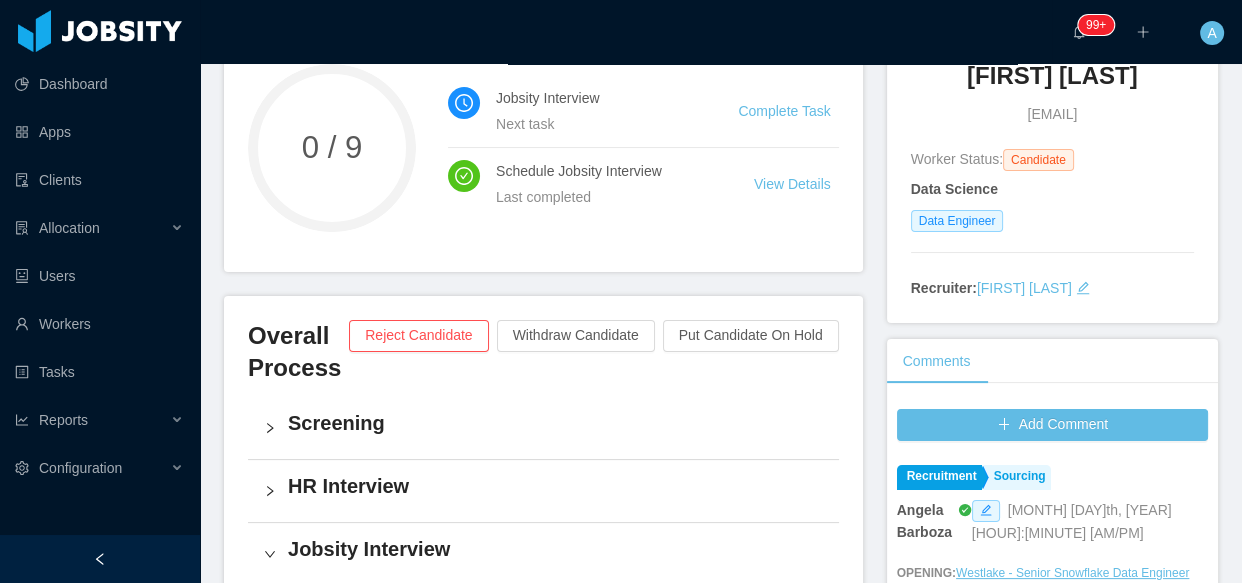 scroll, scrollTop: 45, scrollLeft: 0, axis: vertical 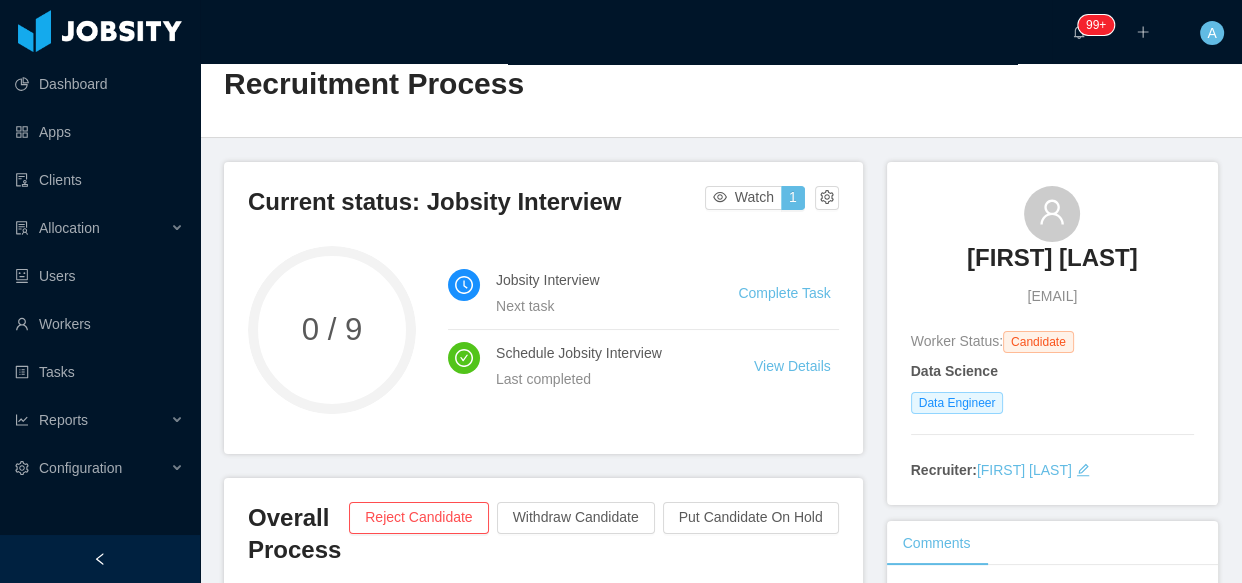 drag, startPoint x: 957, startPoint y: 305, endPoint x: 1105, endPoint y: 298, distance: 148.16545 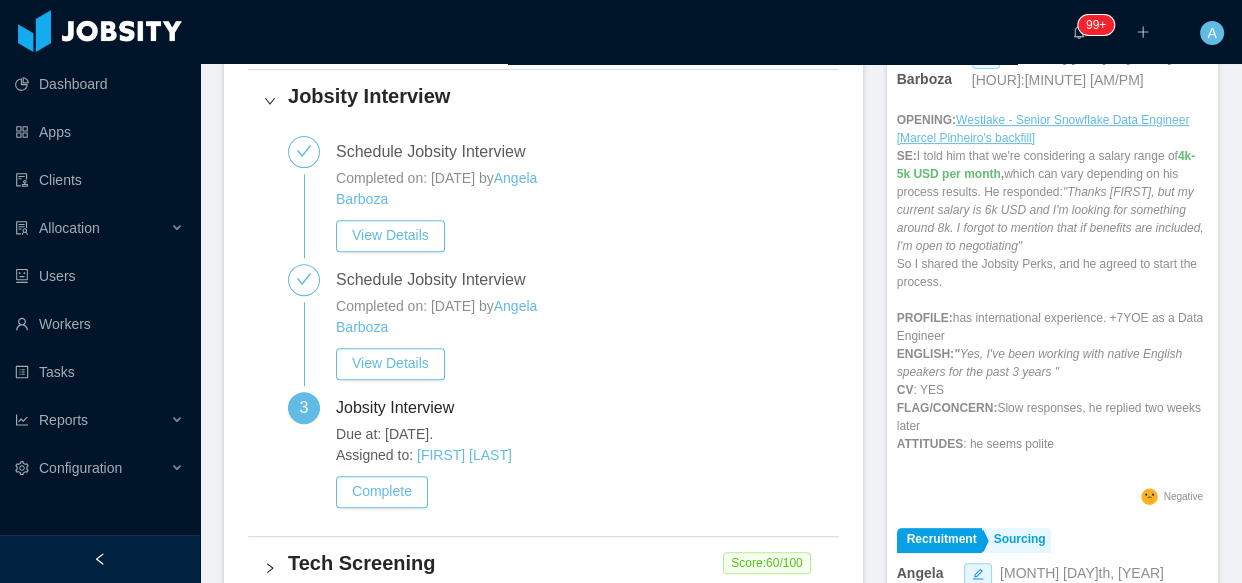 scroll, scrollTop: 681, scrollLeft: 0, axis: vertical 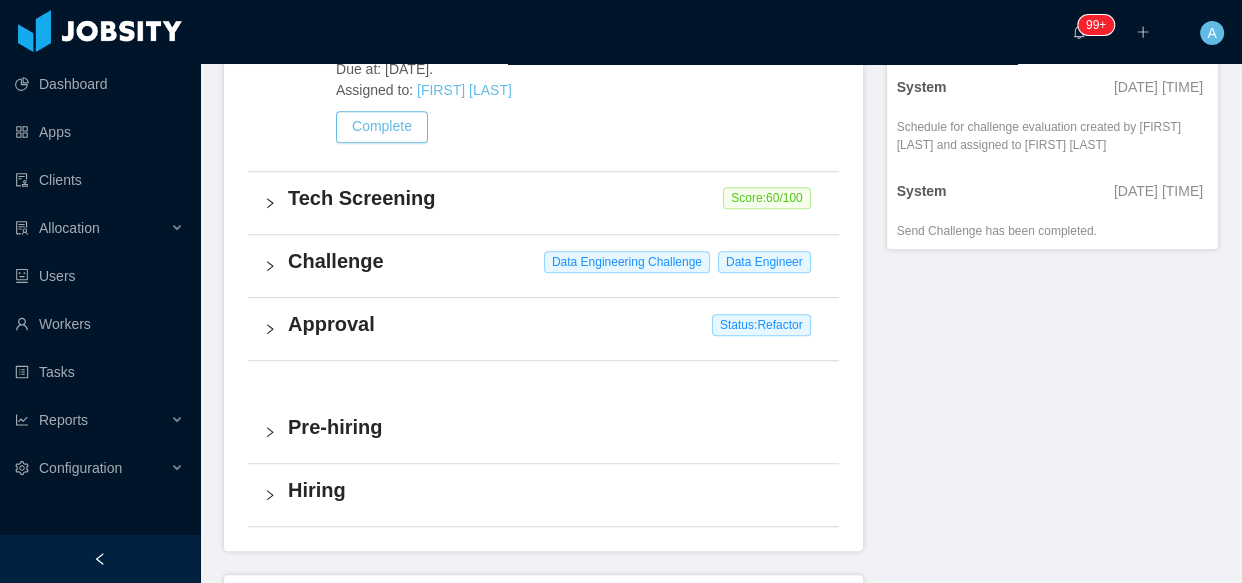 click on "Challenge" at bounding box center [555, 261] 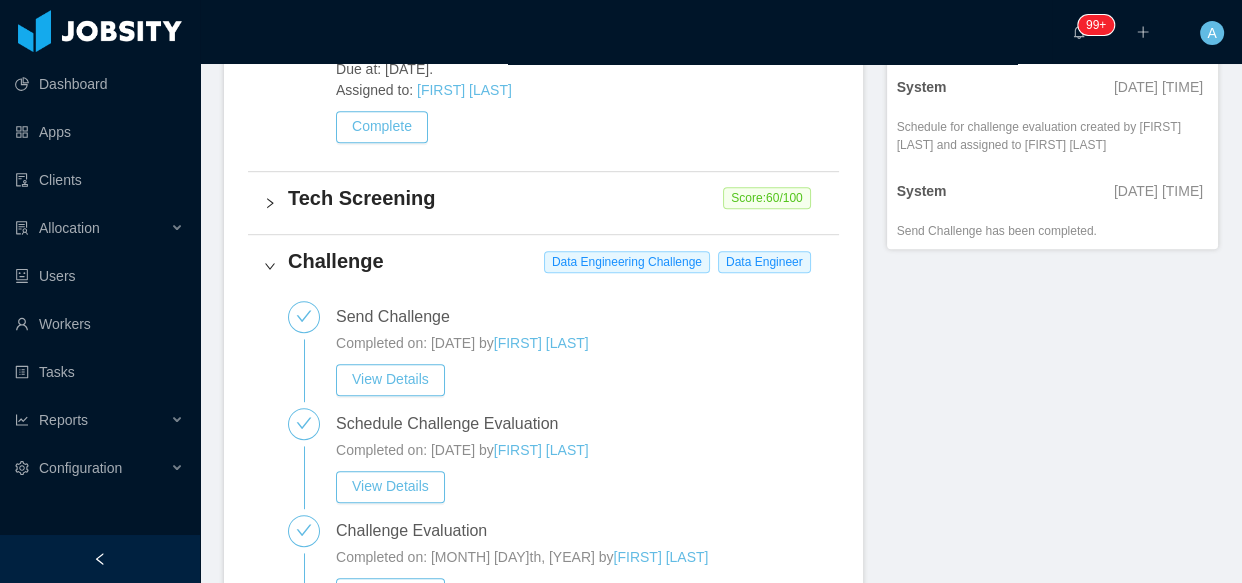 scroll, scrollTop: 590, scrollLeft: 0, axis: vertical 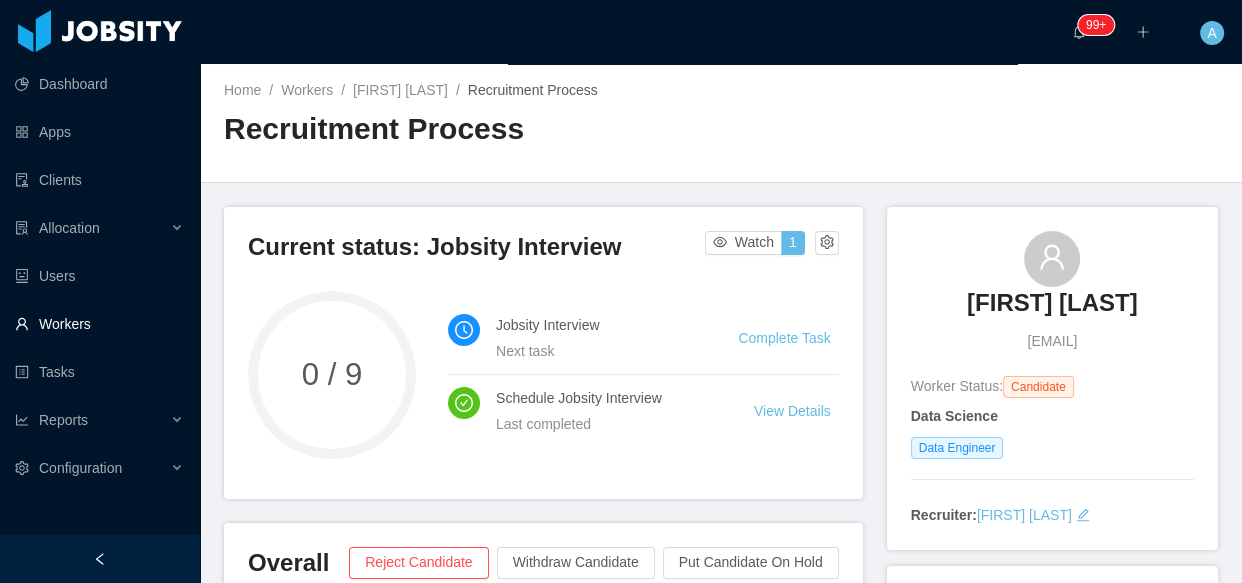 click on "Workers" at bounding box center [99, 324] 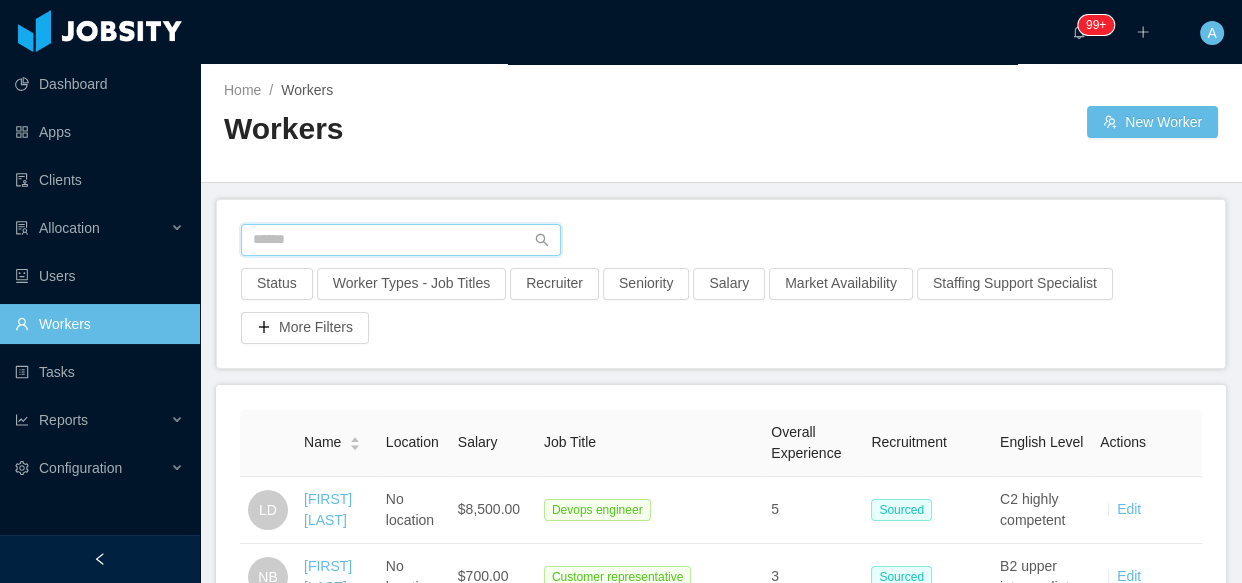 click at bounding box center (401, 240) 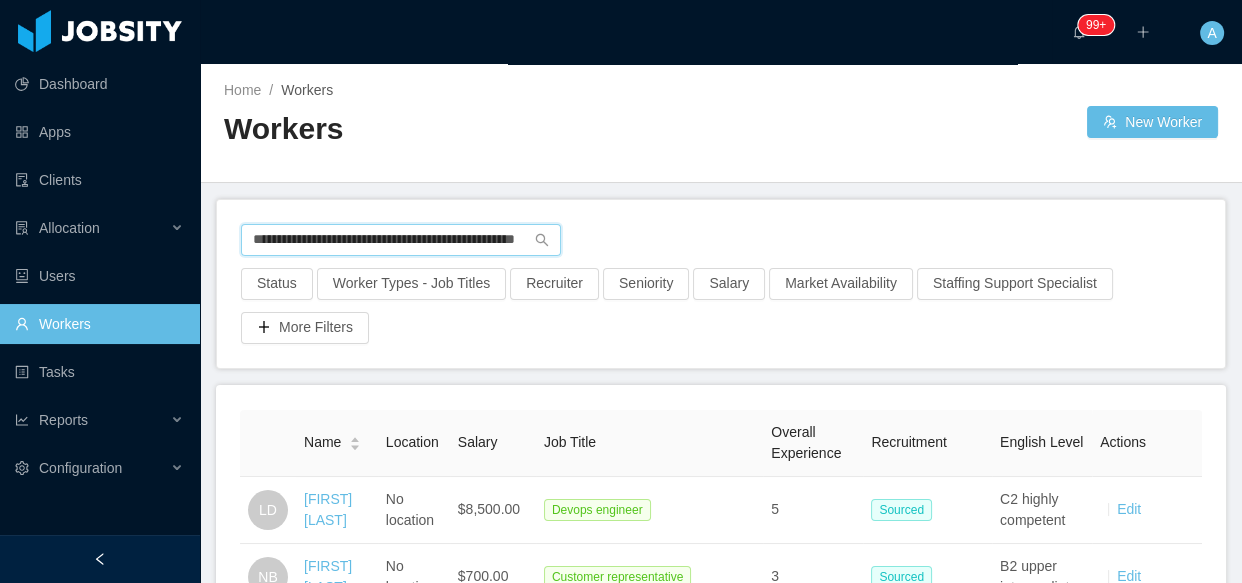 scroll, scrollTop: 0, scrollLeft: 79, axis: horizontal 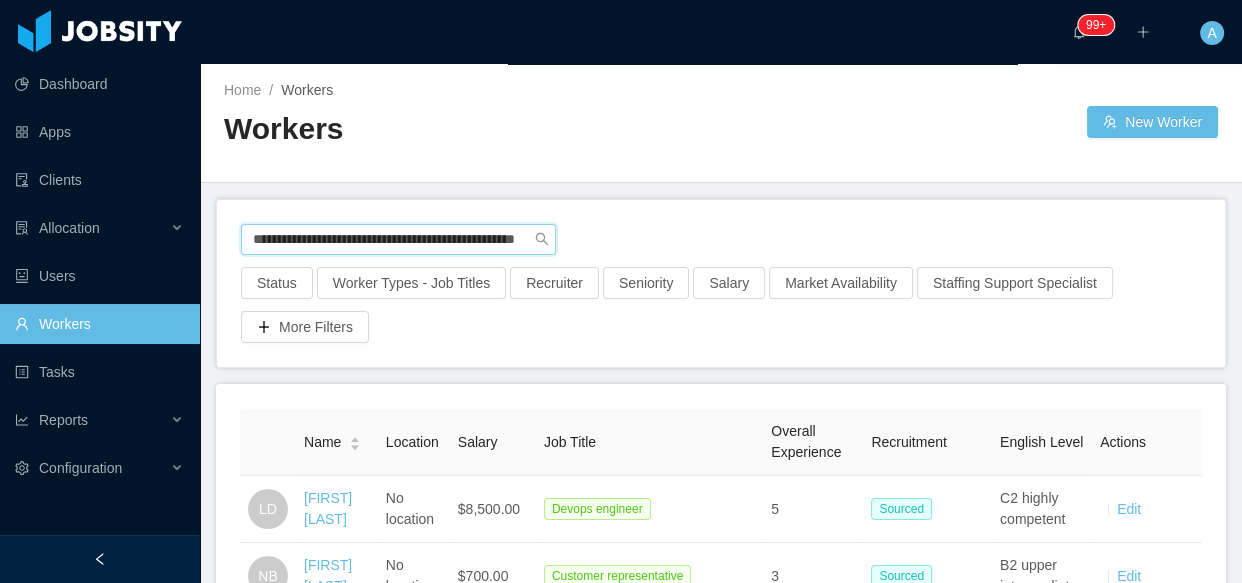 type on "**********" 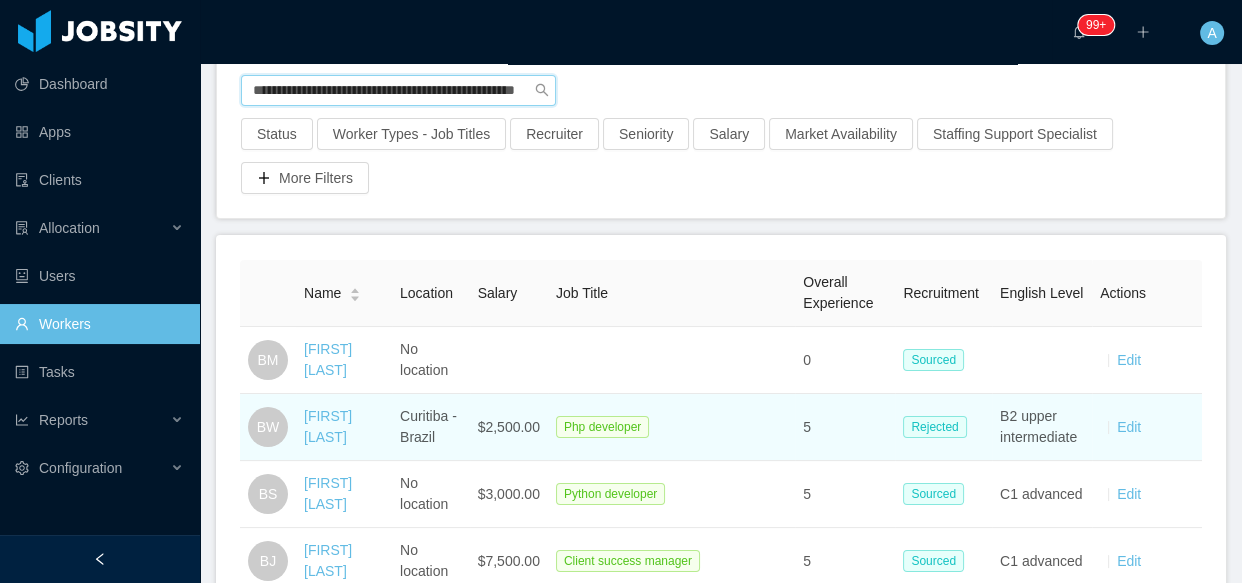 scroll, scrollTop: 181, scrollLeft: 0, axis: vertical 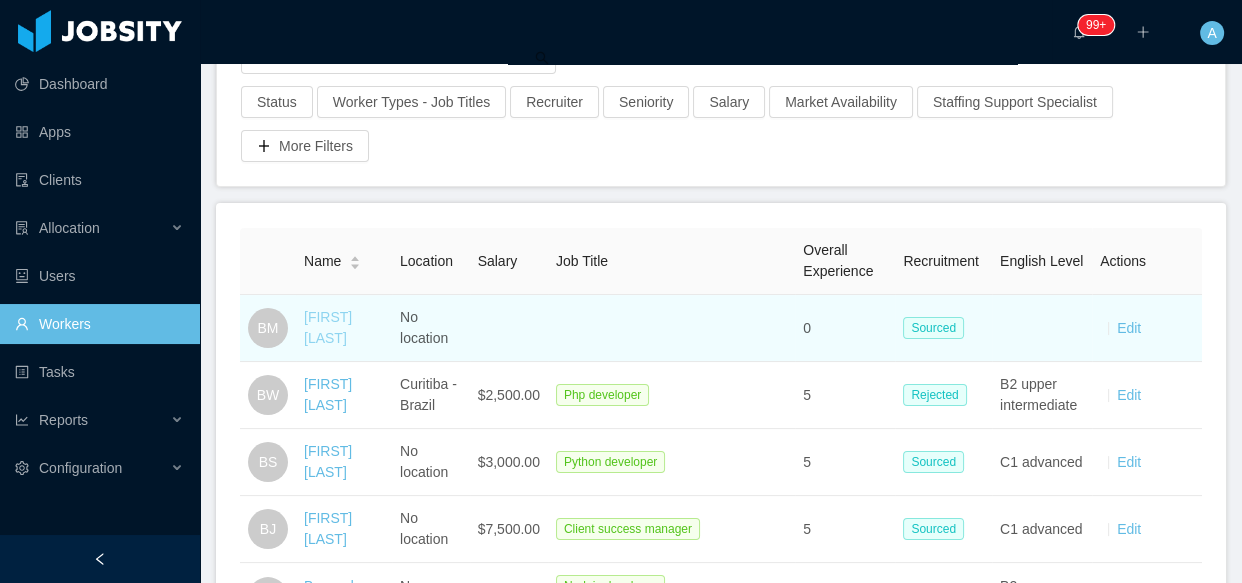click on "Bernardo Muscio" at bounding box center [328, 327] 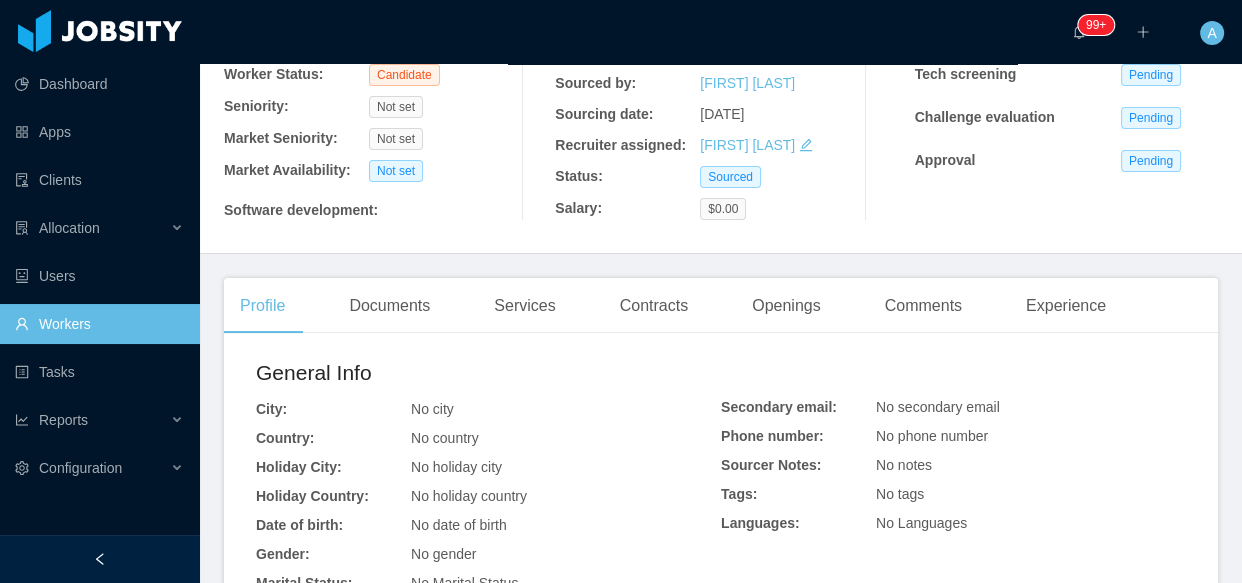 click on "Home / Workers / Bernardo Muscio /   Options Bernardo Muscio b_muscio@hotmail.com Worker Status: Candidate Seniority:  Not set  Market Seniority:  Not set  Market Availability: Not set Software development : Recruitment Process View Recruitment Process  Source: automated linkedin Sourced by: Sebastian Perez Peñalver Sourcing date: Aug 8th, 2020 Recruiter assigned: Sebastian Perez Peñalver   Status: Sourced Salary: $0.00 Recruitment Results Screening
Tech screening
Pending Challenge evaluation
Pending Approval
Pending Profile Documents Services Contracts Openings Comments Experience General Info City: No city Country: No country Holiday City: No holiday city Holiday Country: No holiday country Date of birth: No date of birth Gender: No gender Marital Status: No Marital Status Nationality: No Nationality Number of Children: No children Current job: No current job Position: No position Total overall experience: No overall experience" at bounding box center [721, 142] 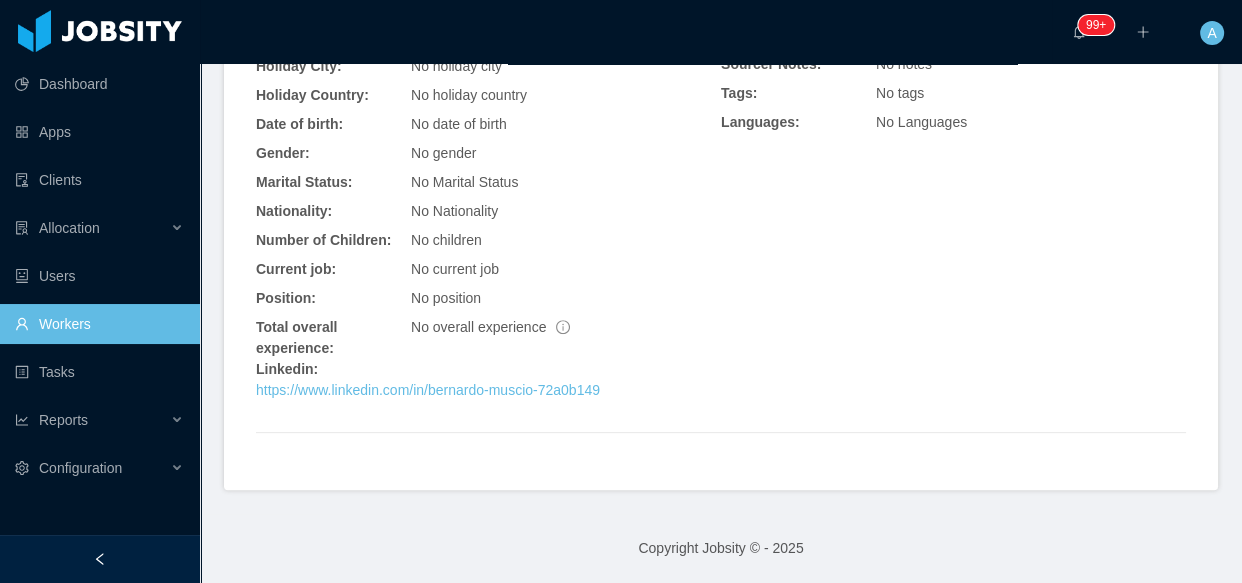 scroll, scrollTop: 636, scrollLeft: 0, axis: vertical 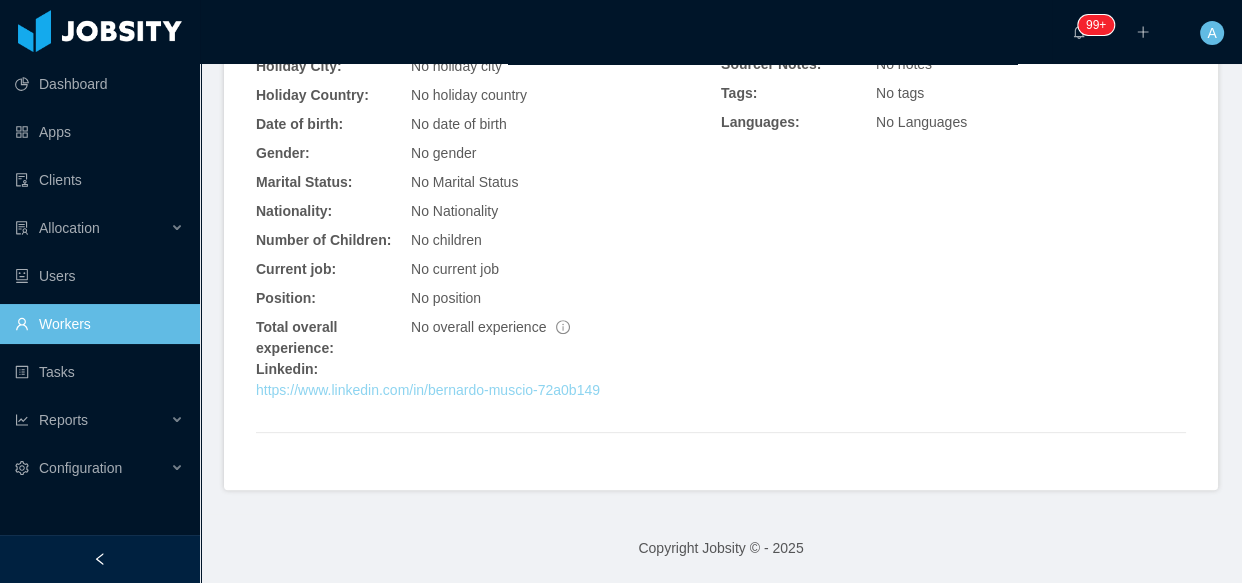 click on "https://www.linkedin.com/in/bernardo-muscio-72a0b149" at bounding box center (428, 390) 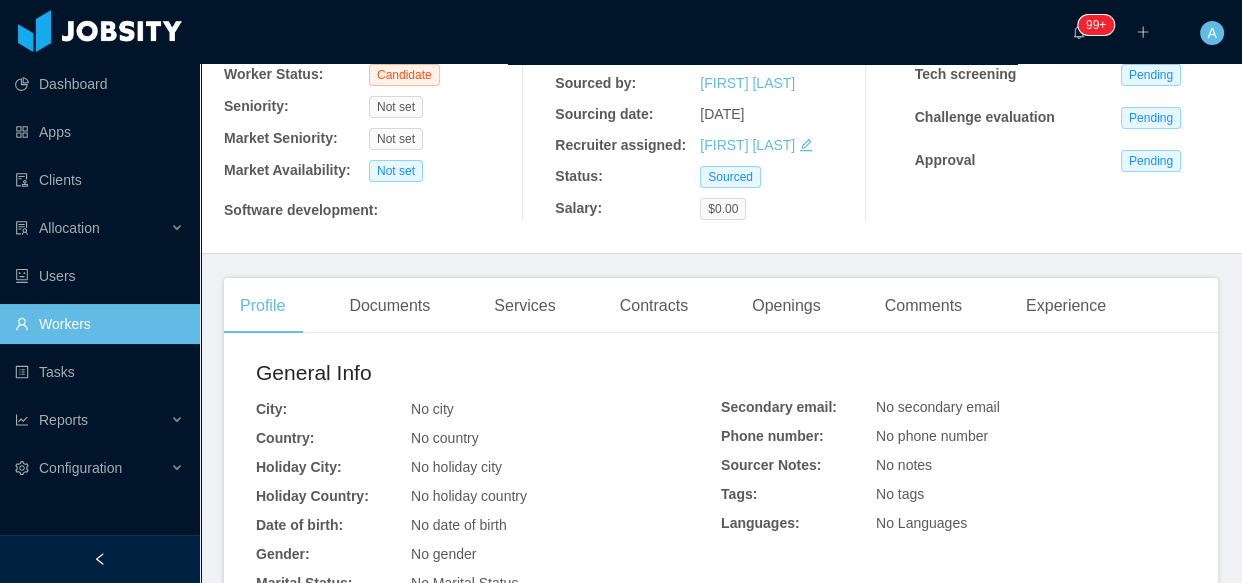 scroll, scrollTop: 0, scrollLeft: 0, axis: both 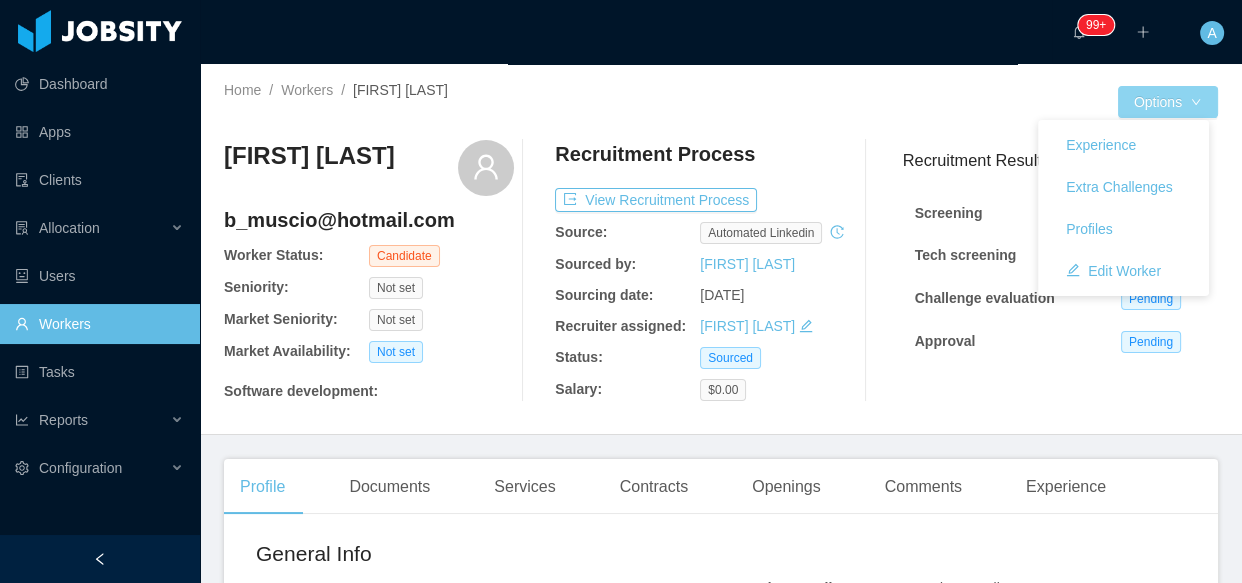 click on "Options" at bounding box center [1168, 102] 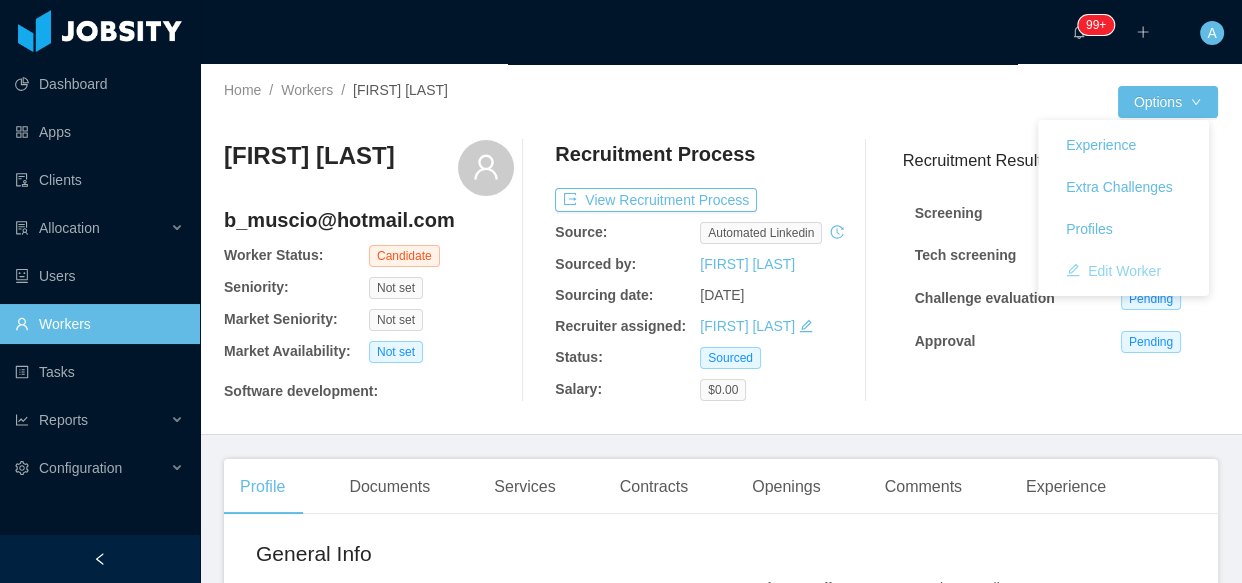 drag, startPoint x: 1130, startPoint y: 270, endPoint x: 752, endPoint y: 10, distance: 458.78534 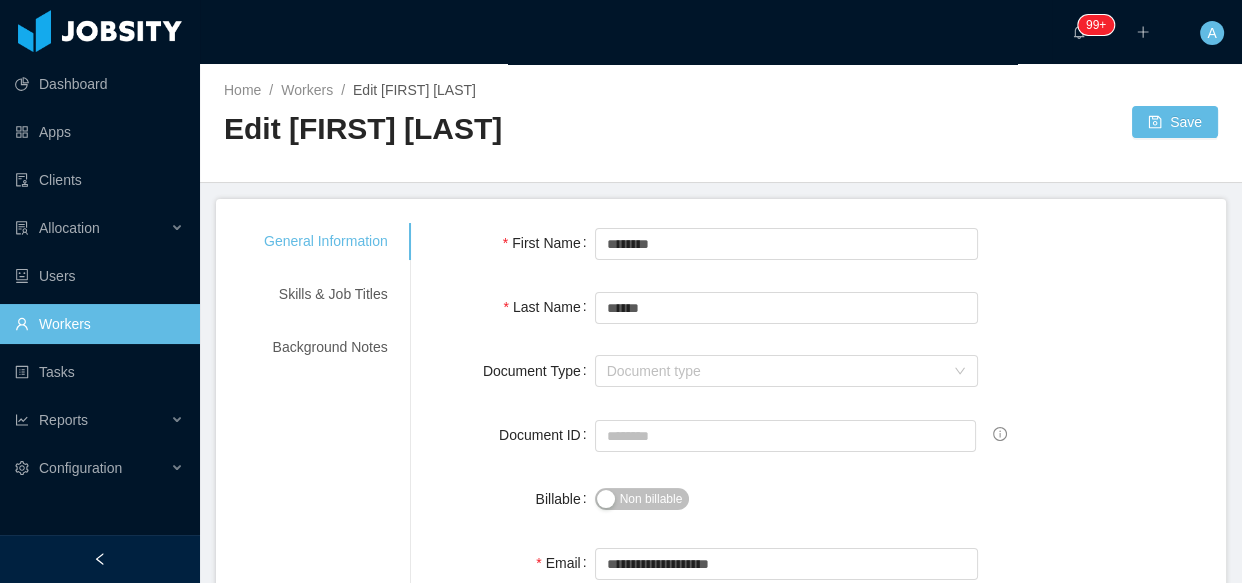 scroll, scrollTop: 90, scrollLeft: 0, axis: vertical 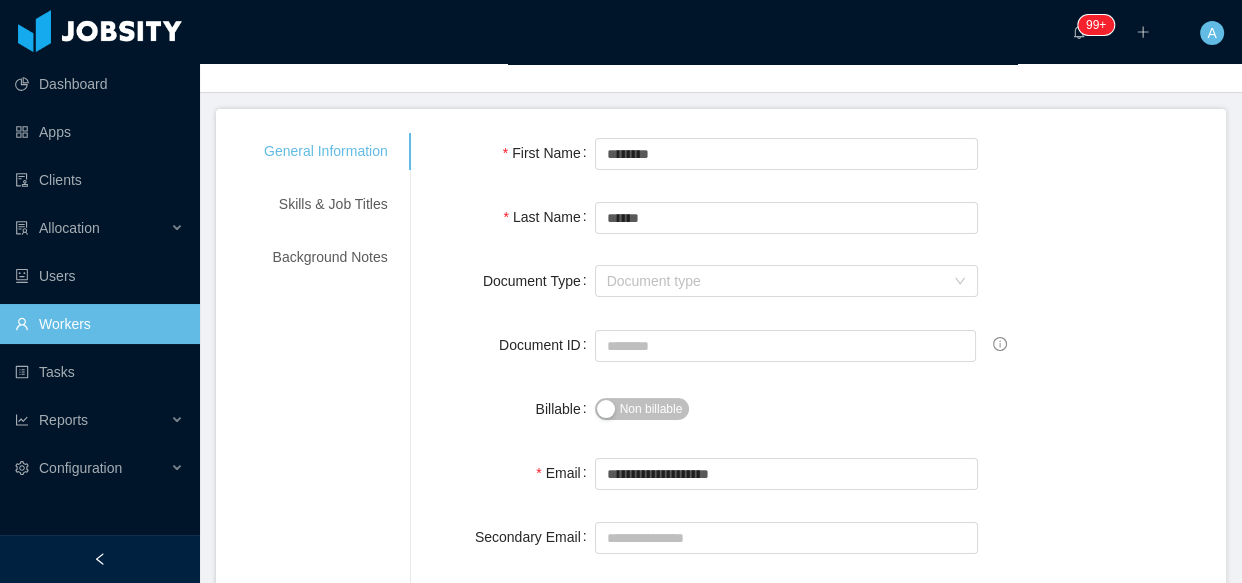 click on "Non billable" at bounding box center [651, 409] 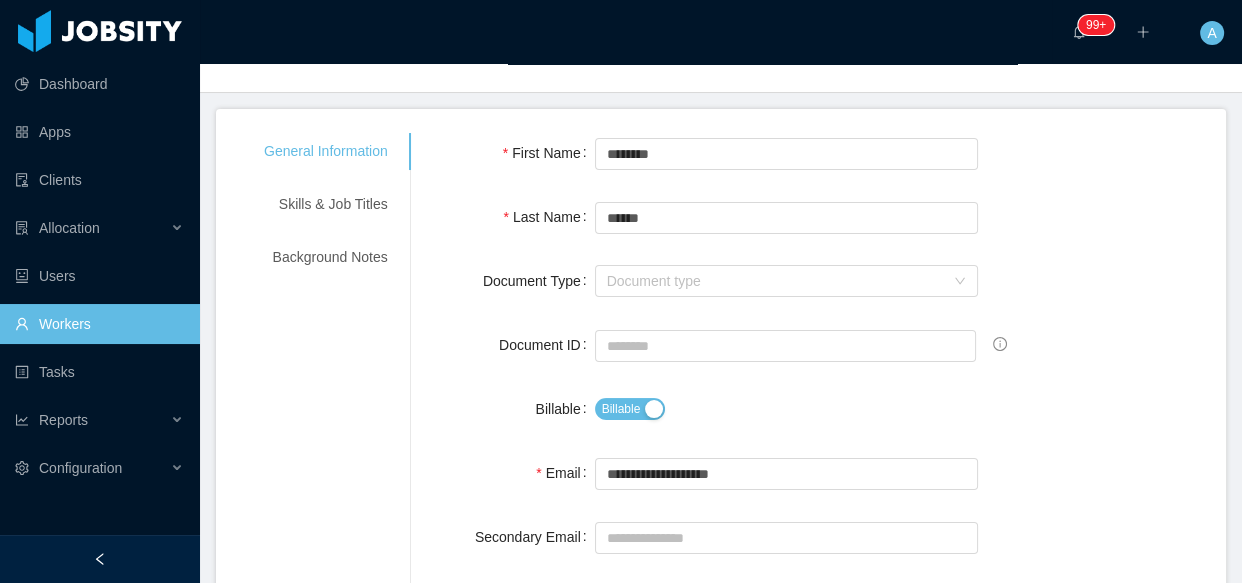 click on "**********" at bounding box center (818, 1139) 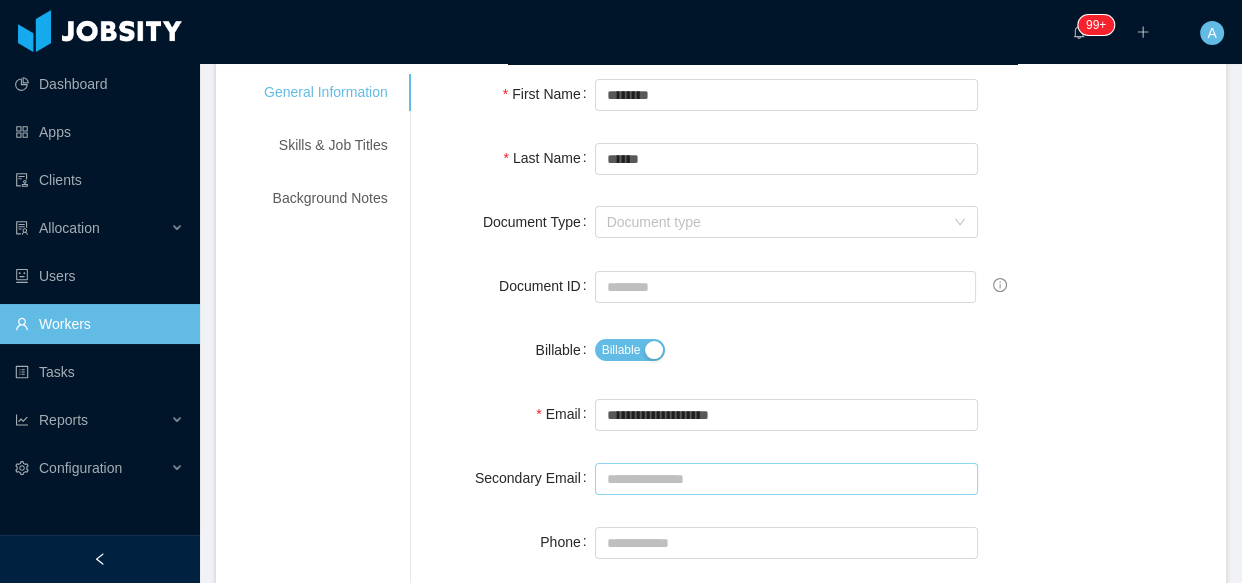 scroll, scrollTop: 181, scrollLeft: 0, axis: vertical 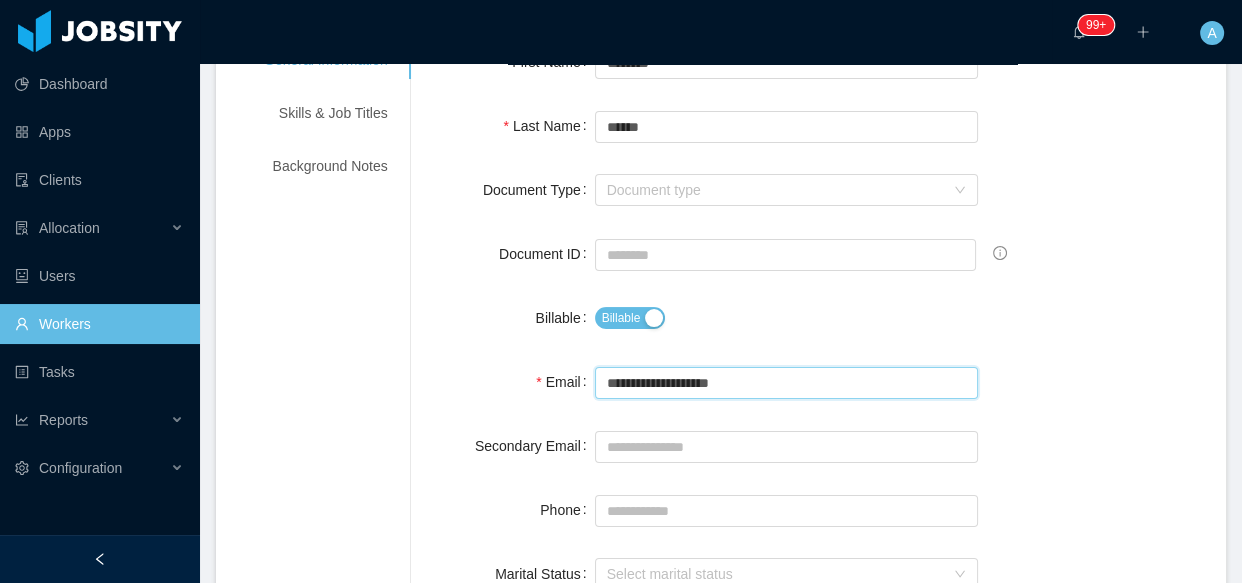 drag, startPoint x: 701, startPoint y: 369, endPoint x: 286, endPoint y: 350, distance: 415.43472 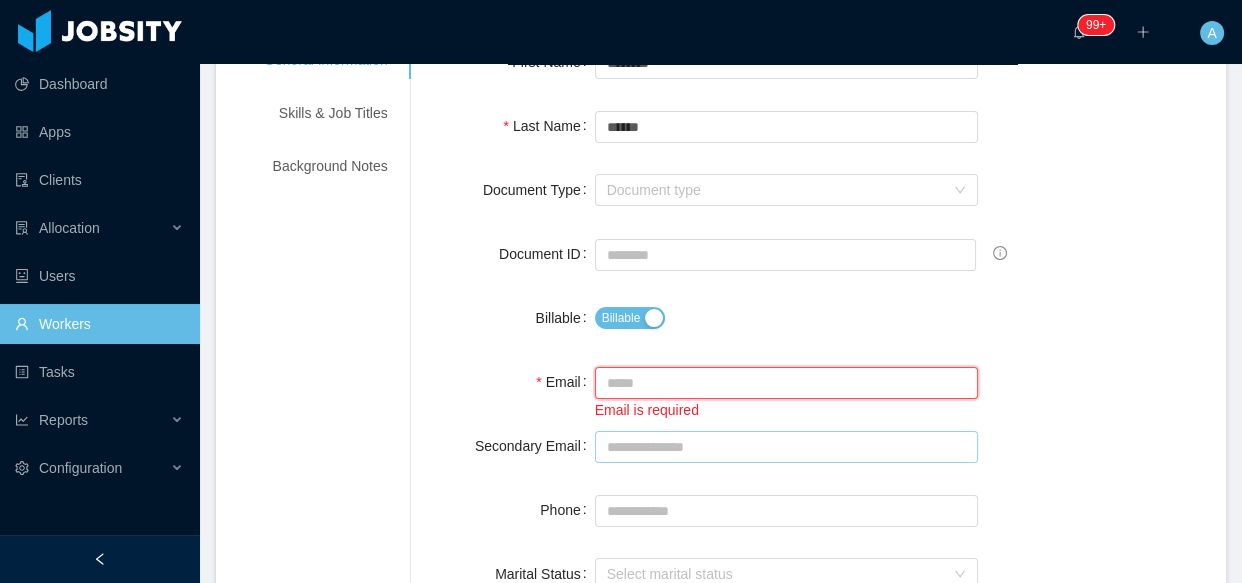 type 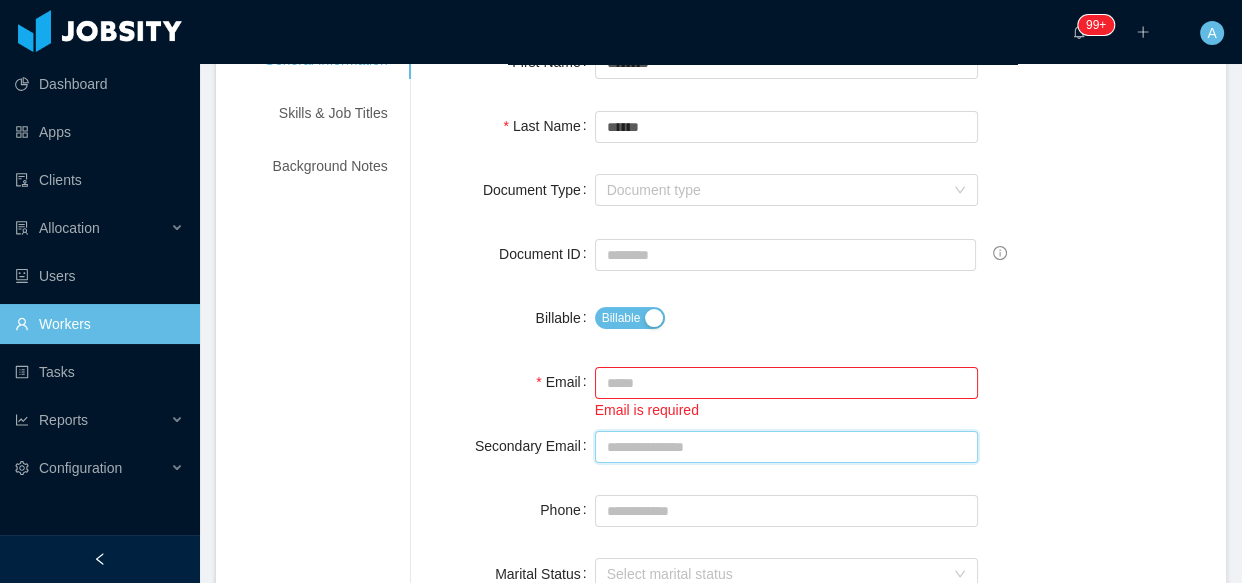 click on "Secondary Email" at bounding box center (787, 447) 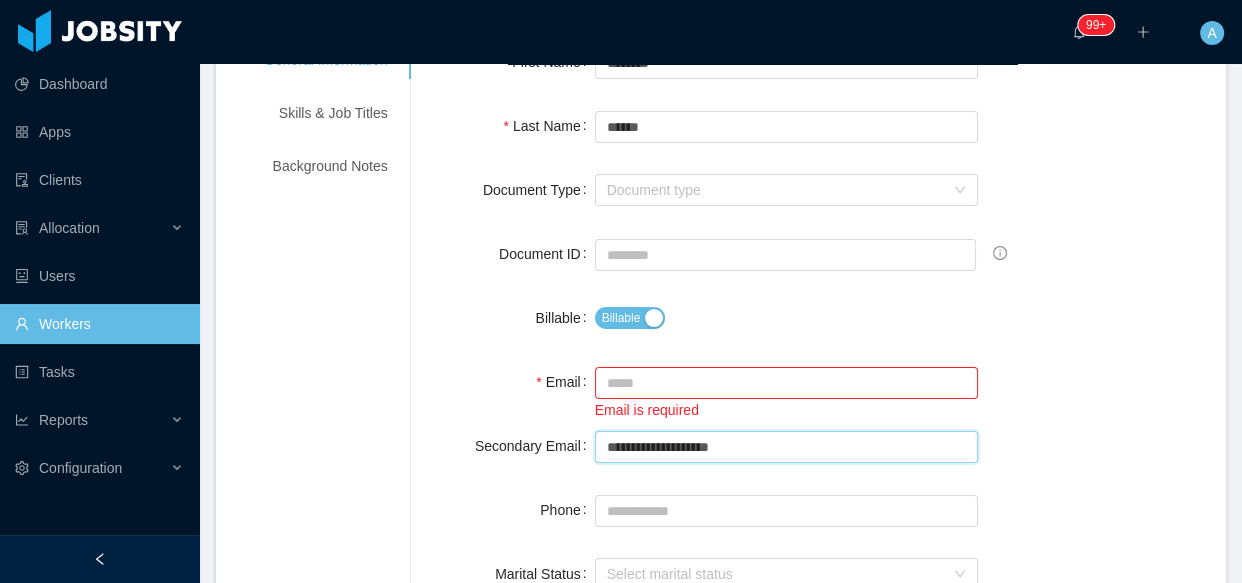 type on "**********" 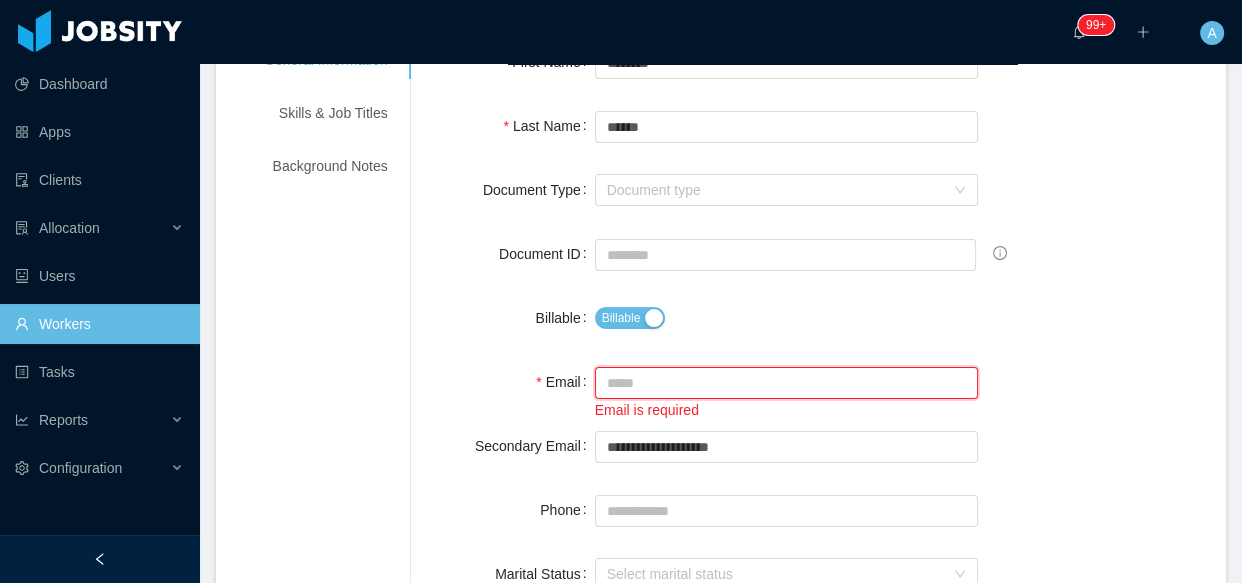 click on "Email" at bounding box center [787, 383] 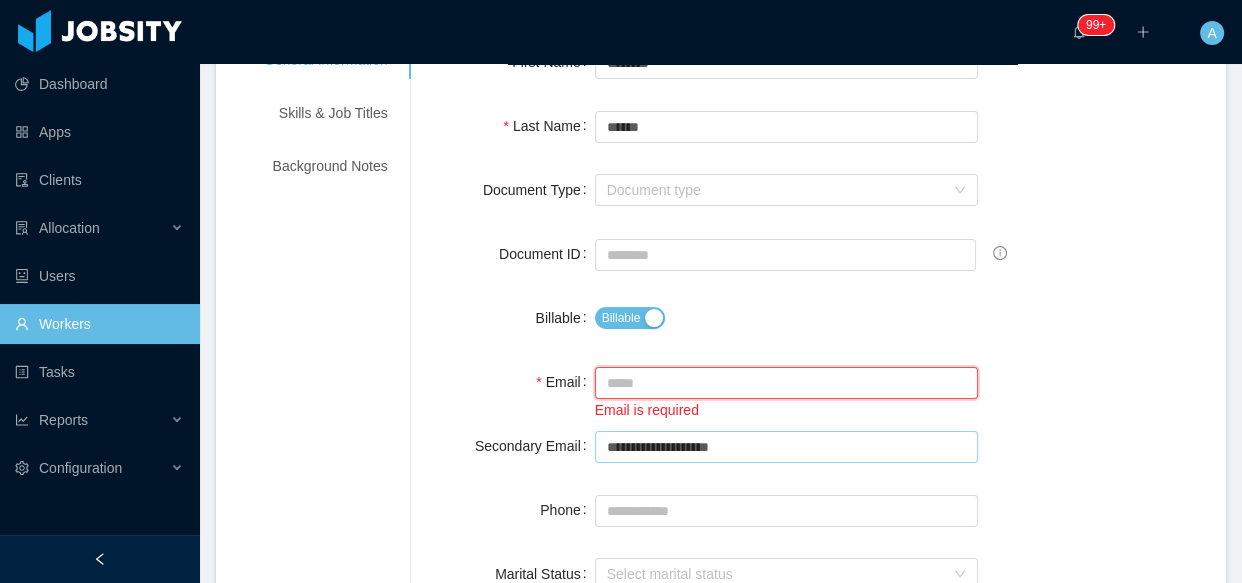 paste on "**********" 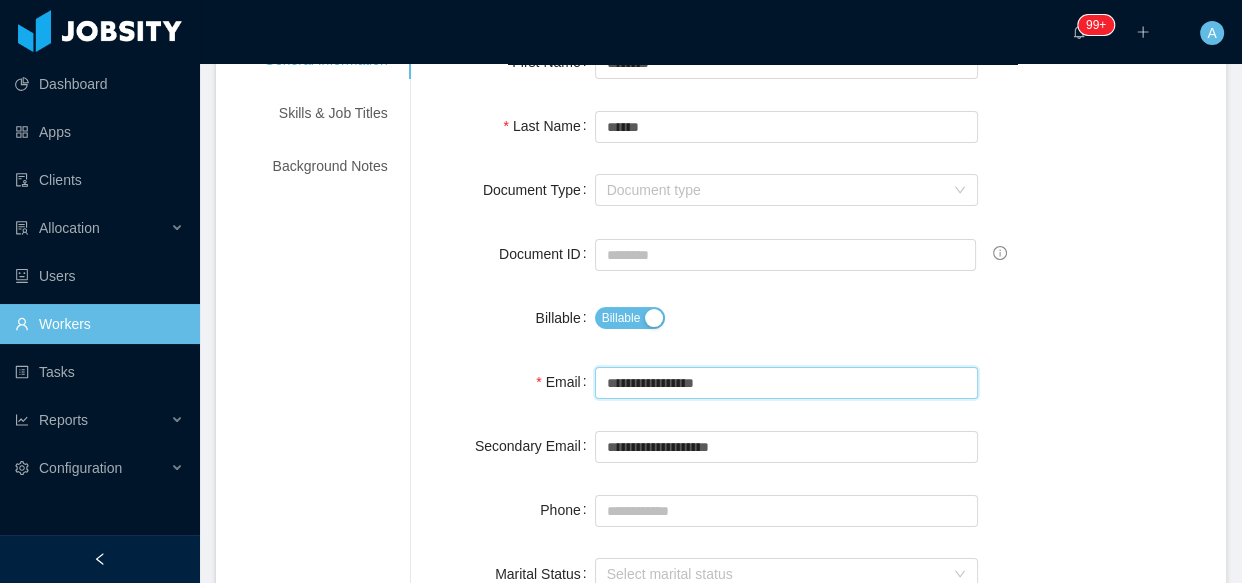 type on "**********" 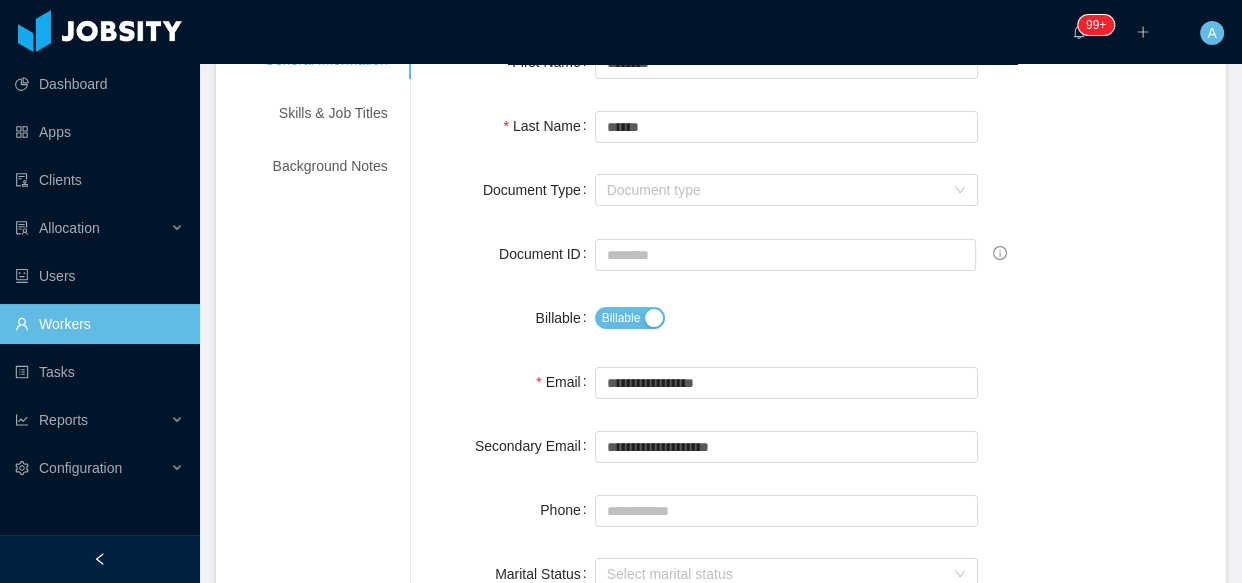 click on "Billable Billable" at bounding box center [818, 318] 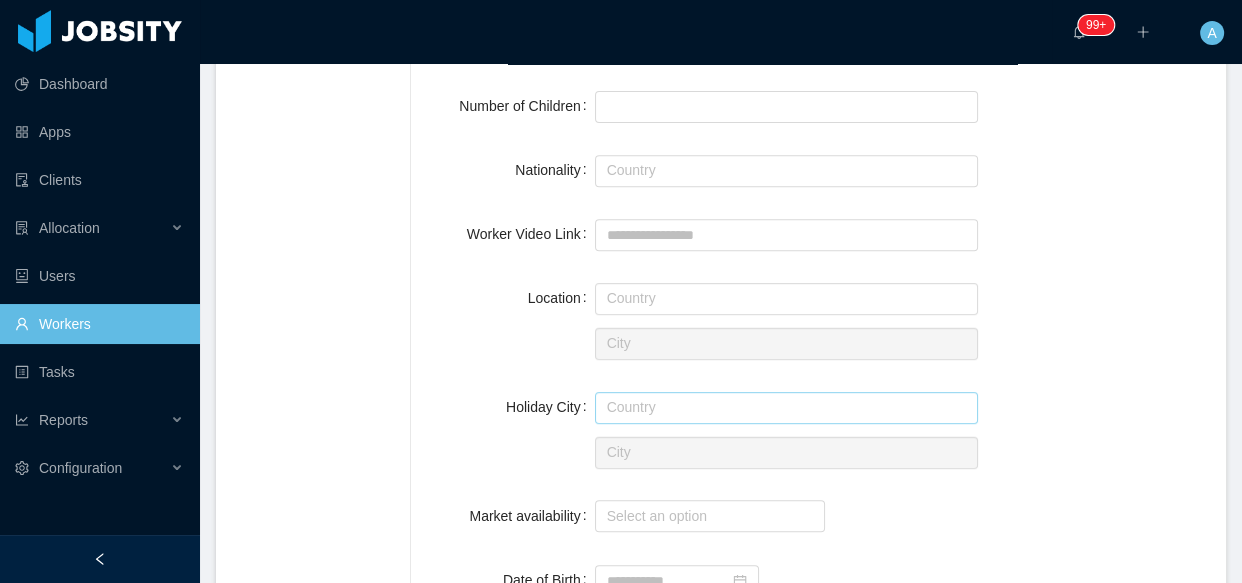 scroll, scrollTop: 818, scrollLeft: 0, axis: vertical 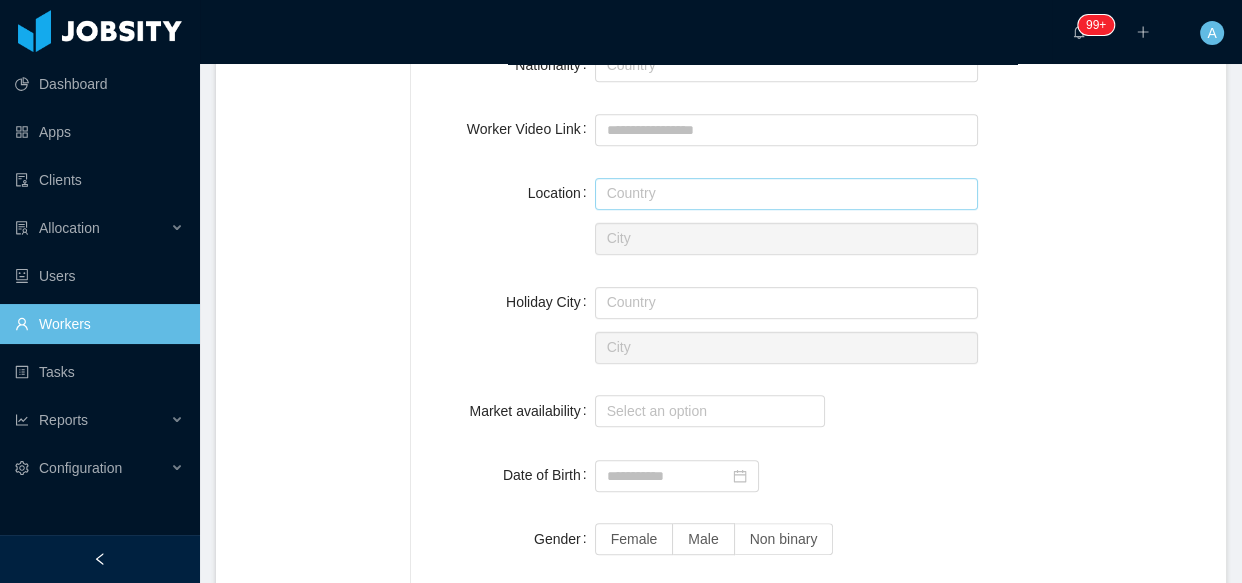 click at bounding box center (787, 194) 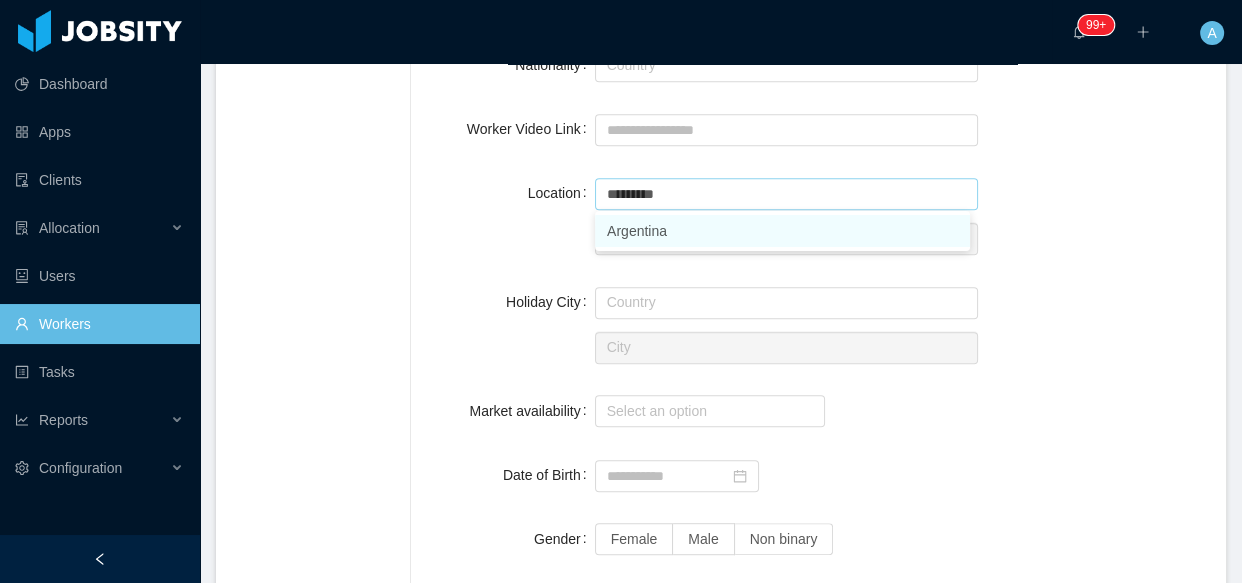 click on "Argentina" at bounding box center [782, 231] 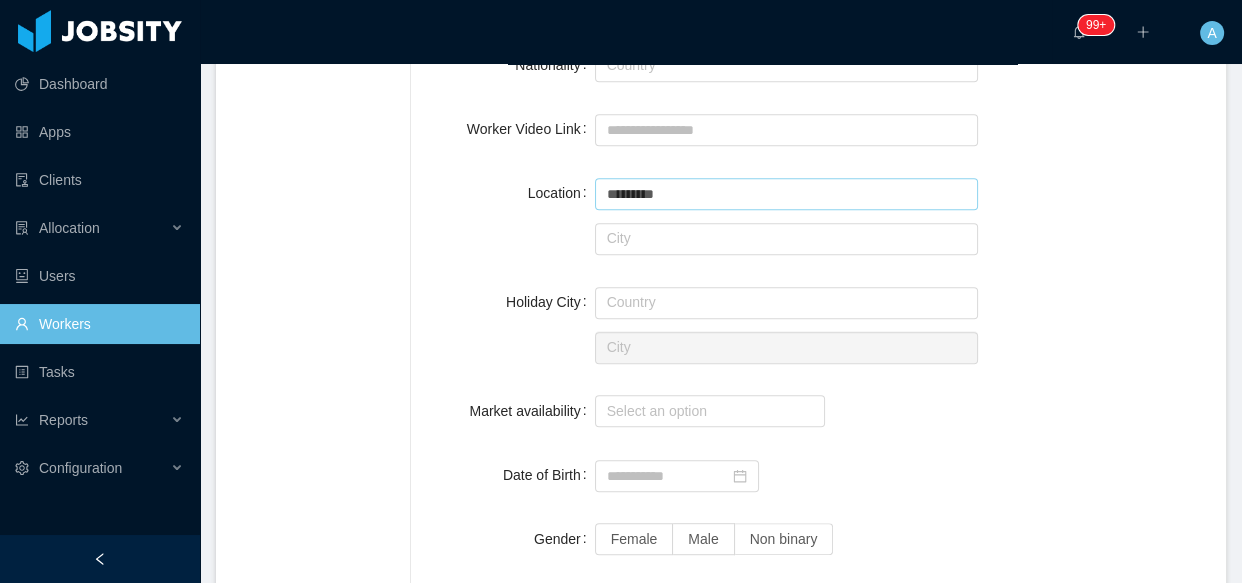 type on "*********" 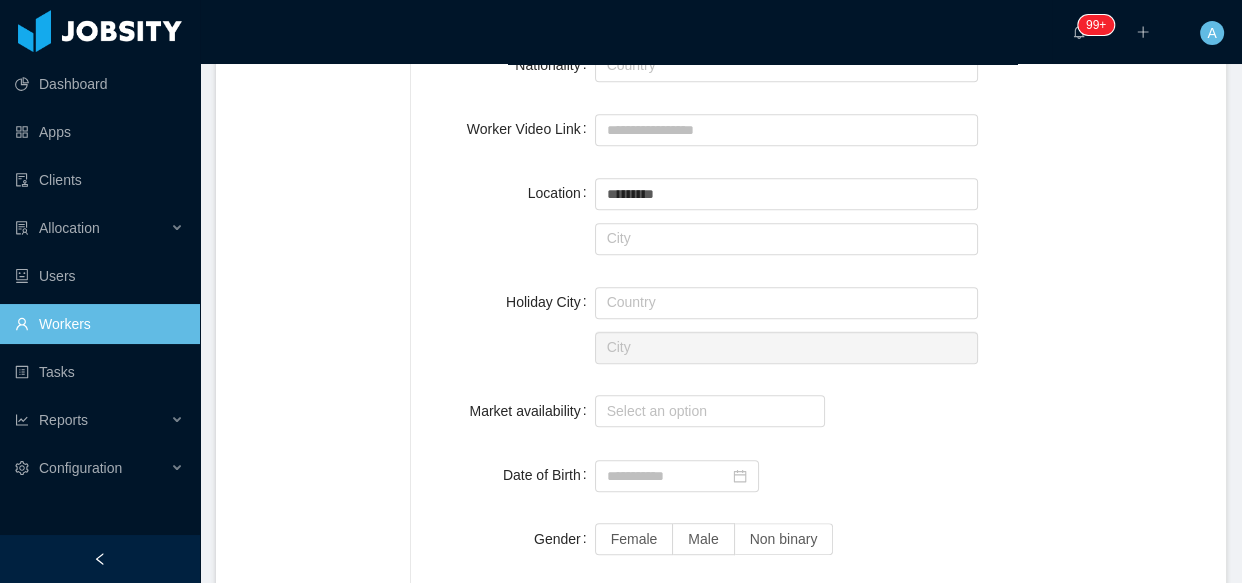 drag, startPoint x: 560, startPoint y: 259, endPoint x: 567, endPoint y: 273, distance: 15.652476 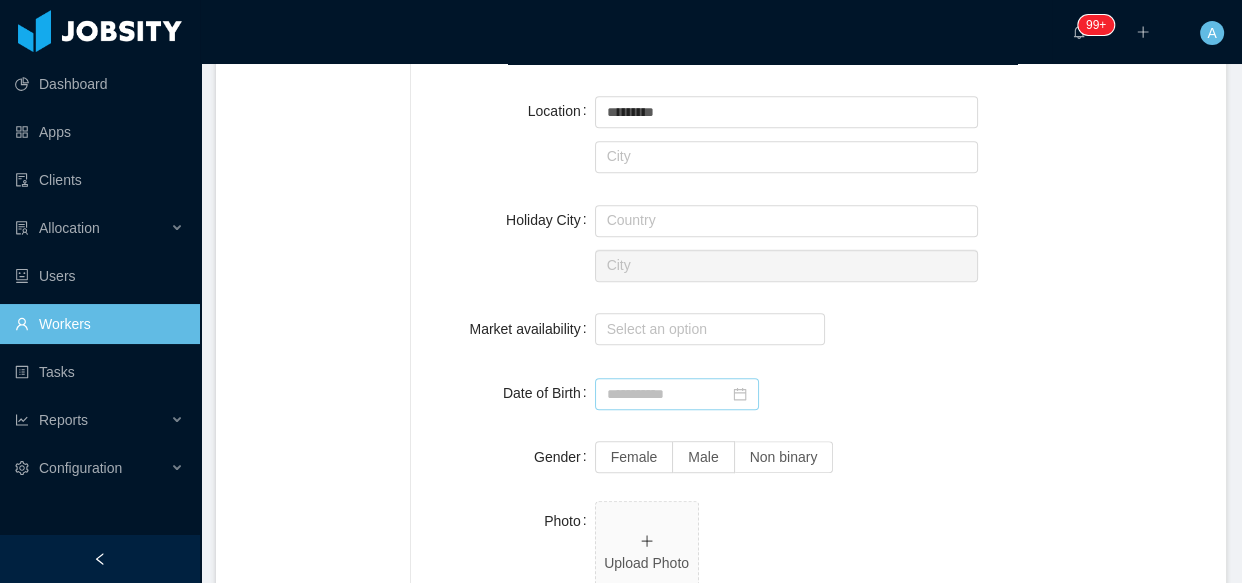 scroll, scrollTop: 1000, scrollLeft: 0, axis: vertical 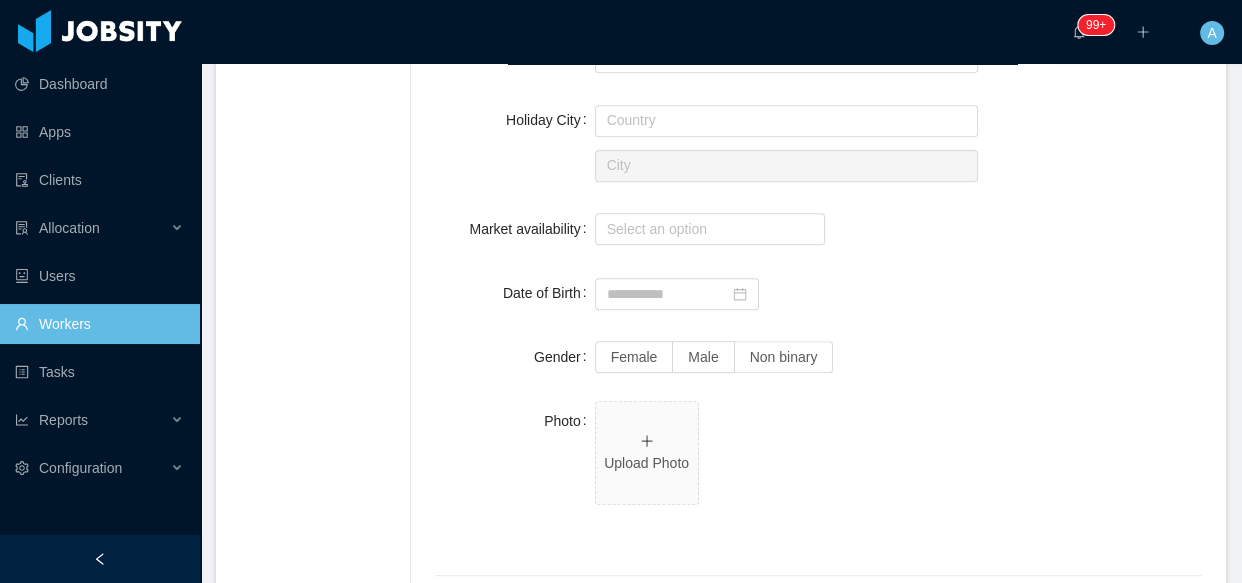 click on "**********" at bounding box center (818, 229) 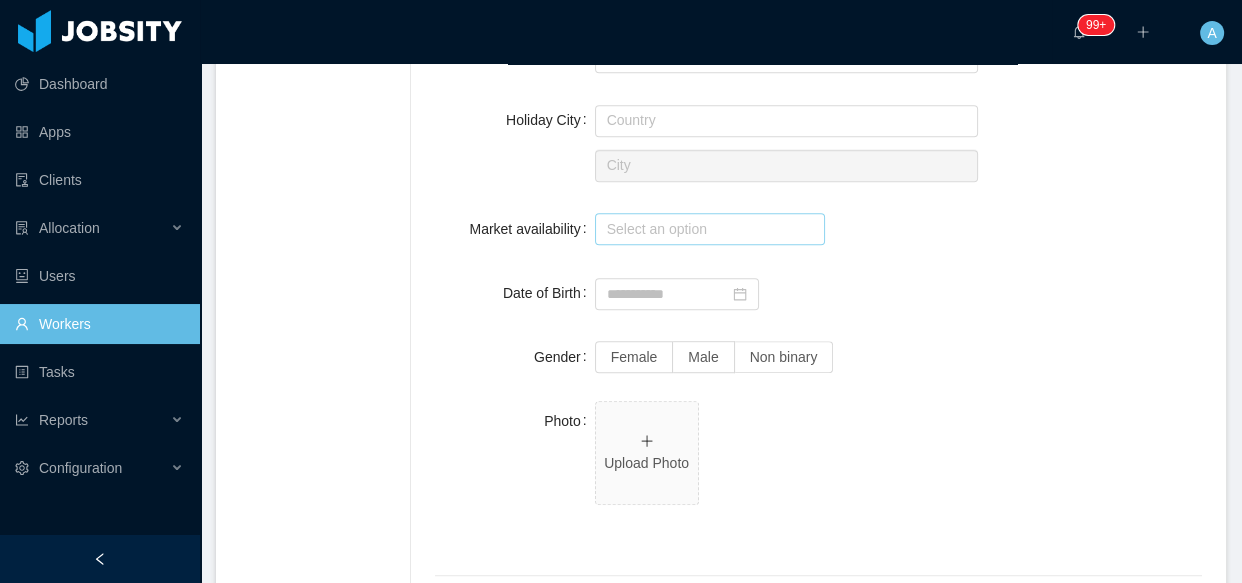 click on "Select an option" at bounding box center [705, 229] 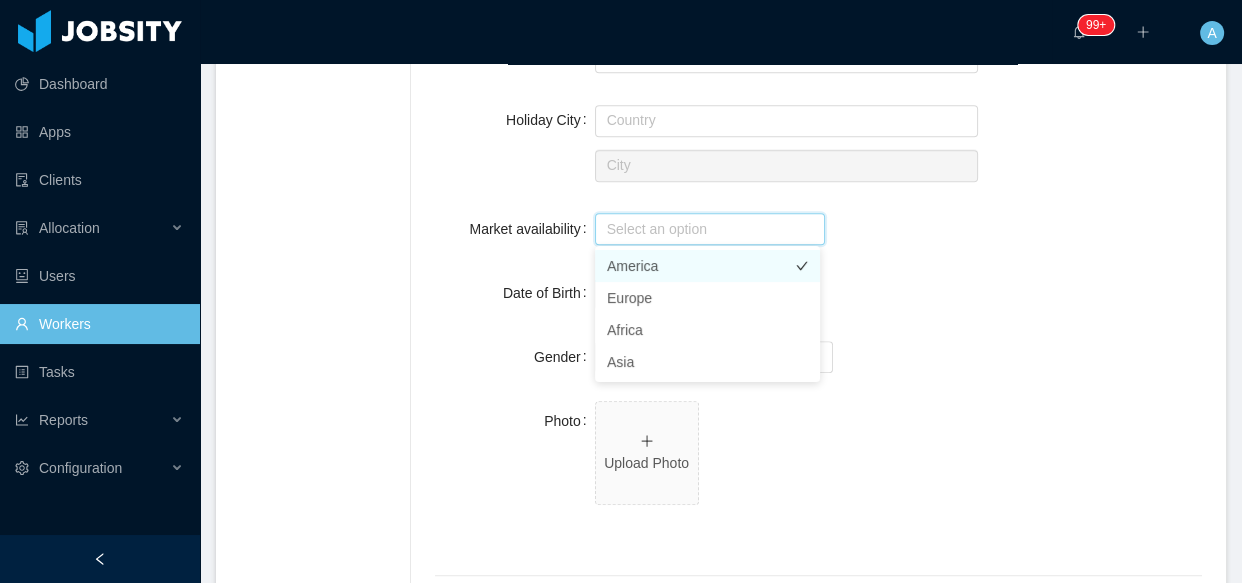 click on "America" at bounding box center [707, 266] 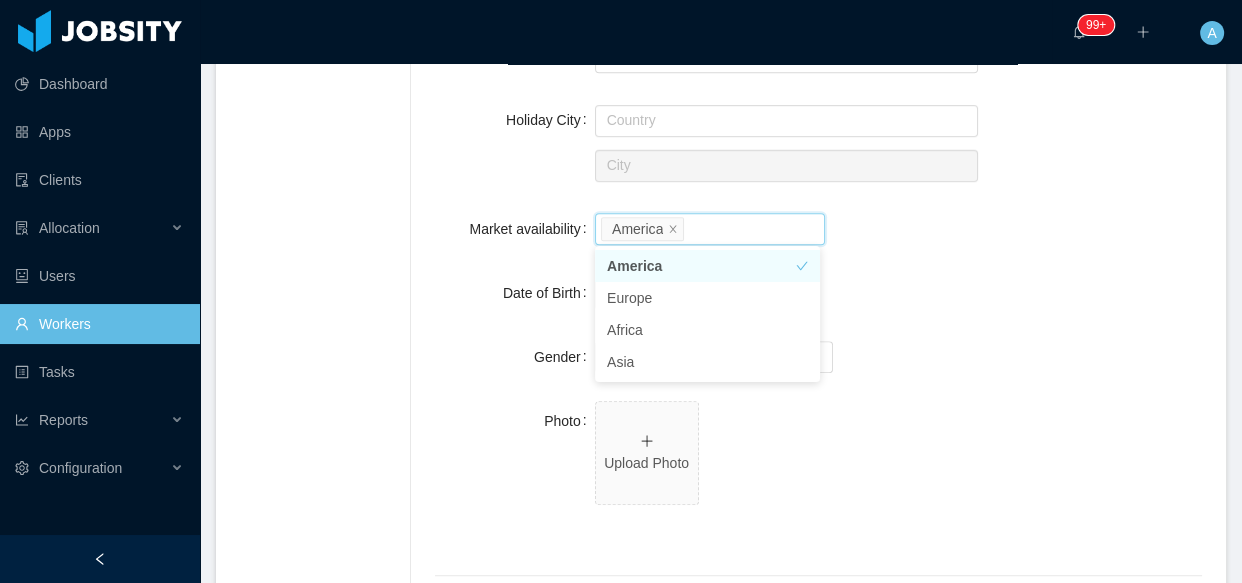 click on "Date of Birth" at bounding box center (818, 293) 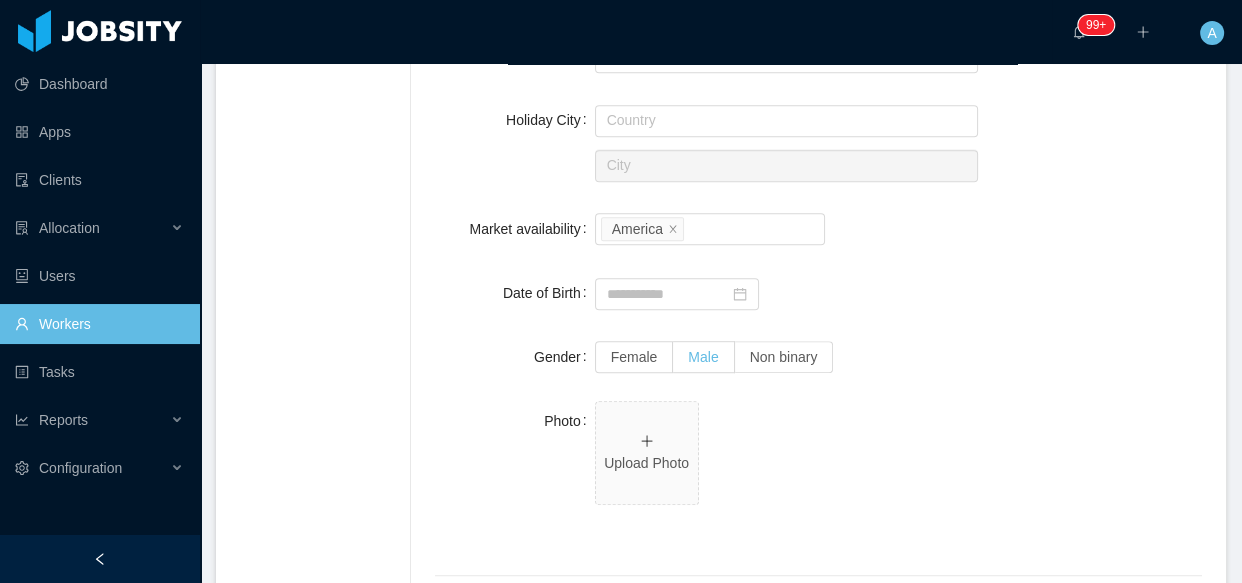 click on "Male" at bounding box center [703, 357] 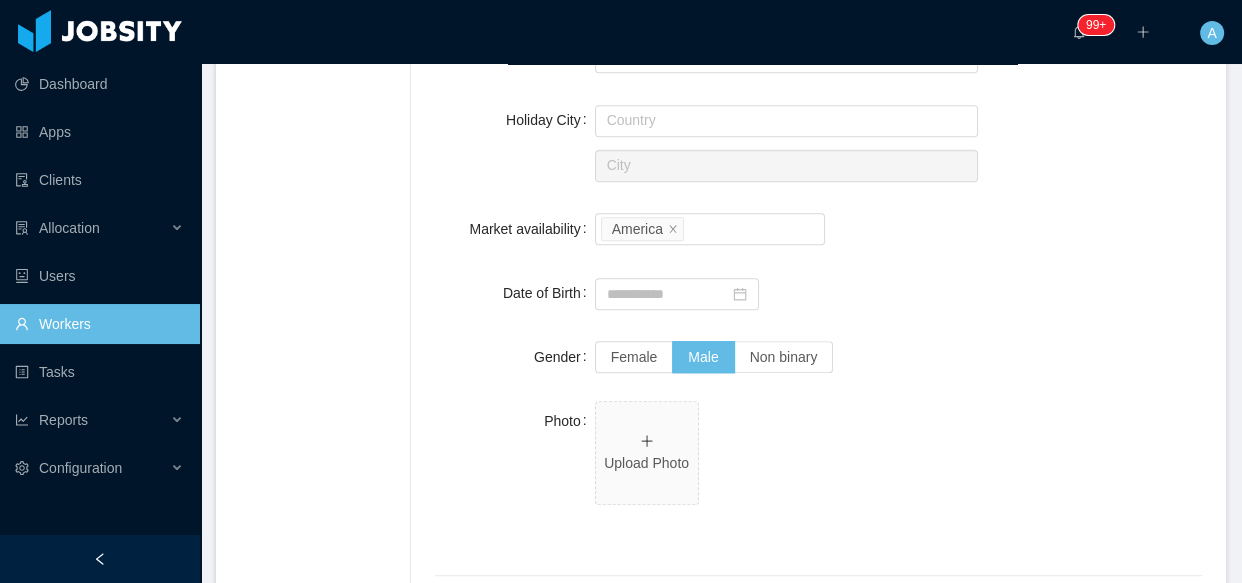 click on "Gender Female Male Non binary" at bounding box center (818, 357) 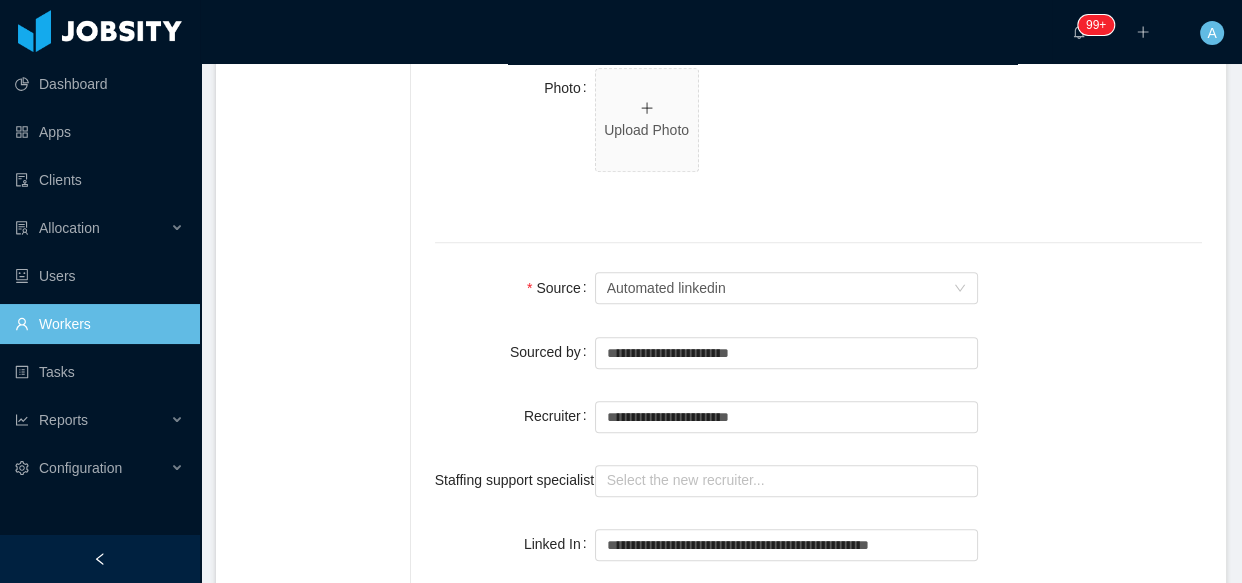 scroll, scrollTop: 1363, scrollLeft: 0, axis: vertical 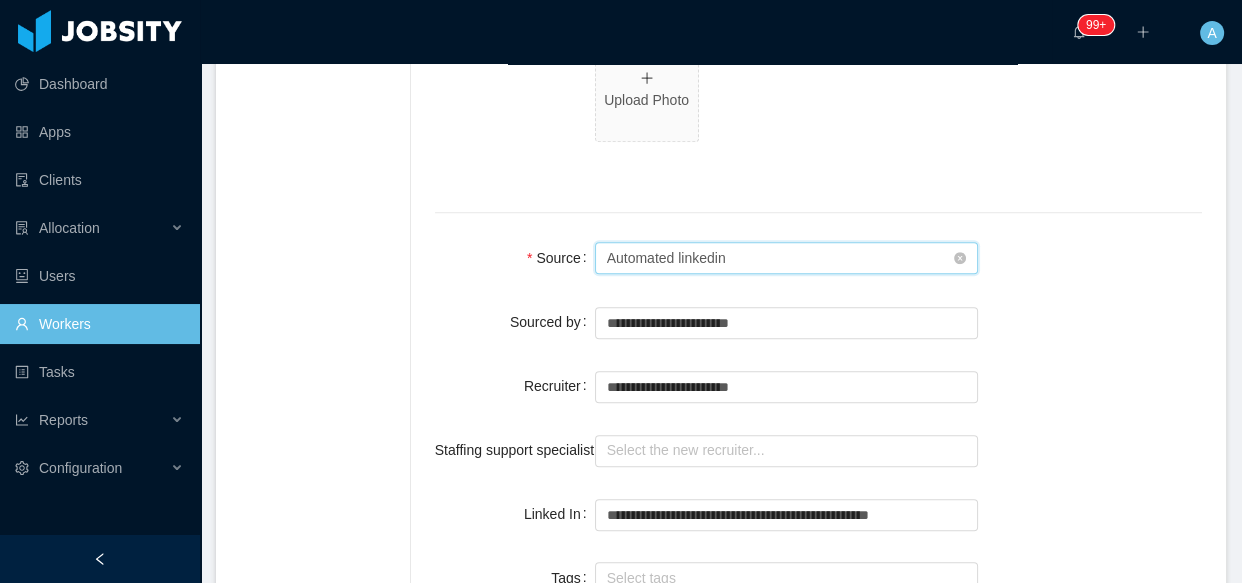 click on "Automated linkedin" at bounding box center [666, 258] 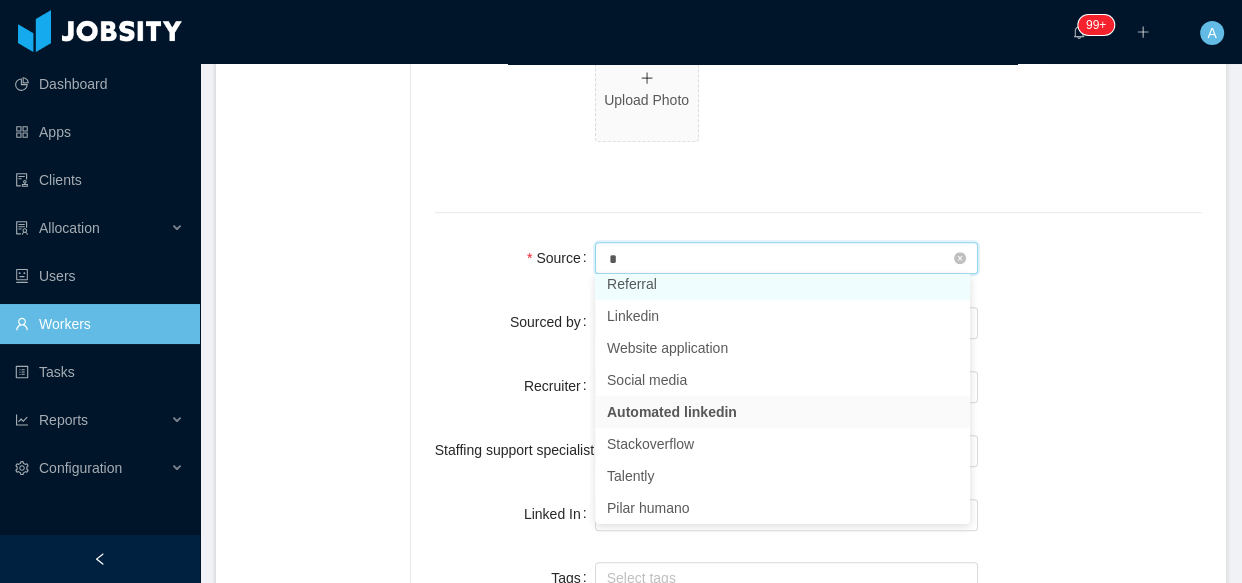 scroll, scrollTop: 3, scrollLeft: 0, axis: vertical 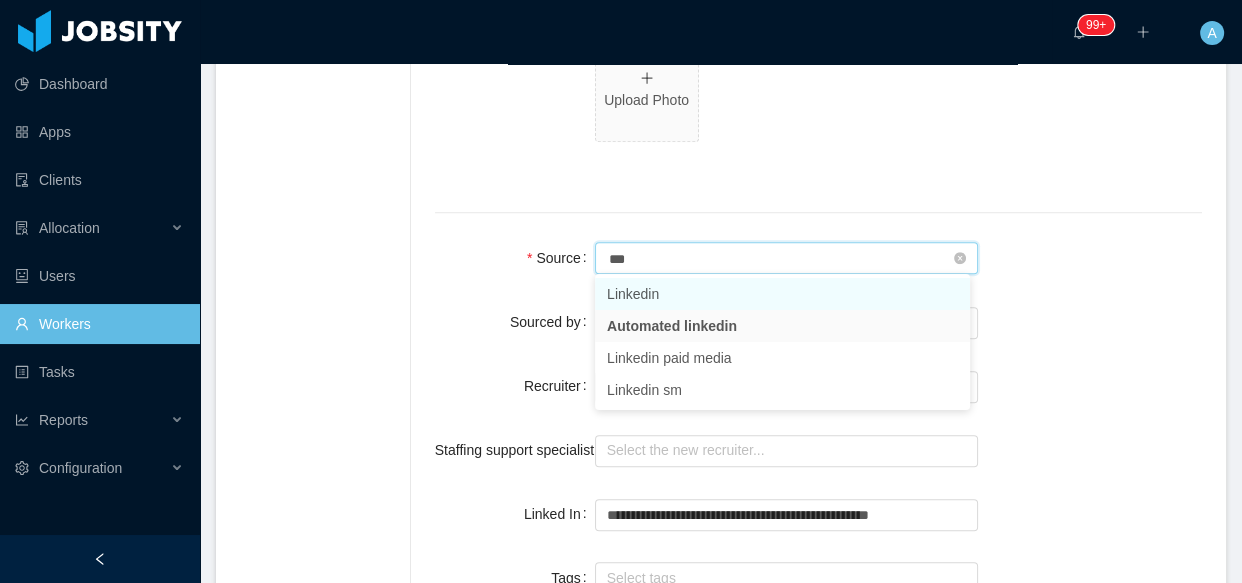 type on "****" 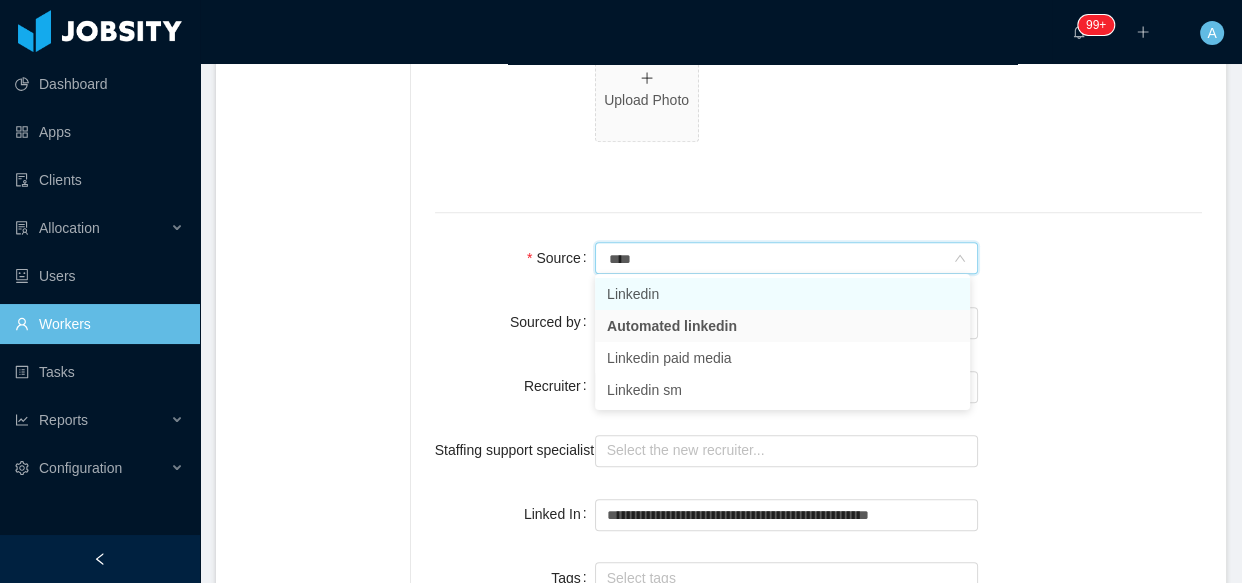 click on "Linkedin" at bounding box center [782, 294] 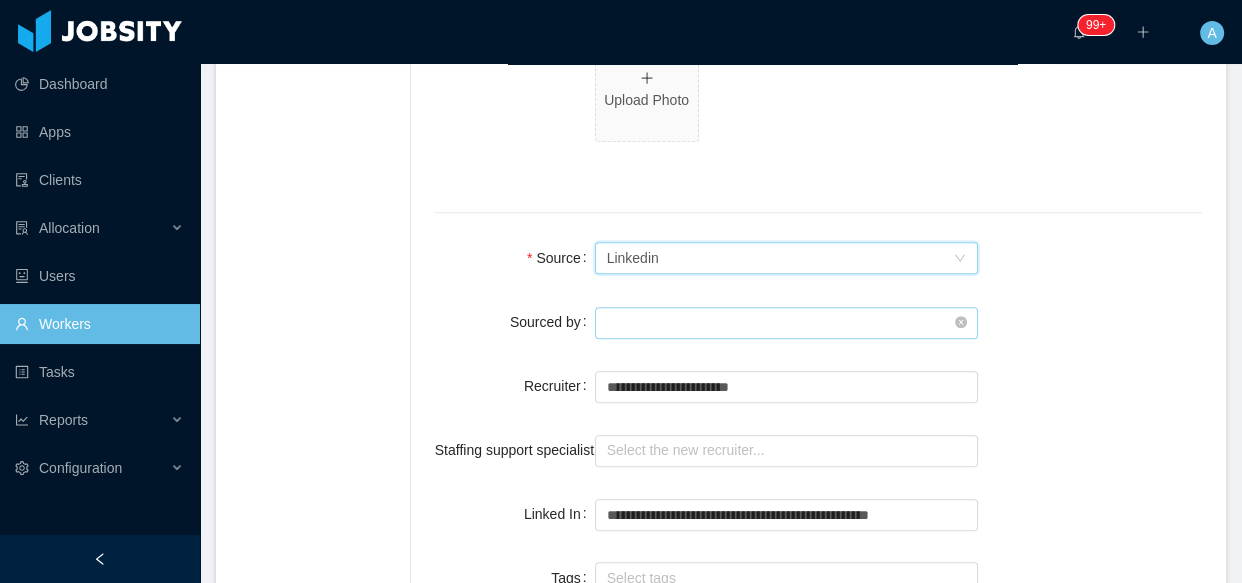 click at bounding box center (787, 323) 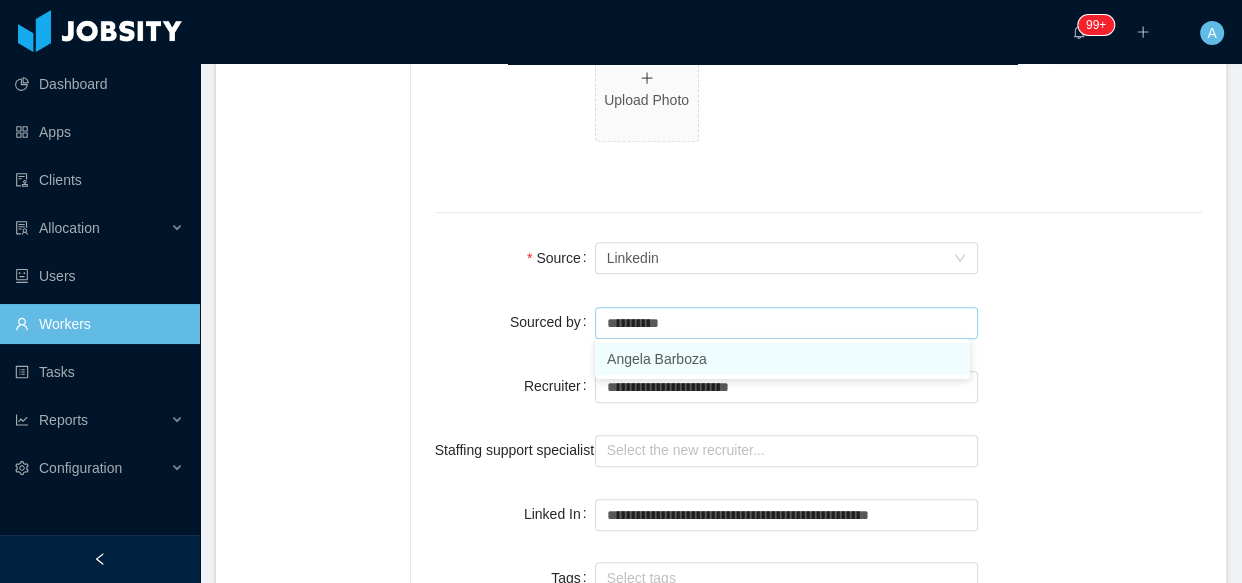 click on "Angela Barboza" at bounding box center (782, 359) 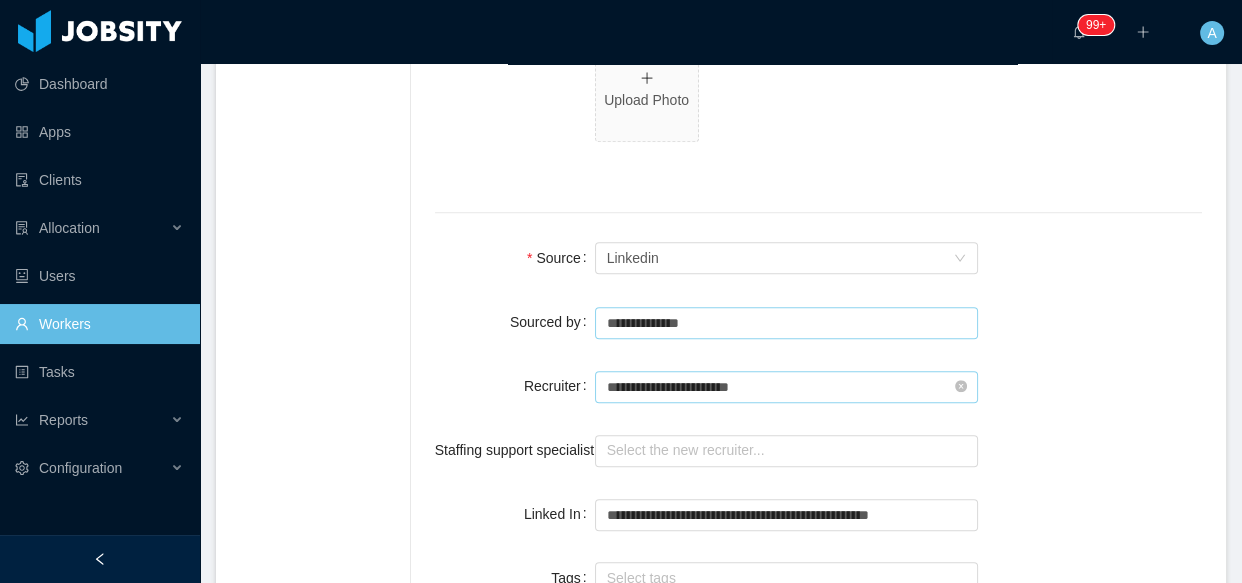 type on "**********" 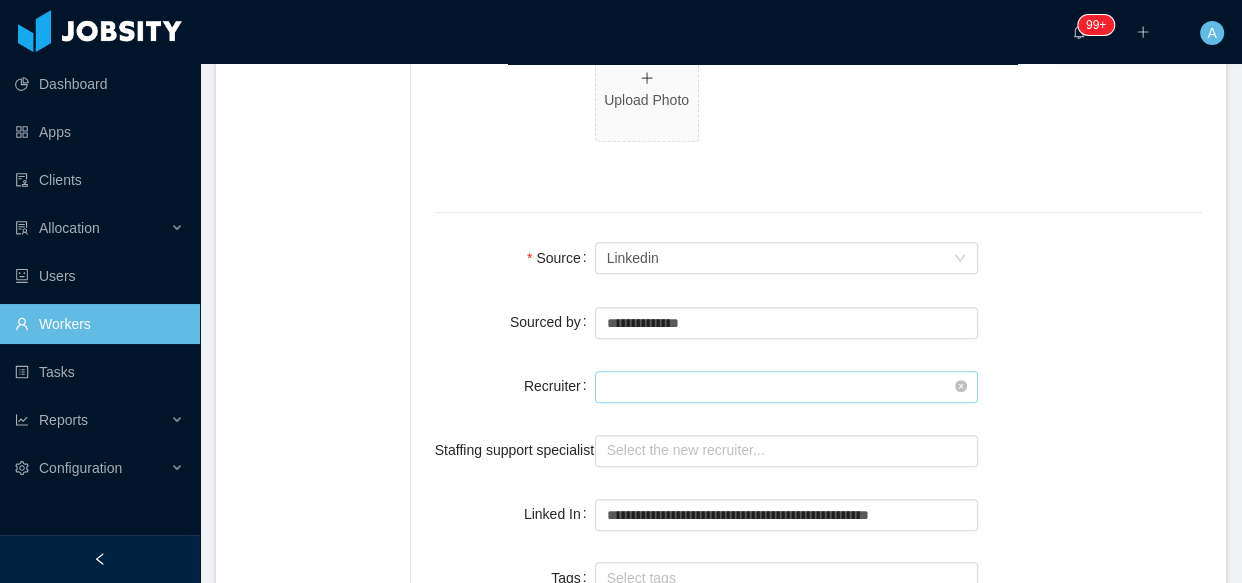 click at bounding box center (787, 387) 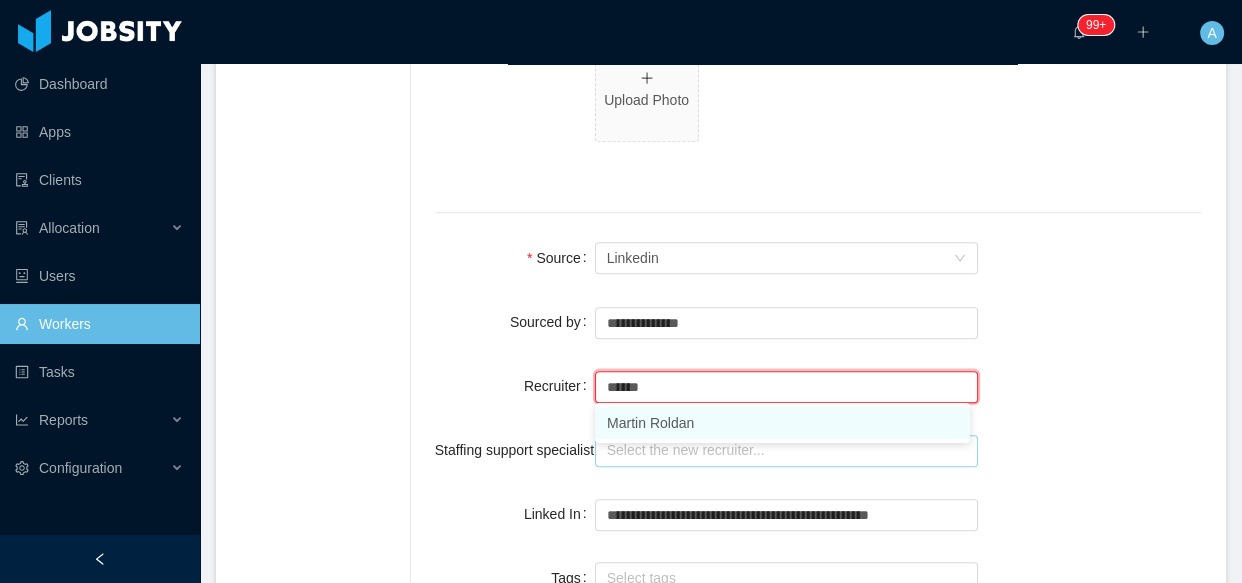 drag, startPoint x: 663, startPoint y: 418, endPoint x: 658, endPoint y: 460, distance: 42.296574 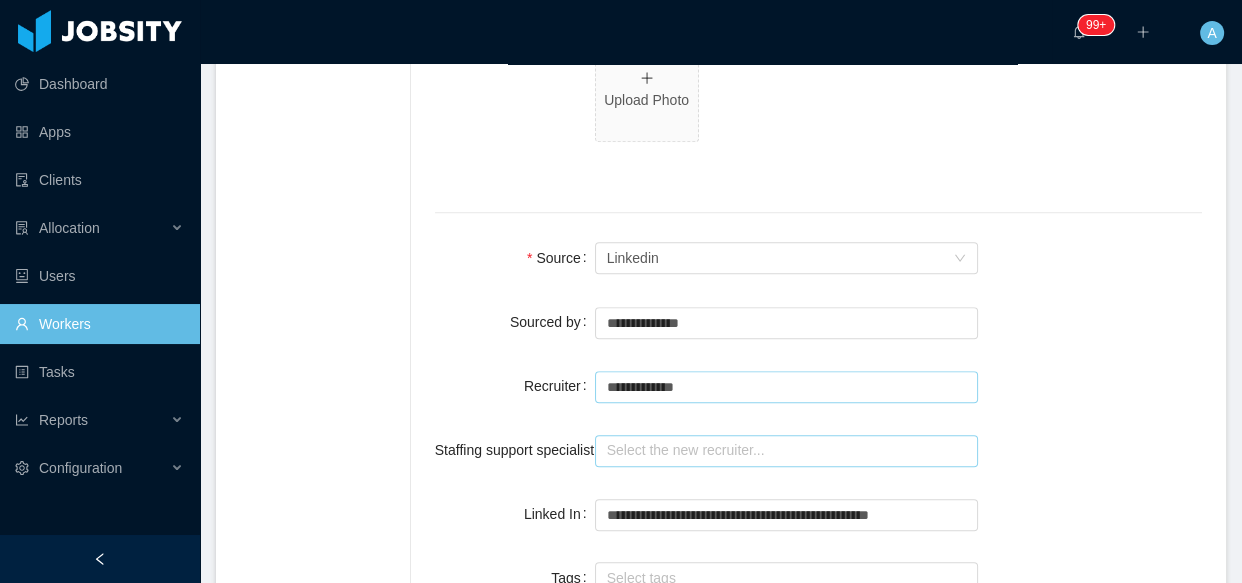 type on "**********" 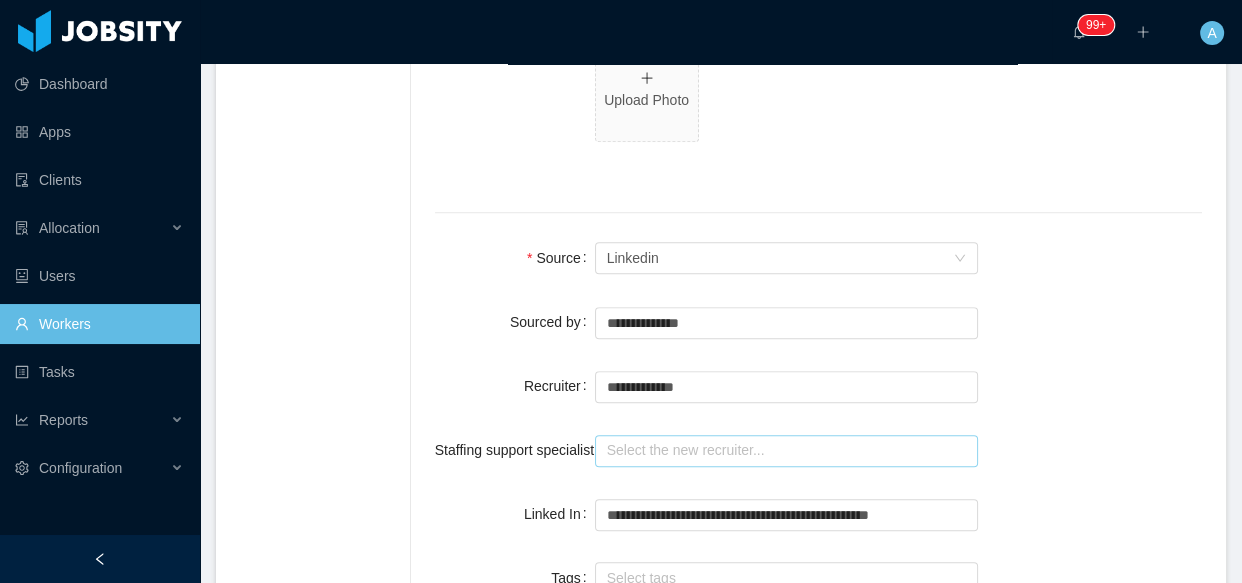 click at bounding box center (787, 451) 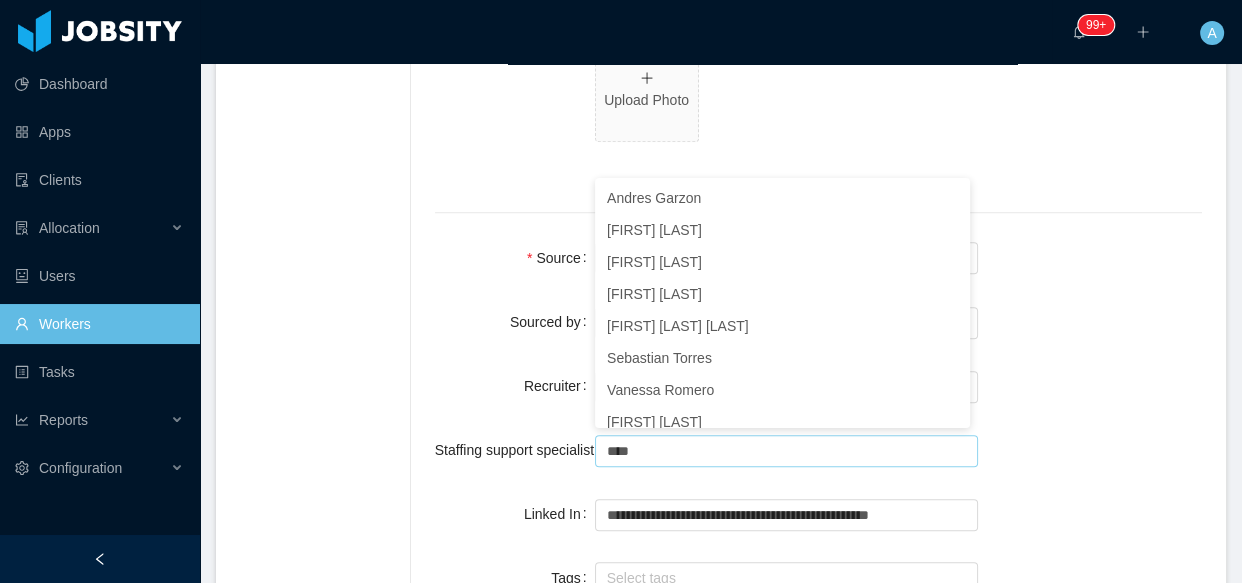 scroll, scrollTop: 10, scrollLeft: 0, axis: vertical 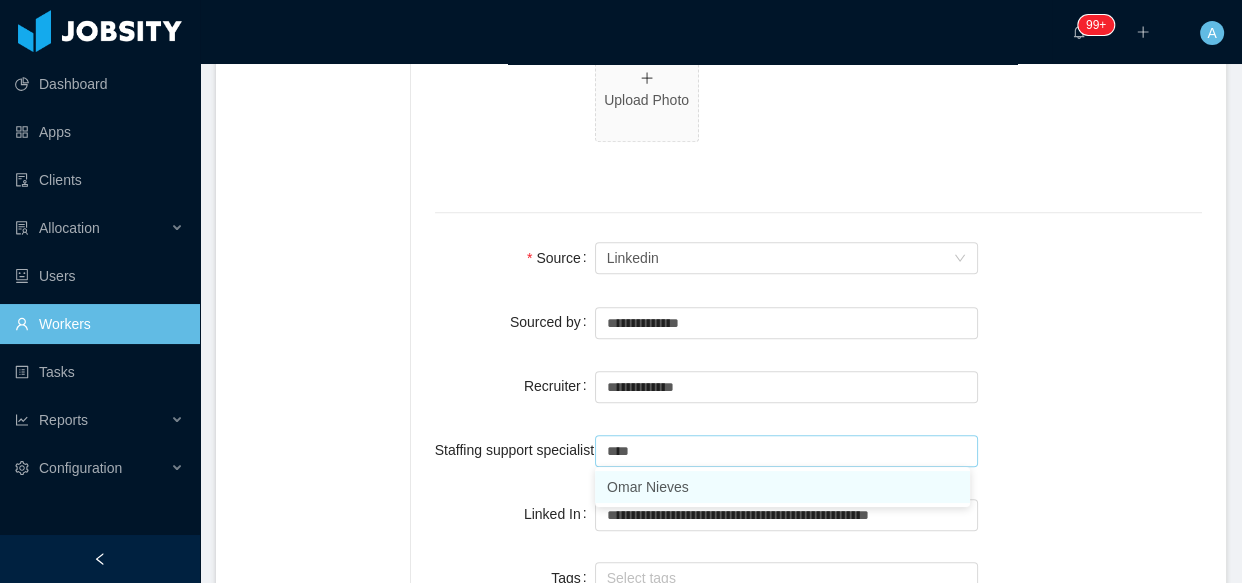 drag, startPoint x: 657, startPoint y: 487, endPoint x: 1092, endPoint y: 463, distance: 435.66156 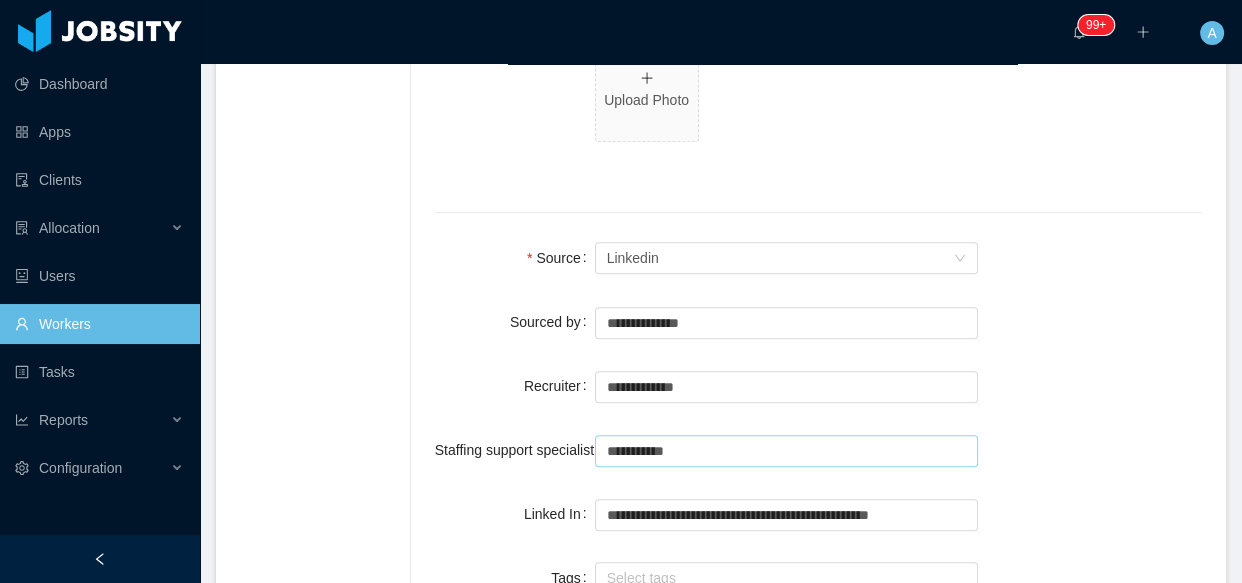 type on "**********" 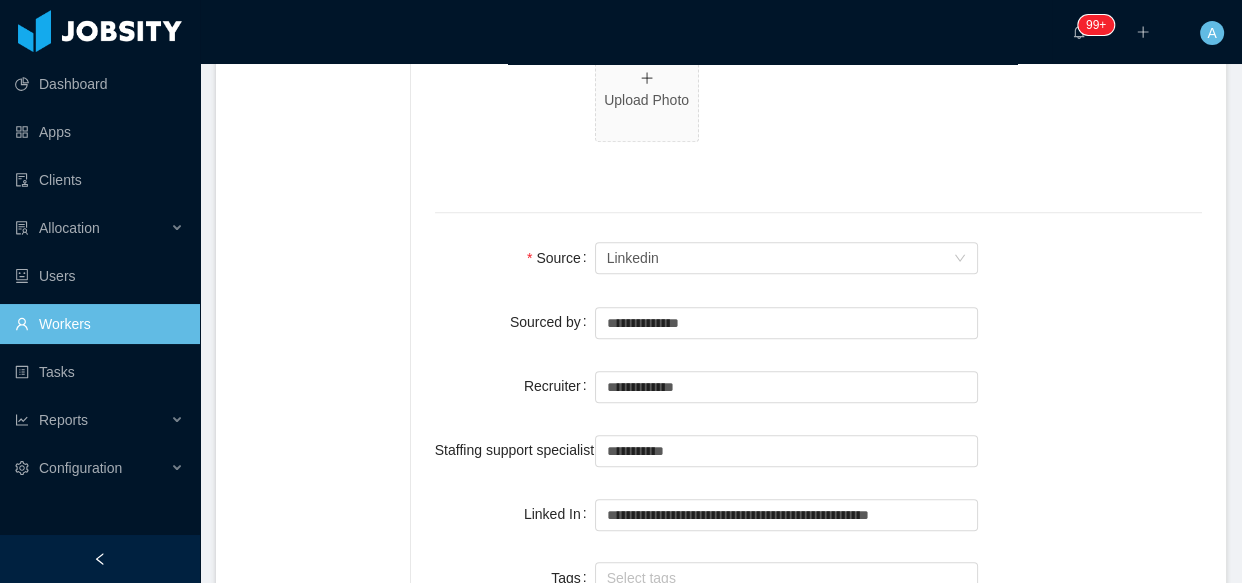 drag, startPoint x: 1097, startPoint y: 439, endPoint x: 1088, endPoint y: 425, distance: 16.643316 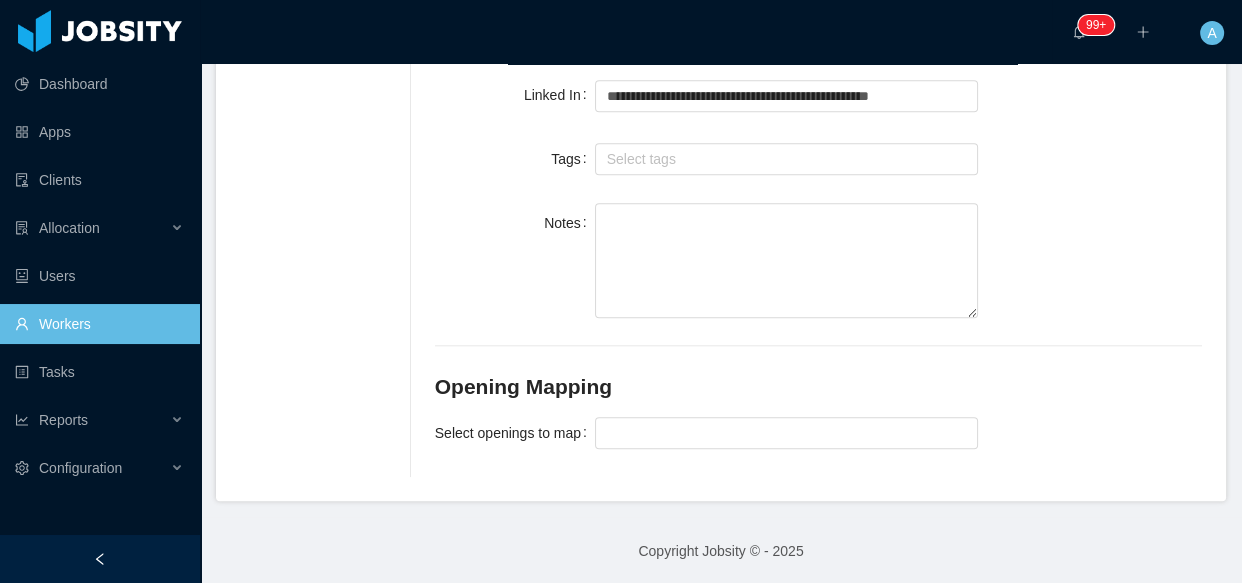 scroll, scrollTop: 1783, scrollLeft: 0, axis: vertical 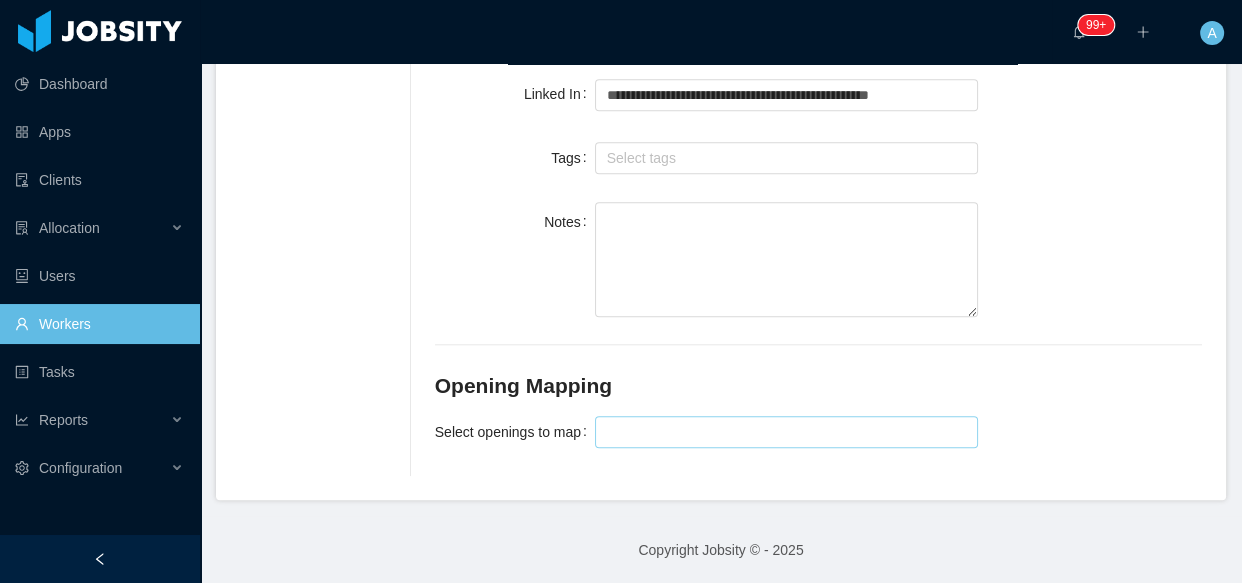 click at bounding box center (784, 432) 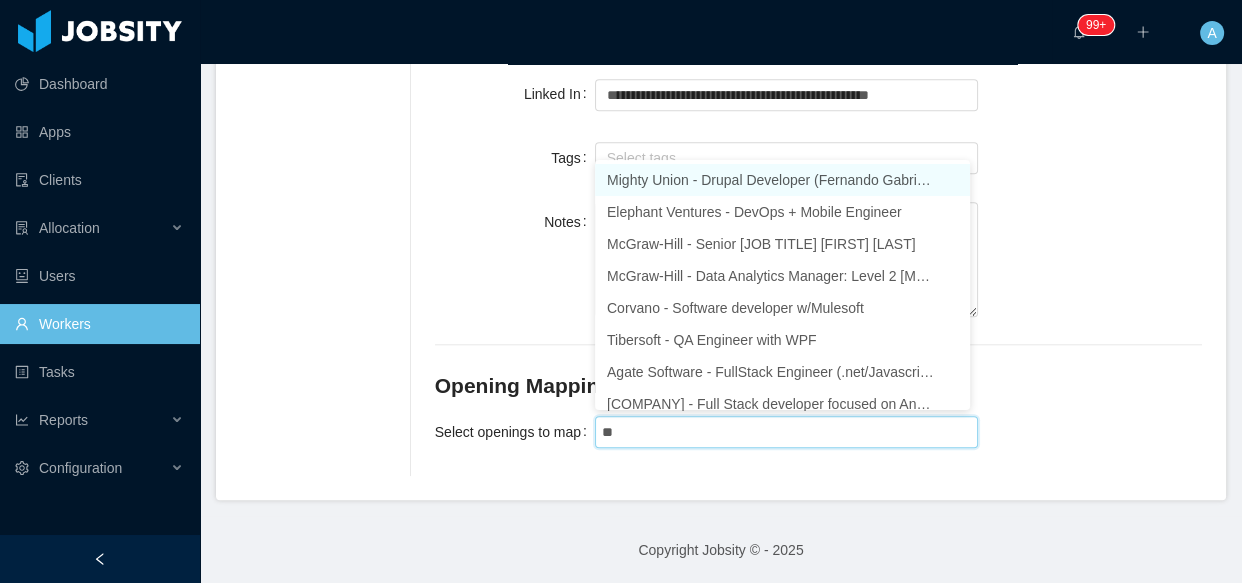 type on "***" 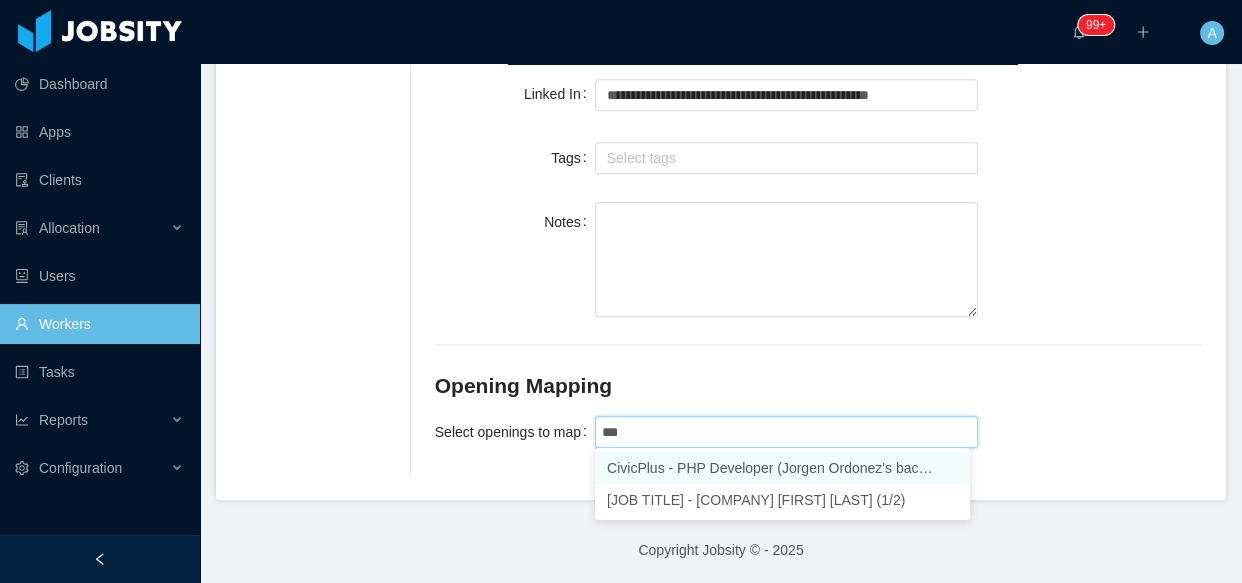 drag, startPoint x: 797, startPoint y: 470, endPoint x: 728, endPoint y: 436, distance: 76.922035 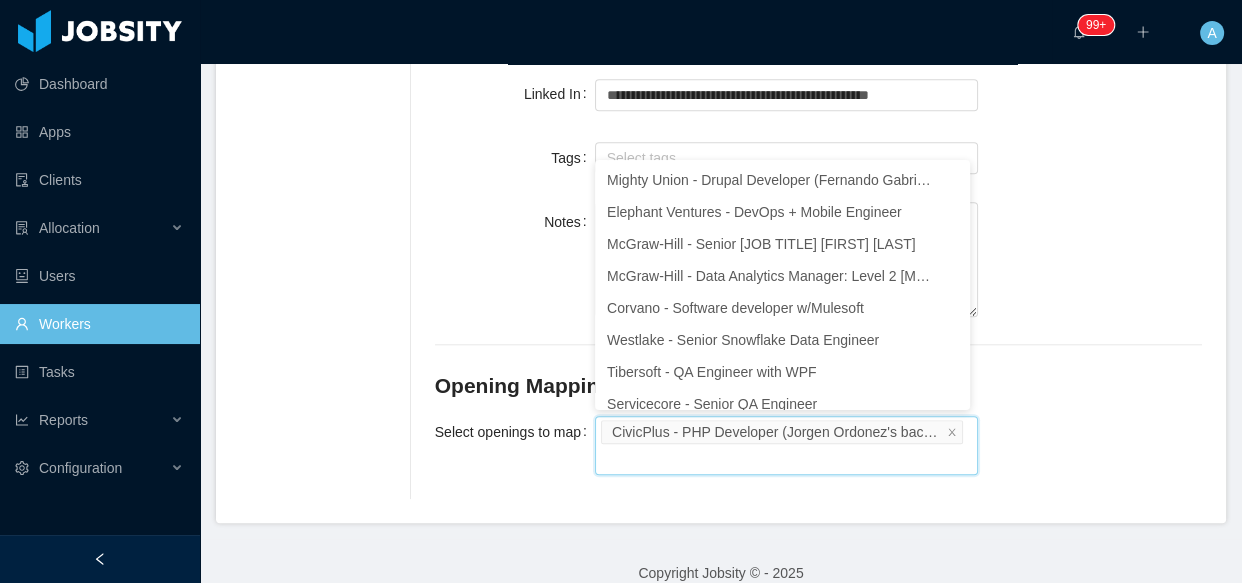 scroll, scrollTop: 10, scrollLeft: 0, axis: vertical 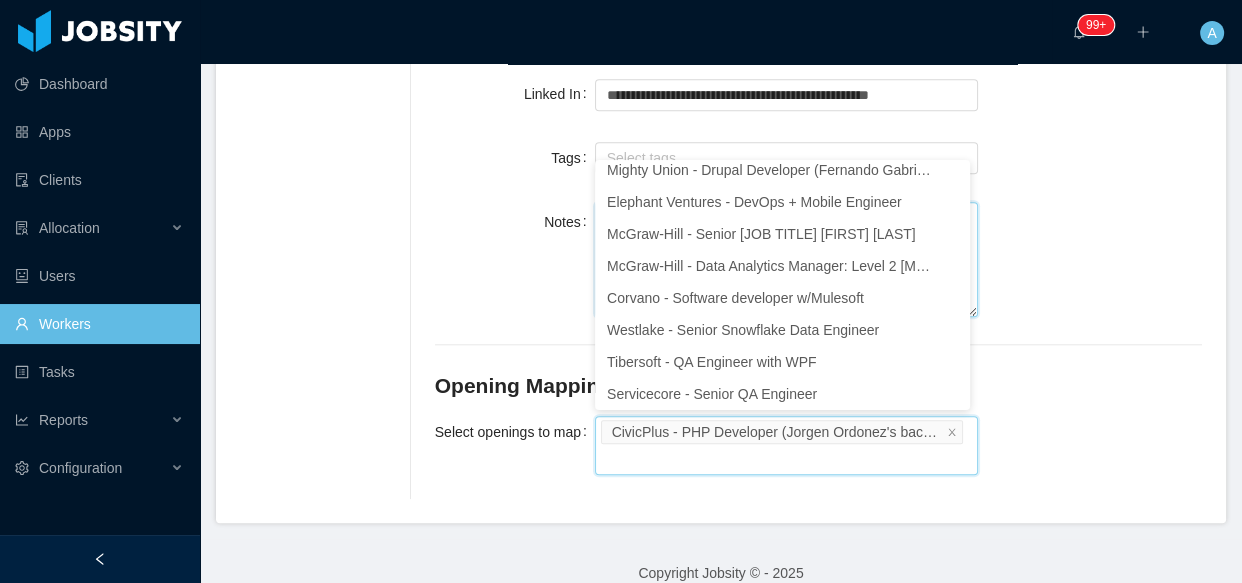 click on "**********" at bounding box center (721, -531) 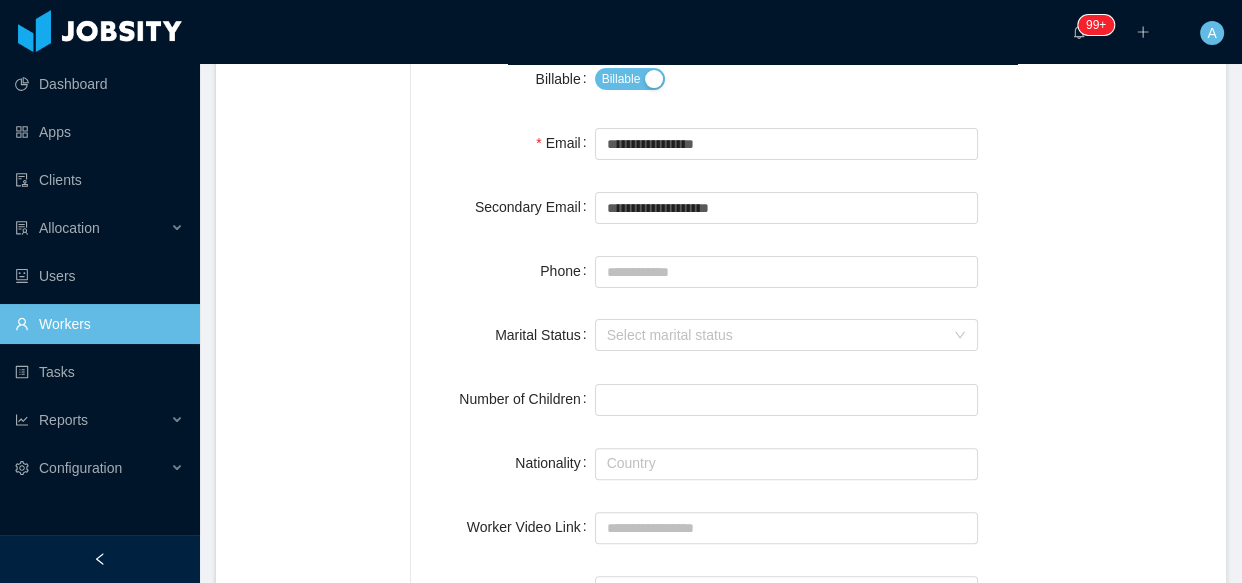 scroll, scrollTop: 0, scrollLeft: 0, axis: both 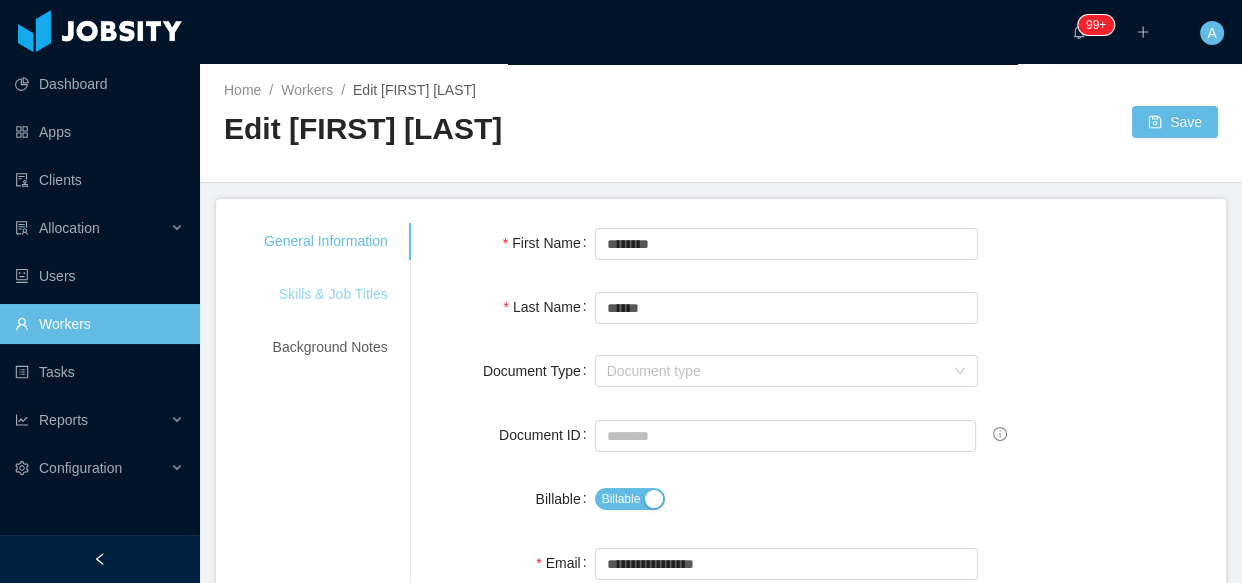 click on "Skills & Job Titles" at bounding box center (326, 294) 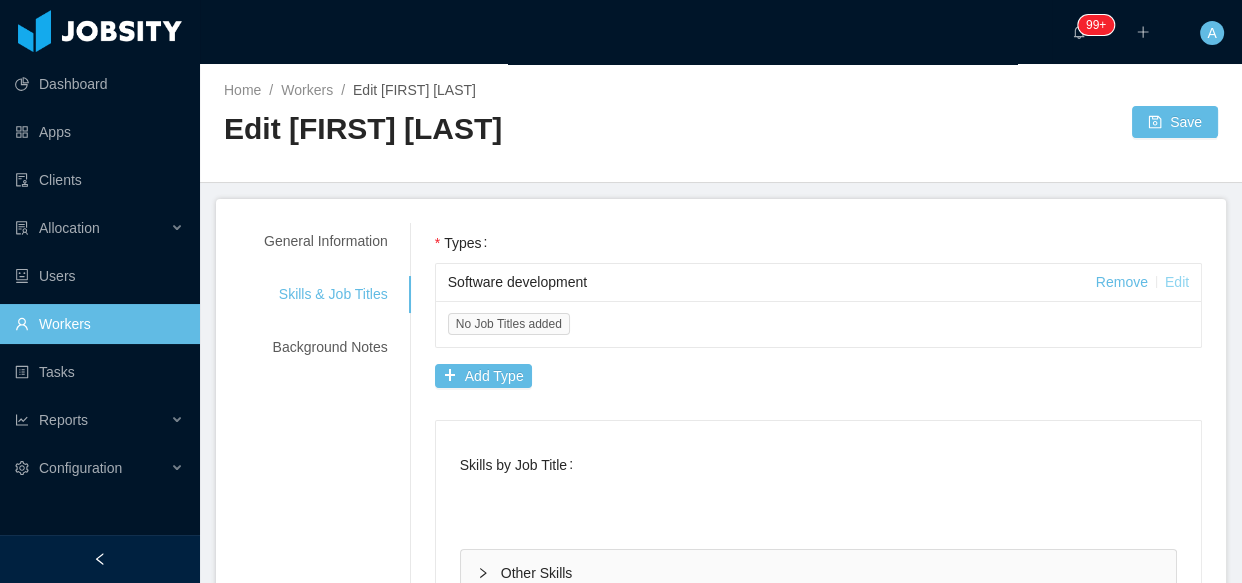 click on "Edit" at bounding box center [1177, 282] 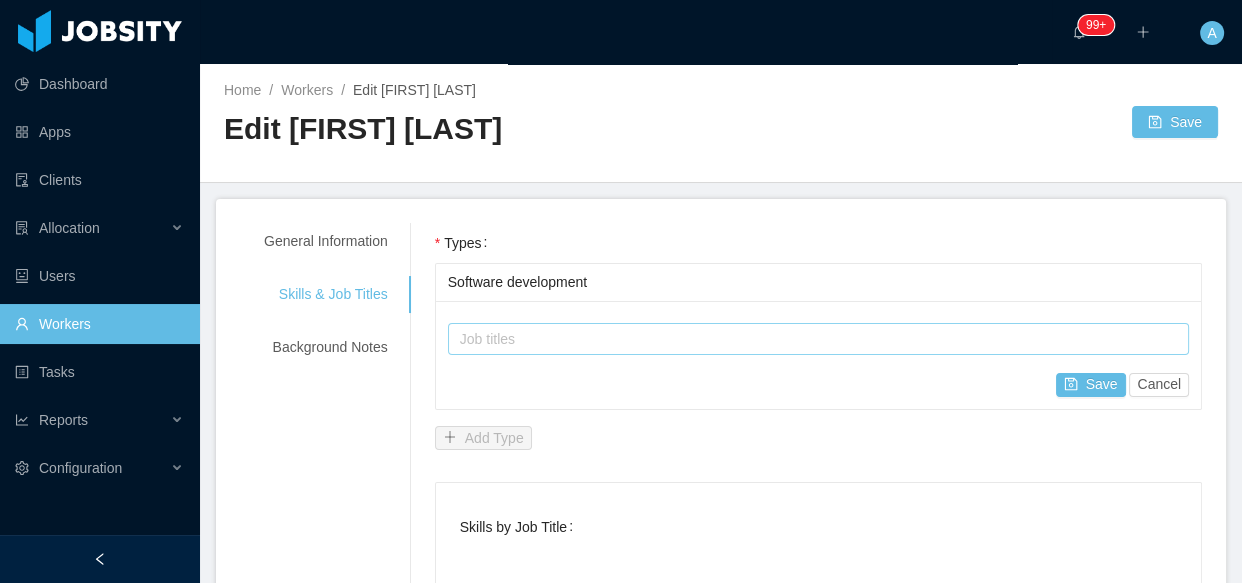 click on "Job titles" at bounding box center (814, 339) 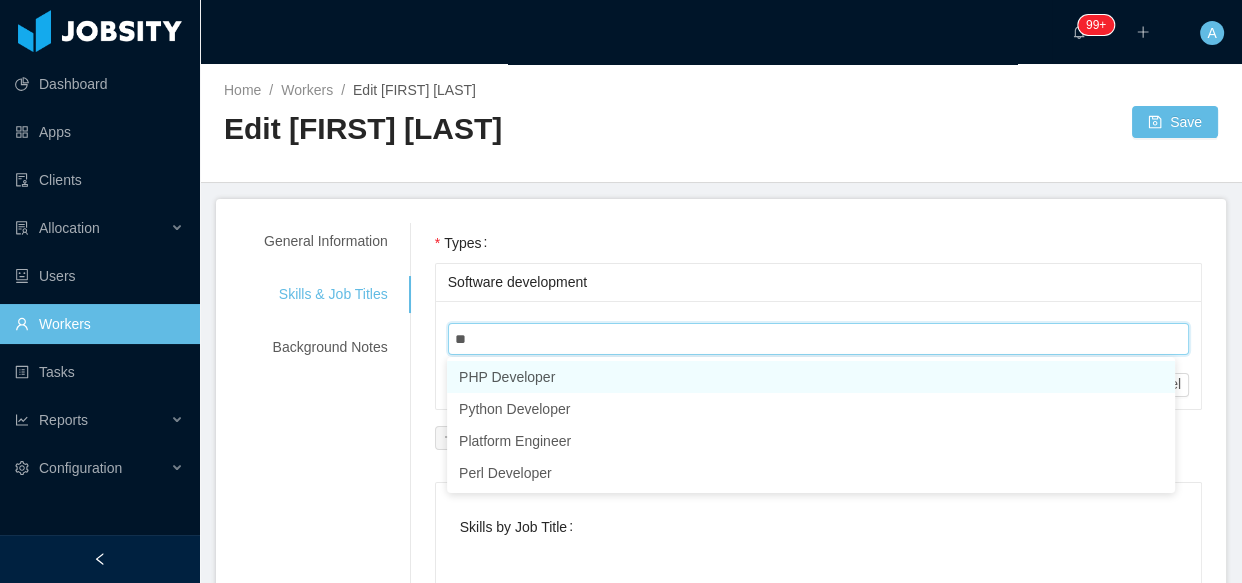 type on "***" 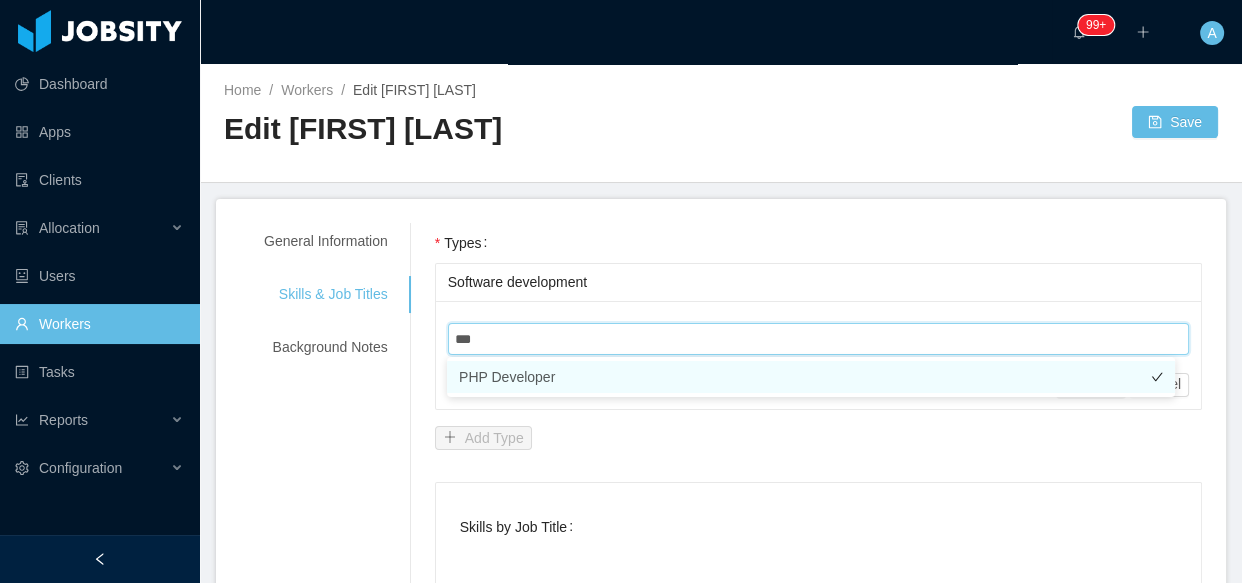 click on "PHP Developer" at bounding box center (811, 377) 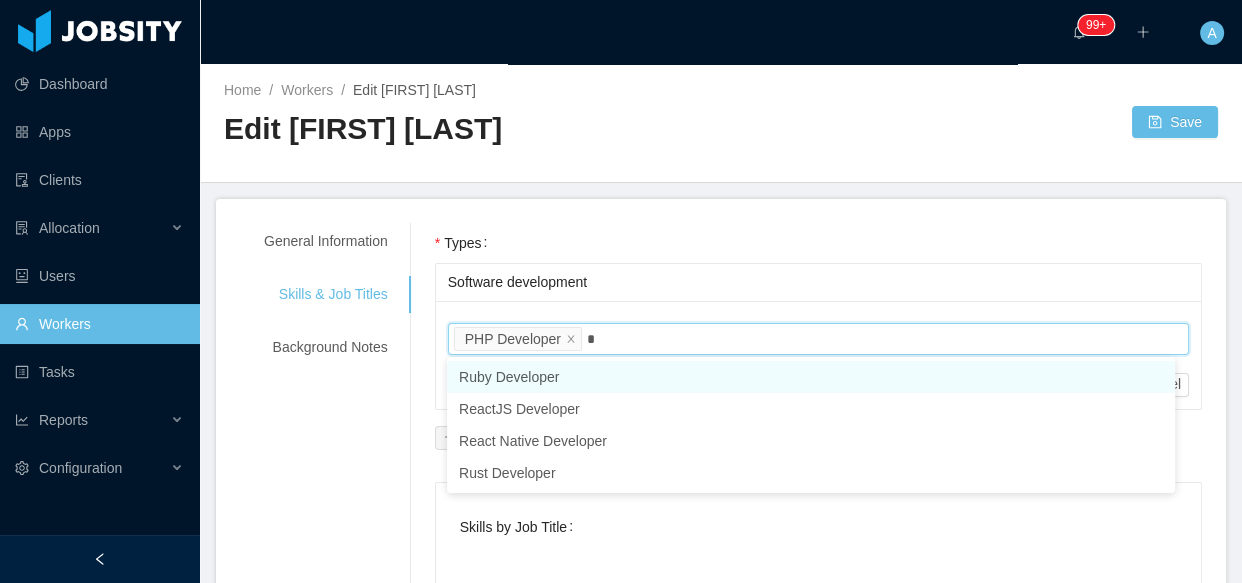 type on "**" 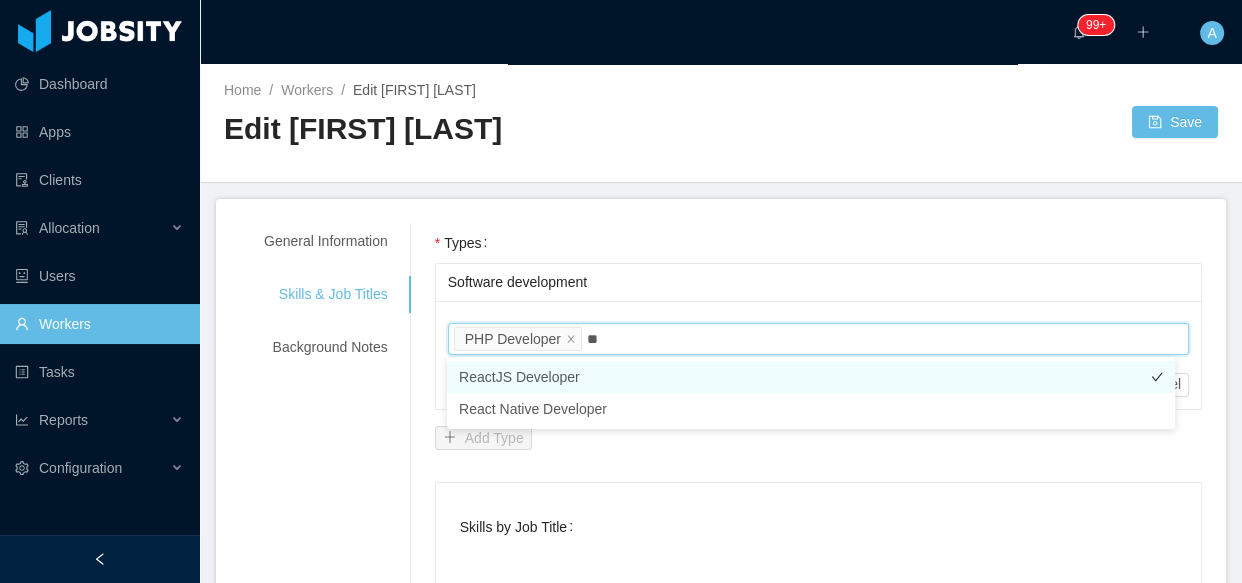 click on "ReactJS Developer" at bounding box center [811, 377] 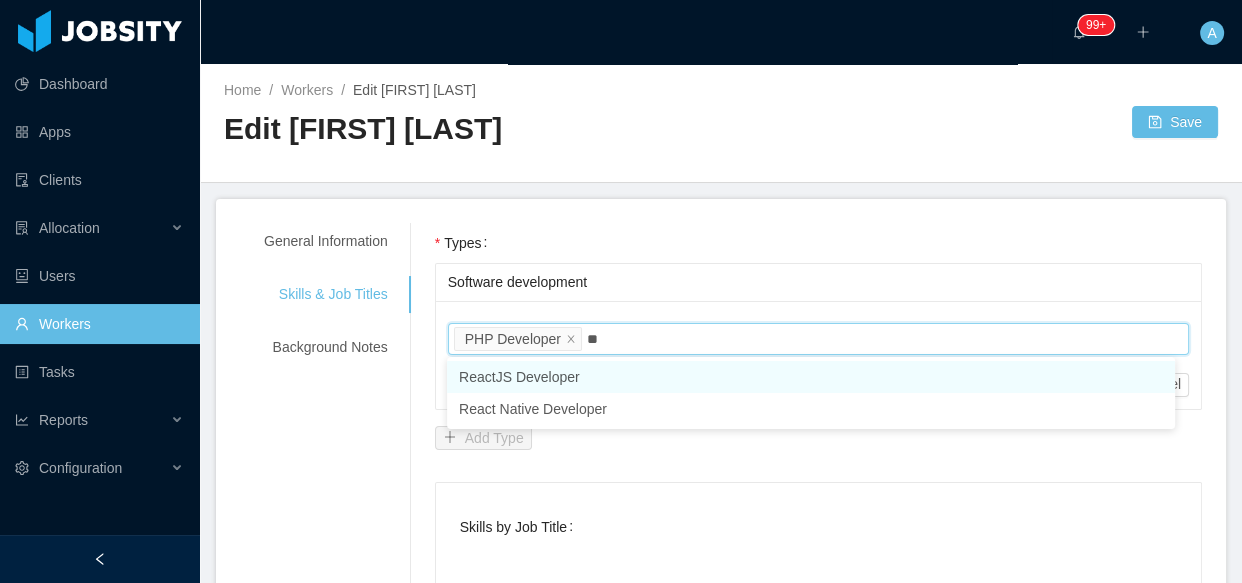 type 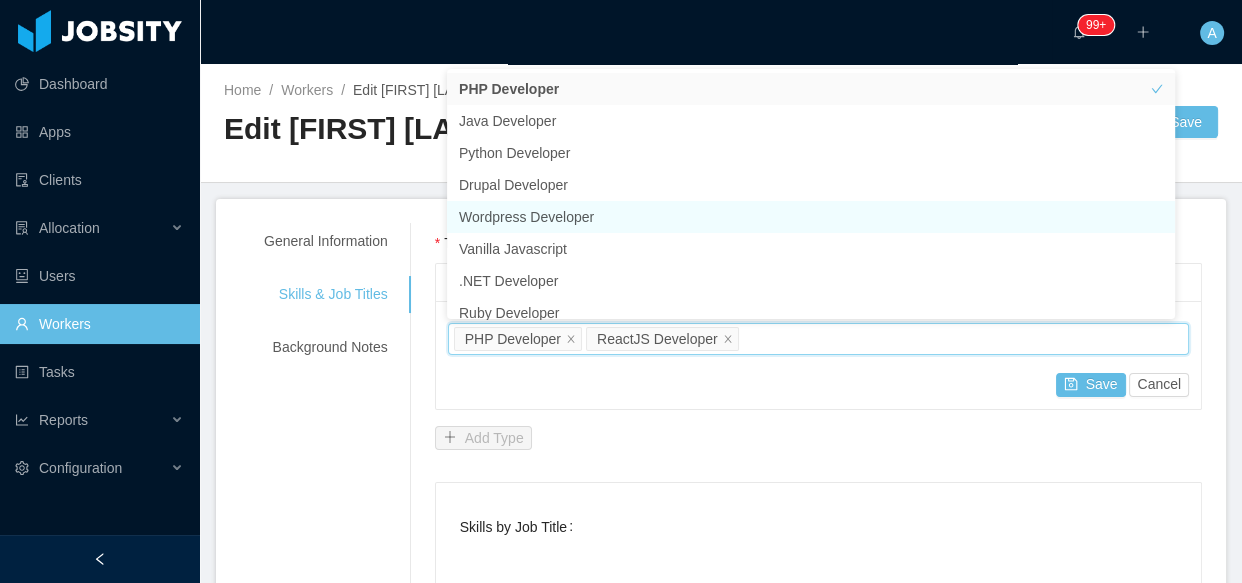 scroll, scrollTop: 10, scrollLeft: 0, axis: vertical 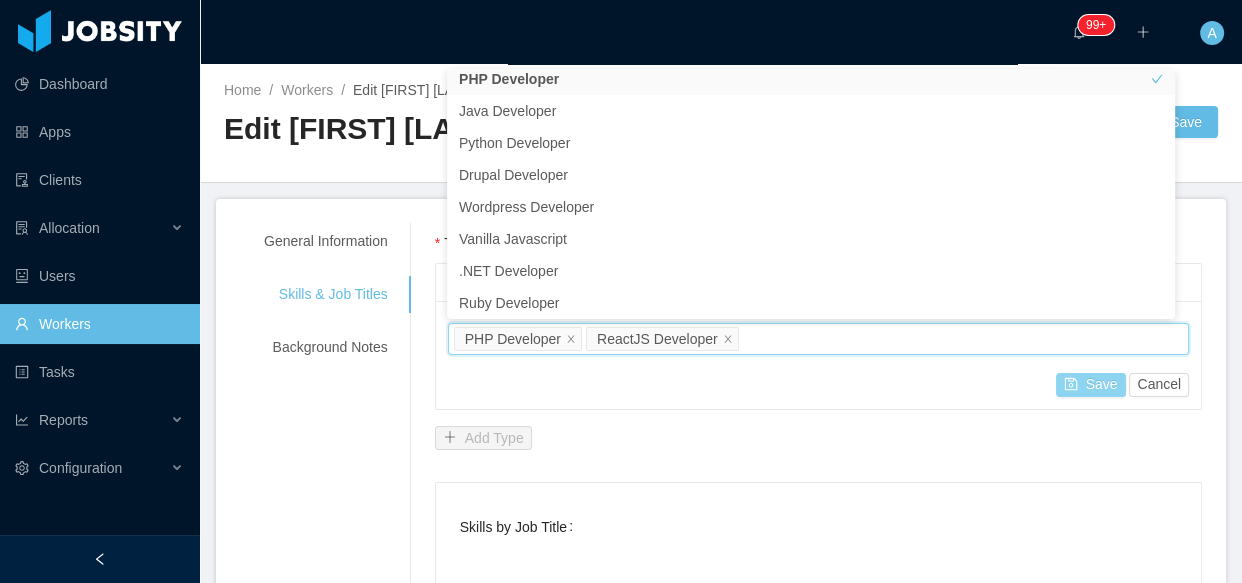 click on "Save" at bounding box center [1091, 385] 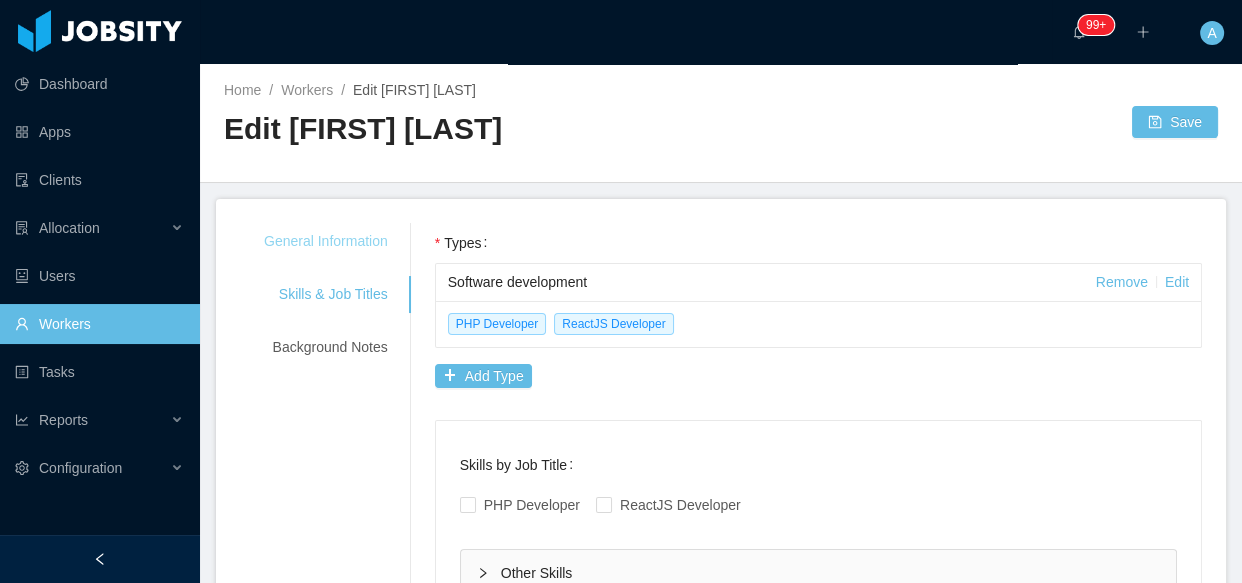 click on "General Information" at bounding box center [326, 241] 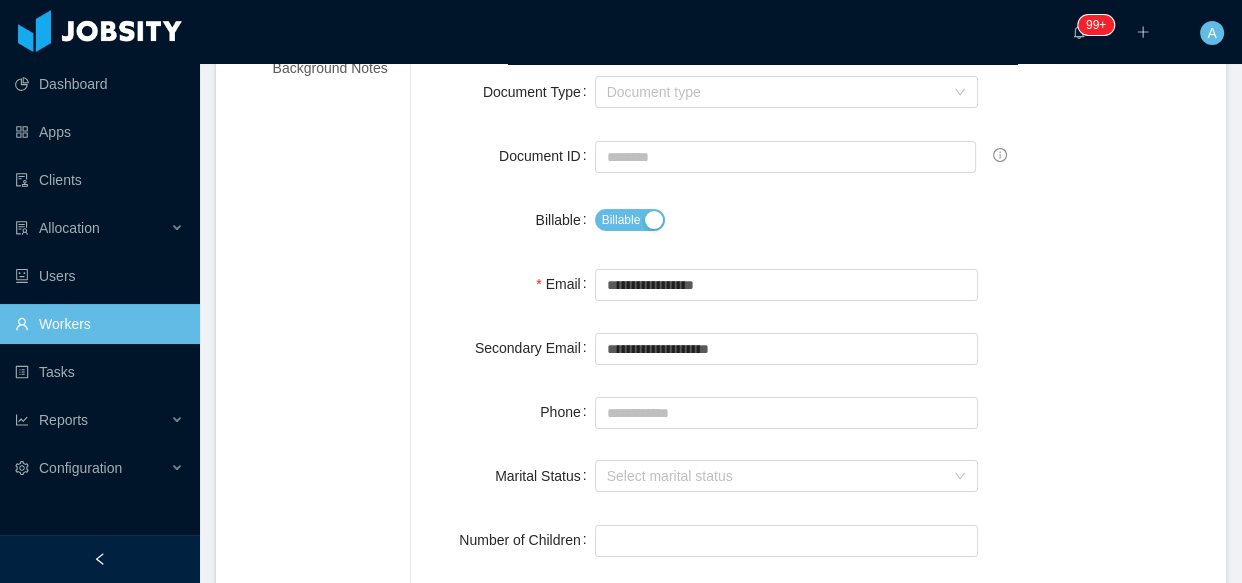 scroll, scrollTop: 0, scrollLeft: 0, axis: both 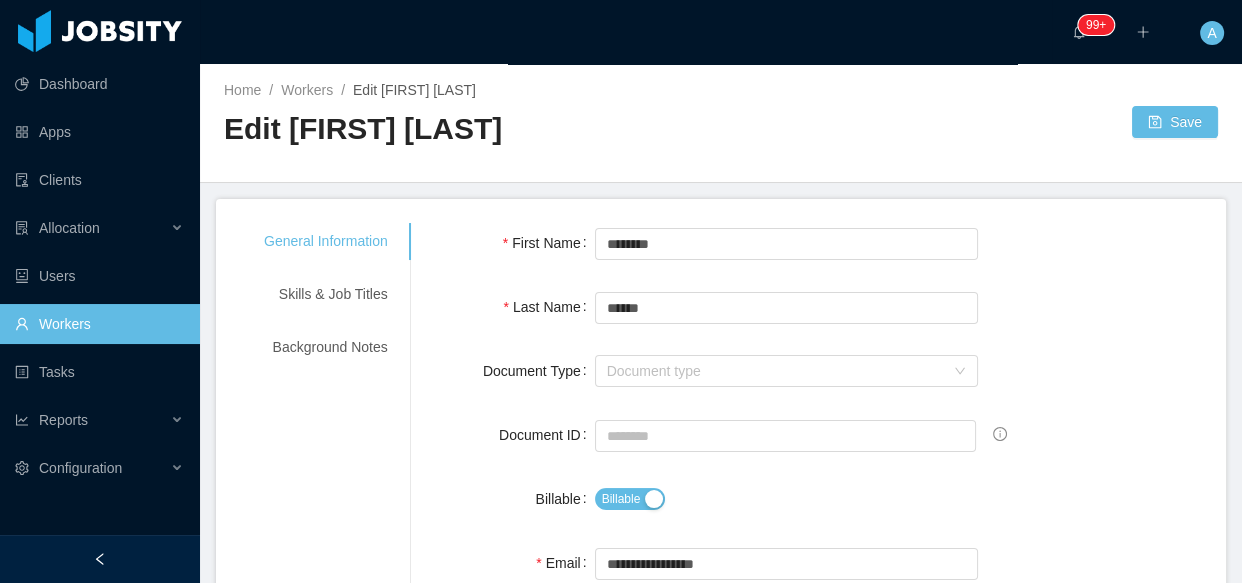 drag, startPoint x: 1153, startPoint y: 140, endPoint x: 1153, endPoint y: 124, distance: 16 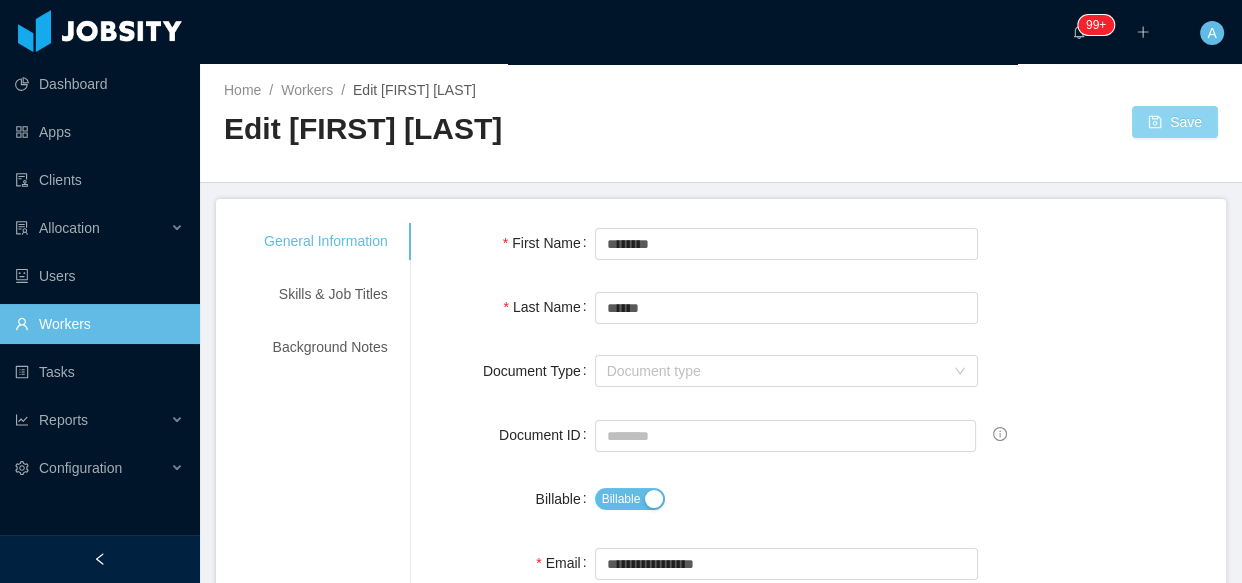 click on "Home / Workers / Edit Bernardo Muscio / Edit Bernardo Muscio Save" at bounding box center (721, 123) 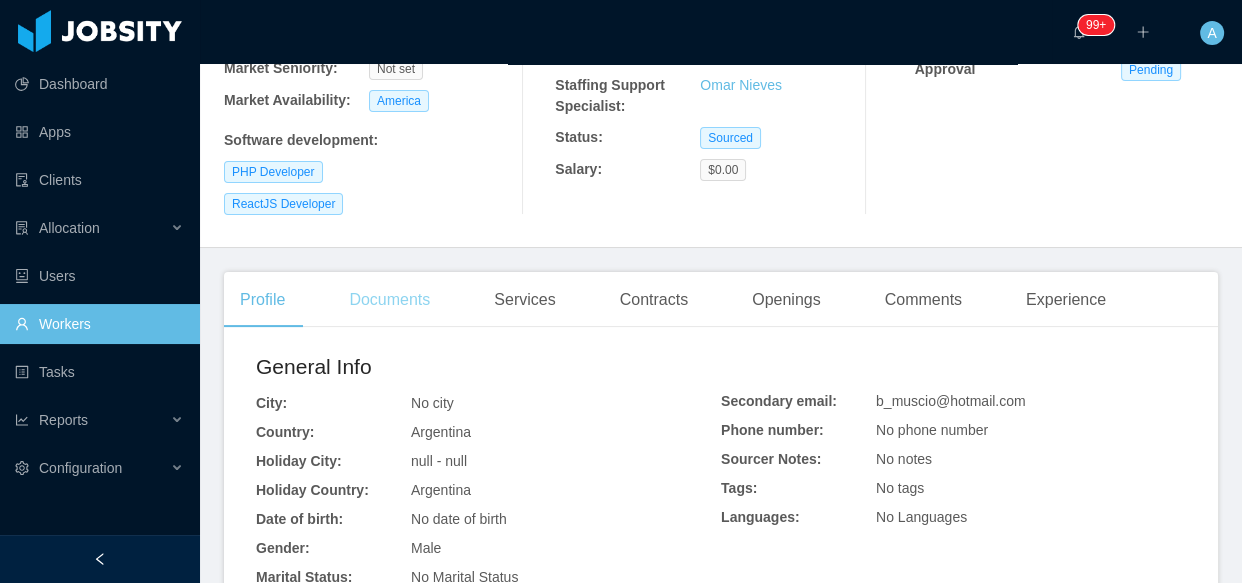 click on "Documents" at bounding box center (389, 300) 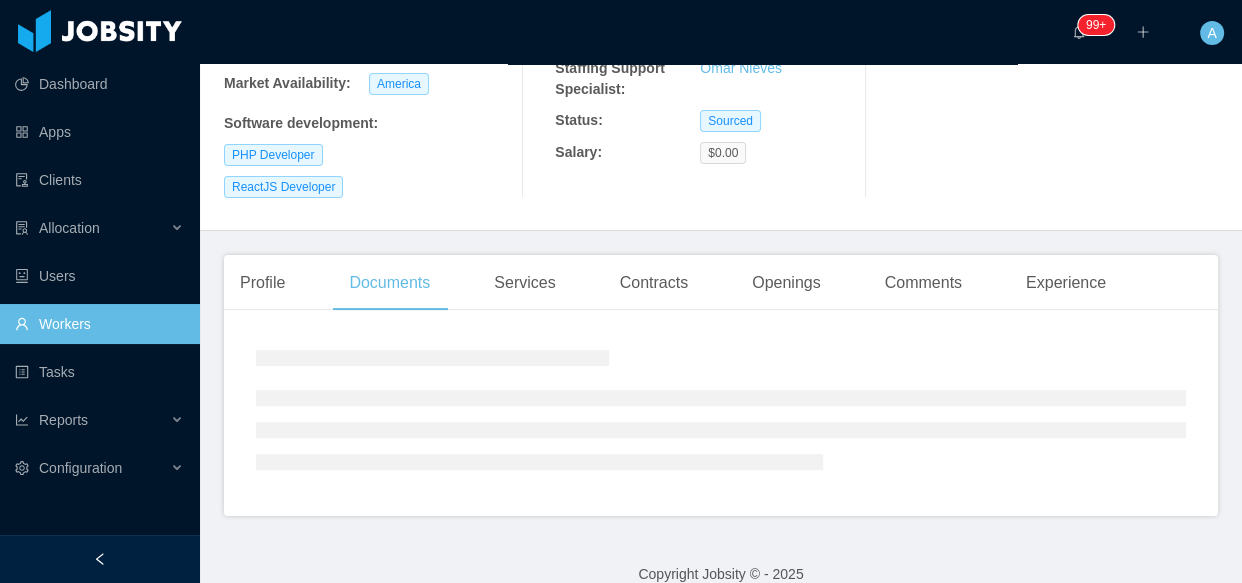 scroll, scrollTop: 319, scrollLeft: 0, axis: vertical 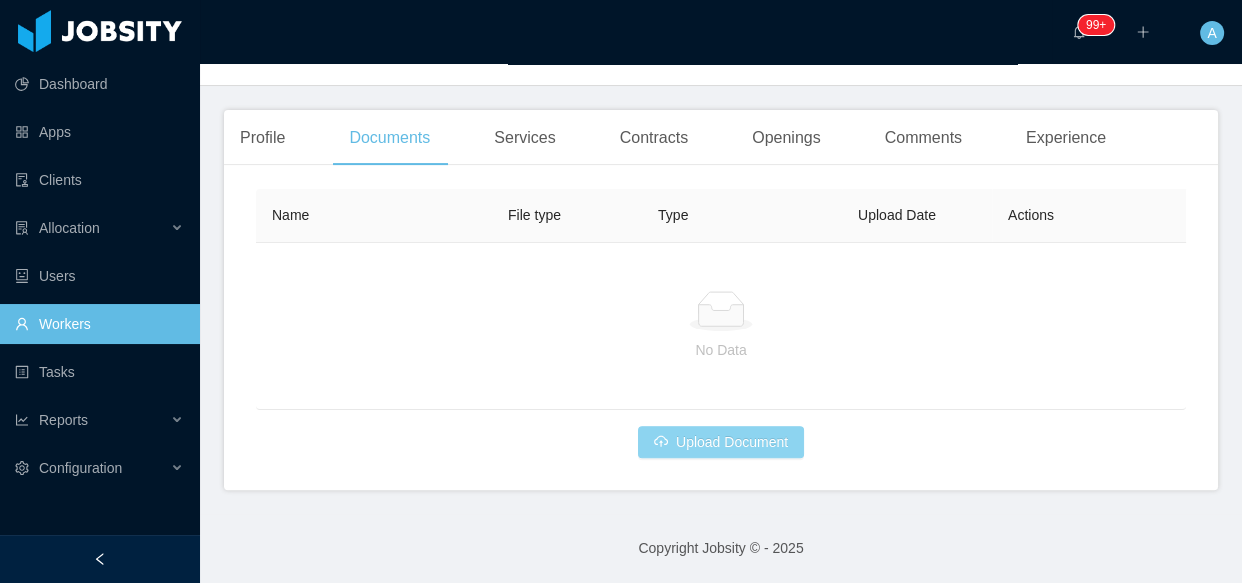 click on "Upload Document" at bounding box center [721, 442] 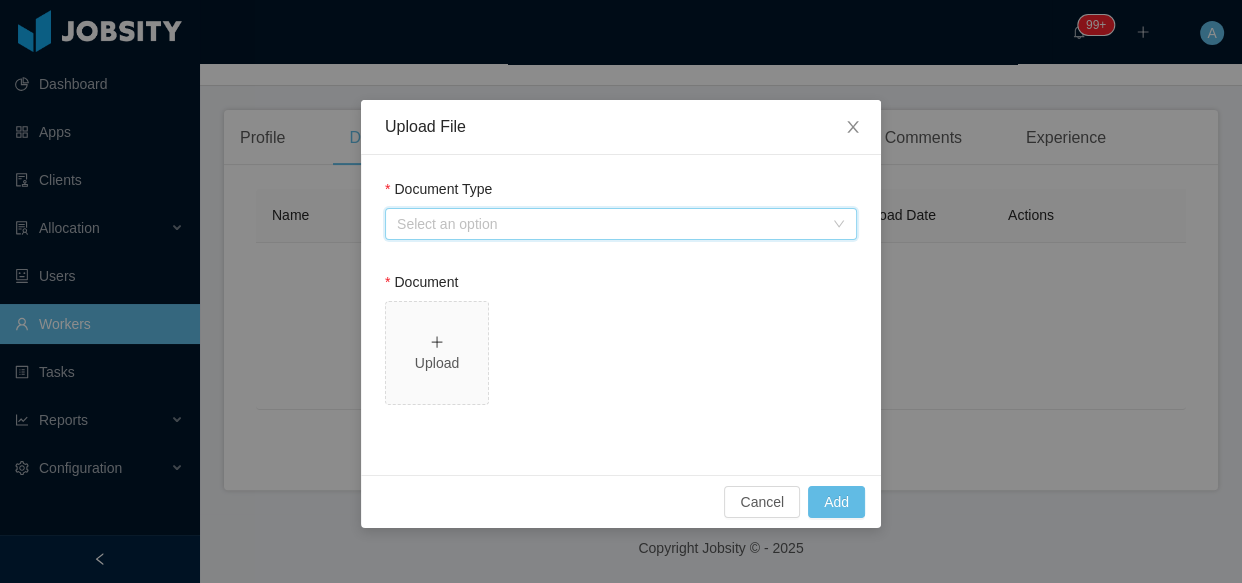click on "Select an option" at bounding box center (614, 224) 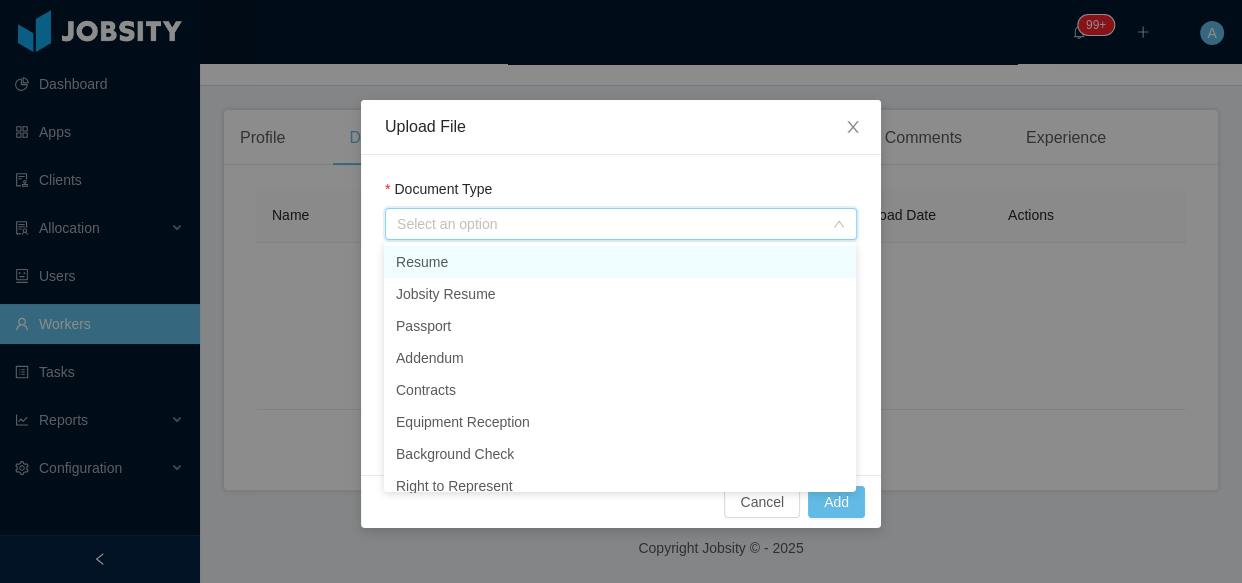click on "Resume" at bounding box center (620, 262) 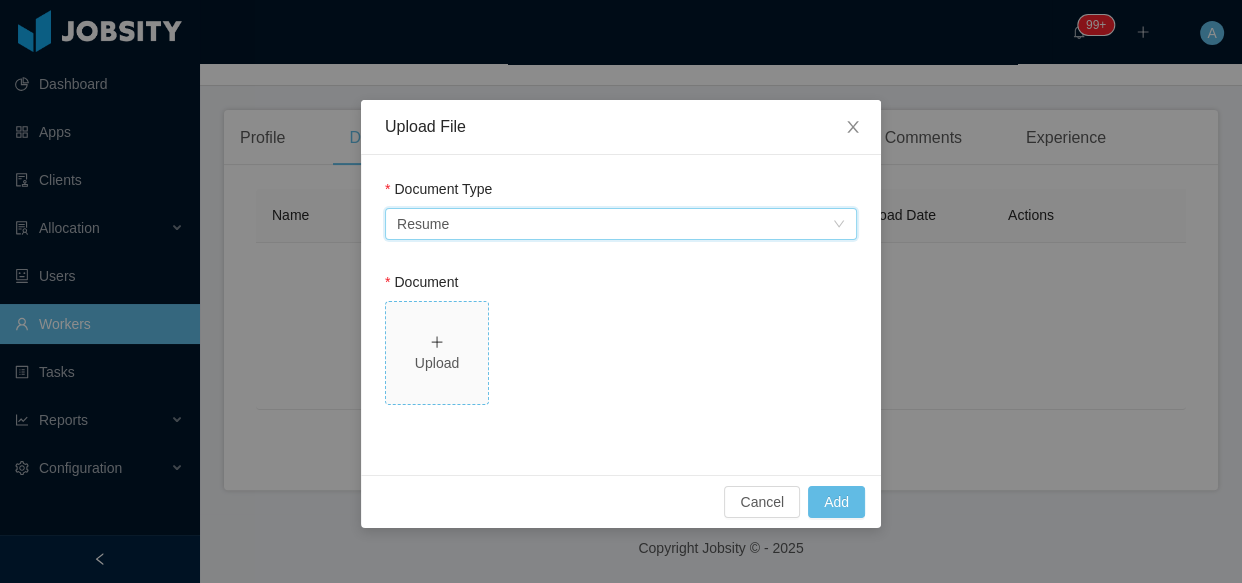 click 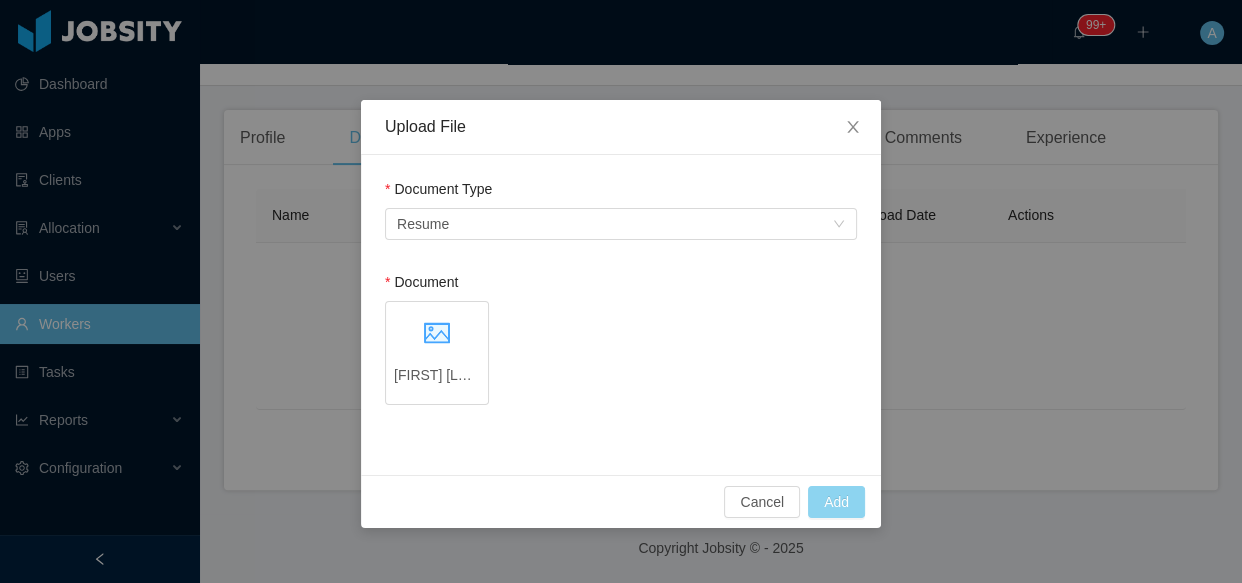click on "Add" at bounding box center (836, 502) 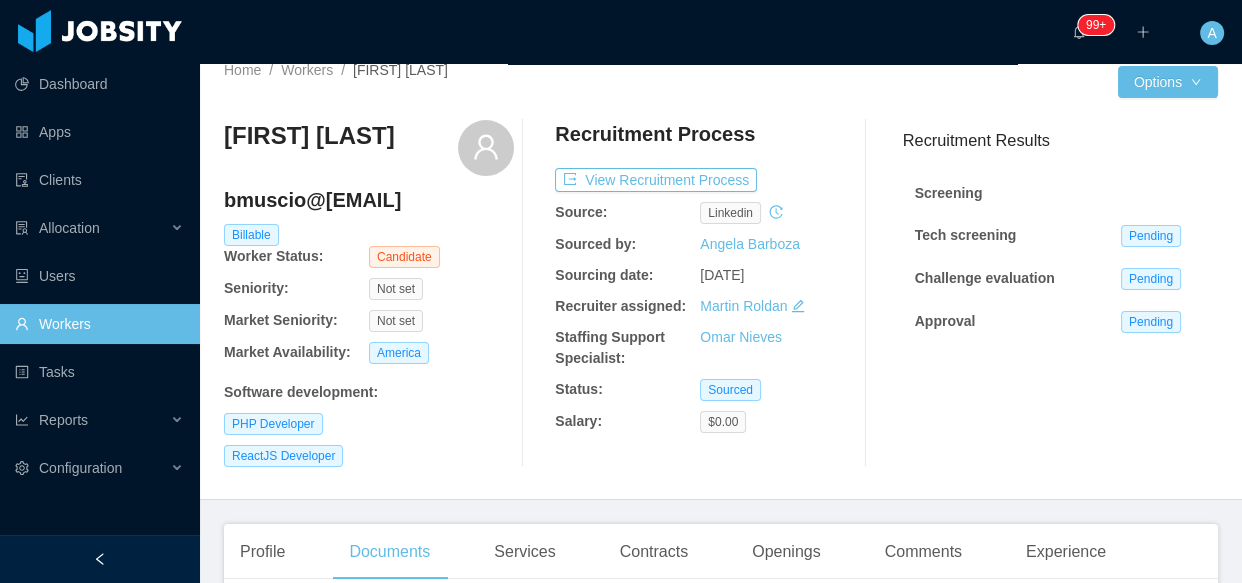 scroll, scrollTop: 0, scrollLeft: 0, axis: both 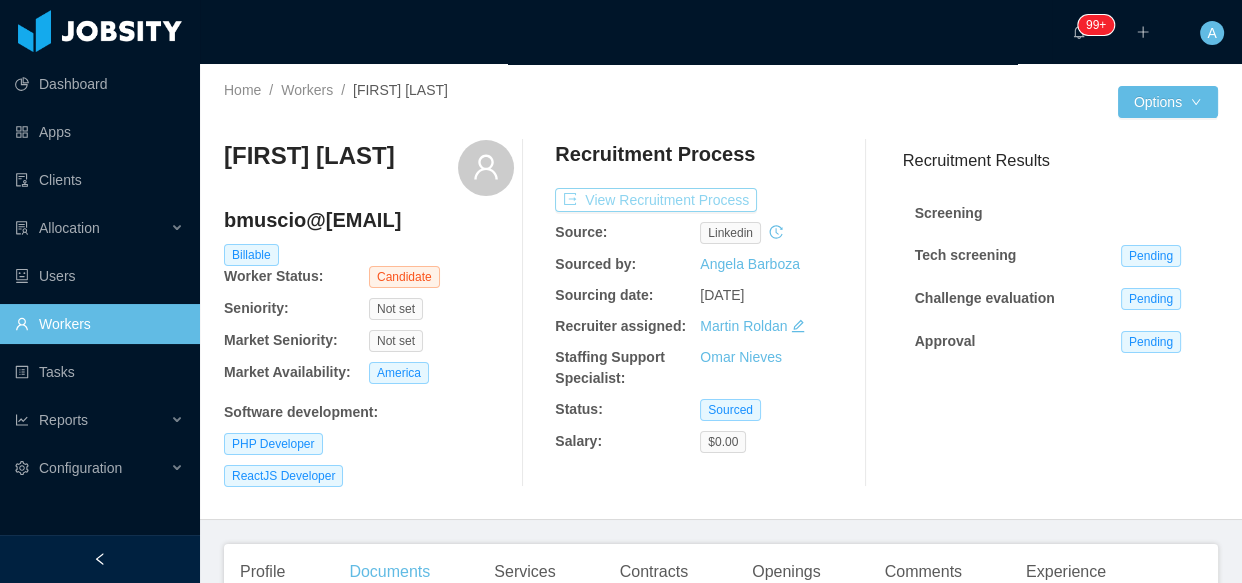 click on "View Recruitment Process" at bounding box center [656, 200] 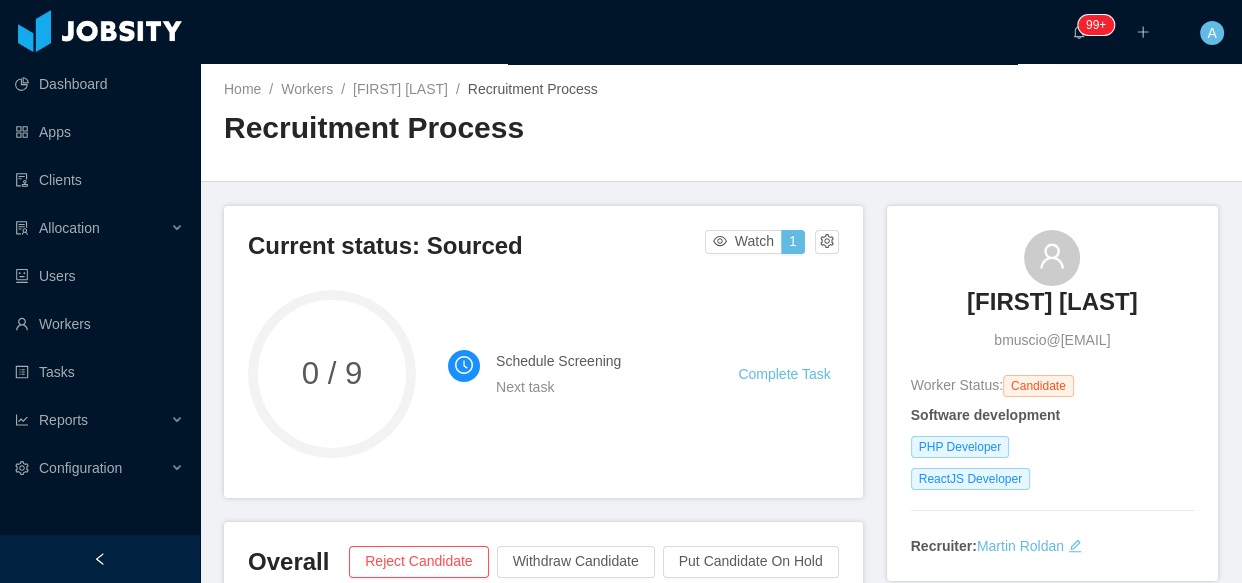 scroll, scrollTop: 0, scrollLeft: 0, axis: both 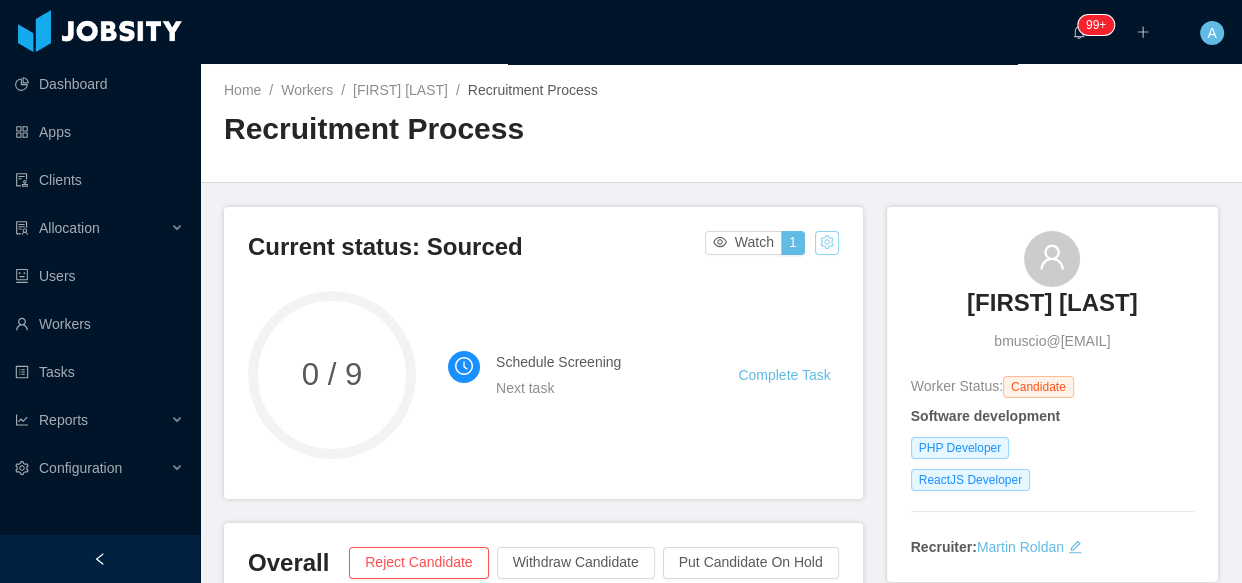click at bounding box center (827, 243) 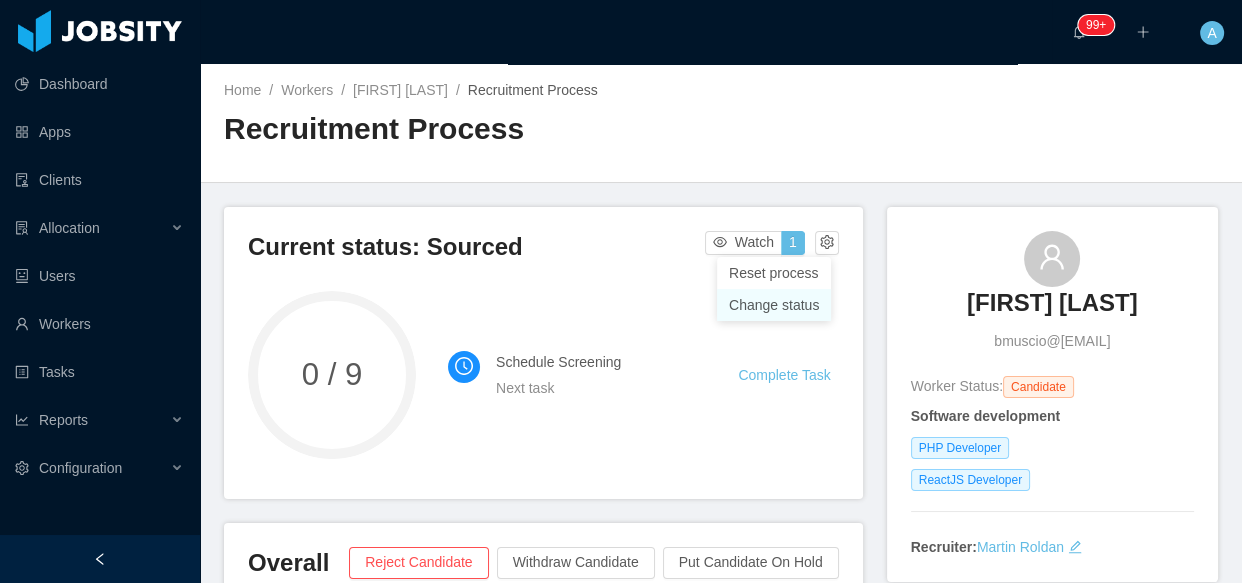 click on "Change status" at bounding box center [774, 305] 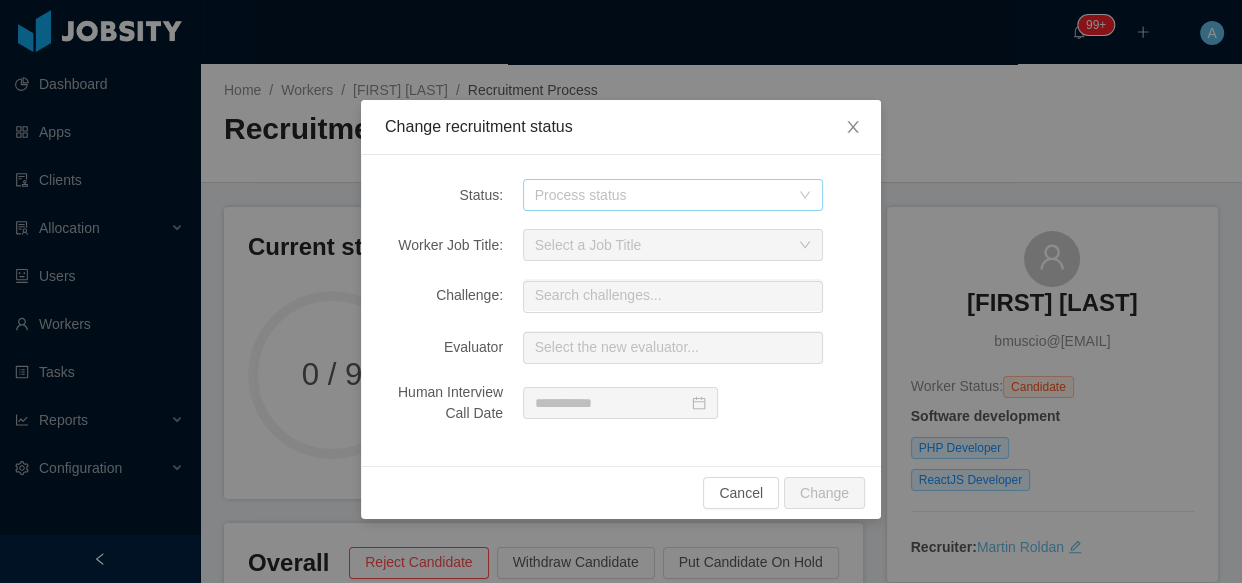 click on "Process status" at bounding box center [662, 195] 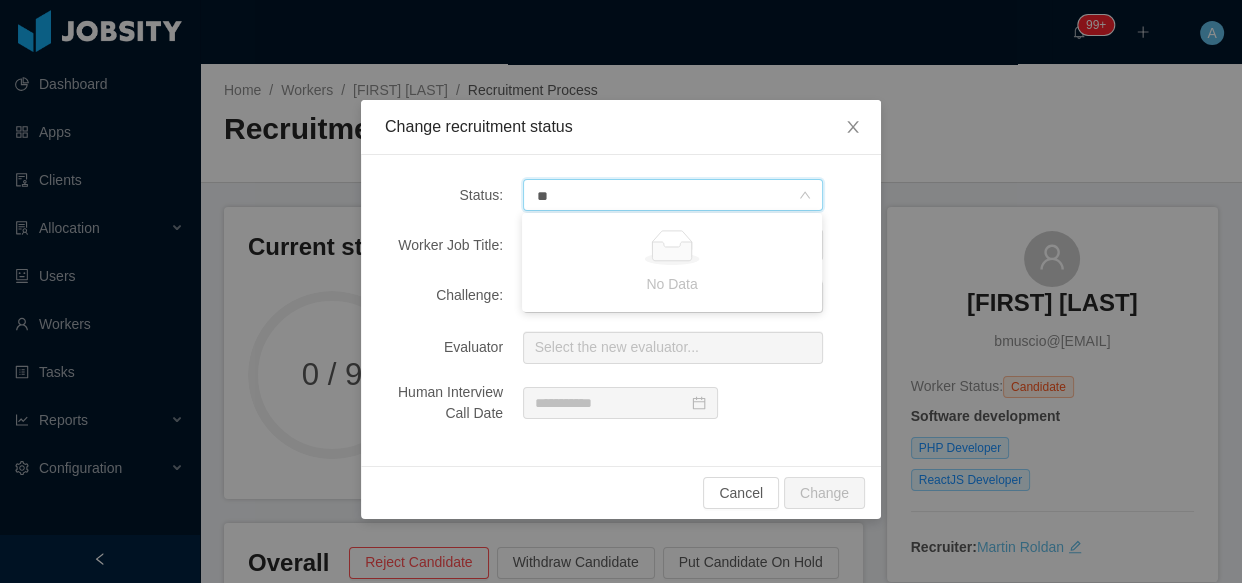 type on "*" 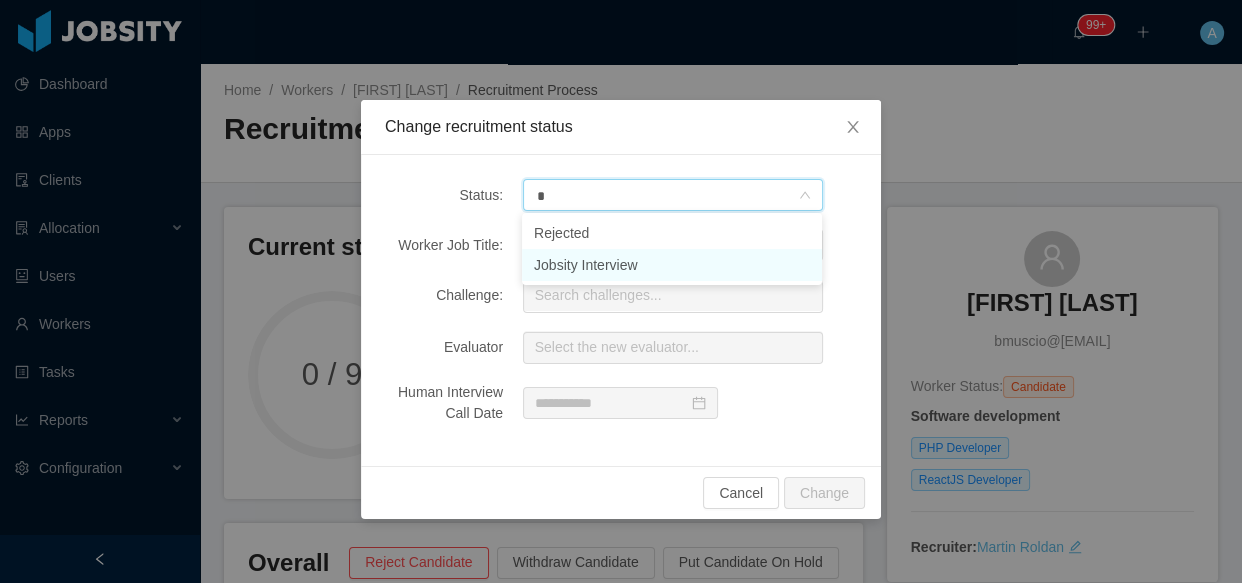 click on "Jobsity Interview" at bounding box center (672, 265) 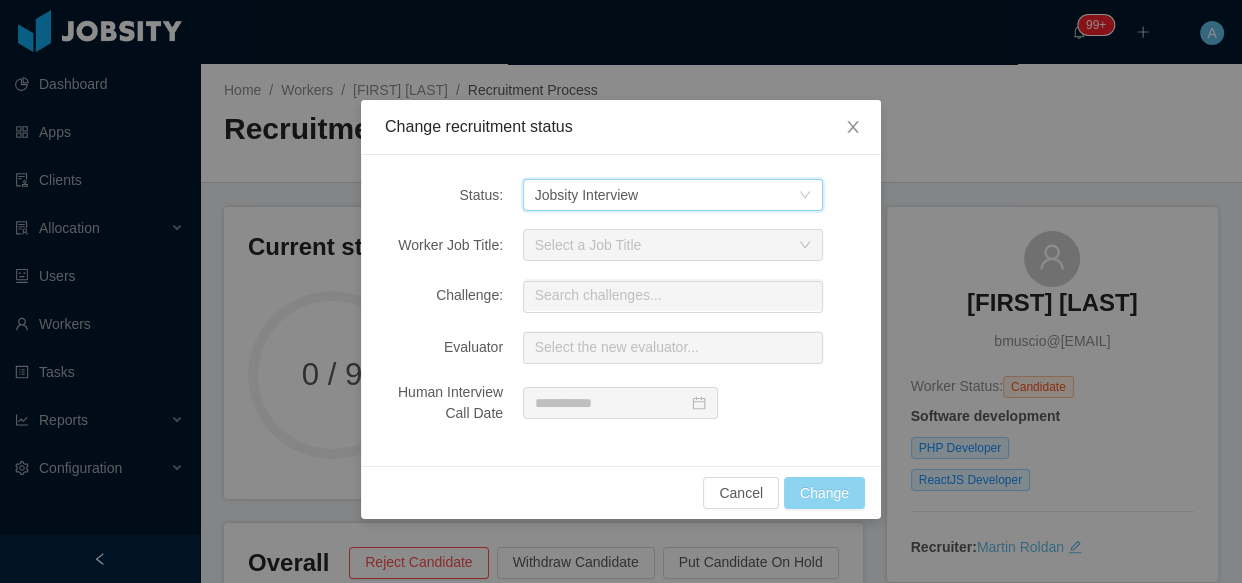 click on "Change" at bounding box center [824, 493] 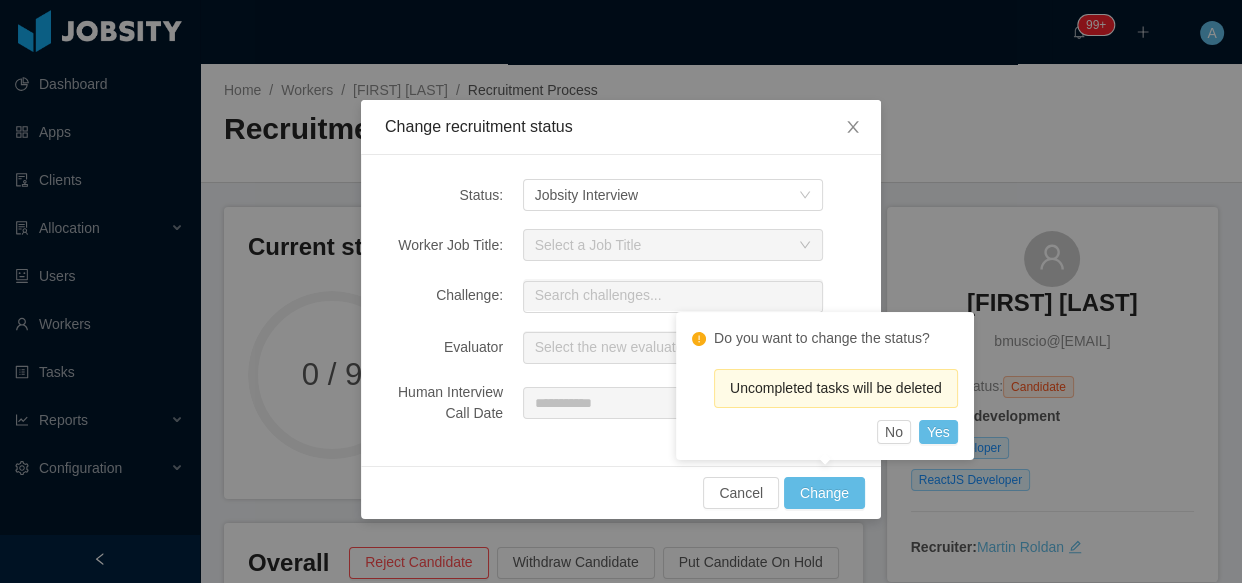 click on "Do you want to change the status? Uncompleted tasks will be deleted No Yes" at bounding box center [825, 386] 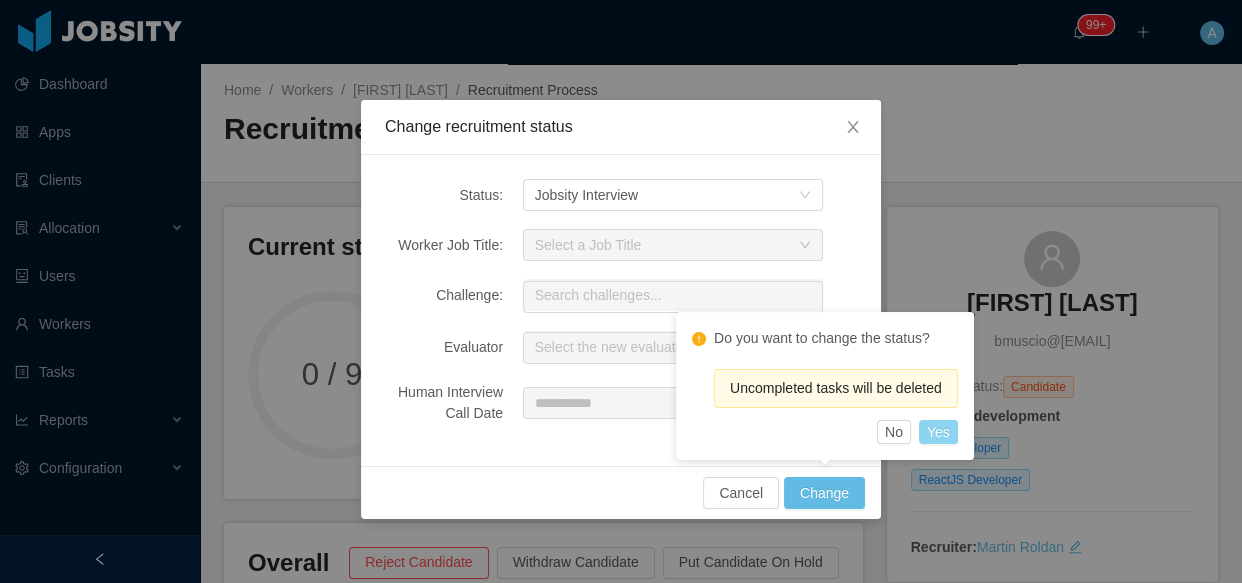 click on "Yes" at bounding box center [938, 432] 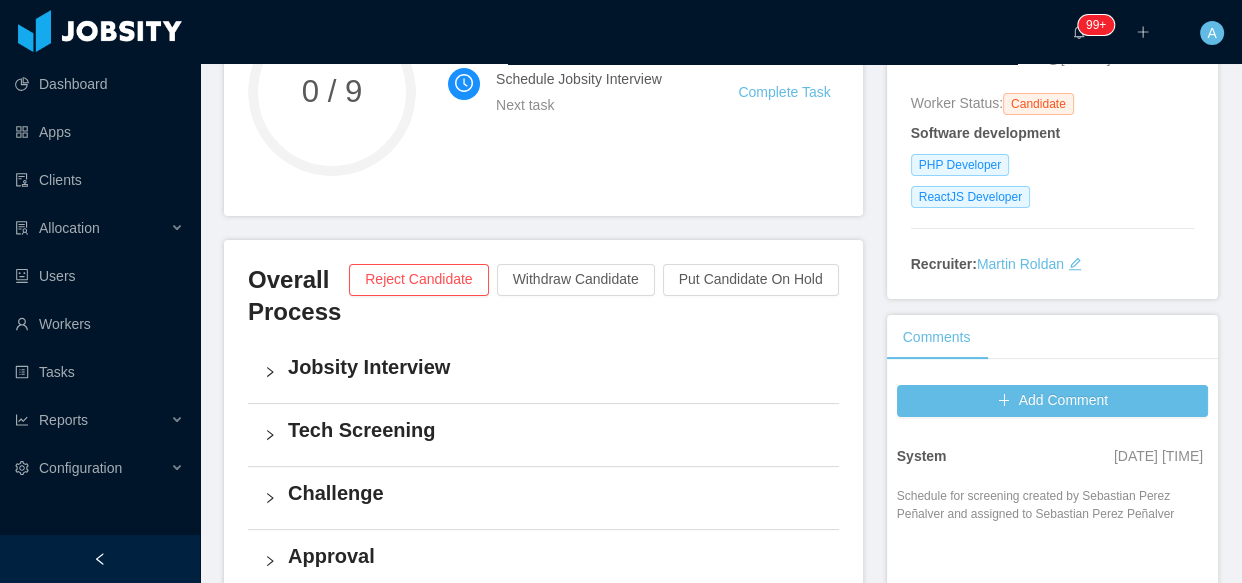 scroll, scrollTop: 363, scrollLeft: 0, axis: vertical 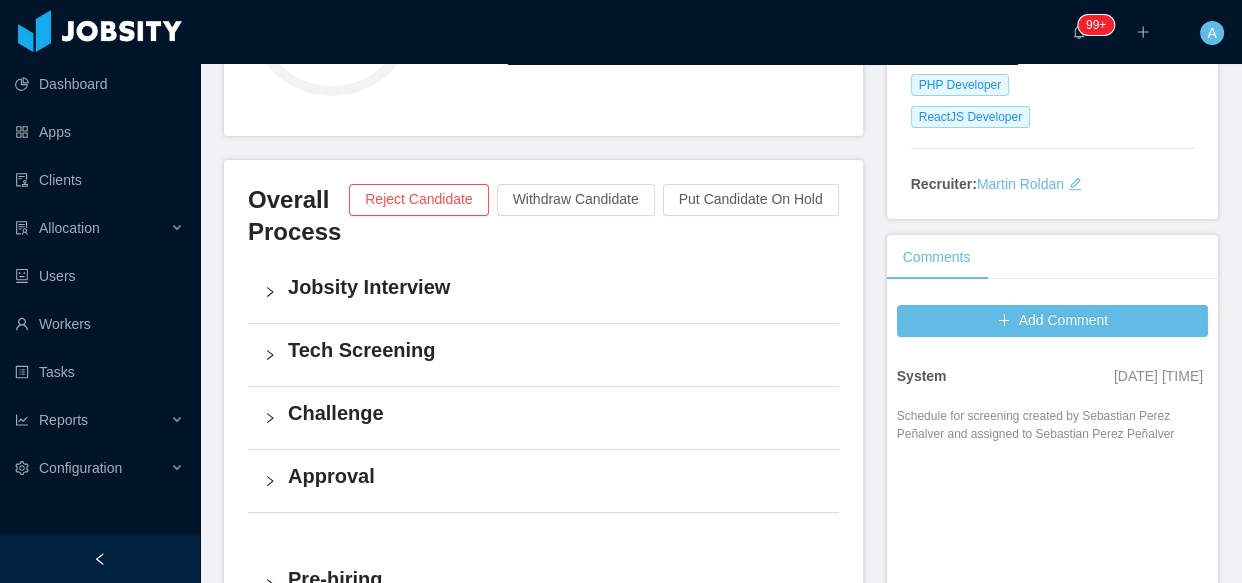 click on "Jobsity Interview" at bounding box center [555, 287] 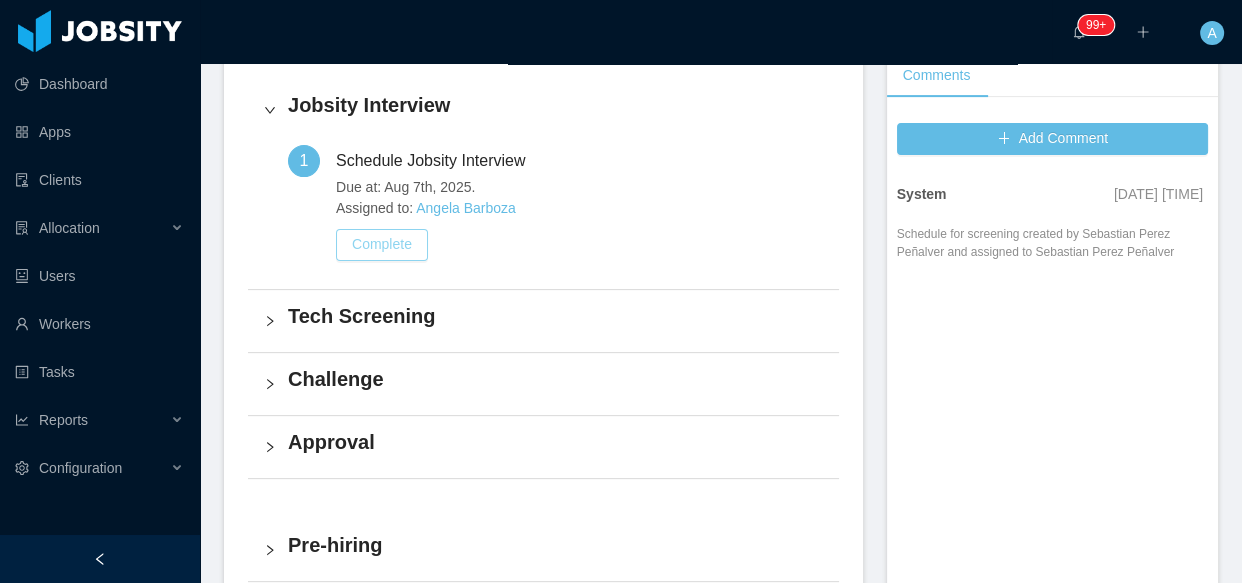 click on "Complete" at bounding box center (382, 245) 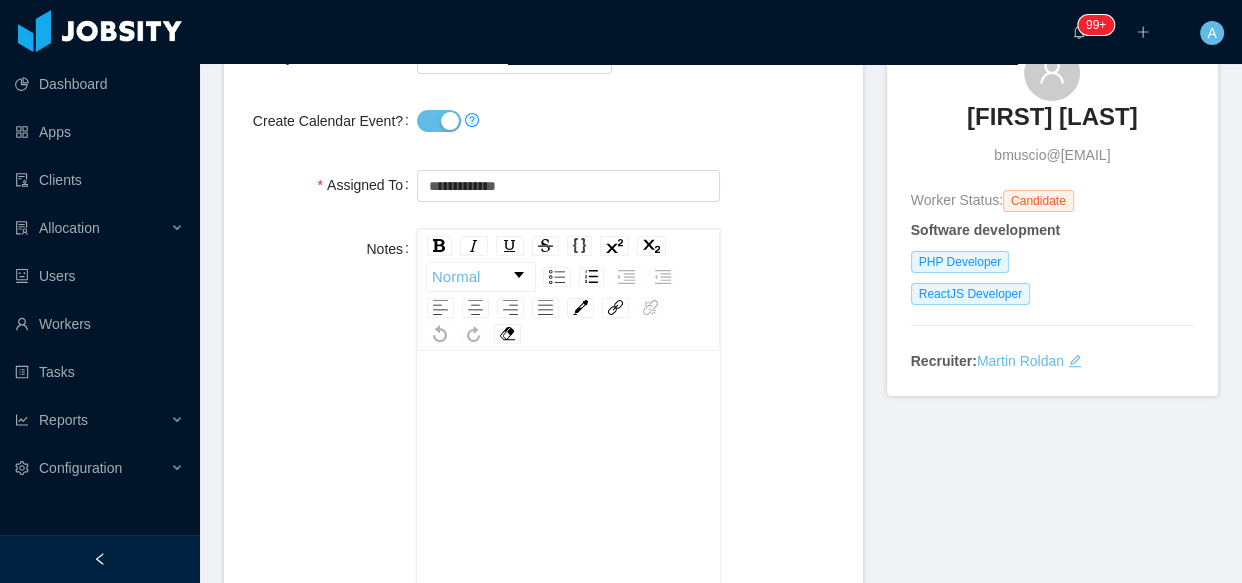 scroll, scrollTop: 162, scrollLeft: 0, axis: vertical 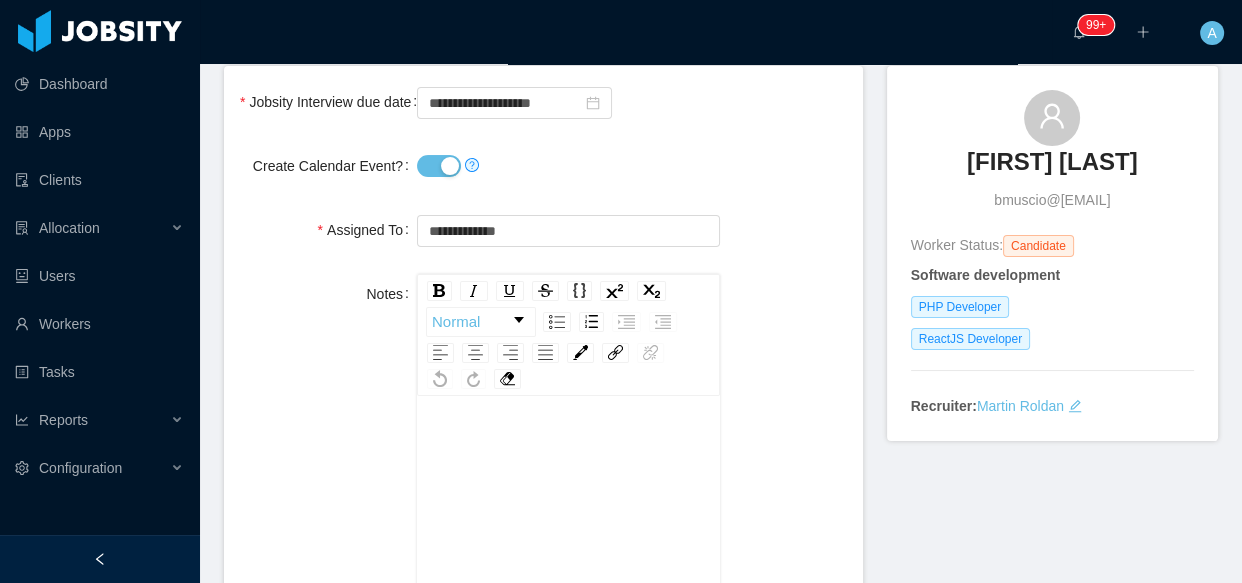 click on "Create Calendar Event?" at bounding box center [439, 166] 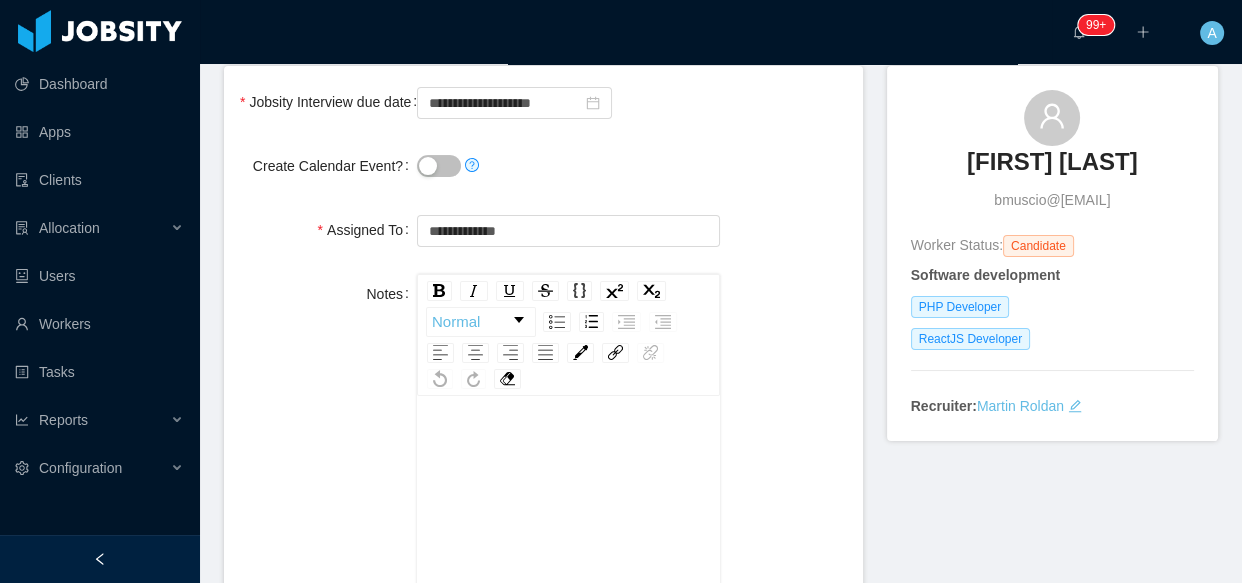 click at bounding box center (568, 166) 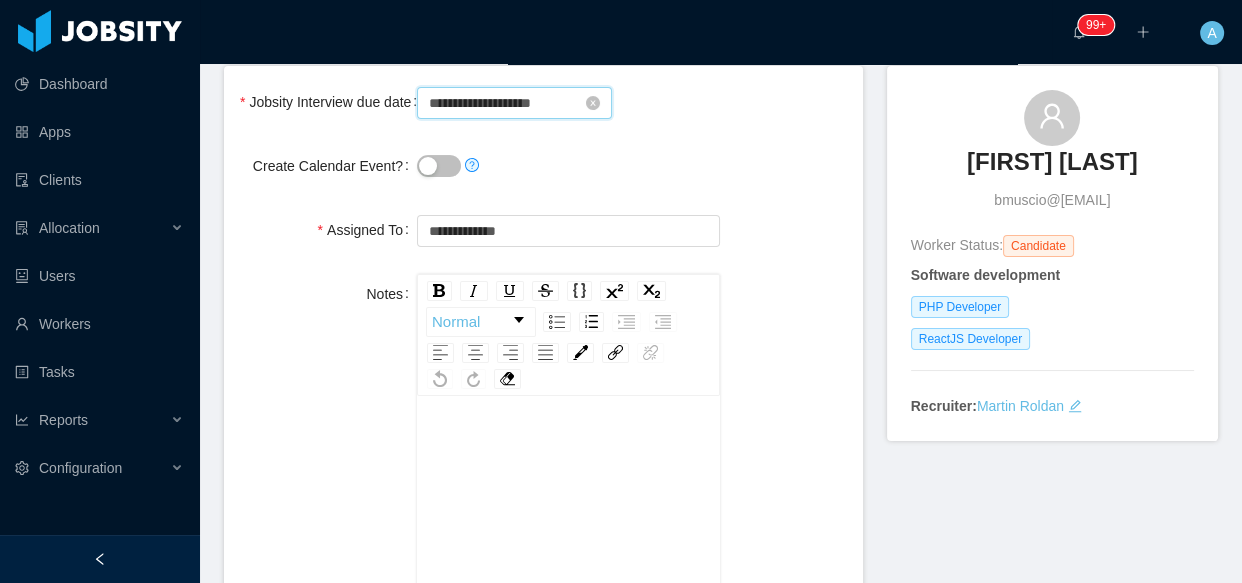 click on "**********" at bounding box center [514, 103] 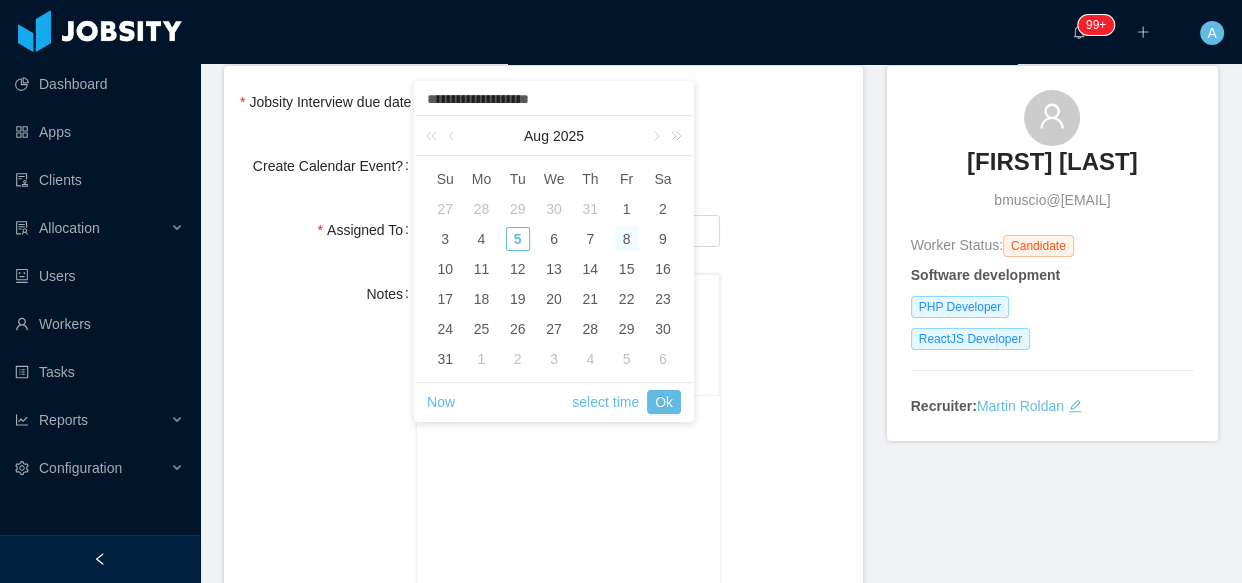 click on "**********" at bounding box center (554, 100) 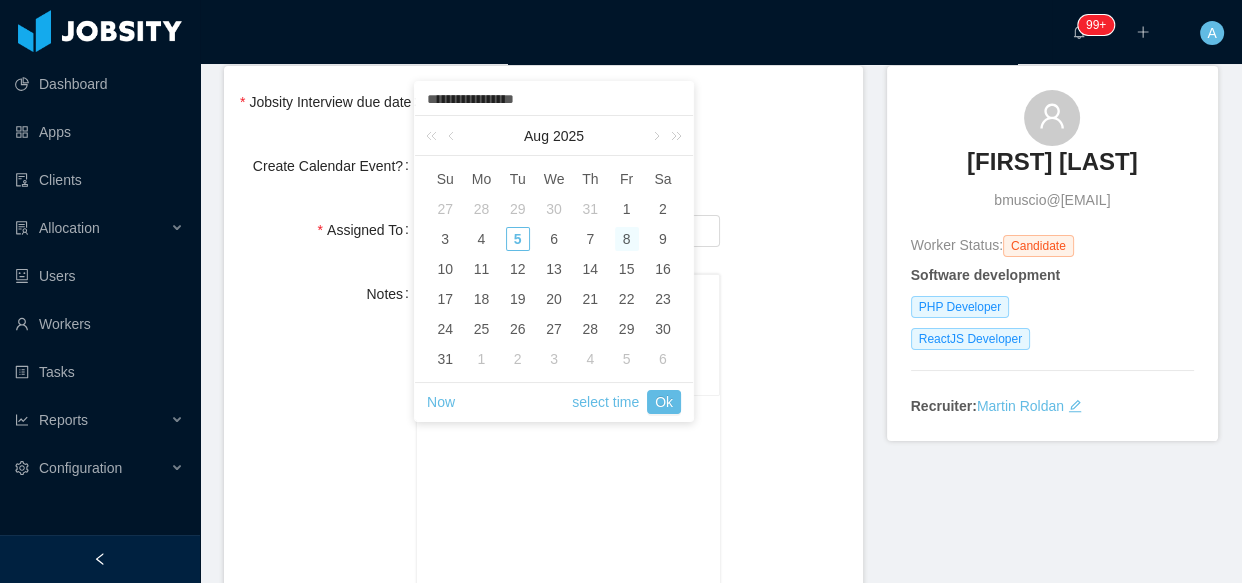 type on "**********" 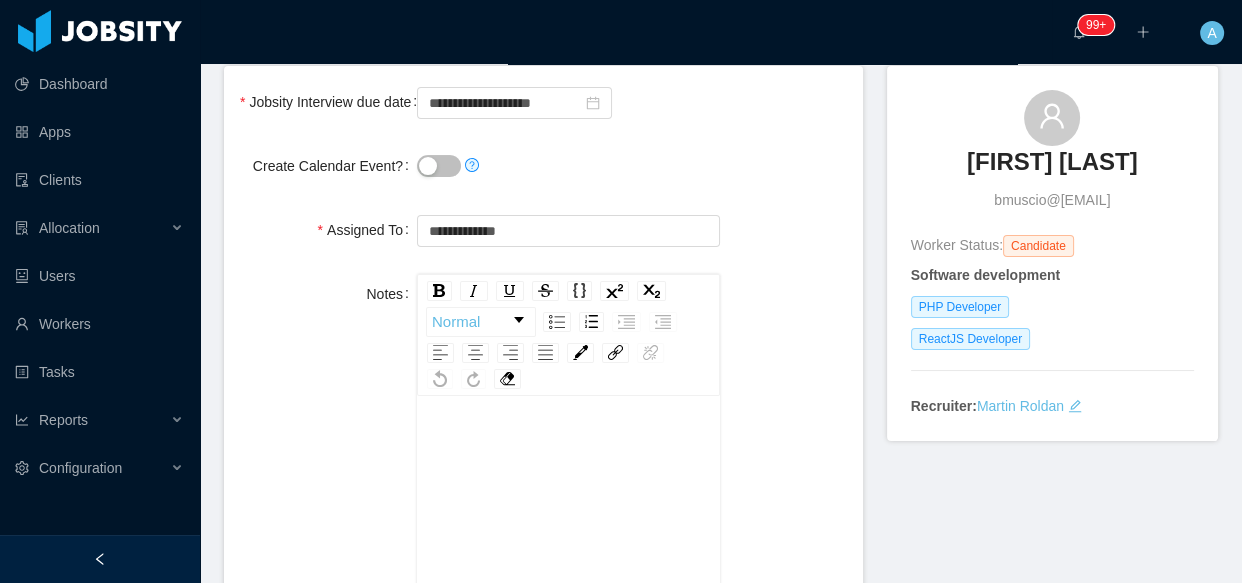 click on "**********" at bounding box center (543, 460) 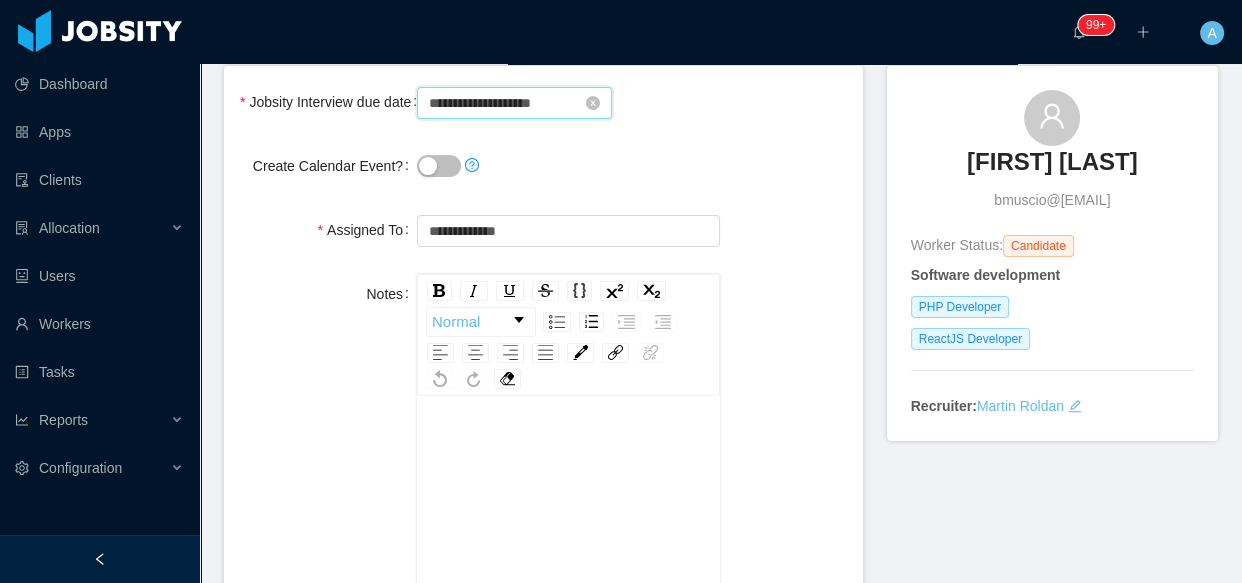click on "**********" at bounding box center (514, 103) 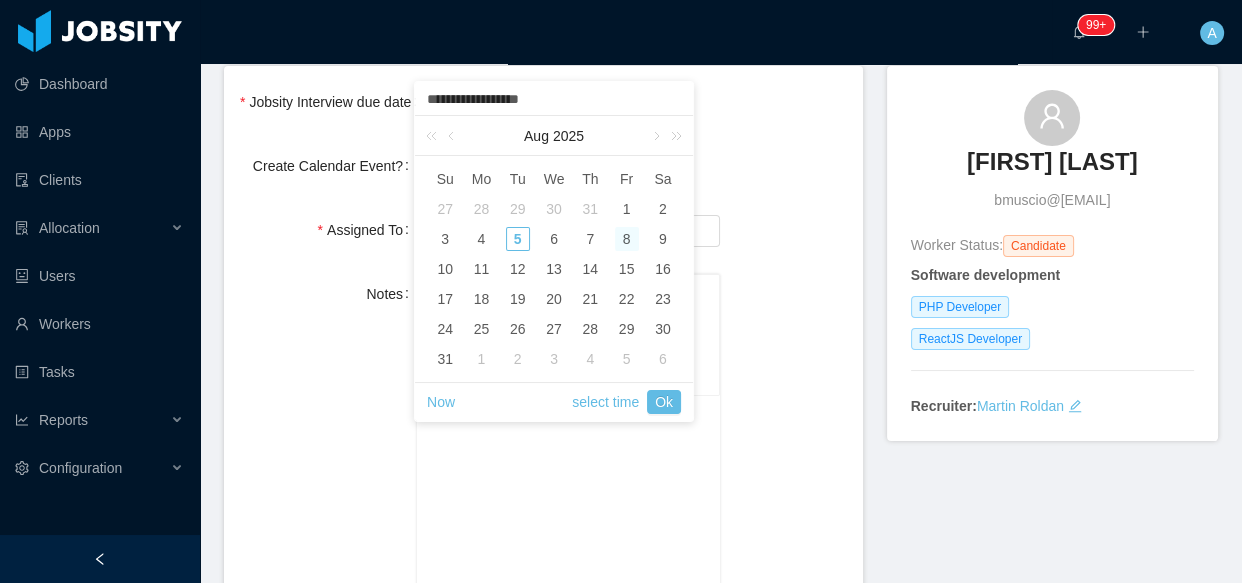 type on "**********" 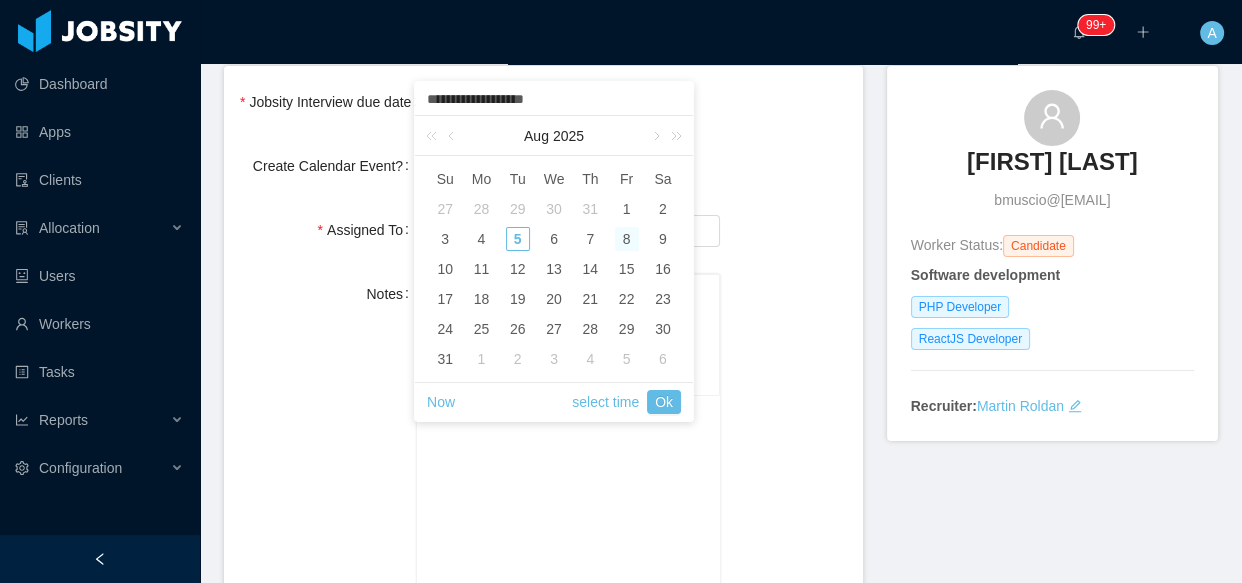 type on "**********" 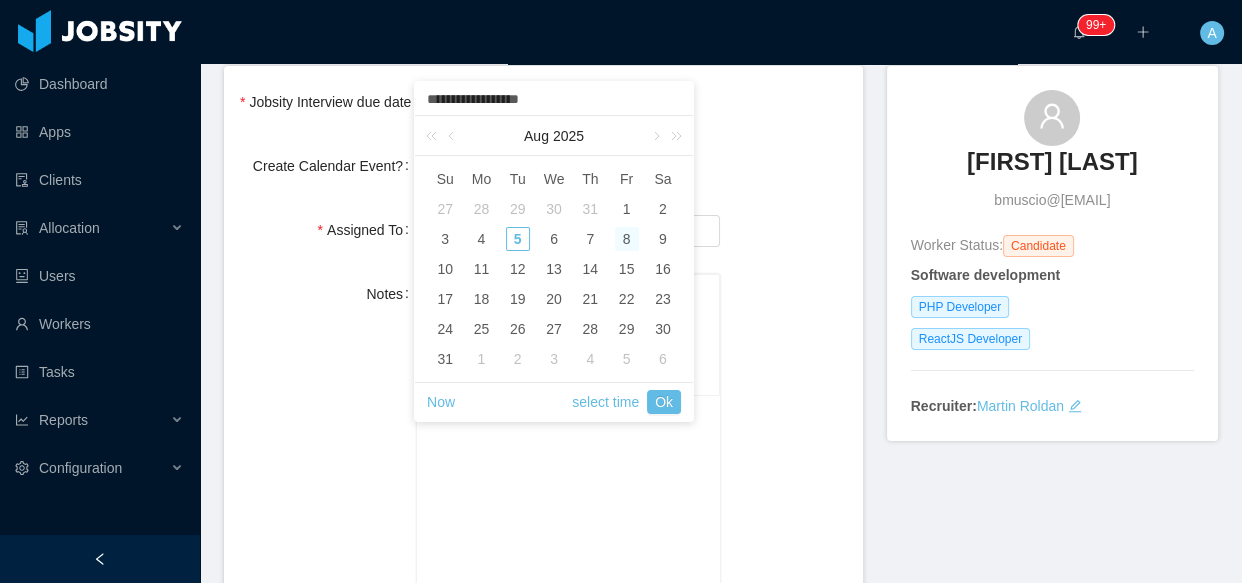 type on "**********" 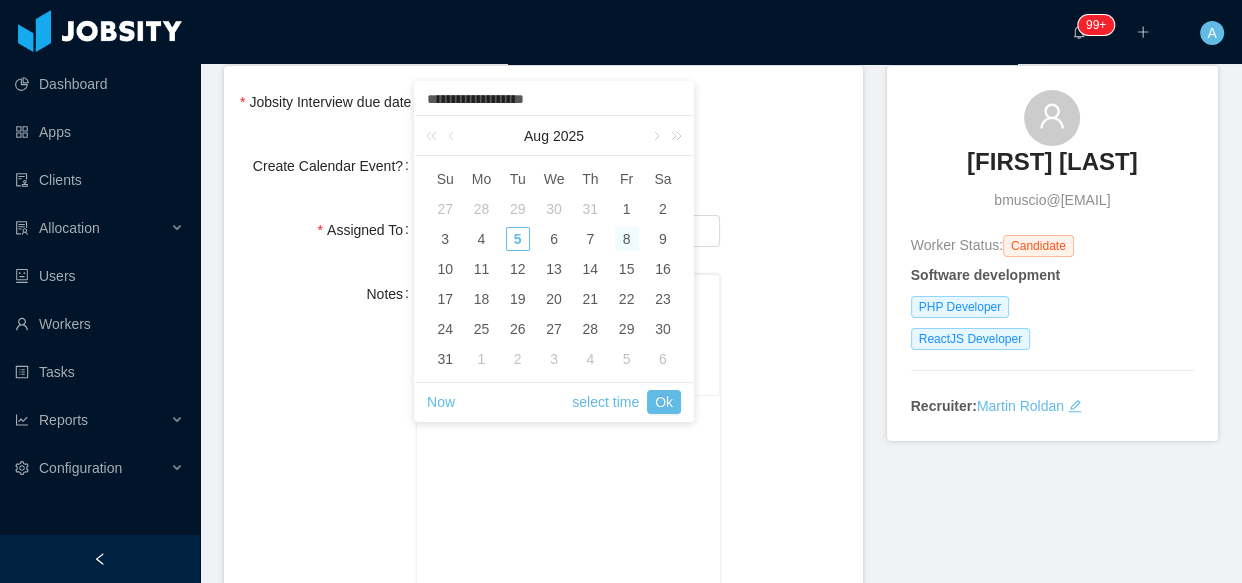 type on "**********" 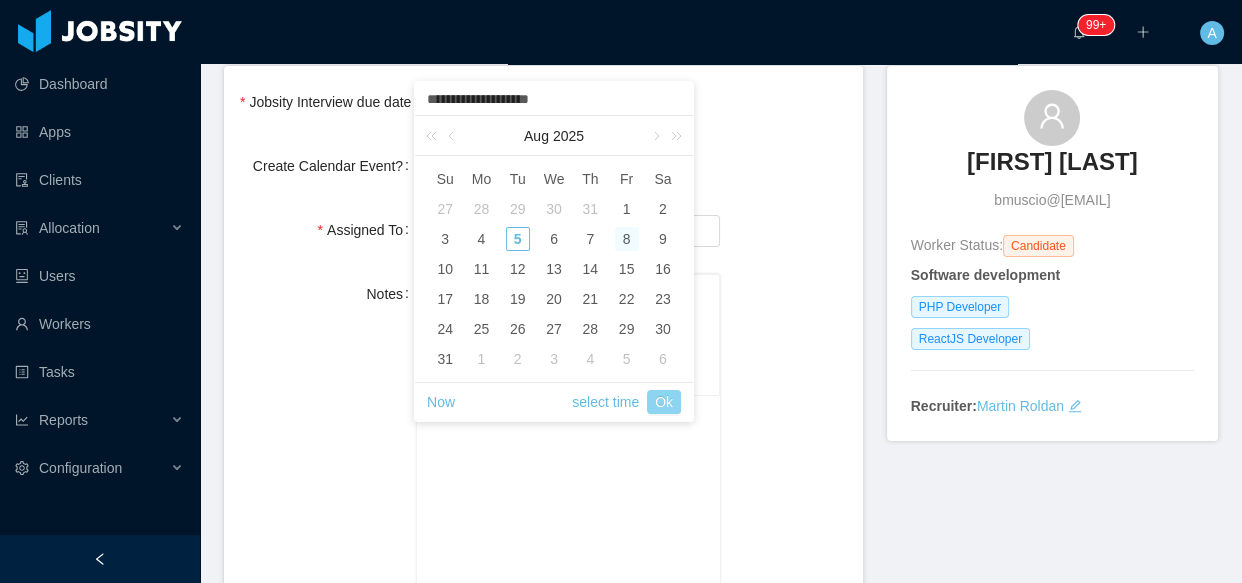 type on "**********" 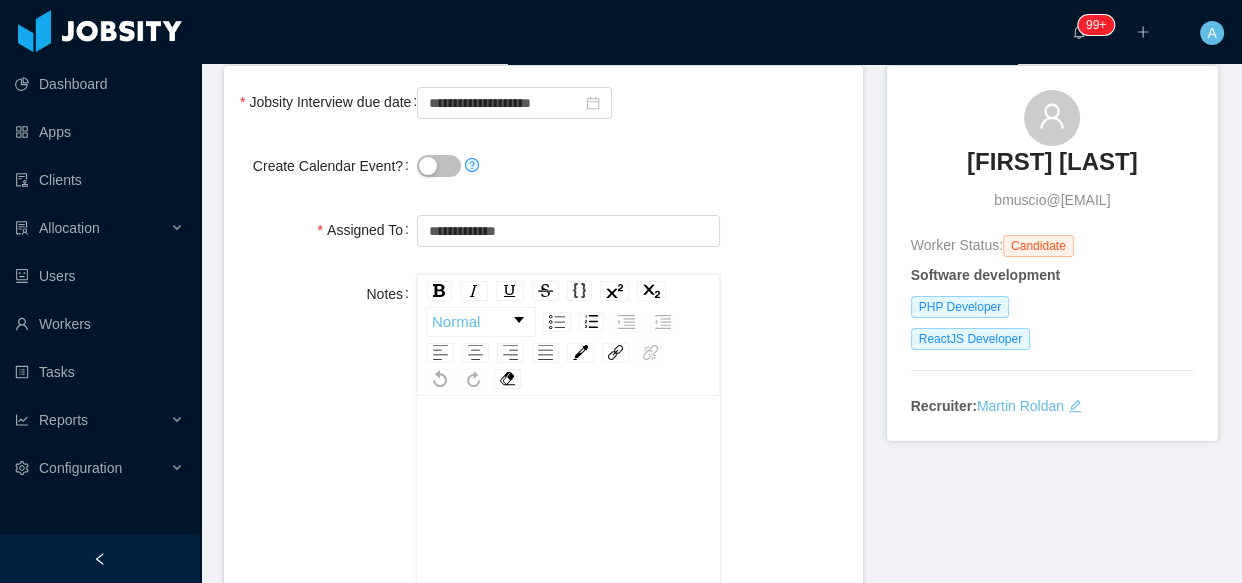 click on "**********" at bounding box center [543, 230] 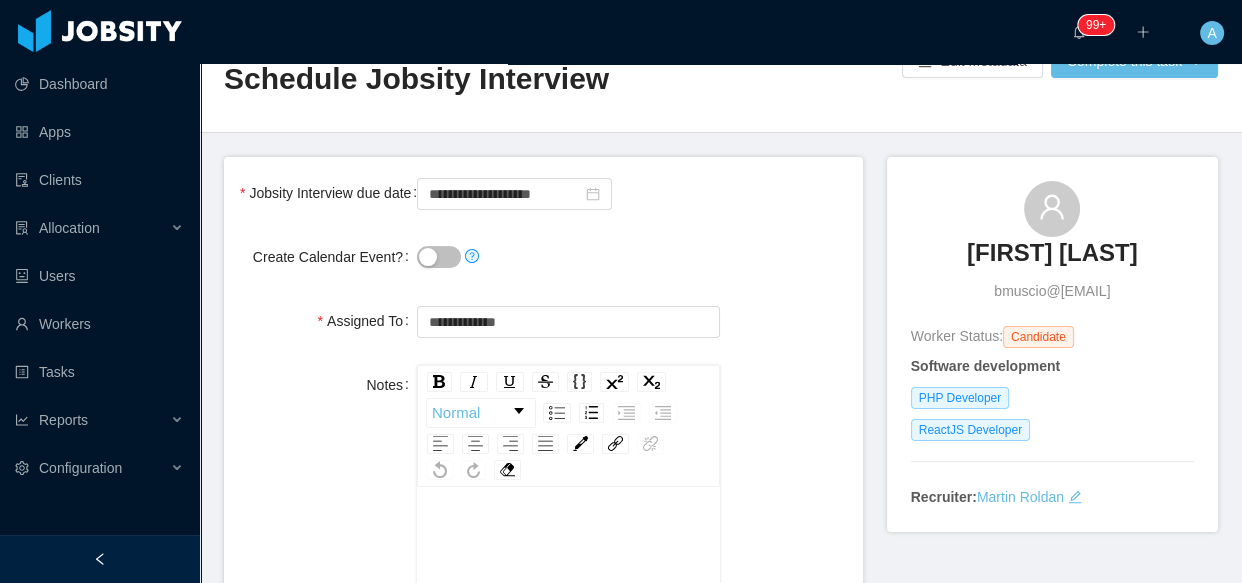 scroll, scrollTop: 0, scrollLeft: 0, axis: both 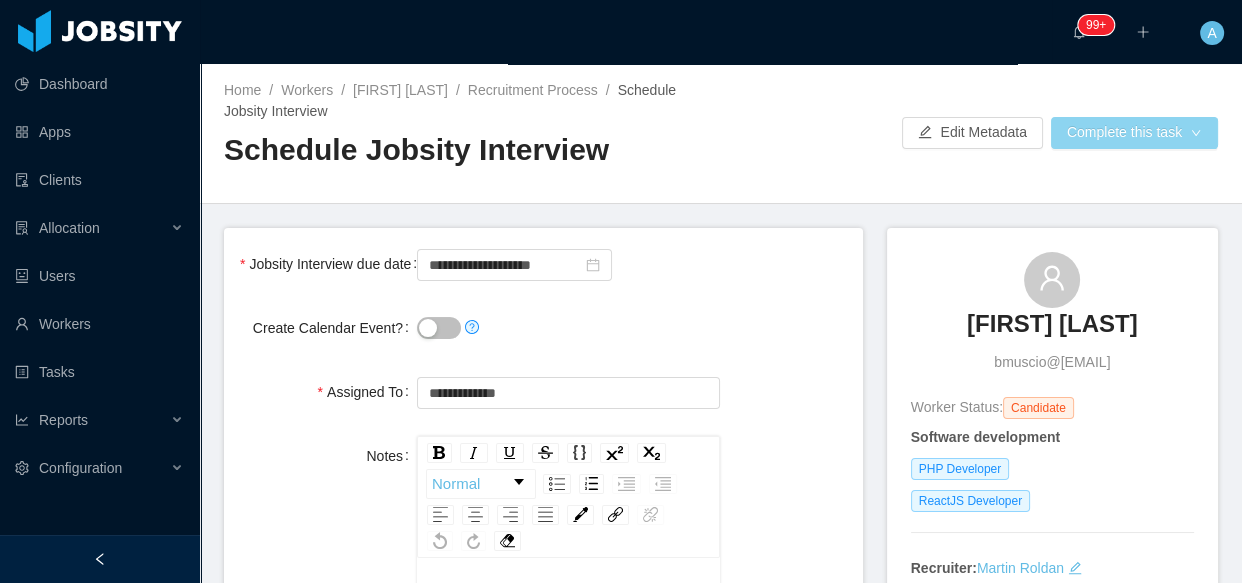 click on "Complete this task" at bounding box center [1134, 133] 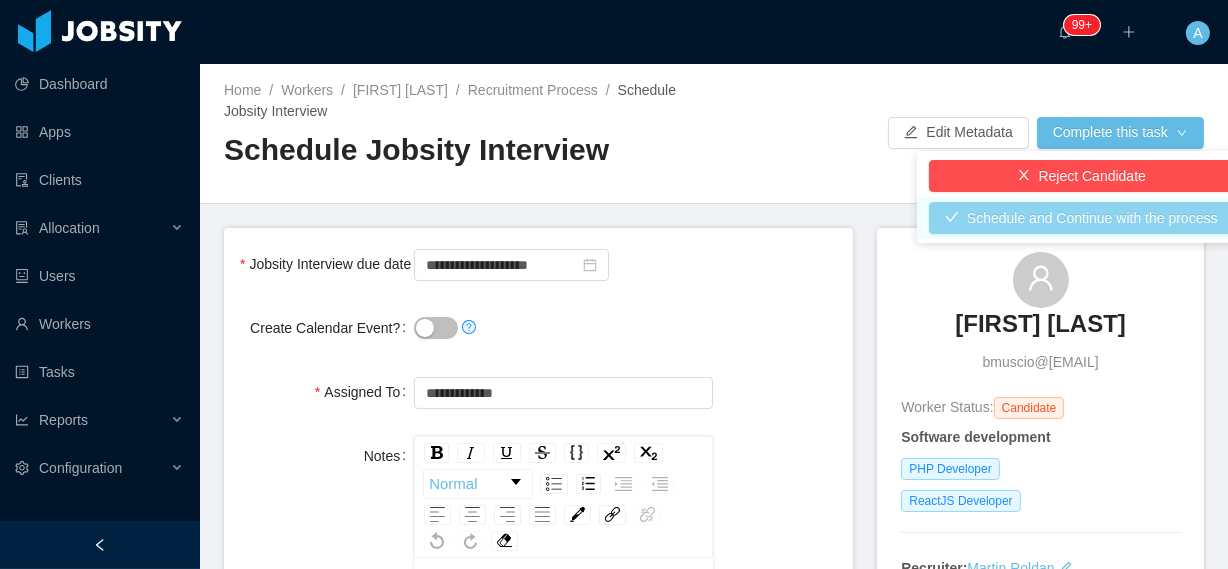 click on "Schedule and Continue with the process" at bounding box center (1081, 218) 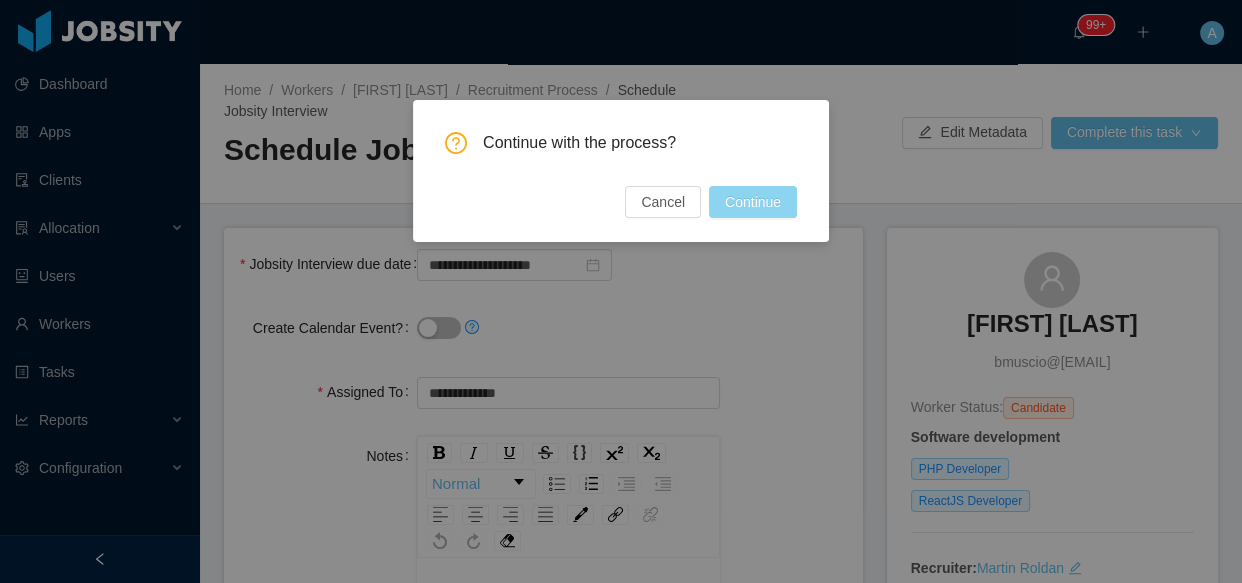 click on "Continue" at bounding box center (753, 202) 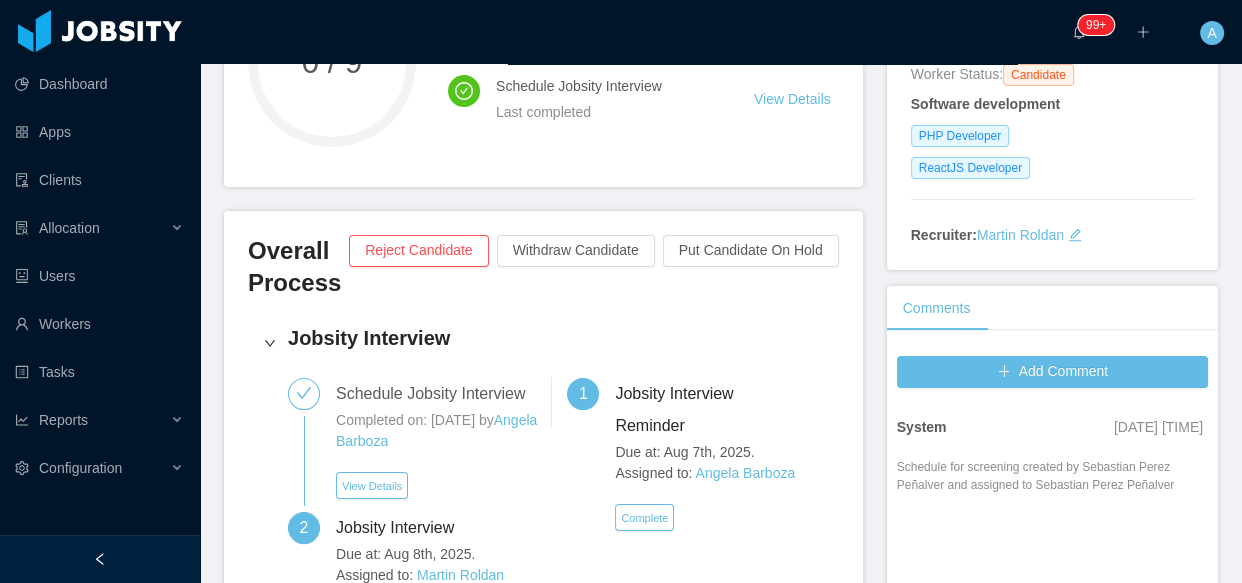 scroll, scrollTop: 363, scrollLeft: 0, axis: vertical 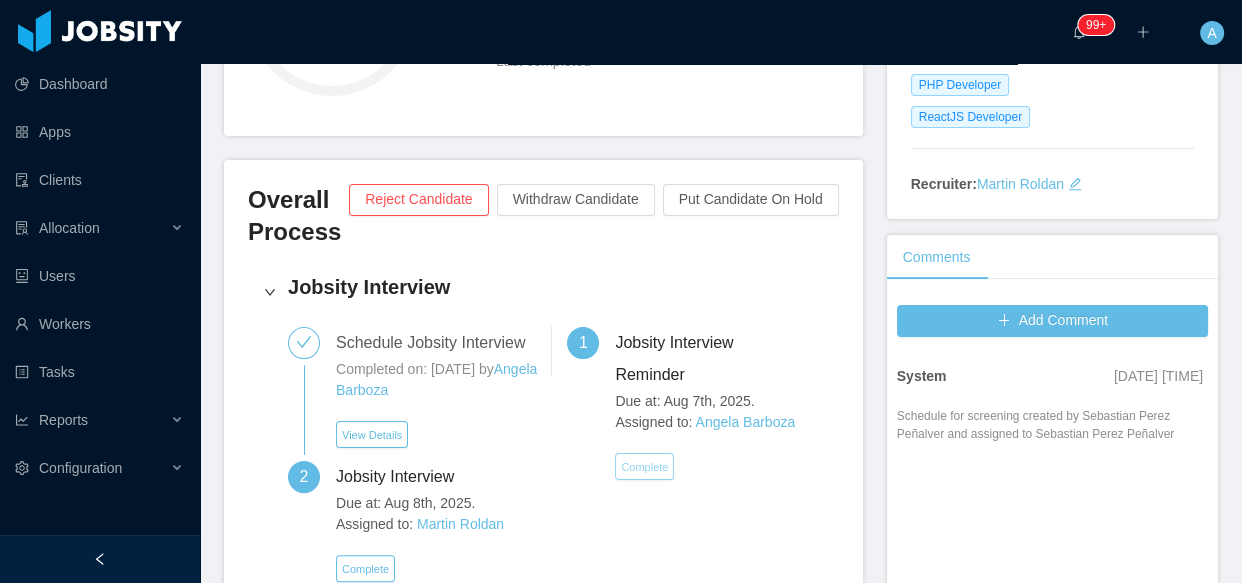 click on "Complete" at bounding box center (644, 466) 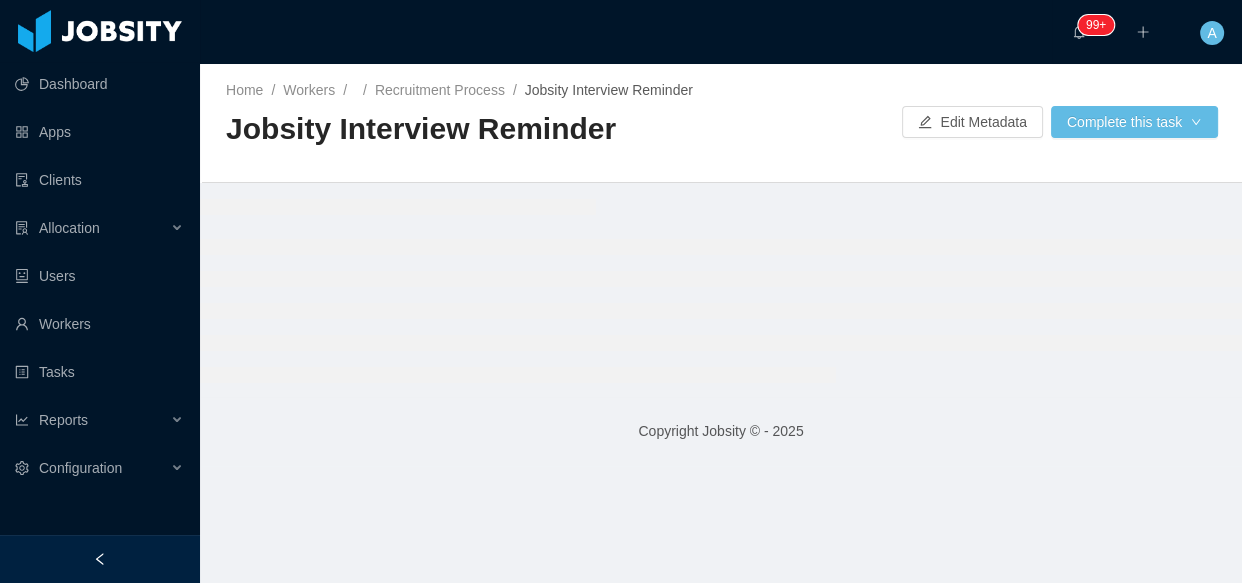 scroll, scrollTop: 0, scrollLeft: 0, axis: both 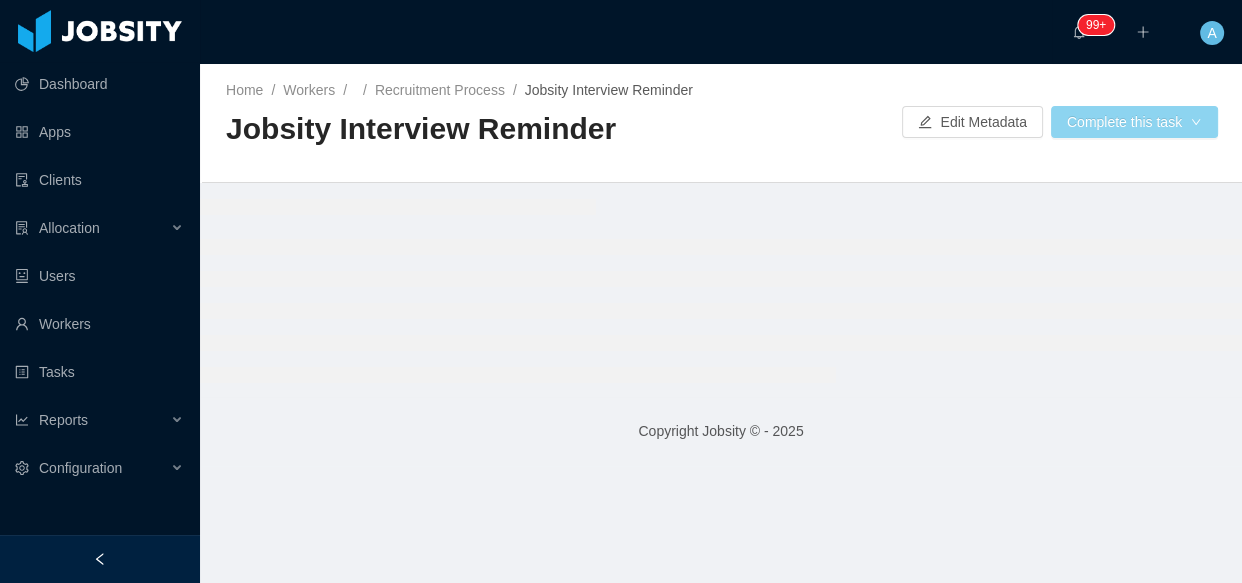 click on "Complete this task" at bounding box center (1134, 122) 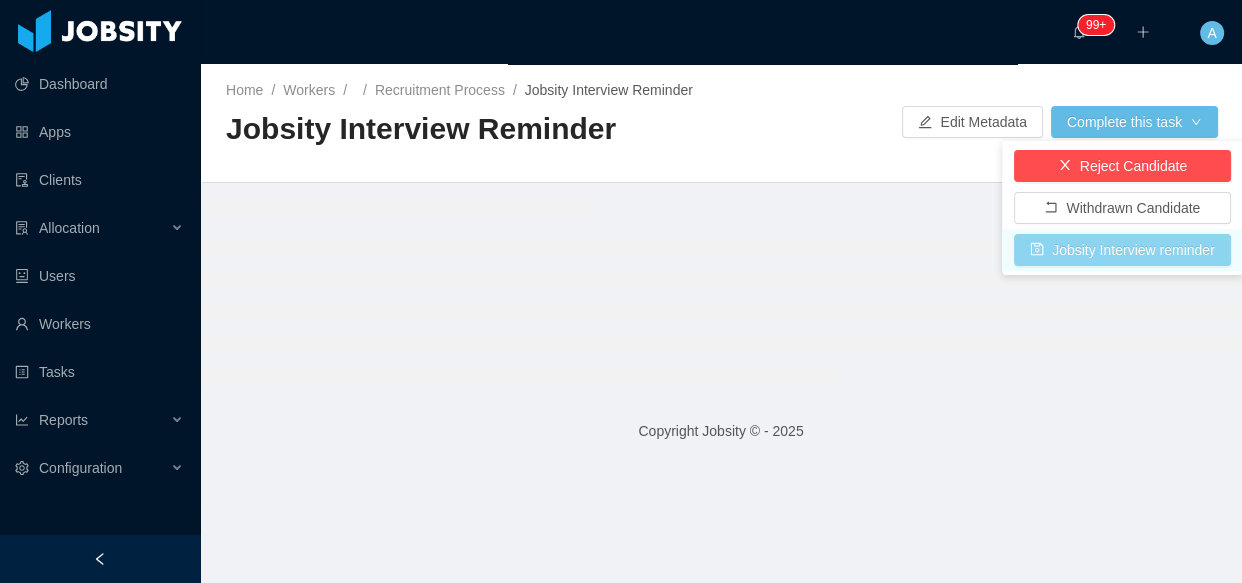 click on "Jobsity Interview reminder" at bounding box center (1122, 250) 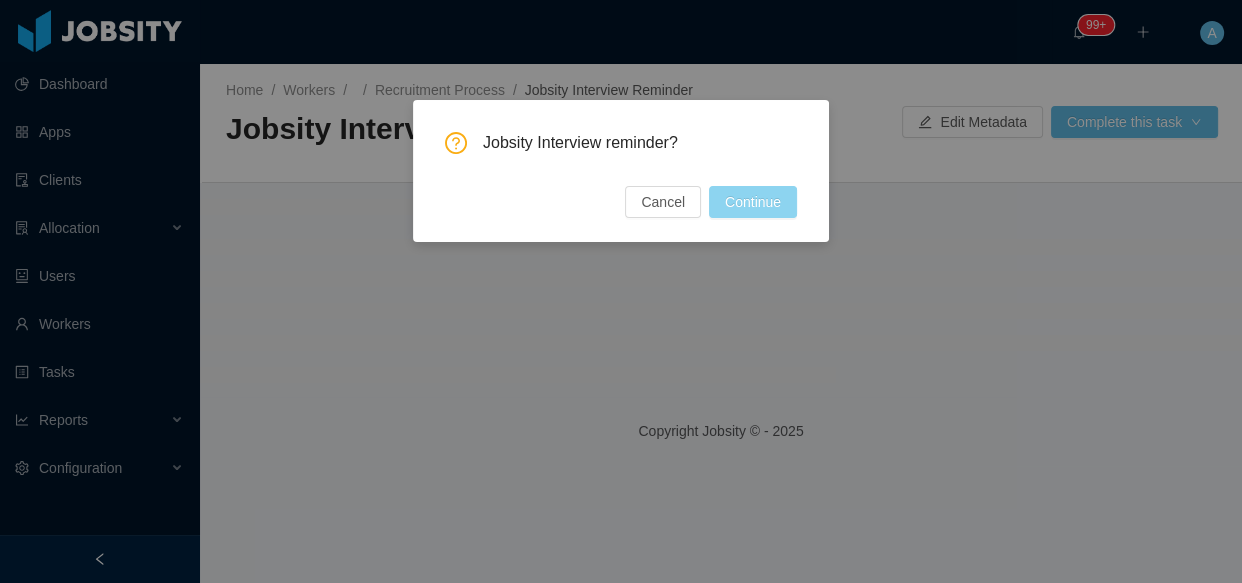click on "Continue" at bounding box center (753, 202) 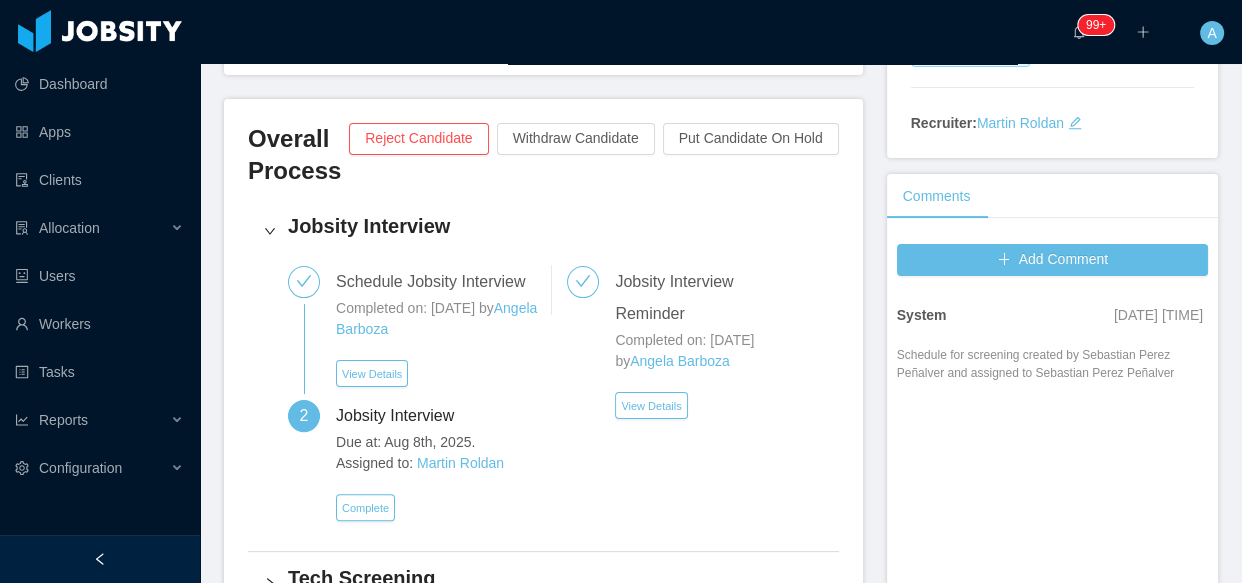 scroll, scrollTop: 454, scrollLeft: 0, axis: vertical 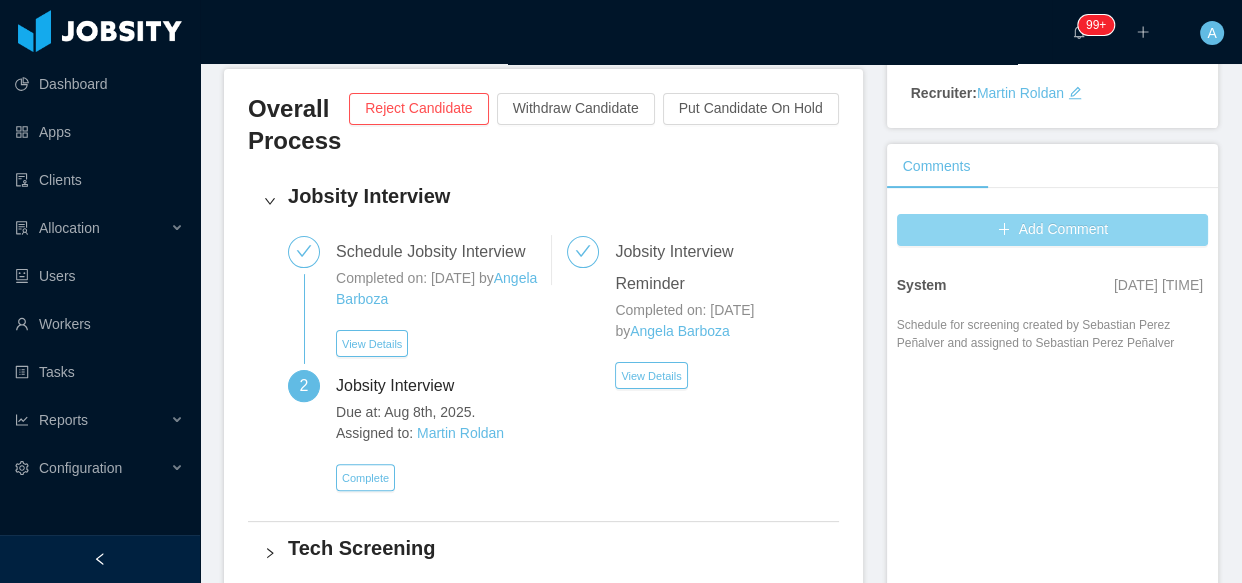 click on "Add Comment" at bounding box center [1052, 230] 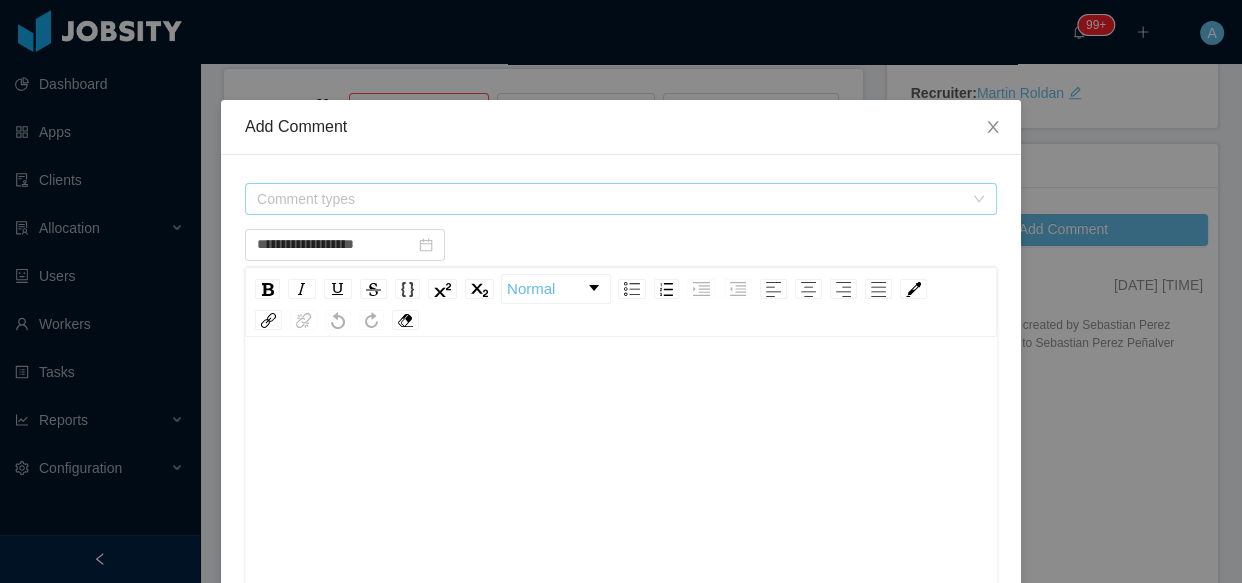 click on "Comment types" at bounding box center (610, 199) 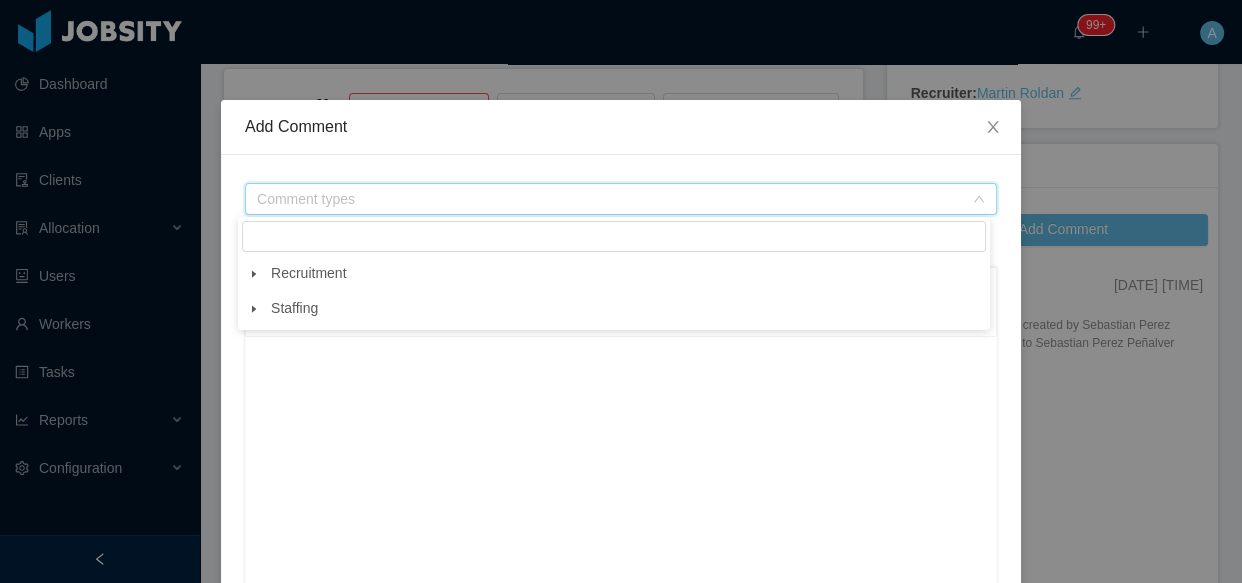type on "**********" 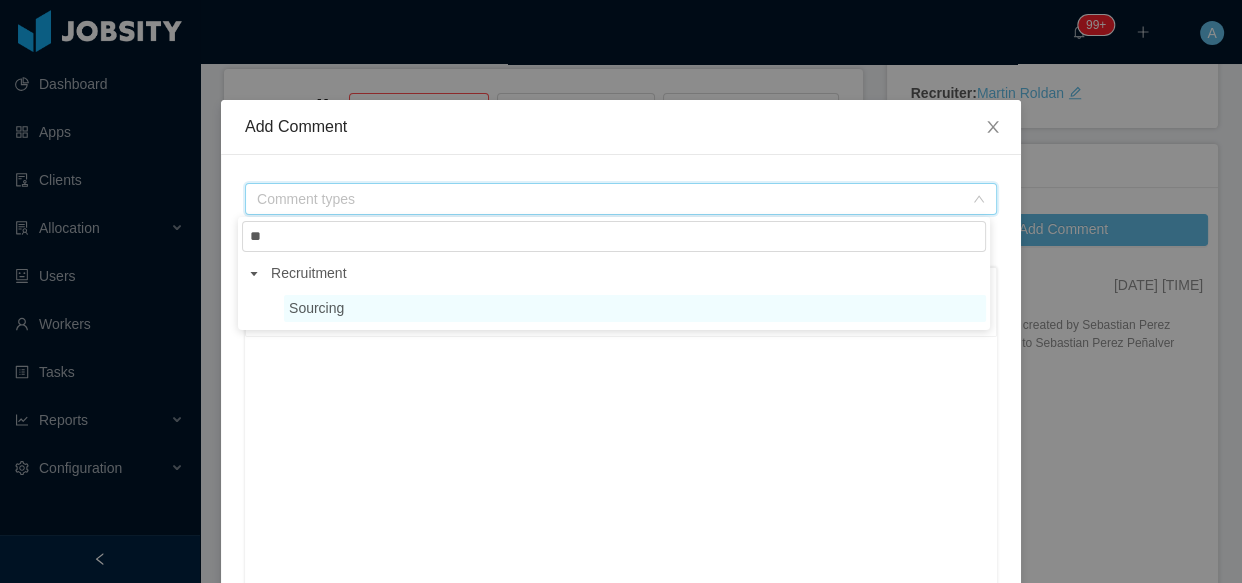 type on "**" 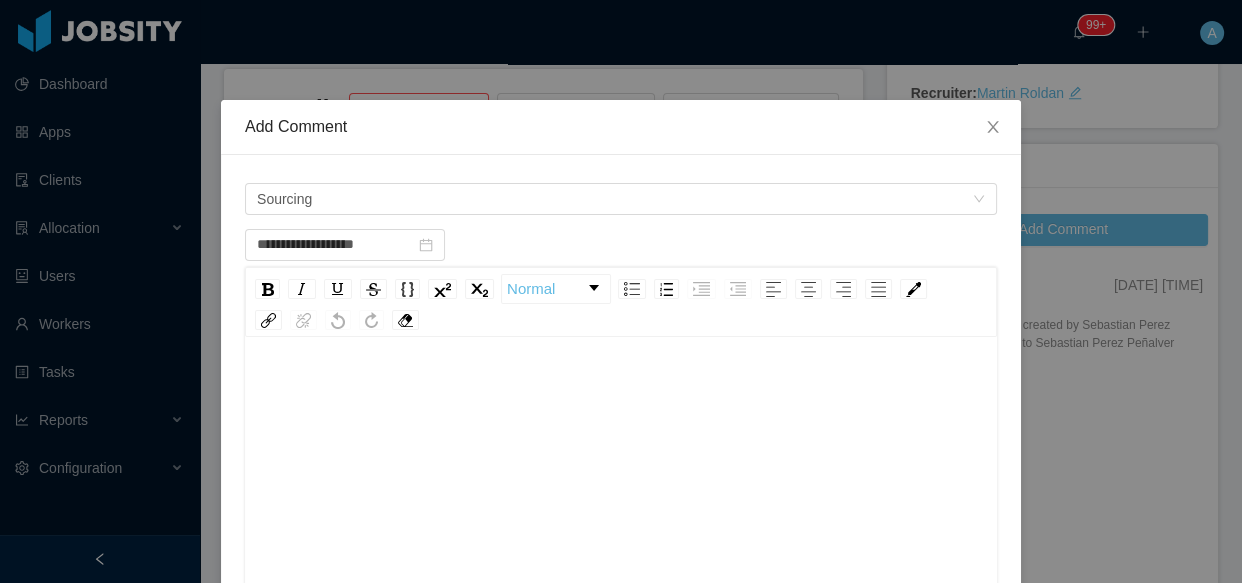 click at bounding box center (621, 391) 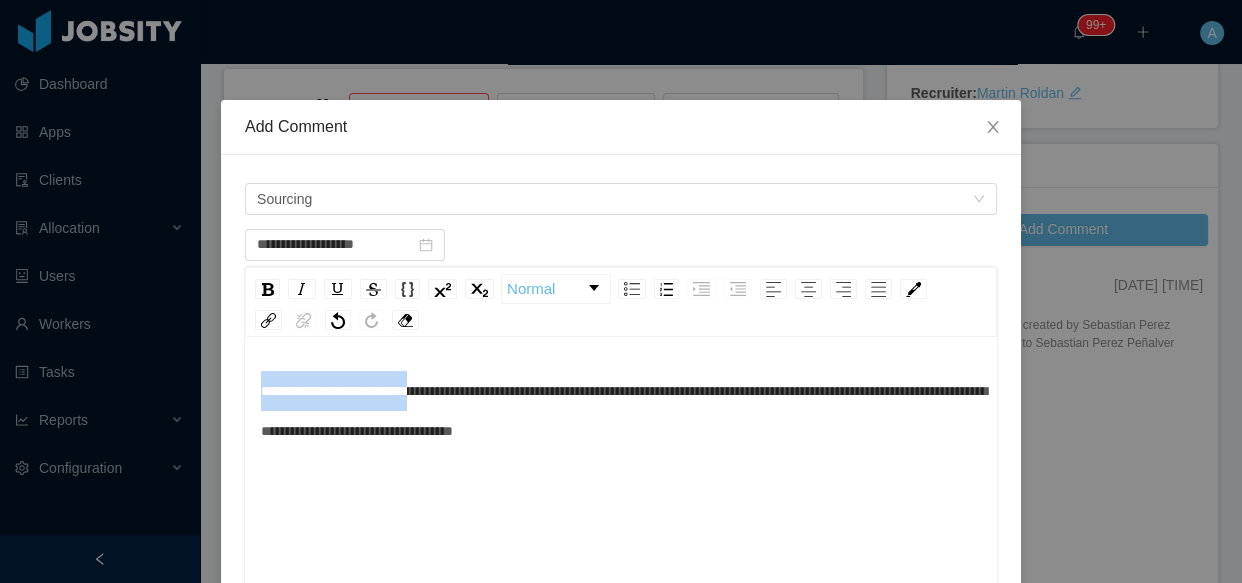 drag, startPoint x: 455, startPoint y: 388, endPoint x: 189, endPoint y: 367, distance: 266.82767 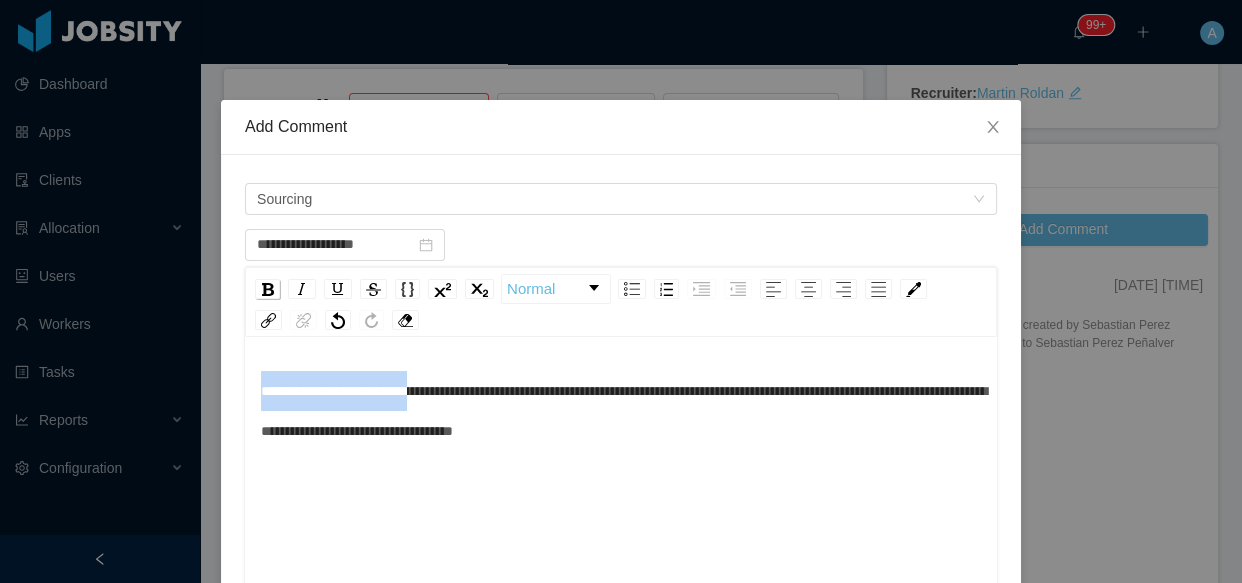 click at bounding box center (268, 289) 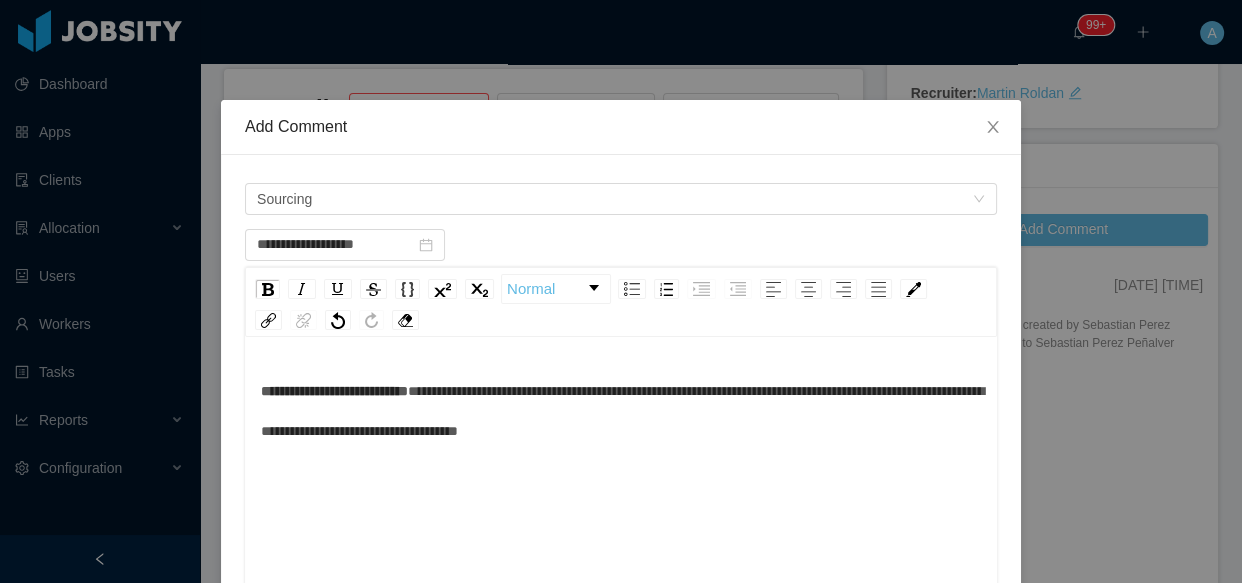 click on "**********" at bounding box center [622, 411] 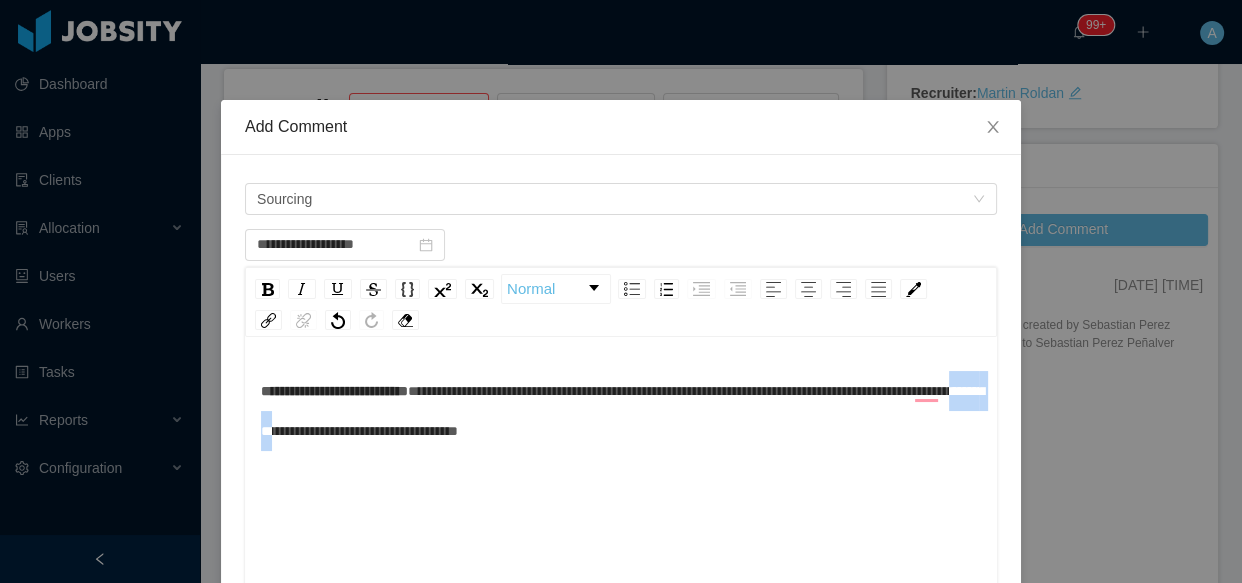 click on "**********" at bounding box center (622, 411) 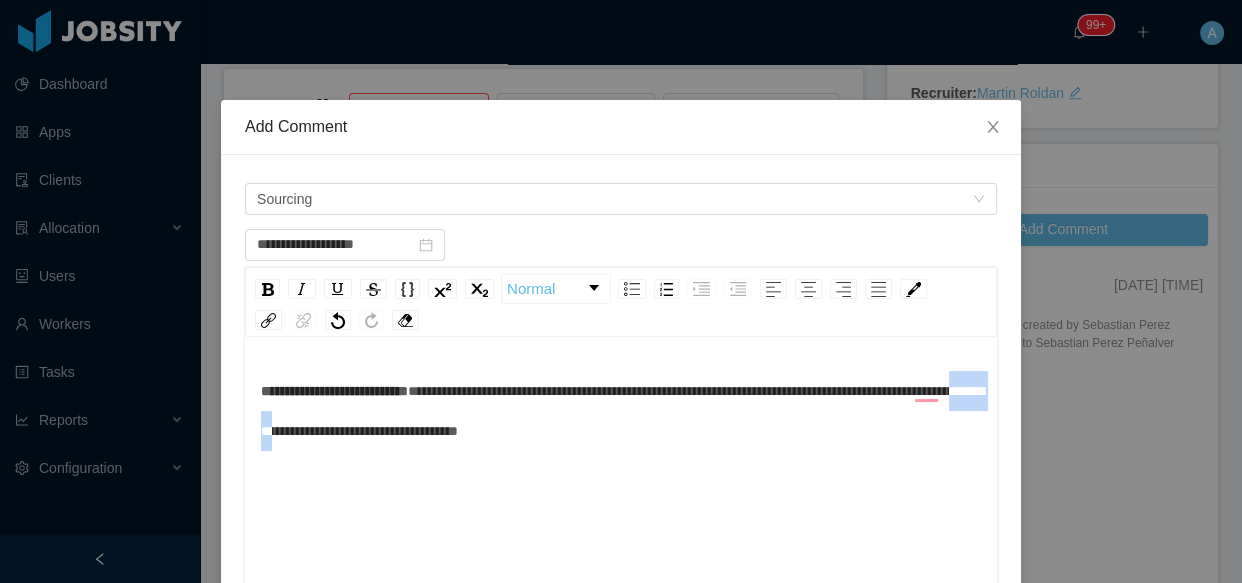 drag, startPoint x: 262, startPoint y: 294, endPoint x: 282, endPoint y: 393, distance: 101 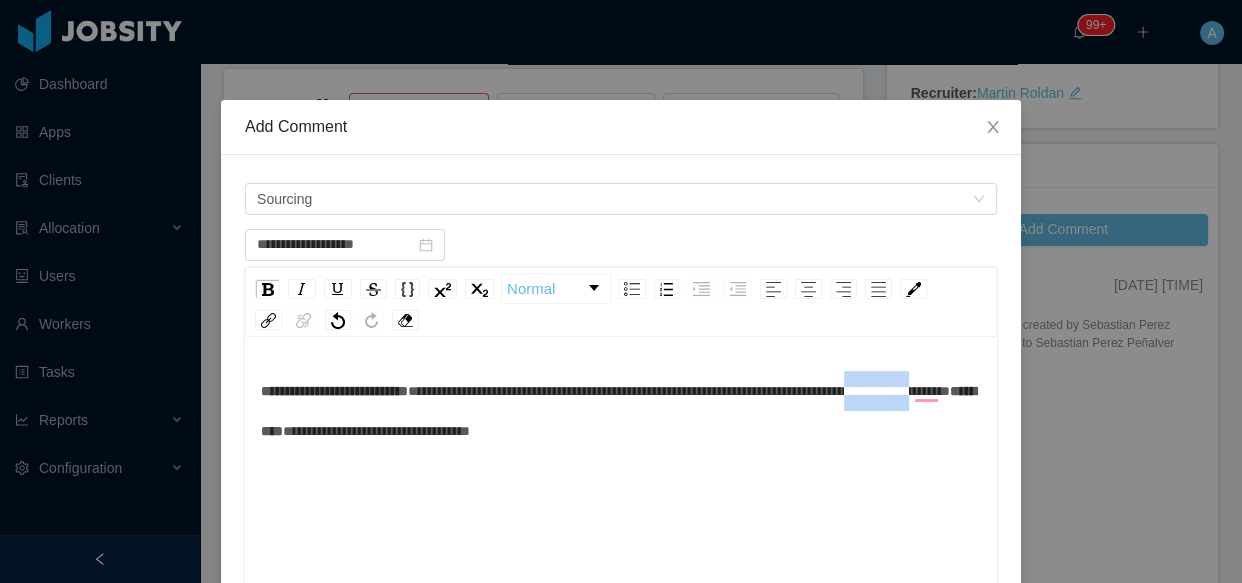 drag, startPoint x: 283, startPoint y: 436, endPoint x: 390, endPoint y: 427, distance: 107.37784 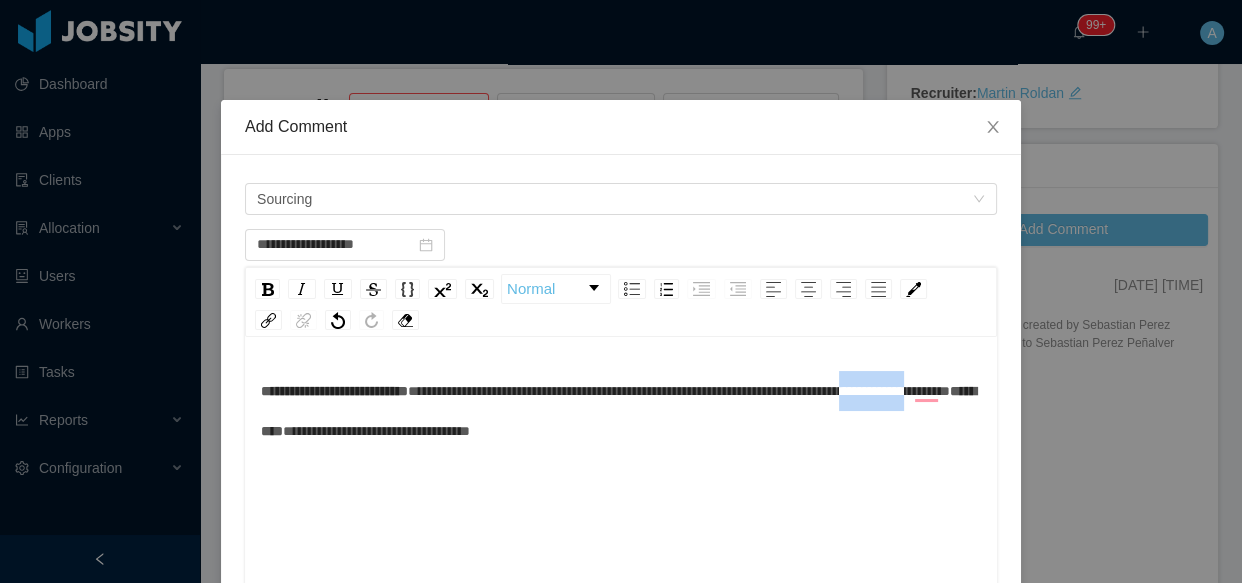 drag, startPoint x: 279, startPoint y: 436, endPoint x: 383, endPoint y: 432, distance: 104.0769 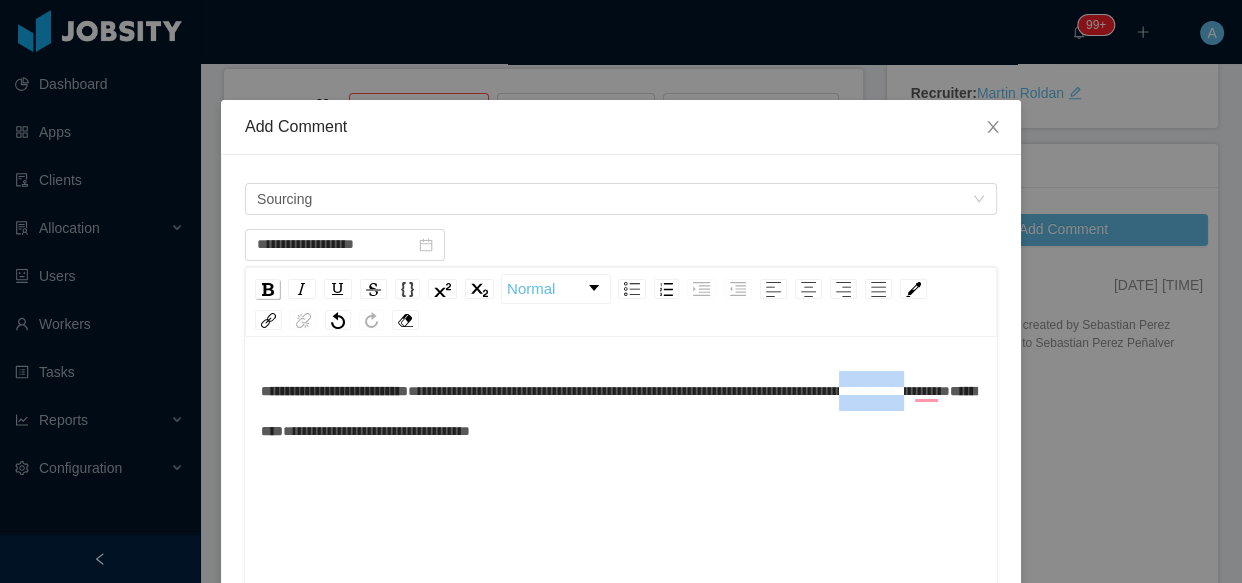 click at bounding box center (268, 289) 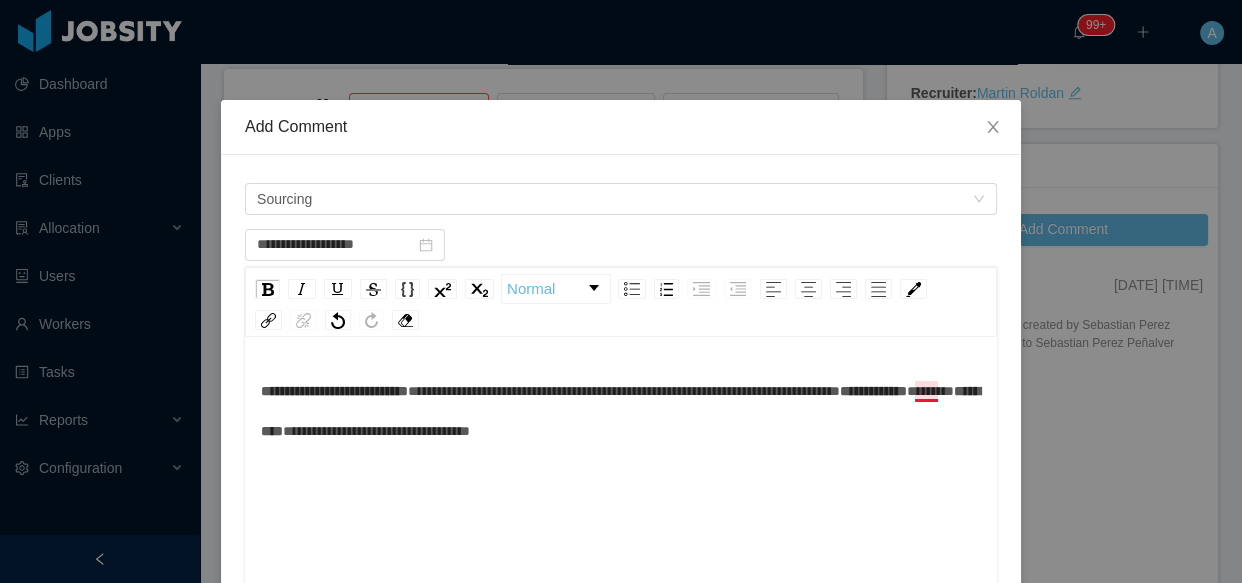 click on "**********" at bounding box center [624, 391] 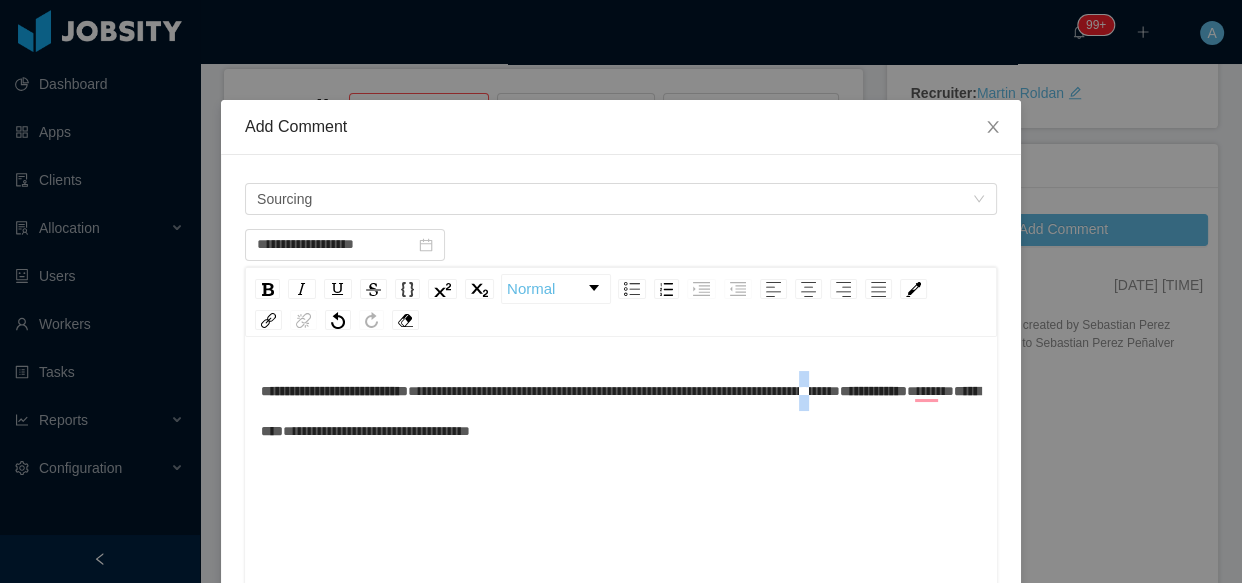 click on "**********" at bounding box center (624, 391) 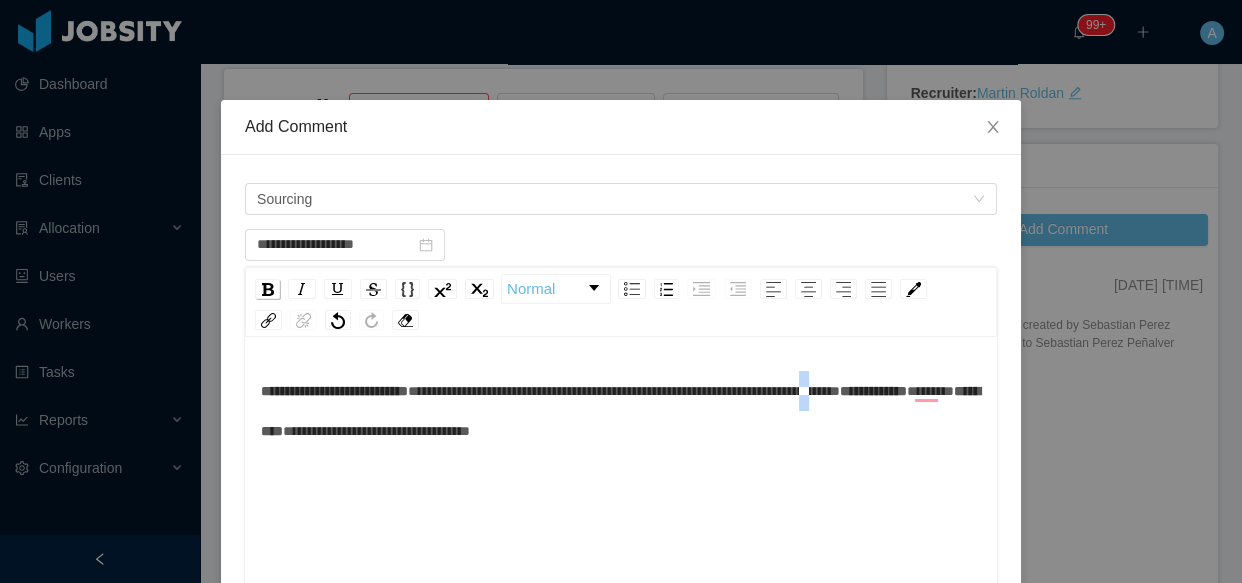 click at bounding box center (268, 289) 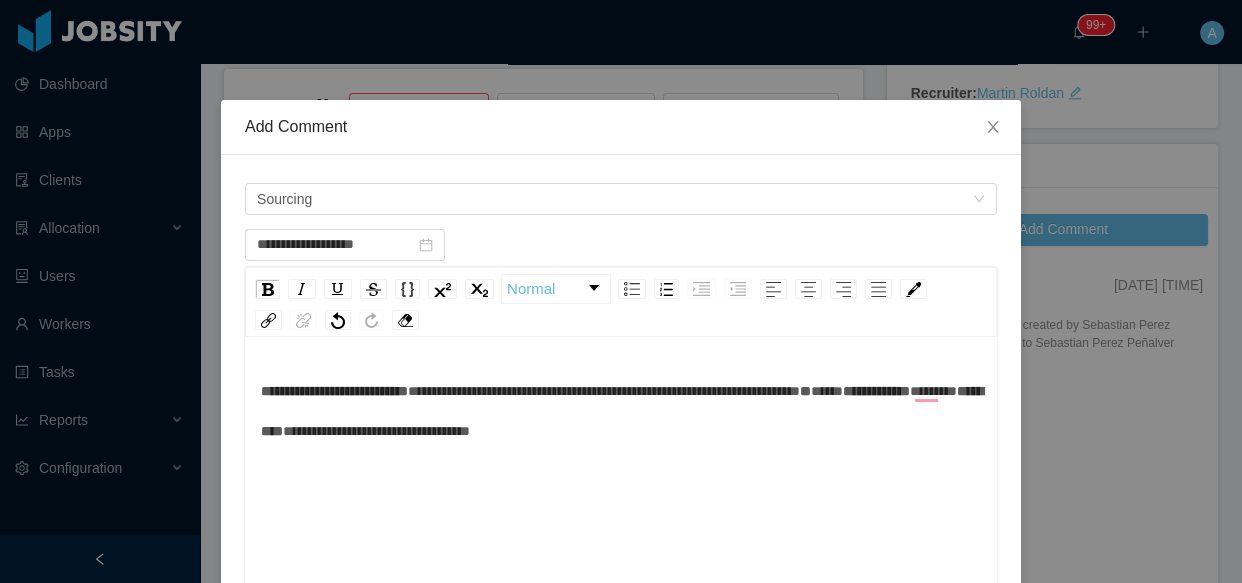 click on "**********" at bounding box center [334, 391] 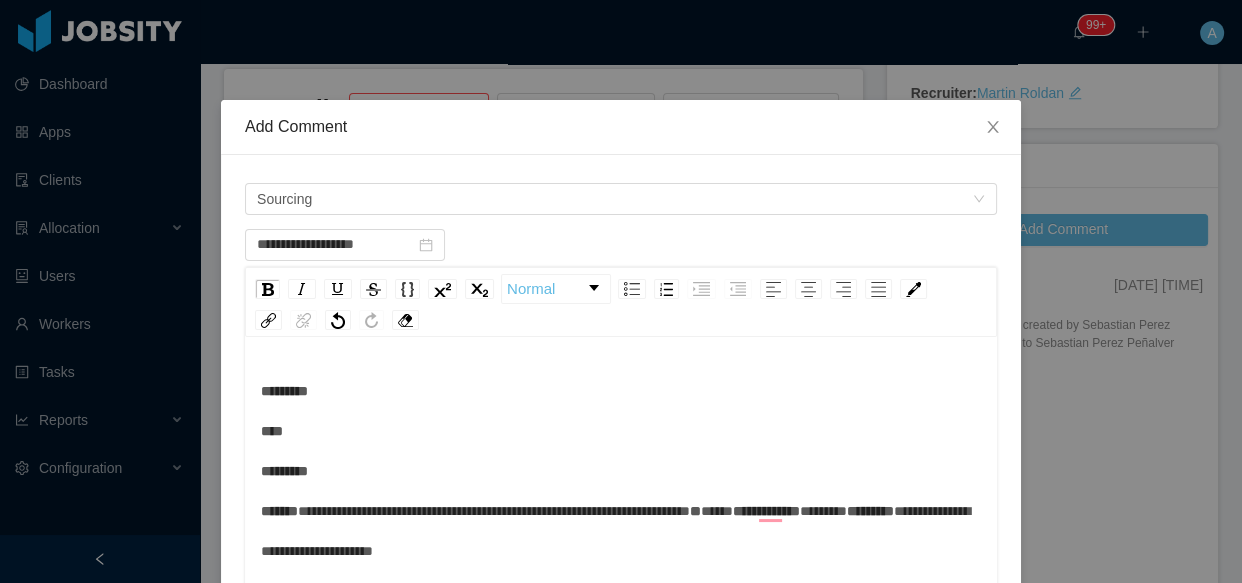 scroll, scrollTop: 29, scrollLeft: 0, axis: vertical 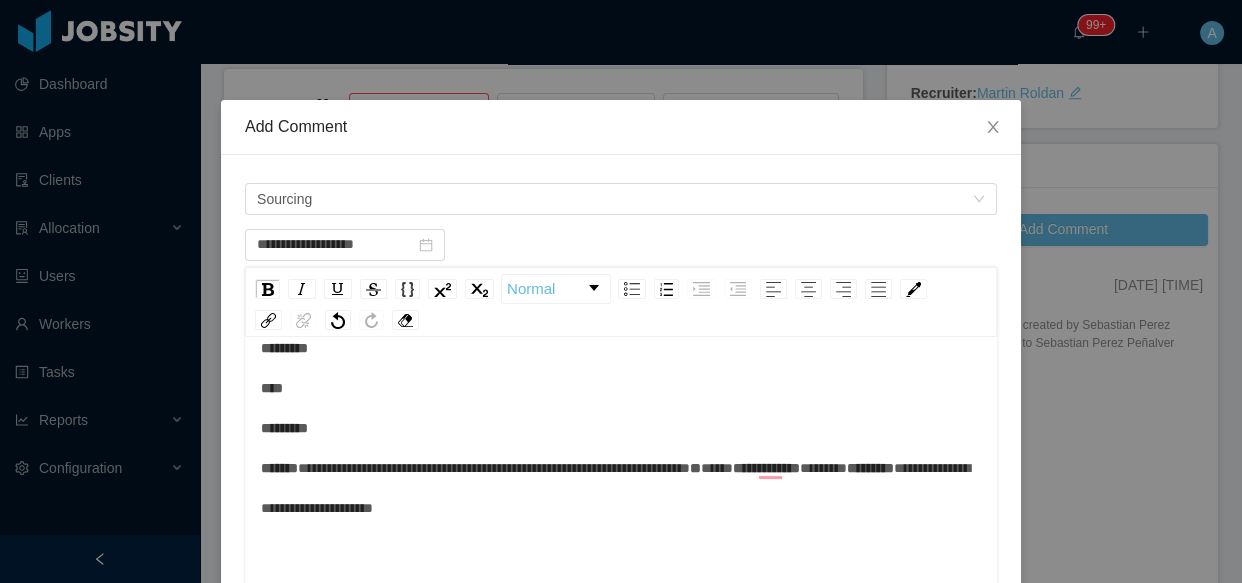click on "**" at bounding box center (695, 468) 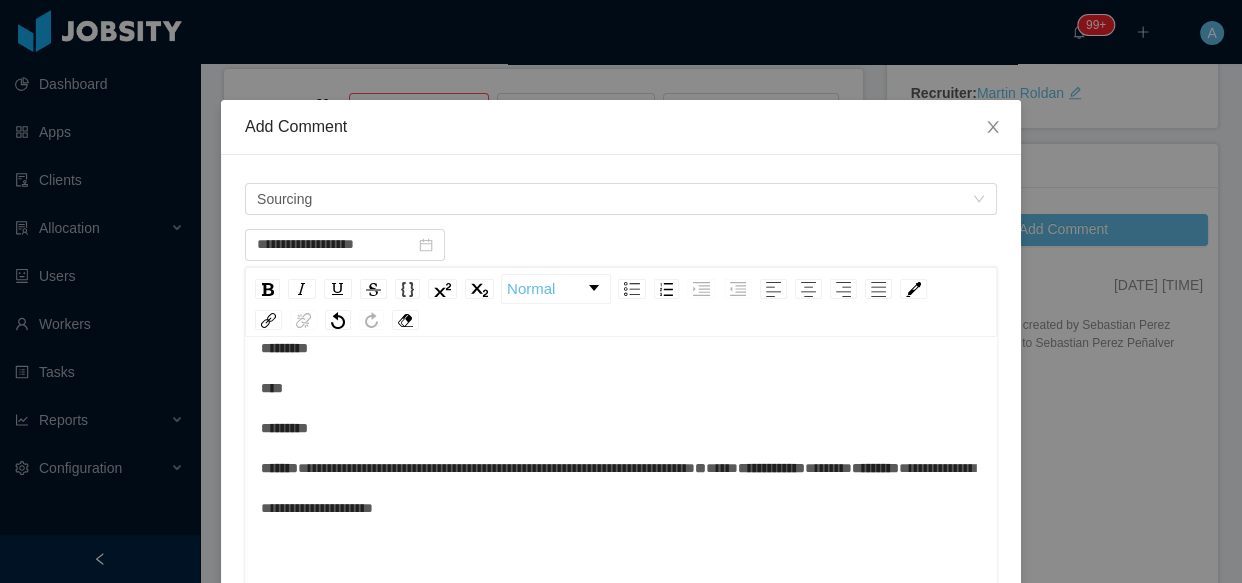 click on "**********" at bounding box center (771, 468) 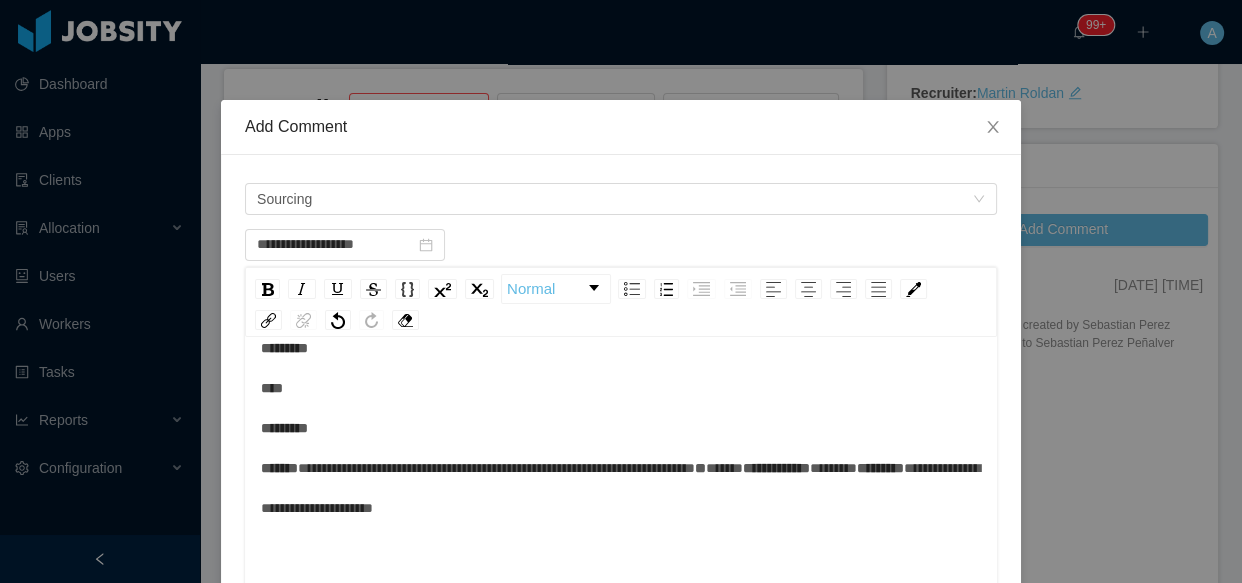 click on "*********" at bounding box center (880, 468) 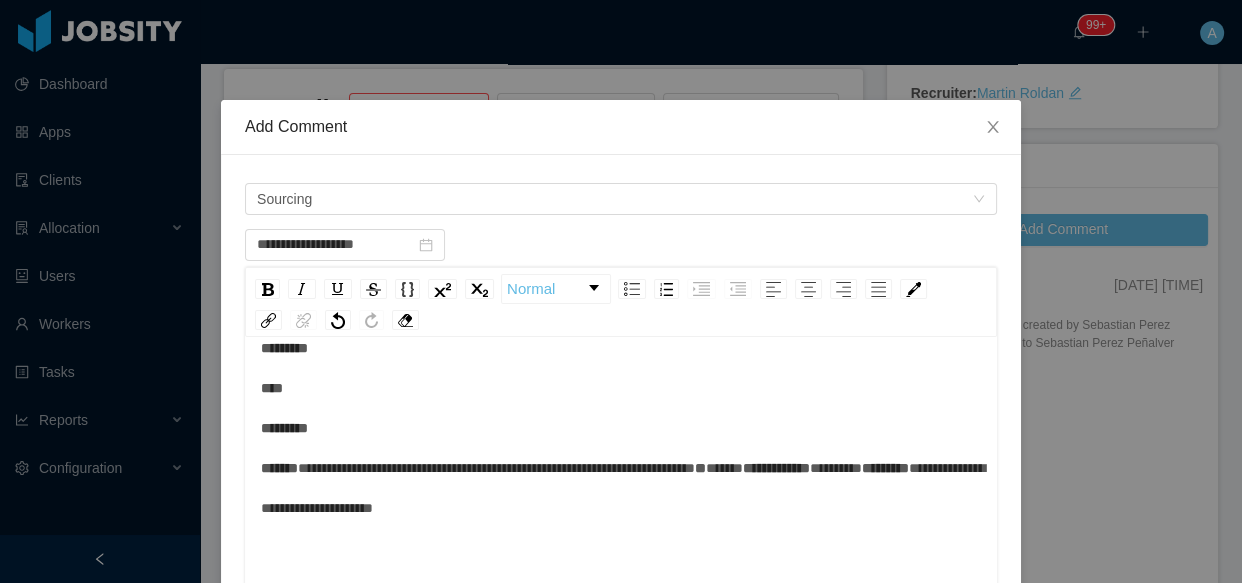 scroll, scrollTop: 14, scrollLeft: 0, axis: vertical 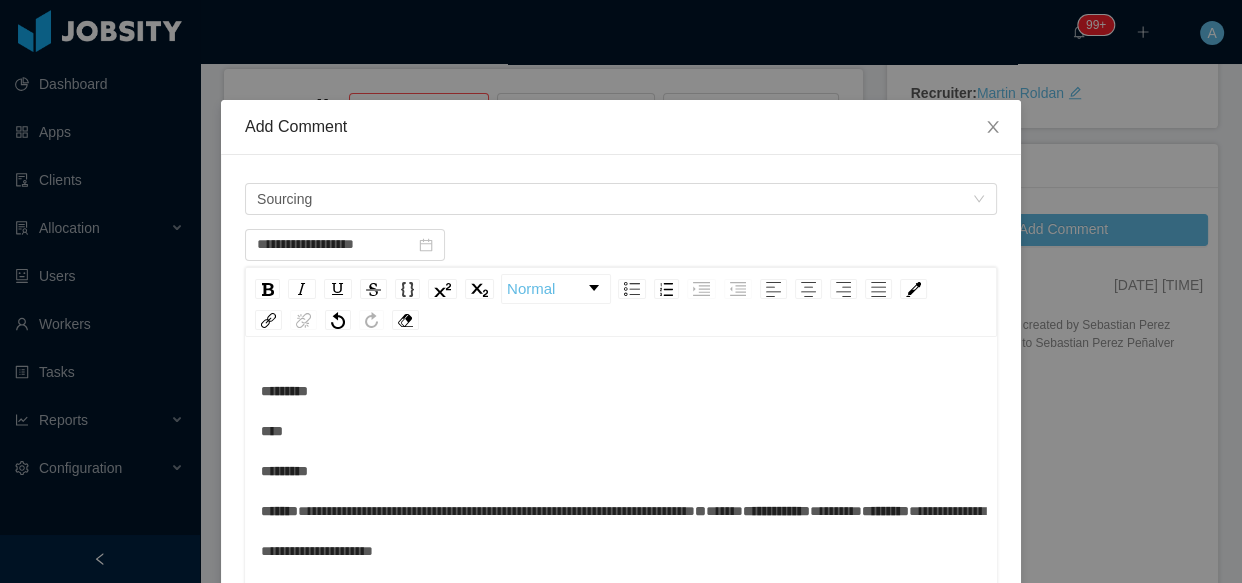click on "**********" at bounding box center (621, 471) 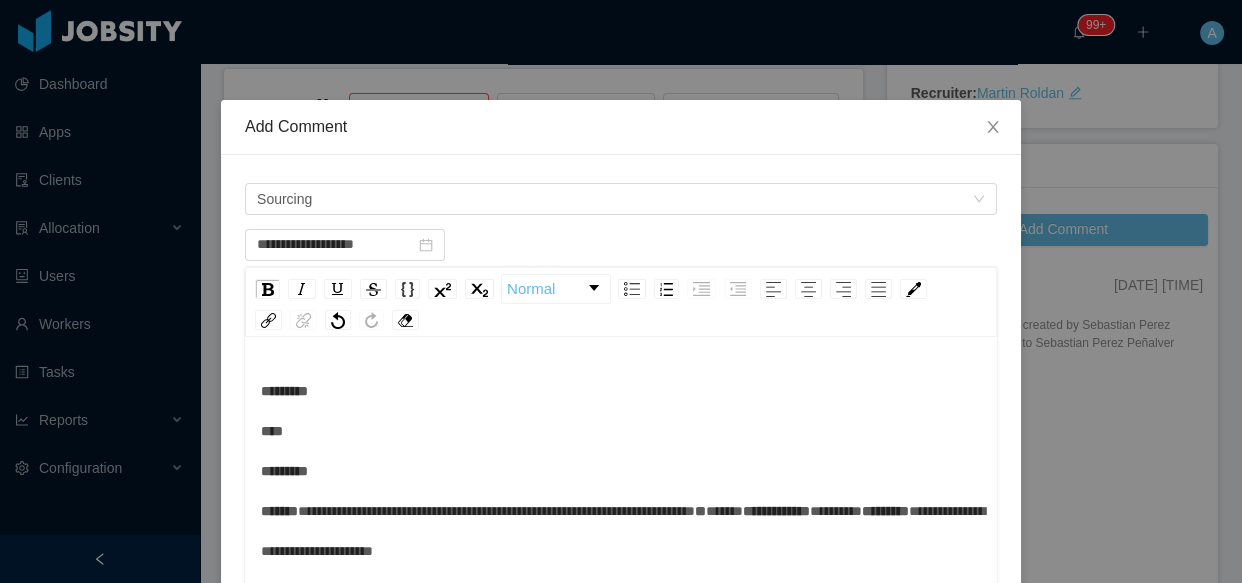 scroll, scrollTop: 28, scrollLeft: 0, axis: vertical 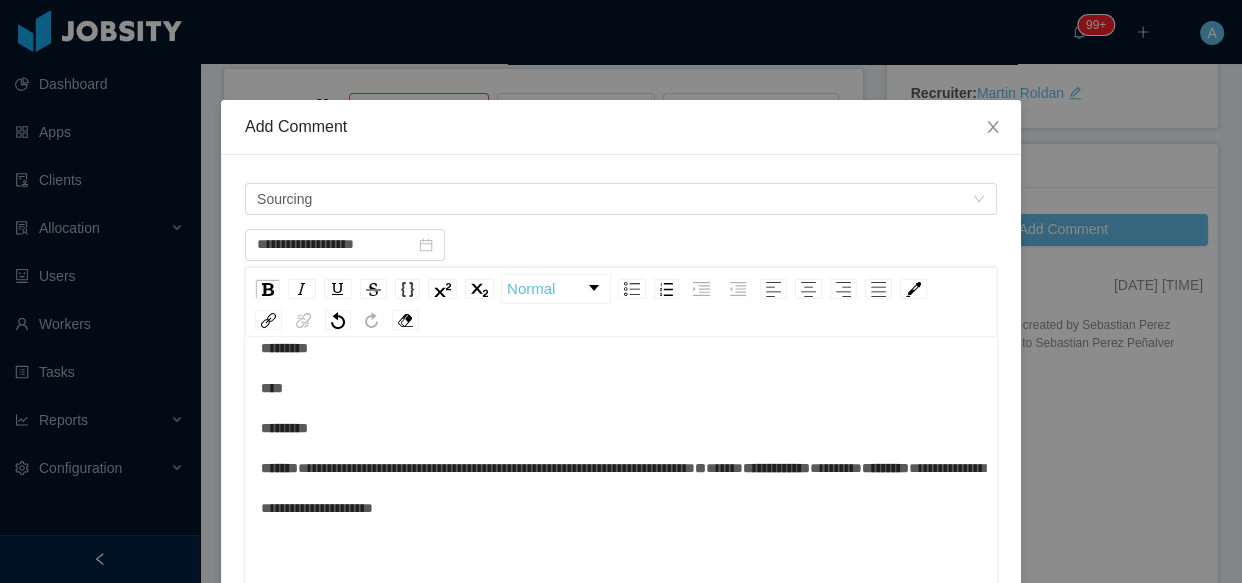 click on "**********" at bounding box center (621, 428) 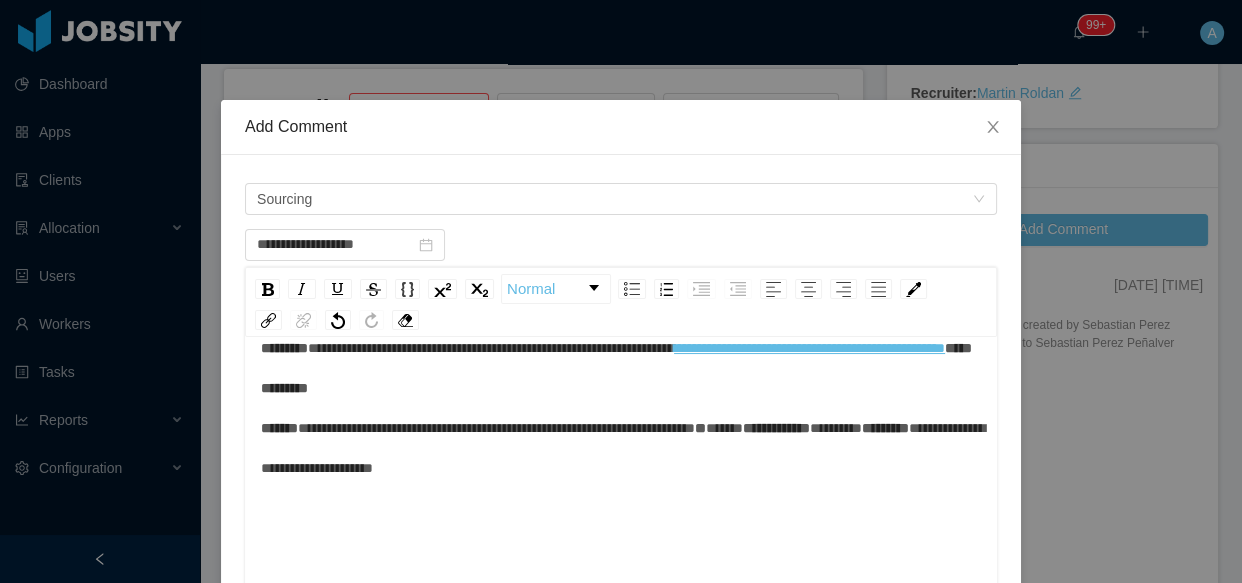 scroll, scrollTop: 15, scrollLeft: 0, axis: vertical 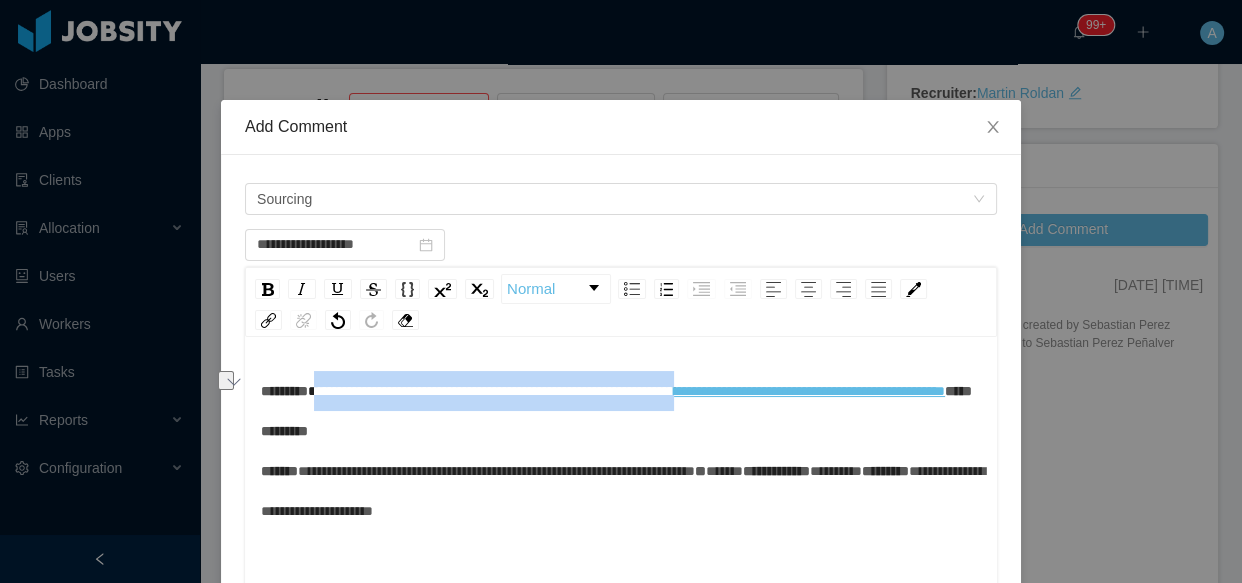 drag, startPoint x: 330, startPoint y: 391, endPoint x: 775, endPoint y: 390, distance: 445.00113 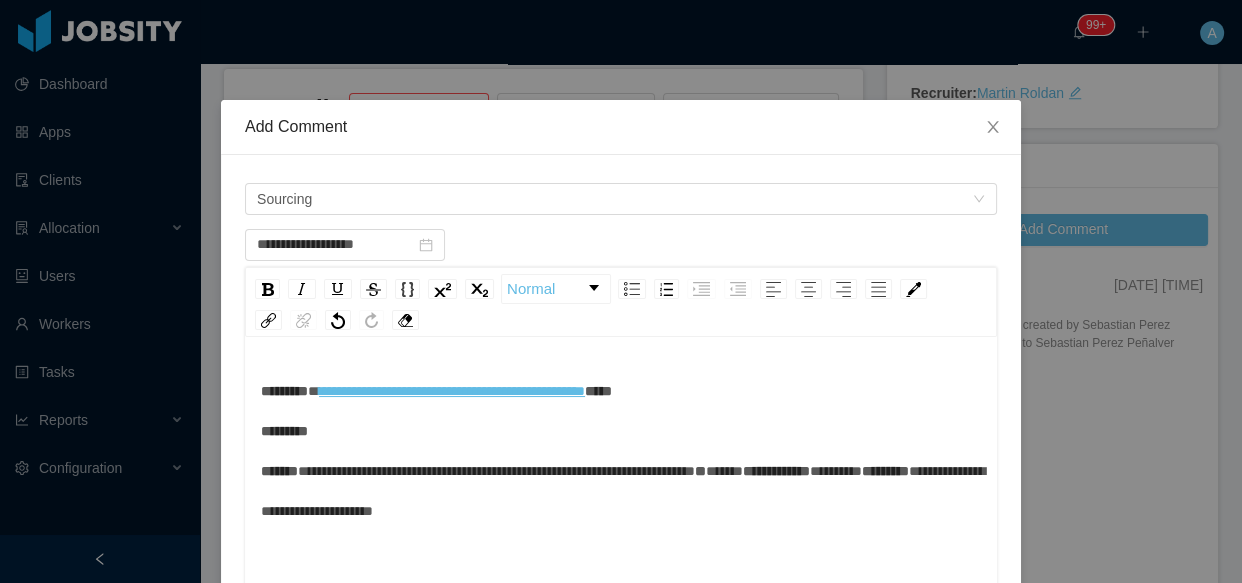 click on "**********" at bounding box center (621, 451) 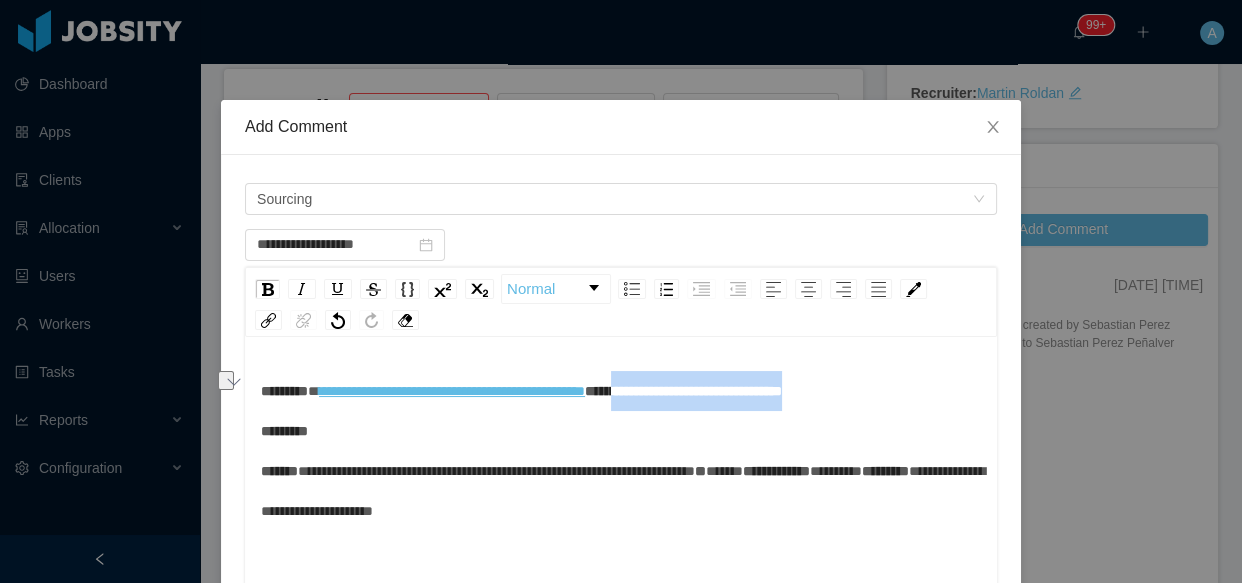 drag, startPoint x: 278, startPoint y: 437, endPoint x: 554, endPoint y: 438, distance: 276.0018 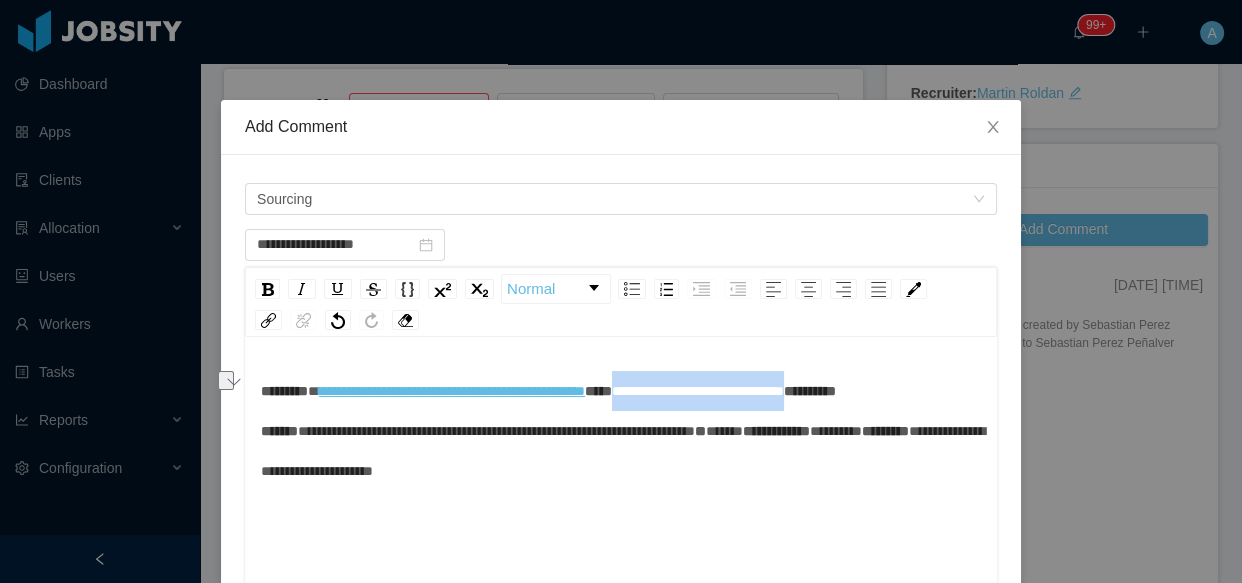 click on "**********" at bounding box center [621, 431] 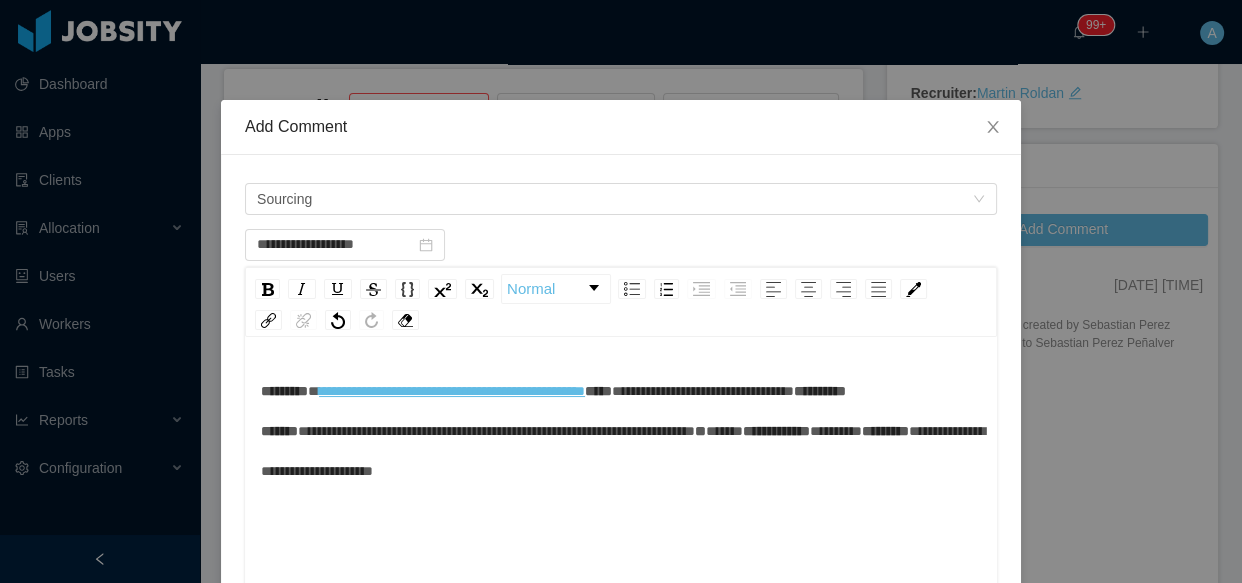 click on "**********" at bounding box center [621, 431] 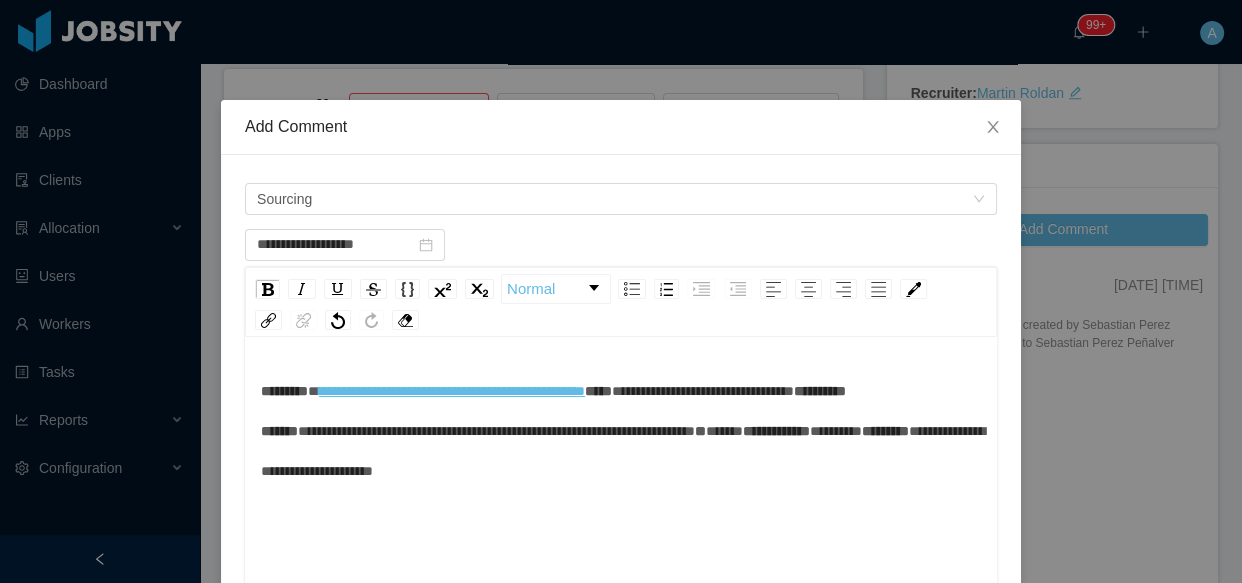 click on "**********" at bounding box center [621, 431] 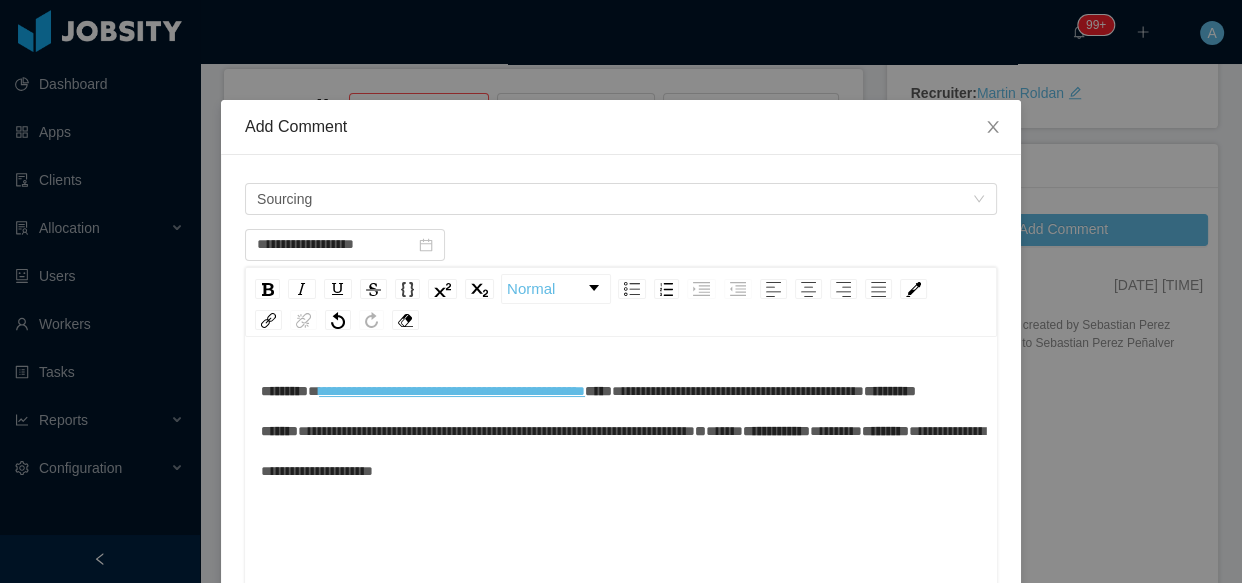 click on "**********" at bounding box center (738, 391) 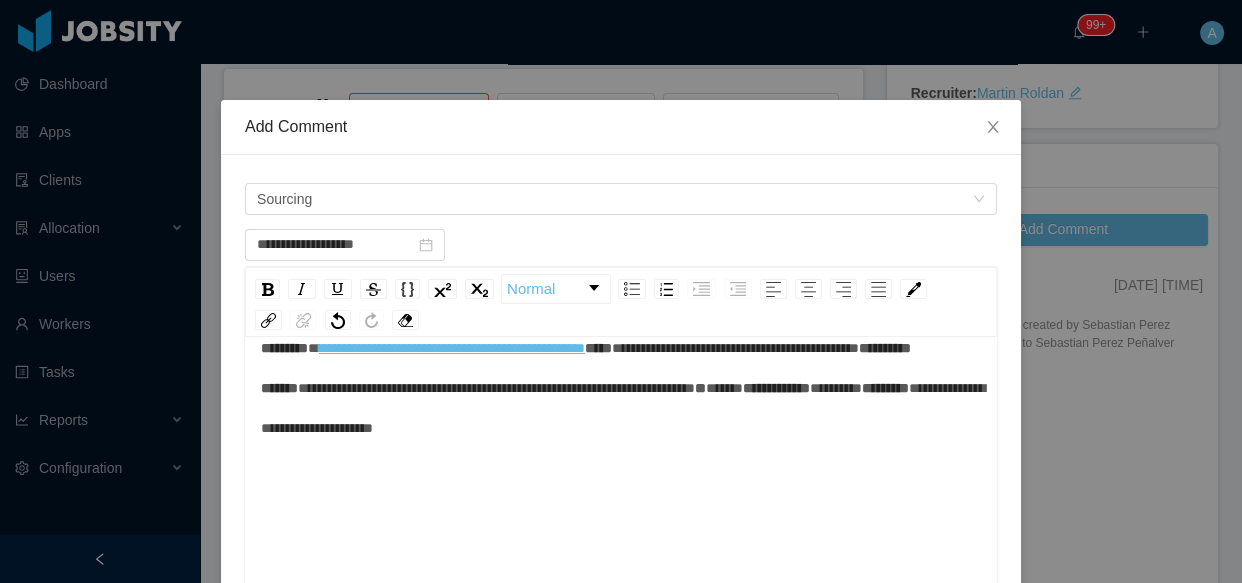 click on "**********" at bounding box center [621, 388] 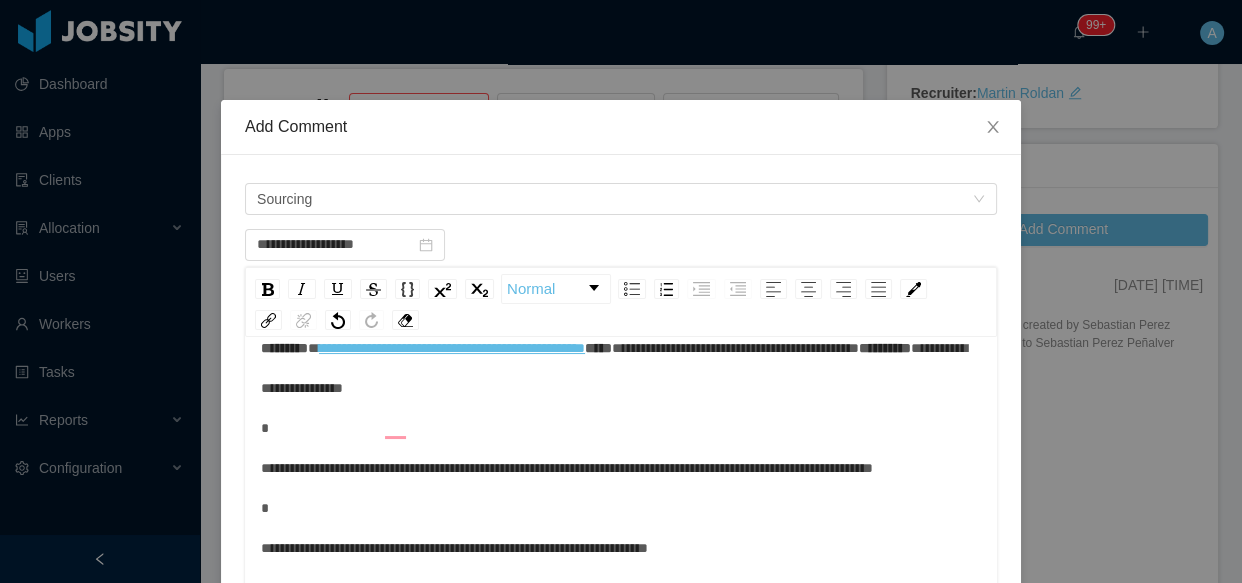 click on "**********" at bounding box center (624, 588) 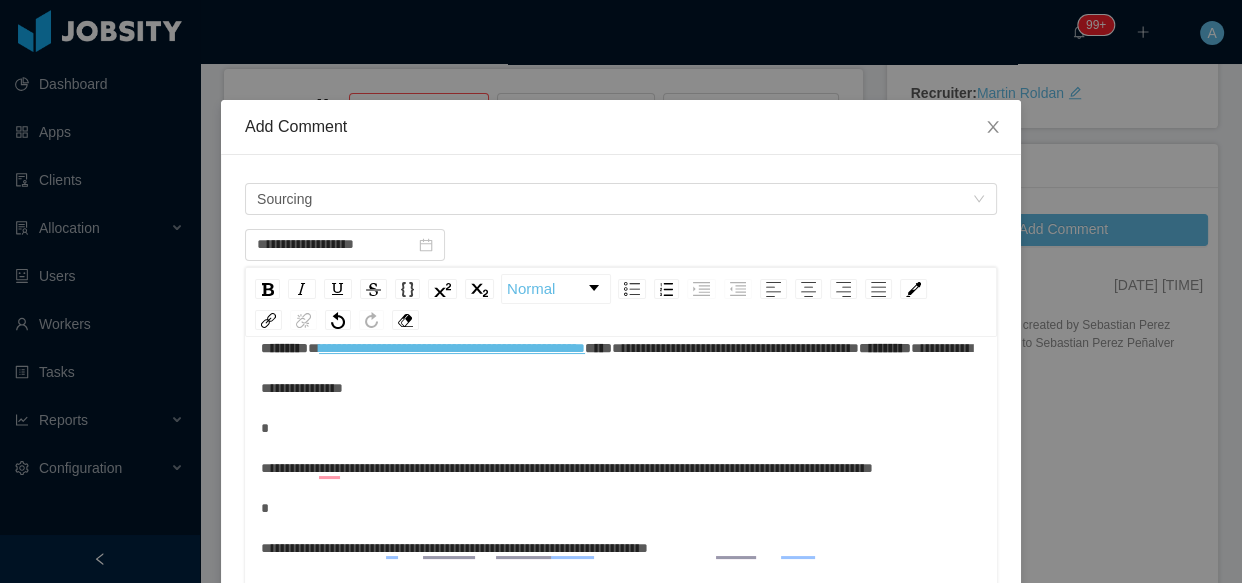 scroll, scrollTop: 100, scrollLeft: 0, axis: vertical 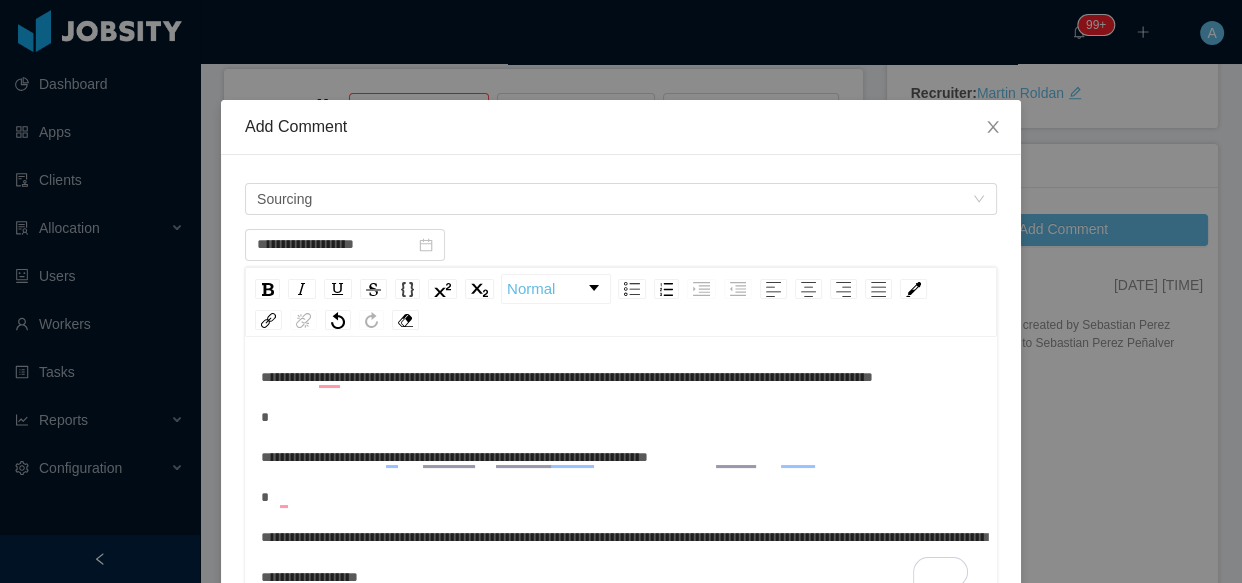 click on "**********" at bounding box center (621, 412) 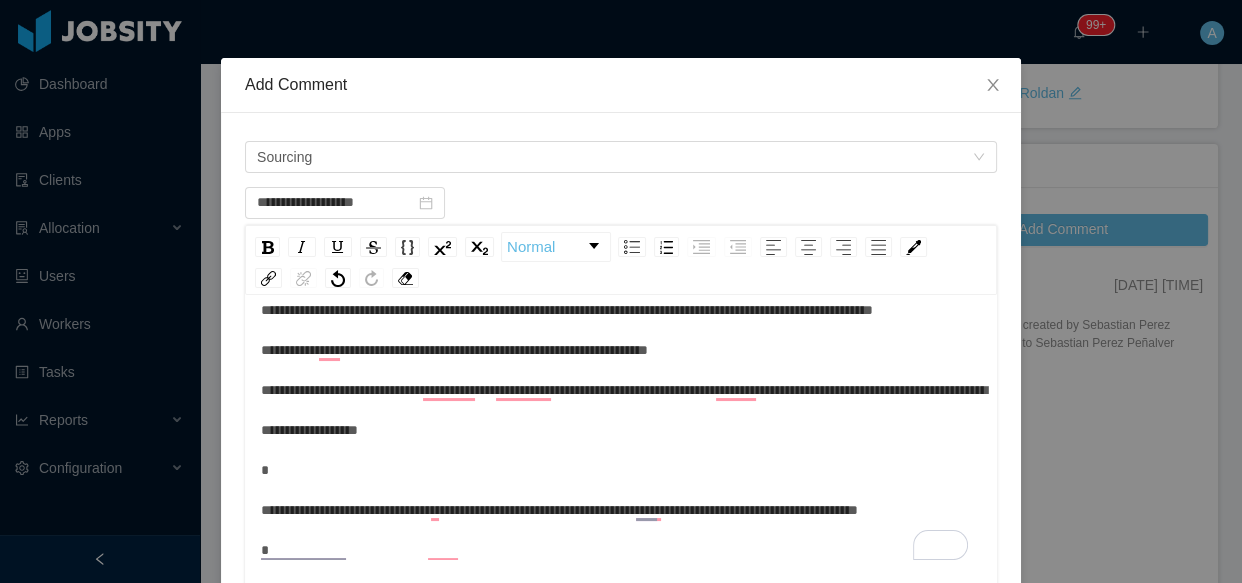 scroll, scrollTop: 82, scrollLeft: 0, axis: vertical 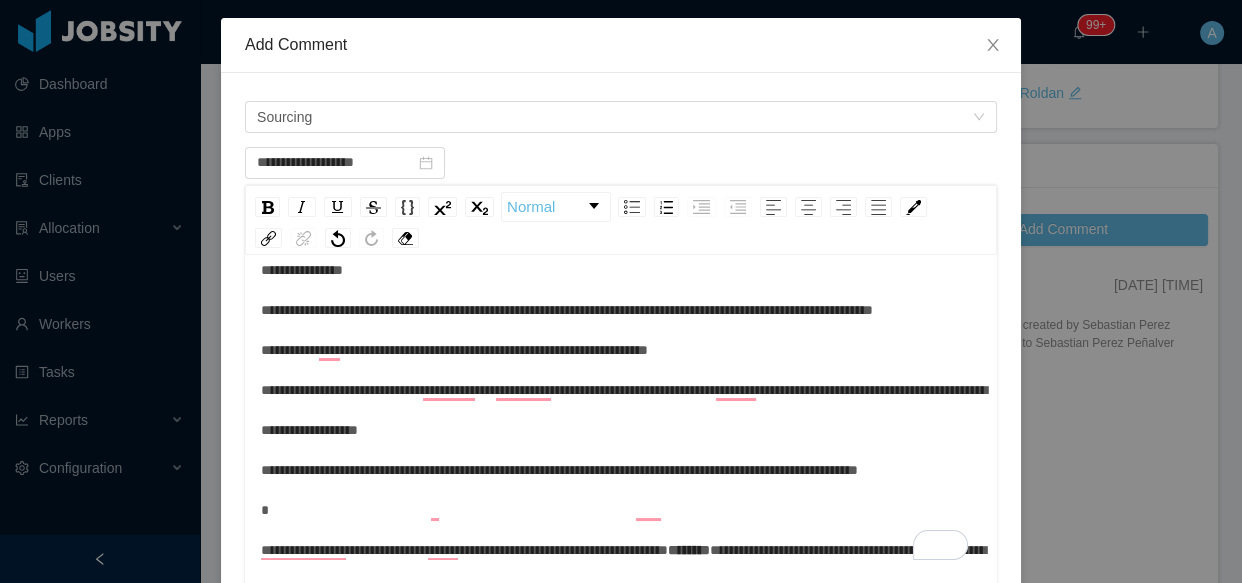 click on "**********" at bounding box center (624, 390) 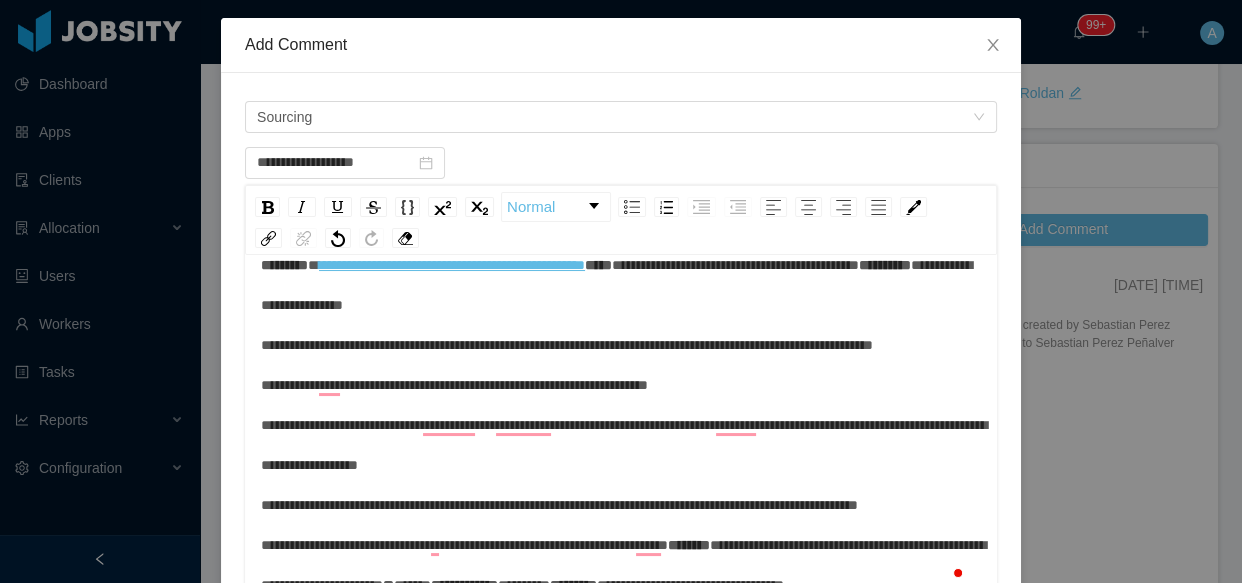 scroll, scrollTop: 279, scrollLeft: 0, axis: vertical 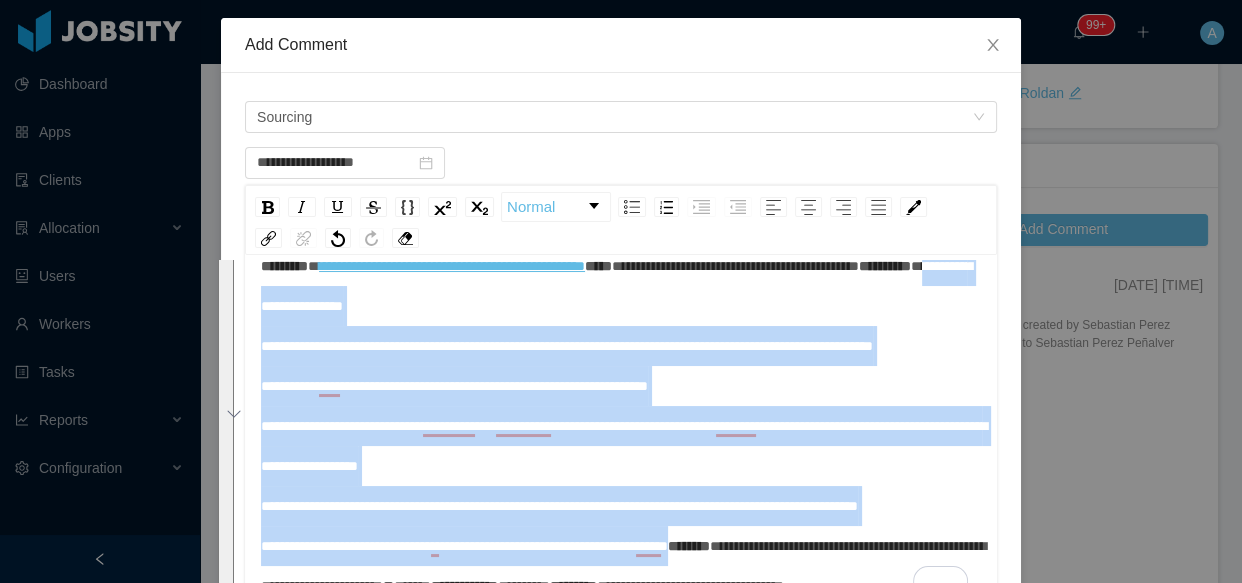 drag, startPoint x: 806, startPoint y: 432, endPoint x: 243, endPoint y: 390, distance: 564.56445 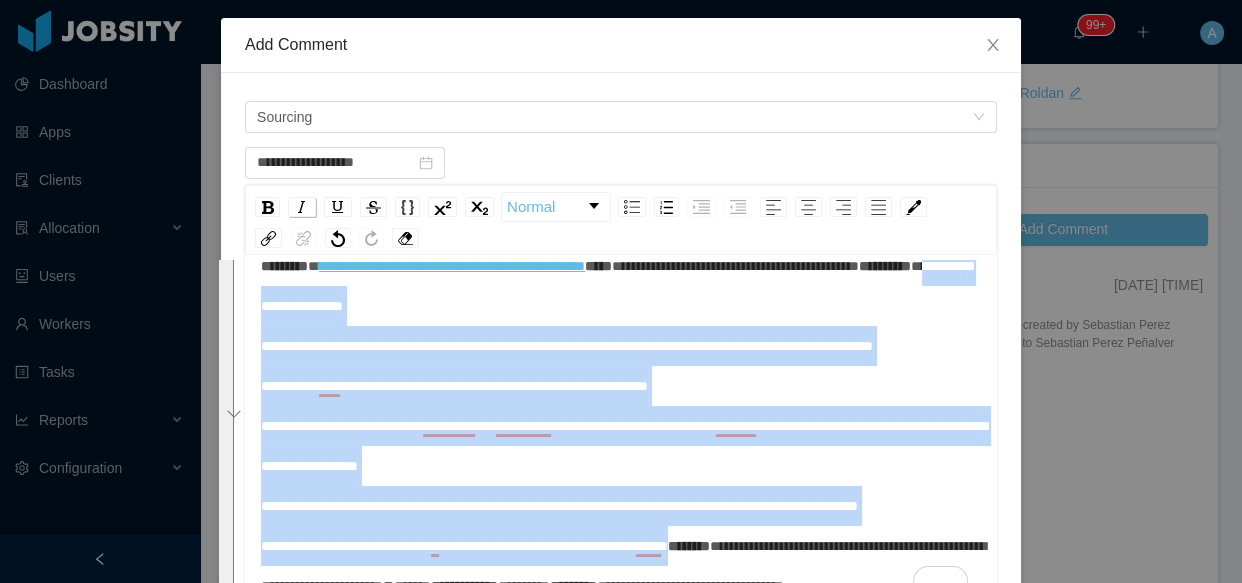 click at bounding box center [302, 207] 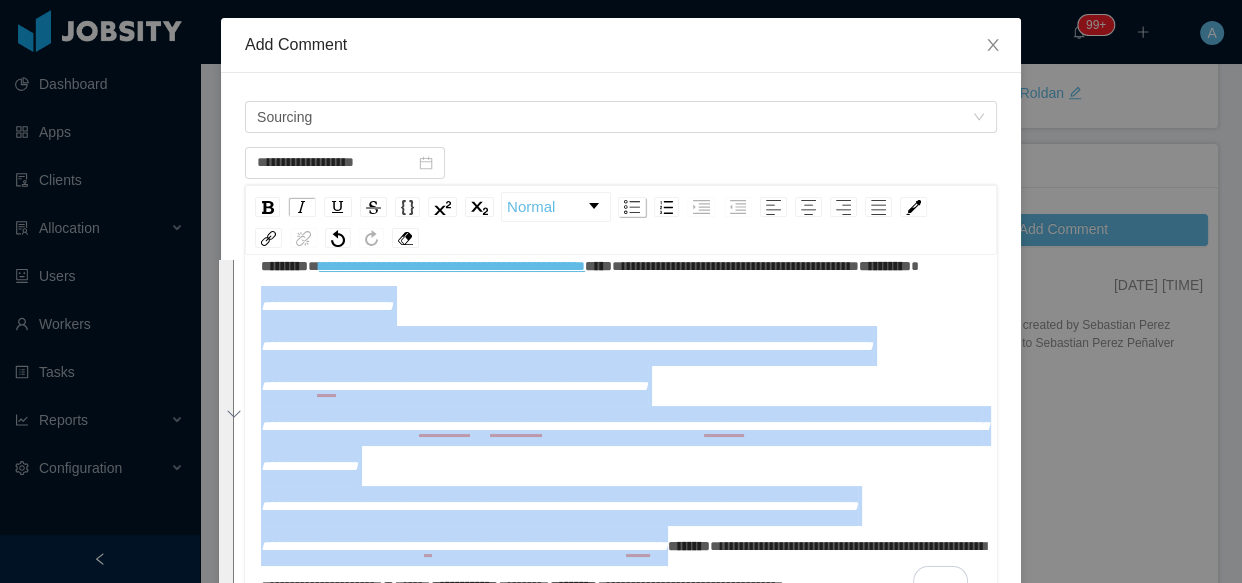 click at bounding box center [632, 207] 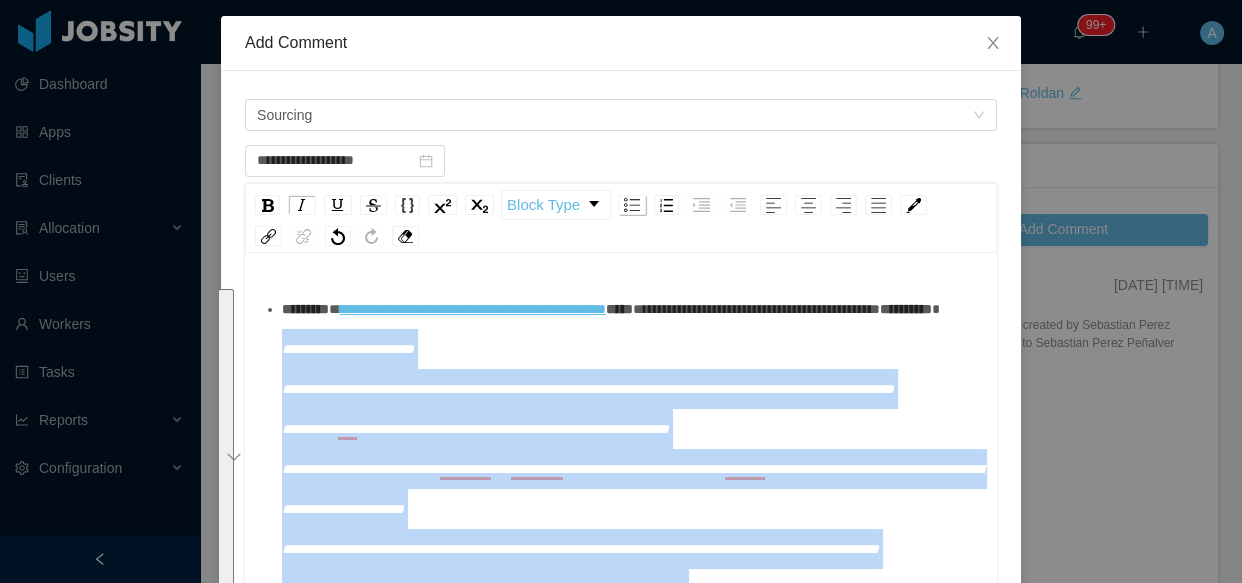click at bounding box center (632, 205) 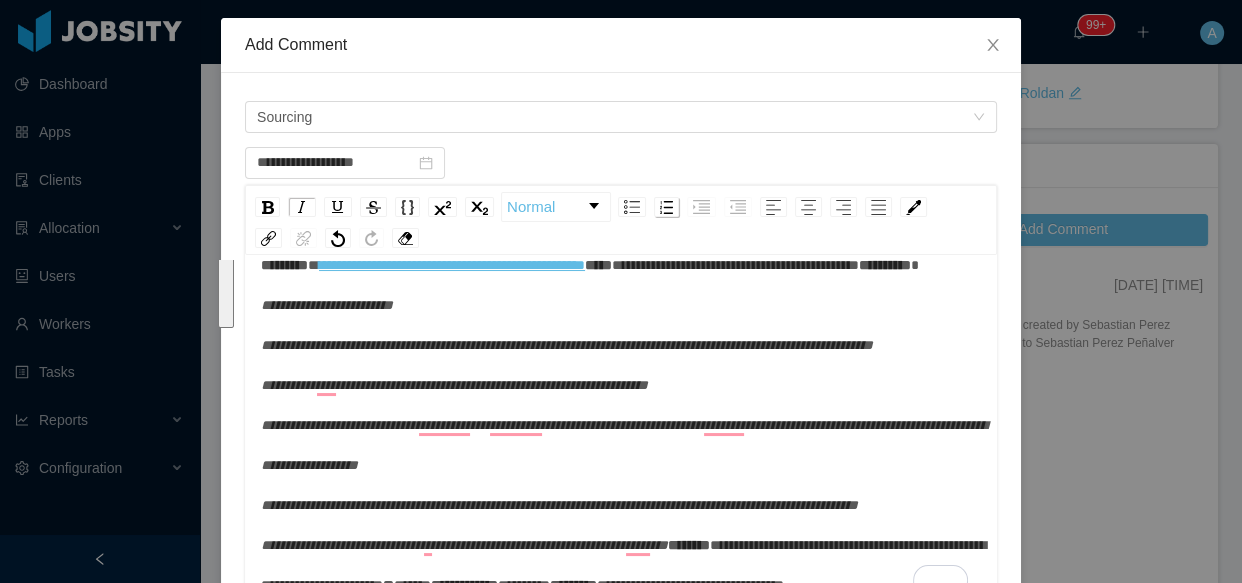 click at bounding box center [666, 207] 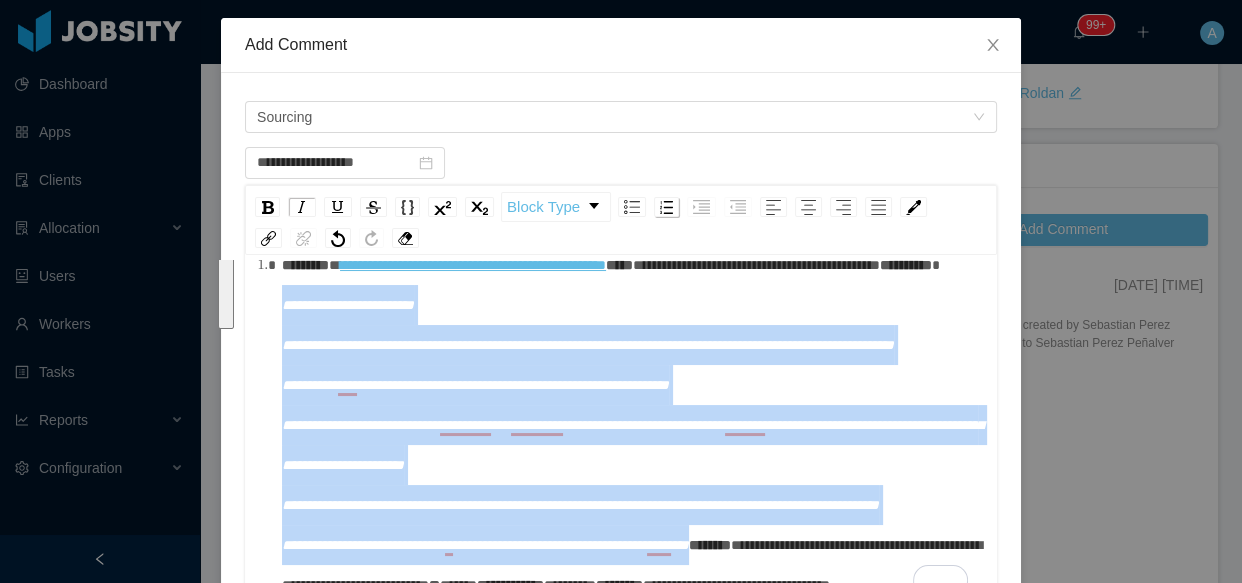 click at bounding box center (666, 207) 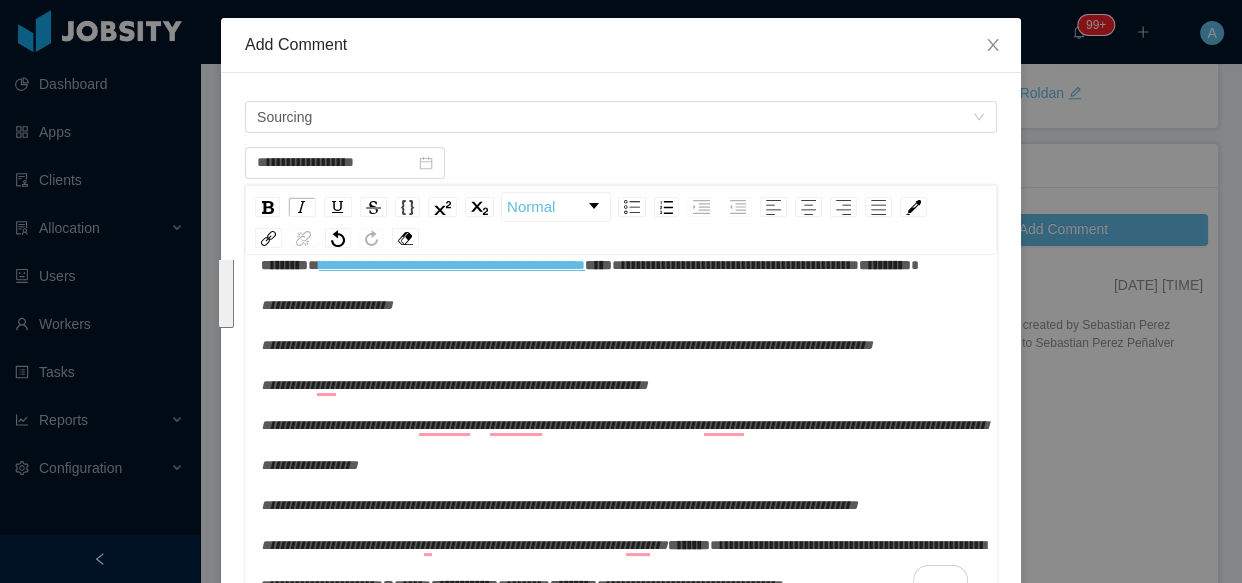 click on "**********" at bounding box center [621, 425] 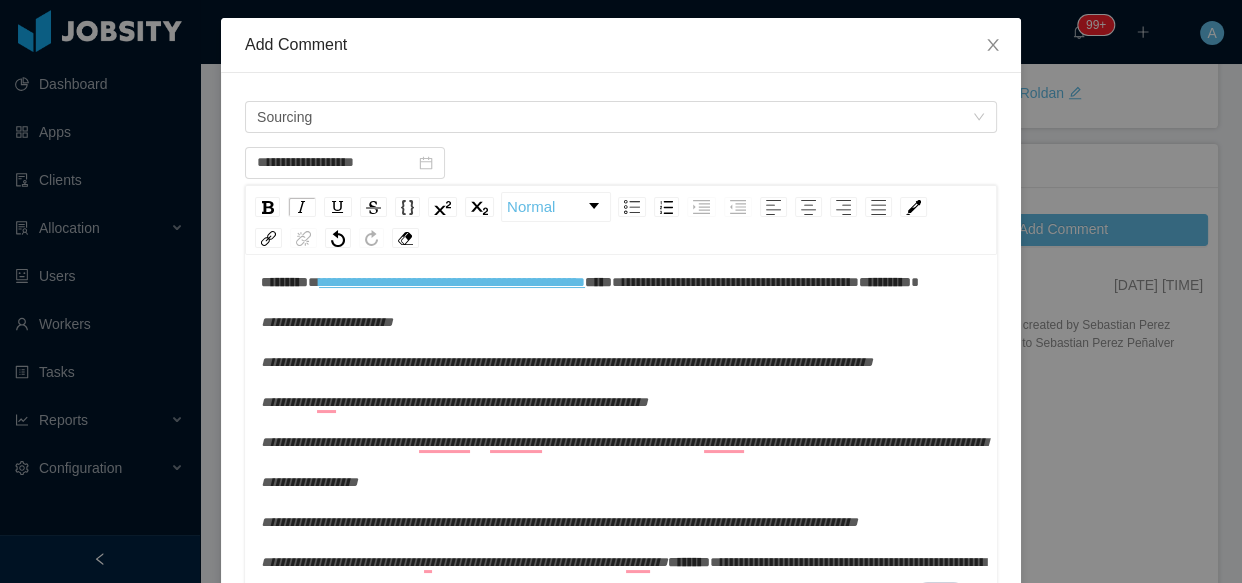 click on "**********" at bounding box center [621, 435] 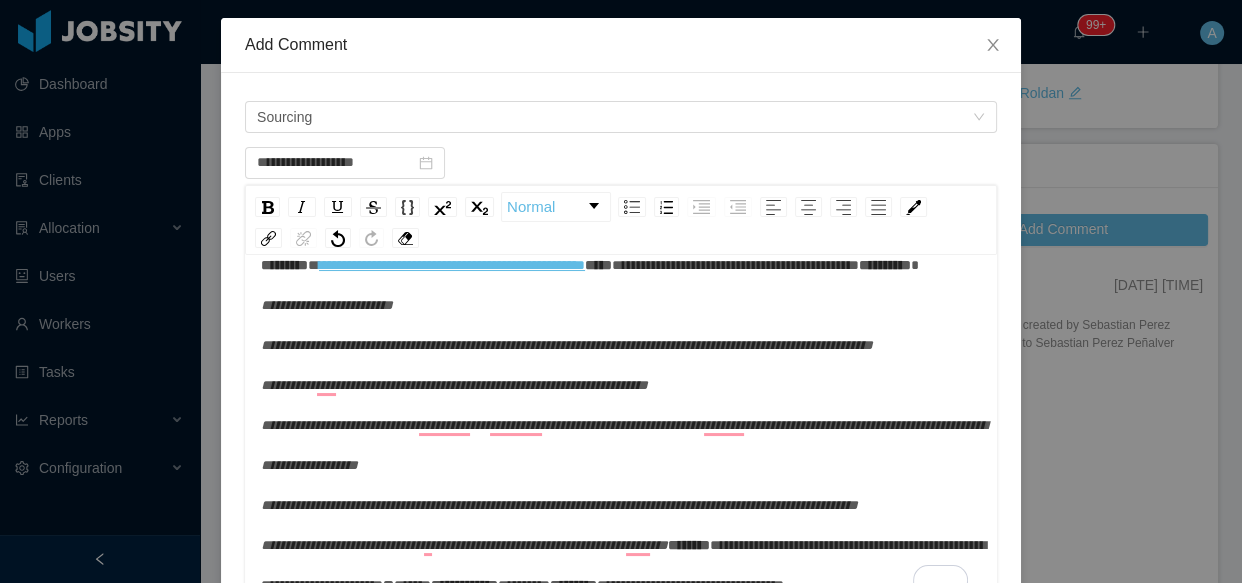 click on "**********" at bounding box center [621, 425] 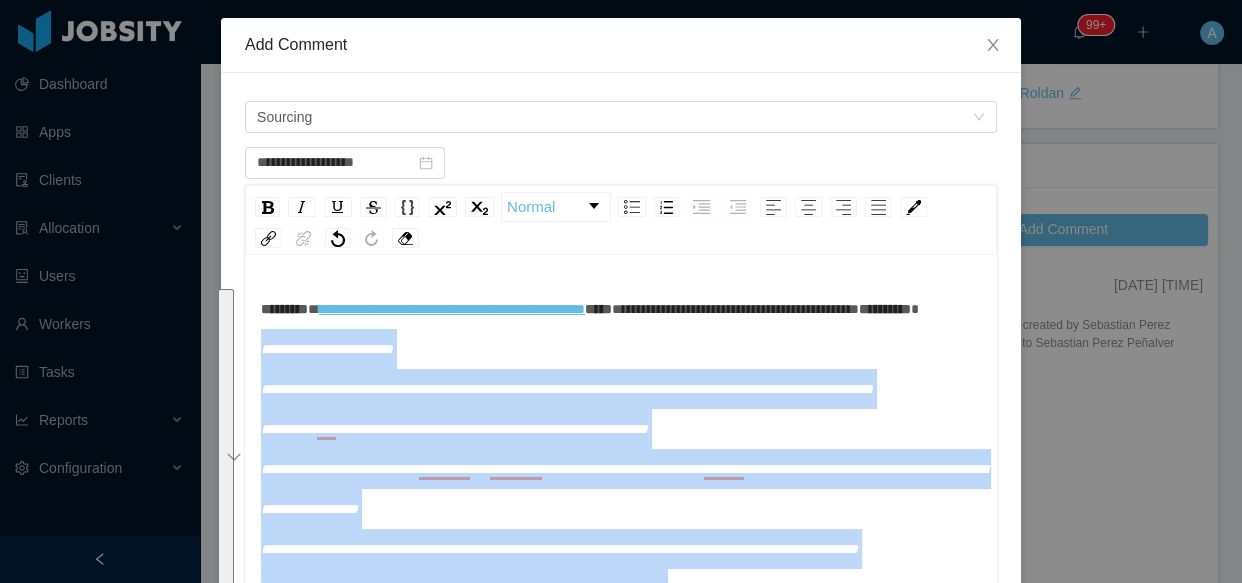 drag, startPoint x: 774, startPoint y: 457, endPoint x: 252, endPoint y: 420, distance: 523.30963 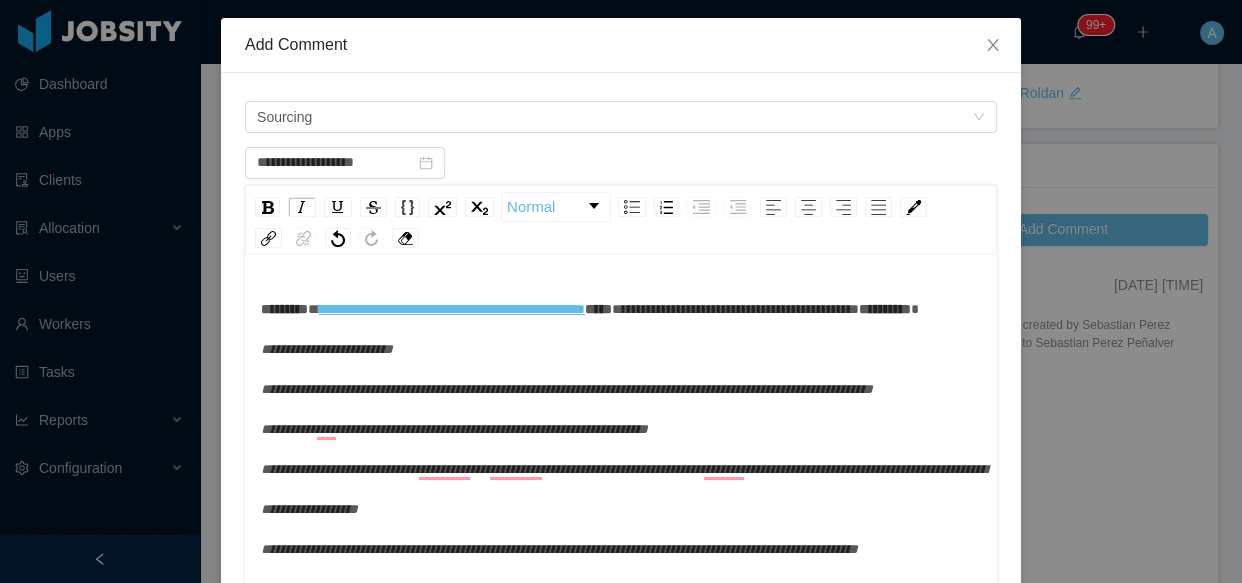 click on "**********" at bounding box center (621, 469) 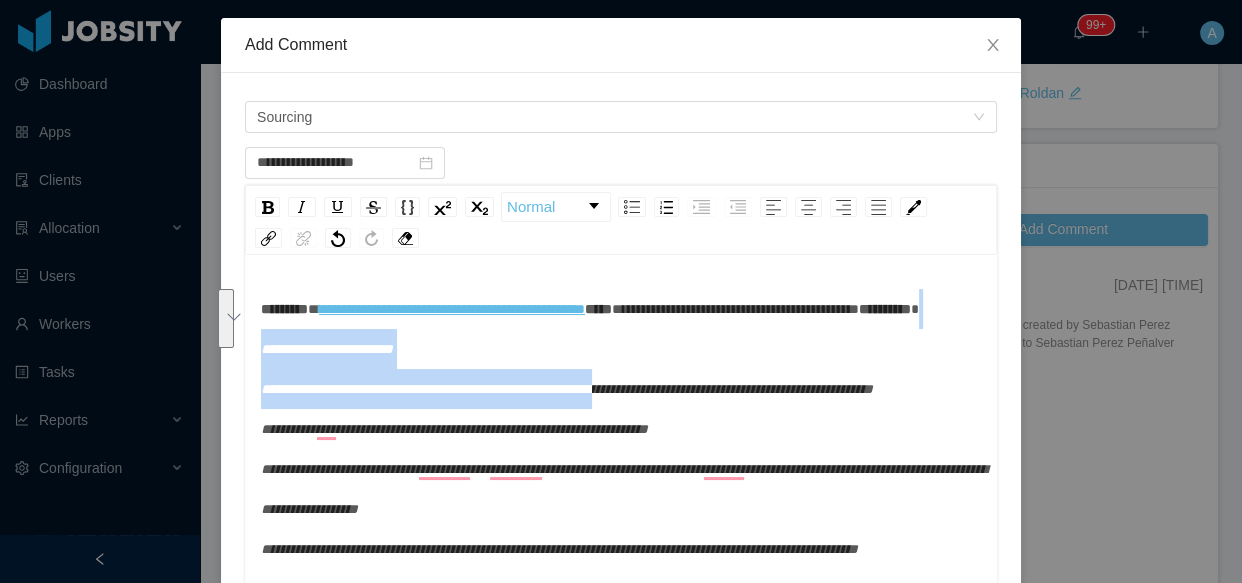 scroll, scrollTop: 76, scrollLeft: 0, axis: vertical 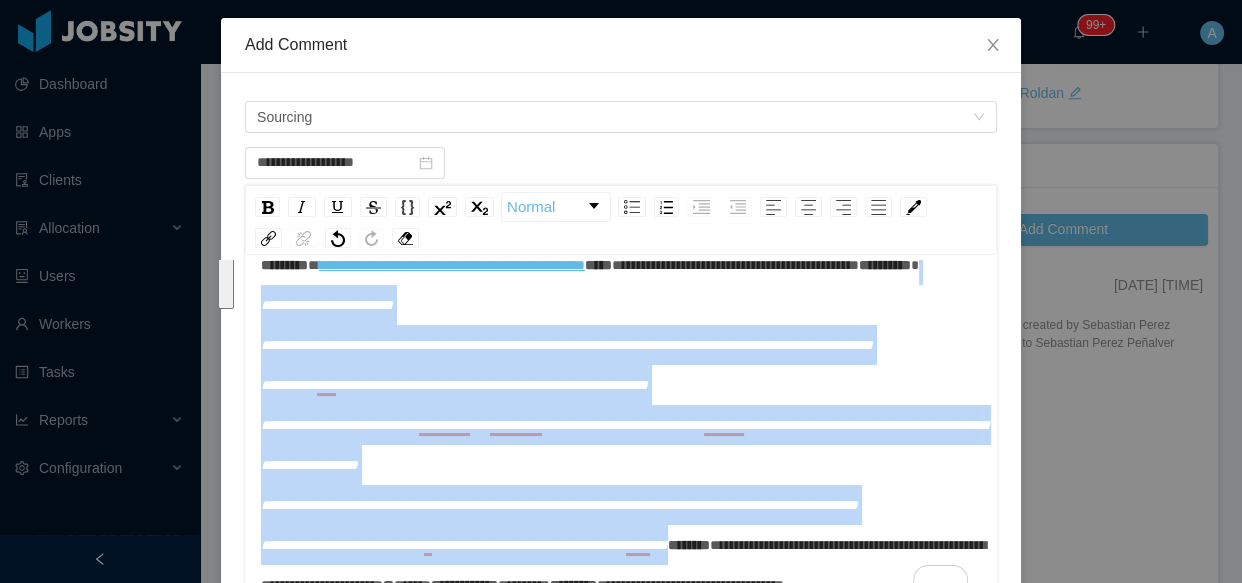 drag, startPoint x: 353, startPoint y: 389, endPoint x: 778, endPoint y: 431, distance: 427.07025 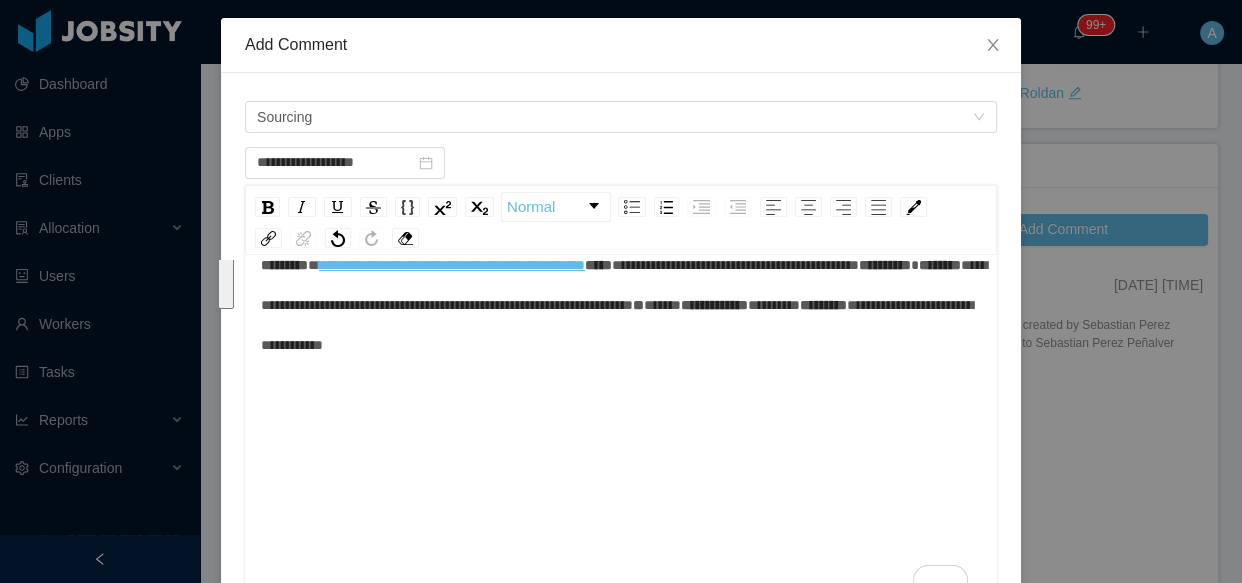 scroll, scrollTop: 43, scrollLeft: 0, axis: vertical 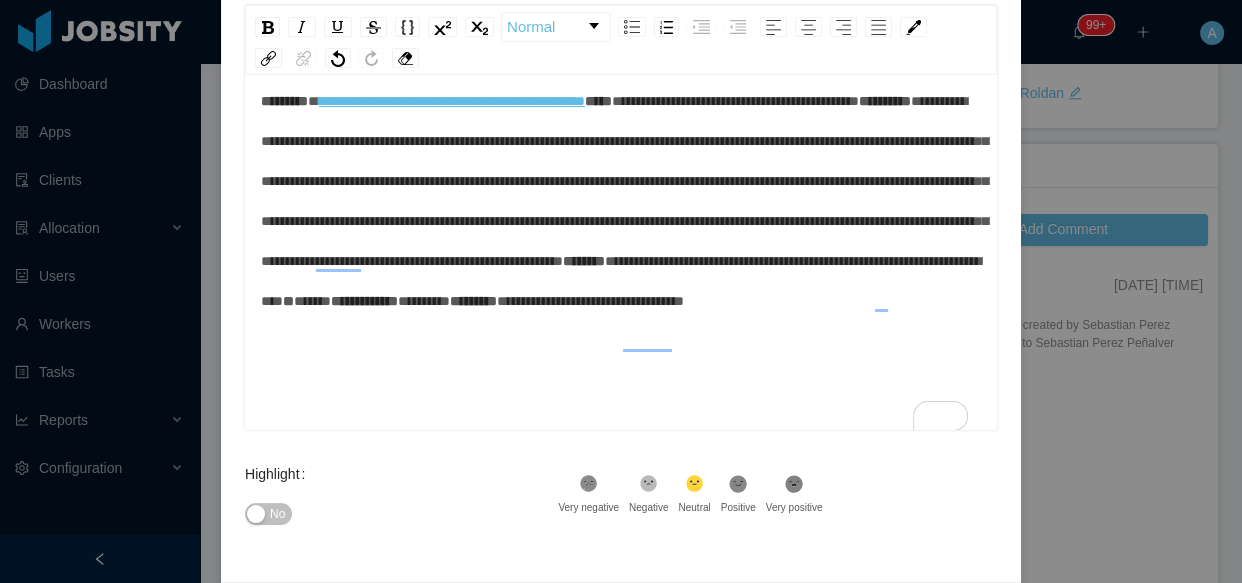 click on "**********" at bounding box center (624, 181) 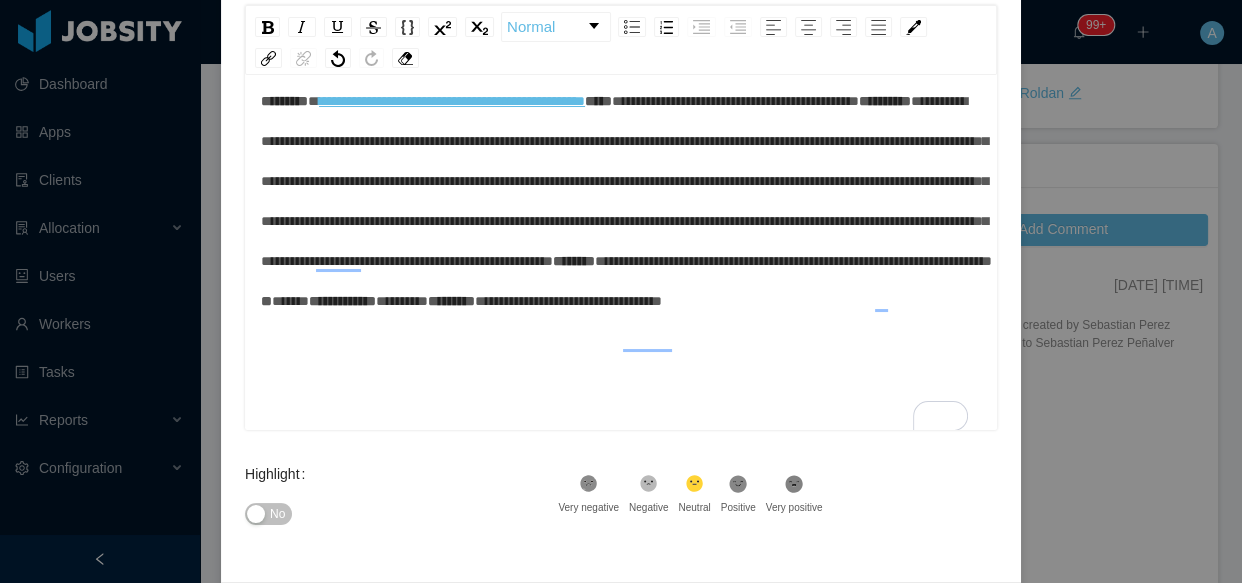 scroll, scrollTop: 60, scrollLeft: 0, axis: vertical 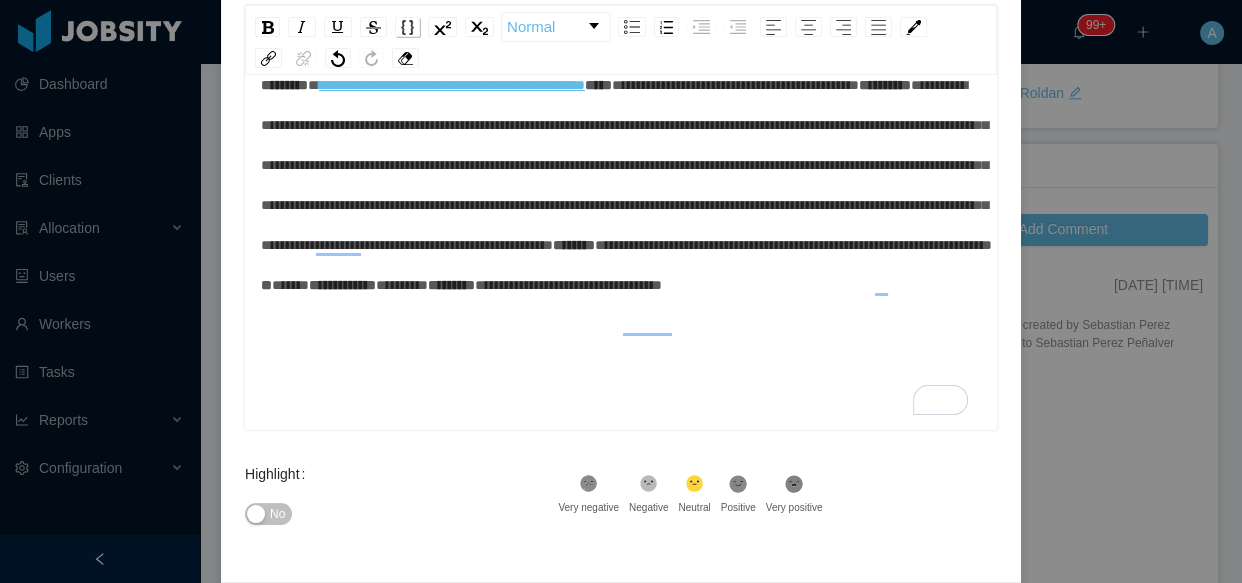type on "**********" 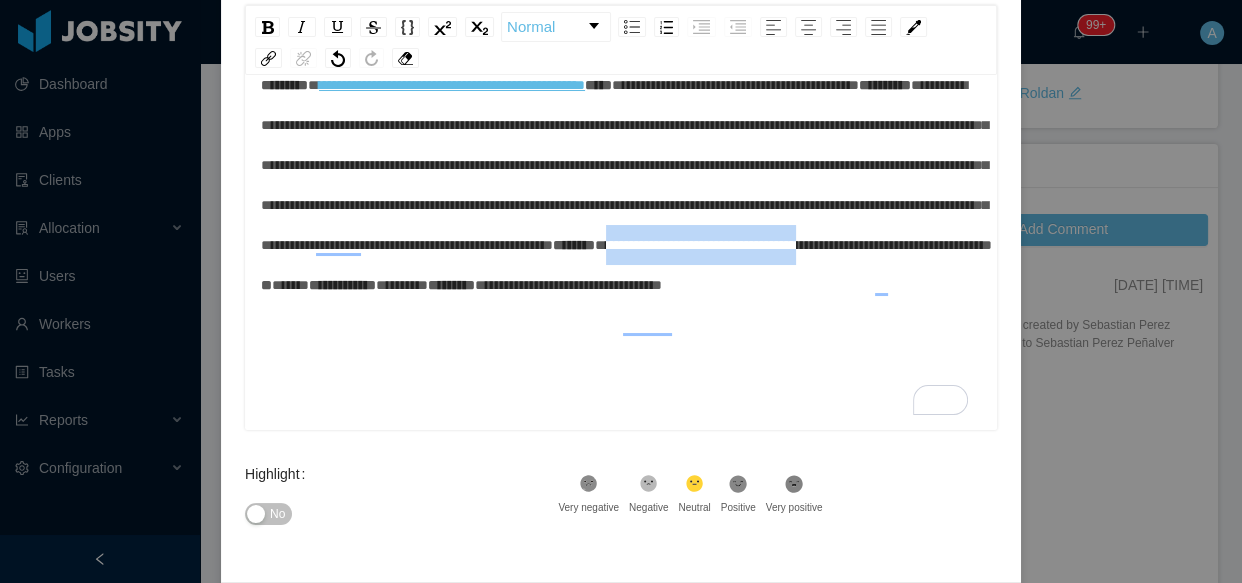 drag, startPoint x: 318, startPoint y: 293, endPoint x: 556, endPoint y: 281, distance: 238.30232 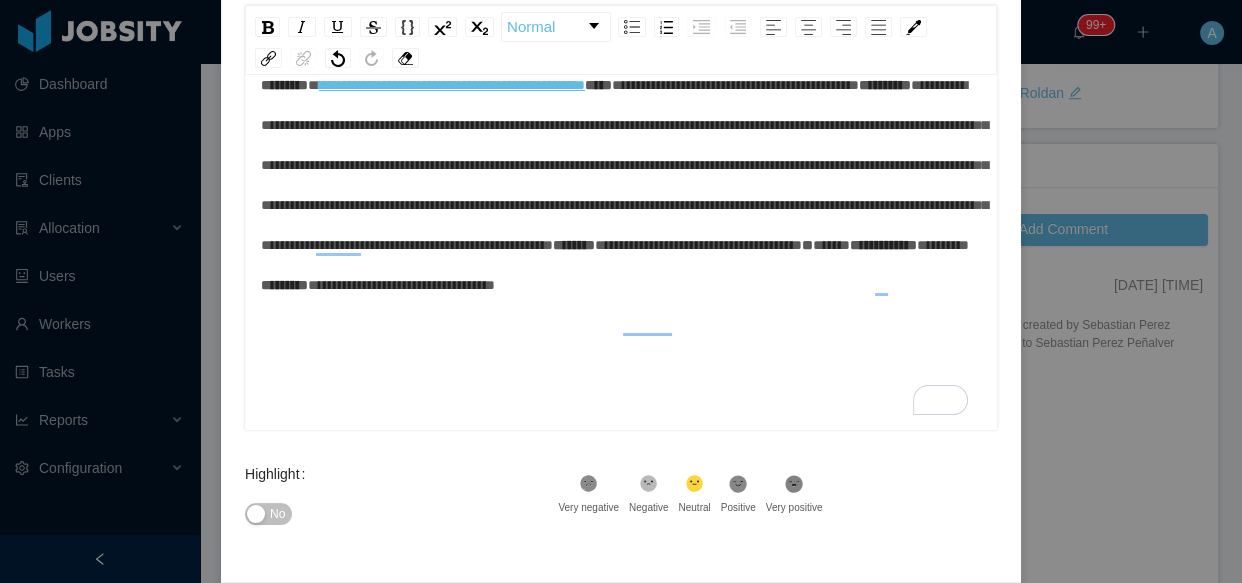 type 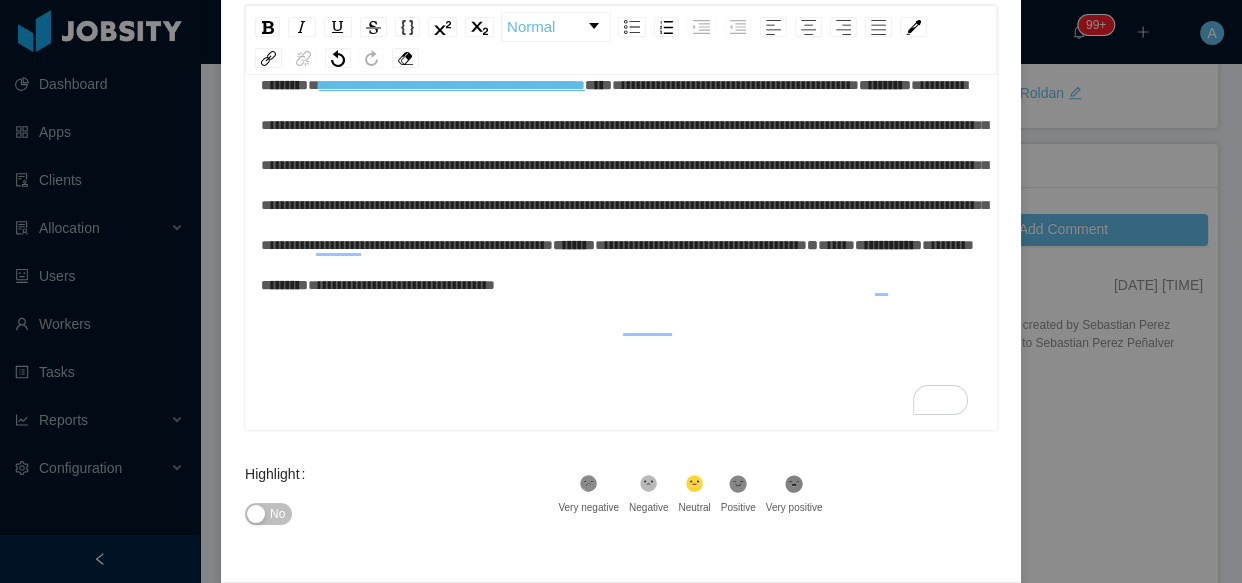 click on "**********" at bounding box center [621, 185] 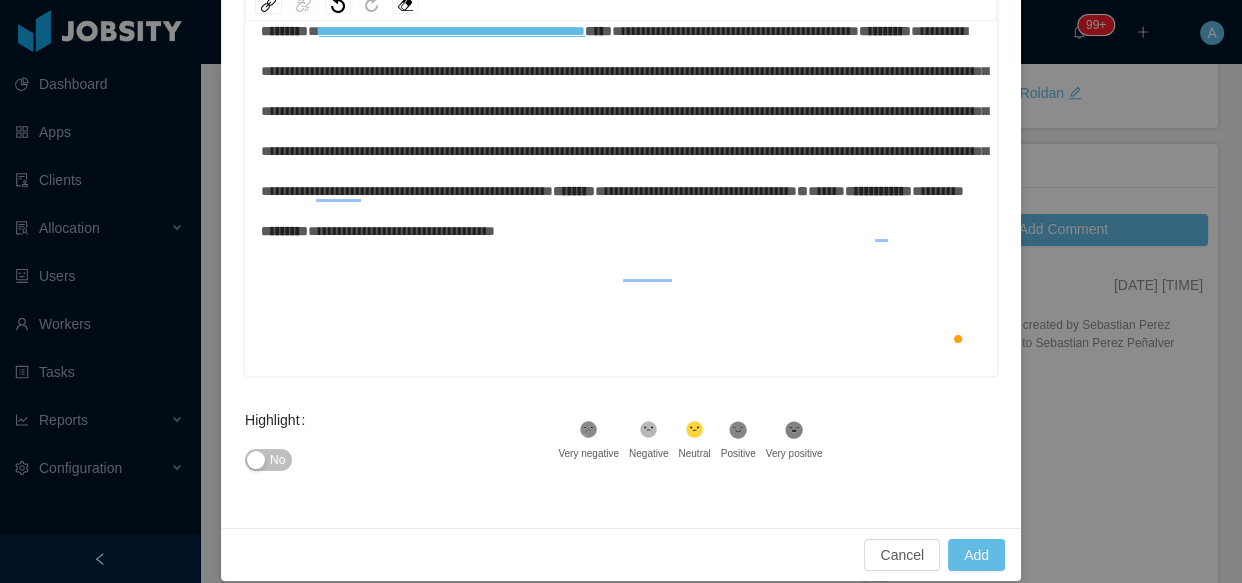 scroll, scrollTop: 338, scrollLeft: 0, axis: vertical 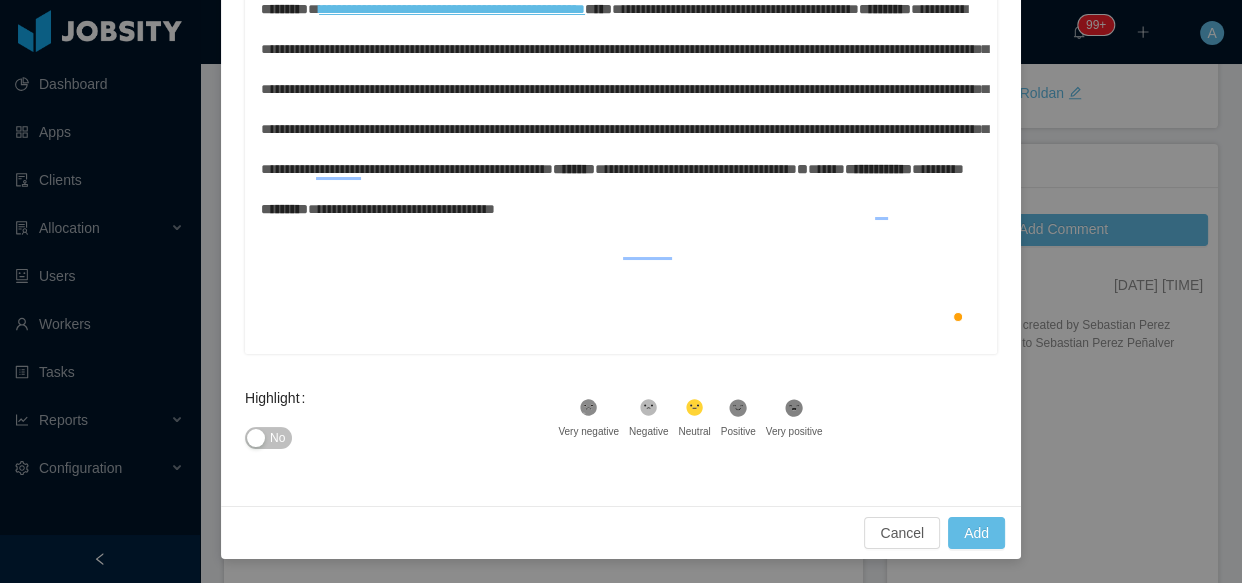 click on "No" at bounding box center [401, 438] 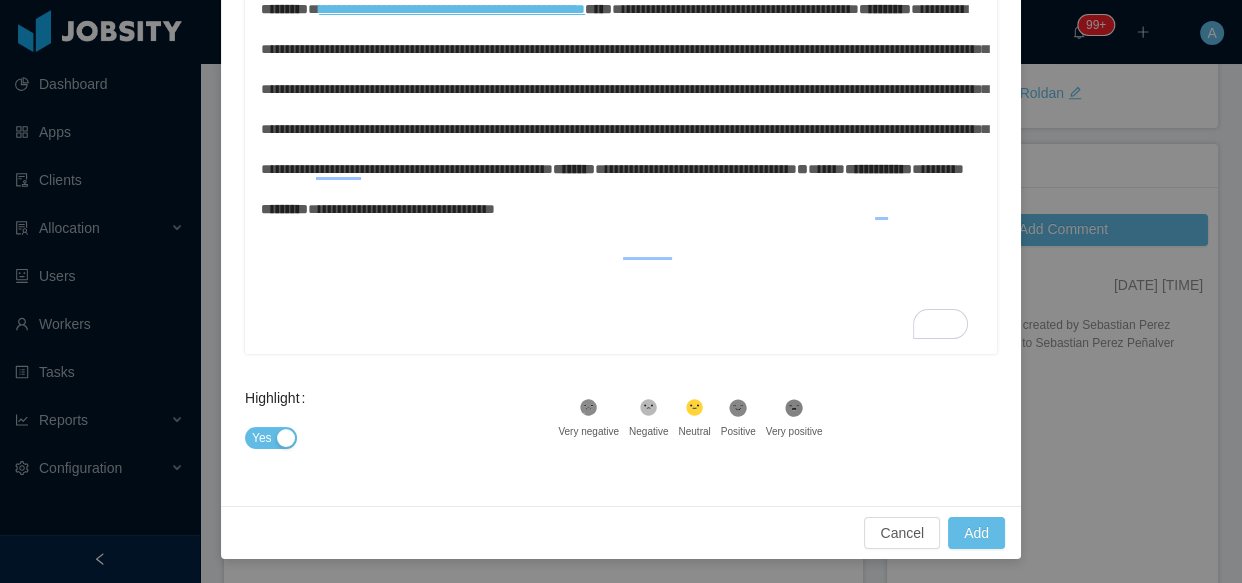 drag, startPoint x: 567, startPoint y: 335, endPoint x: 595, endPoint y: 329, distance: 28.635643 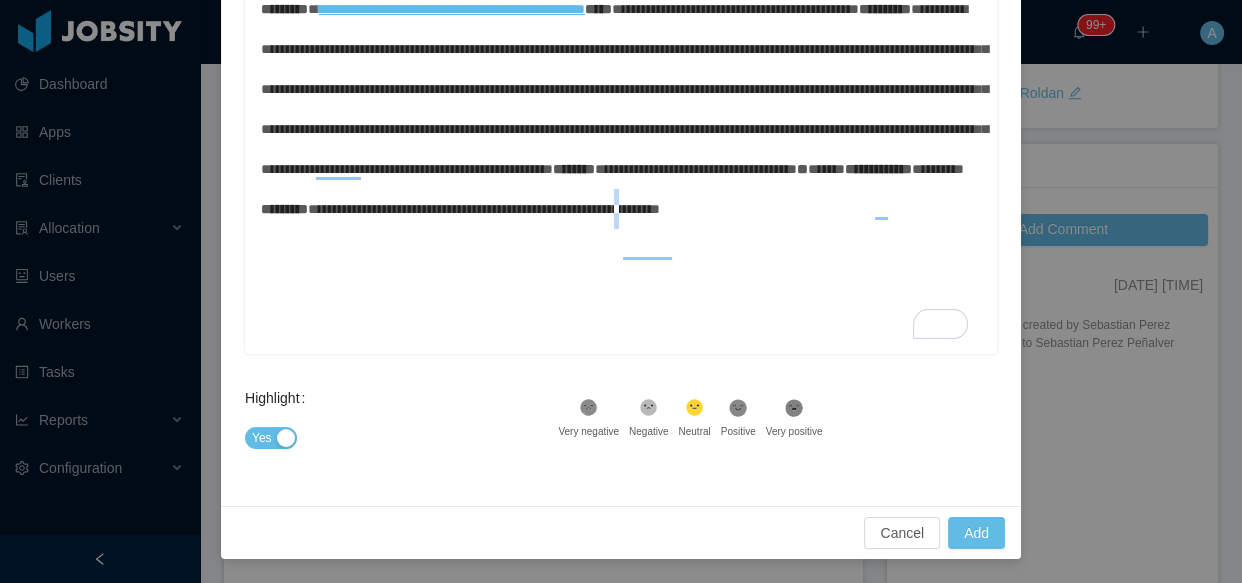 click on "**********" at bounding box center [484, 209] 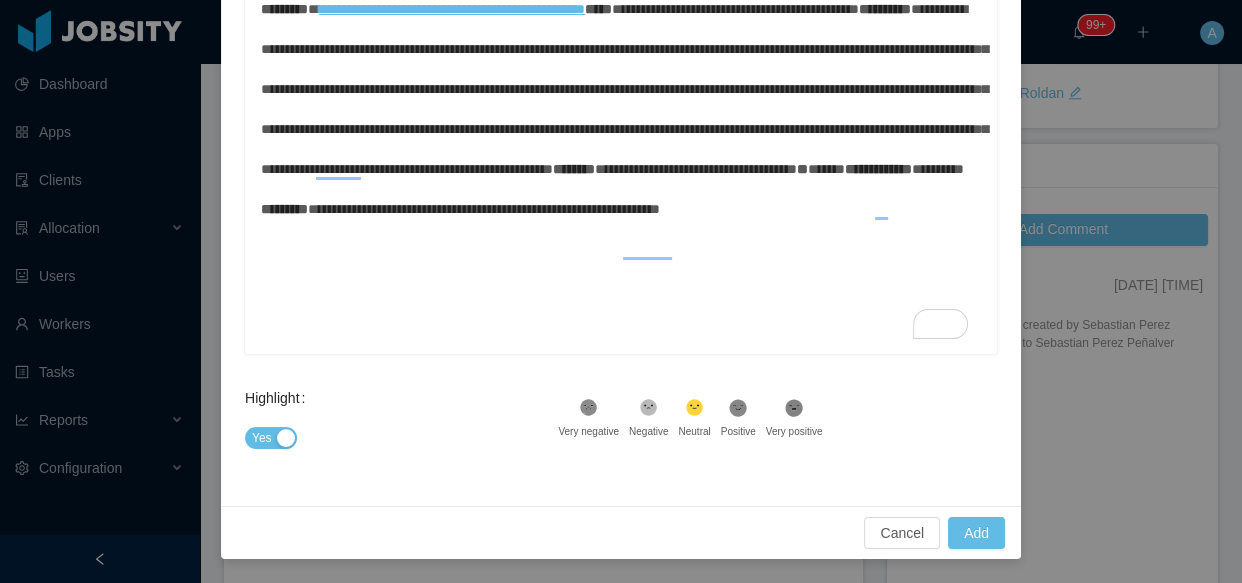 click on "**********" at bounding box center [621, 109] 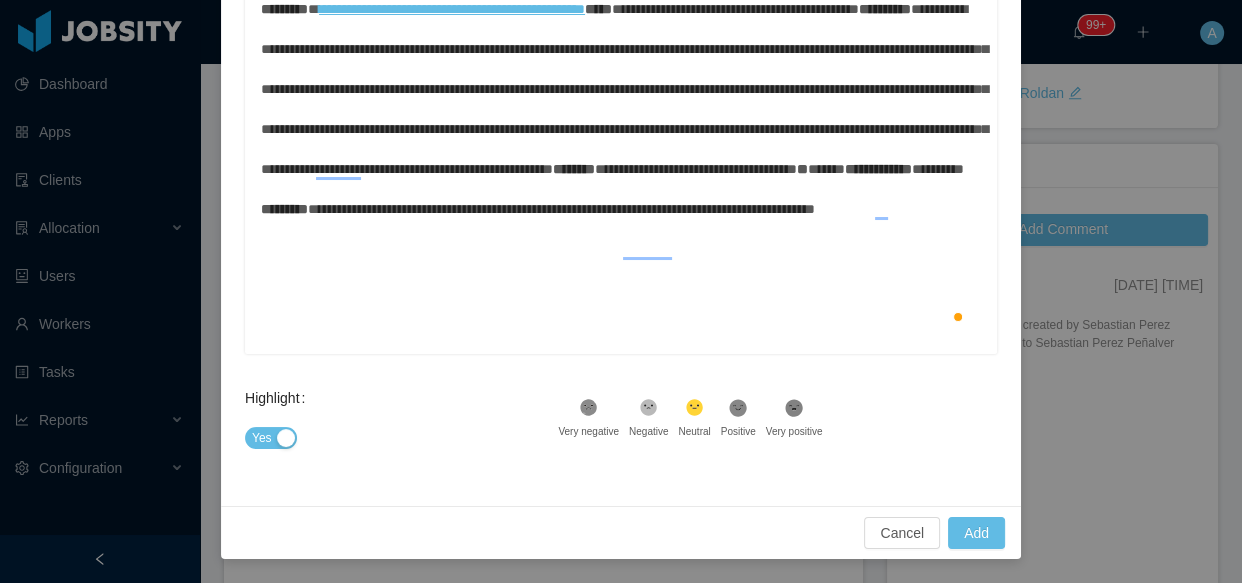 scroll, scrollTop: 148, scrollLeft: 0, axis: vertical 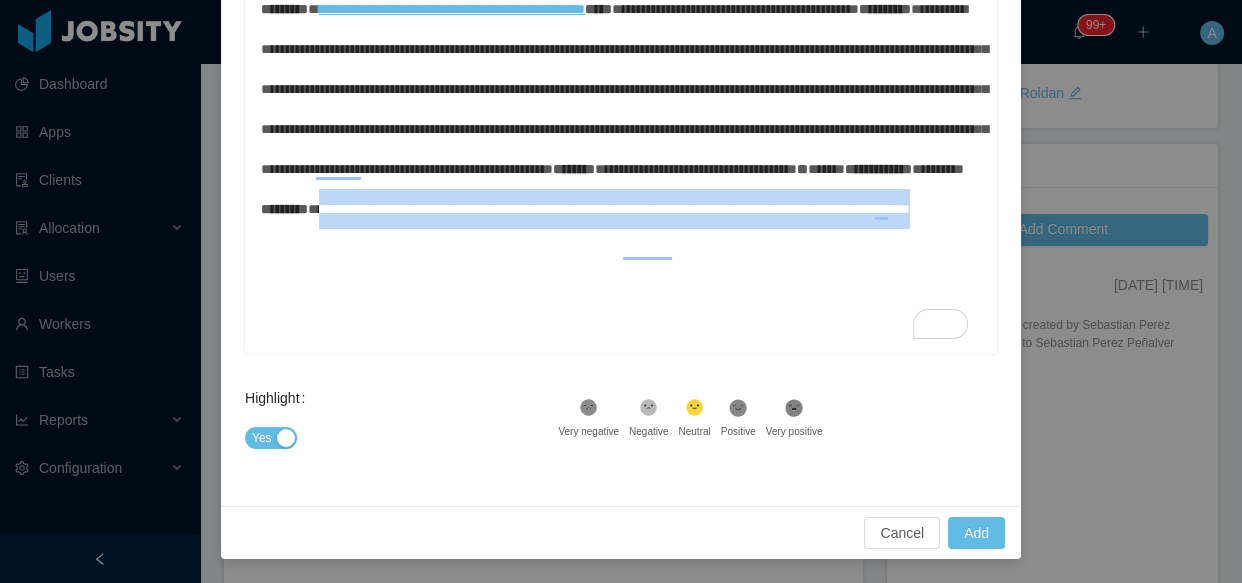 drag, startPoint x: 336, startPoint y: 300, endPoint x: 472, endPoint y: 342, distance: 142.33763 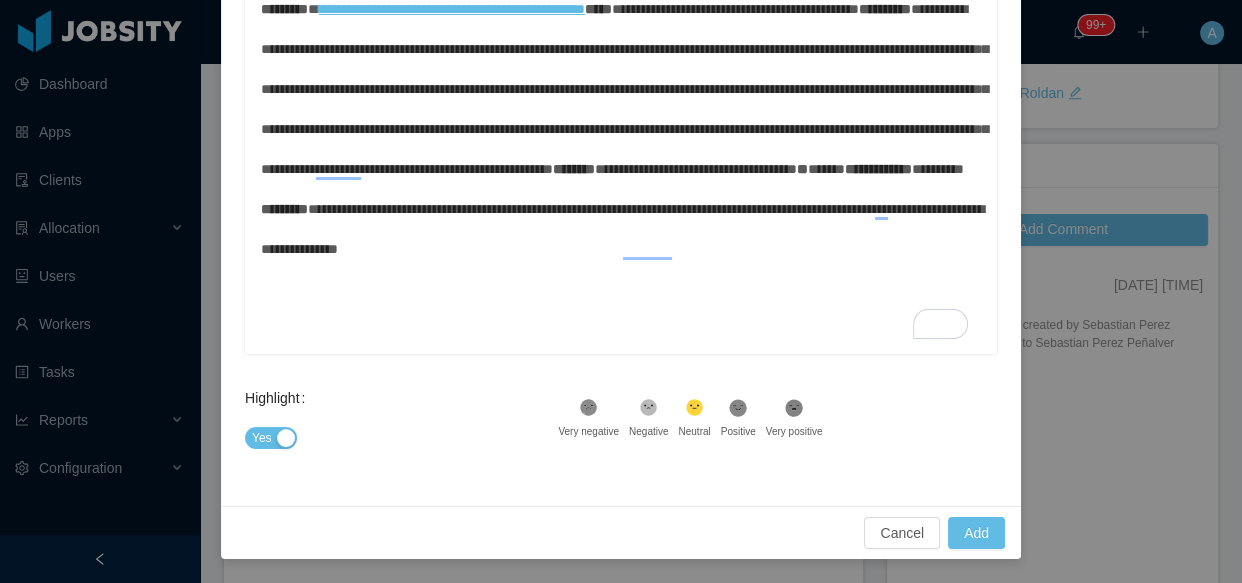scroll, scrollTop: 120, scrollLeft: 0, axis: vertical 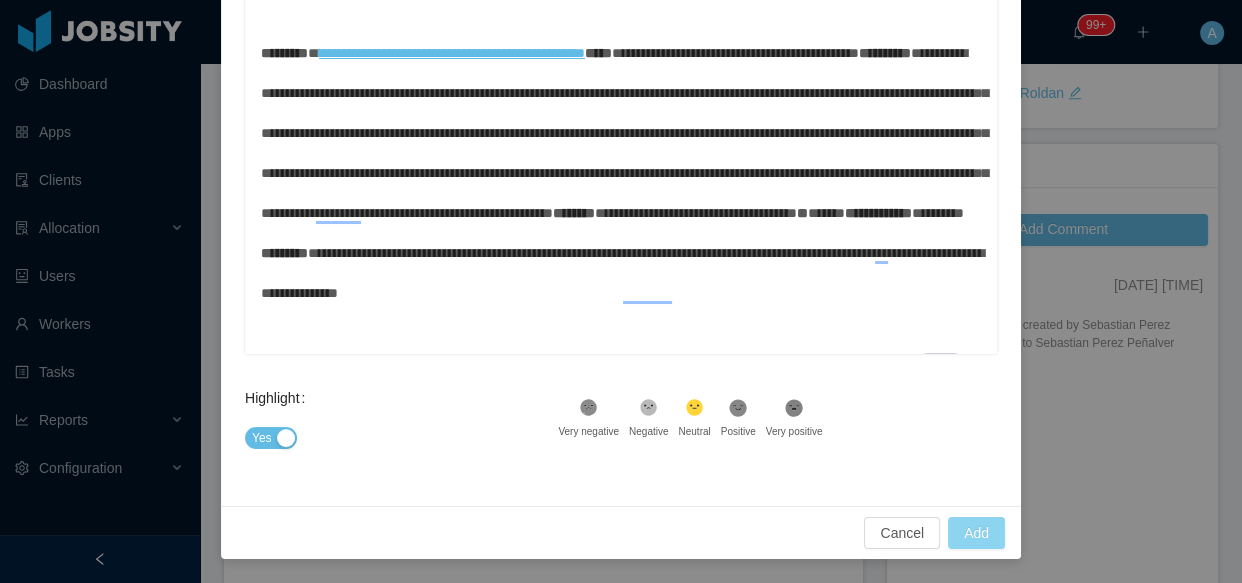 type on "**********" 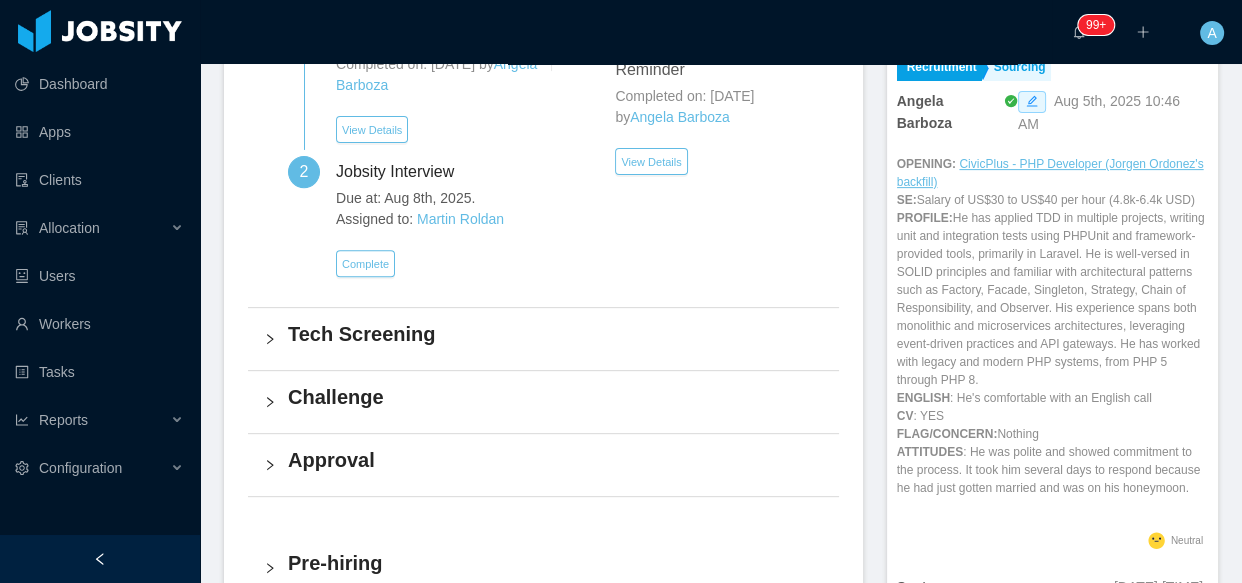 scroll, scrollTop: 636, scrollLeft: 0, axis: vertical 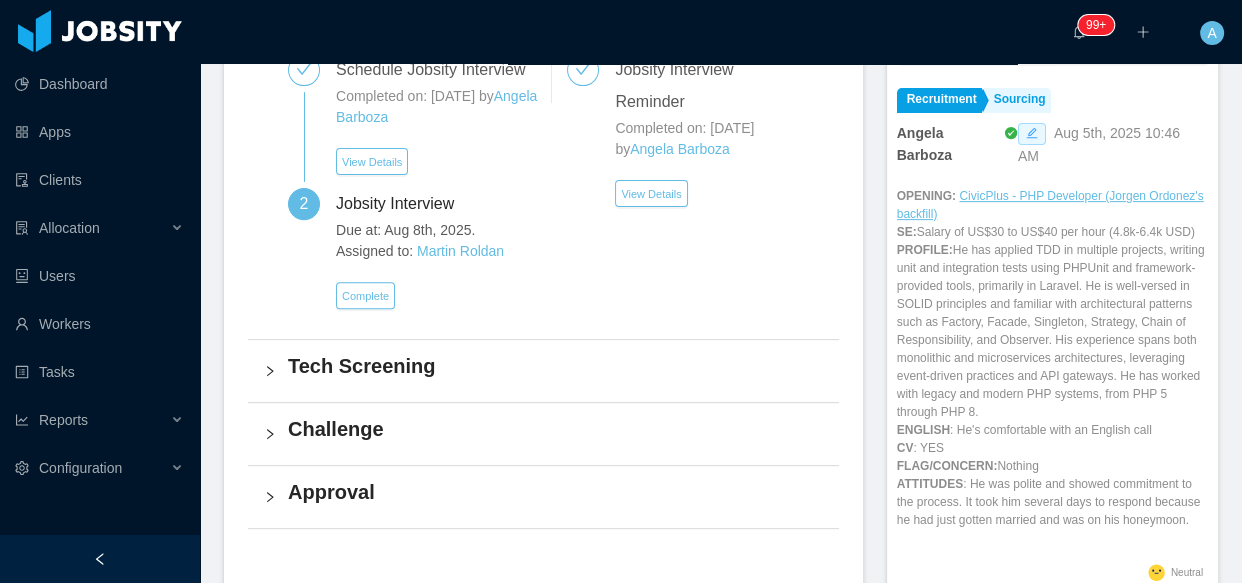 click 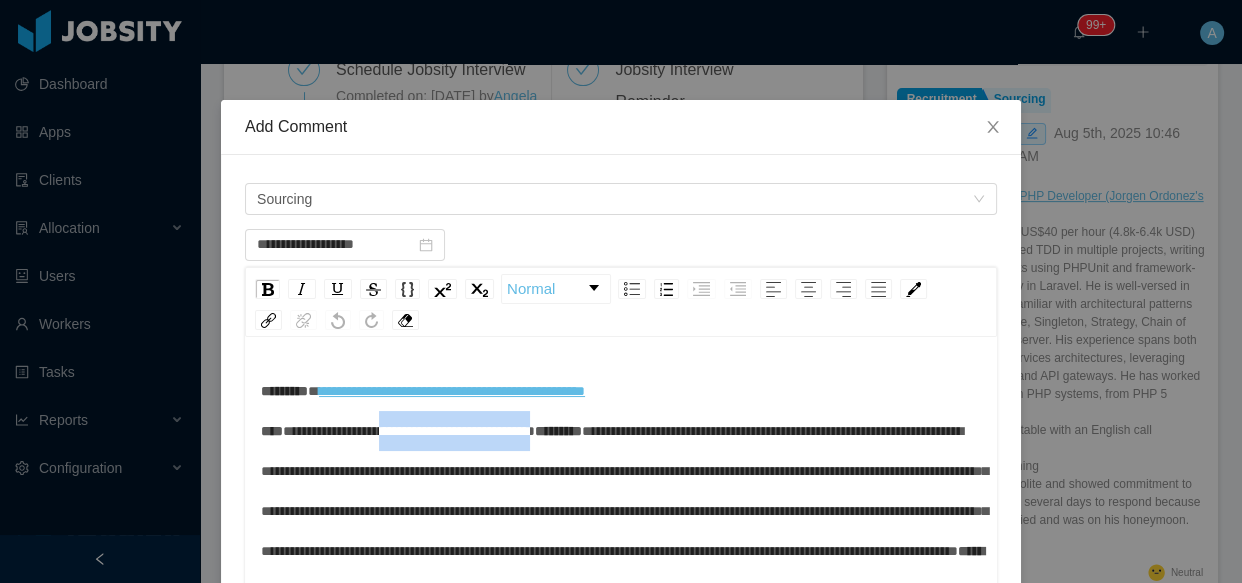 drag, startPoint x: 413, startPoint y: 430, endPoint x: 918, endPoint y: 333, distance: 514.23145 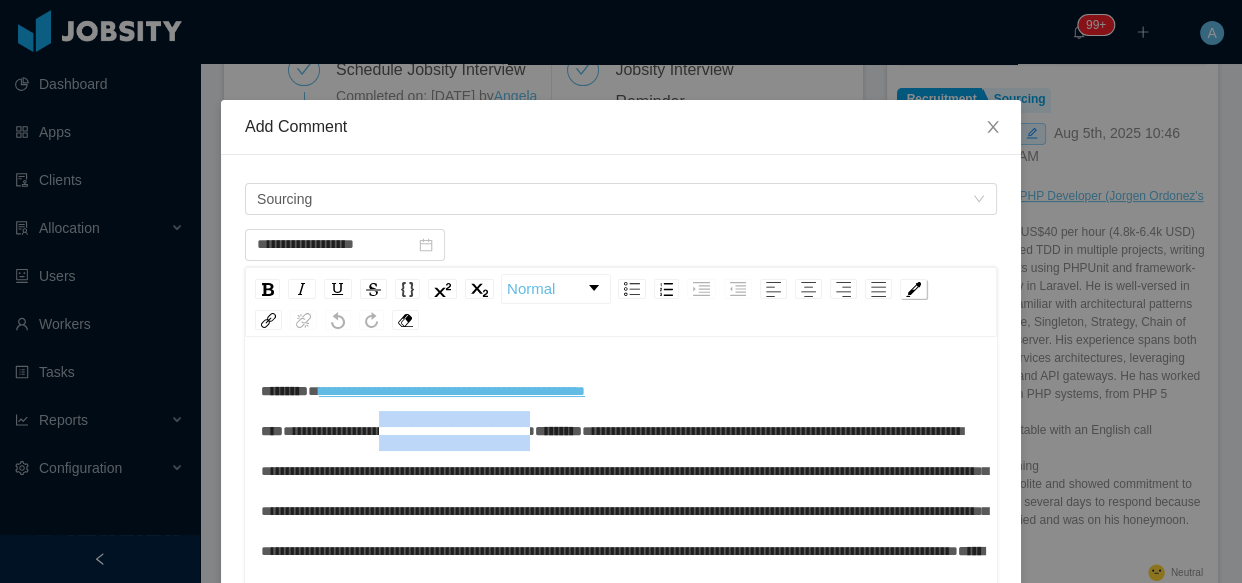 click at bounding box center (913, 289) 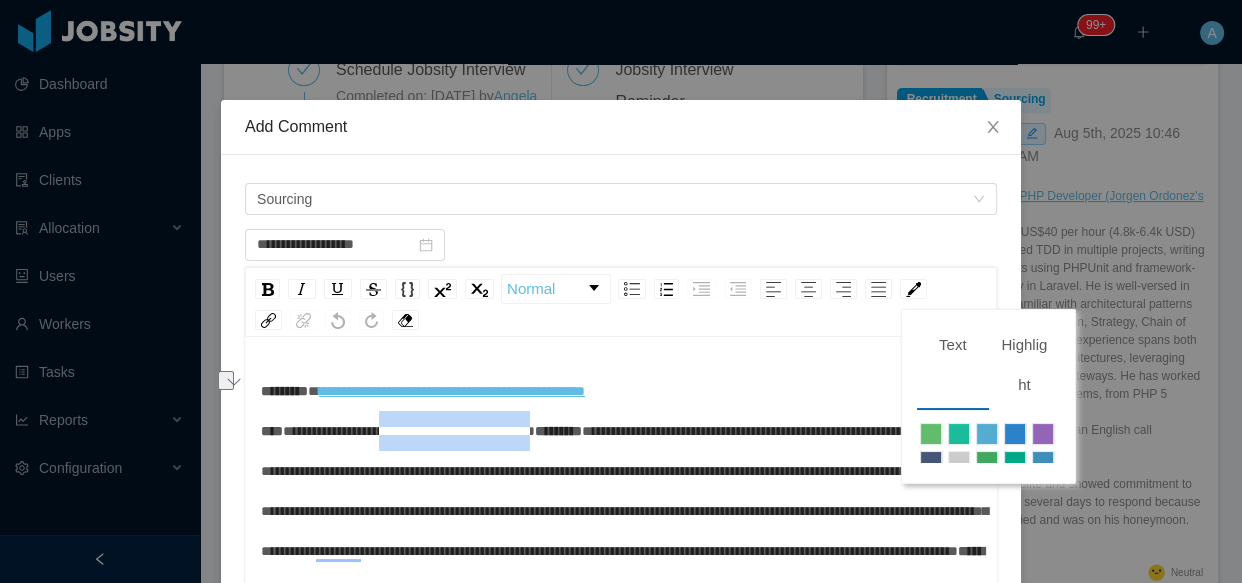 drag, startPoint x: 921, startPoint y: 440, endPoint x: 550, endPoint y: 459, distance: 371.4862 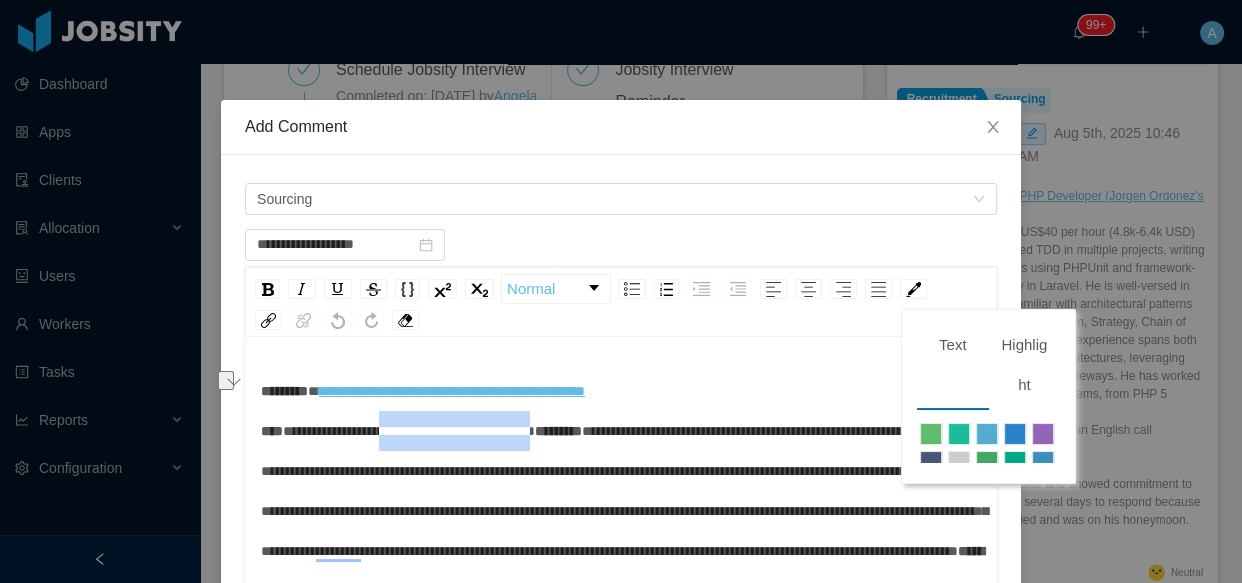 click at bounding box center [931, 434] 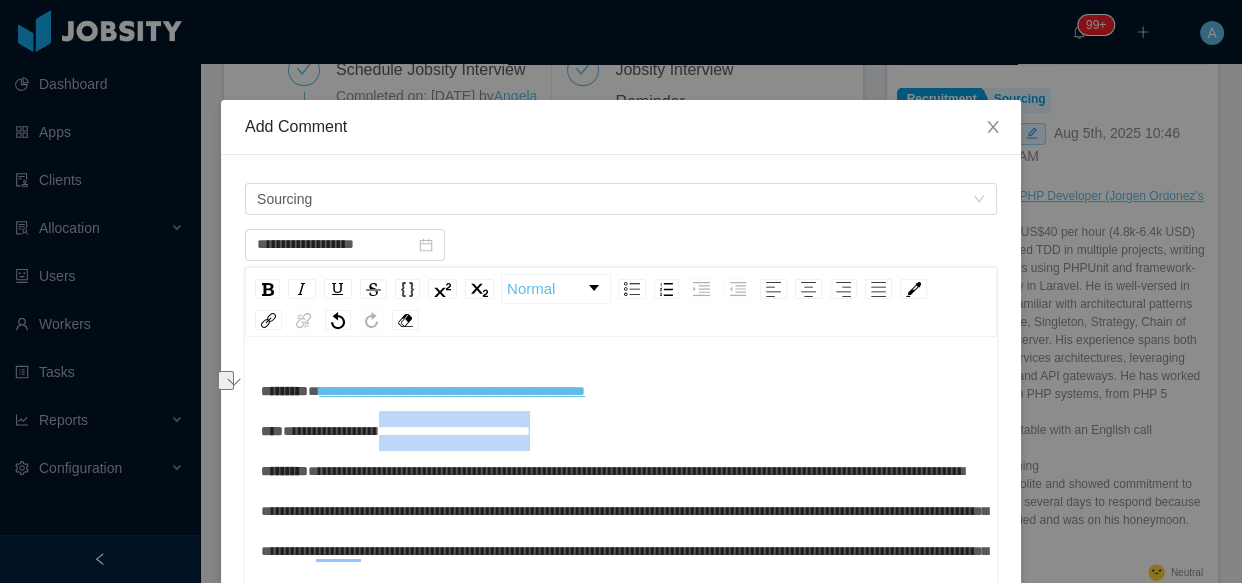 scroll, scrollTop: 102, scrollLeft: 0, axis: vertical 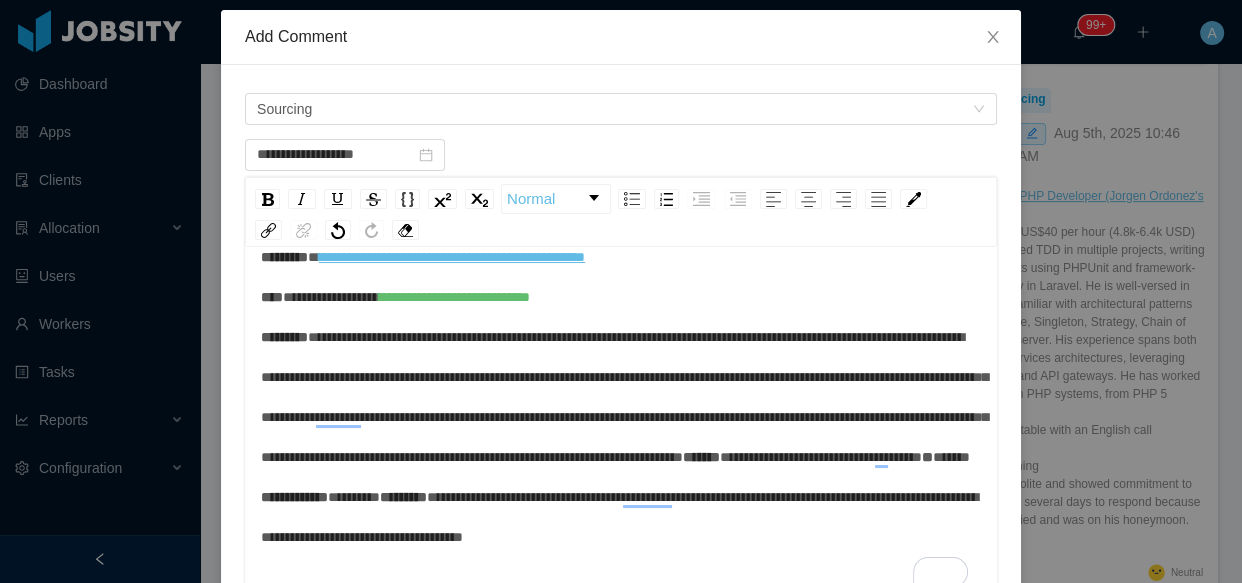 drag, startPoint x: 733, startPoint y: 379, endPoint x: 745, endPoint y: 374, distance: 13 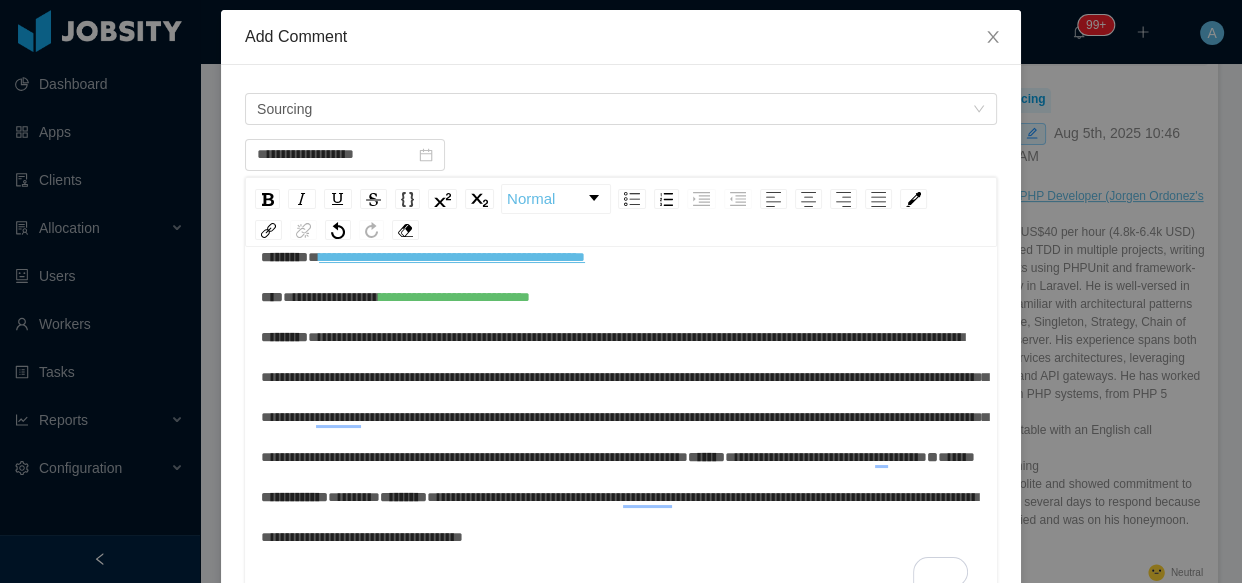 scroll, scrollTop: 87, scrollLeft: 0, axis: vertical 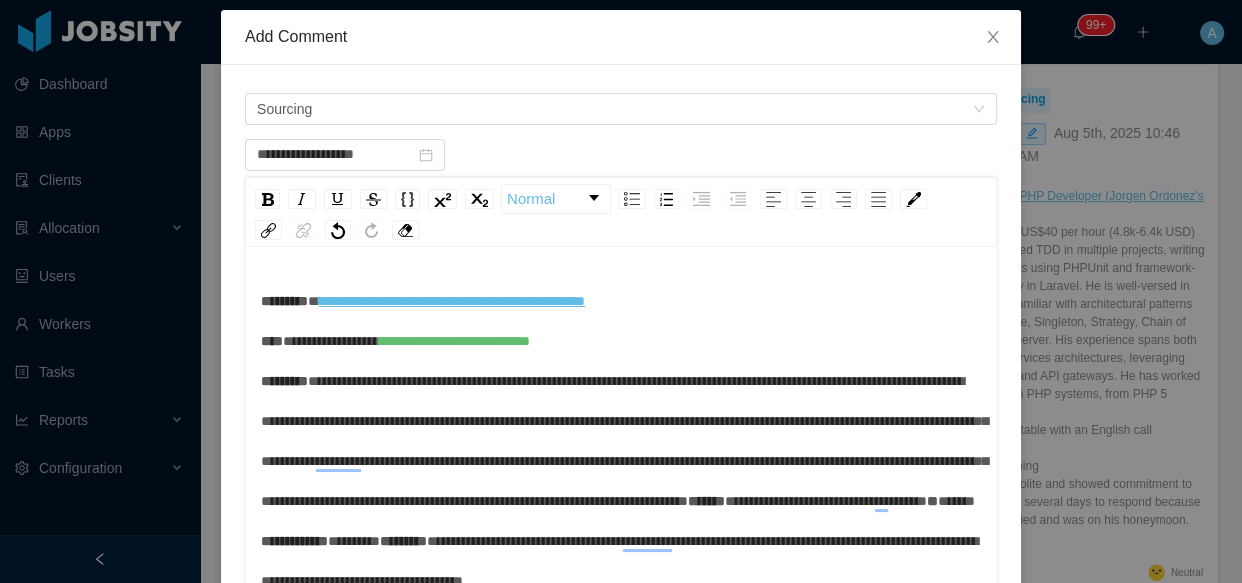 click on "**********" at bounding box center [621, 441] 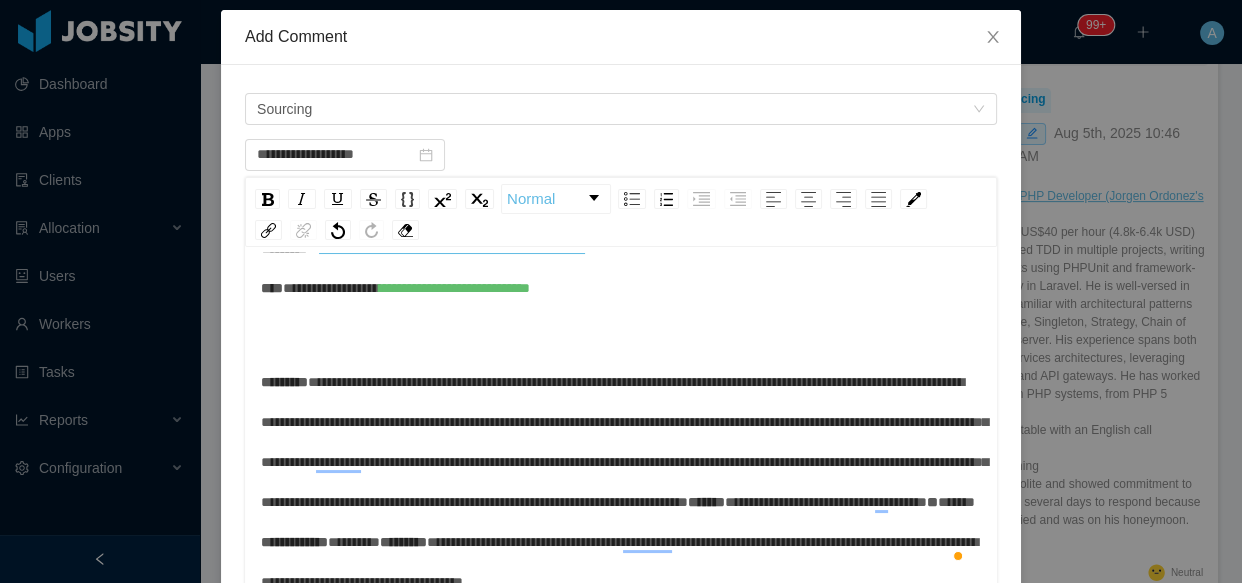 scroll, scrollTop: 243, scrollLeft: 0, axis: vertical 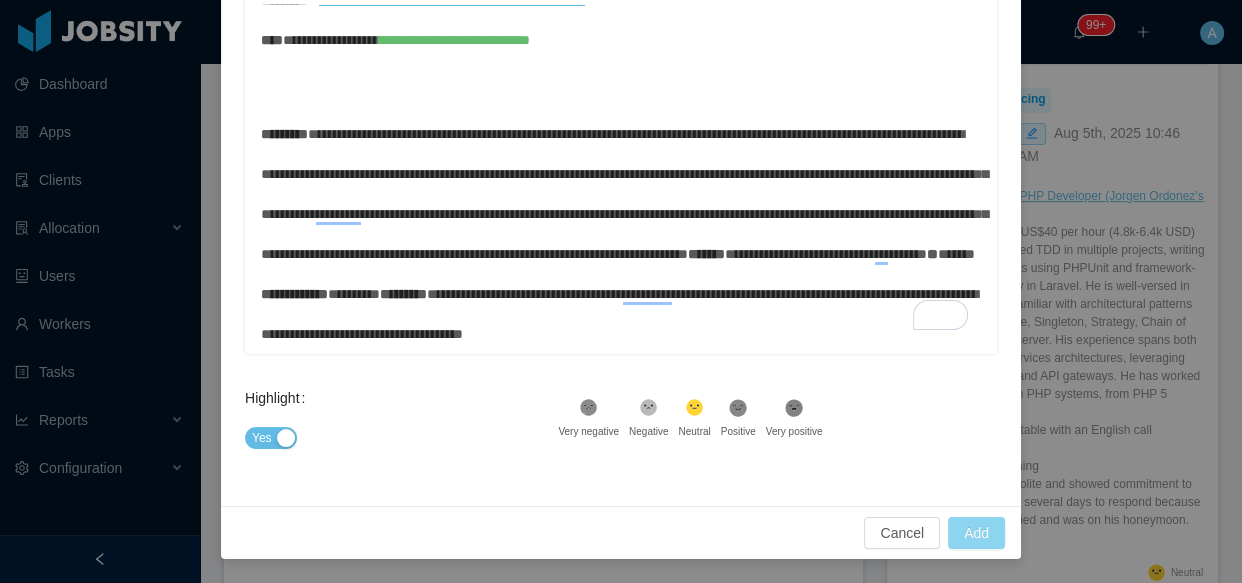 click on "Add" at bounding box center [976, 533] 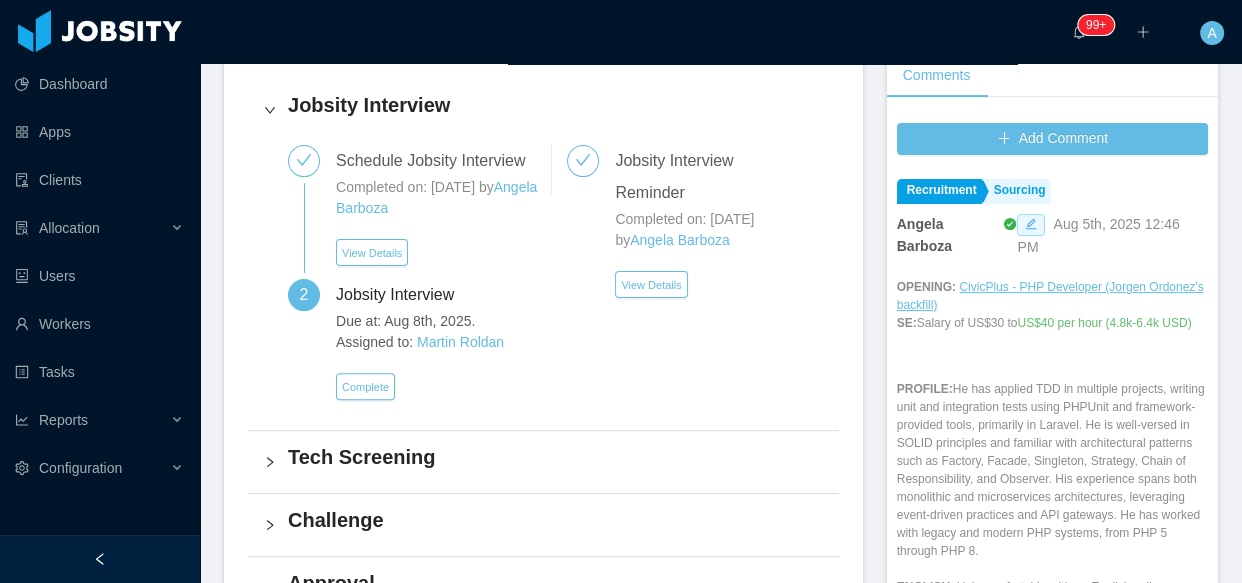 click at bounding box center [1031, 225] 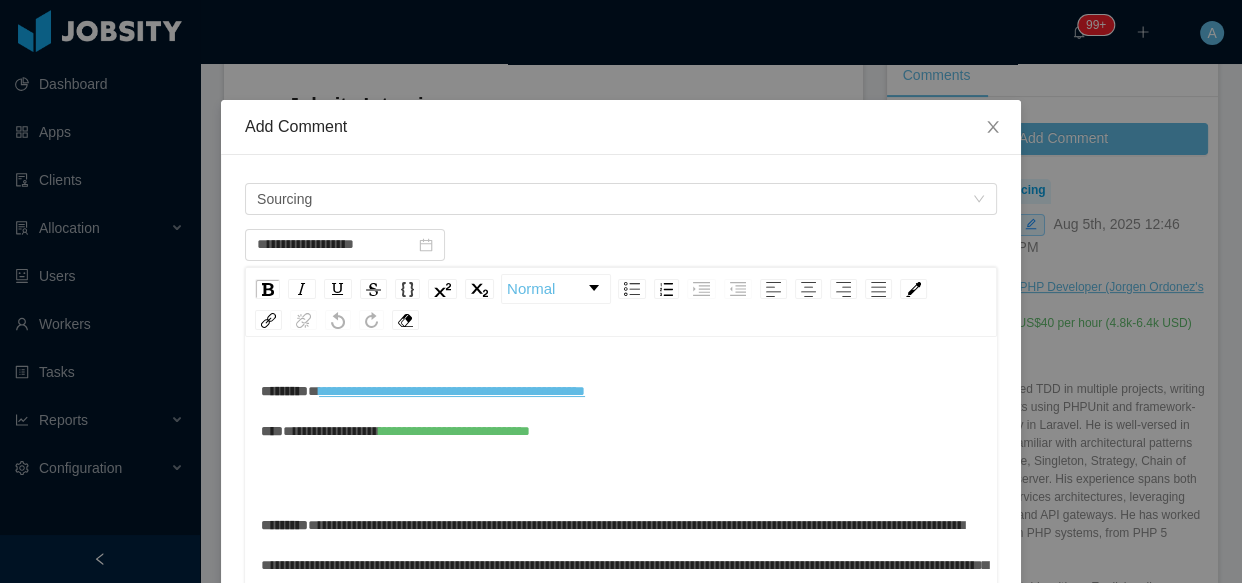 click on "********" at bounding box center [284, 391] 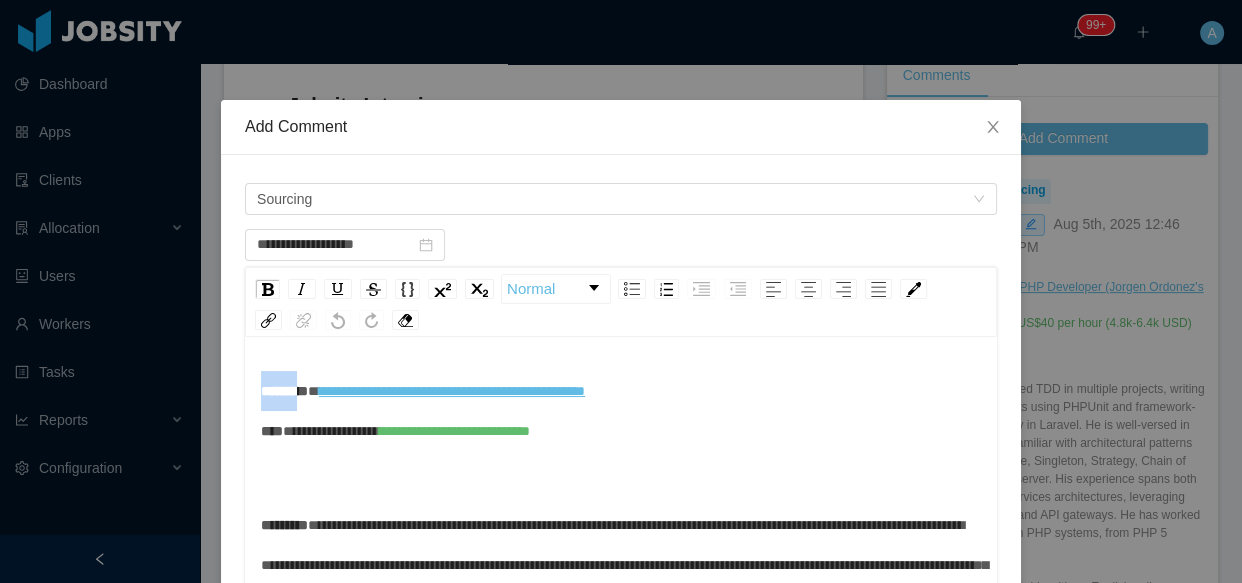 click on "********" at bounding box center [284, 391] 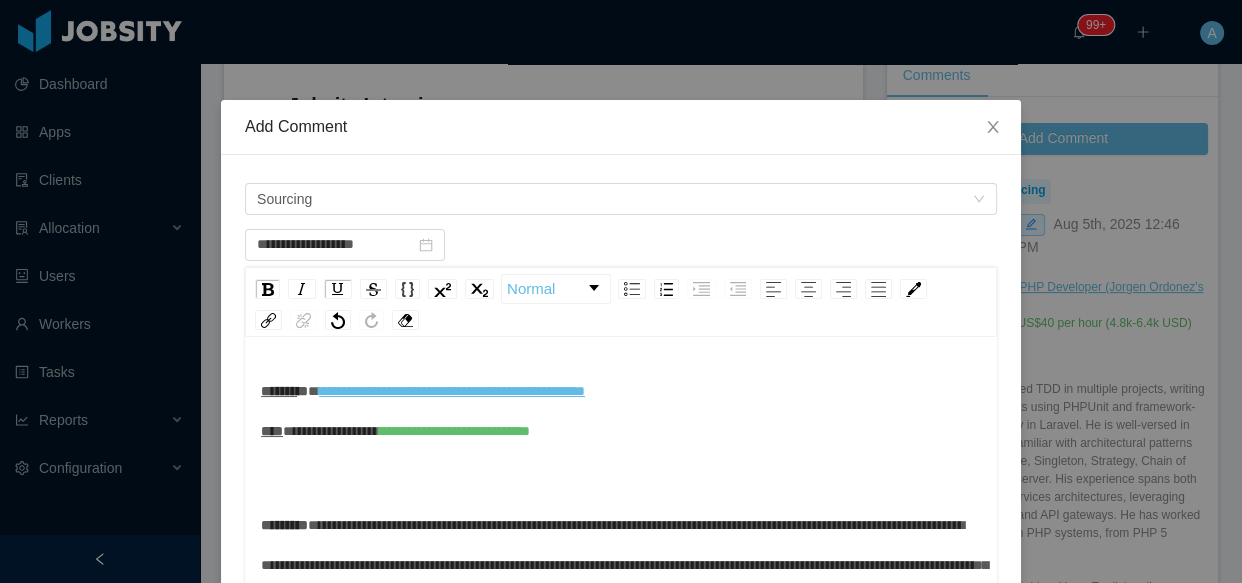 click on "********" at bounding box center (284, 525) 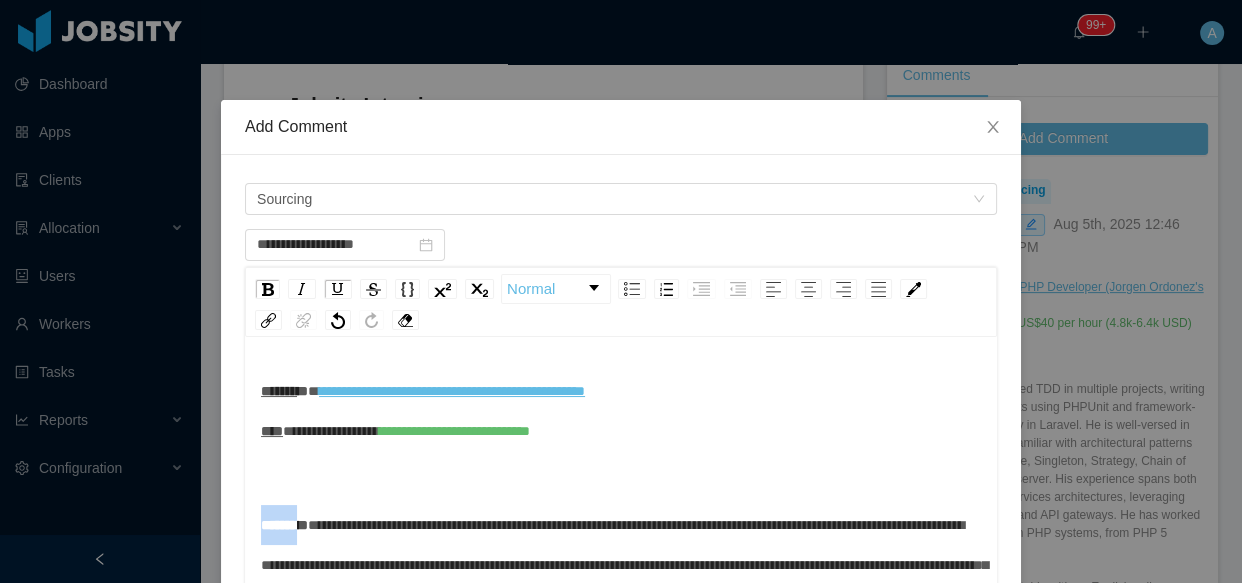click on "********" at bounding box center [284, 525] 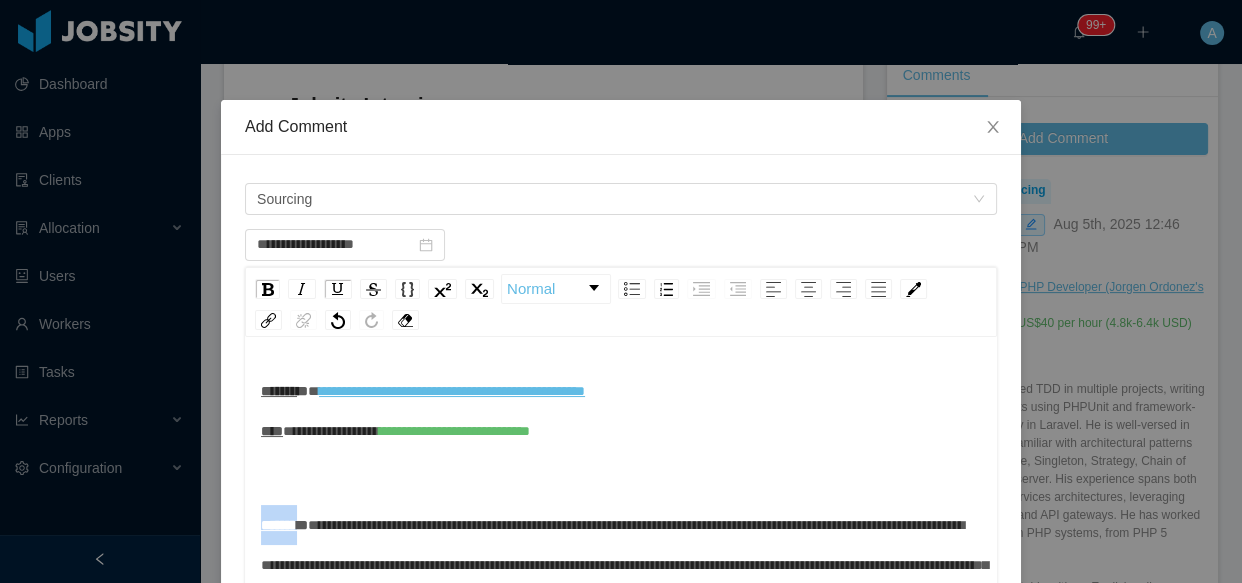 scroll, scrollTop: 53, scrollLeft: 0, axis: vertical 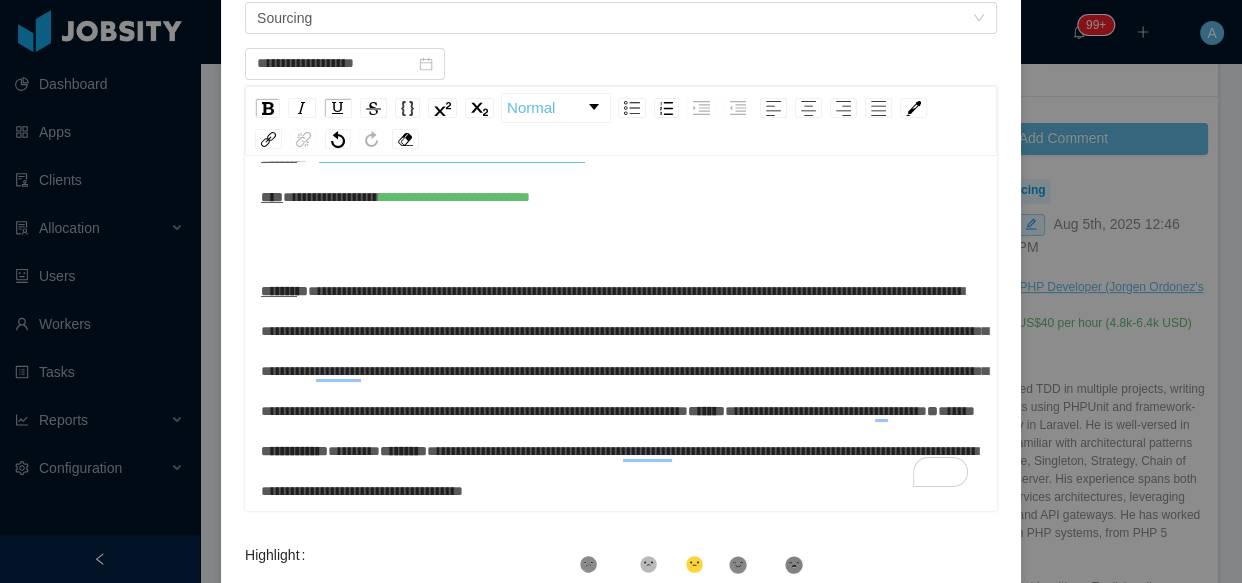 click on "**********" at bounding box center (621, 371) 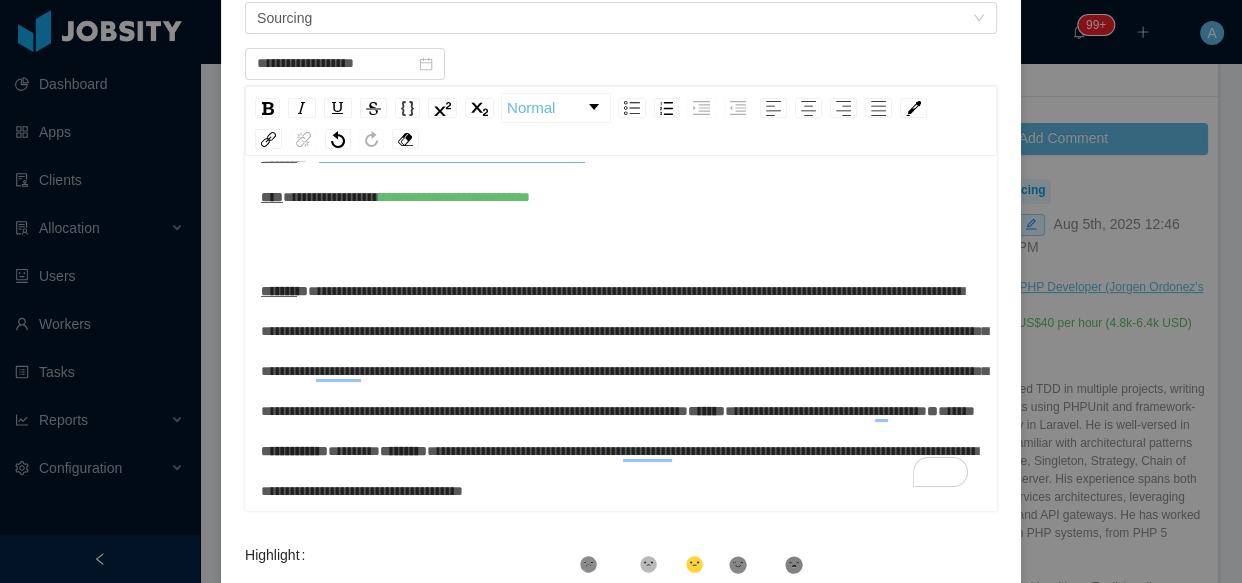 click on "*******" at bounding box center [706, 411] 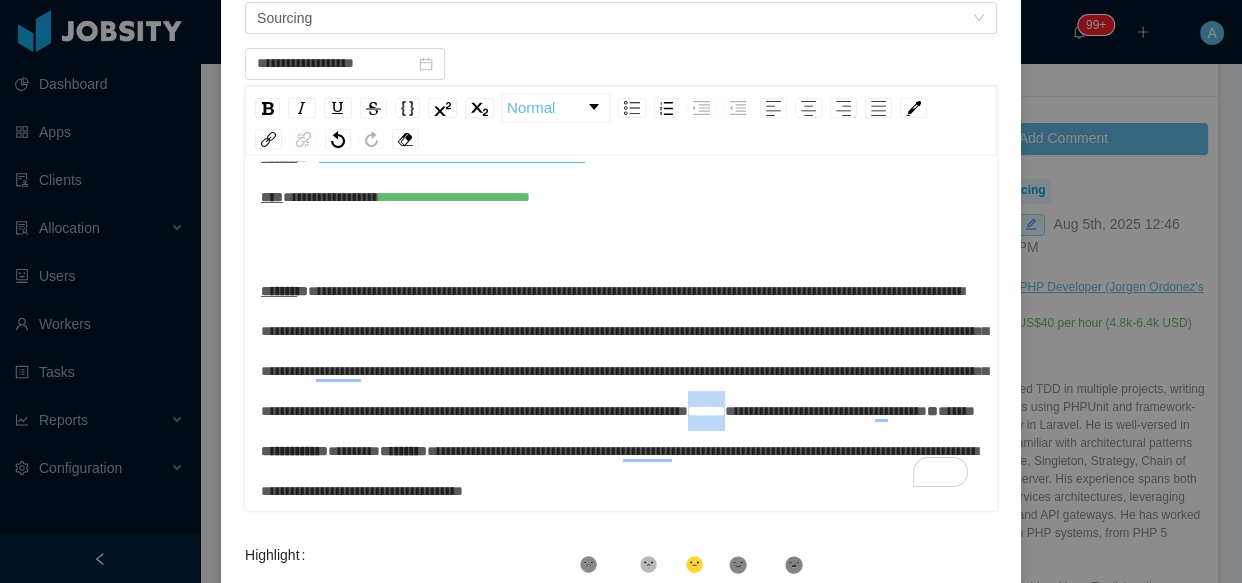 click on "*******" at bounding box center [706, 411] 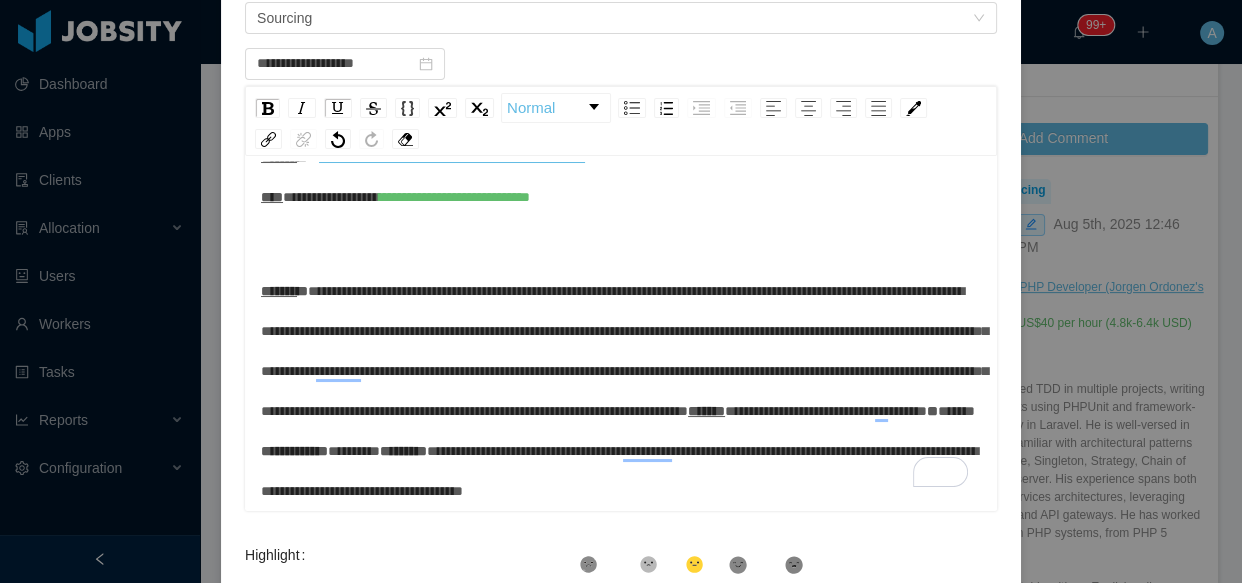 click on "**" at bounding box center (932, 411) 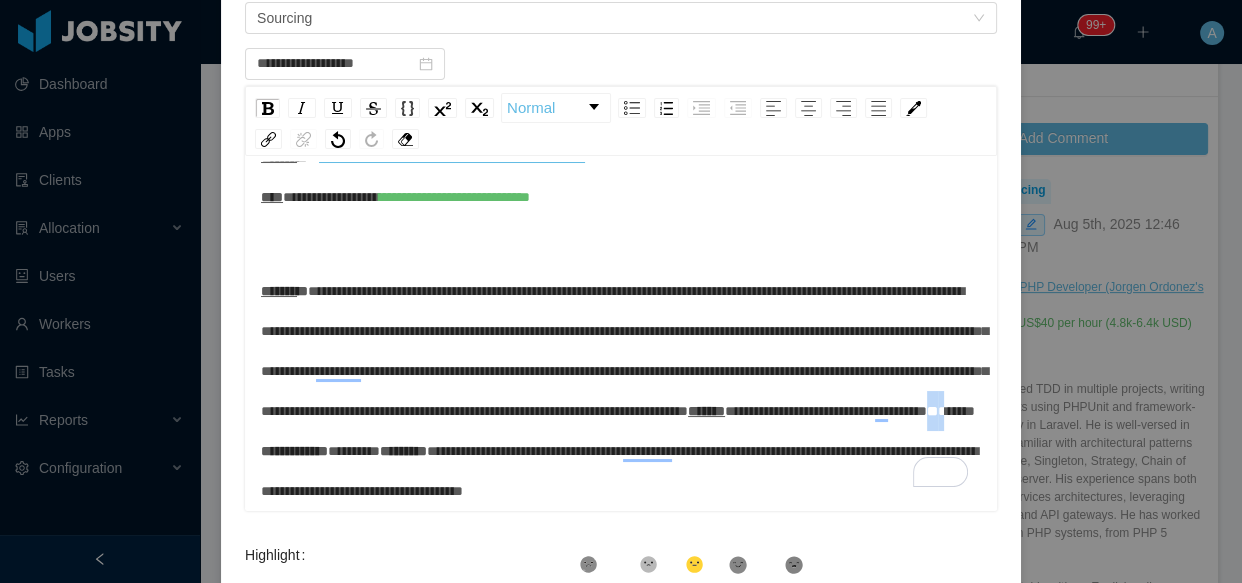 drag, startPoint x: 273, startPoint y: 367, endPoint x: 184, endPoint y: 369, distance: 89.02247 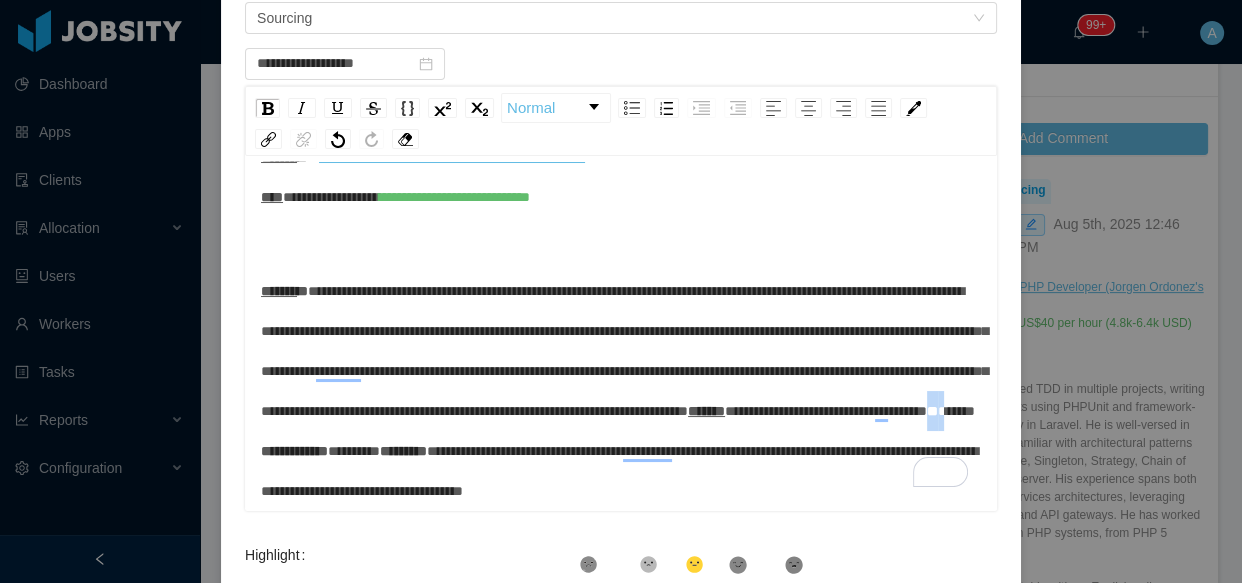 click on "**********" at bounding box center [621, 291] 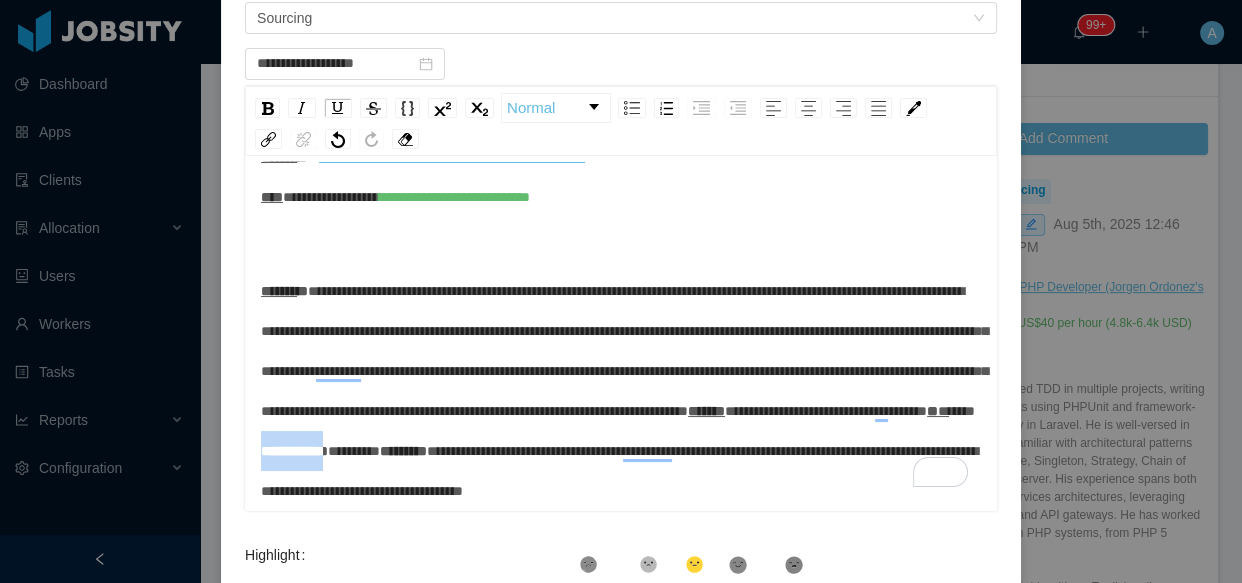 drag, startPoint x: 362, startPoint y: 411, endPoint x: 0, endPoint y: 412, distance: 362.00137 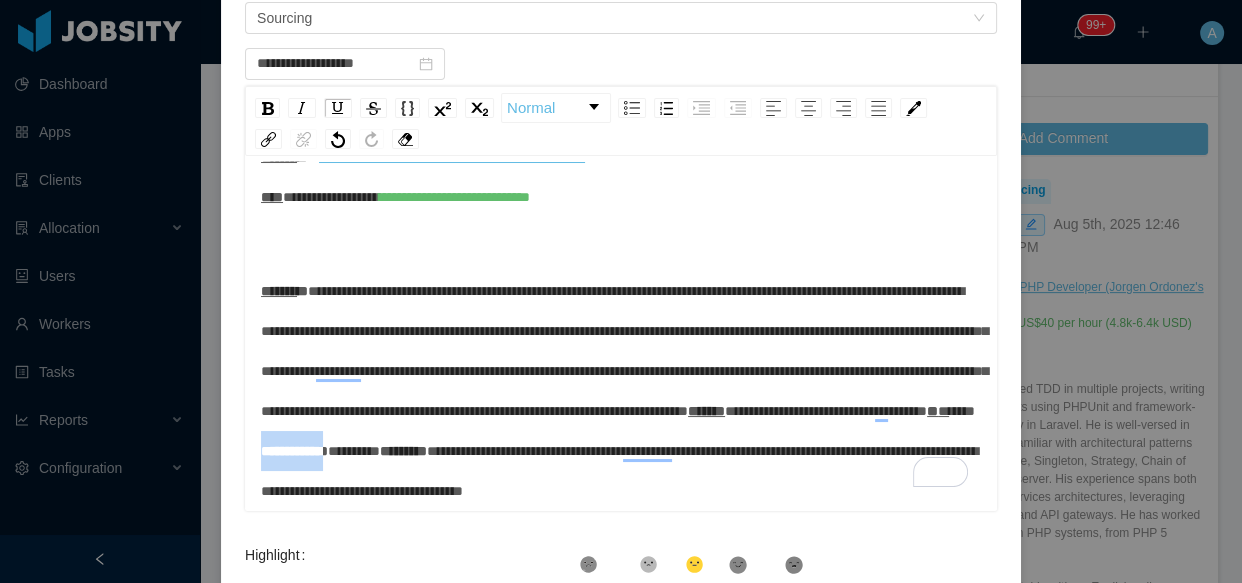 click on "**********" at bounding box center (621, 291) 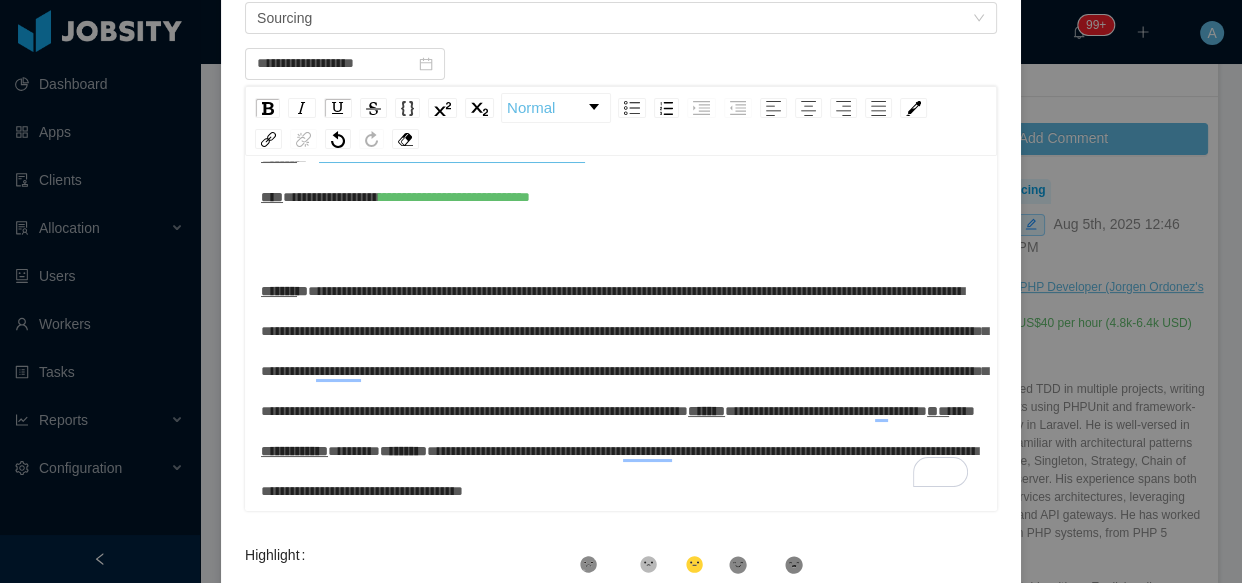 click on "*********" at bounding box center (403, 451) 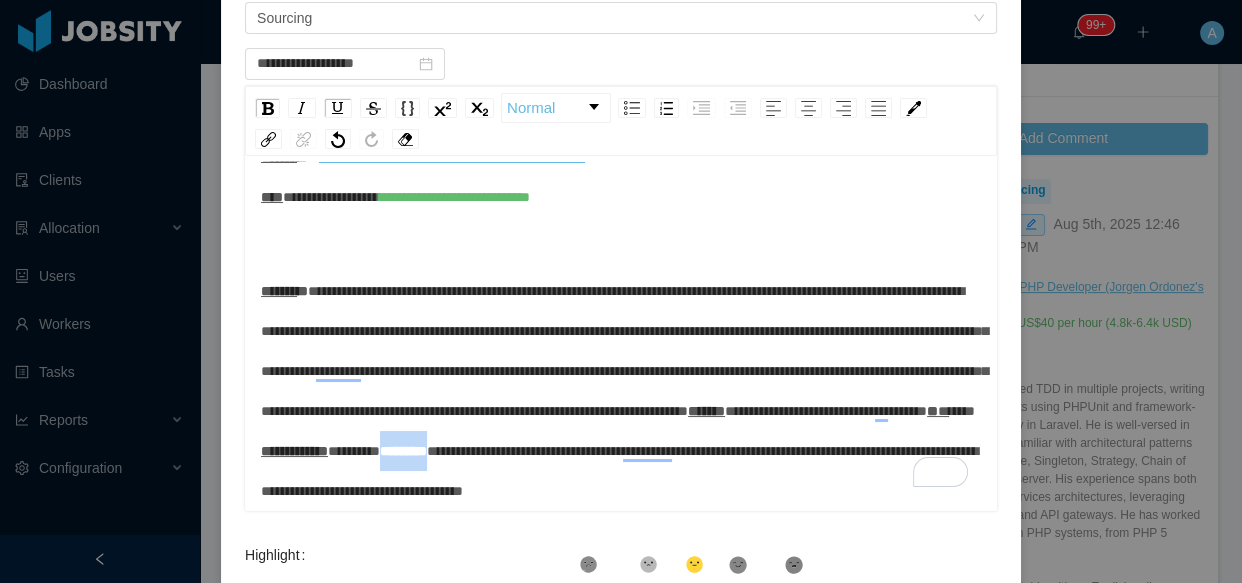 click on "*********" at bounding box center (403, 451) 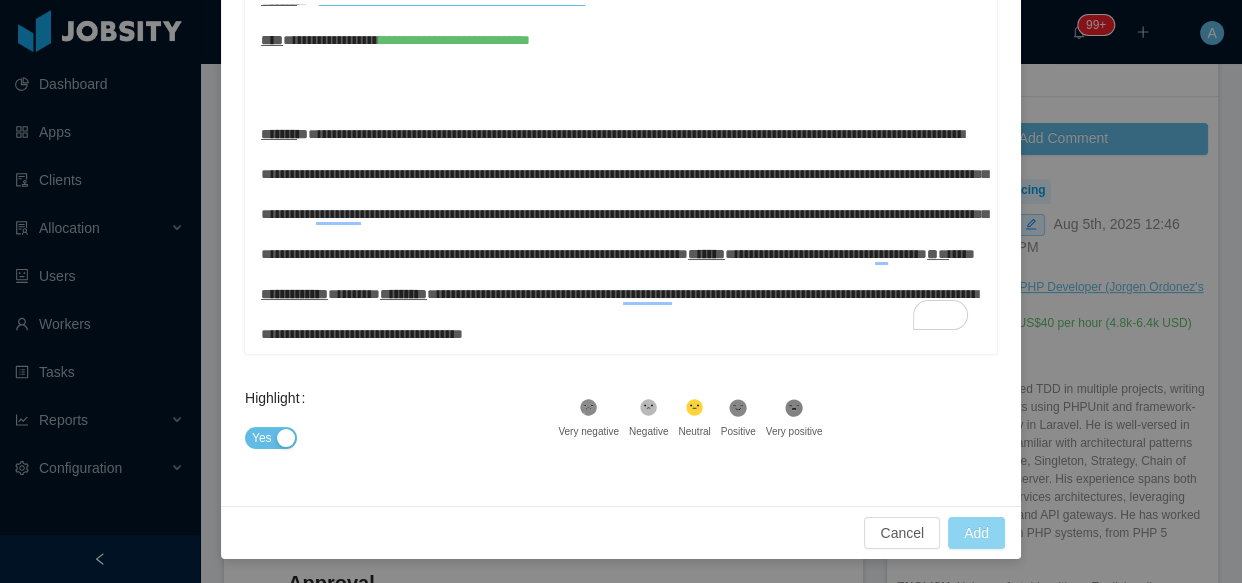click on "Add" at bounding box center [976, 533] 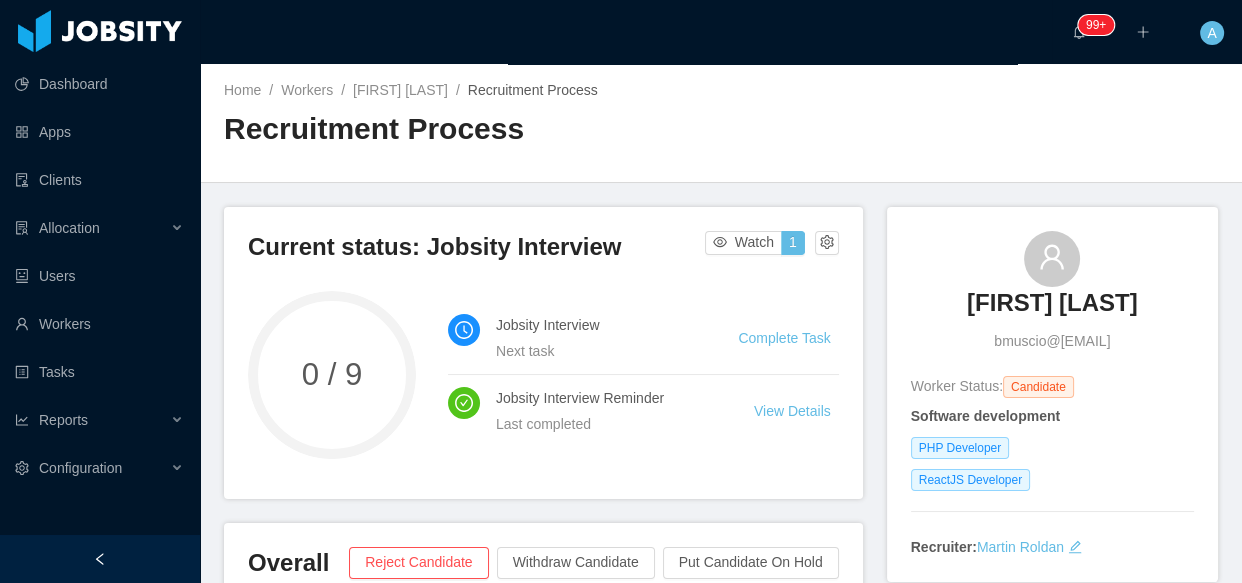drag, startPoint x: 974, startPoint y: 349, endPoint x: 1104, endPoint y: 347, distance: 130.01538 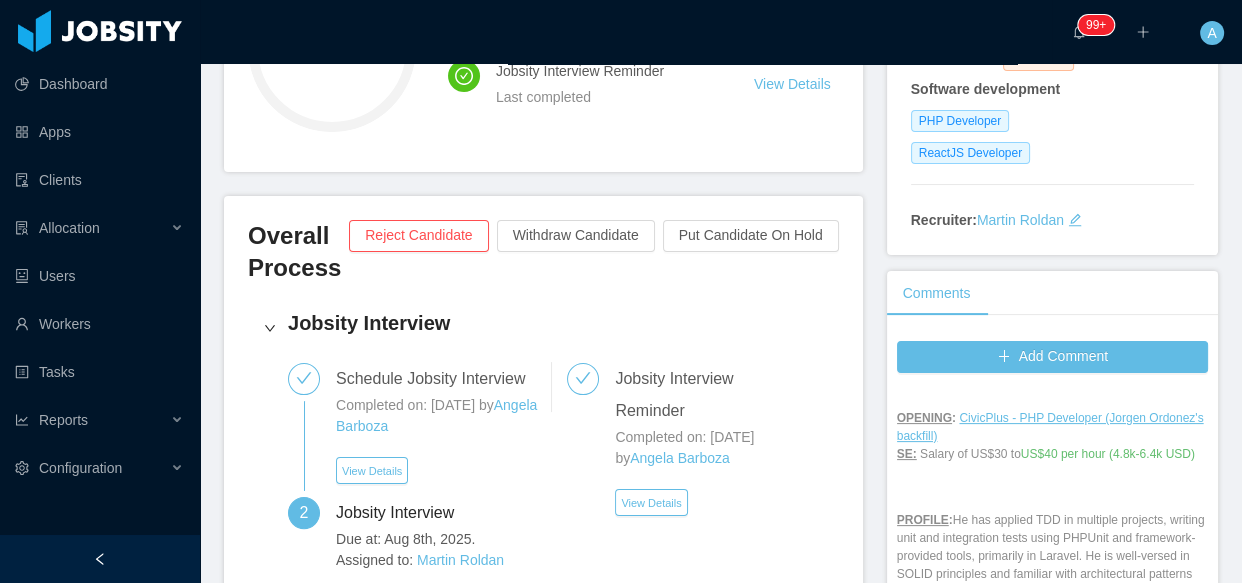 scroll, scrollTop: 363, scrollLeft: 0, axis: vertical 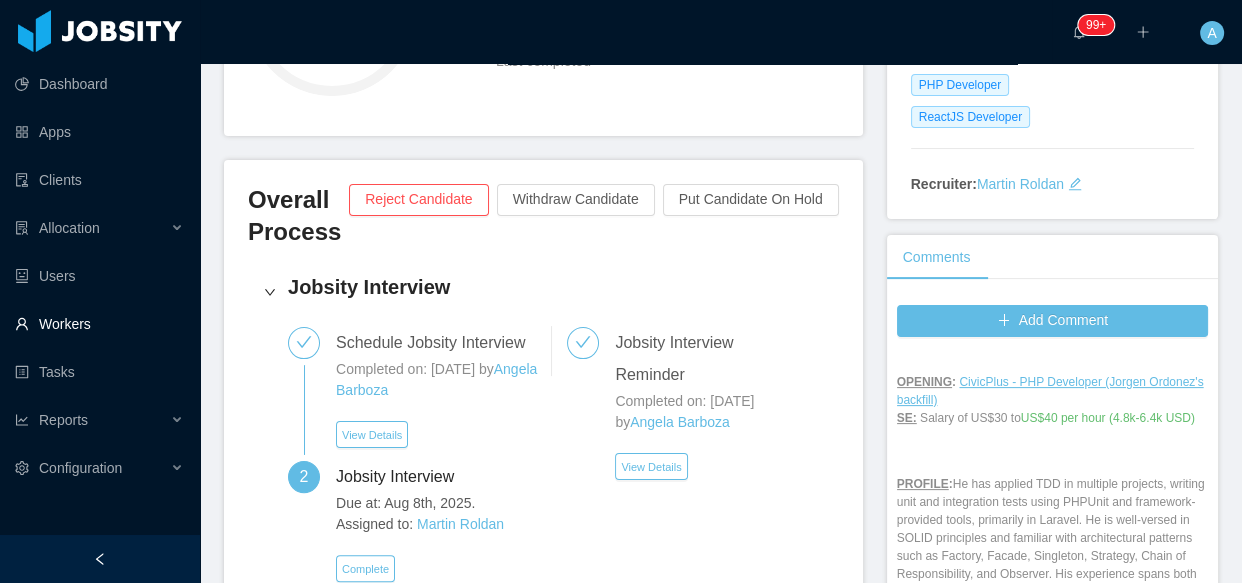 click on "Workers" at bounding box center [99, 324] 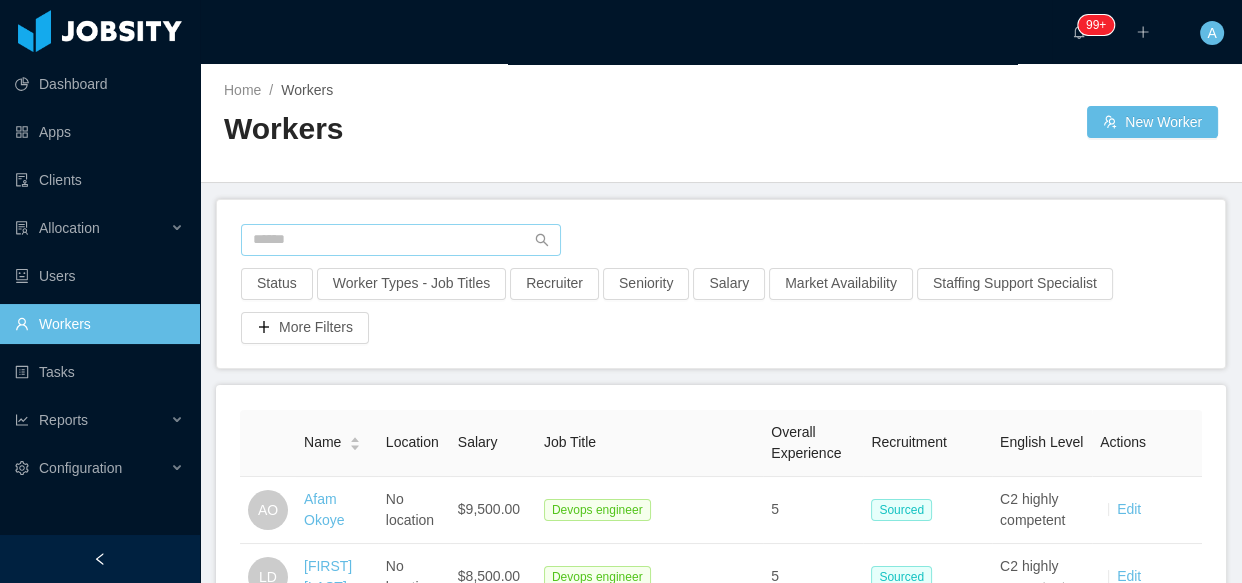 scroll, scrollTop: 0, scrollLeft: 0, axis: both 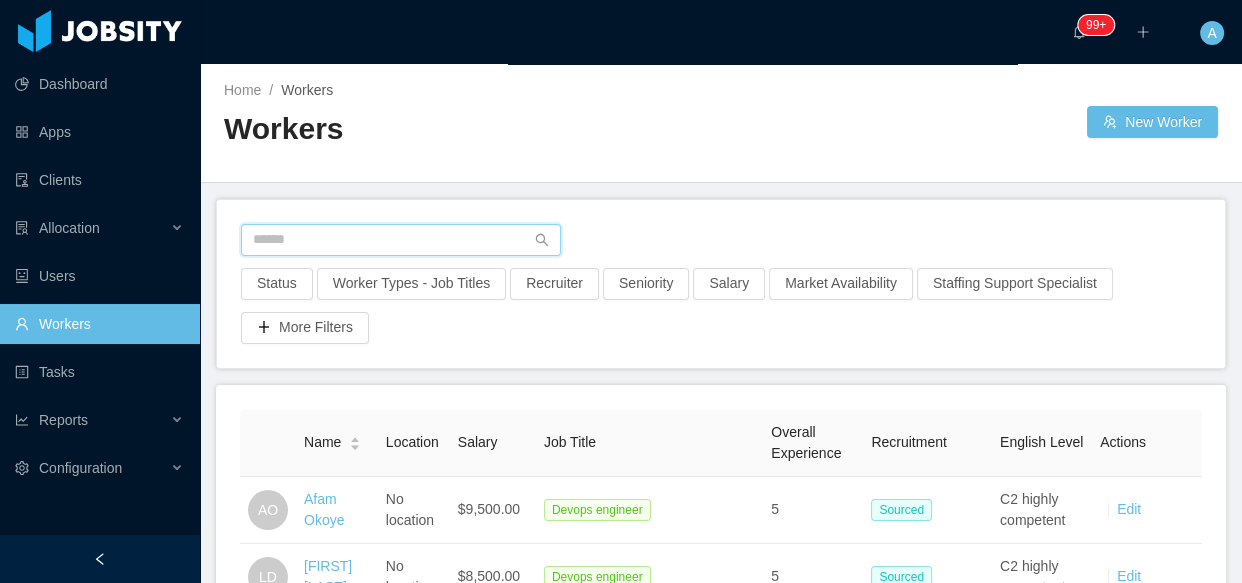 click at bounding box center (401, 240) 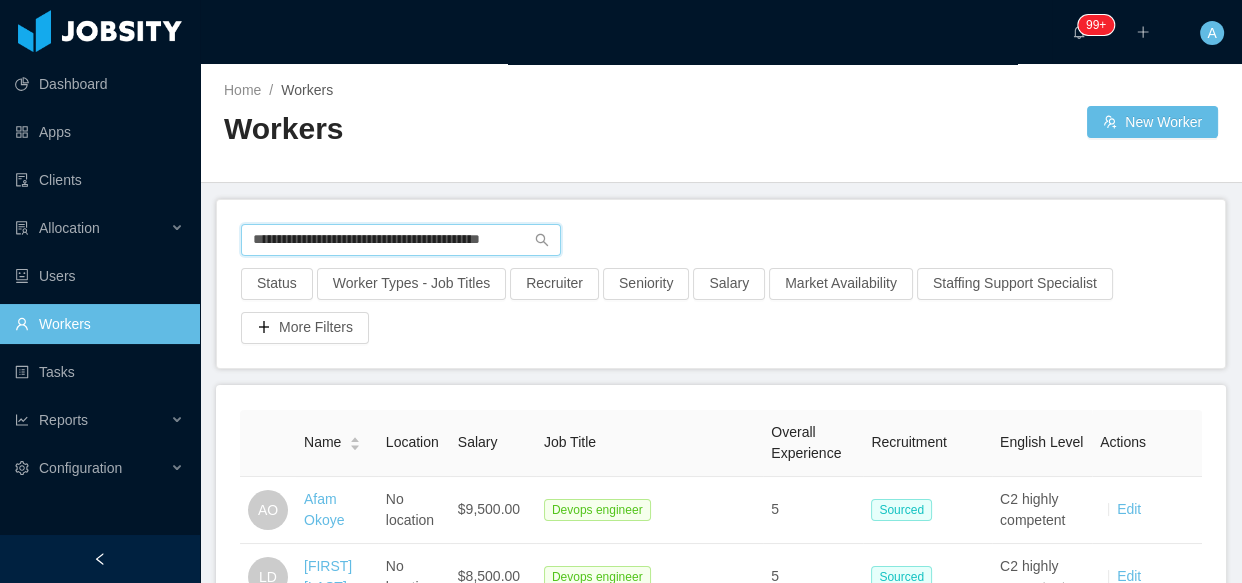 scroll, scrollTop: 0, scrollLeft: 30, axis: horizontal 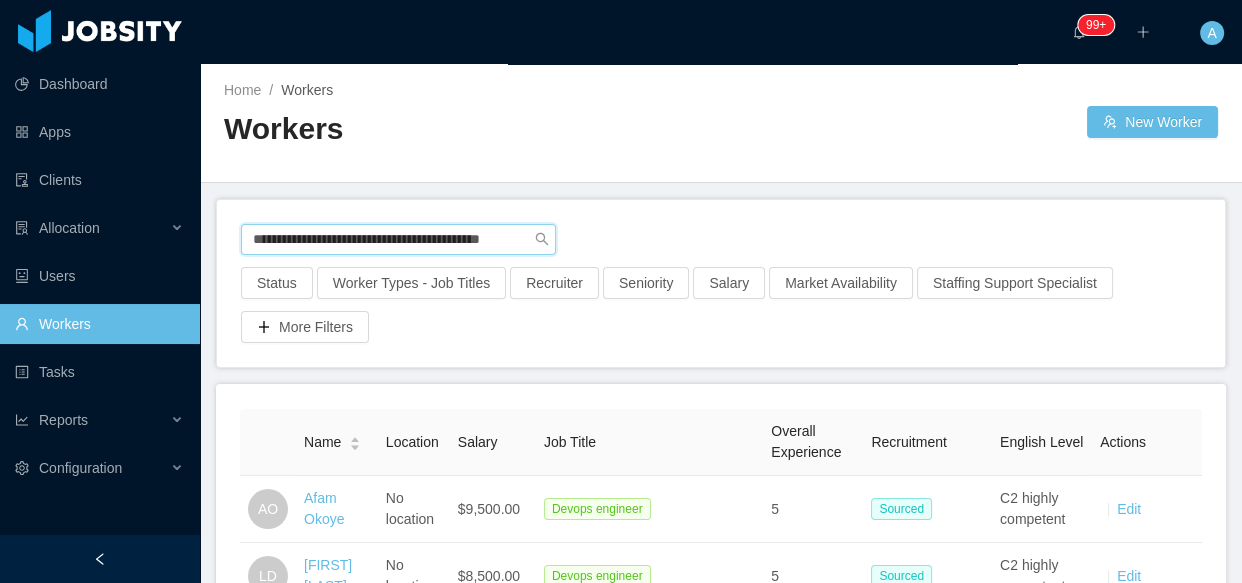 type on "**********" 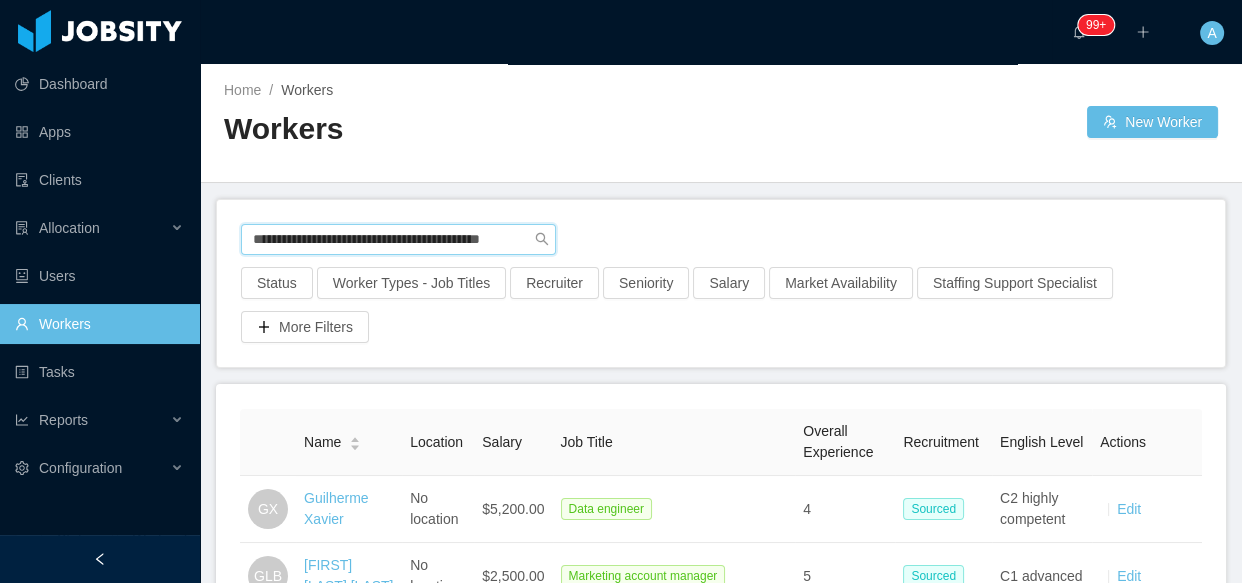scroll, scrollTop: 90, scrollLeft: 0, axis: vertical 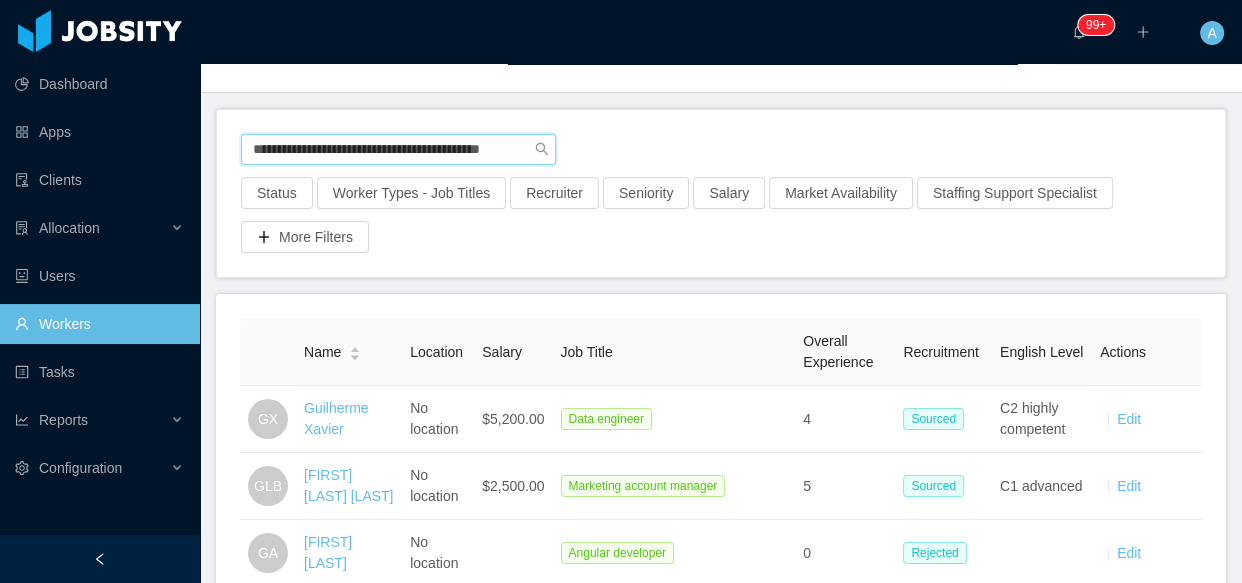 drag, startPoint x: 252, startPoint y: 153, endPoint x: 729, endPoint y: 115, distance: 478.51123 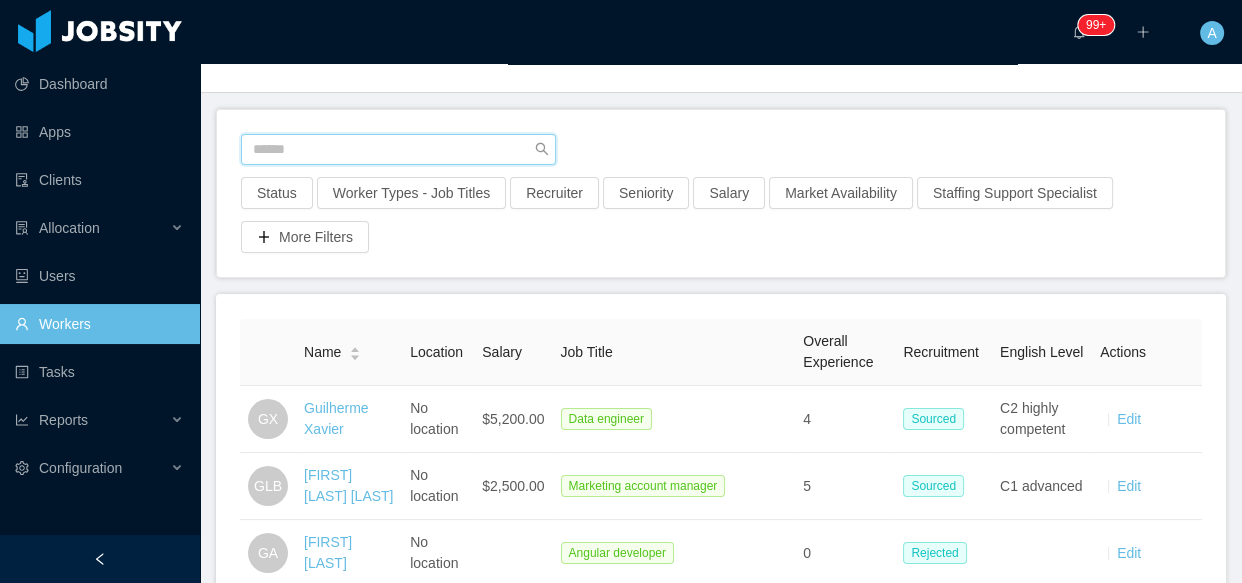 scroll, scrollTop: 0, scrollLeft: 0, axis: both 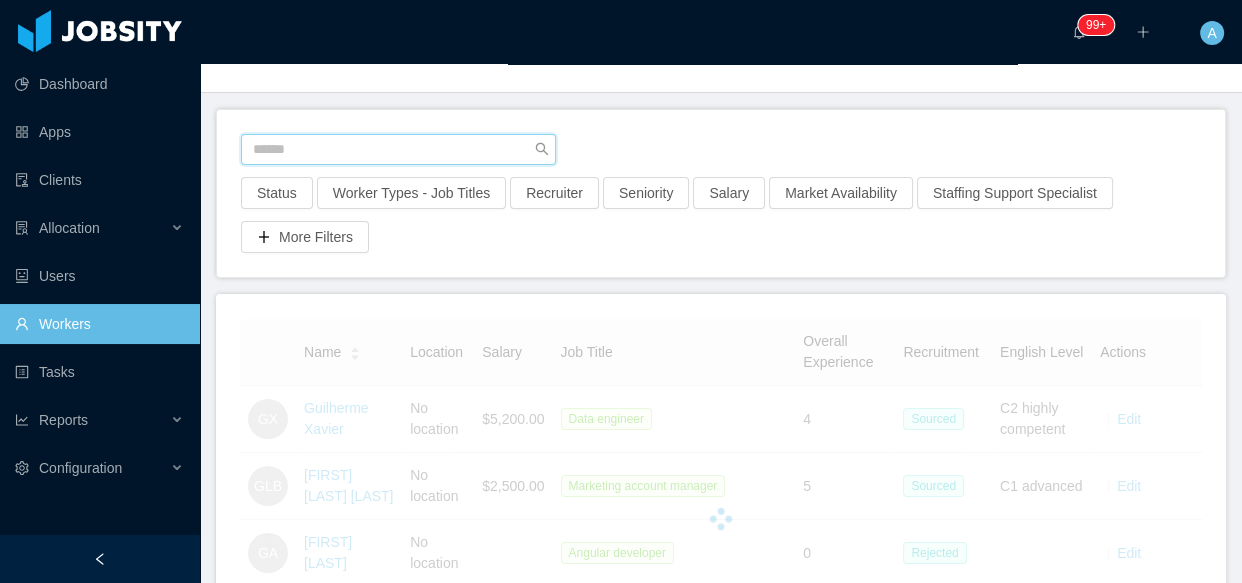 type on "*" 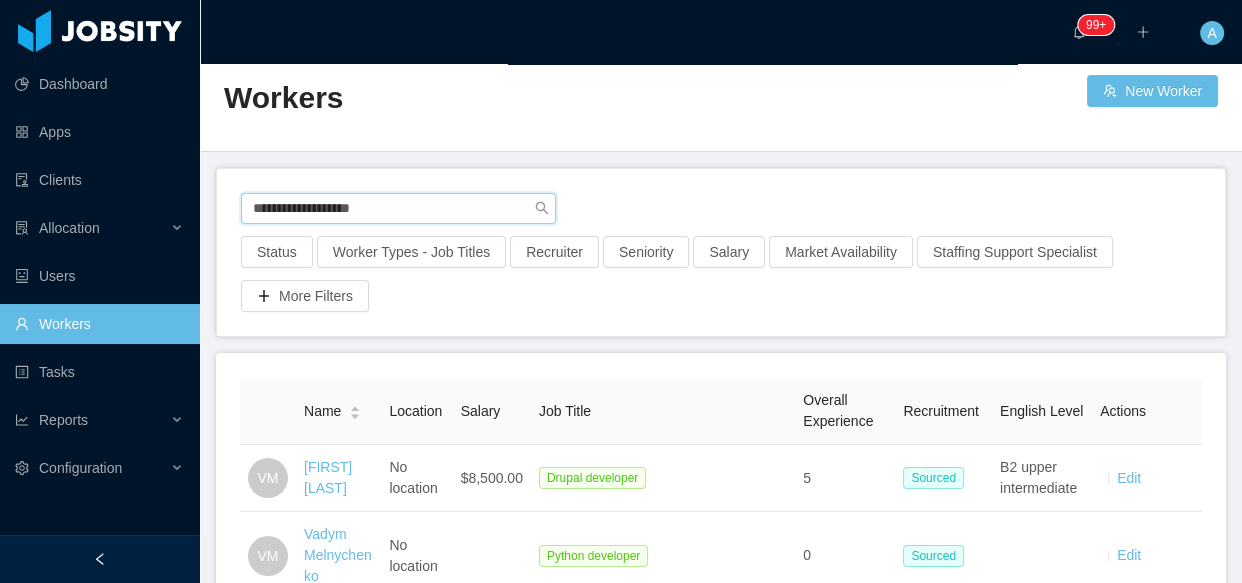 scroll, scrollTop: 0, scrollLeft: 0, axis: both 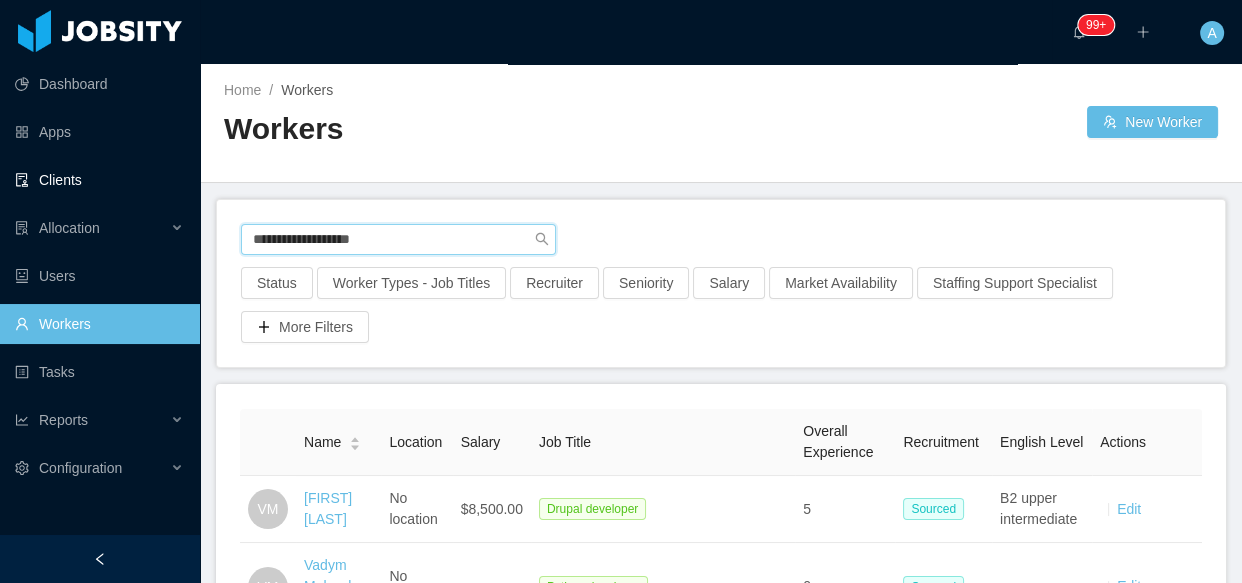 drag, startPoint x: 29, startPoint y: 190, endPoint x: 12, endPoint y: 170, distance: 26.24881 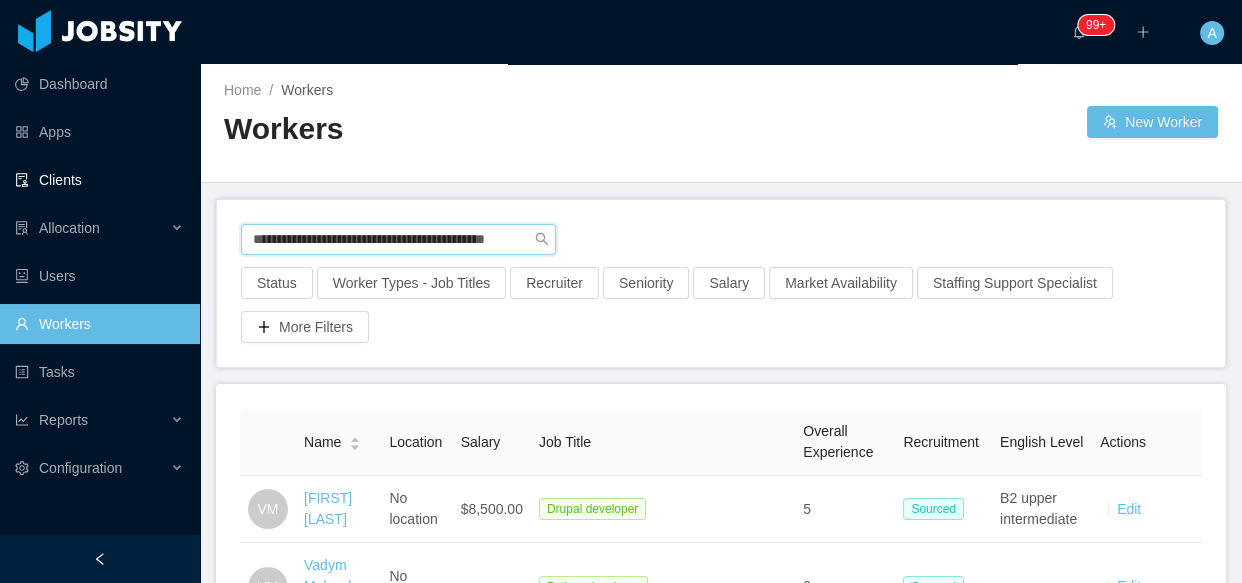 scroll, scrollTop: 0, scrollLeft: 35, axis: horizontal 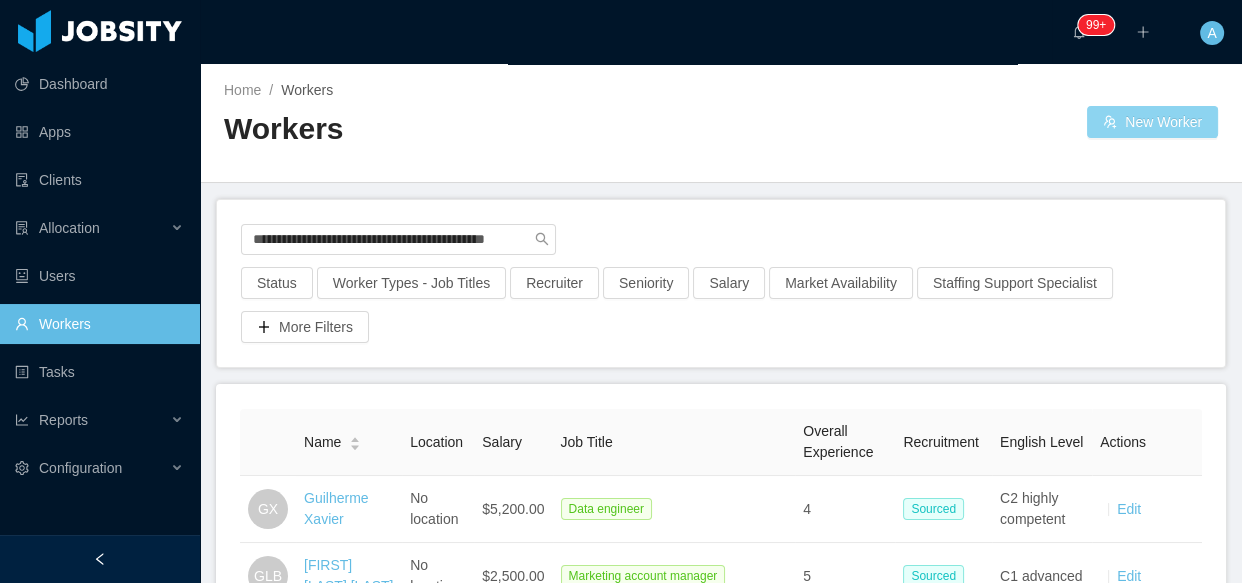click on "New Worker" at bounding box center (1152, 122) 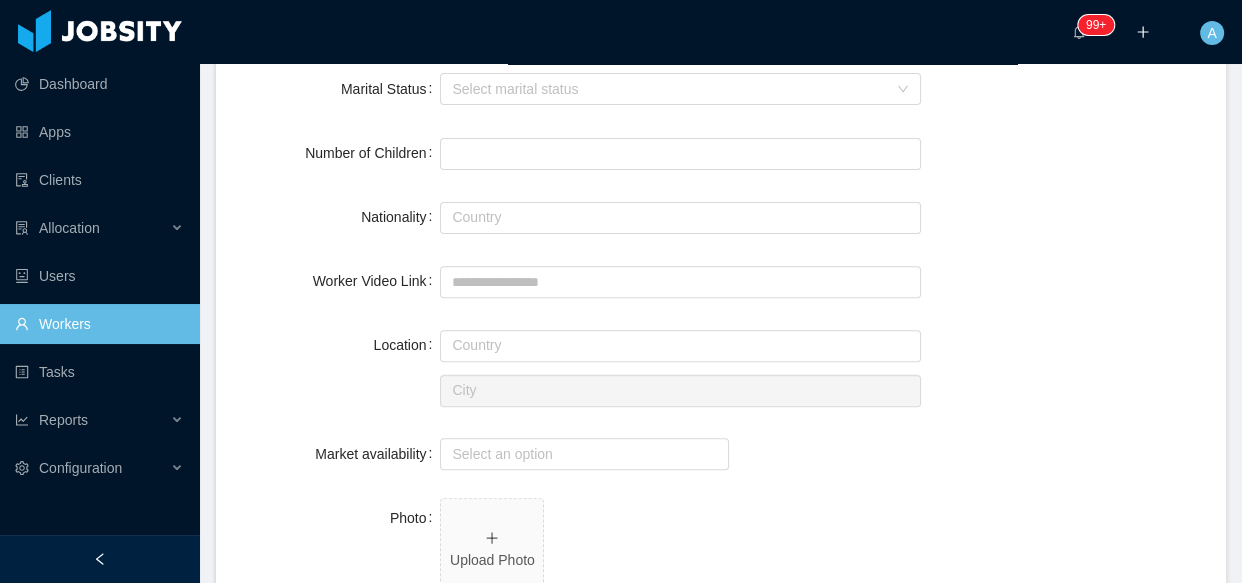 scroll, scrollTop: 636, scrollLeft: 0, axis: vertical 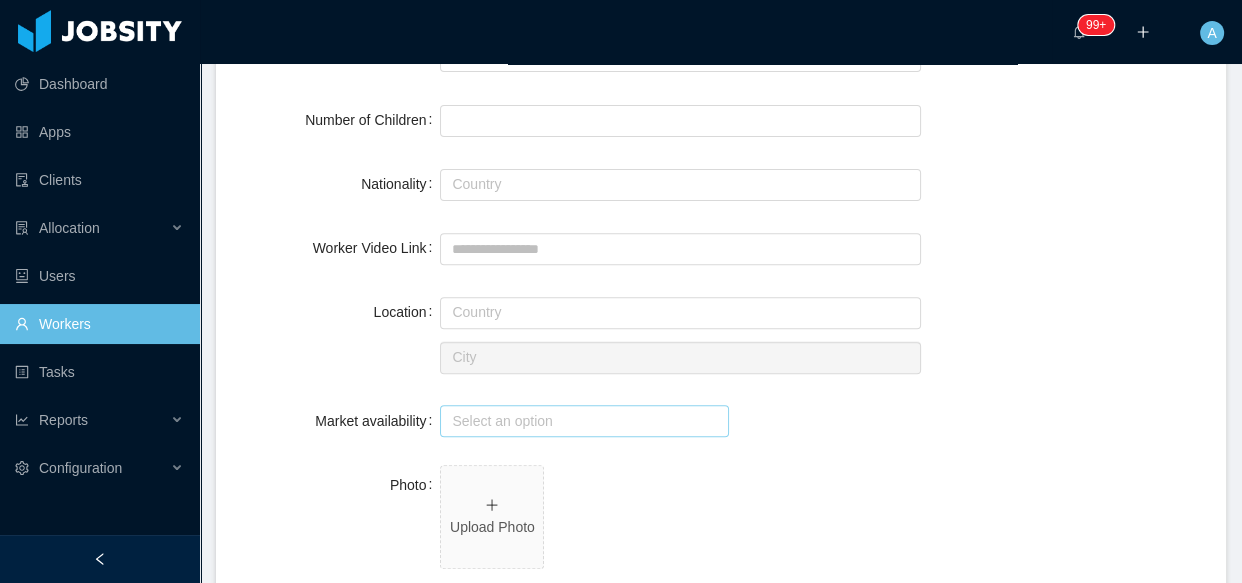 click on "Select an option" at bounding box center (580, 421) 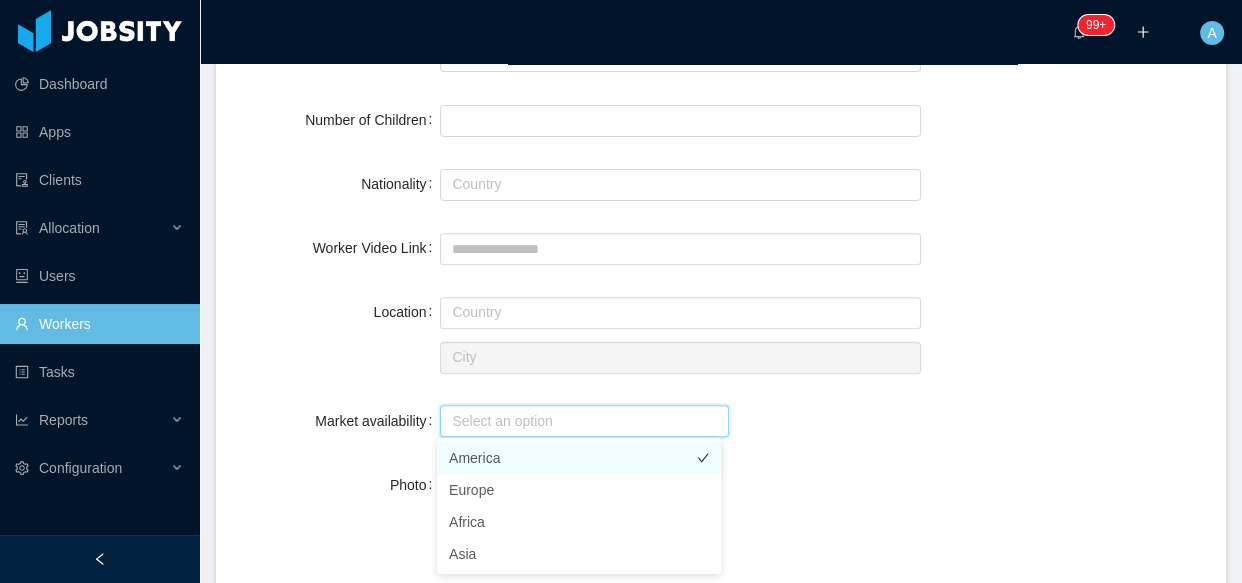 click on "America" at bounding box center [579, 458] 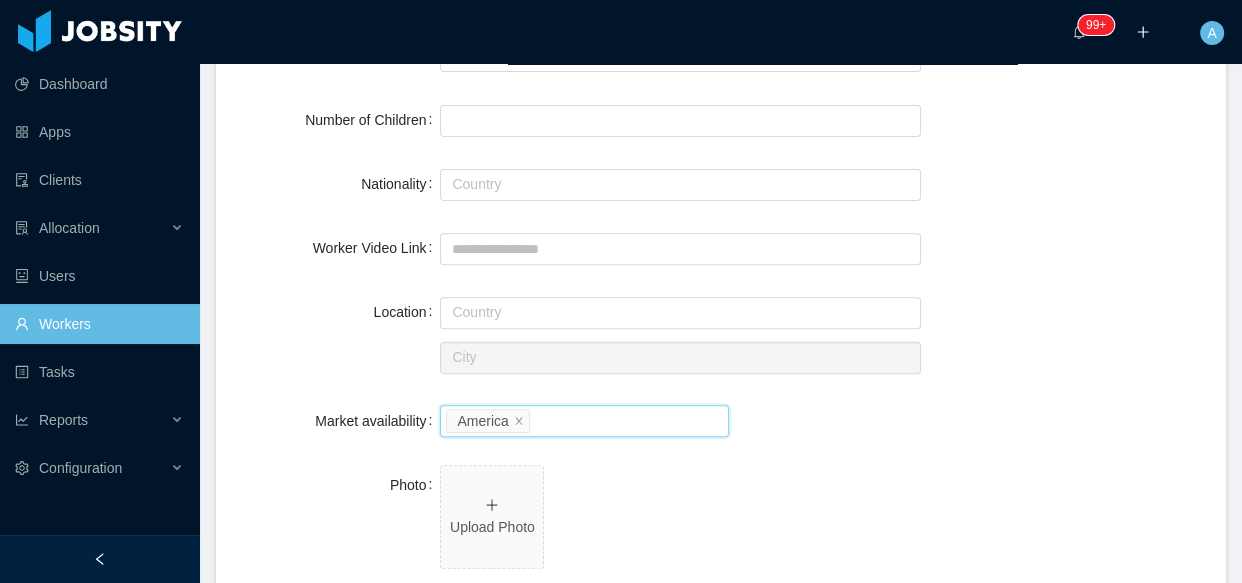 click on "**********" at bounding box center [721, 800] 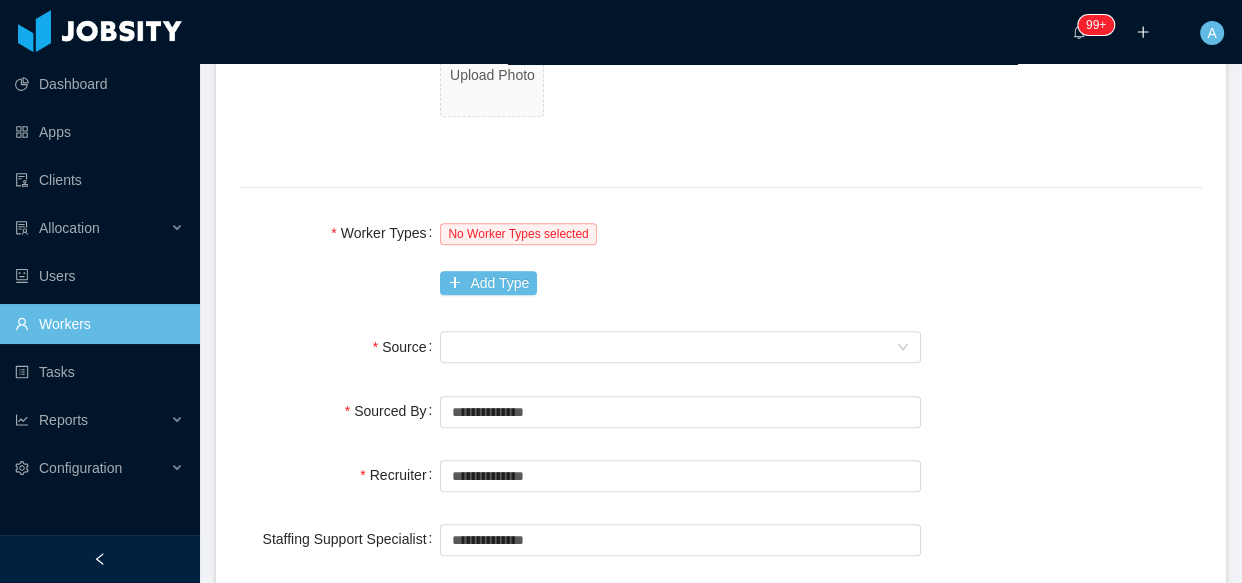 scroll, scrollTop: 1090, scrollLeft: 0, axis: vertical 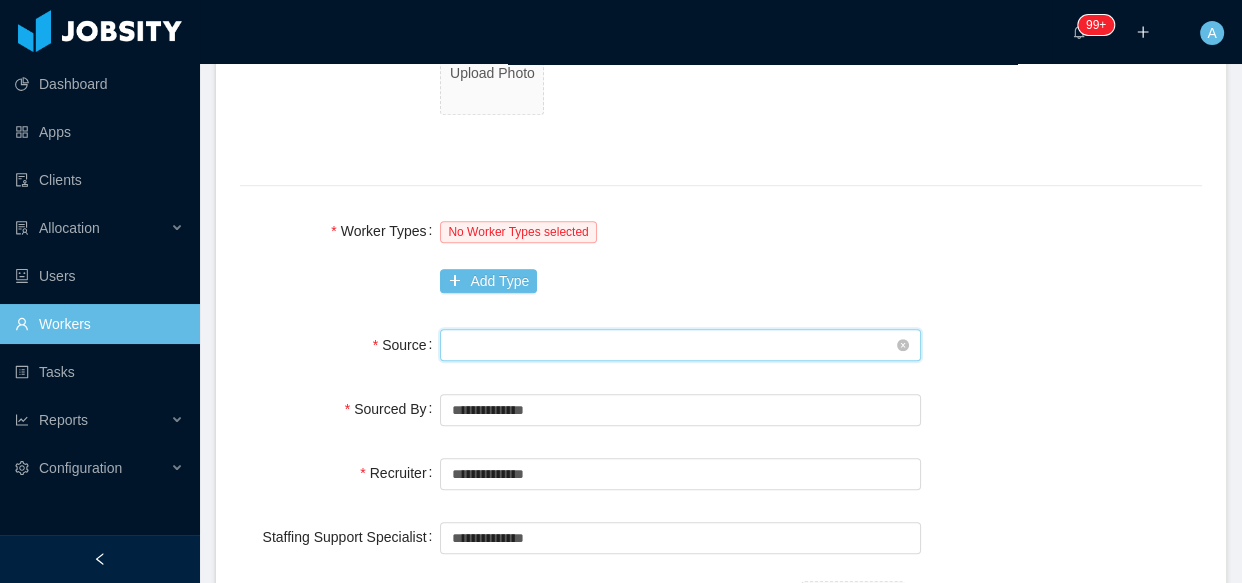 click on "Seniority" at bounding box center (674, 345) 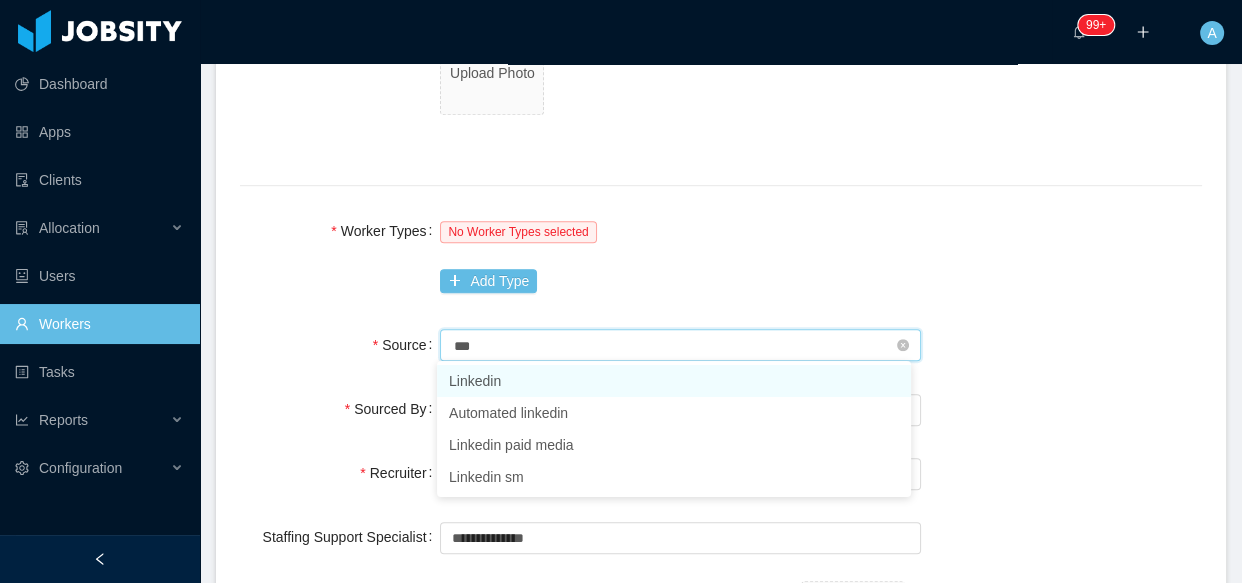type on "****" 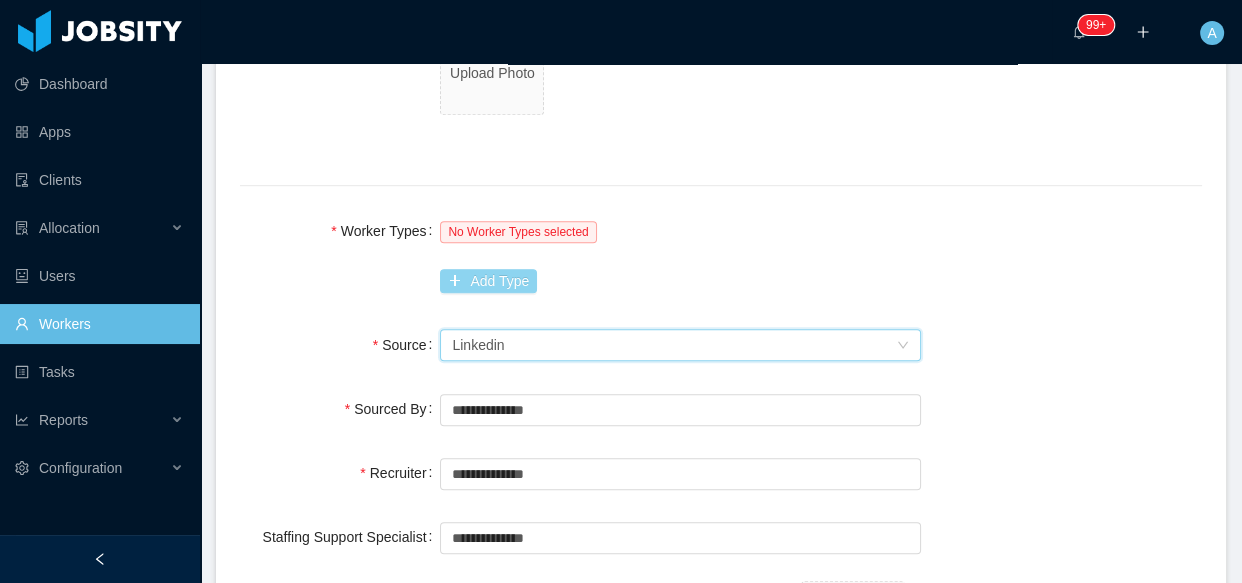 click on "Add Type" at bounding box center (488, 281) 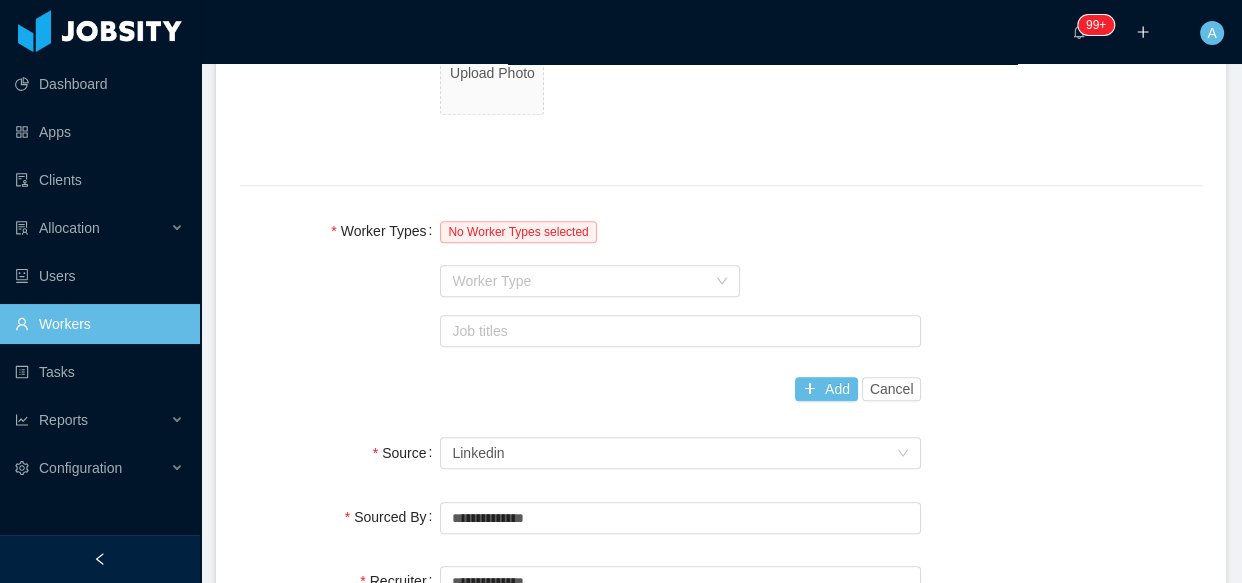 click on "Worker Type" at bounding box center [579, 281] 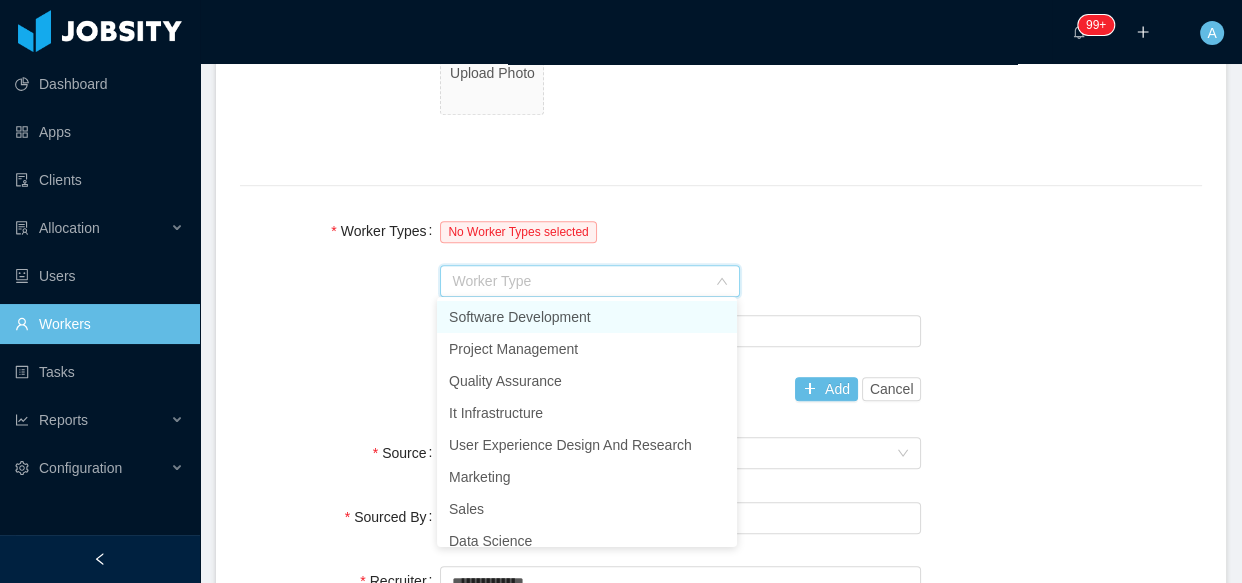 click on "Software Development" at bounding box center (587, 317) 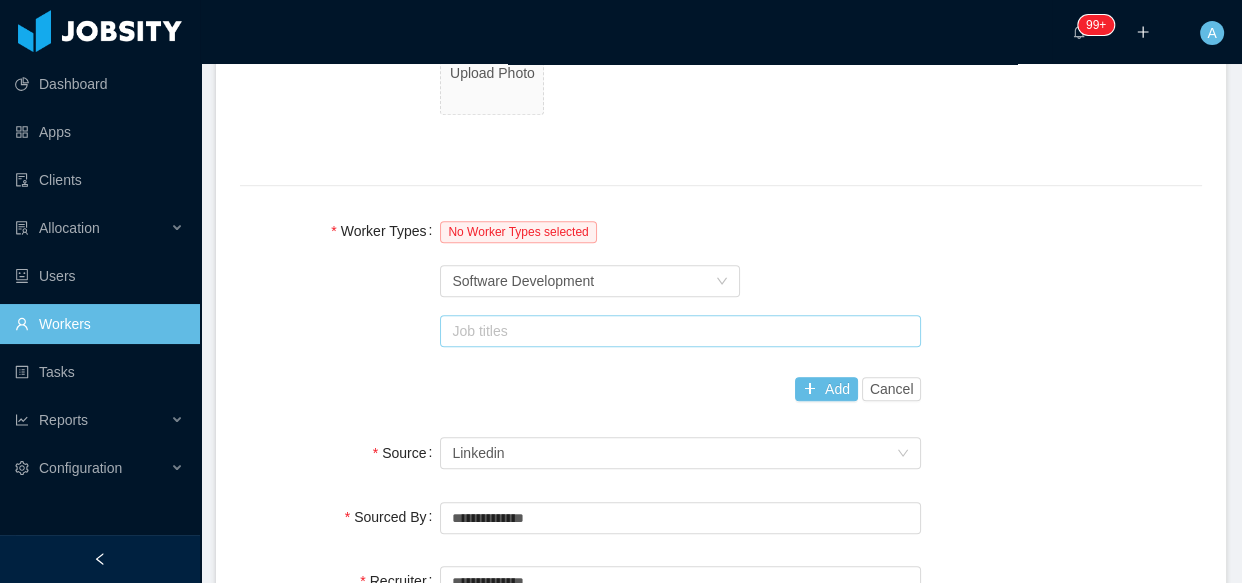 click on "Job titles" at bounding box center (677, 331) 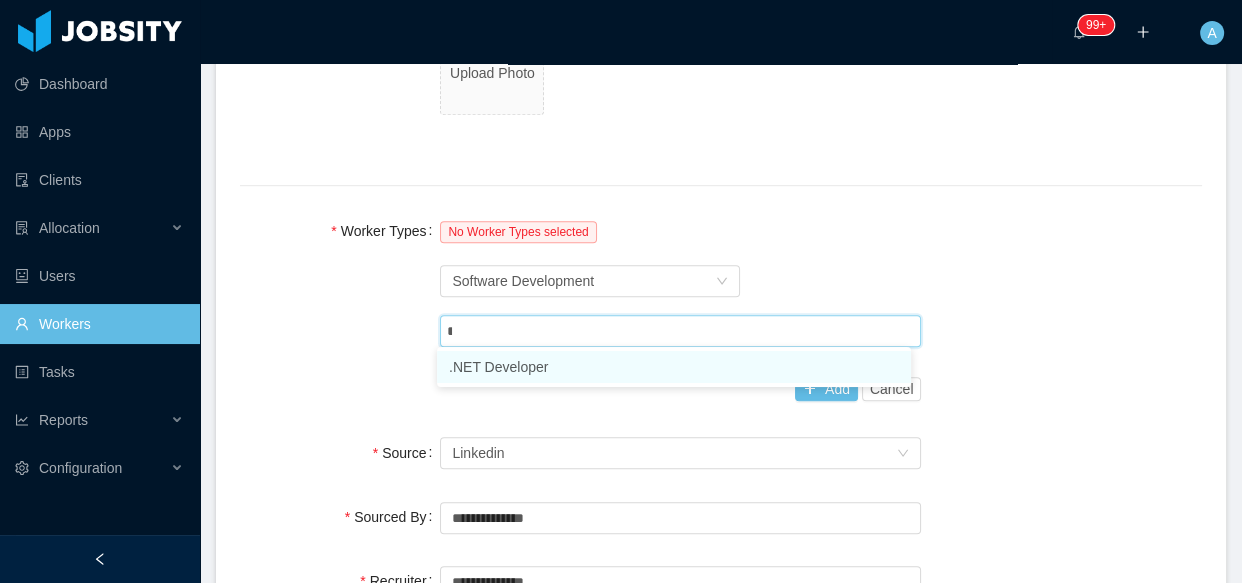 type on "***" 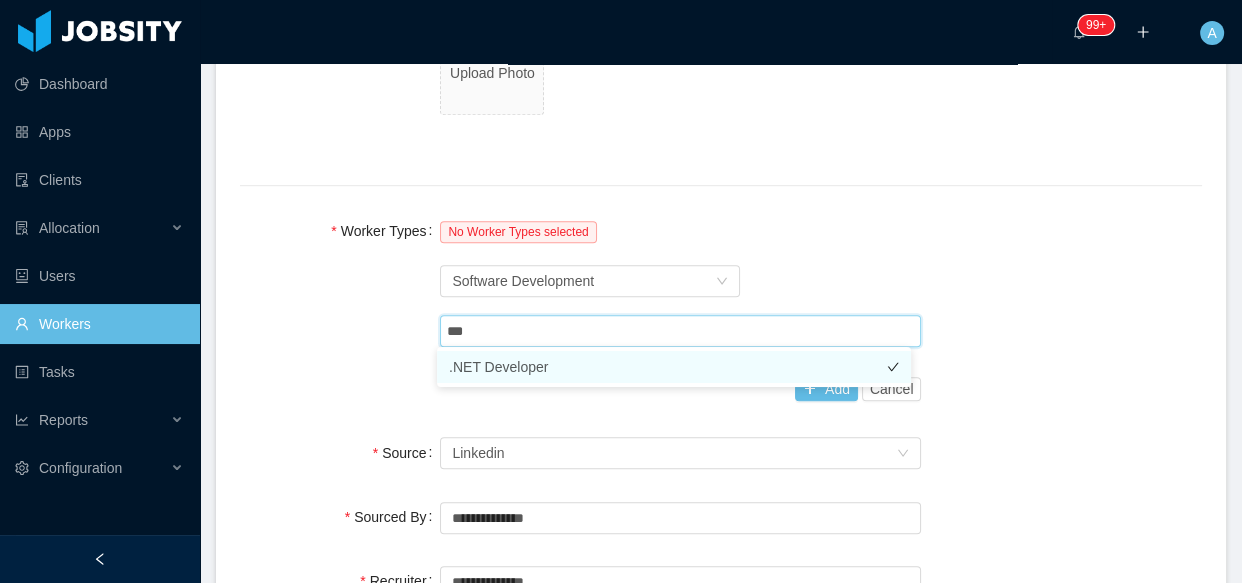 click on ".NET Developer" at bounding box center (674, 367) 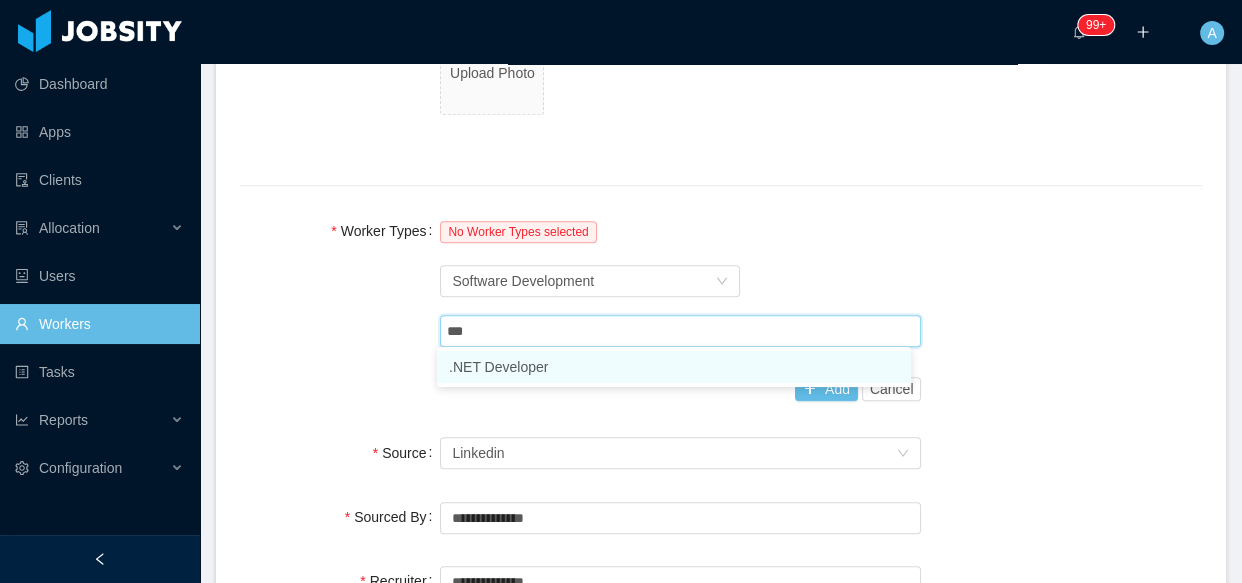 type 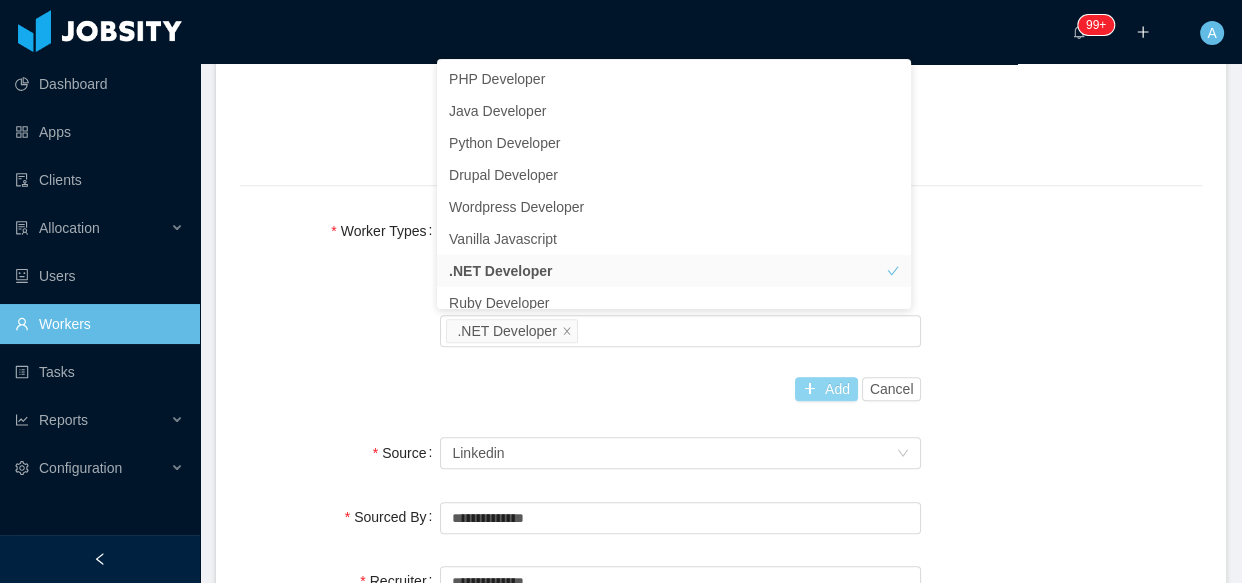 drag, startPoint x: 390, startPoint y: 337, endPoint x: 821, endPoint y: 378, distance: 432.9457 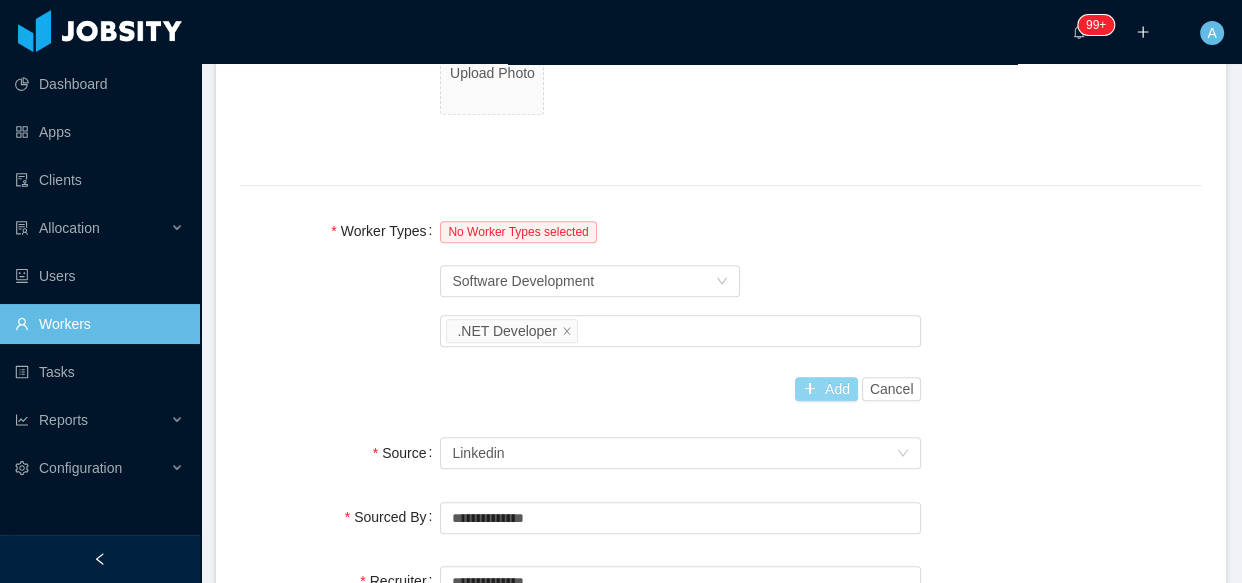 click on "Add" at bounding box center [826, 389] 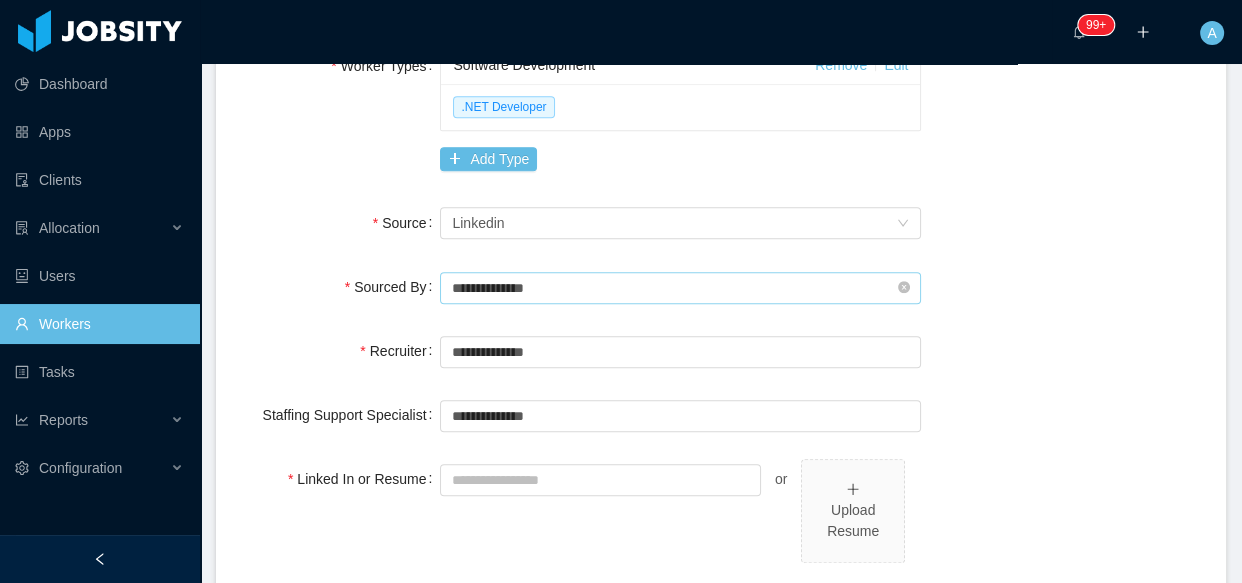 scroll, scrollTop: 1272, scrollLeft: 0, axis: vertical 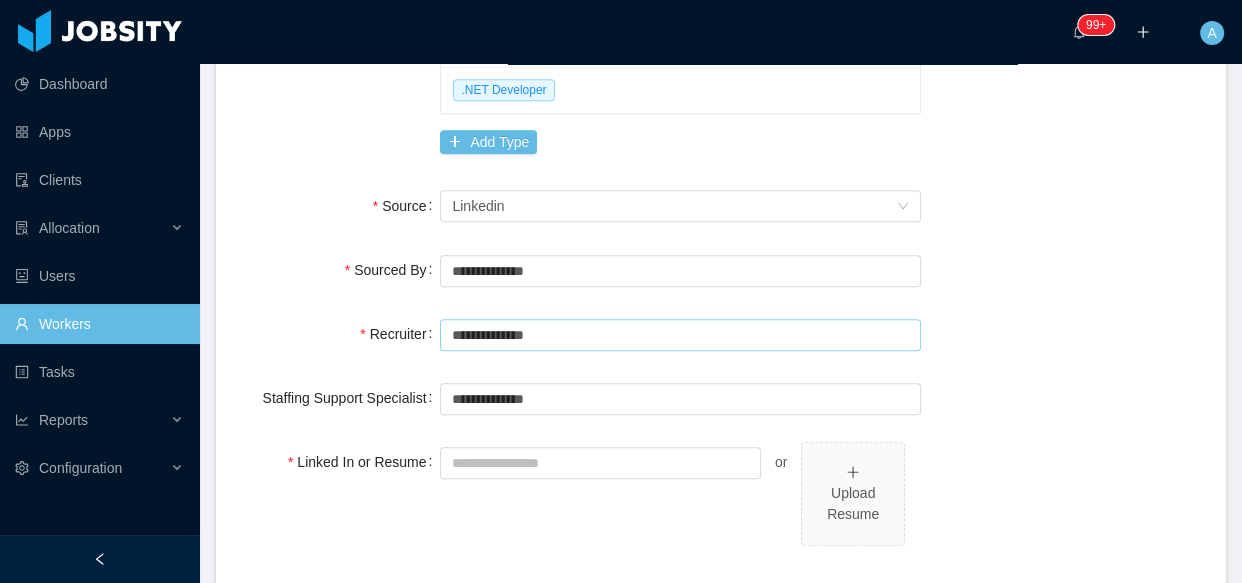 click on "**********" at bounding box center [680, 335] 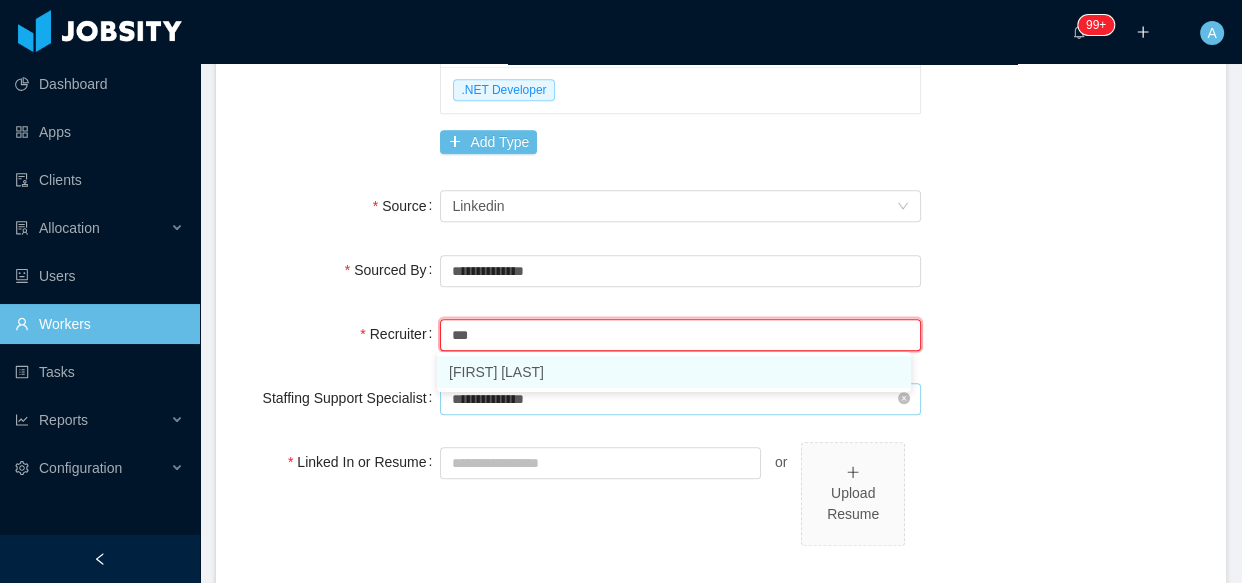 drag, startPoint x: 499, startPoint y: 363, endPoint x: 493, endPoint y: 407, distance: 44.407207 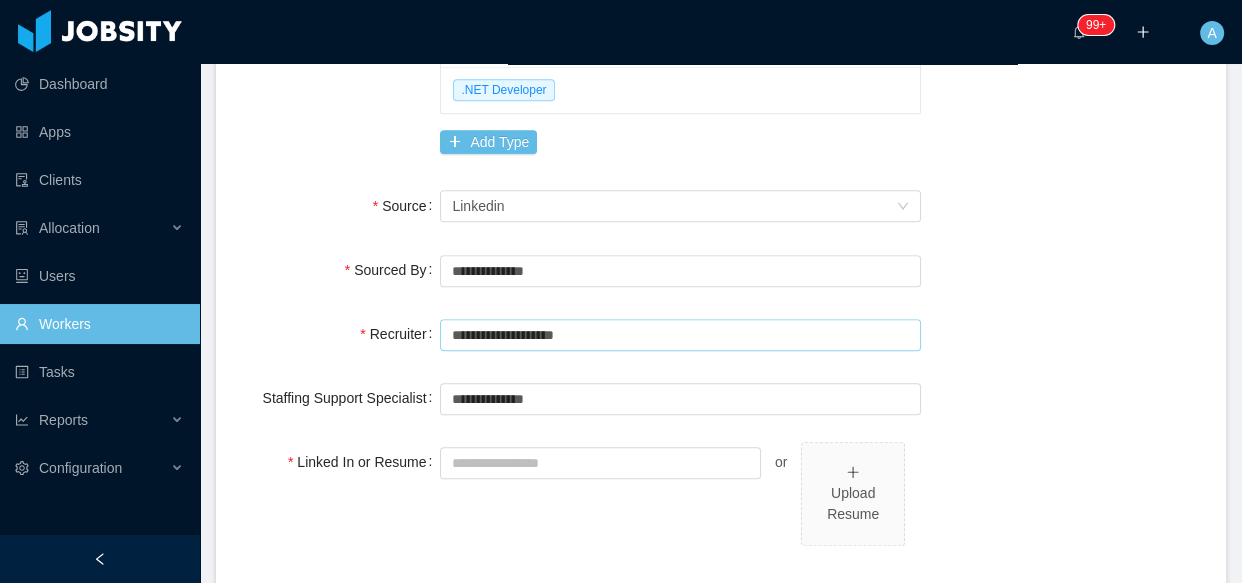 type on "**********" 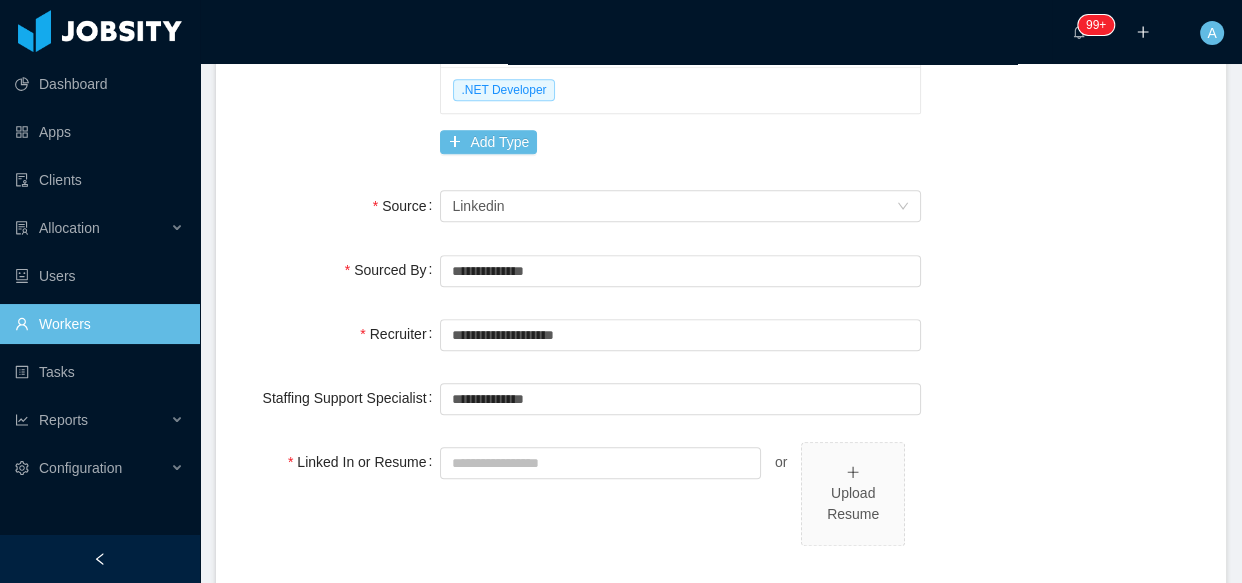 click on "**********" at bounding box center (721, 186) 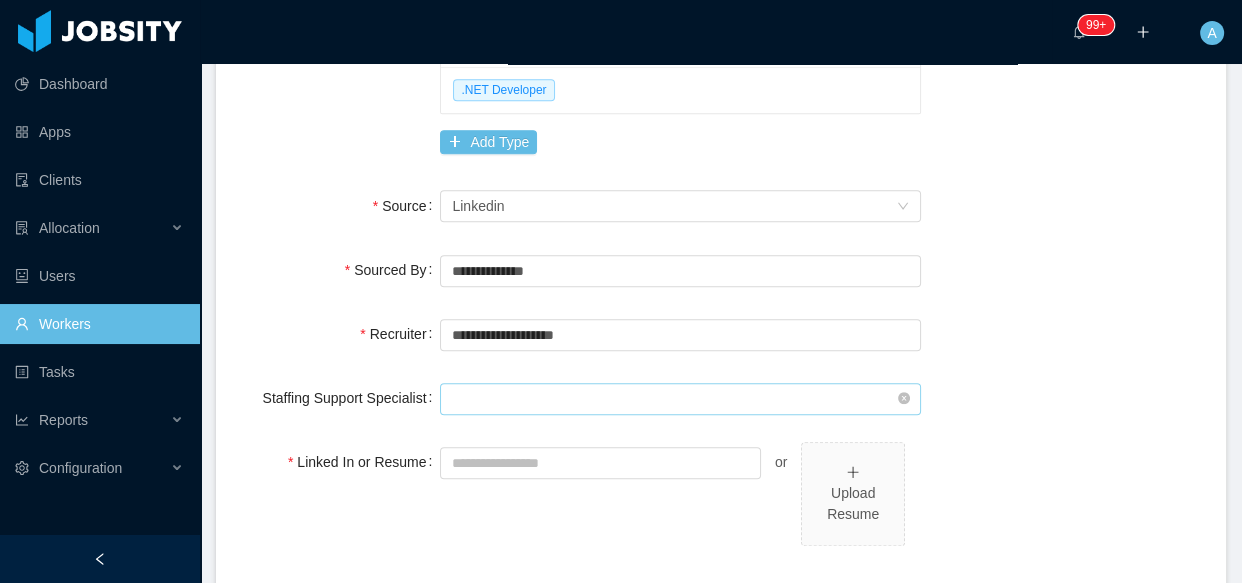 click at bounding box center [680, 399] 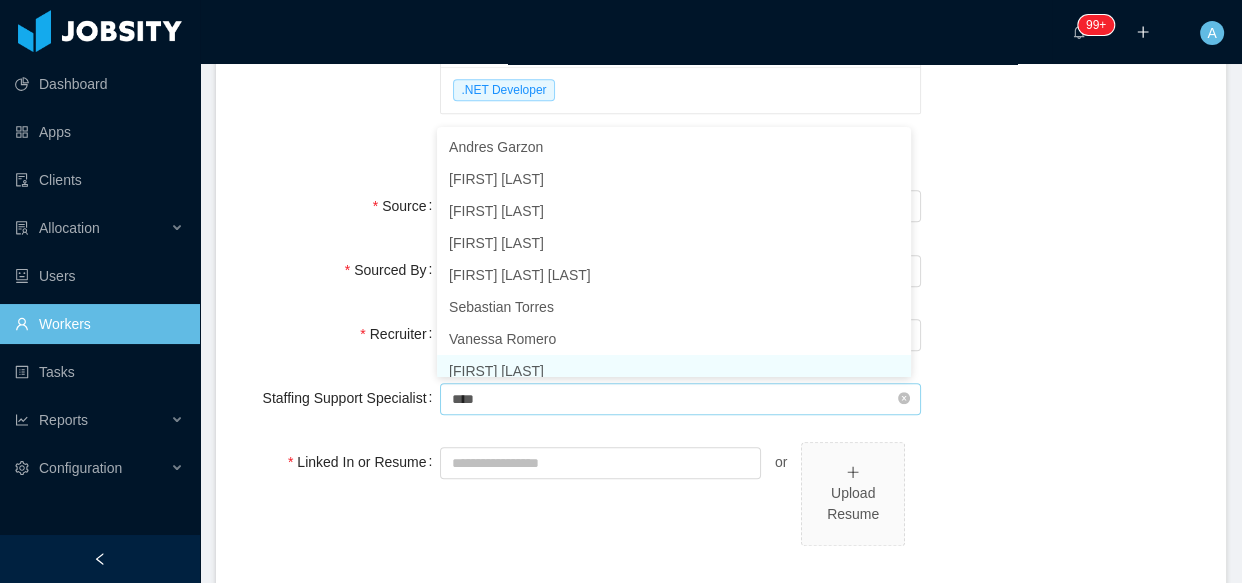 scroll, scrollTop: 10, scrollLeft: 0, axis: vertical 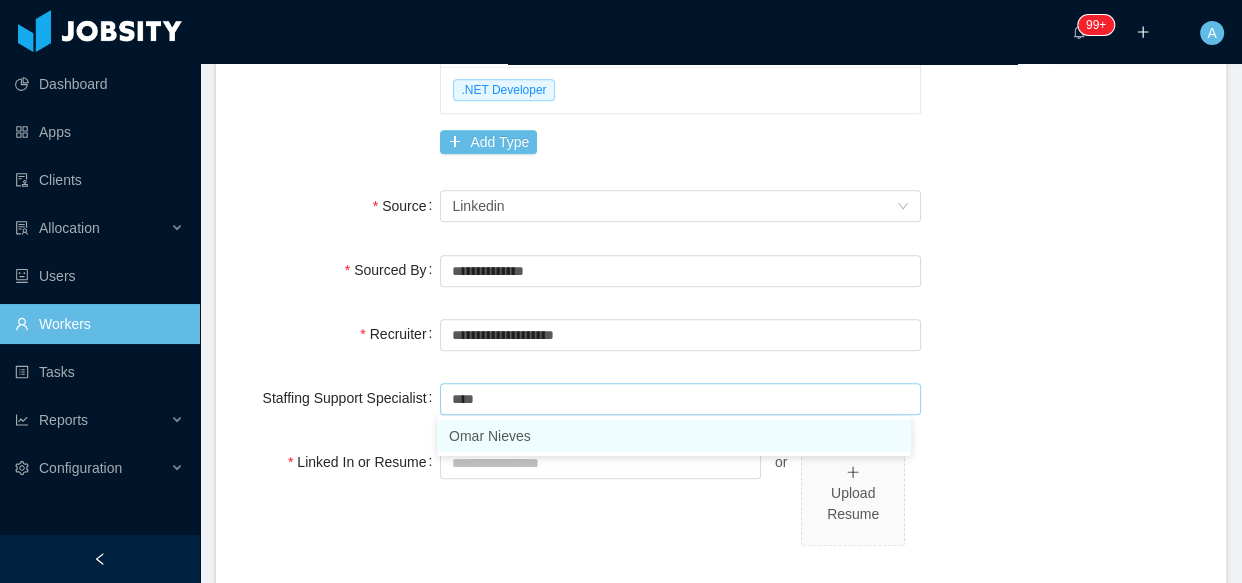 click on "Omar Nieves" at bounding box center [674, 436] 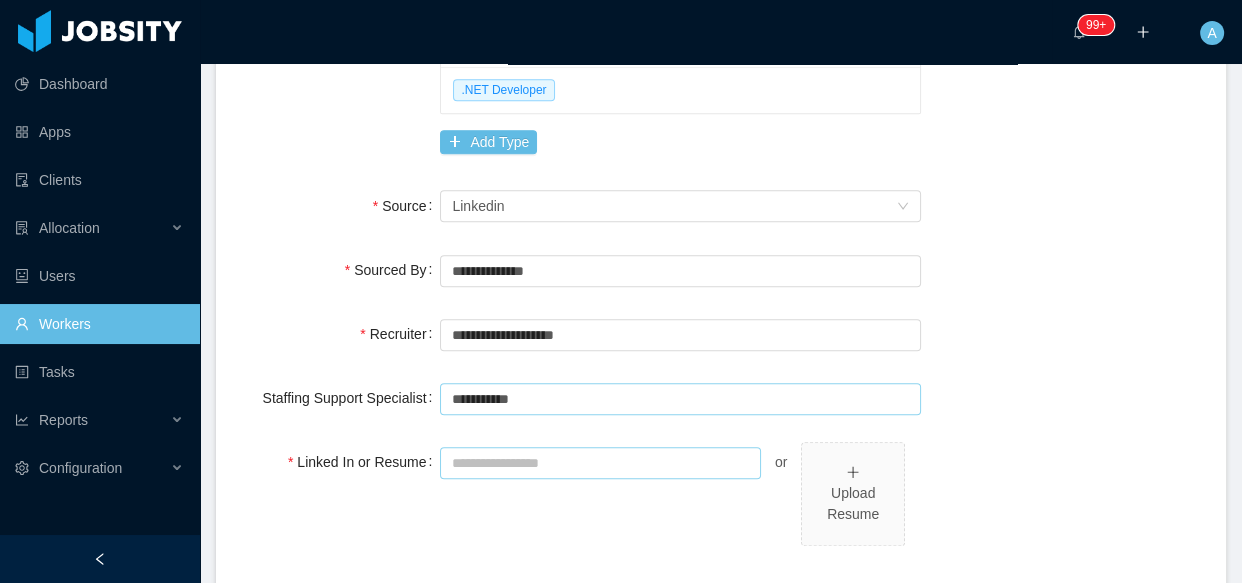 type on "**********" 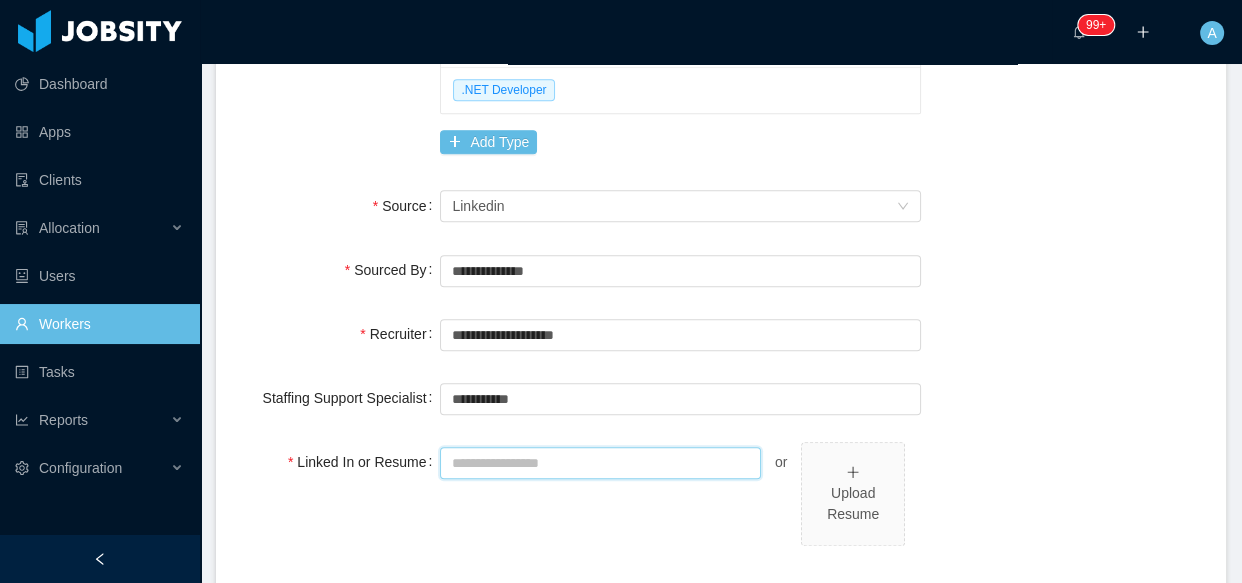 click on "Linked In or Resume" at bounding box center (600, 463) 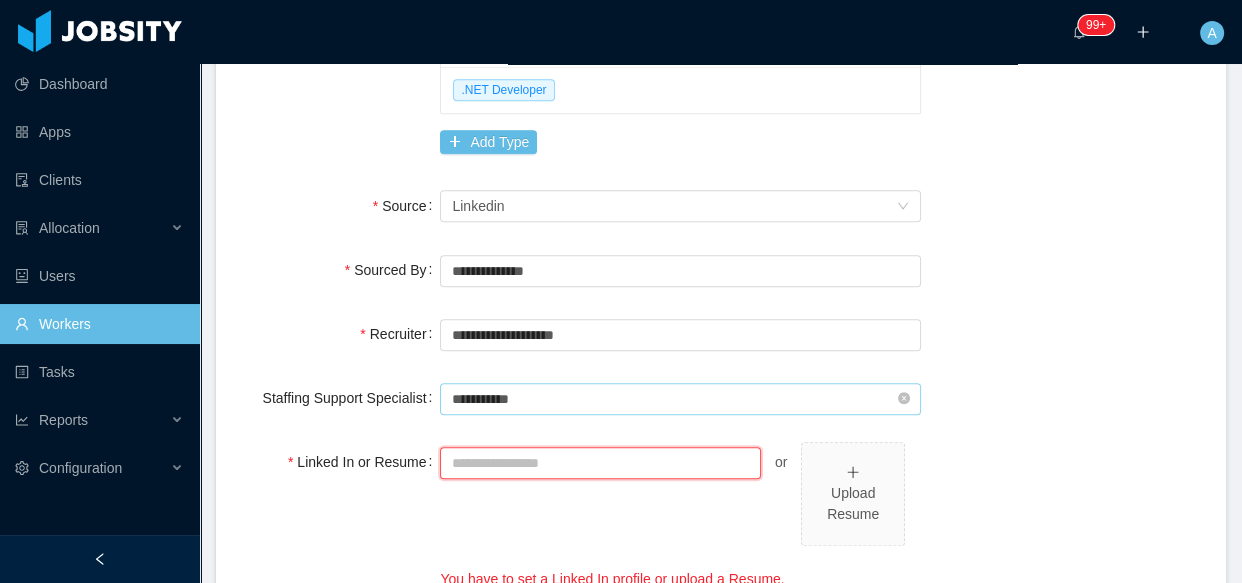 paste on "**********" 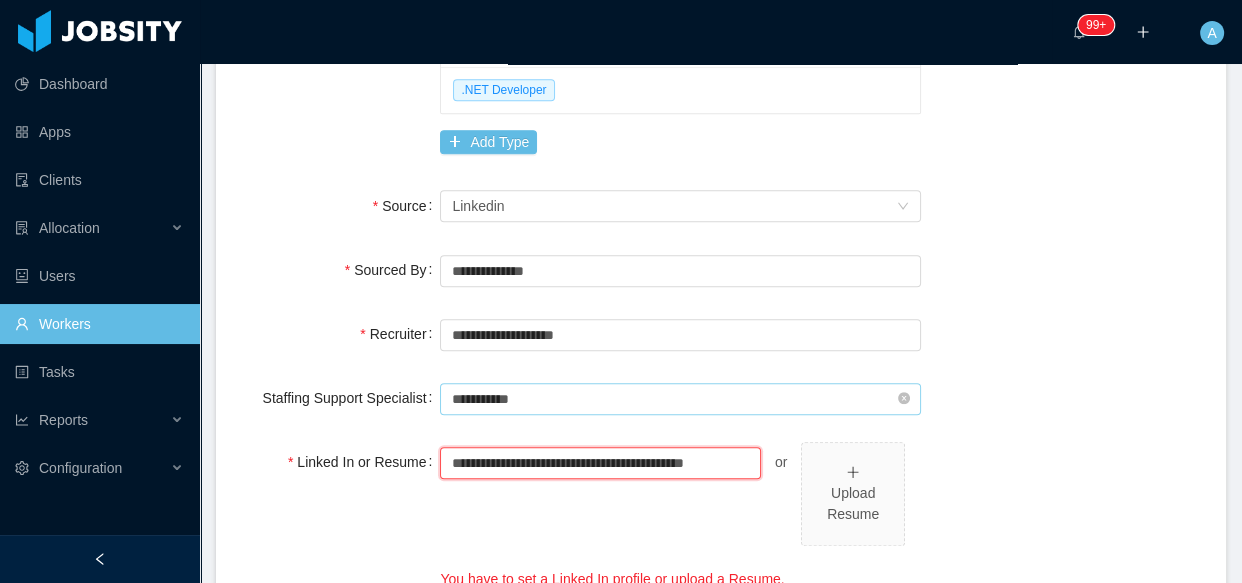 scroll, scrollTop: 0, scrollLeft: 16, axis: horizontal 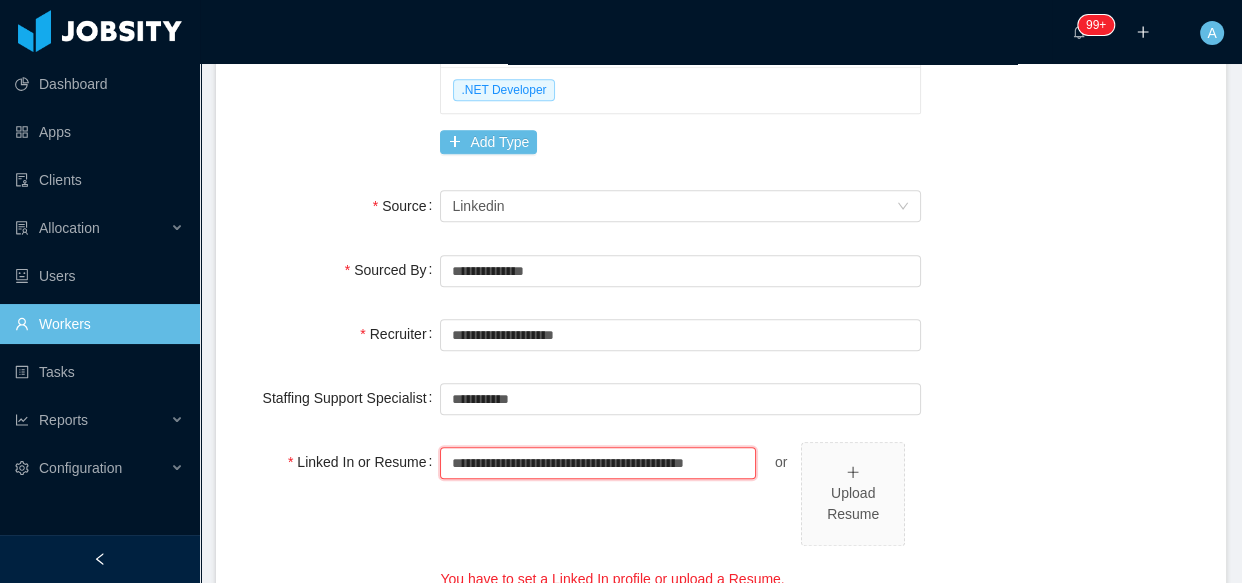 type on "**********" 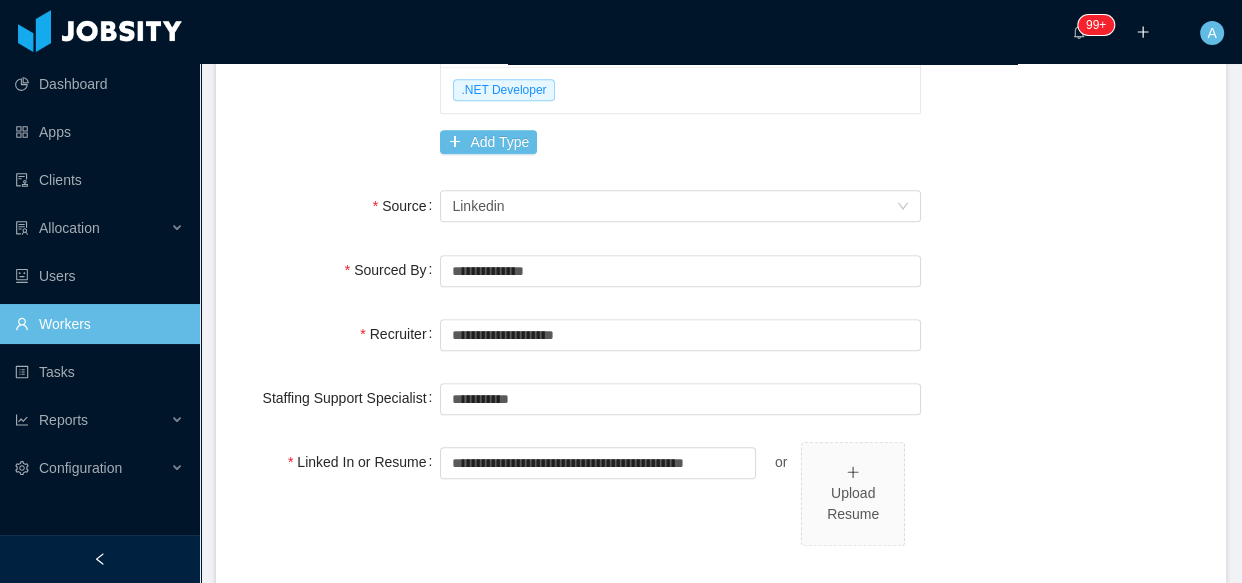drag, startPoint x: 1003, startPoint y: 536, endPoint x: 1003, endPoint y: 525, distance: 11 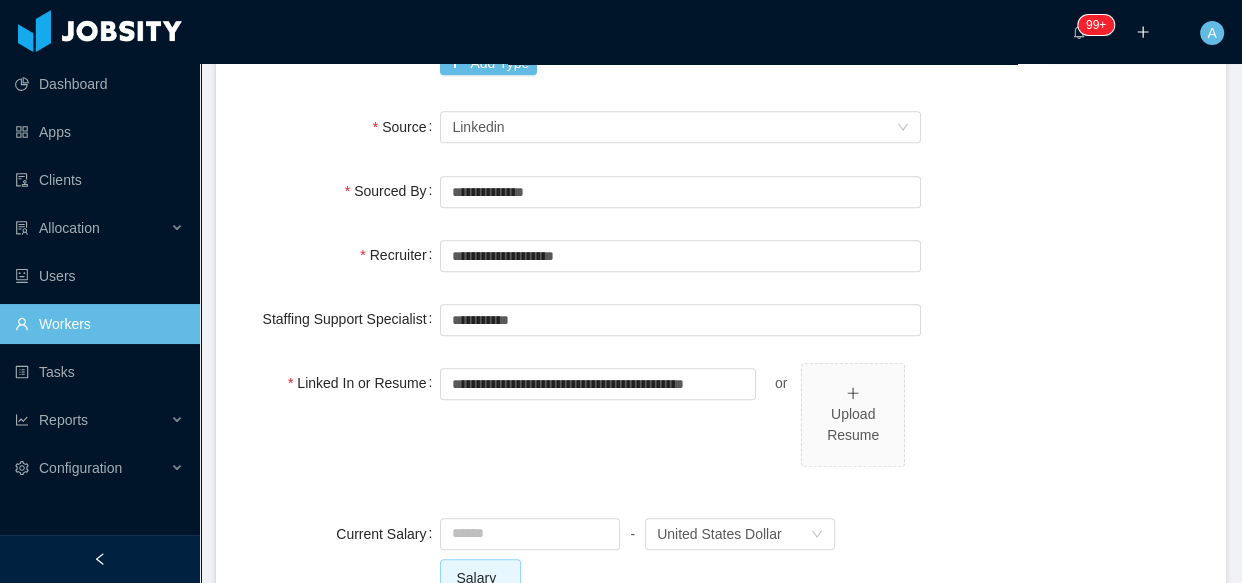scroll, scrollTop: 1727, scrollLeft: 0, axis: vertical 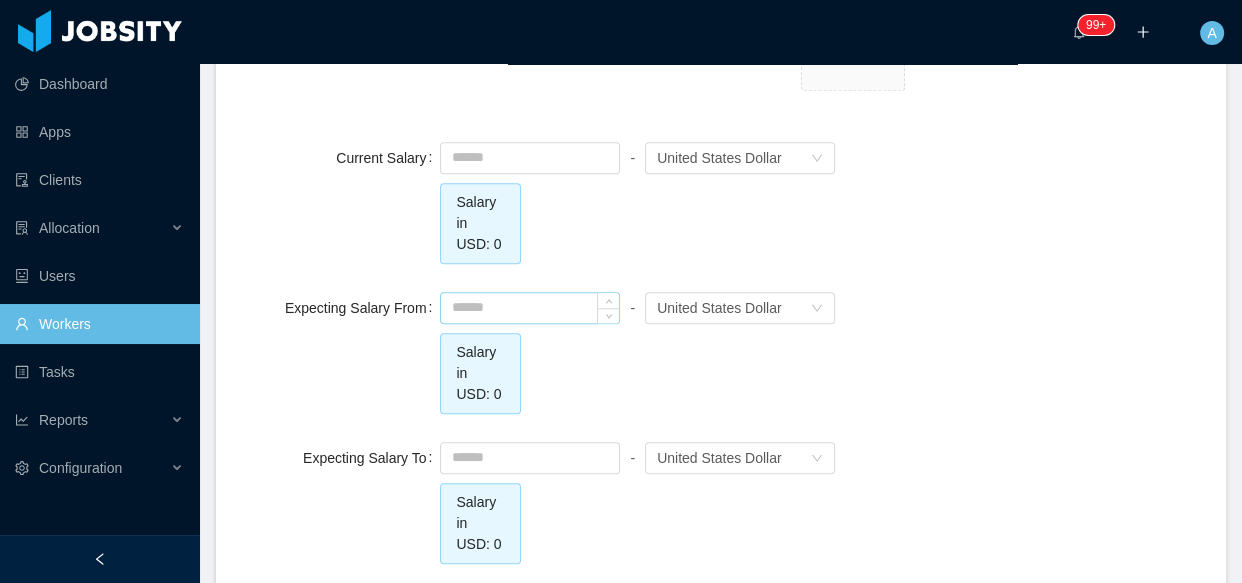 click at bounding box center (530, 308) 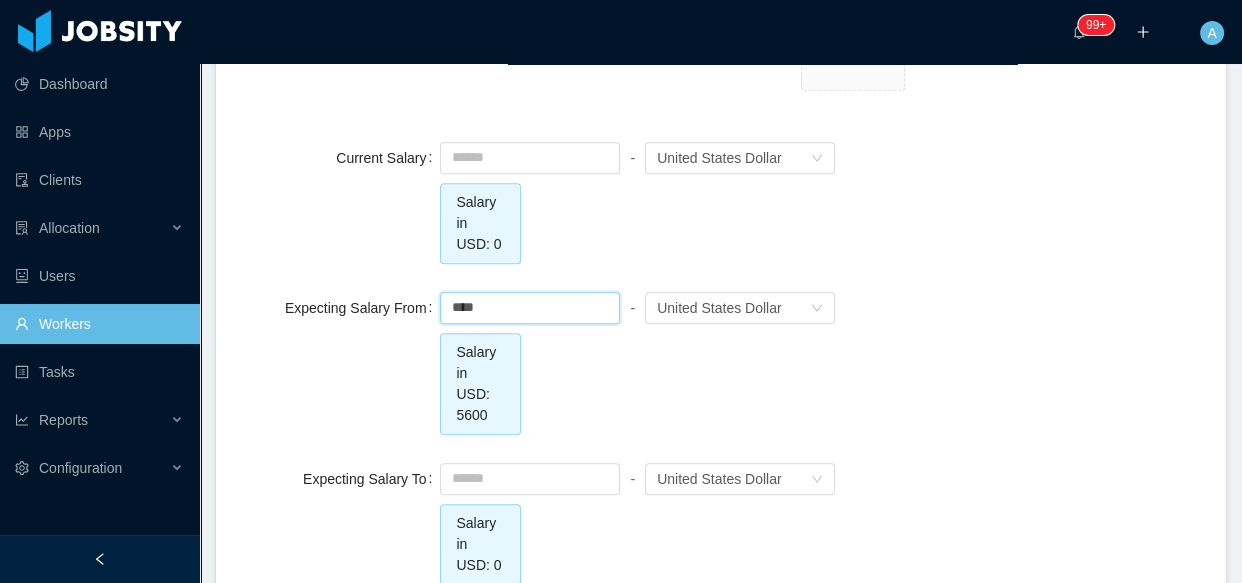 type on "*******" 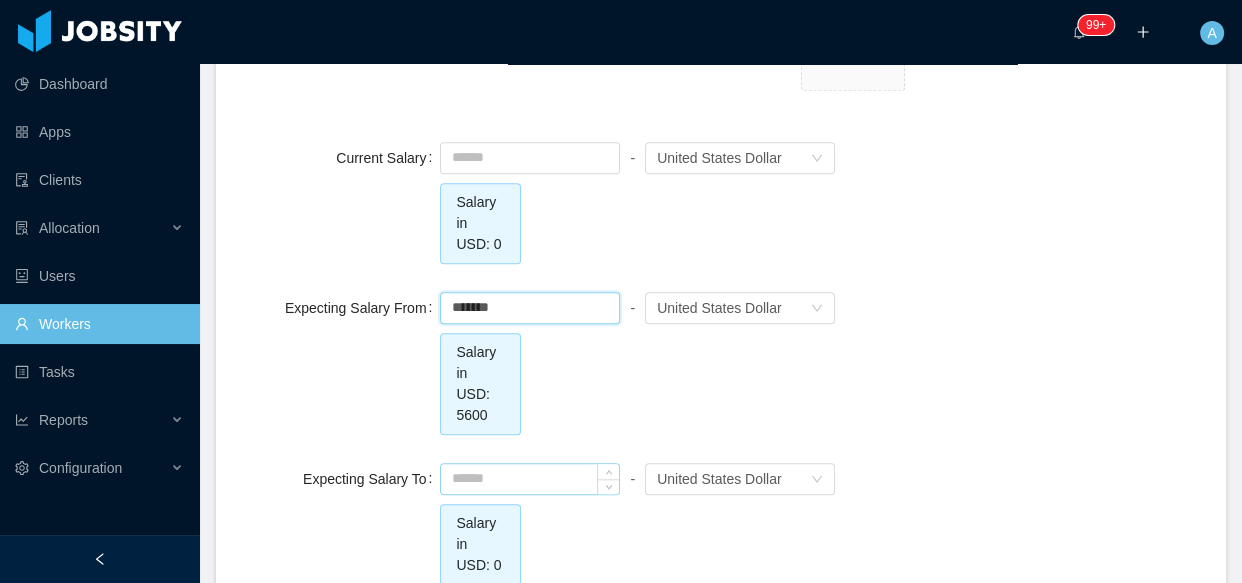 click at bounding box center (530, 479) 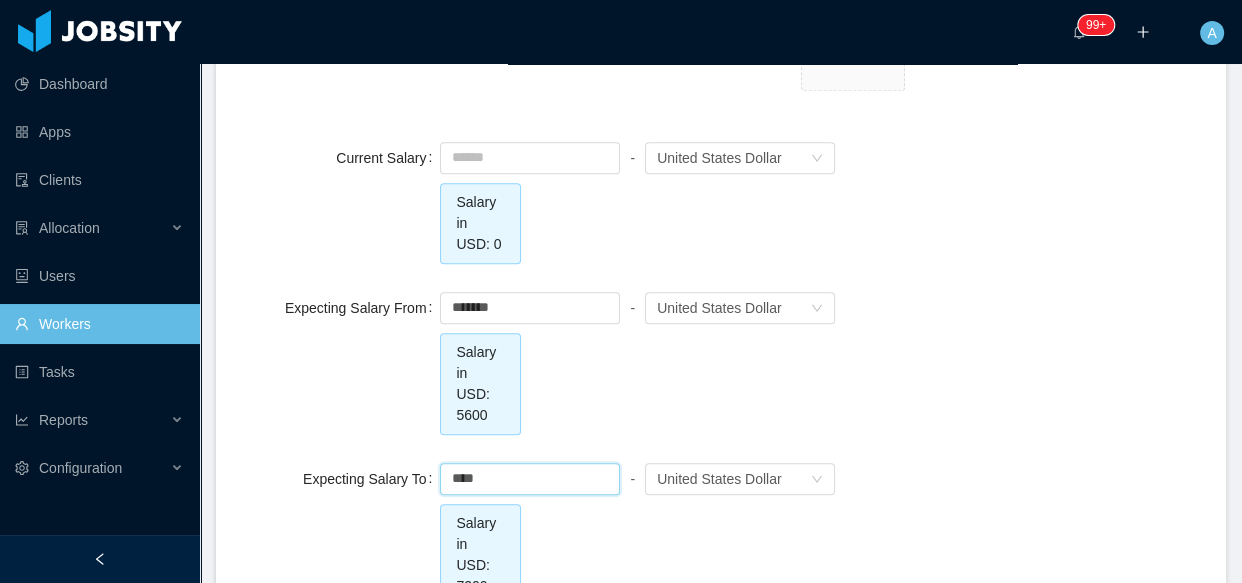 type on "*******" 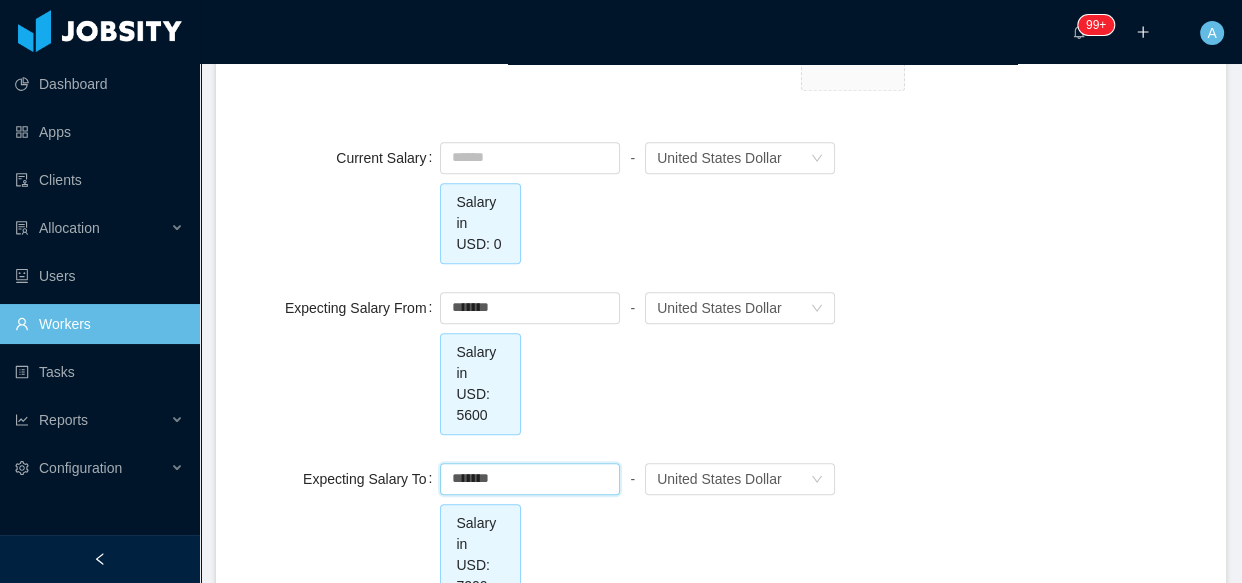 drag, startPoint x: 1014, startPoint y: 371, endPoint x: 1008, endPoint y: 357, distance: 15.231546 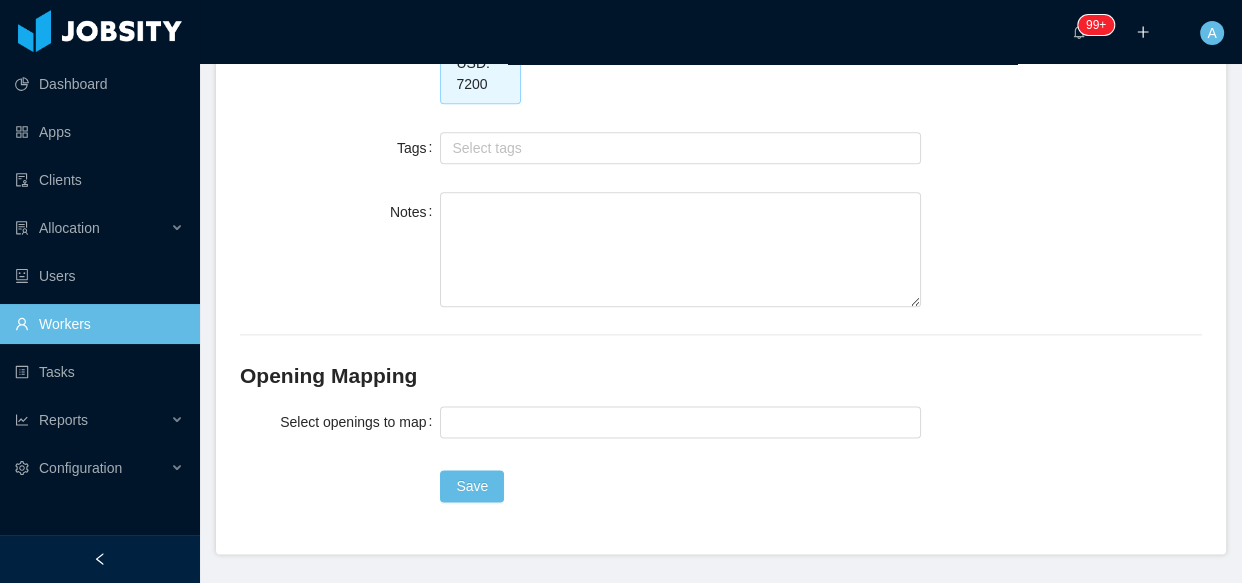 scroll, scrollTop: 2240, scrollLeft: 0, axis: vertical 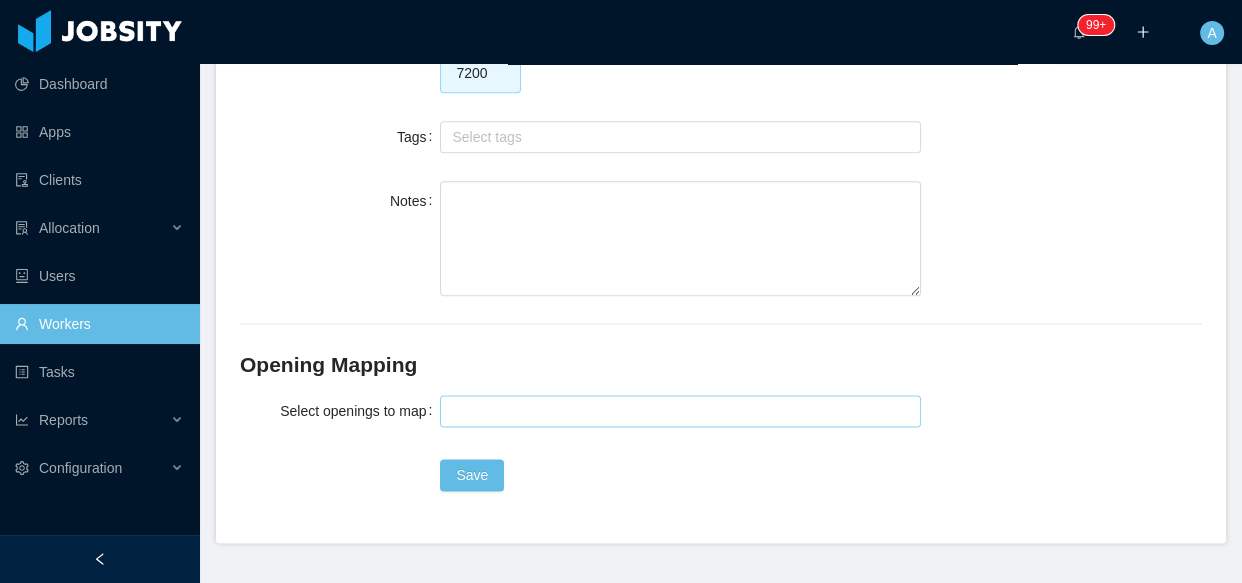 click at bounding box center (677, 411) 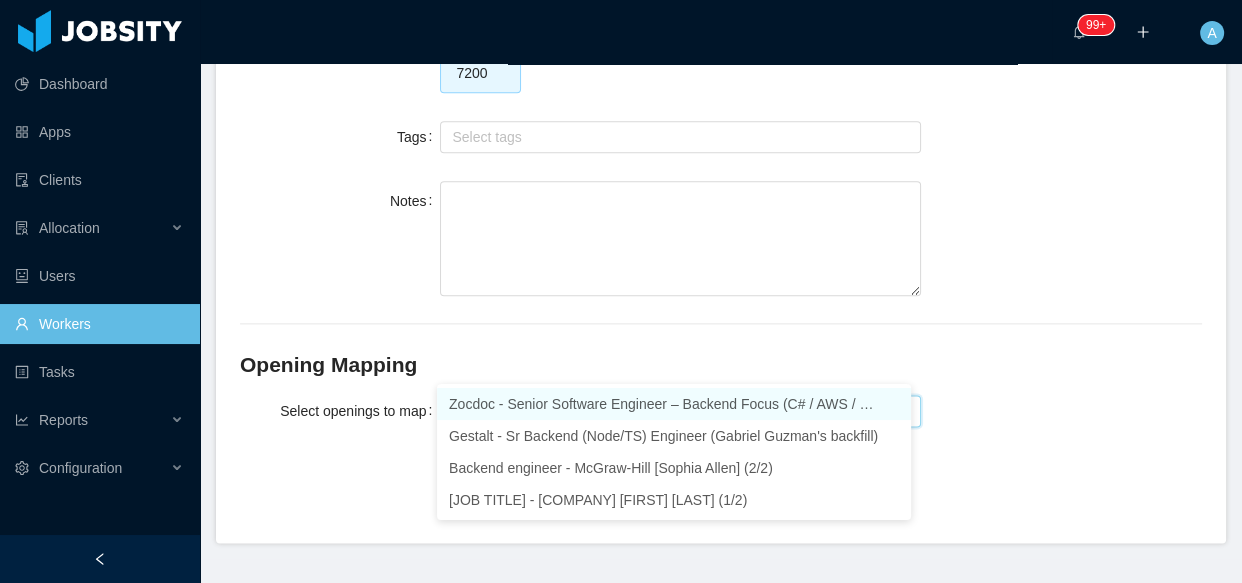 type on "*******" 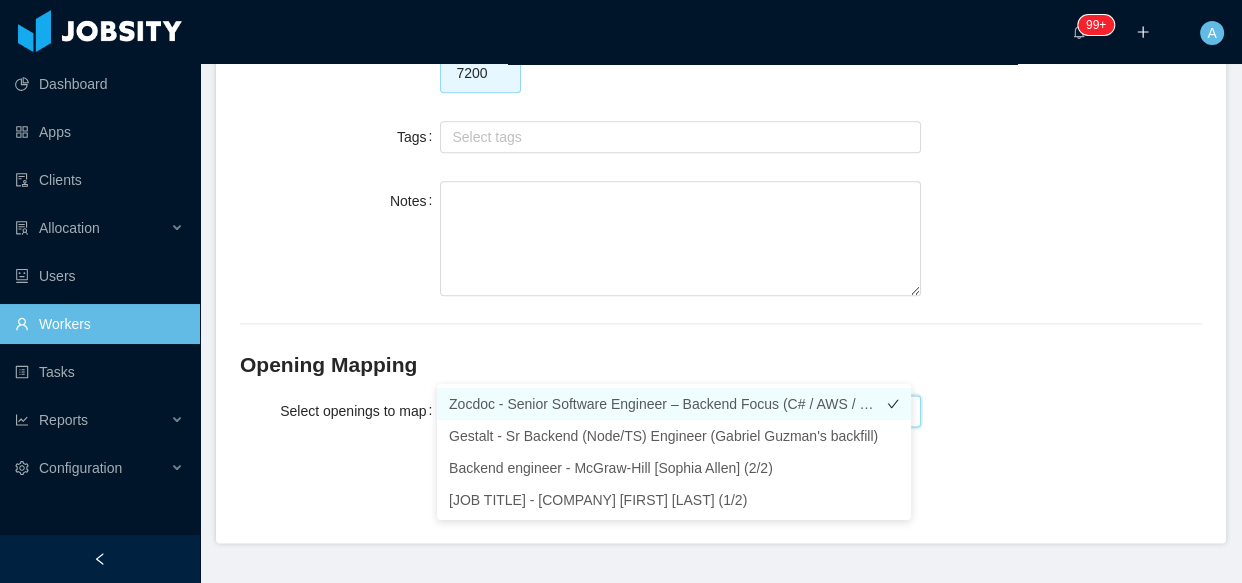 click on "Zocdoc - Senior Software Engineer – Backend Focus (C# / AWS / Security) -" at bounding box center (674, 404) 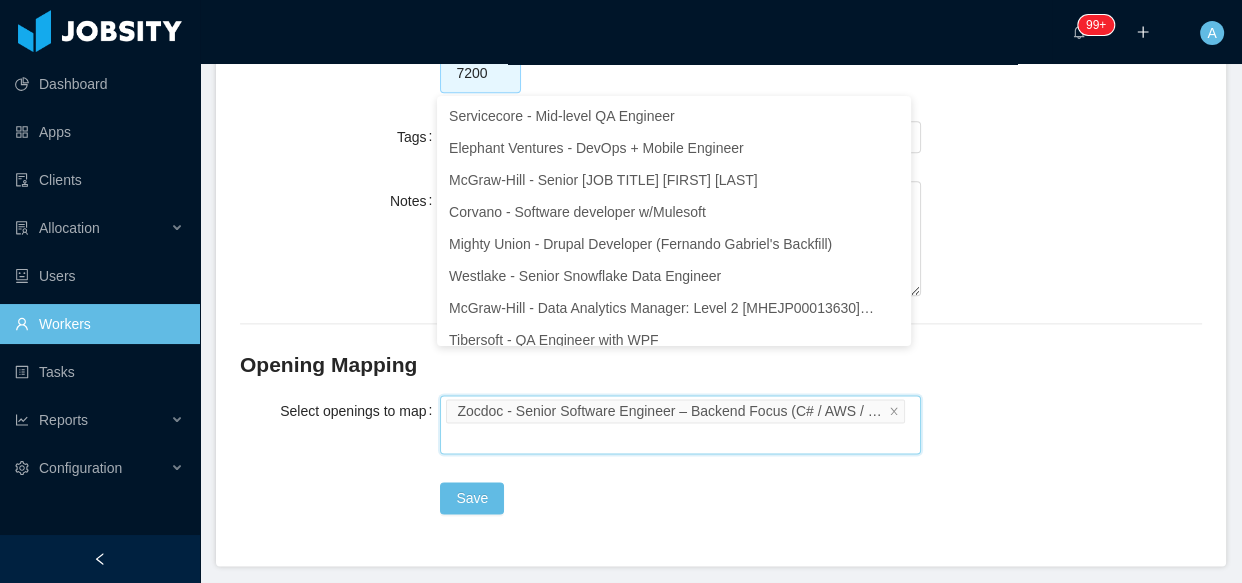 drag, startPoint x: 335, startPoint y: 187, endPoint x: 459, endPoint y: 191, distance: 124.0645 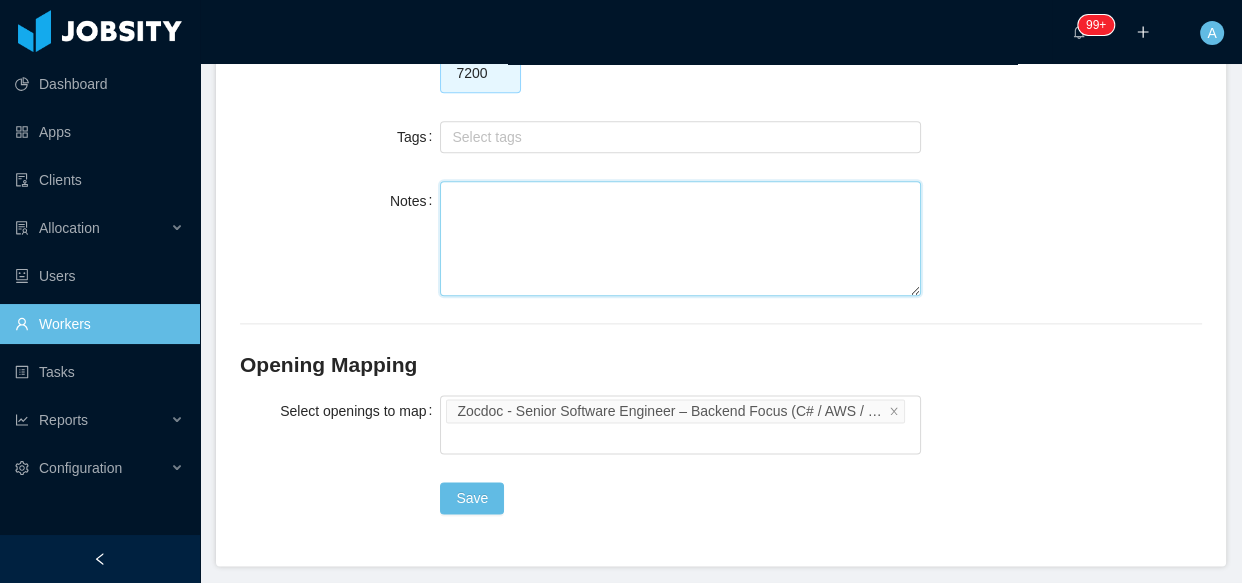 drag, startPoint x: 503, startPoint y: 196, endPoint x: 548, endPoint y: 38, distance: 164.2833 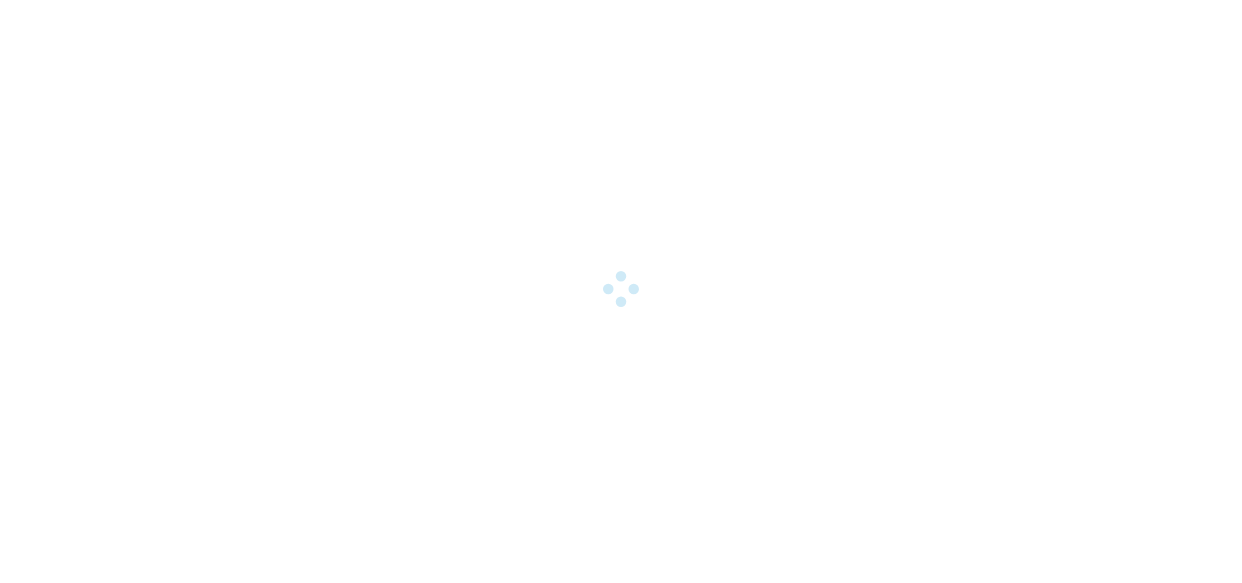 scroll, scrollTop: 0, scrollLeft: 0, axis: both 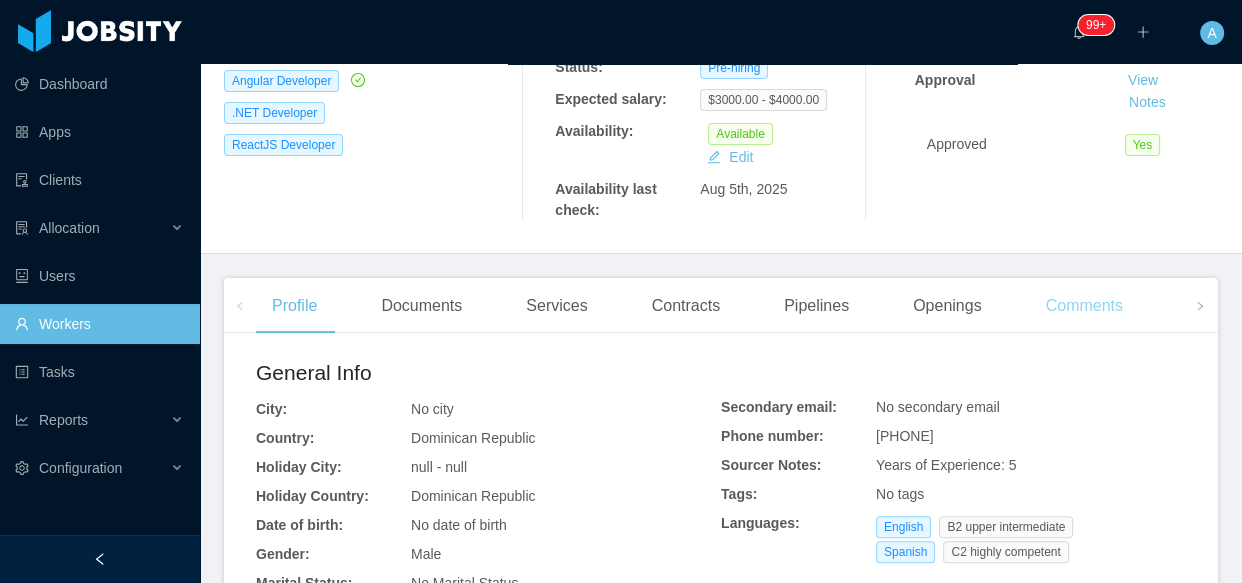 click on "Comments" at bounding box center (1084, 306) 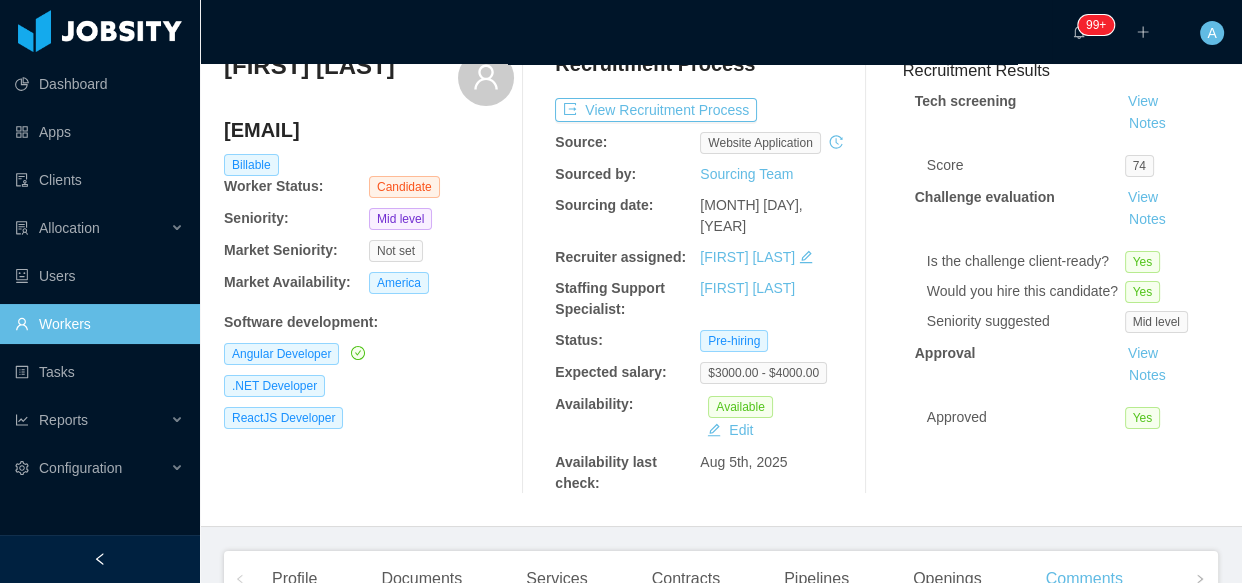 scroll, scrollTop: 0, scrollLeft: 0, axis: both 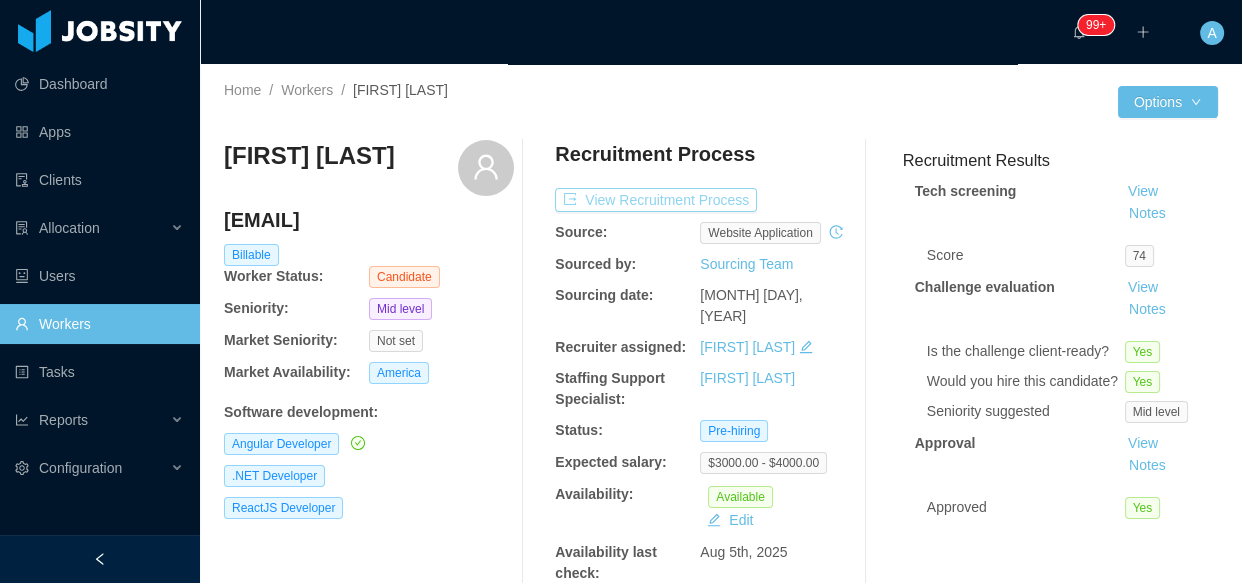 click on "View Recruitment Process" at bounding box center (656, 200) 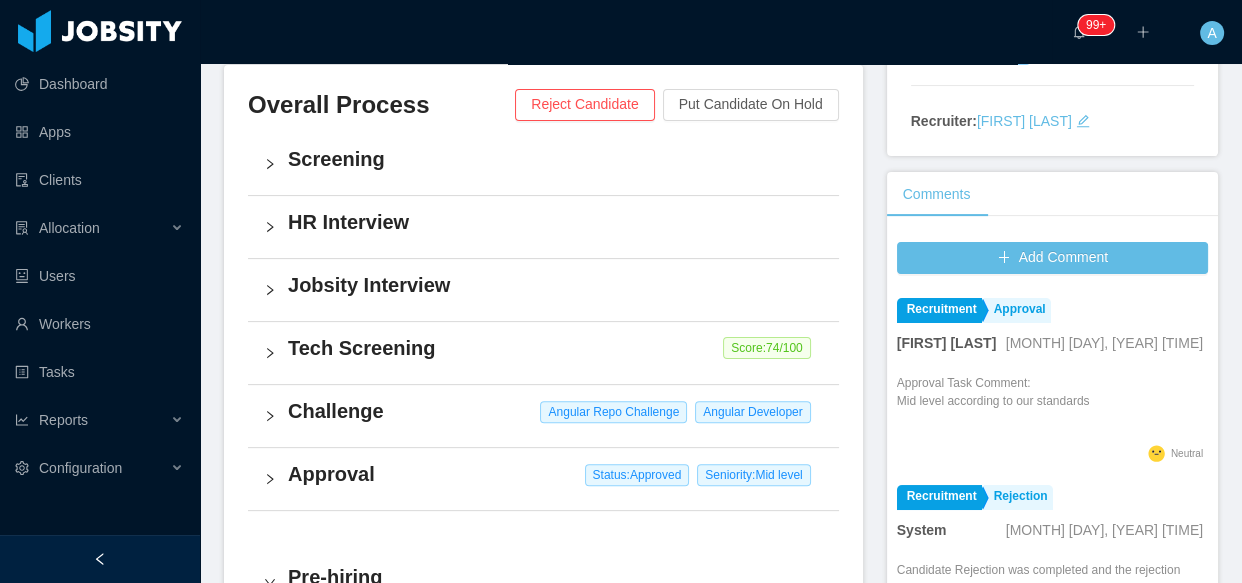 scroll, scrollTop: 722, scrollLeft: 0, axis: vertical 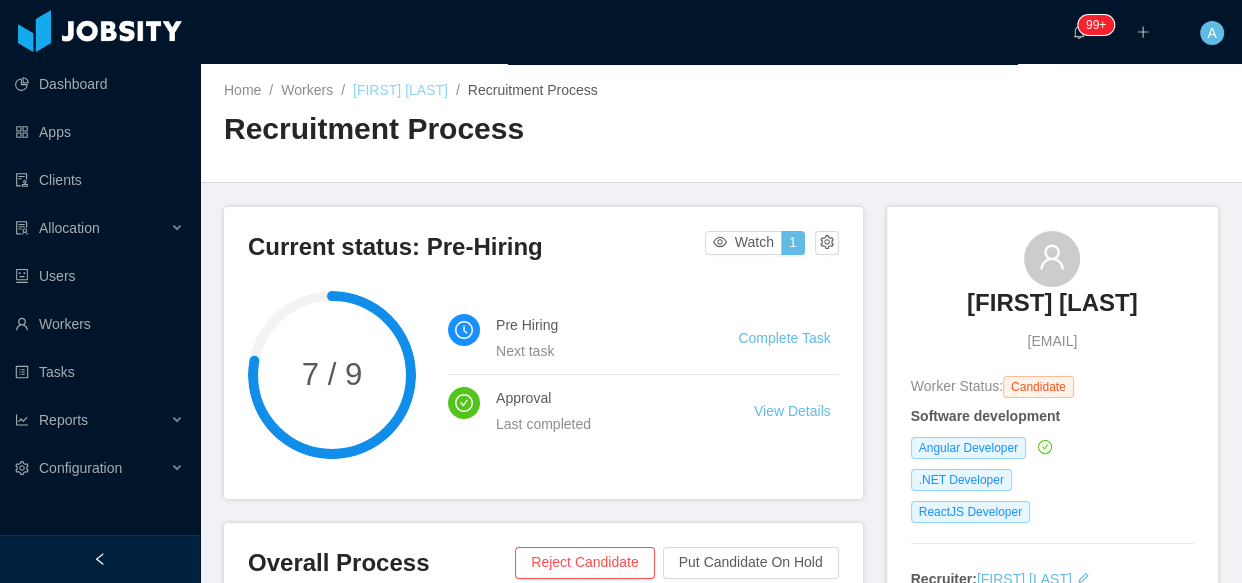 click on "[FIRST] [LAST]" at bounding box center (400, 90) 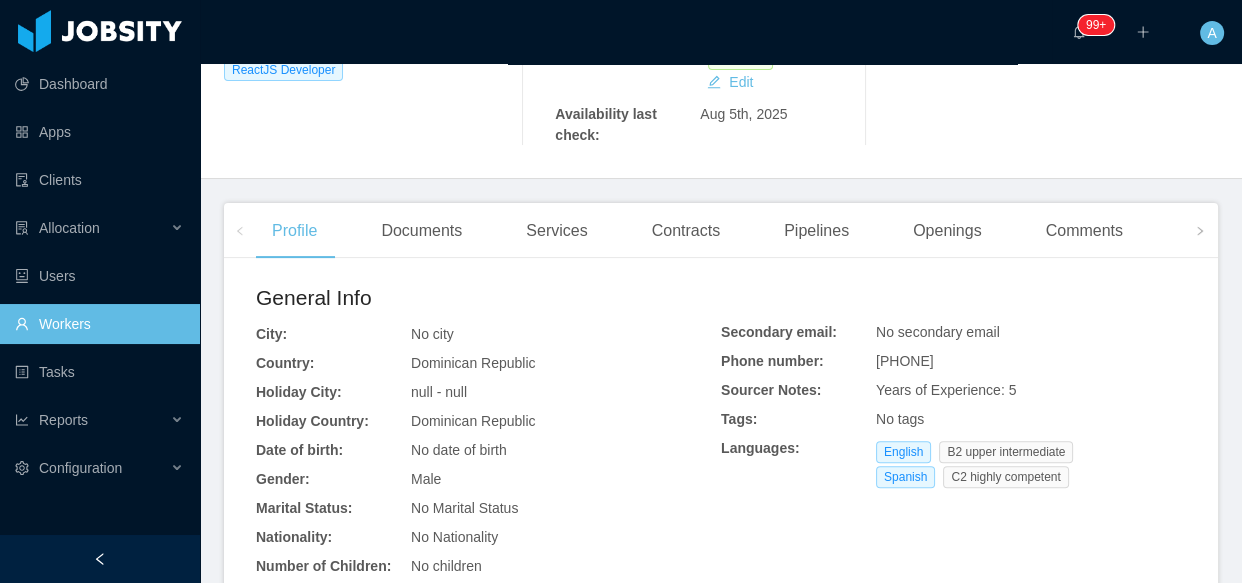 scroll, scrollTop: 638, scrollLeft: 0, axis: vertical 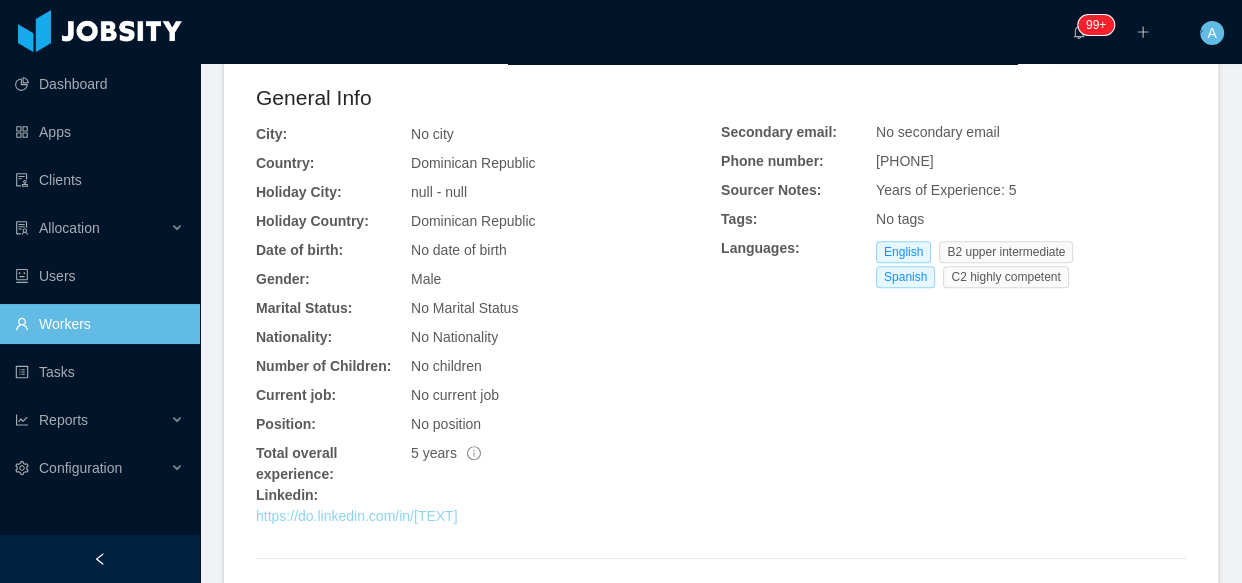 click on "https://do.linkedin.com/in/[TEXT]" at bounding box center [357, 516] 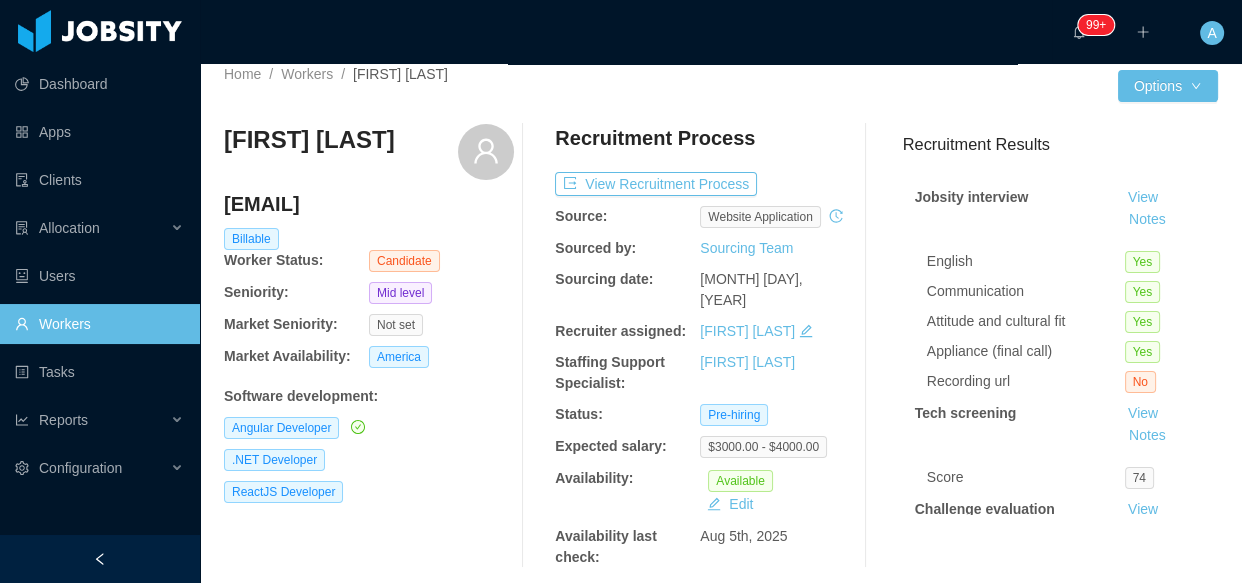scroll, scrollTop: 1, scrollLeft: 0, axis: vertical 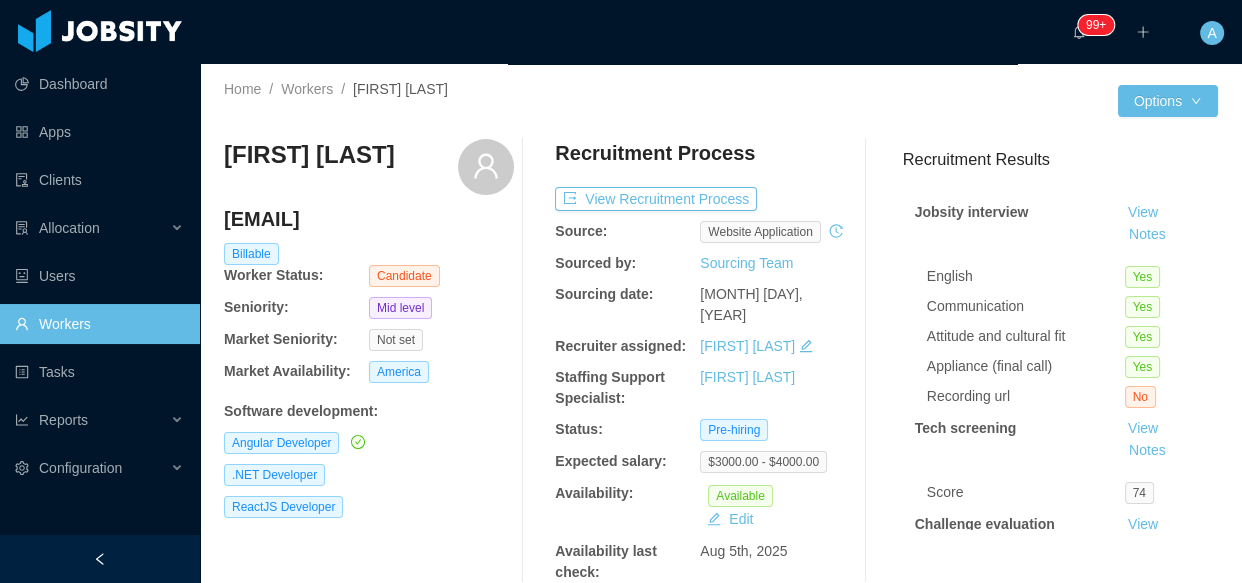 drag, startPoint x: 224, startPoint y: 219, endPoint x: 443, endPoint y: 216, distance: 219.02055 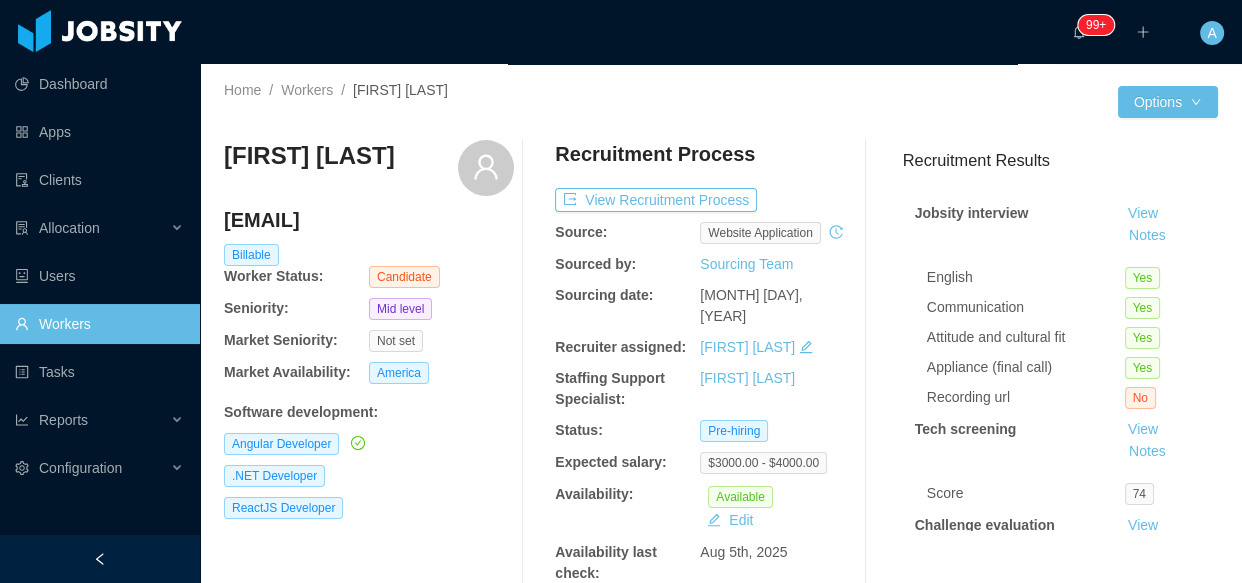 copy on "en.polanco2@gmail.com" 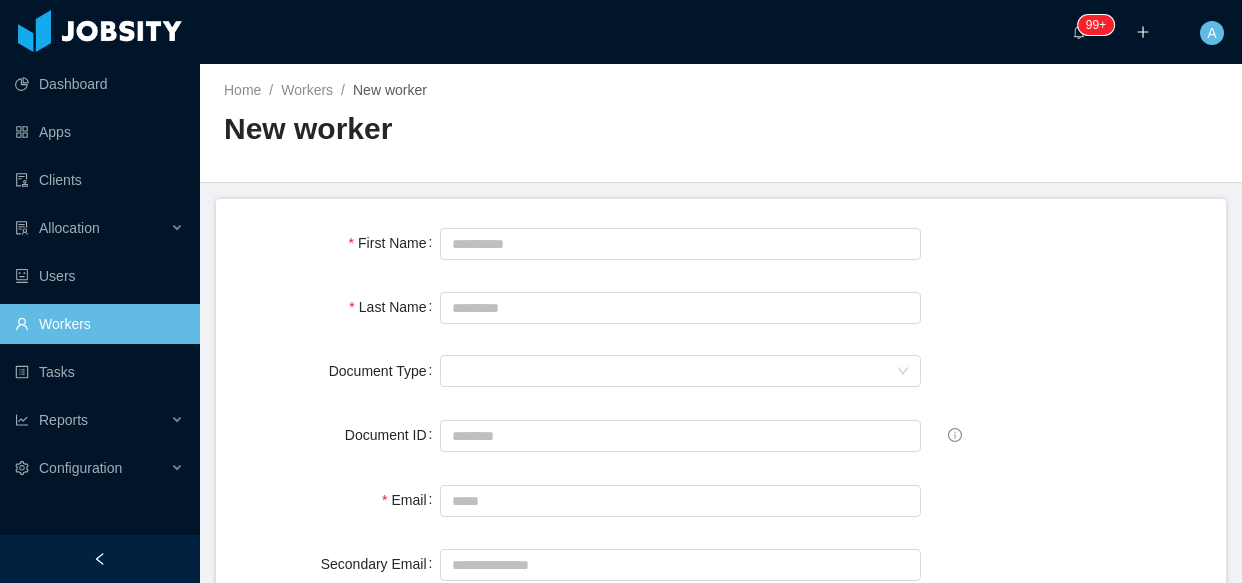 scroll, scrollTop: 0, scrollLeft: 0, axis: both 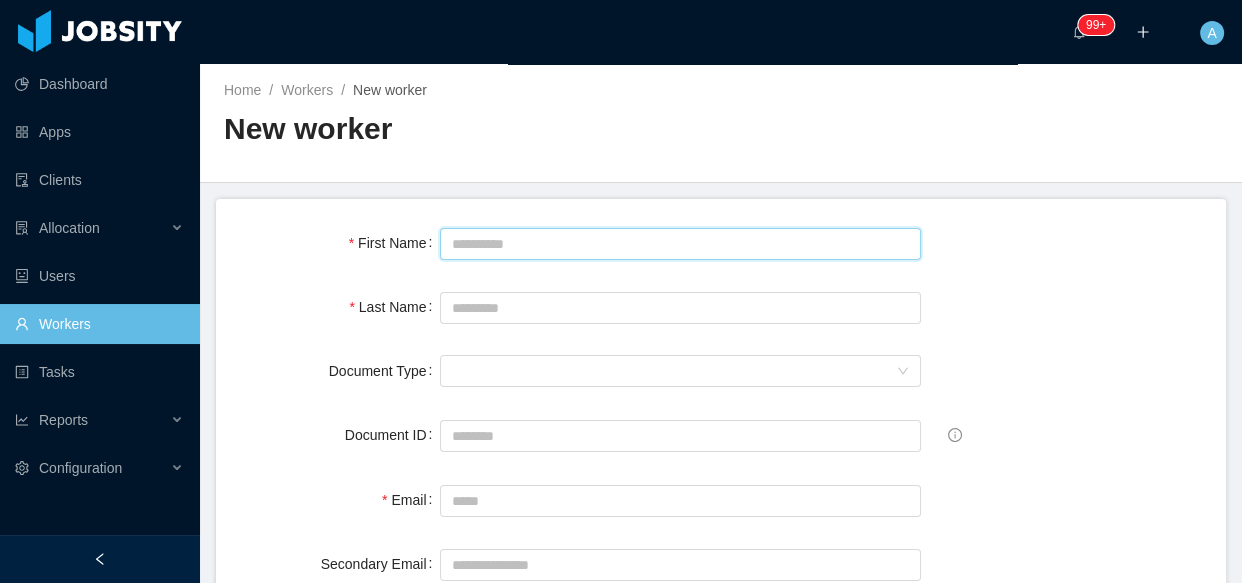 click on "First Name" at bounding box center (680, 244) 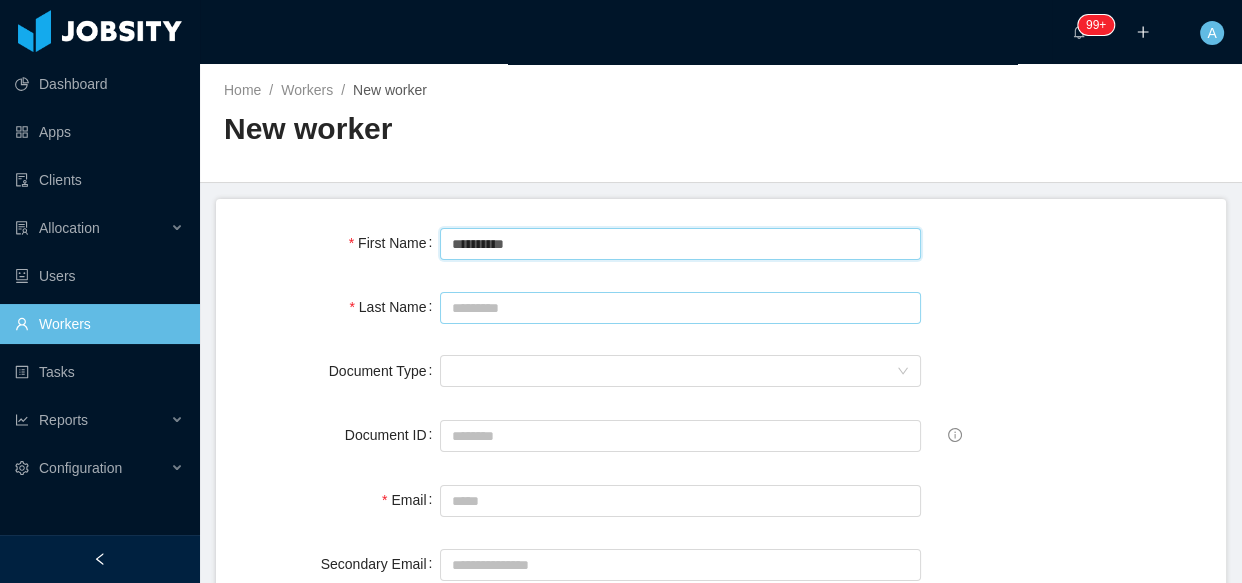 type on "*********" 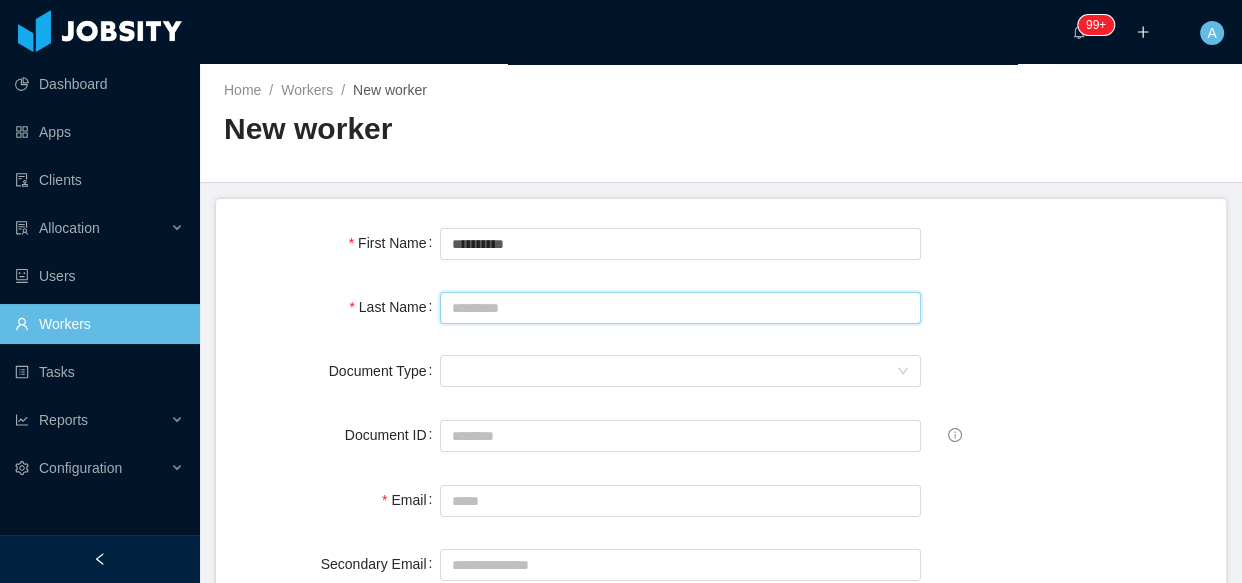 click on "Last Name" at bounding box center (680, 308) 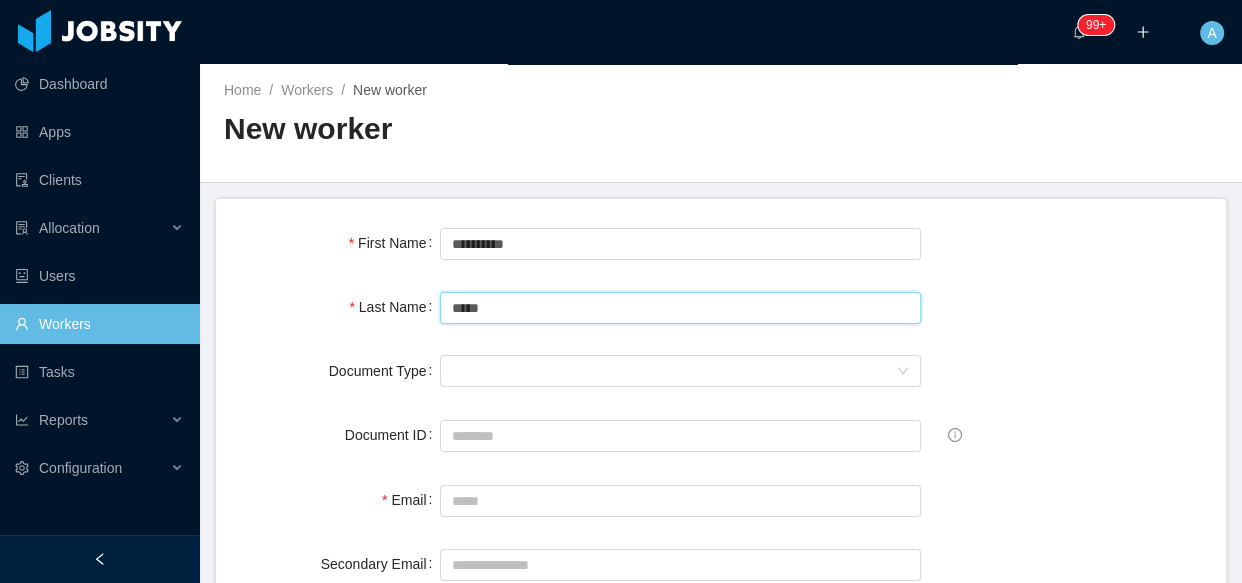 type on "*****" 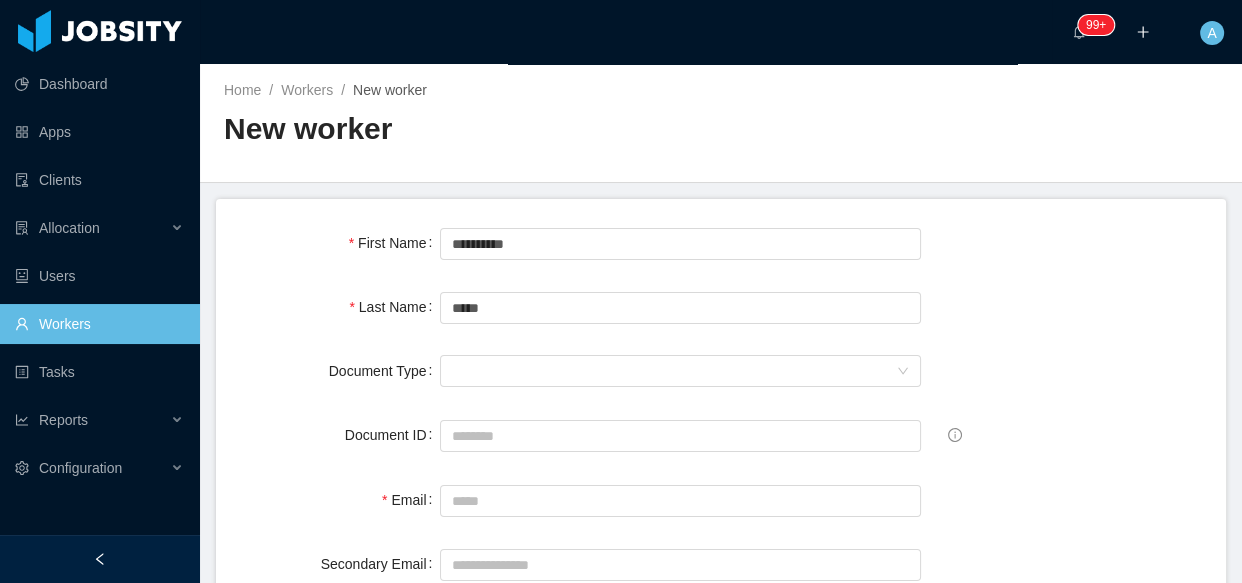 click on "Last Name *****" at bounding box center [721, 307] 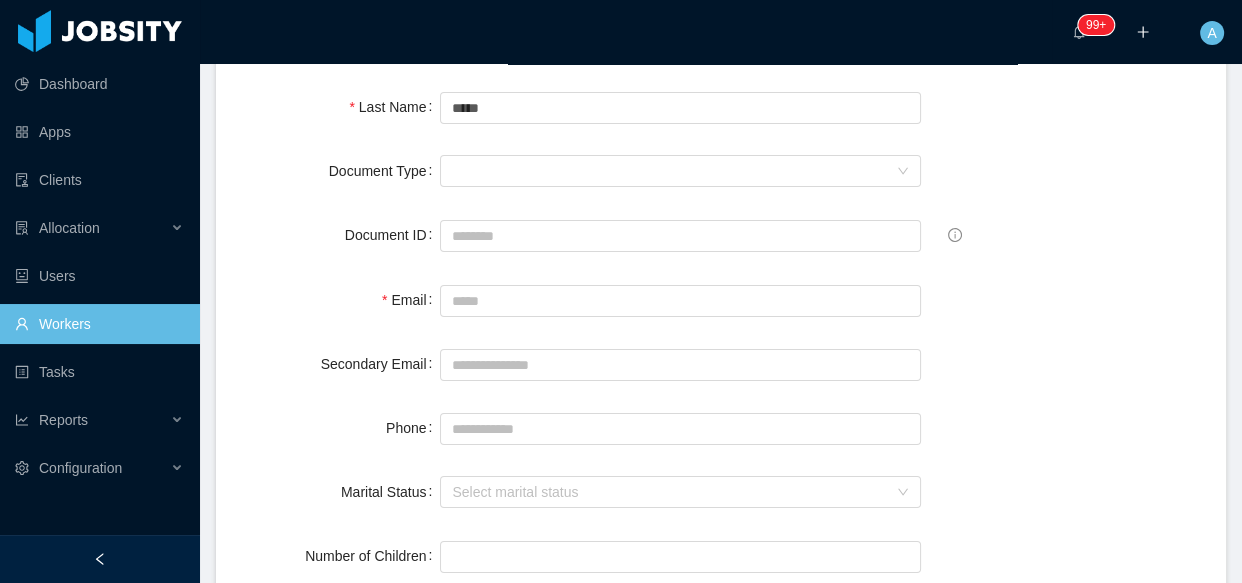 scroll, scrollTop: 363, scrollLeft: 0, axis: vertical 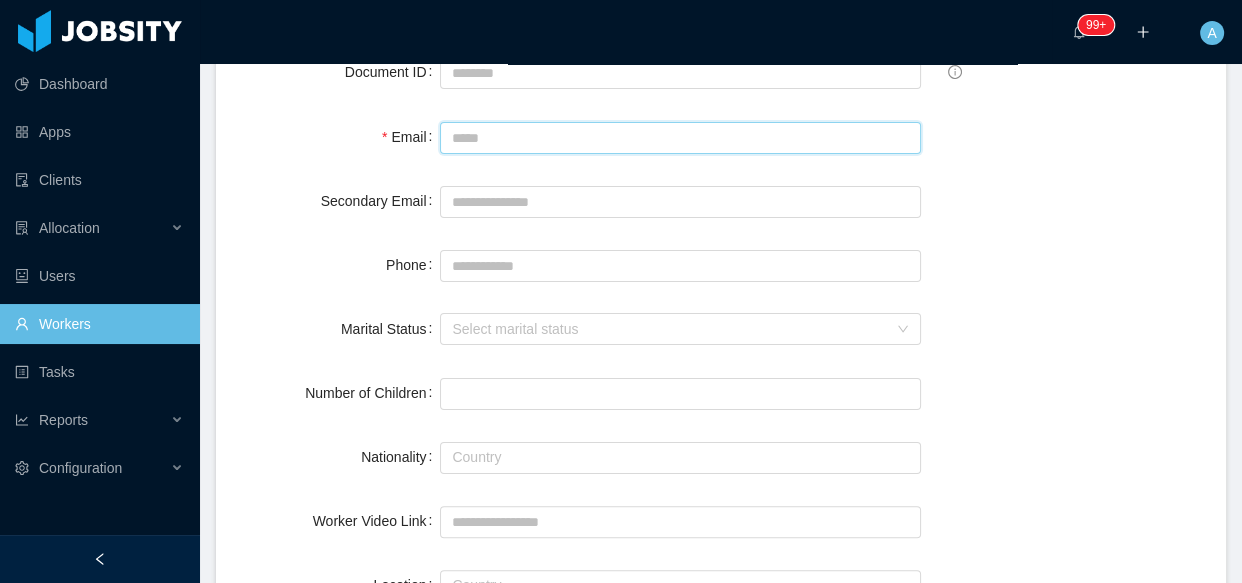 click on "Email" at bounding box center (680, 138) 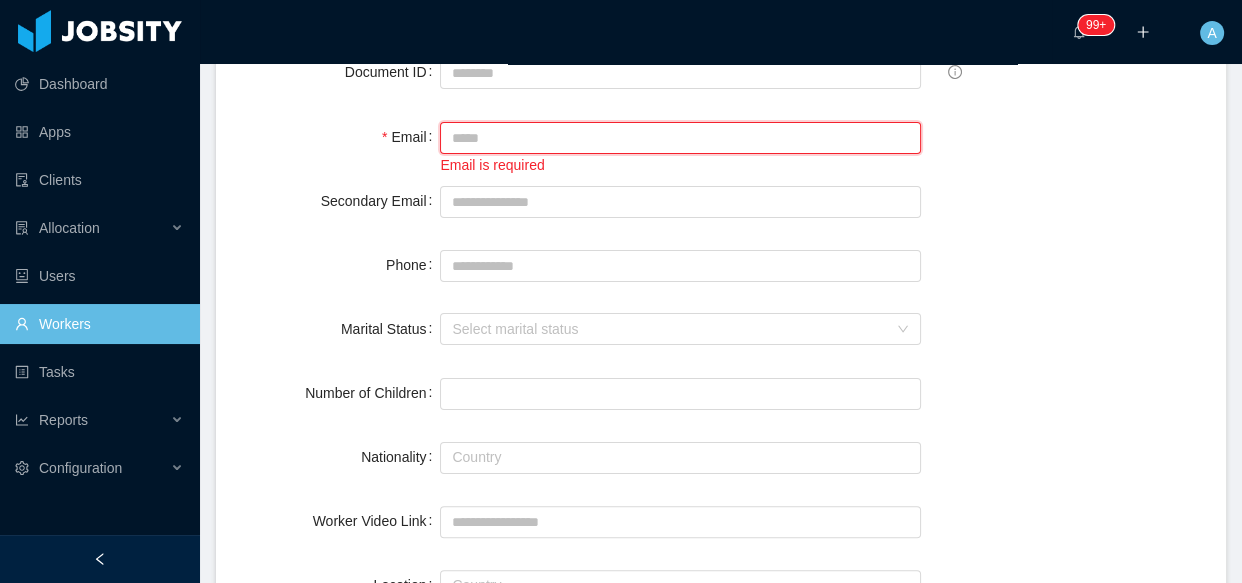 drag, startPoint x: 478, startPoint y: 142, endPoint x: 499, endPoint y: 133, distance: 22.847319 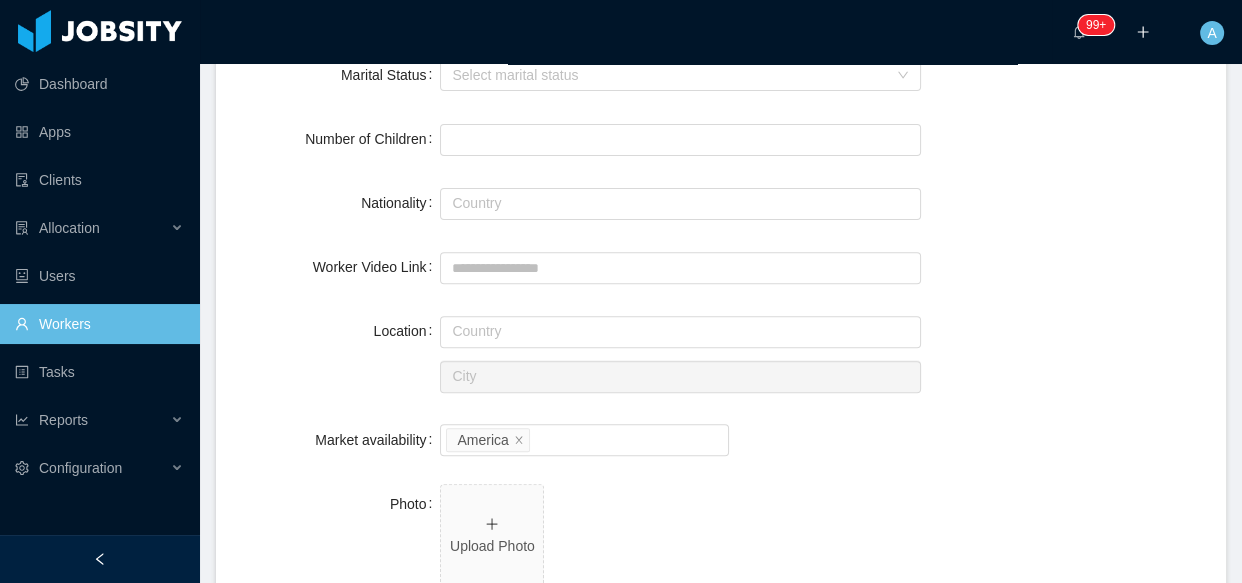 scroll, scrollTop: 636, scrollLeft: 0, axis: vertical 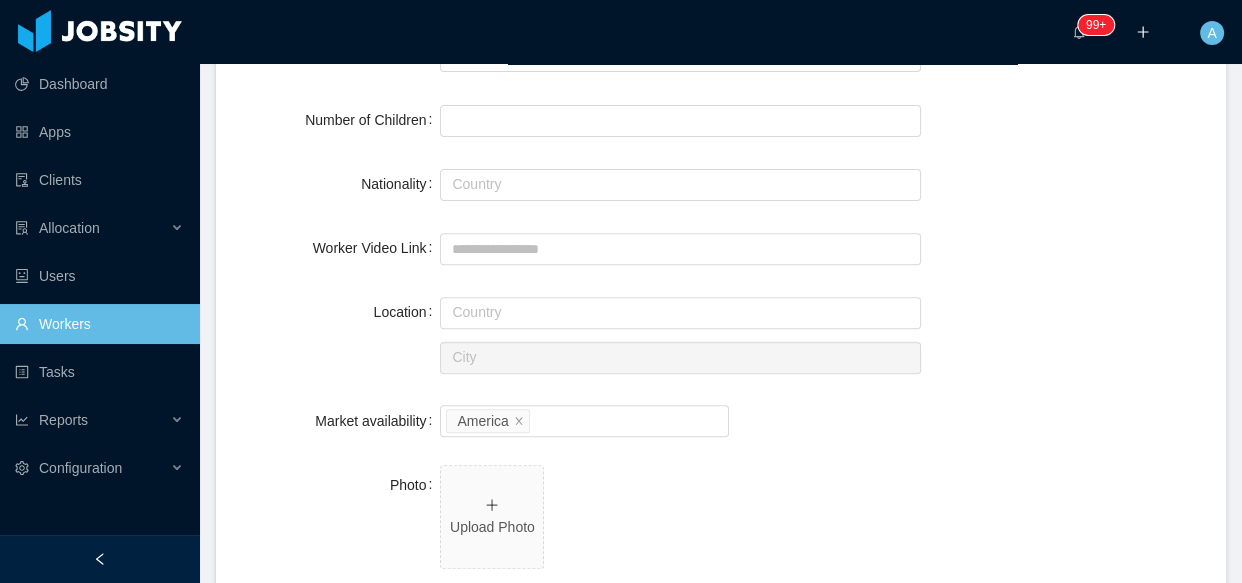 type on "**********" 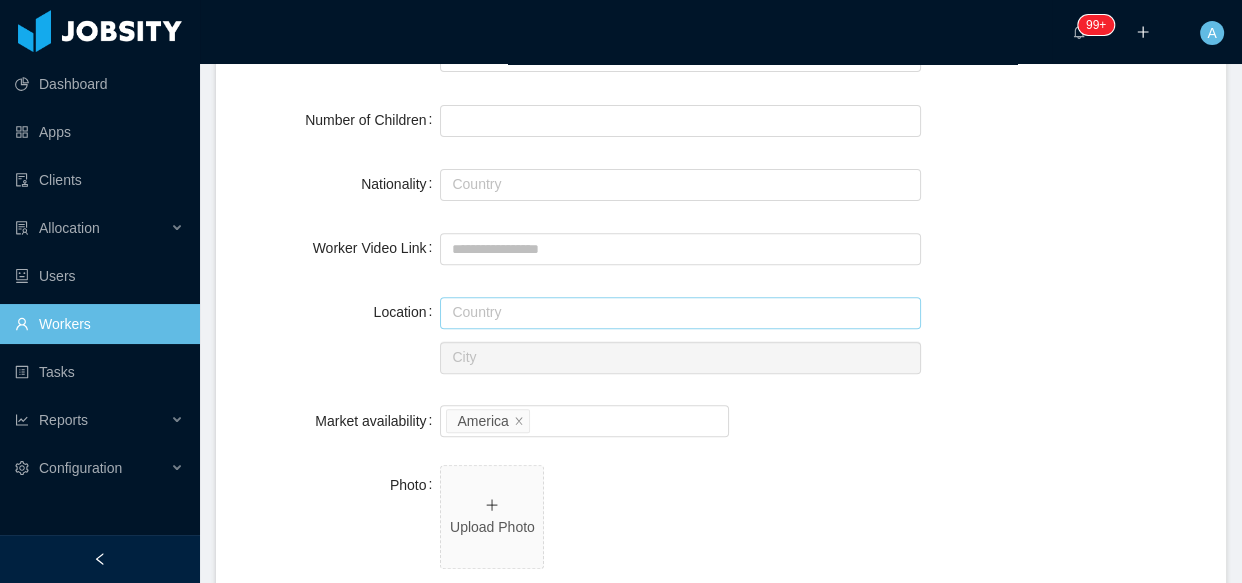 click at bounding box center [680, 313] 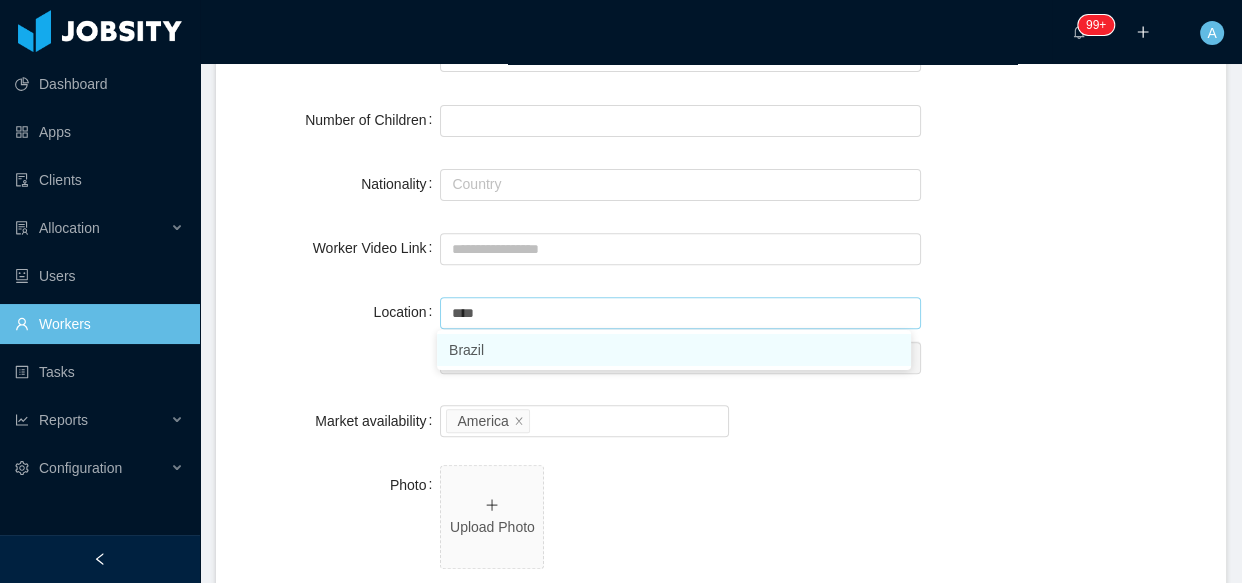 click on "Brazil" at bounding box center (674, 350) 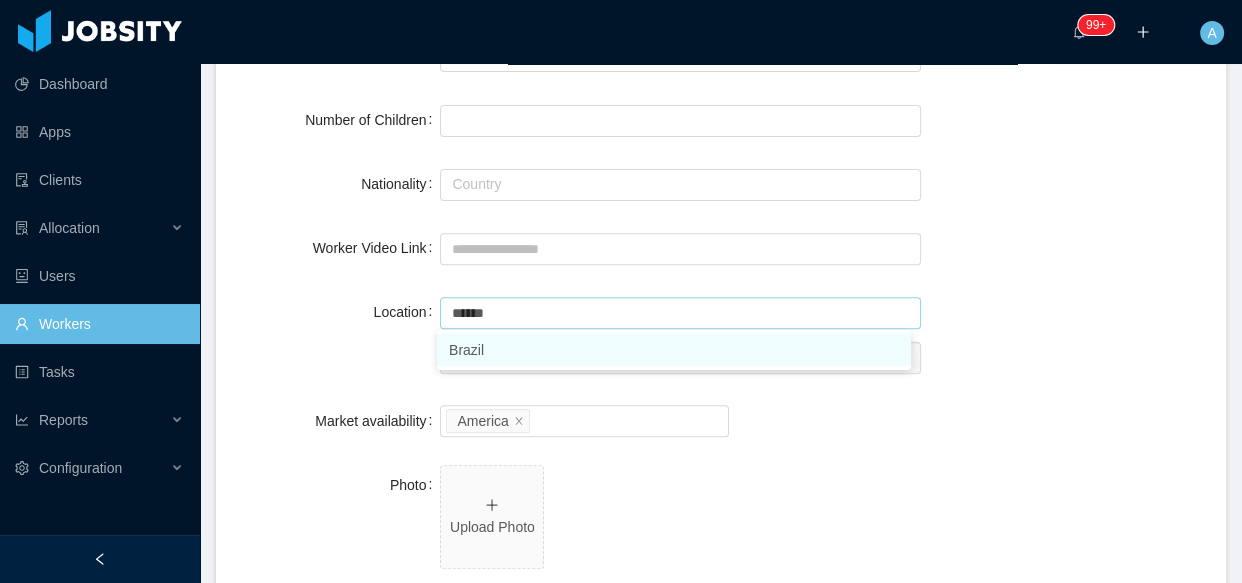 type on "******" 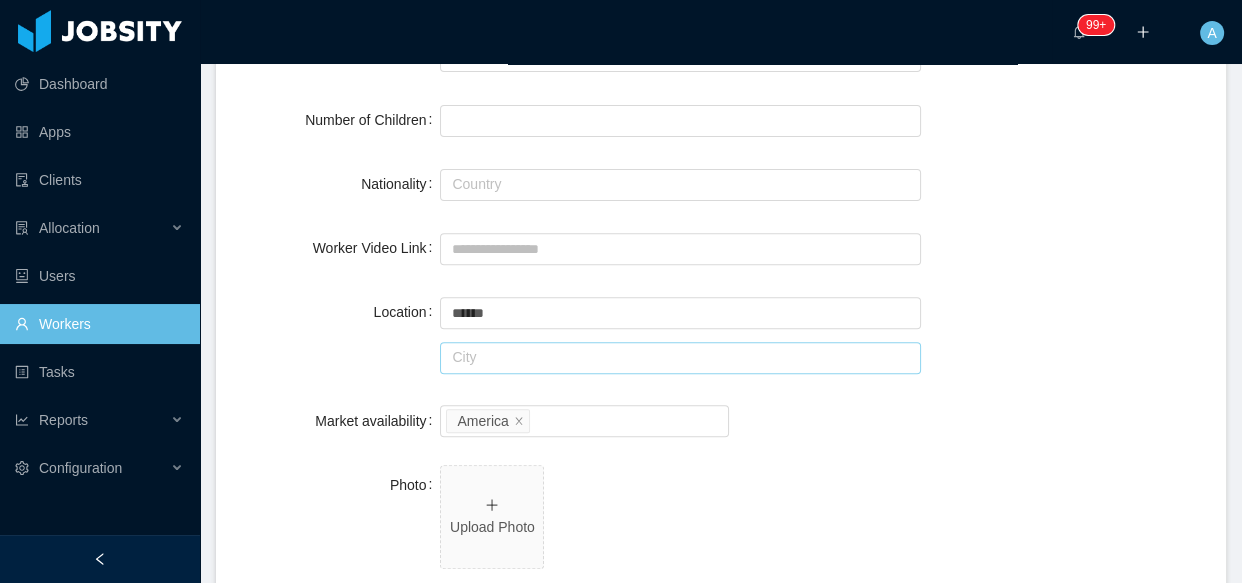 click at bounding box center [680, 358] 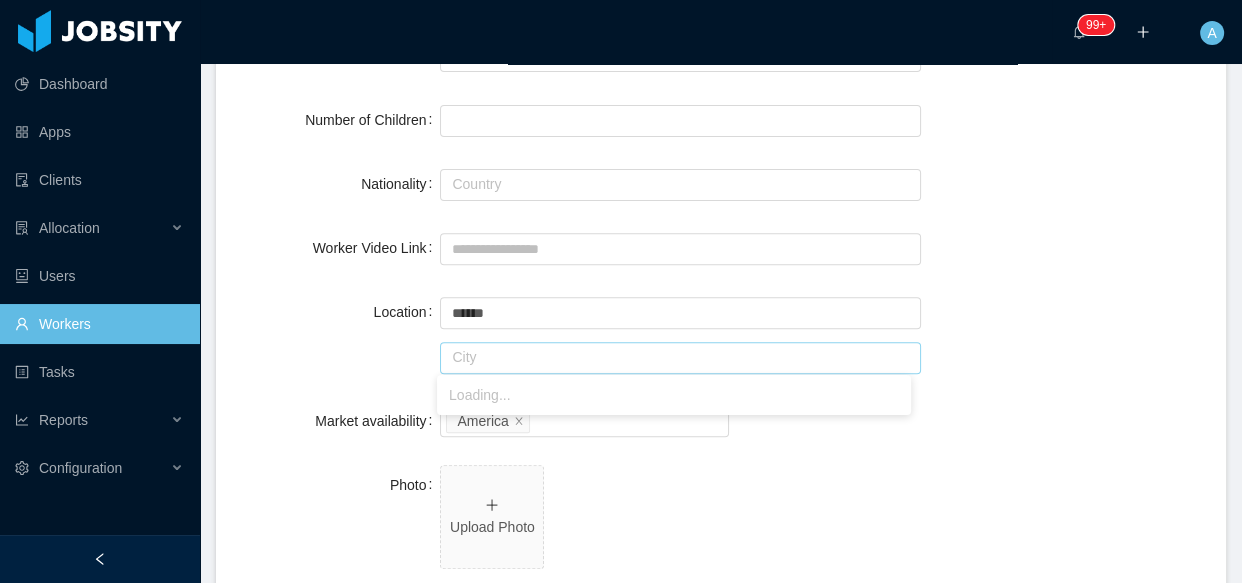 paste on "****" 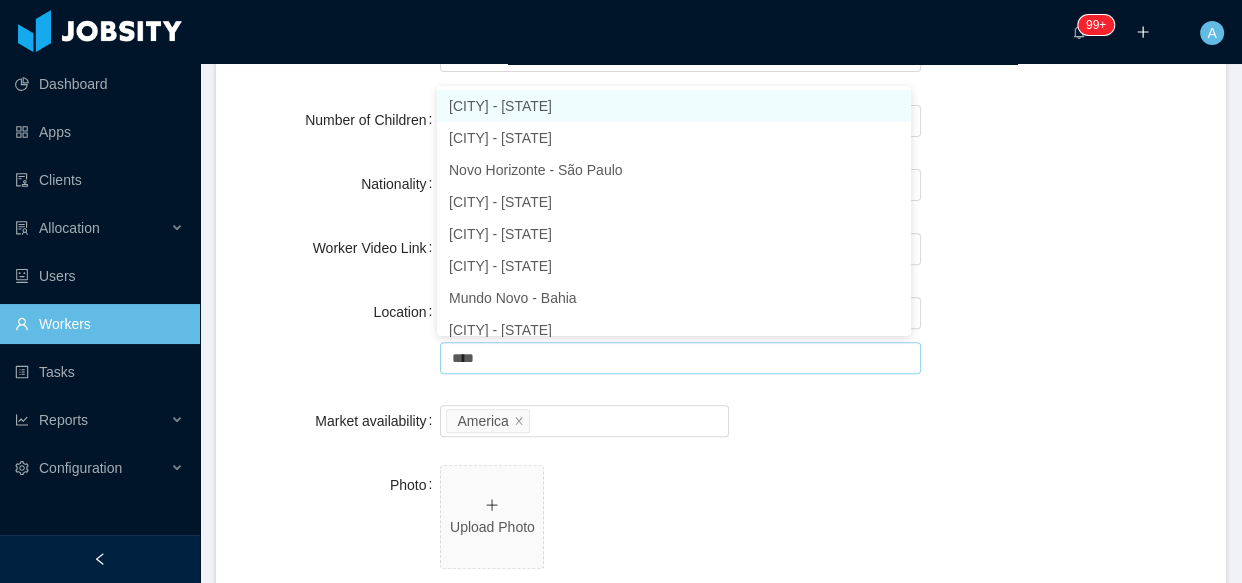 click on "[CITY] - [STATE]" at bounding box center (674, 106) 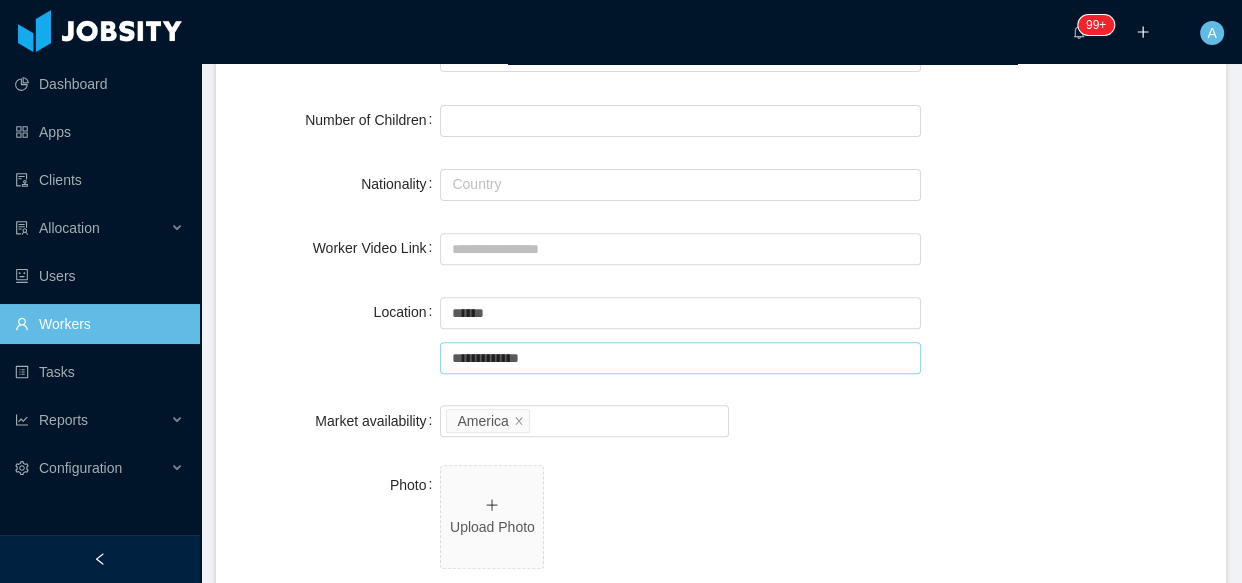 type on "**********" 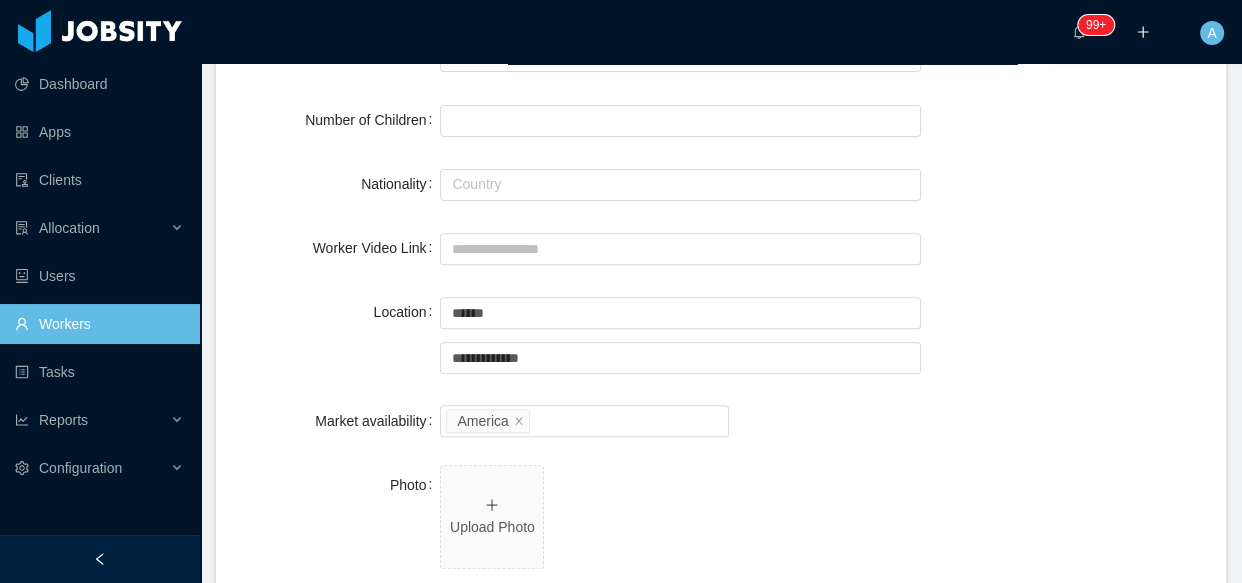 click on "Worker Video Link" at bounding box center [721, 248] 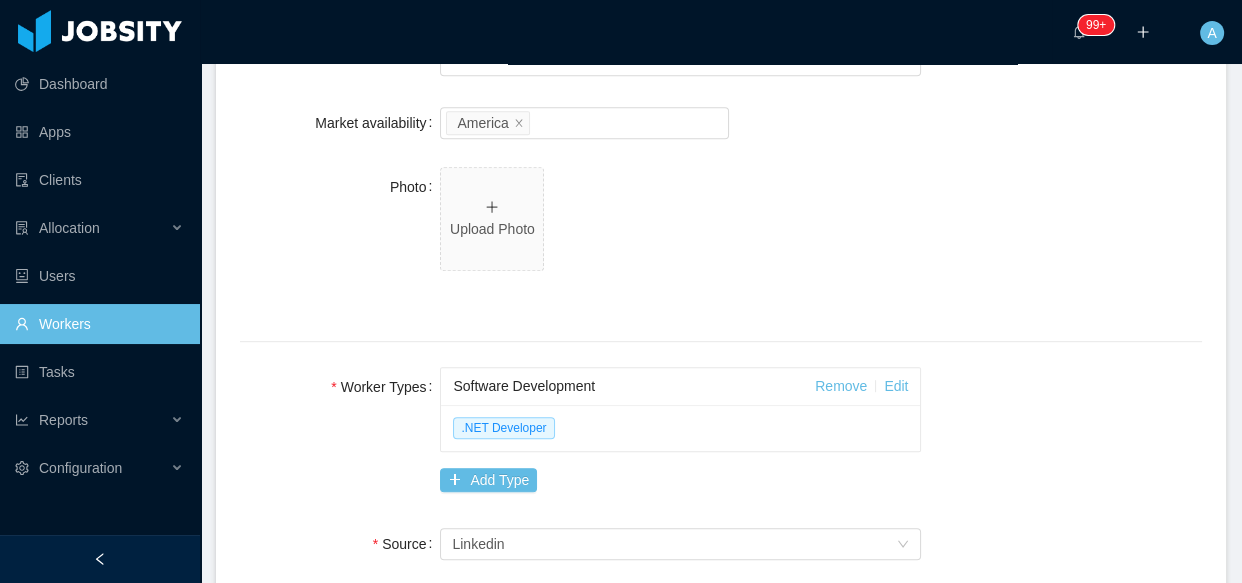 scroll, scrollTop: 1090, scrollLeft: 0, axis: vertical 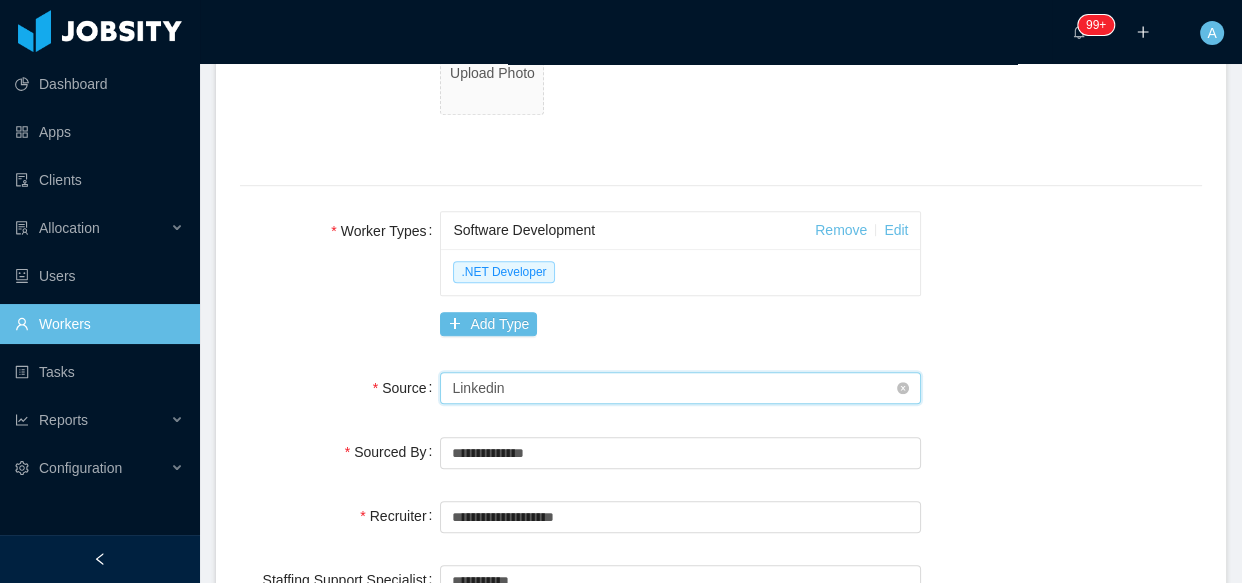 click on "Seniority Linkedin" at bounding box center [674, 388] 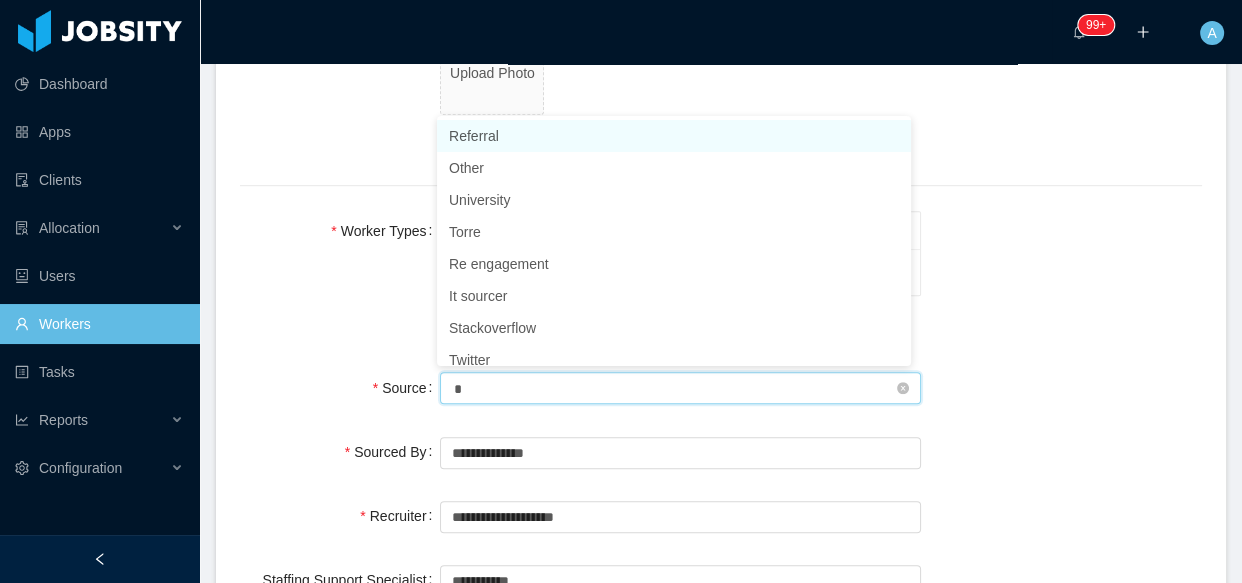 type on "**" 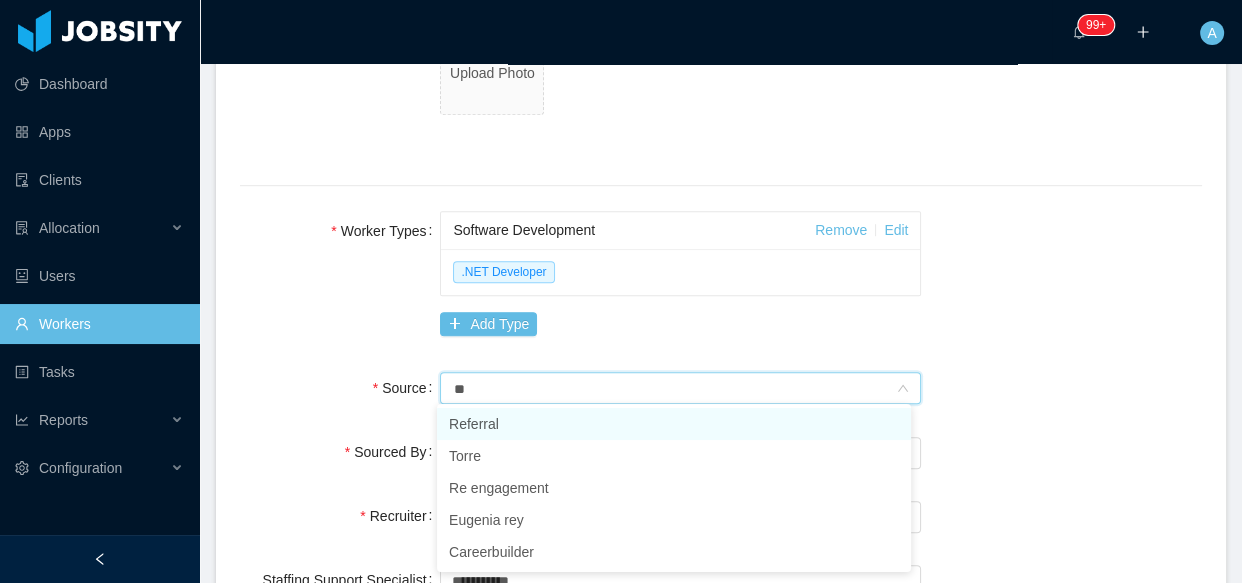 click on "Referral" at bounding box center (674, 424) 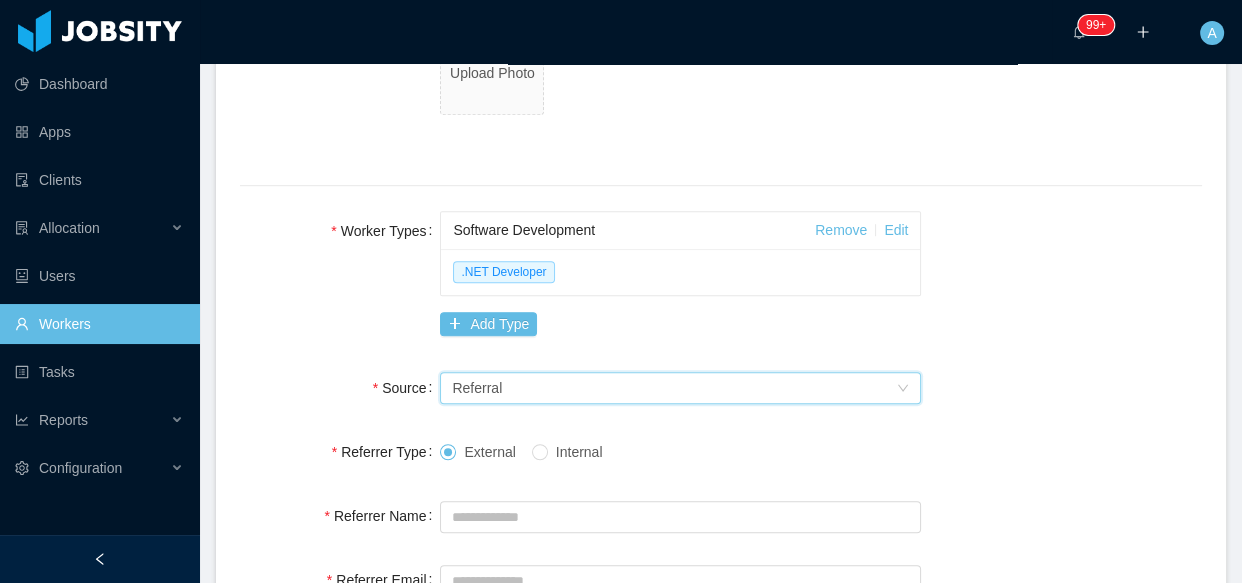 drag, startPoint x: 410, startPoint y: 417, endPoint x: 459, endPoint y: 439, distance: 53.712196 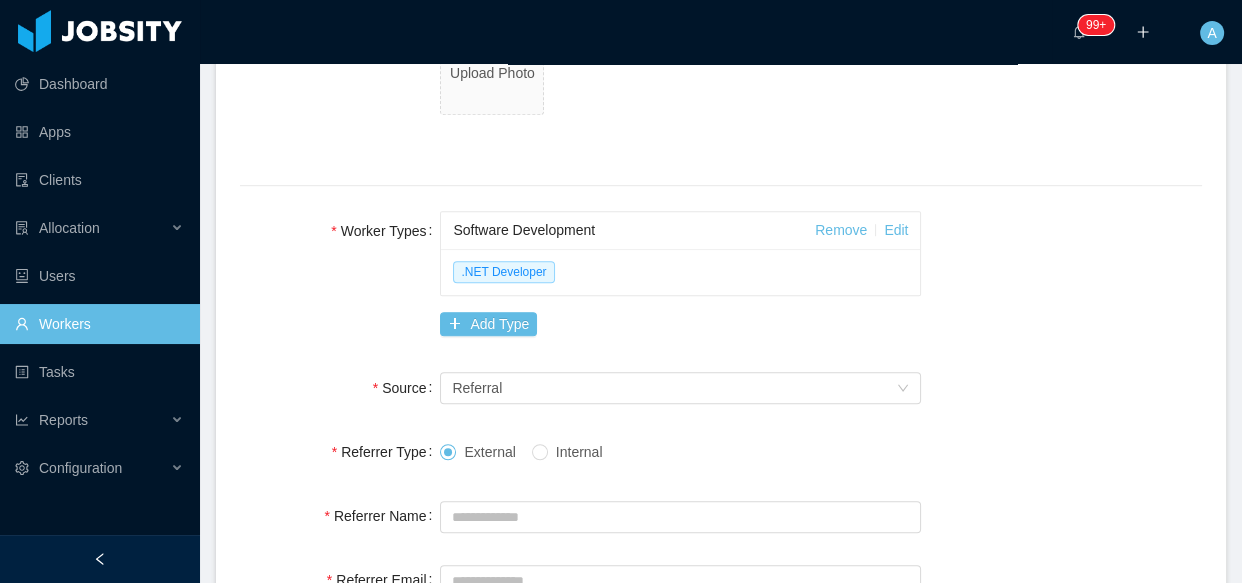 click on "Internal" at bounding box center [579, 452] 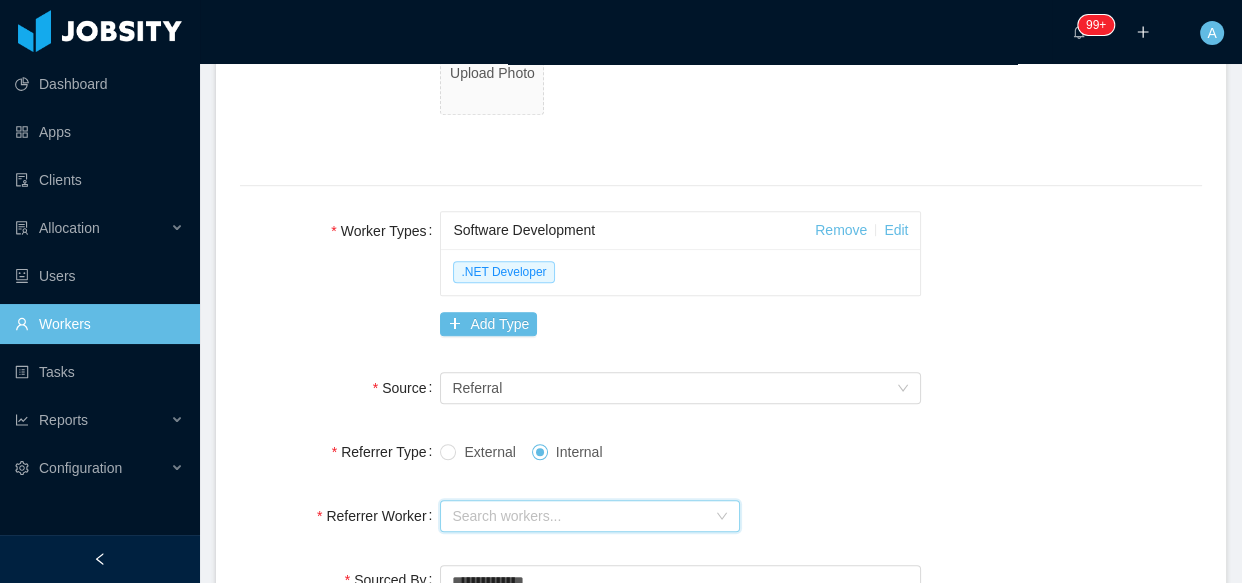 click on "Search workers..." at bounding box center (583, 516) 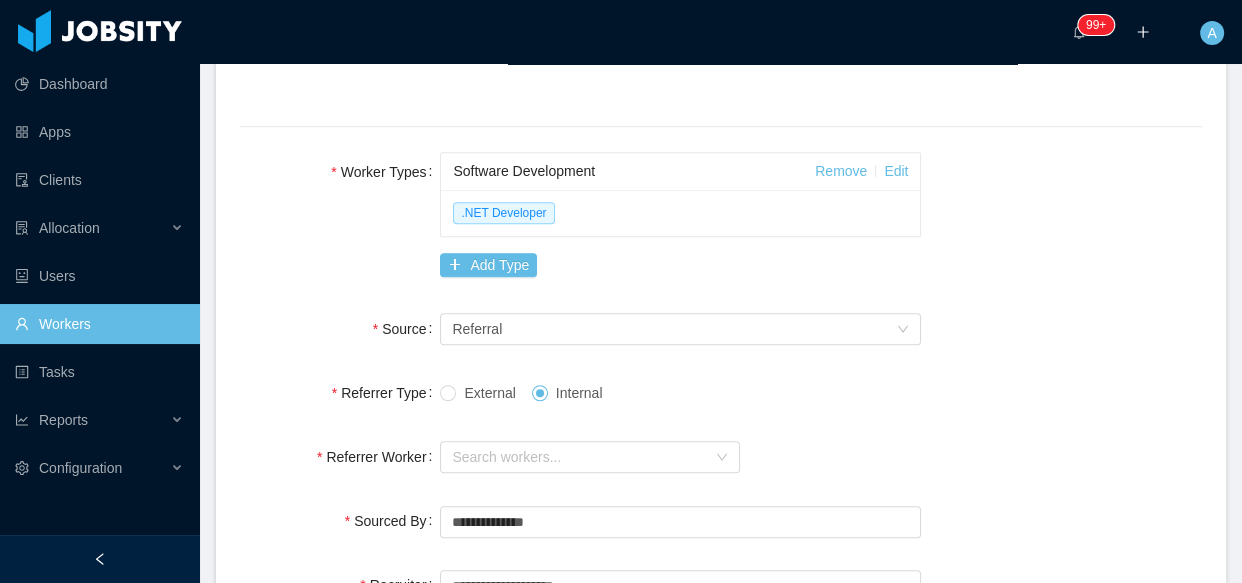 scroll, scrollTop: 1181, scrollLeft: 0, axis: vertical 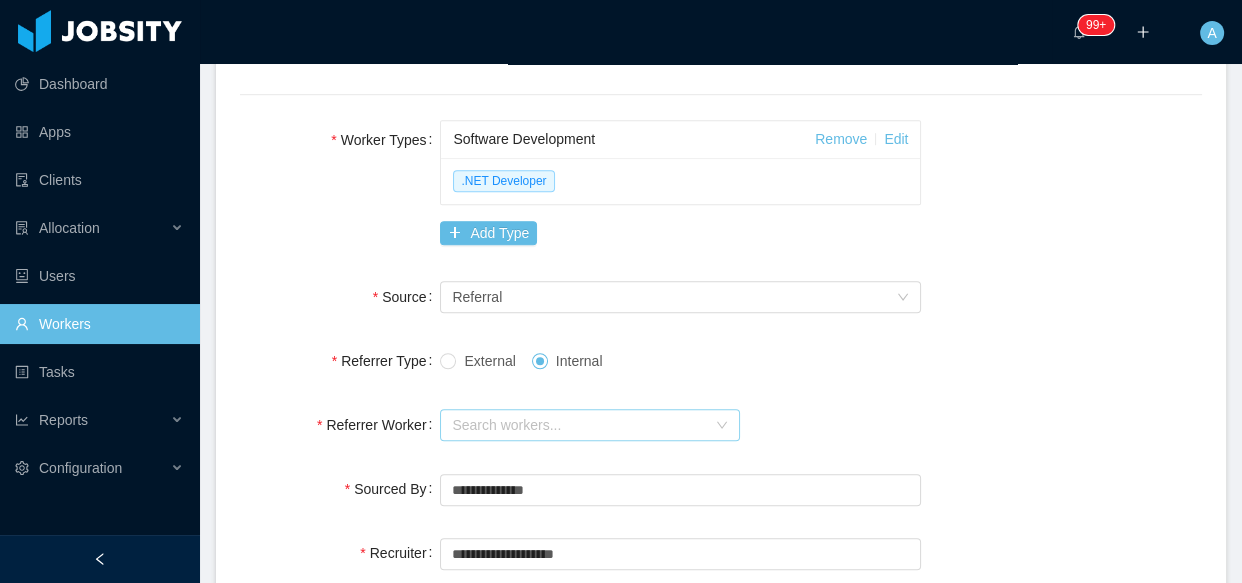 click on "Search workers..." at bounding box center [579, 425] 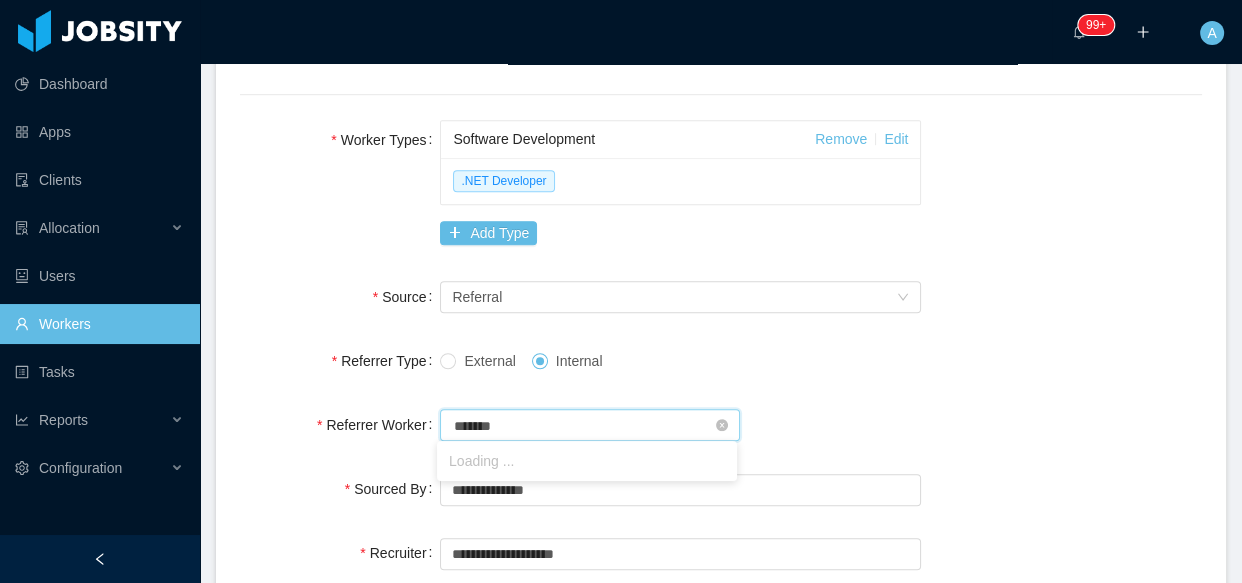 type on "********" 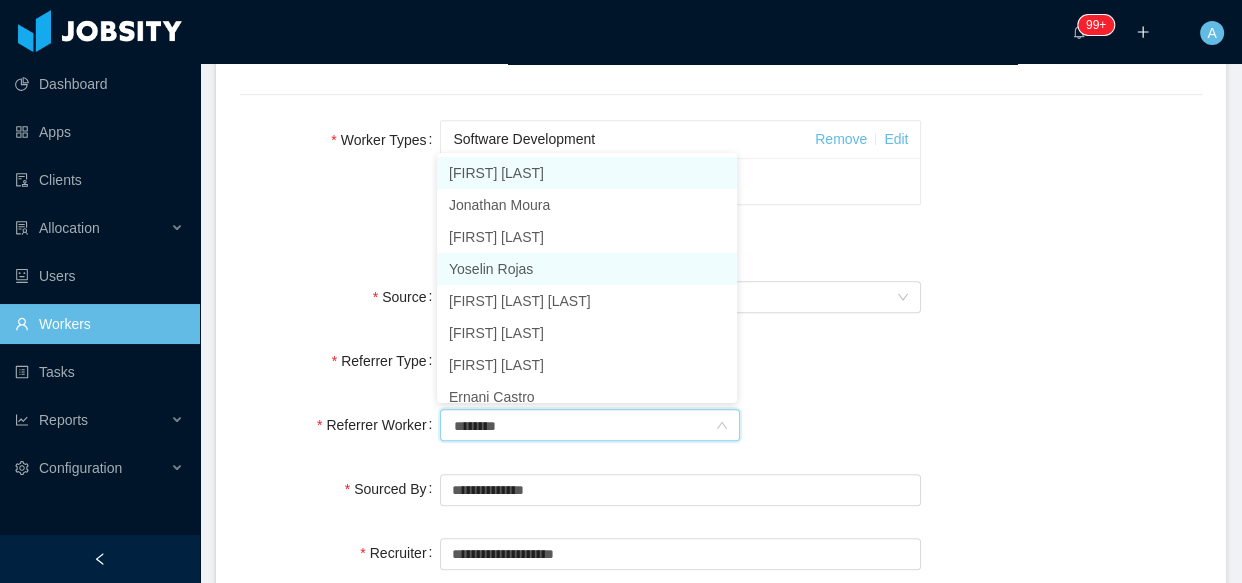 scroll, scrollTop: 10, scrollLeft: 0, axis: vertical 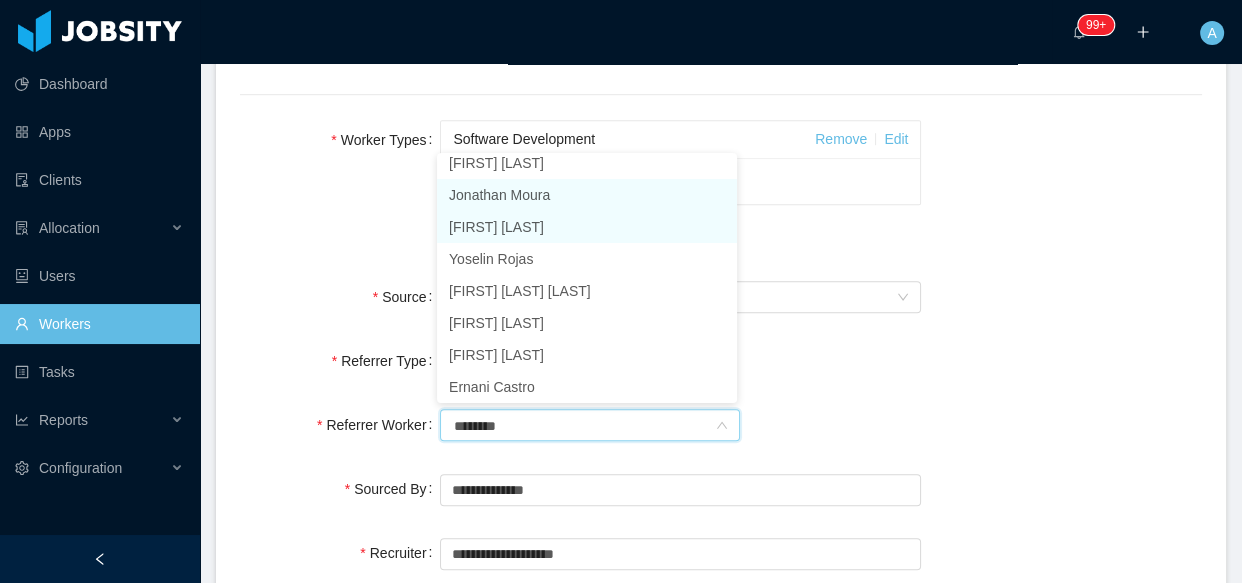drag, startPoint x: 544, startPoint y: 198, endPoint x: 578, endPoint y: 213, distance: 37.161808 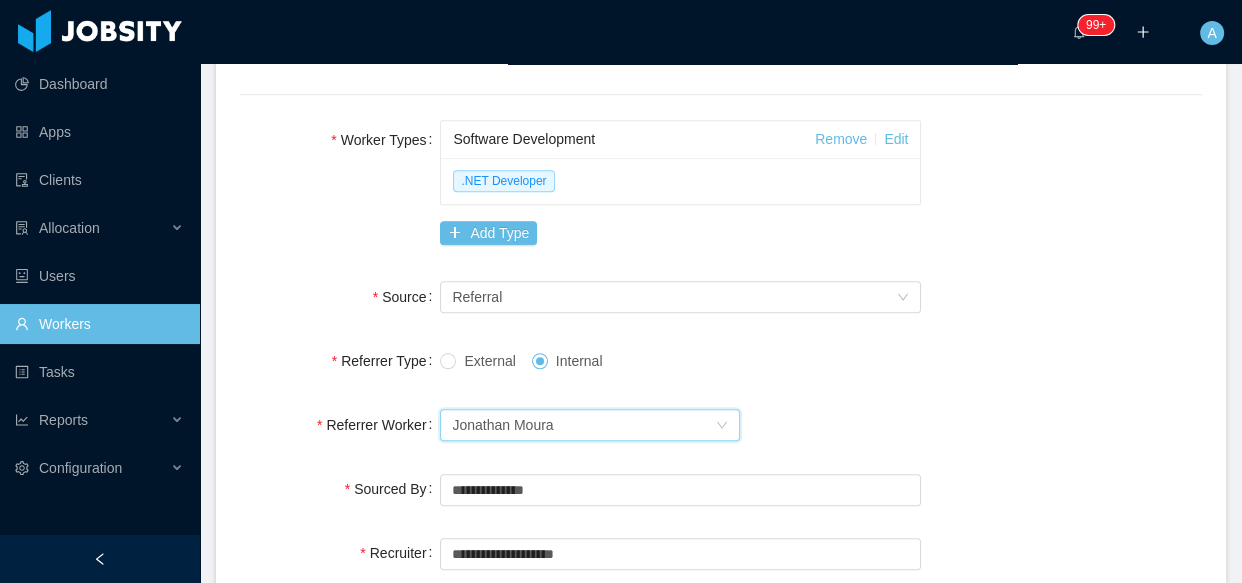 click on "**********" at bounding box center [721, 373] 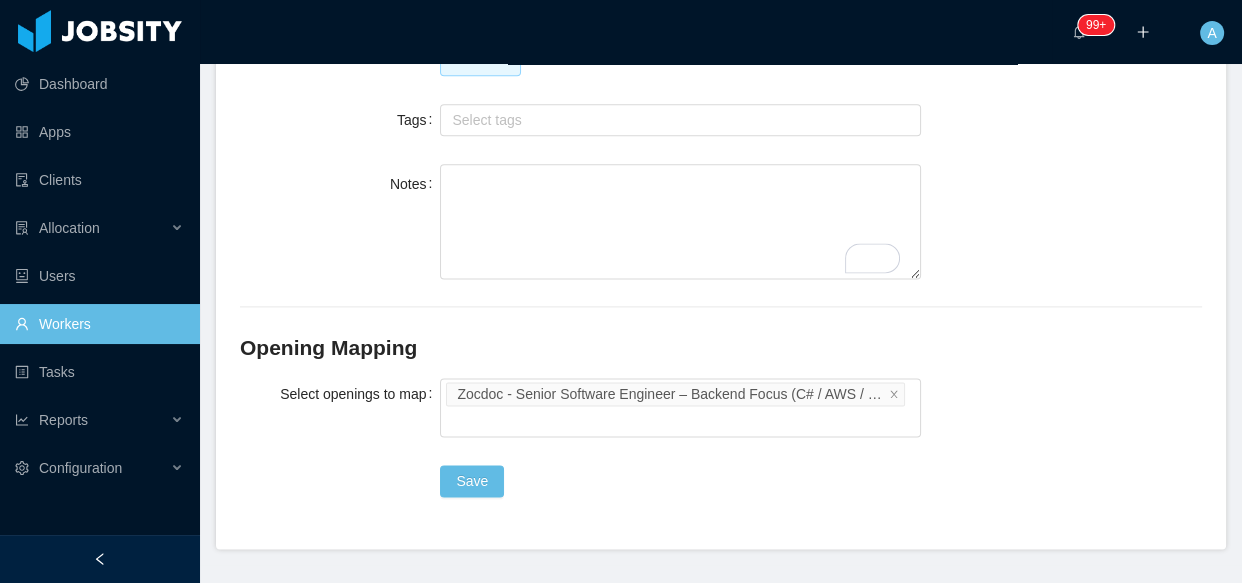 scroll, scrollTop: 2391, scrollLeft: 0, axis: vertical 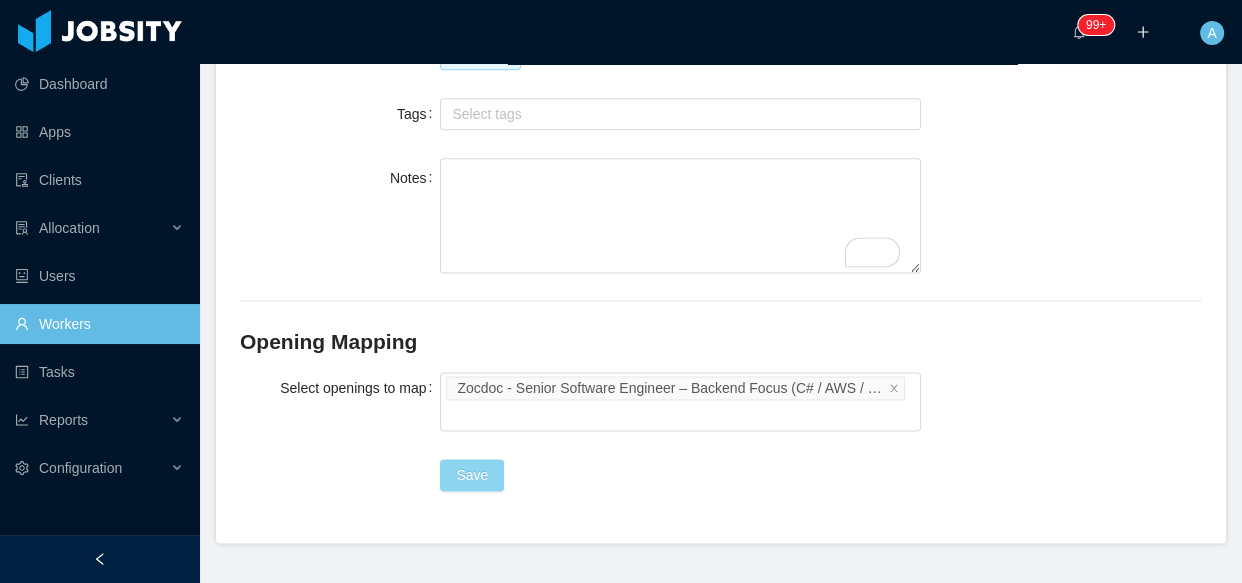 click on "Save" at bounding box center [472, 475] 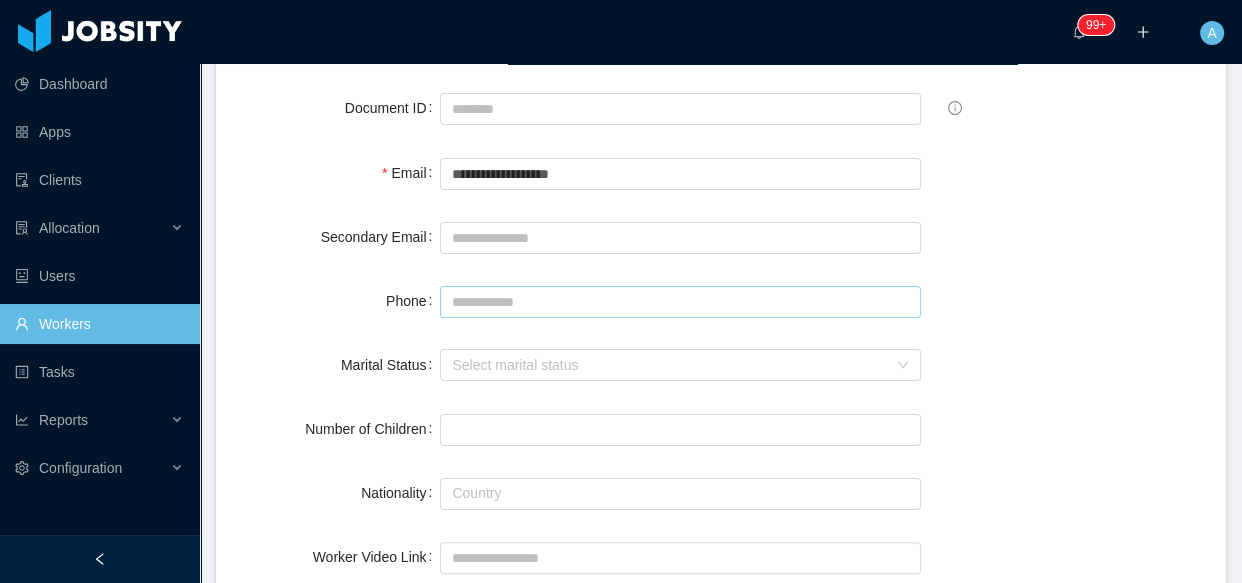 scroll, scrollTop: 300, scrollLeft: 0, axis: vertical 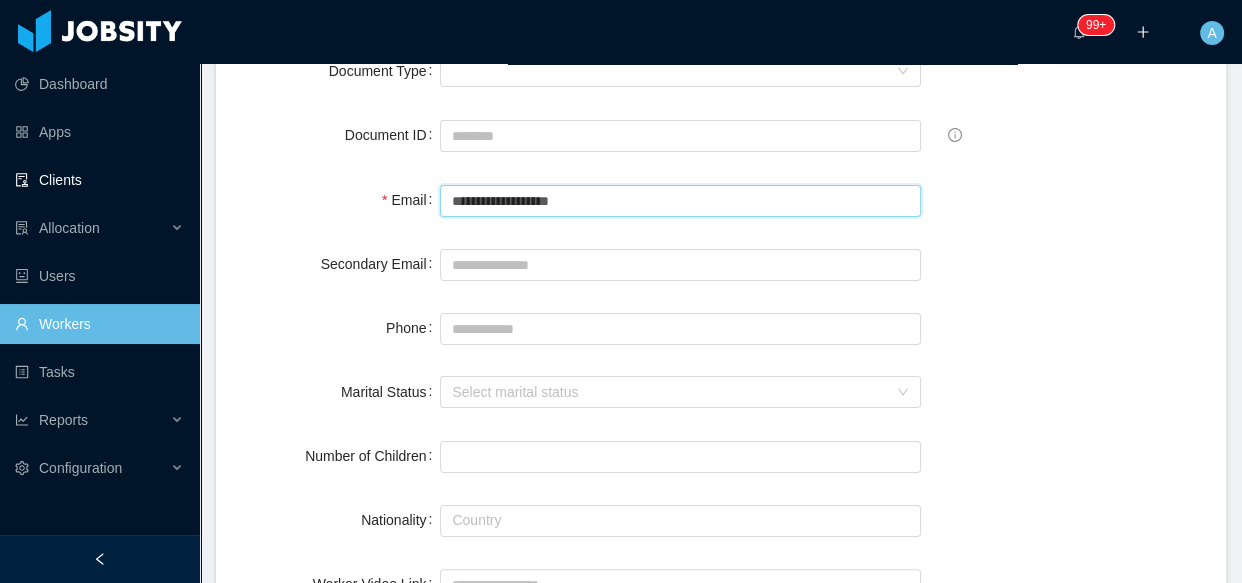 drag, startPoint x: 601, startPoint y: 201, endPoint x: 37, endPoint y: 199, distance: 564.00354 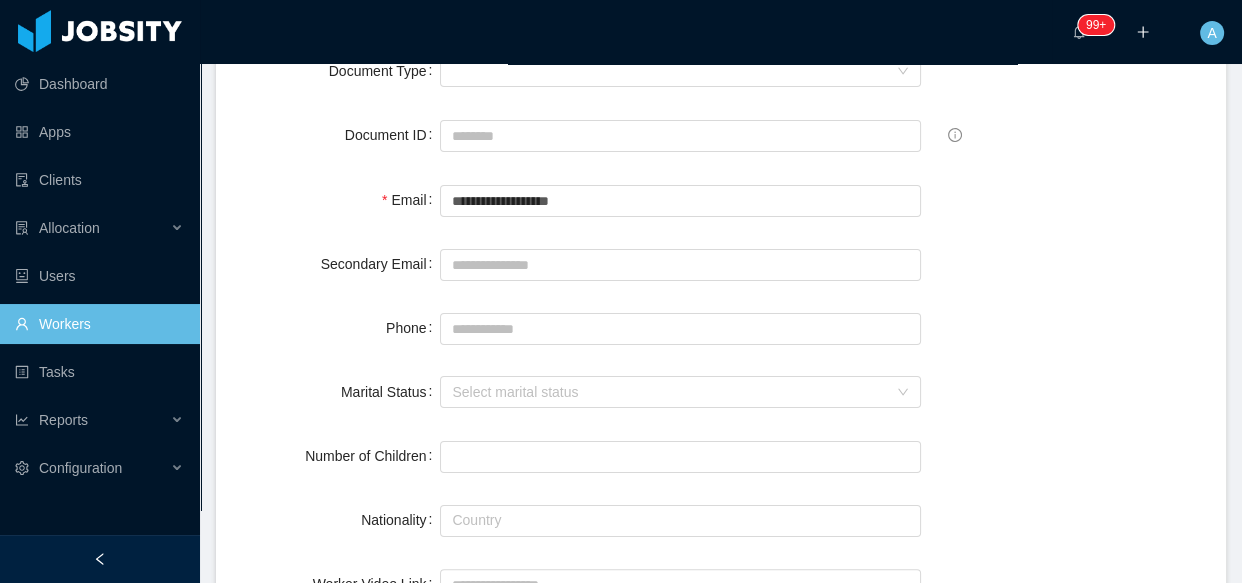 click on "Workers" at bounding box center (99, 324) 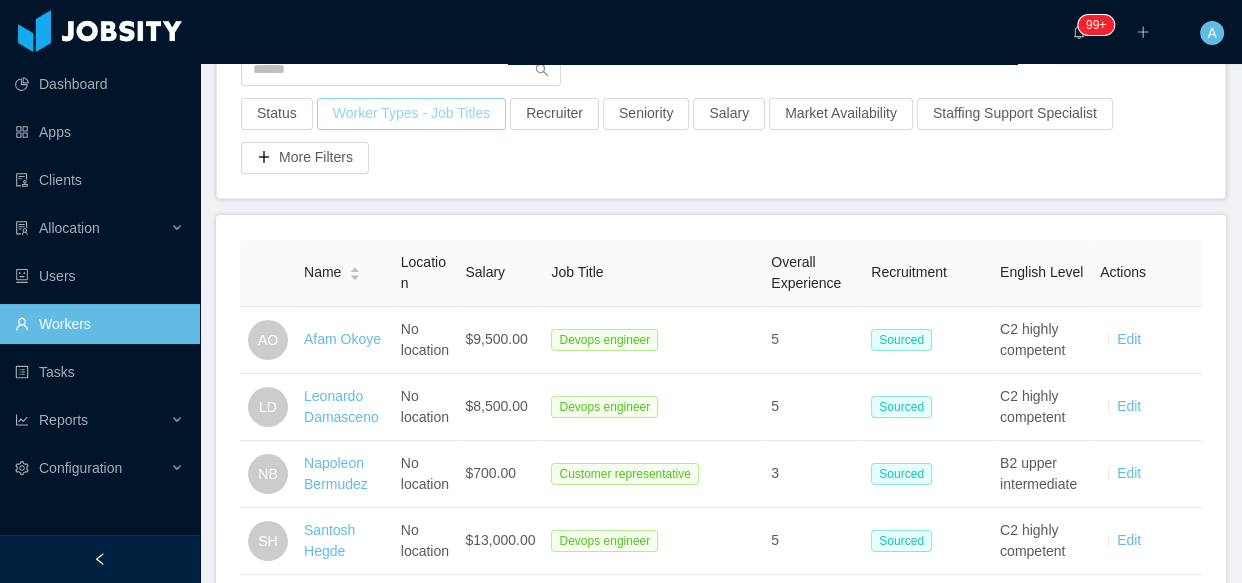 scroll, scrollTop: 0, scrollLeft: 0, axis: both 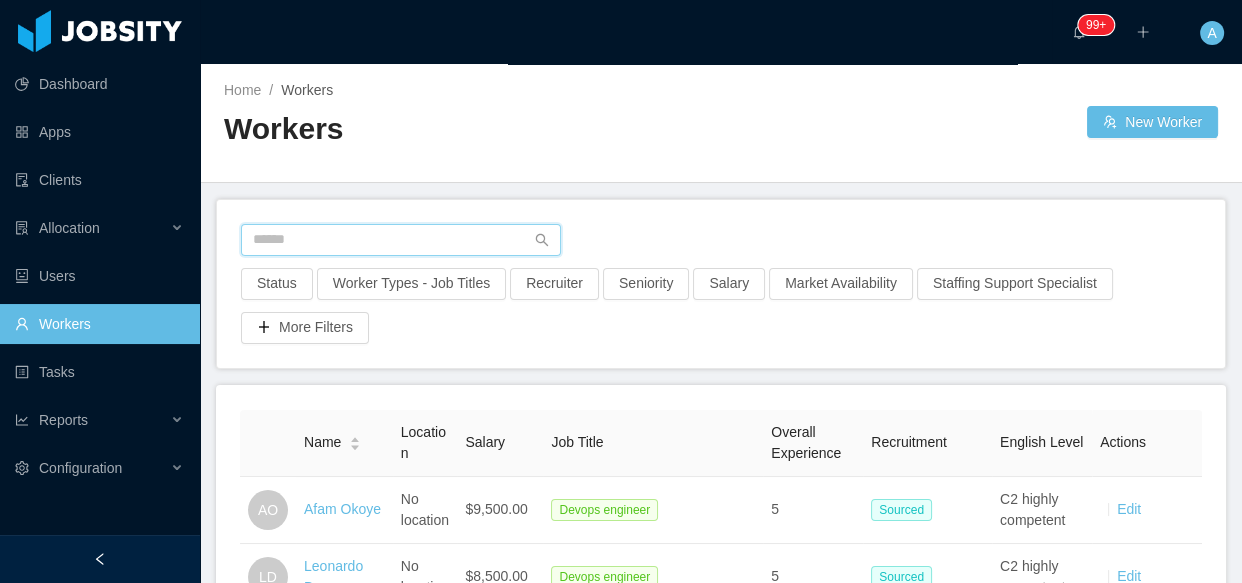 click at bounding box center [401, 240] 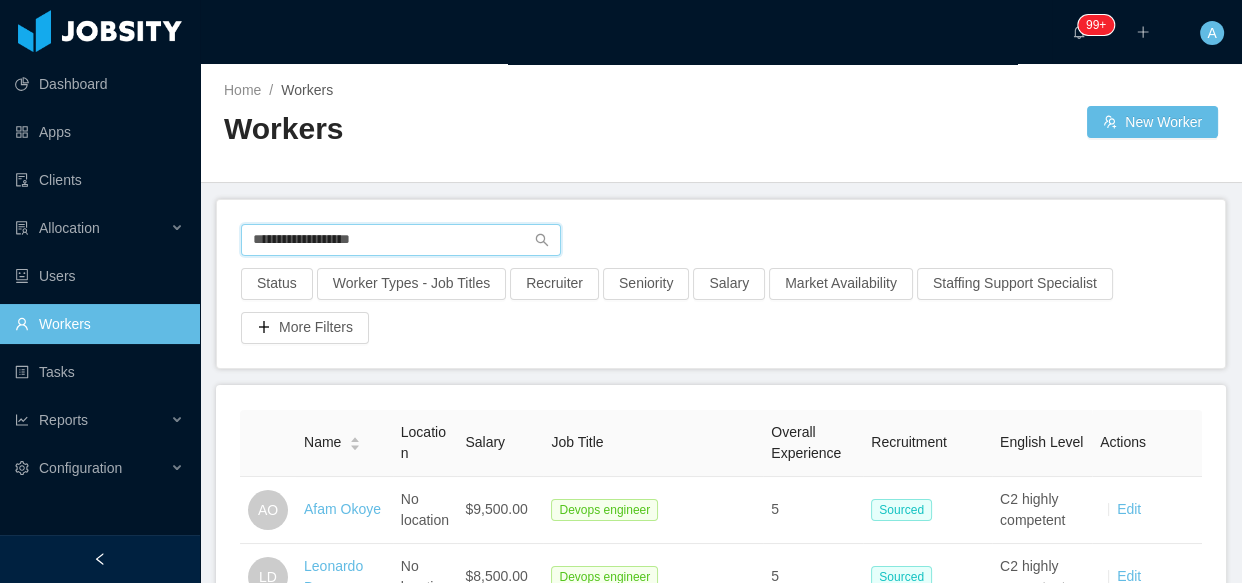 type on "**********" 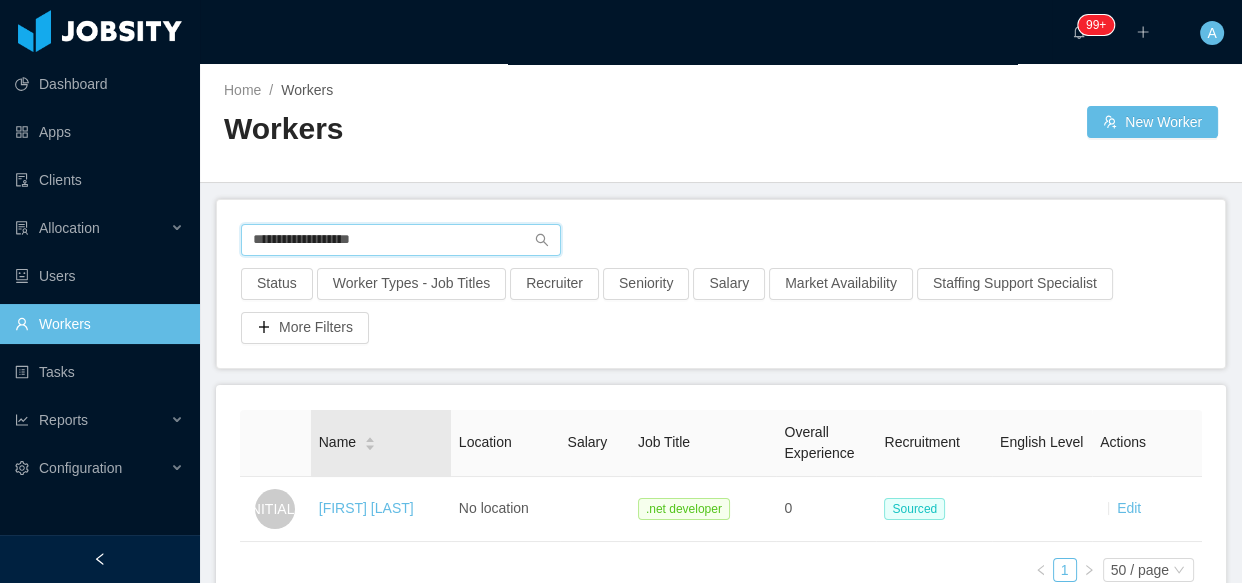 scroll, scrollTop: 90, scrollLeft: 0, axis: vertical 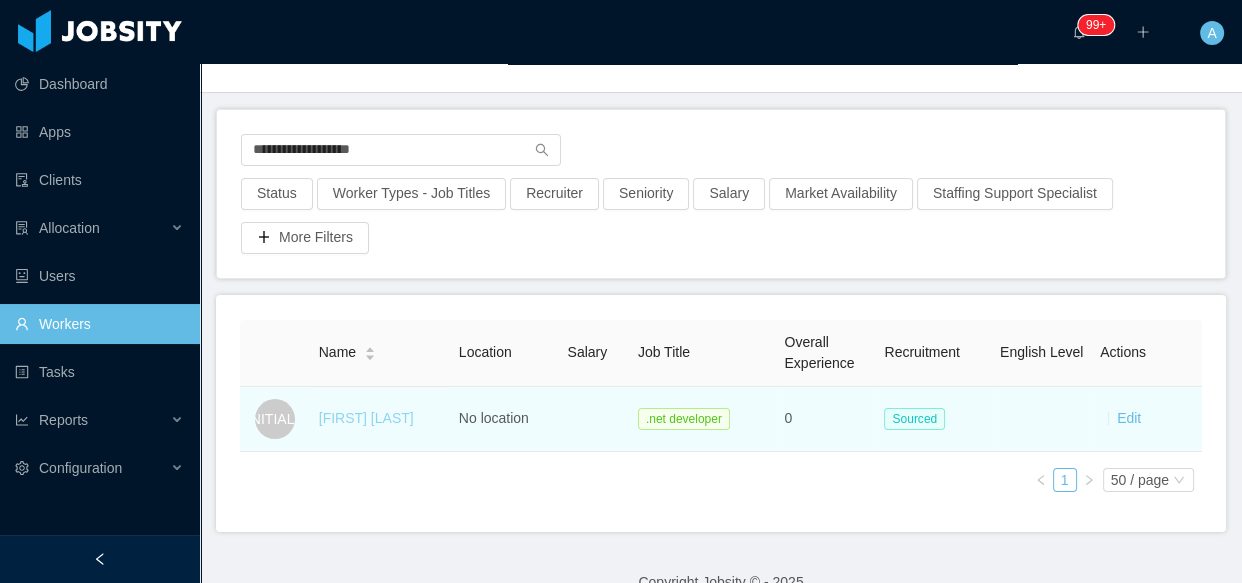 click on "[FIRST] [LAST]" at bounding box center (366, 418) 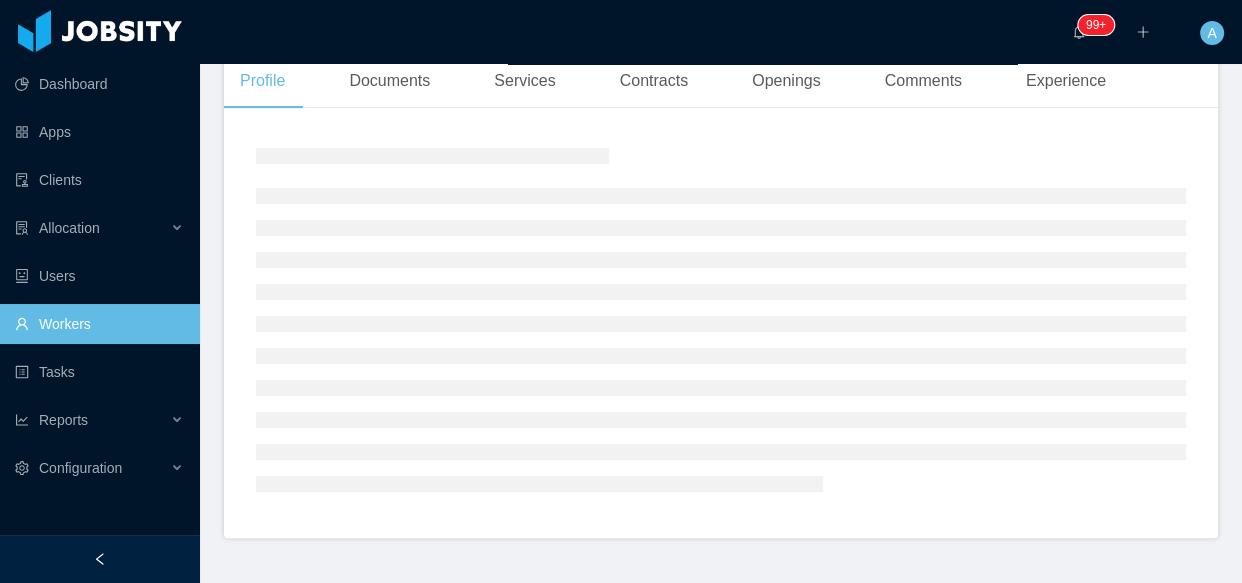 scroll, scrollTop: 520, scrollLeft: 0, axis: vertical 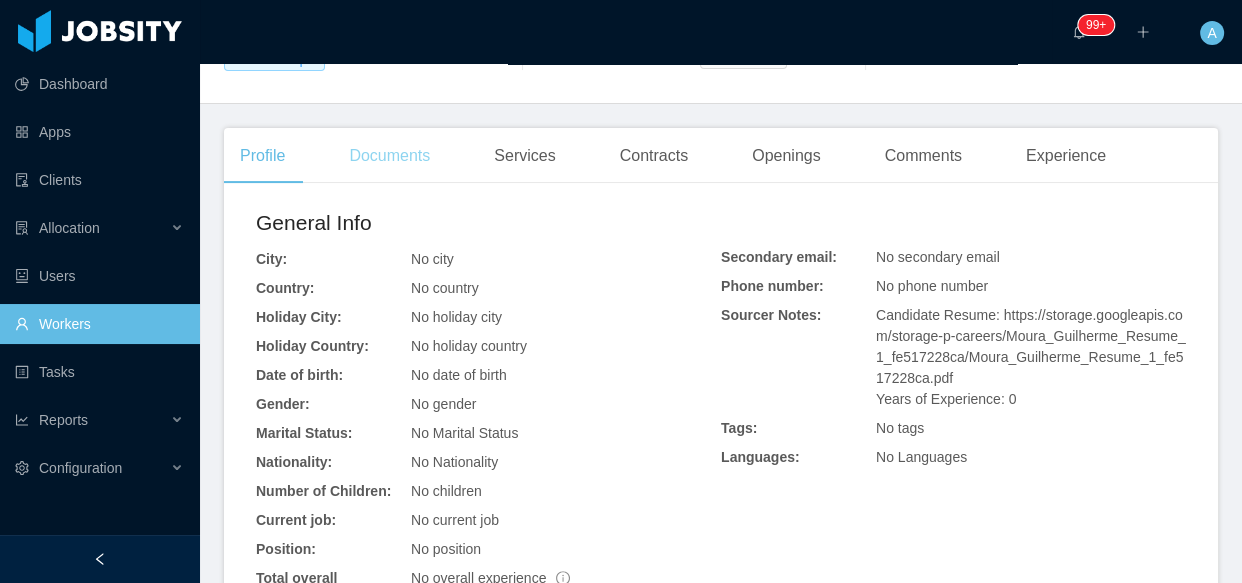 click on "Documents" at bounding box center (389, 156) 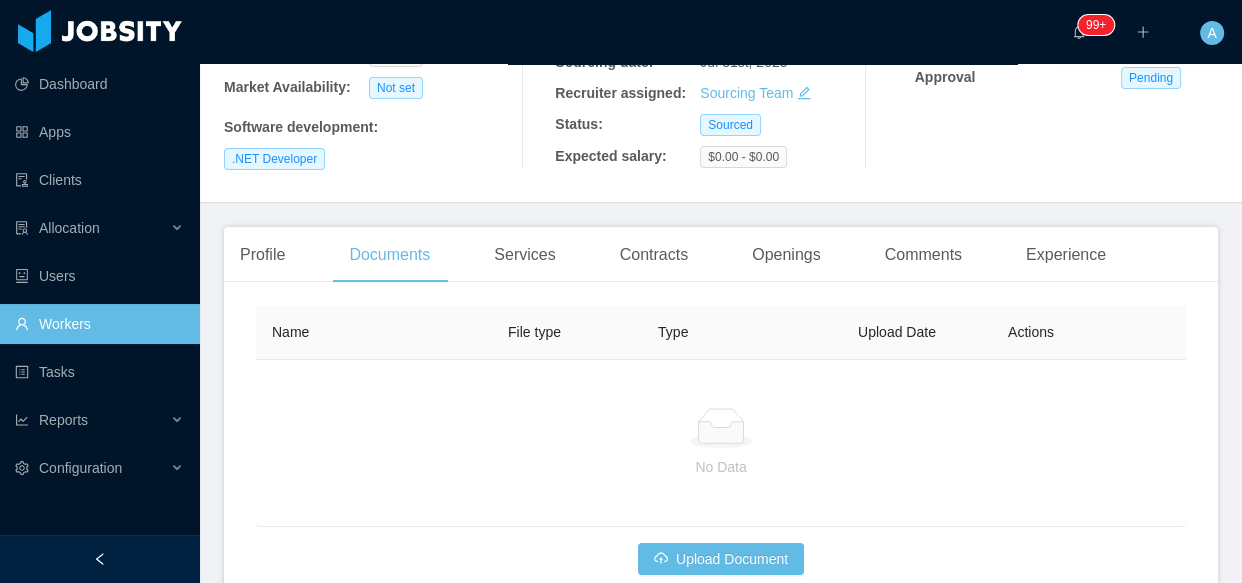 scroll, scrollTop: 363, scrollLeft: 0, axis: vertical 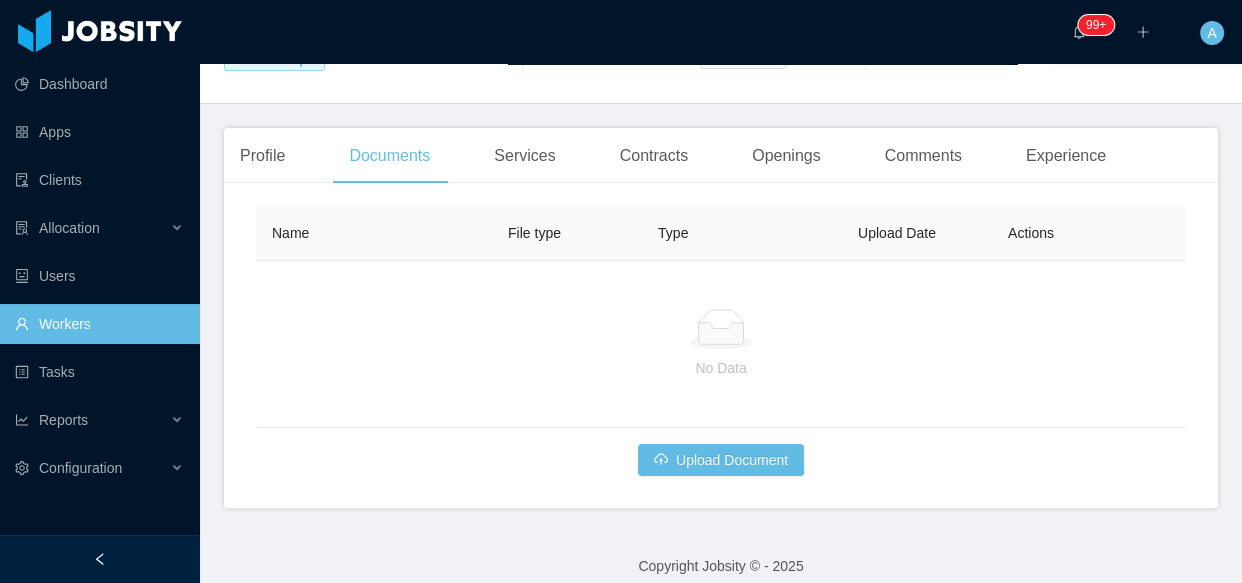 click on "Profile" at bounding box center [262, 156] 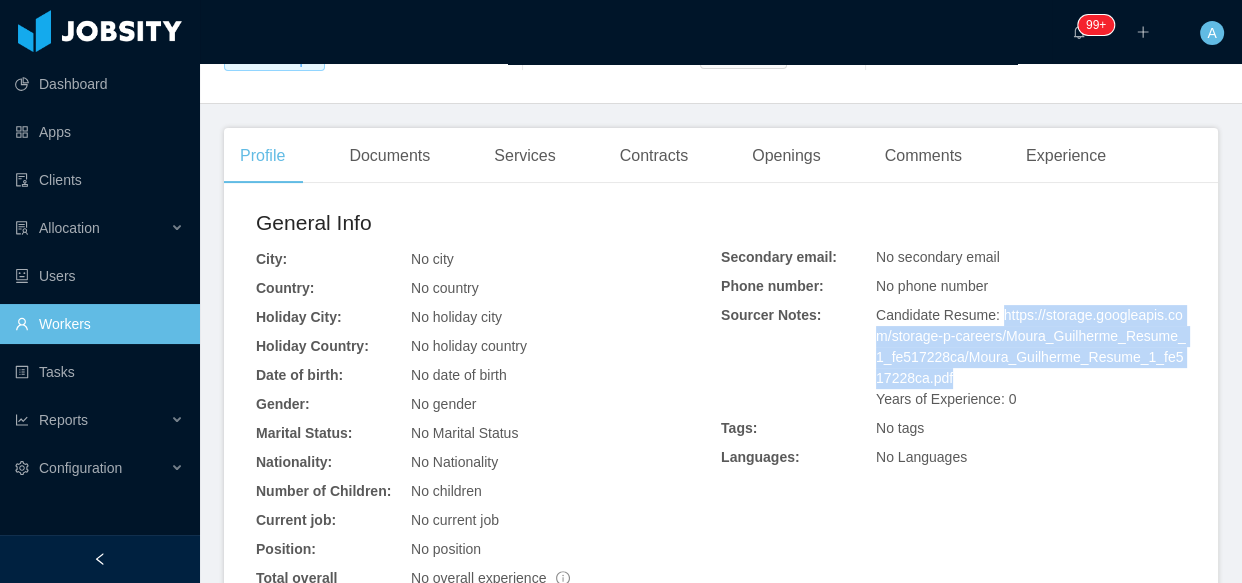 drag, startPoint x: 988, startPoint y: 321, endPoint x: 1119, endPoint y: 356, distance: 135.59499 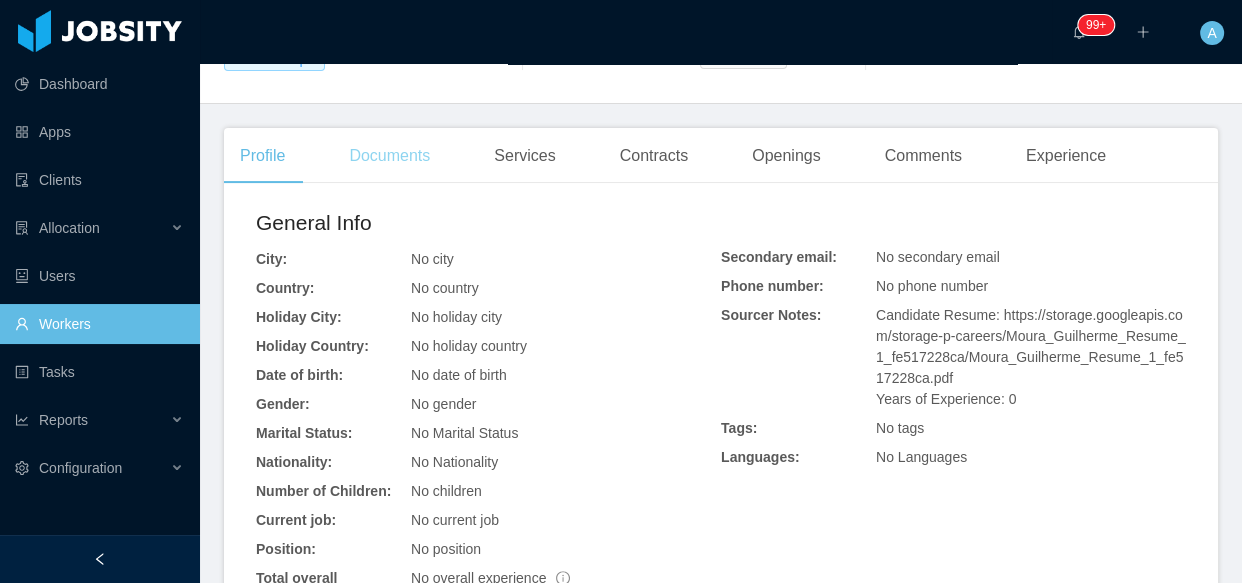 click on "Documents" at bounding box center (389, 156) 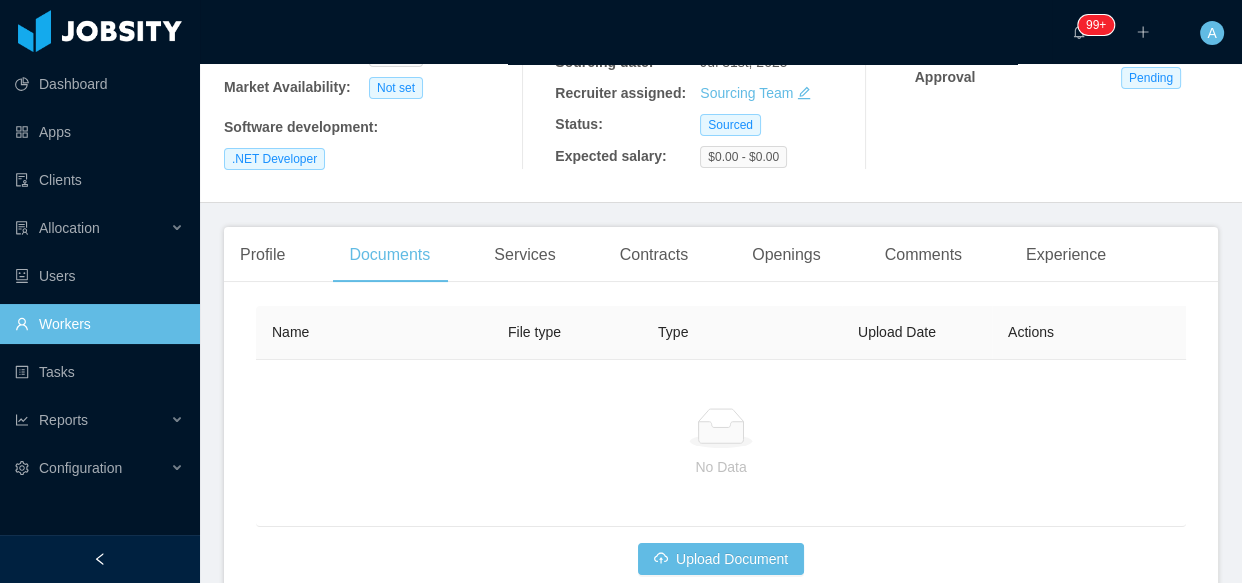 scroll, scrollTop: 363, scrollLeft: 0, axis: vertical 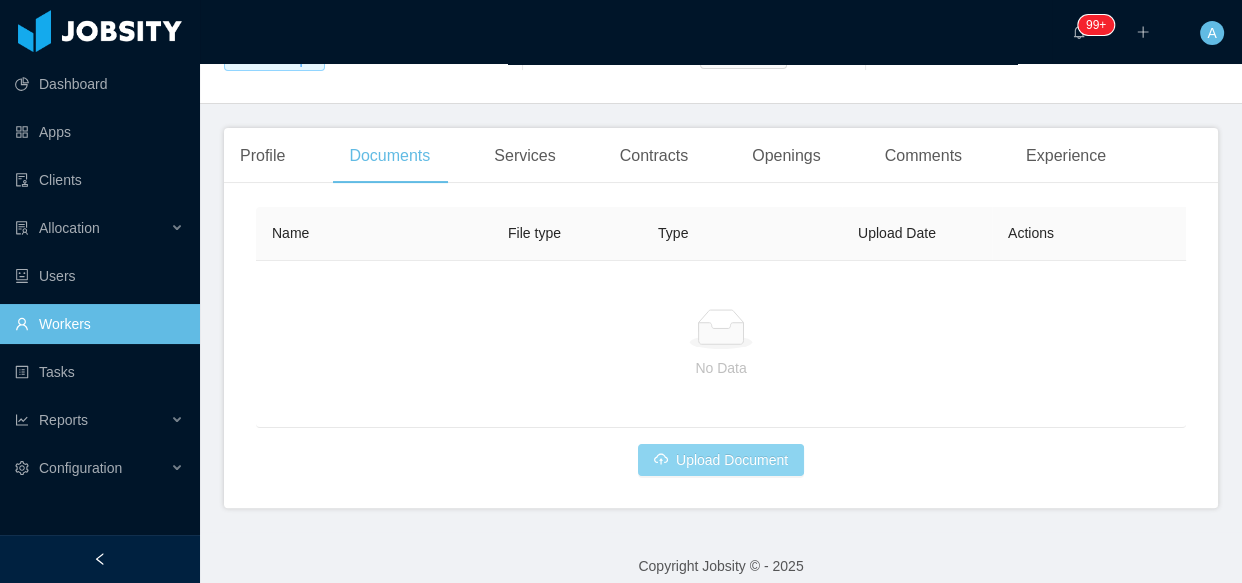 click on "Upload Document" at bounding box center (721, 460) 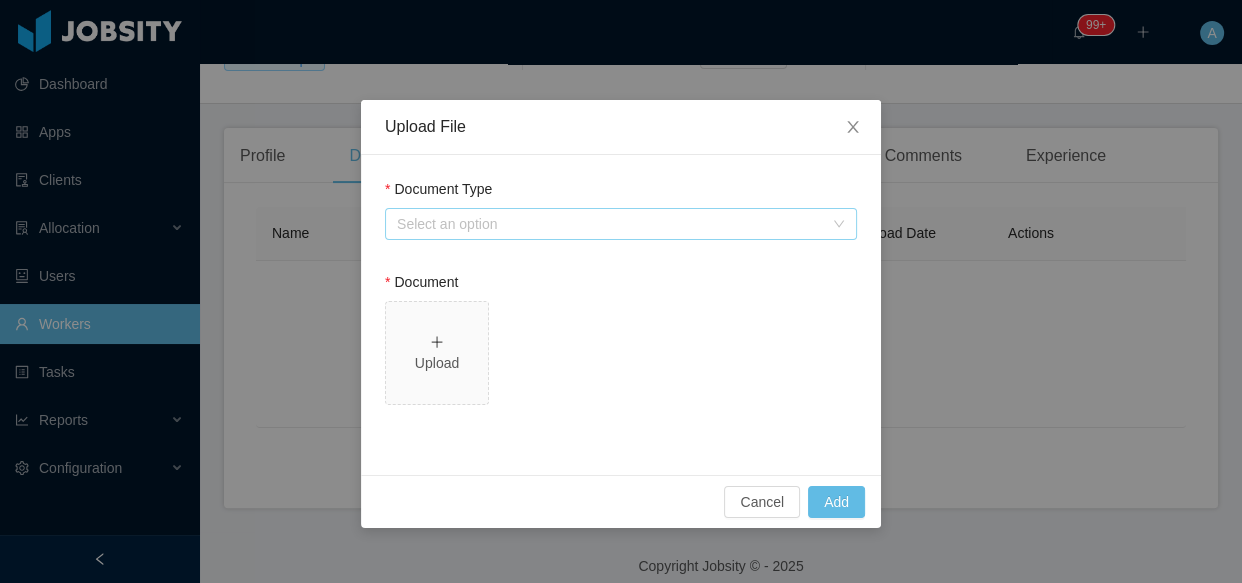 click on "Select an option" at bounding box center [610, 224] 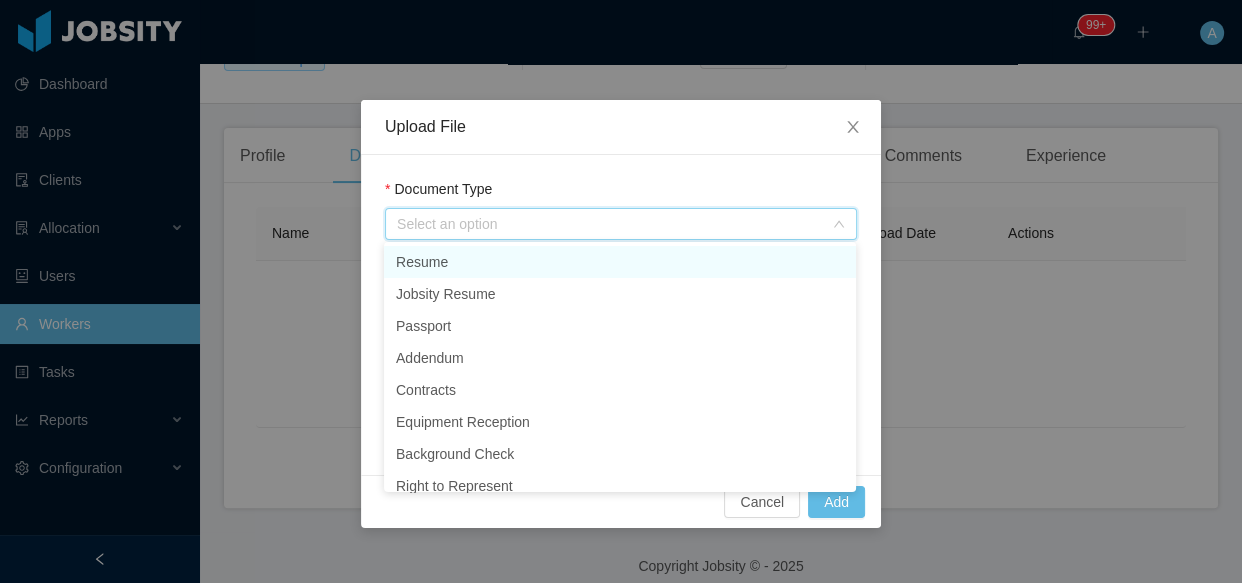 click on "Resume" at bounding box center (620, 262) 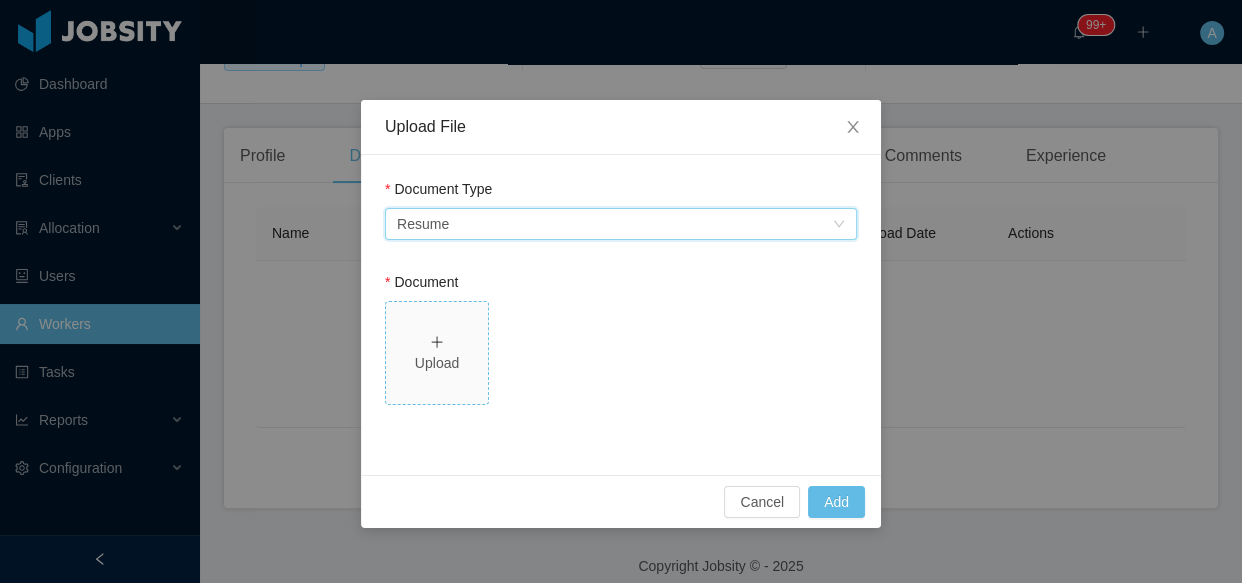 click on "Upload" at bounding box center [437, 363] 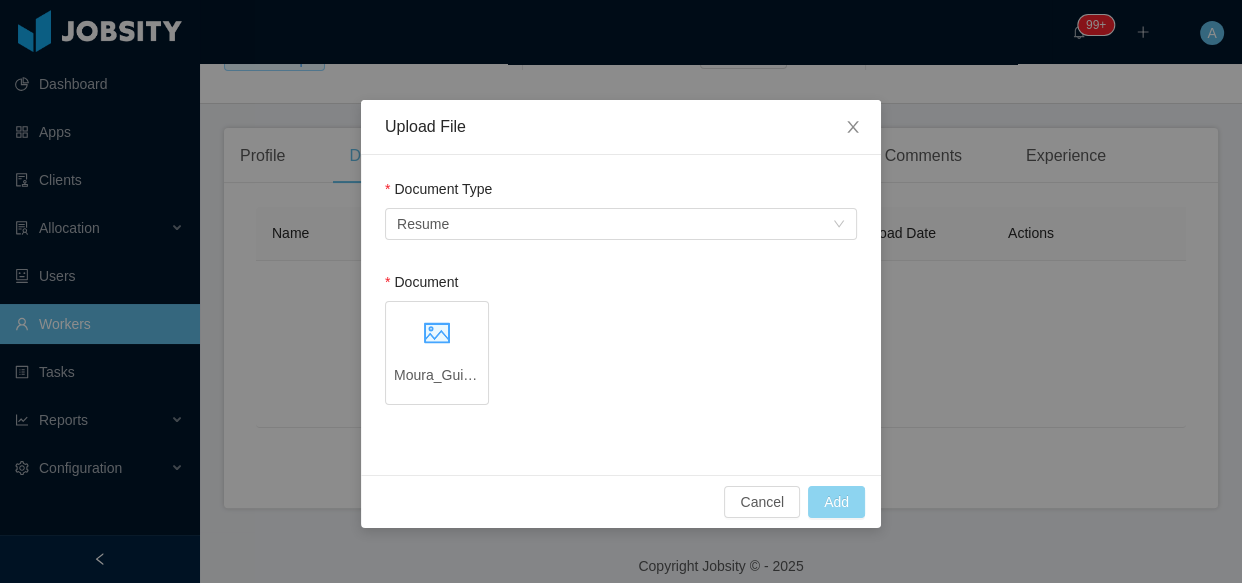click on "Add" at bounding box center [836, 502] 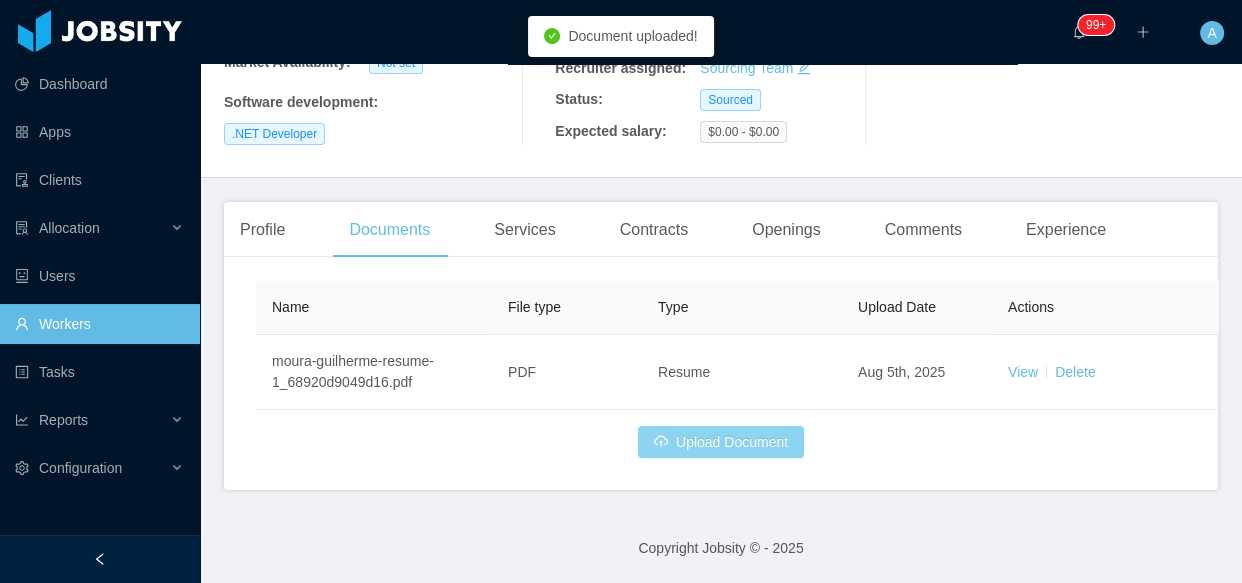 scroll, scrollTop: 0, scrollLeft: 0, axis: both 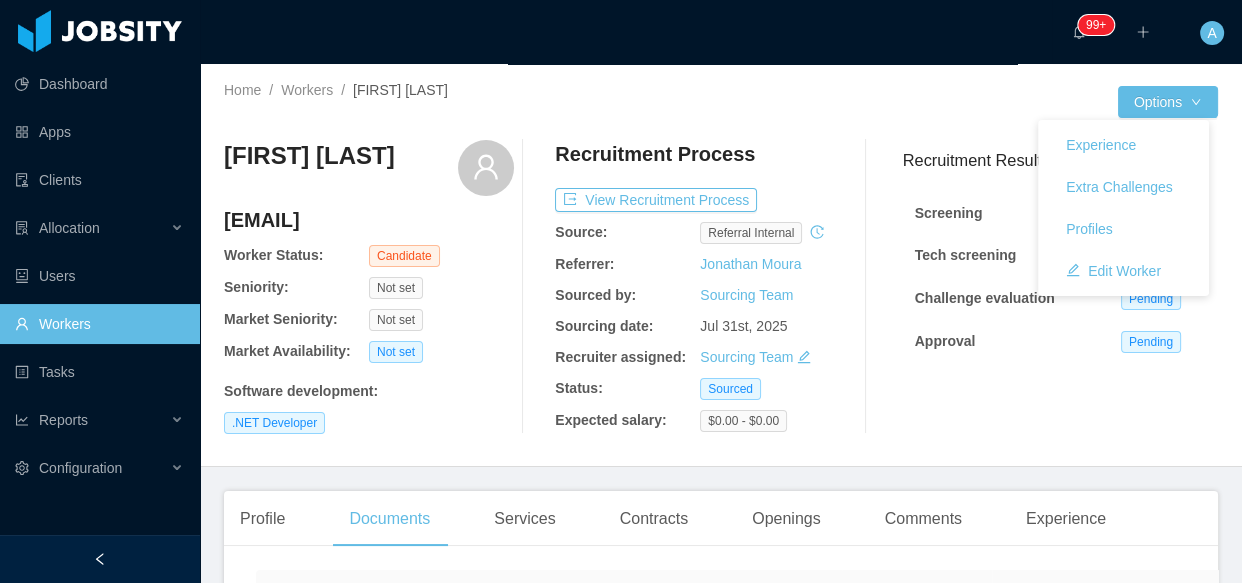 click on "Experience Extra Challenges Profiles Edit Worker" at bounding box center (1123, 208) 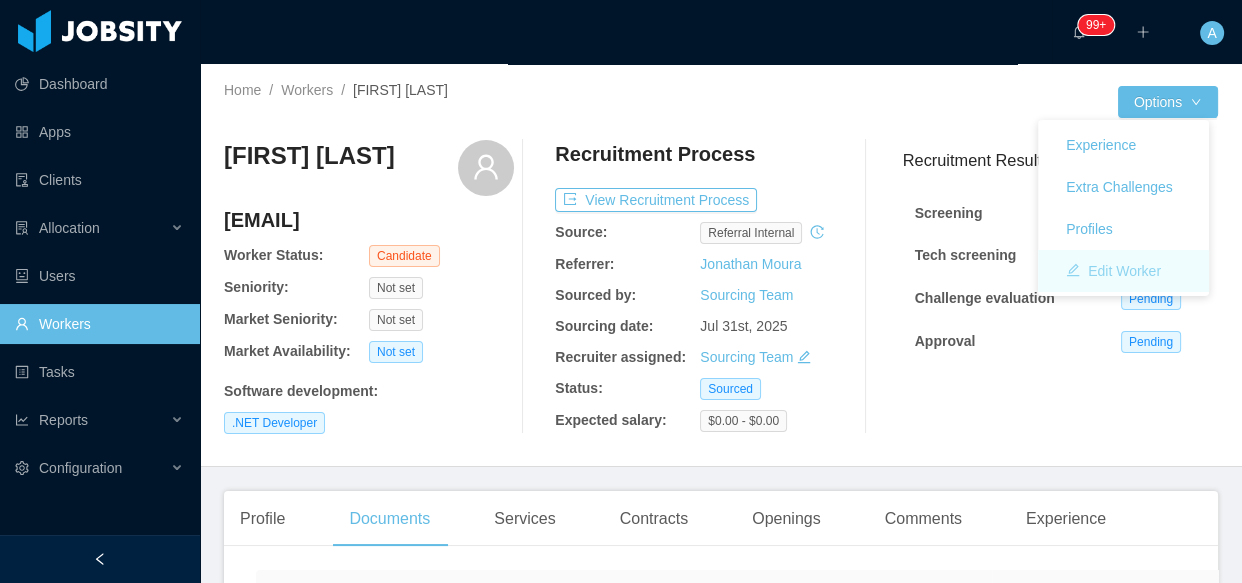 click on "Edit Worker" at bounding box center [1113, 271] 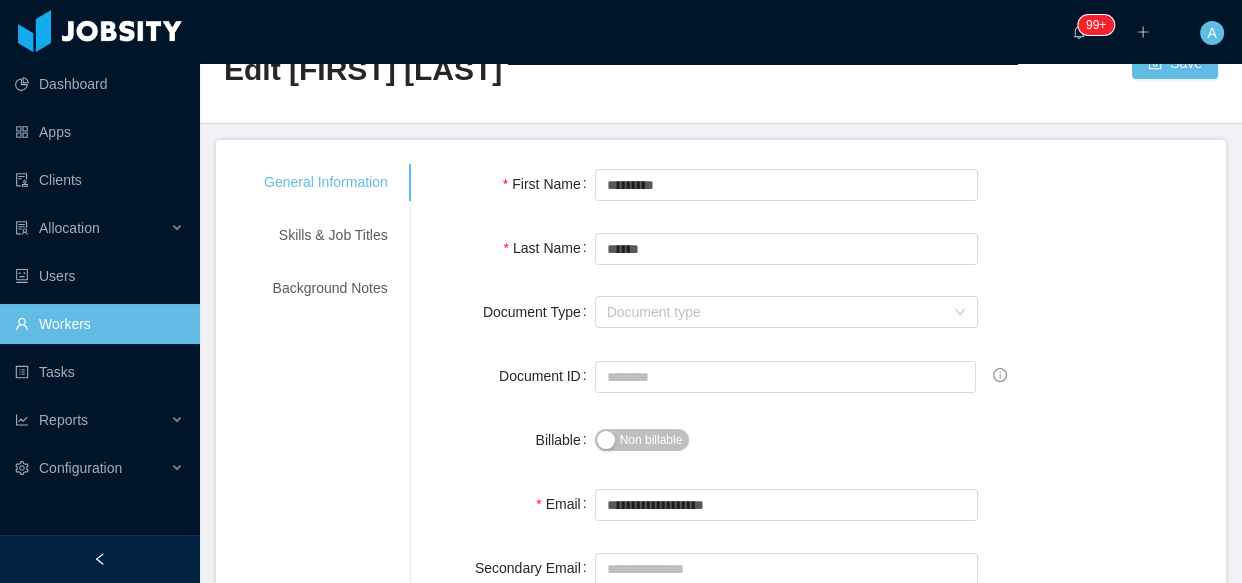 scroll, scrollTop: 90, scrollLeft: 0, axis: vertical 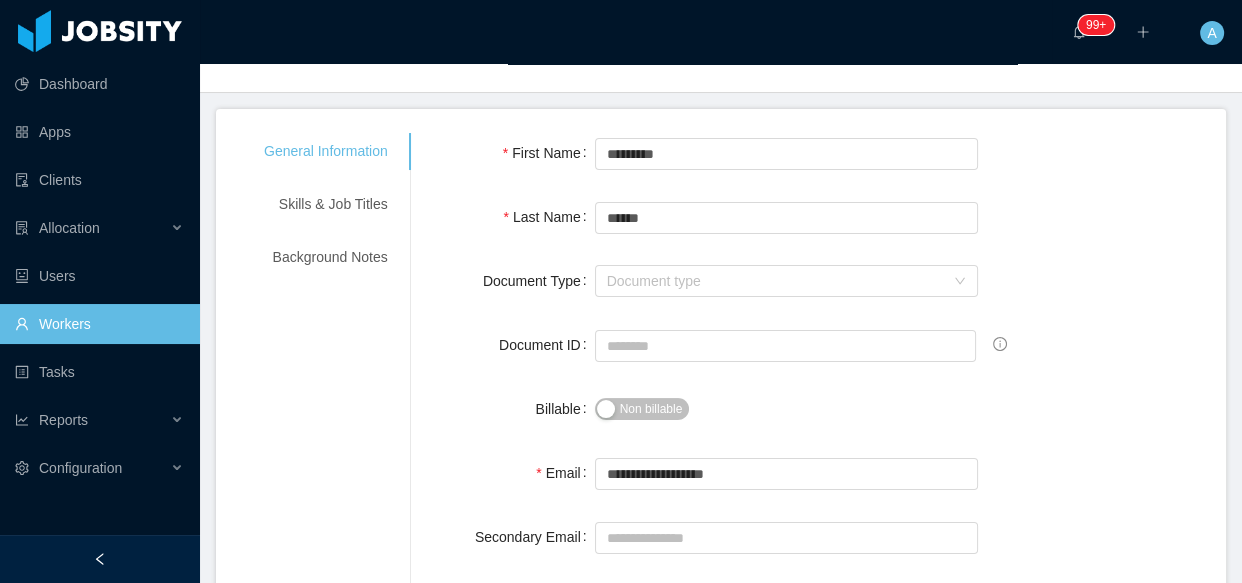 drag, startPoint x: 670, startPoint y: 410, endPoint x: 479, endPoint y: 412, distance: 191.01047 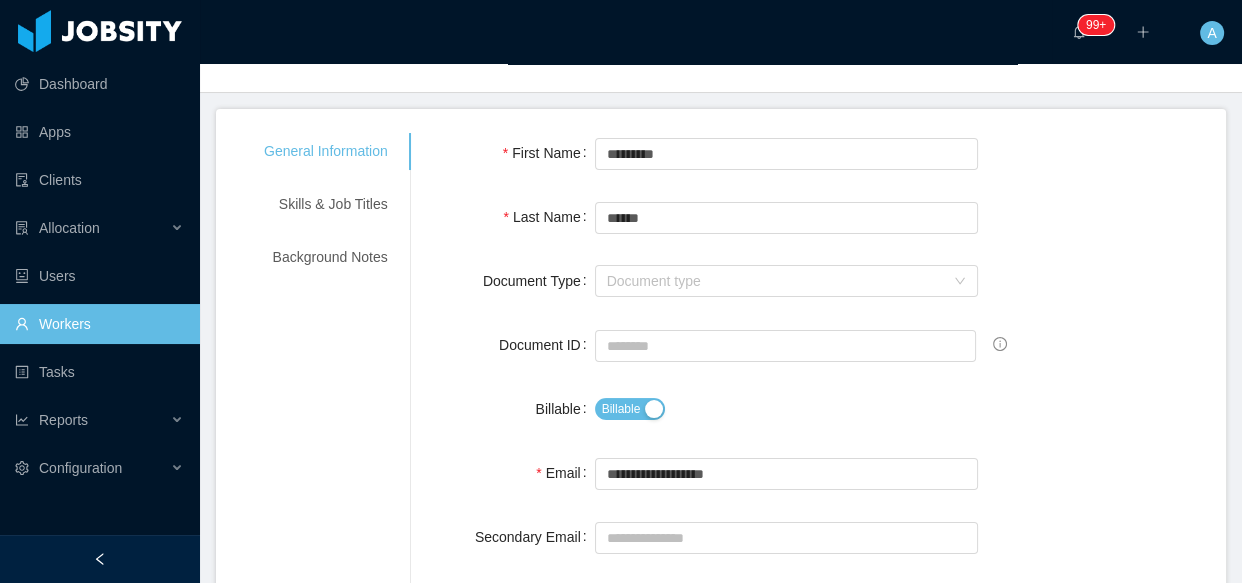 click on "Billable" at bounding box center (515, 409) 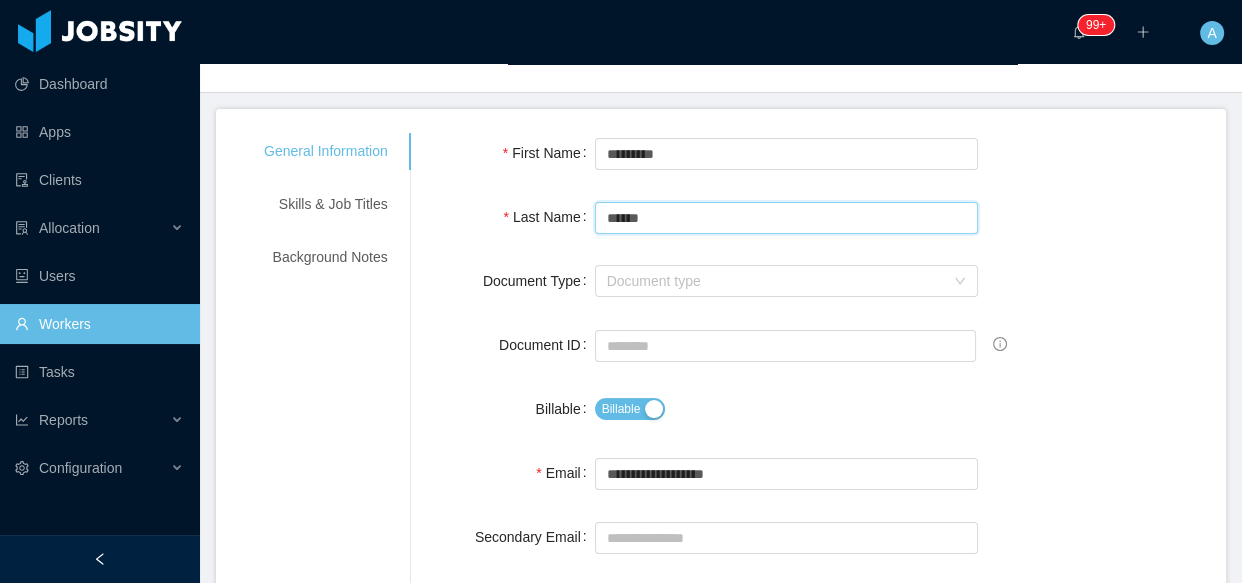 drag, startPoint x: 640, startPoint y: 218, endPoint x: 444, endPoint y: 210, distance: 196.1632 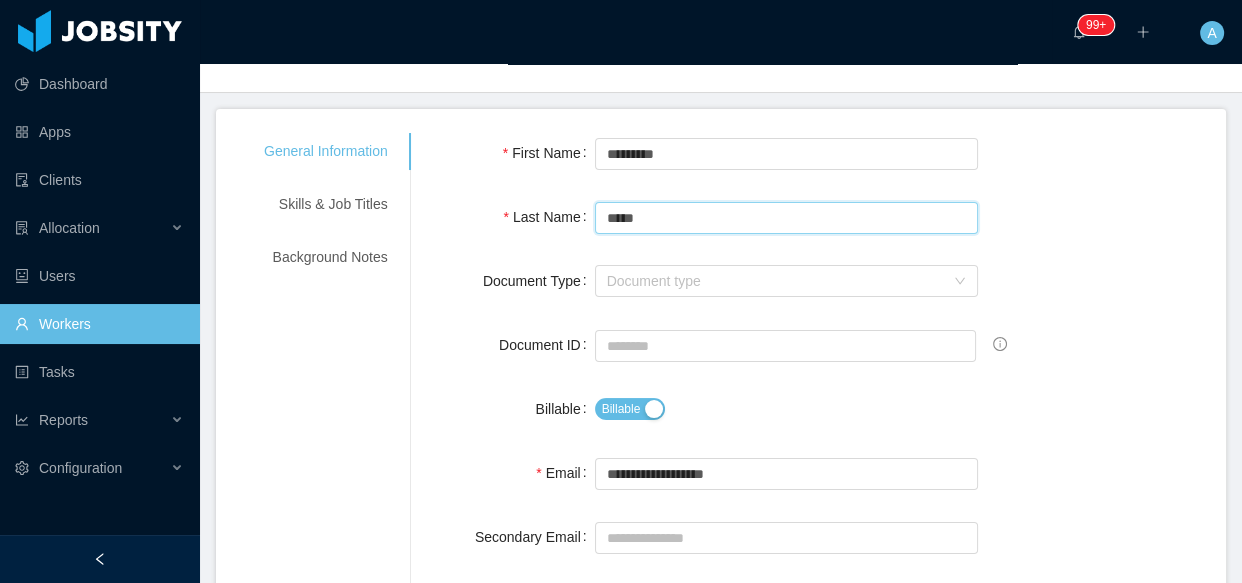 type on "*****" 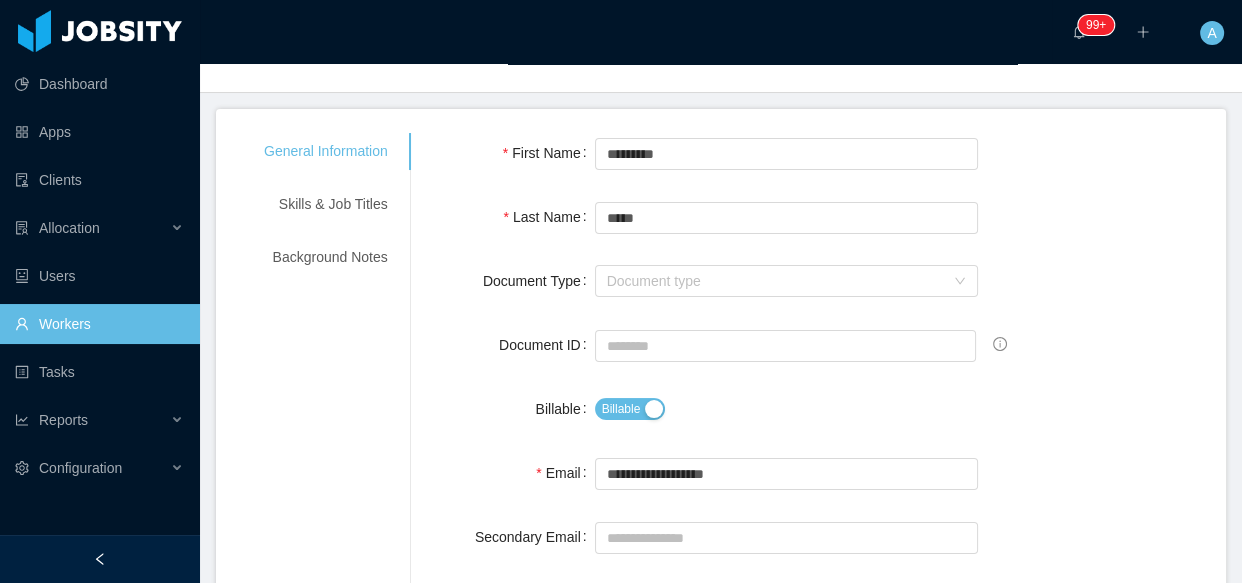drag, startPoint x: 1129, startPoint y: 277, endPoint x: 1120, endPoint y: 290, distance: 15.811388 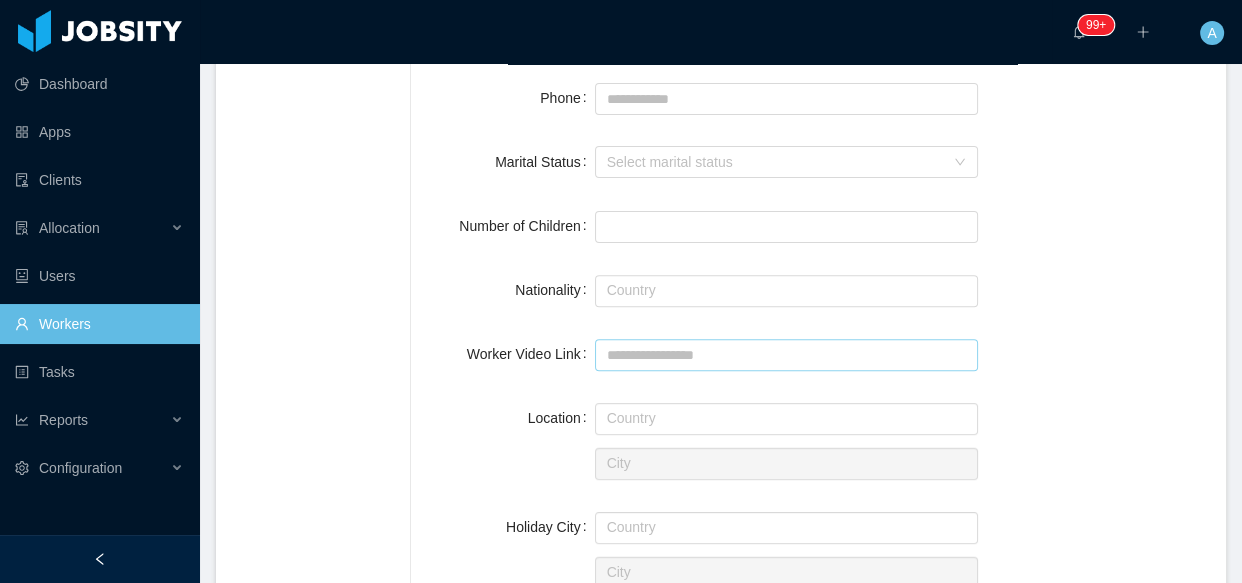 scroll, scrollTop: 636, scrollLeft: 0, axis: vertical 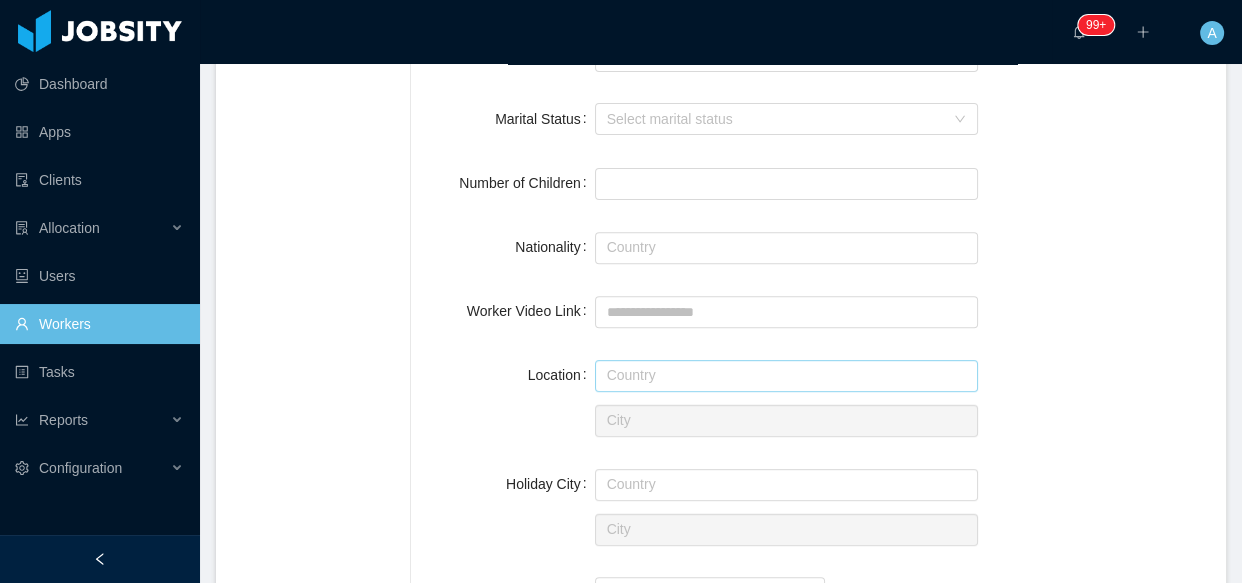 click at bounding box center [787, 376] 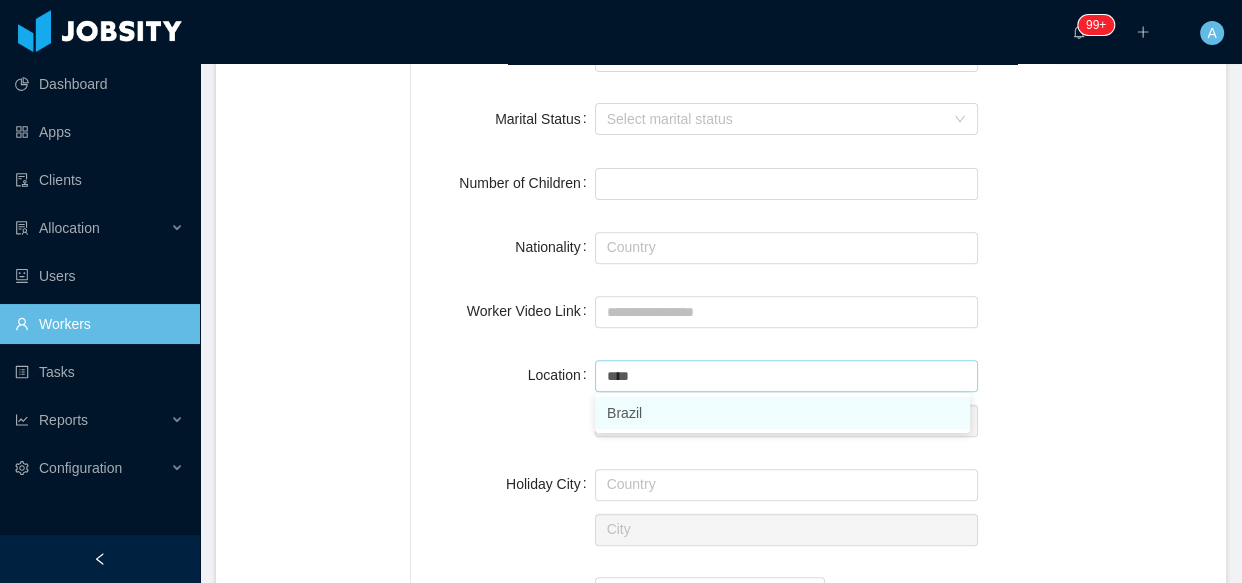 click on "Brazil" at bounding box center (782, 413) 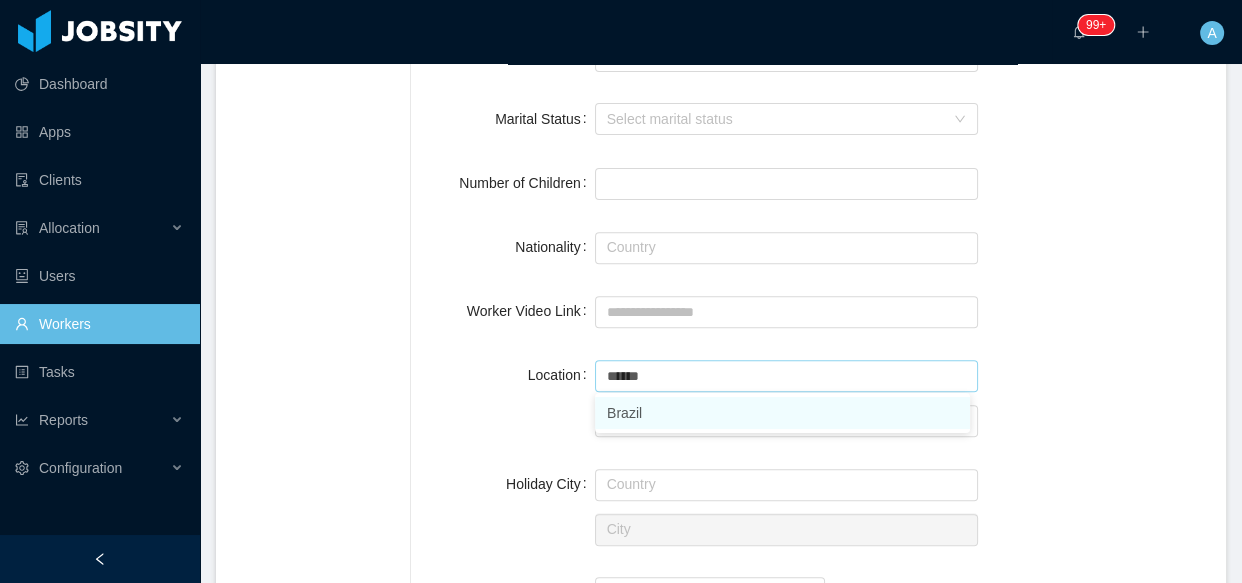 type on "******" 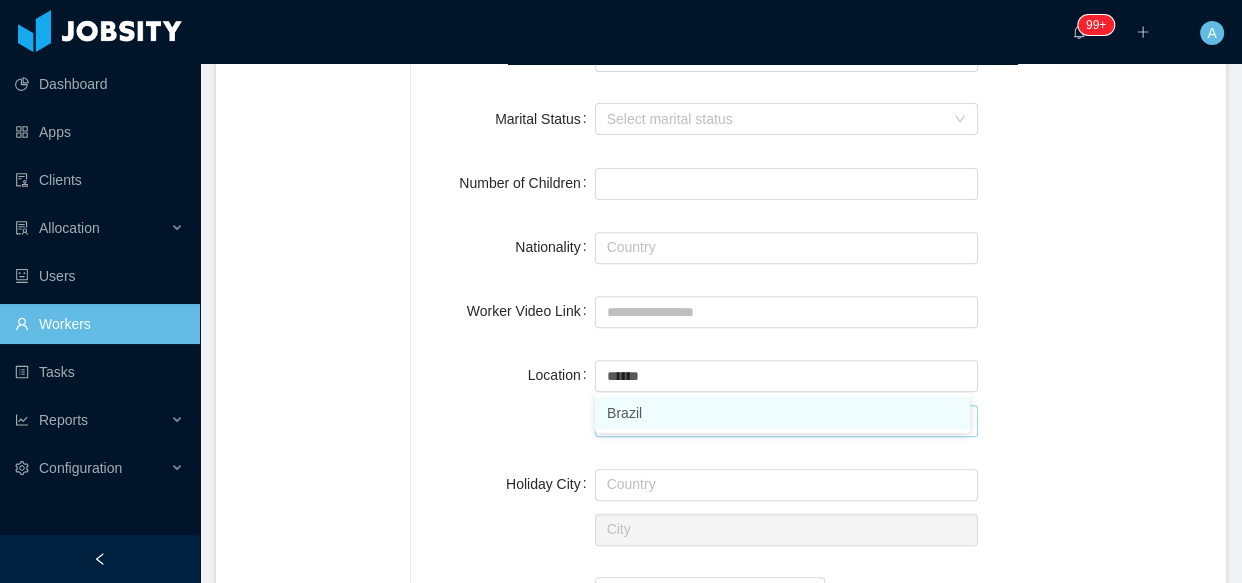 click at bounding box center (787, 421) 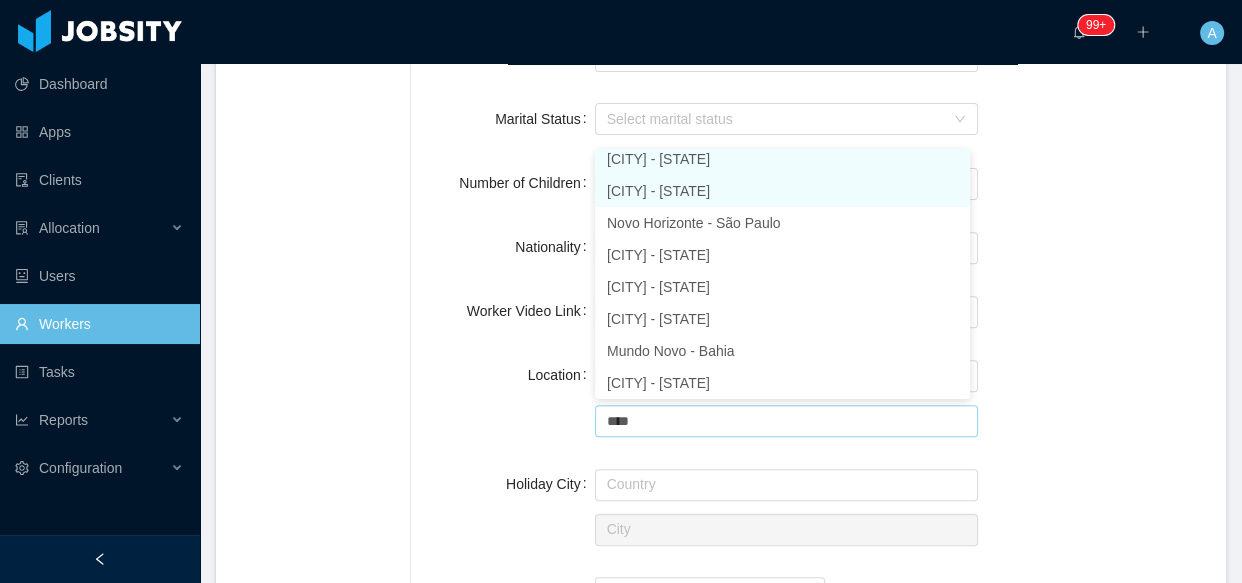 scroll, scrollTop: 3, scrollLeft: 0, axis: vertical 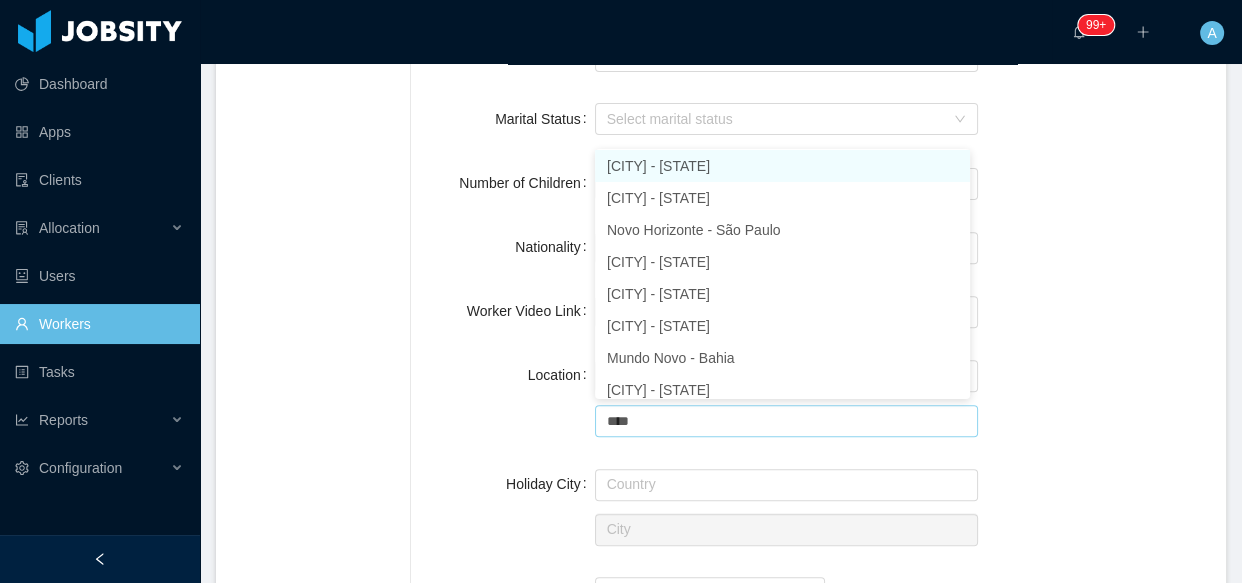 click on "[CITY] - [STATE]" at bounding box center (782, 166) 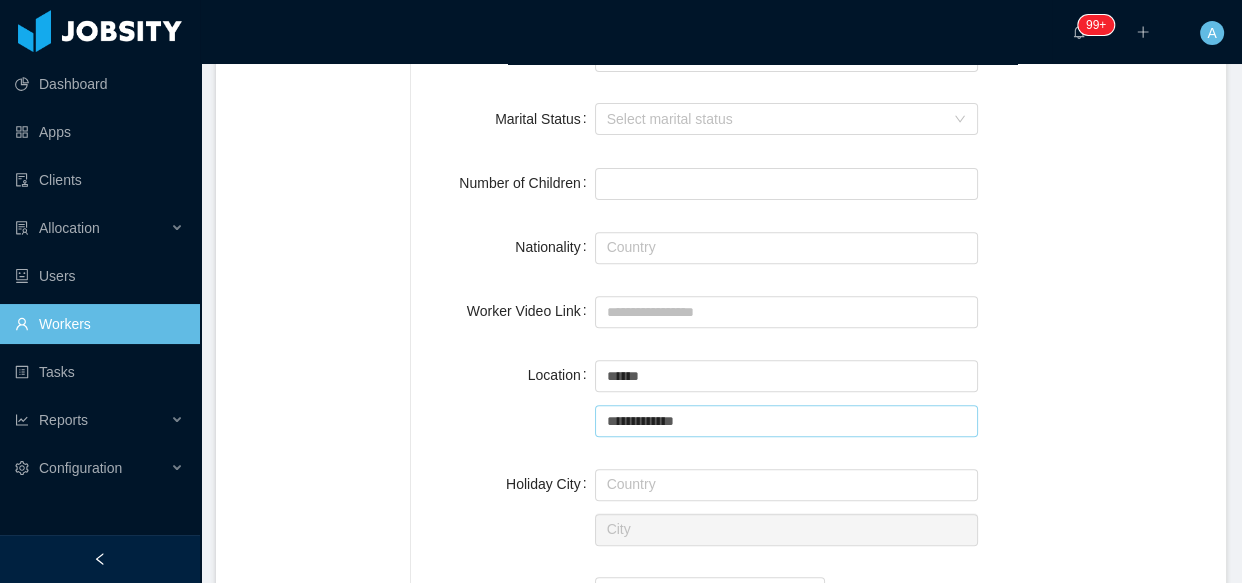 type on "**********" 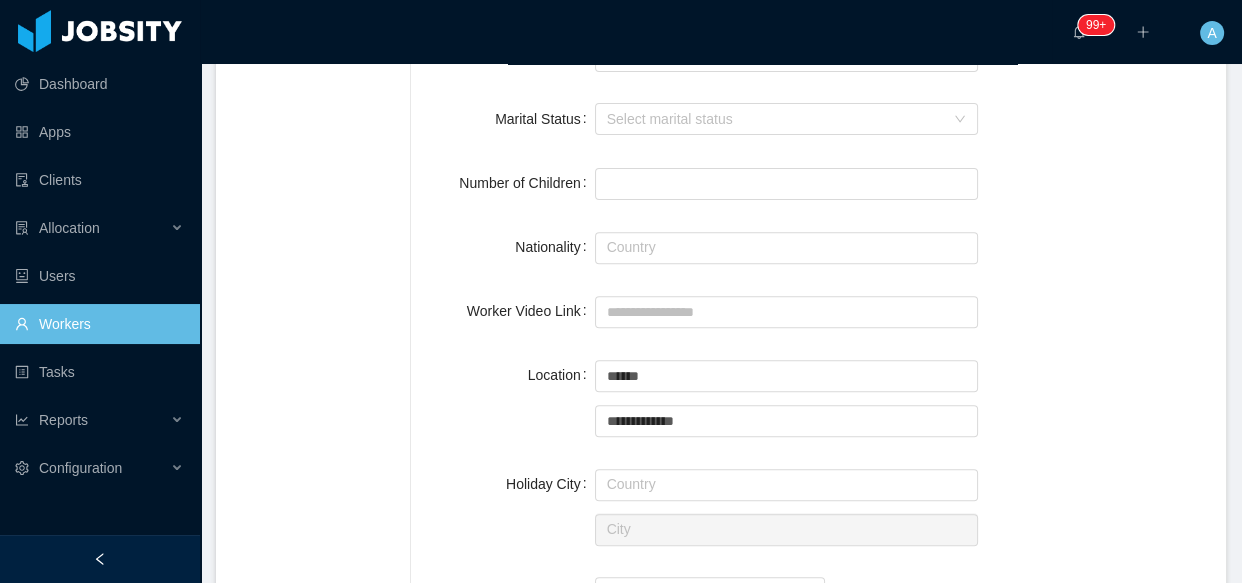 click on "**********" at bounding box center (818, 657) 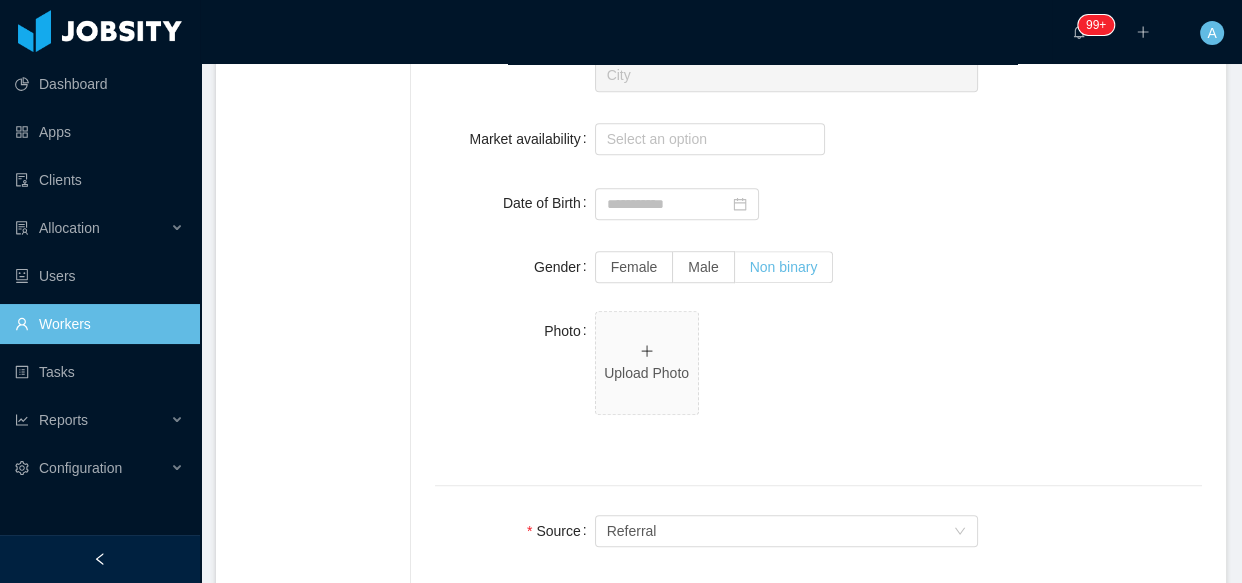 scroll, scrollTop: 1090, scrollLeft: 0, axis: vertical 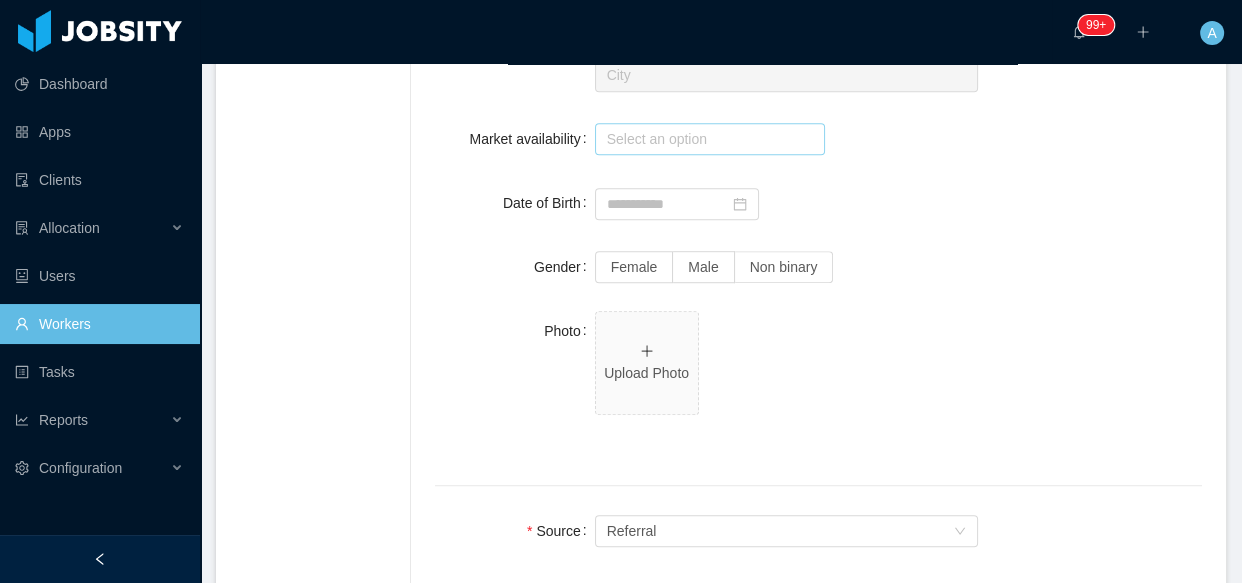 drag, startPoint x: 712, startPoint y: 261, endPoint x: 699, endPoint y: 144, distance: 117.72001 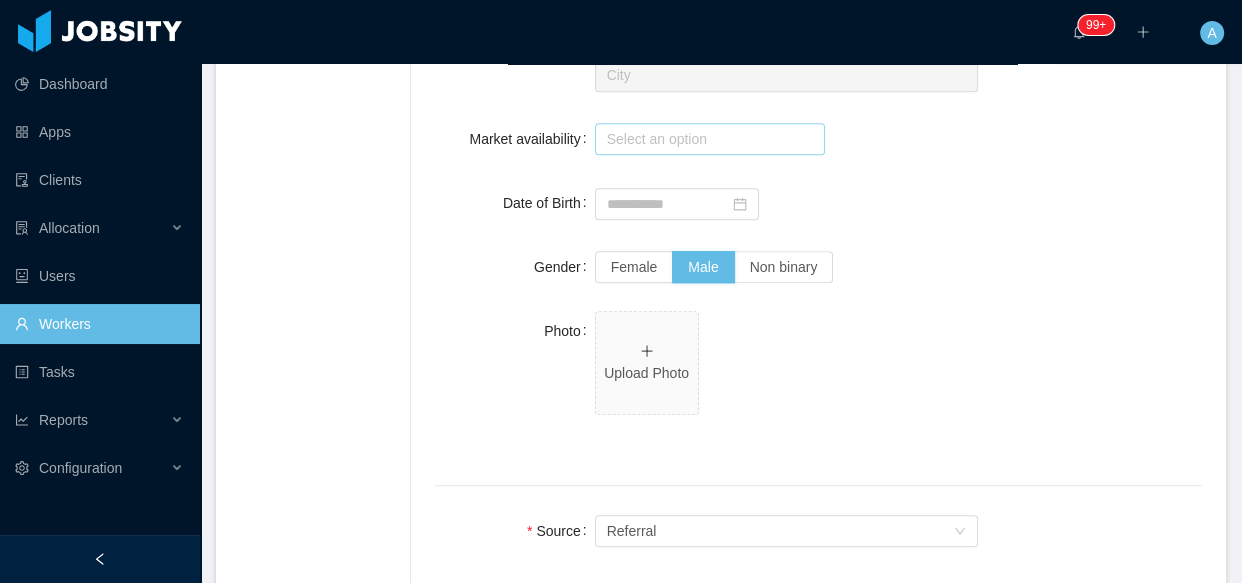 click on "Select an option" at bounding box center [705, 139] 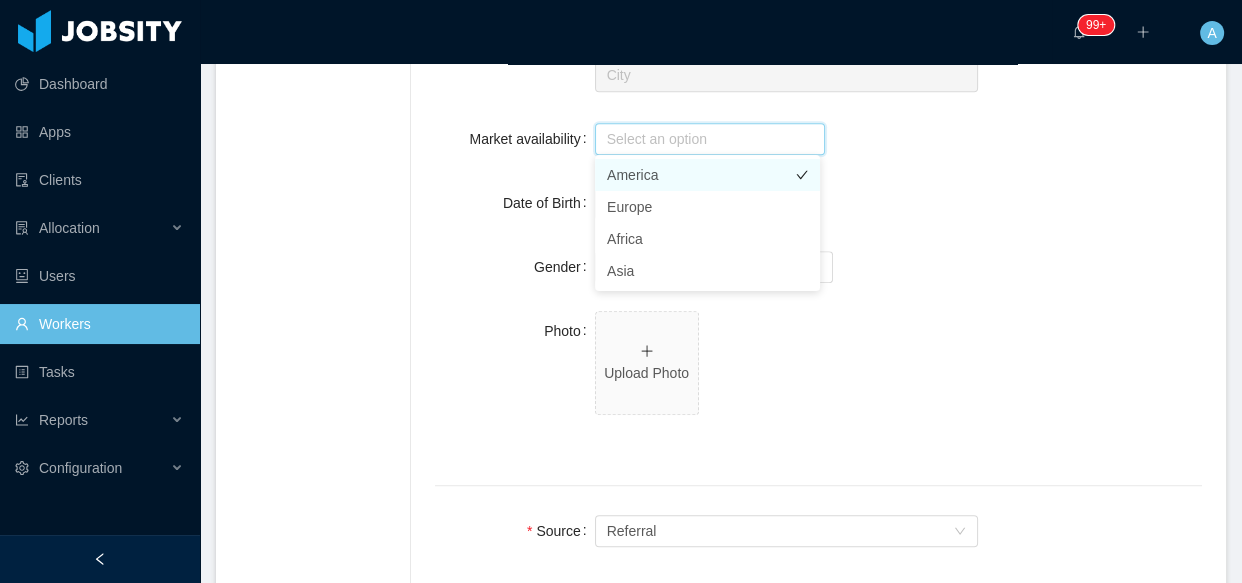 click on "America" at bounding box center (707, 175) 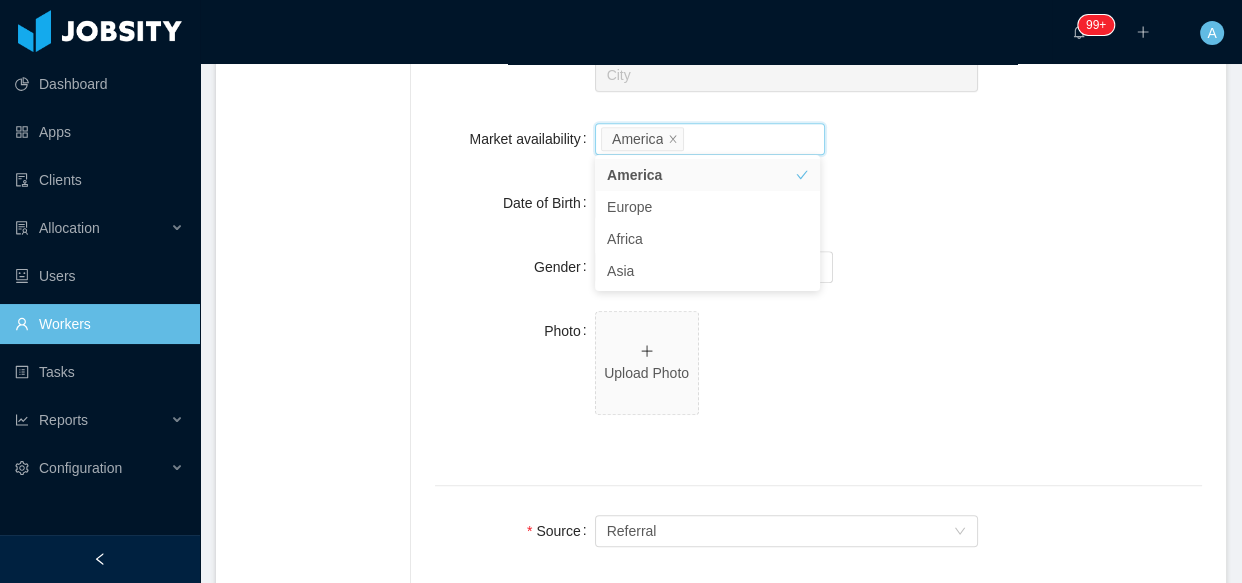 click on "Date of Birth" at bounding box center (818, 203) 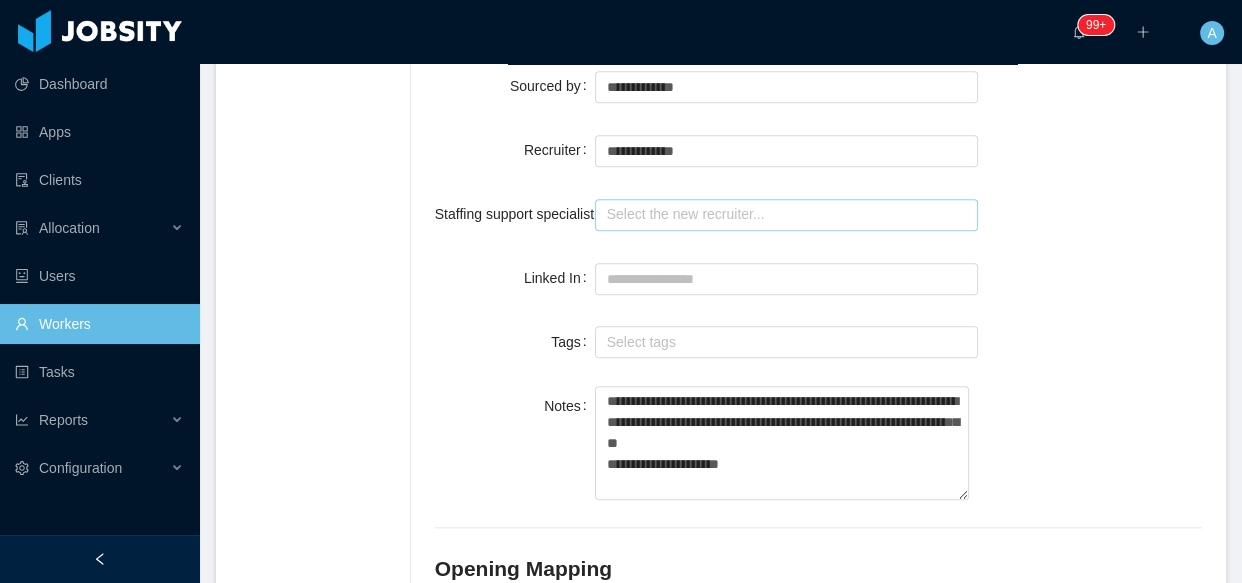 scroll, scrollTop: 1636, scrollLeft: 0, axis: vertical 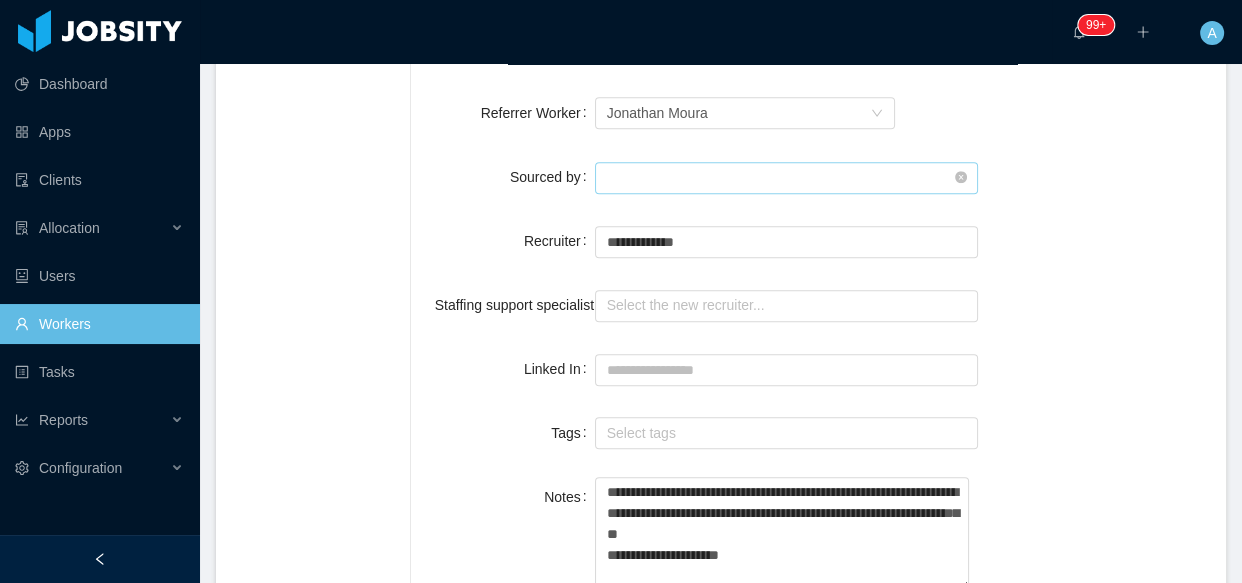 click at bounding box center (787, 178) 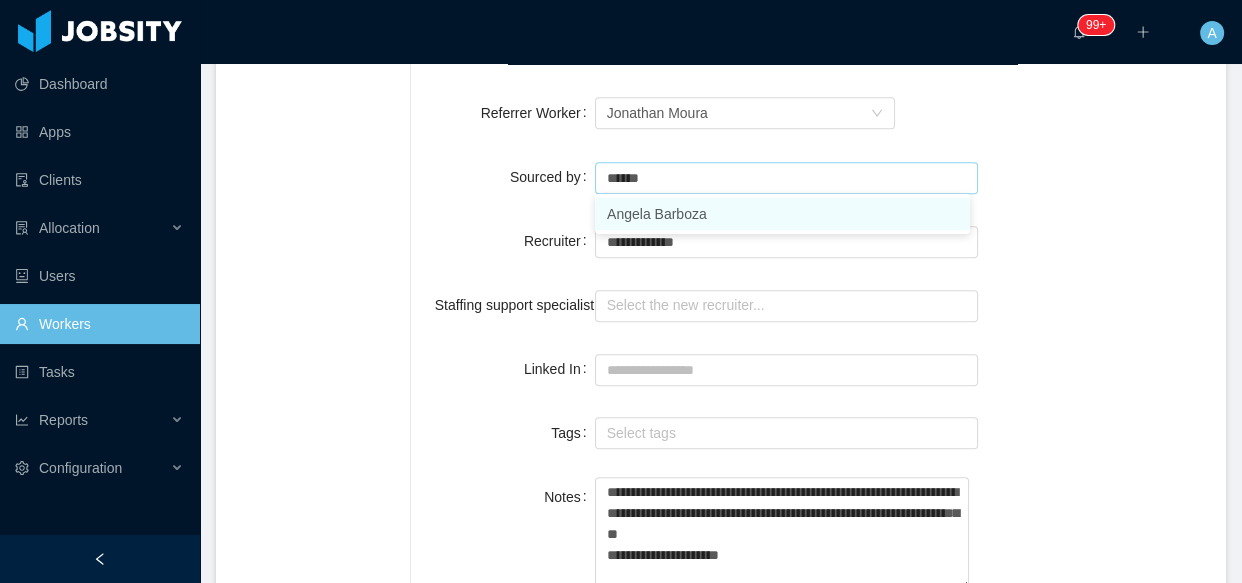 click on "Angela Barboza" at bounding box center (782, 214) 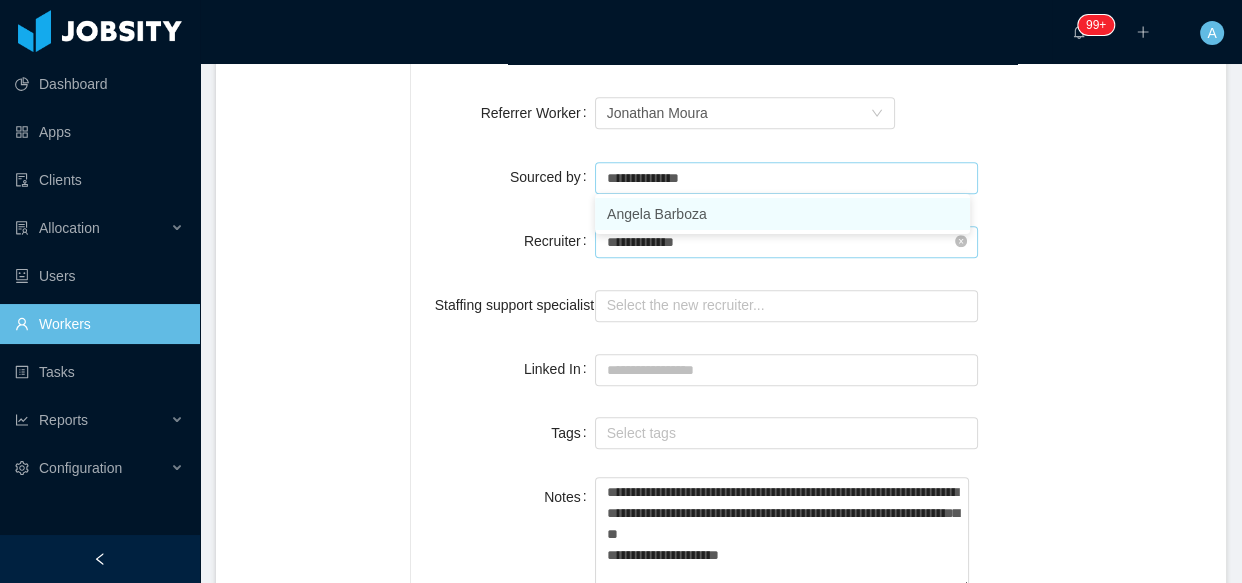 type on "**********" 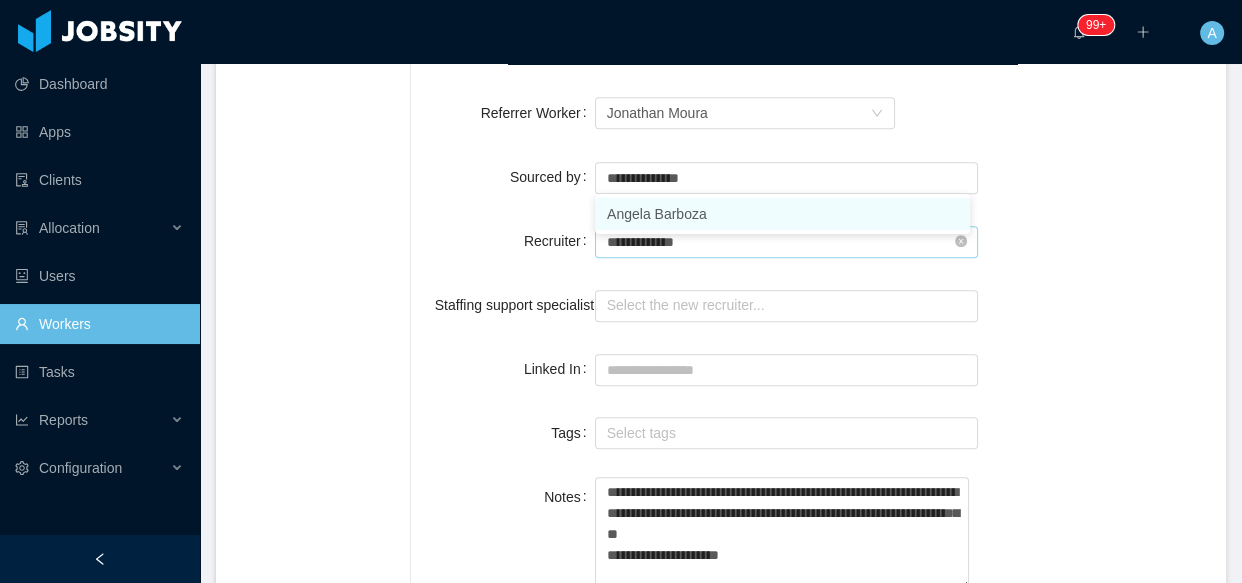click on "**********" at bounding box center (787, 242) 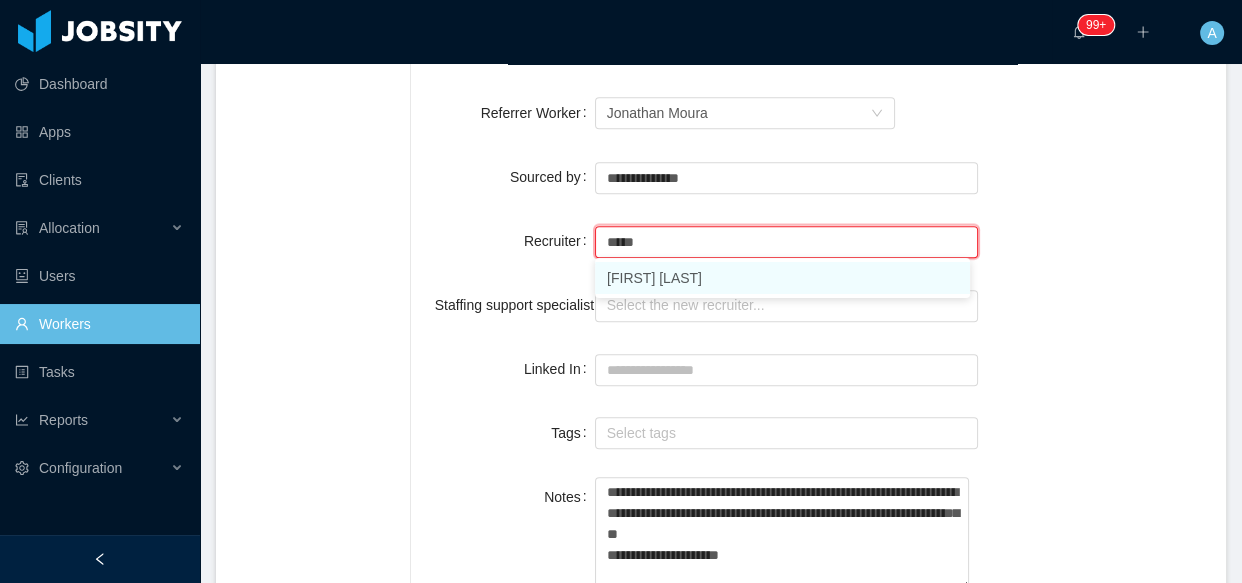 click on "[FIRST] [LAST]" at bounding box center [782, 278] 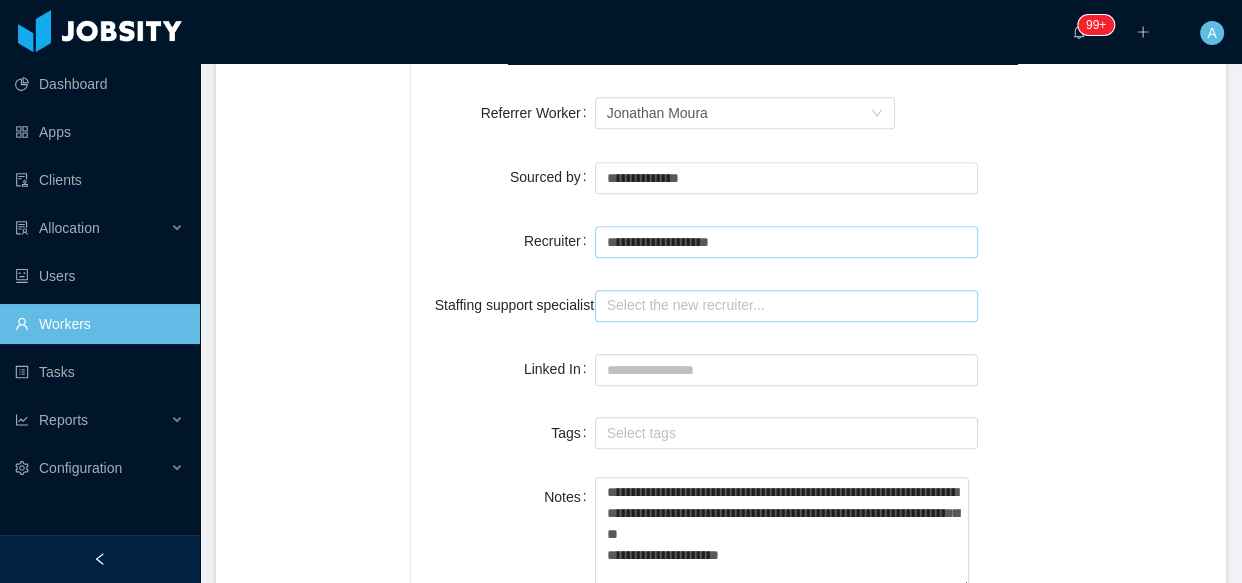type on "**********" 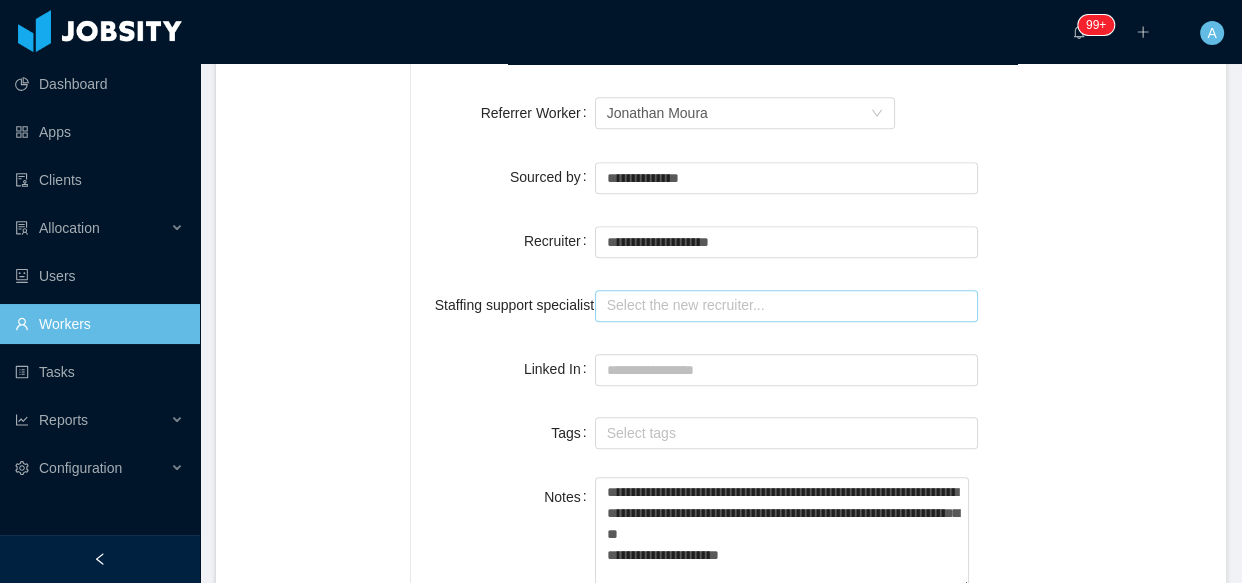 click at bounding box center [787, 306] 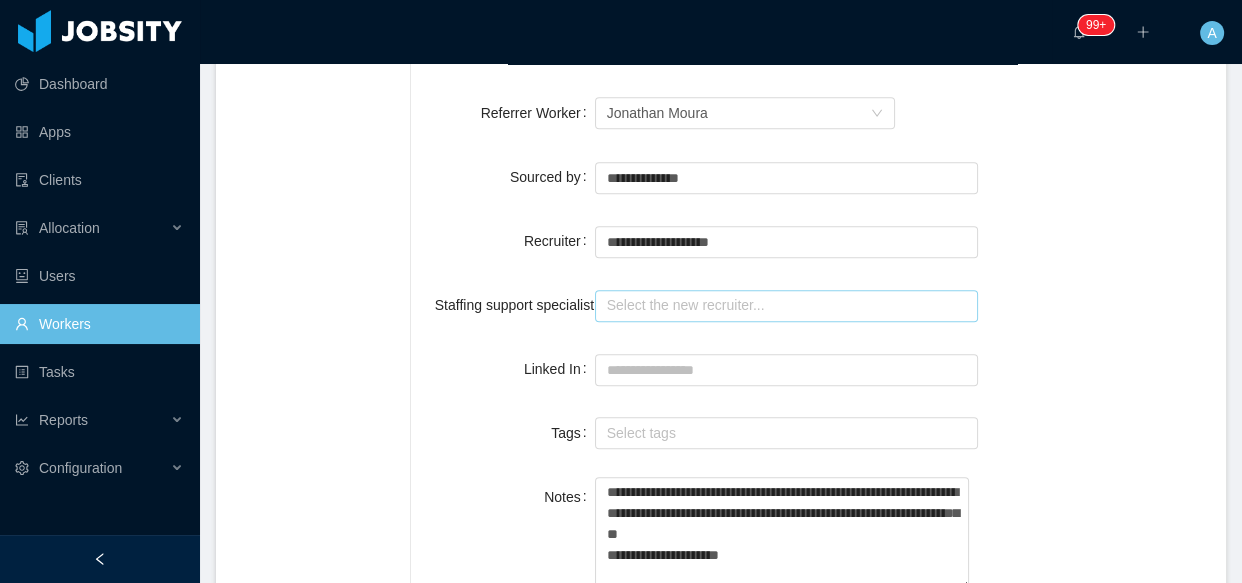 click at bounding box center [787, 306] 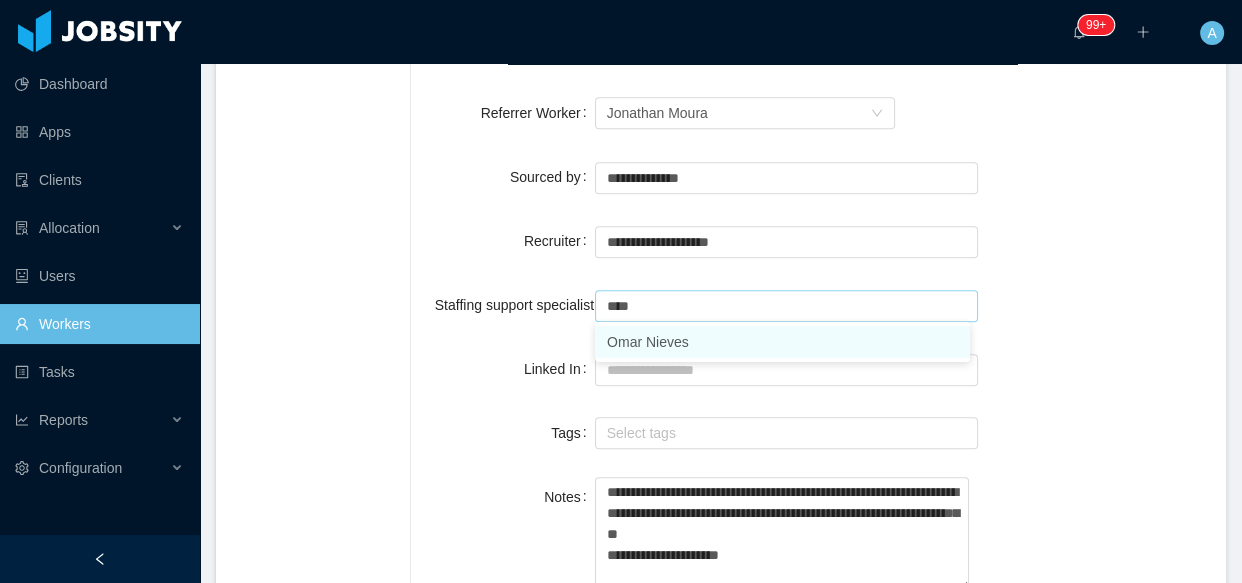 drag, startPoint x: 717, startPoint y: 340, endPoint x: 1001, endPoint y: 381, distance: 286.94424 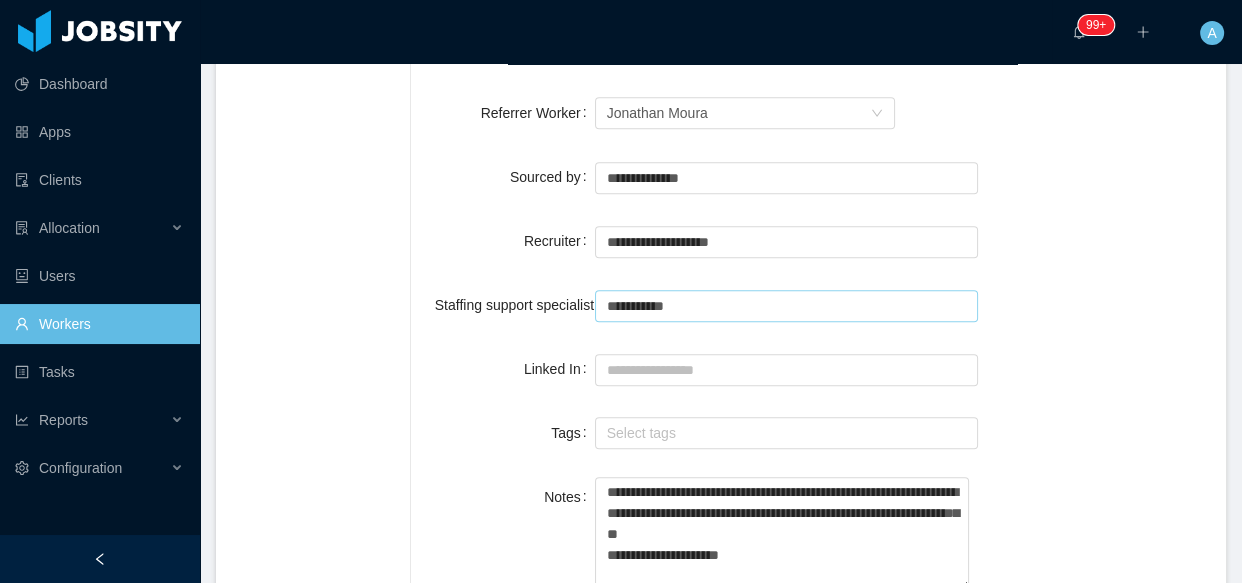 type on "**********" 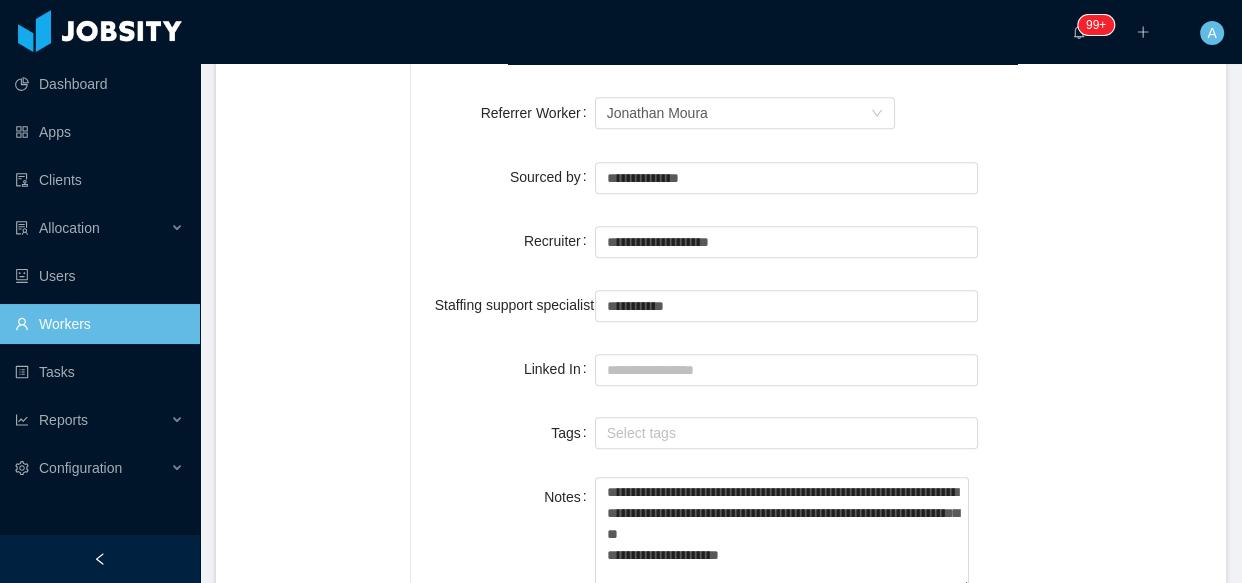 click on "**********" at bounding box center [818, -343] 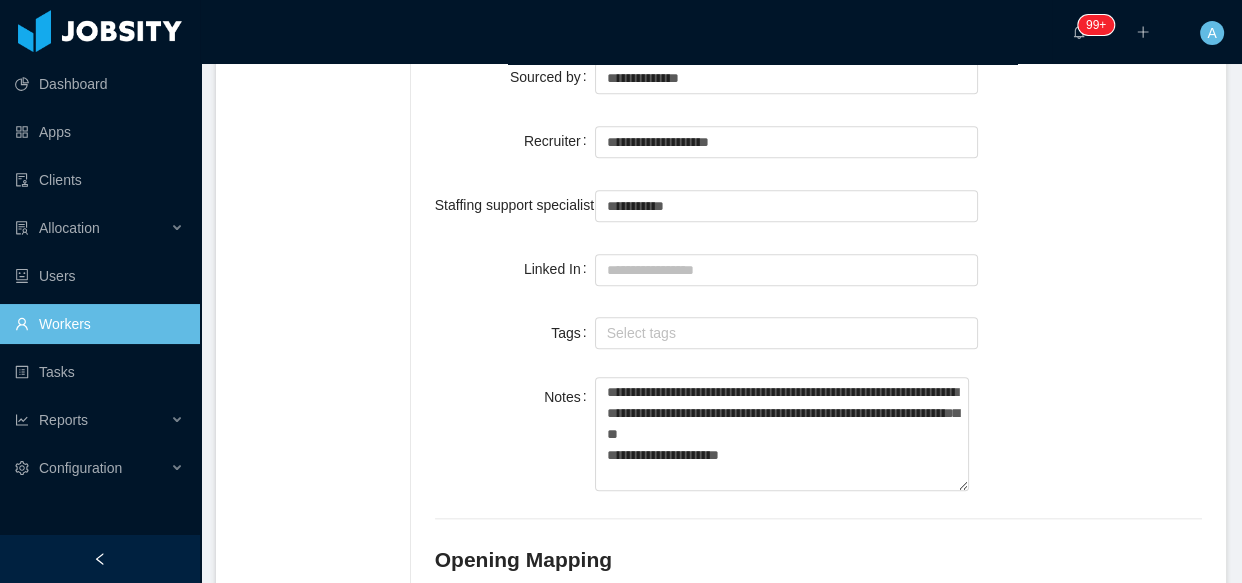 scroll, scrollTop: 1911, scrollLeft: 0, axis: vertical 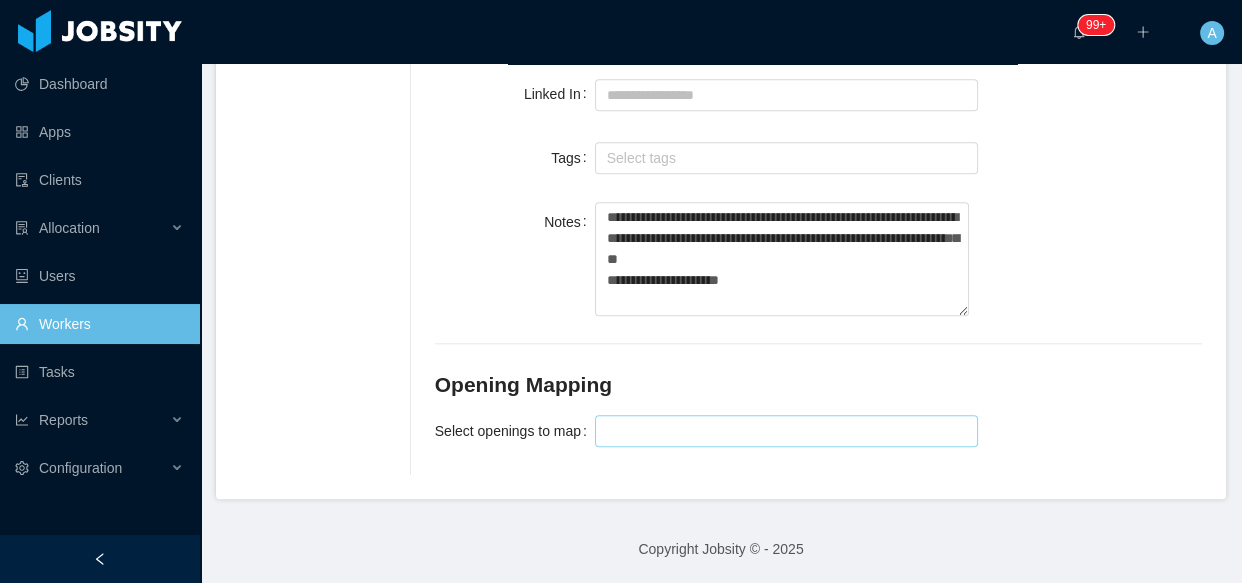 click at bounding box center (784, 431) 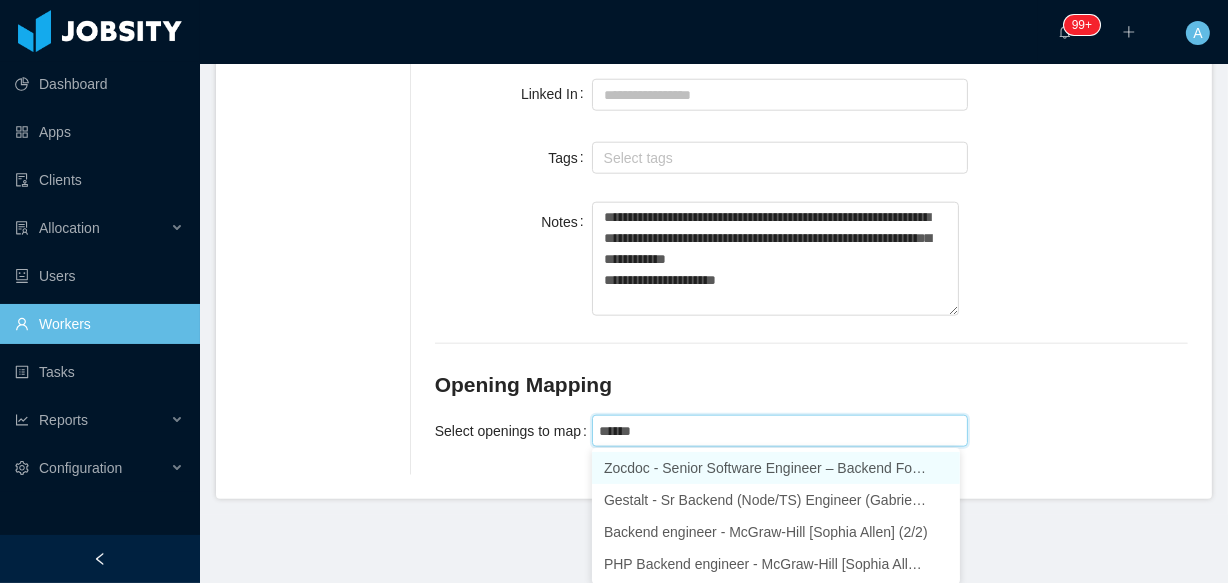type on "*******" 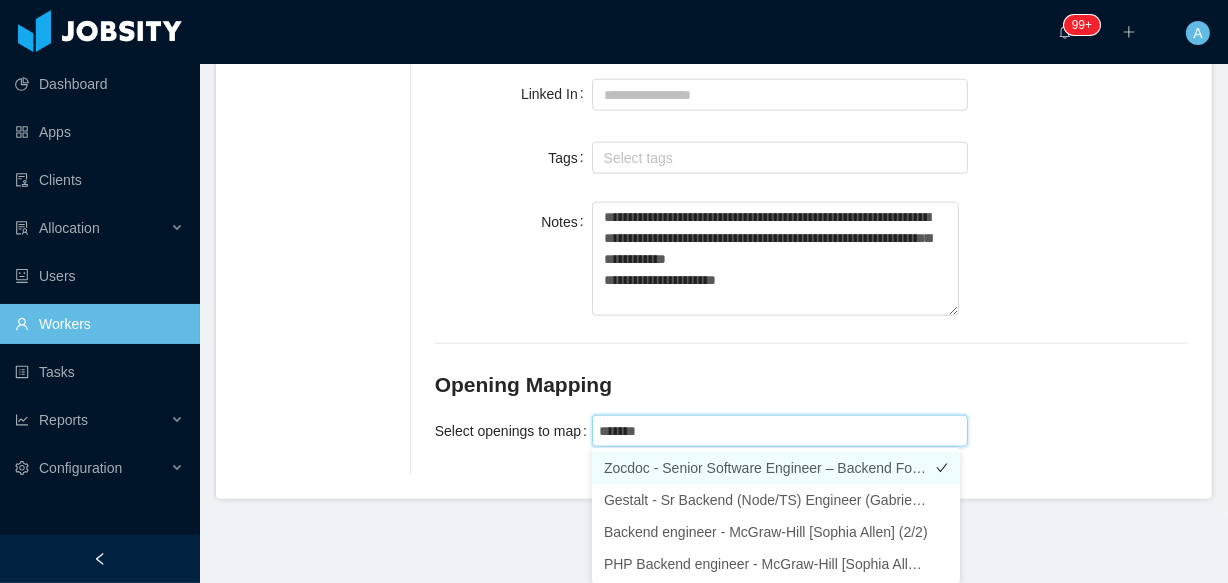 click on "Zocdoc - Senior Software Engineer – Backend Focus (C# / AWS / Security) -" at bounding box center (776, 468) 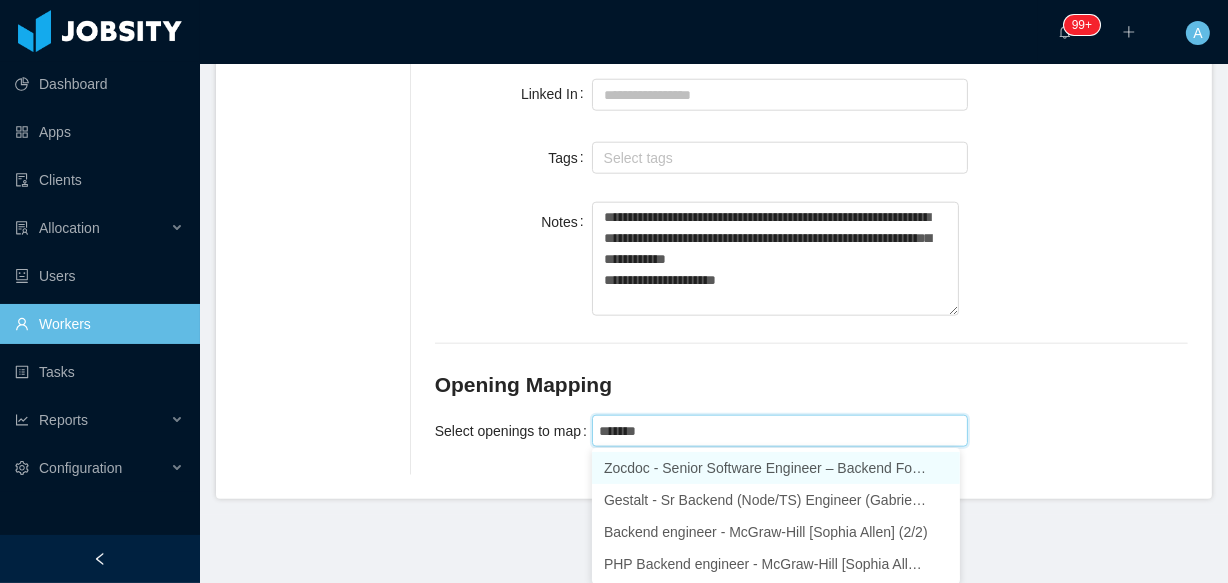 type 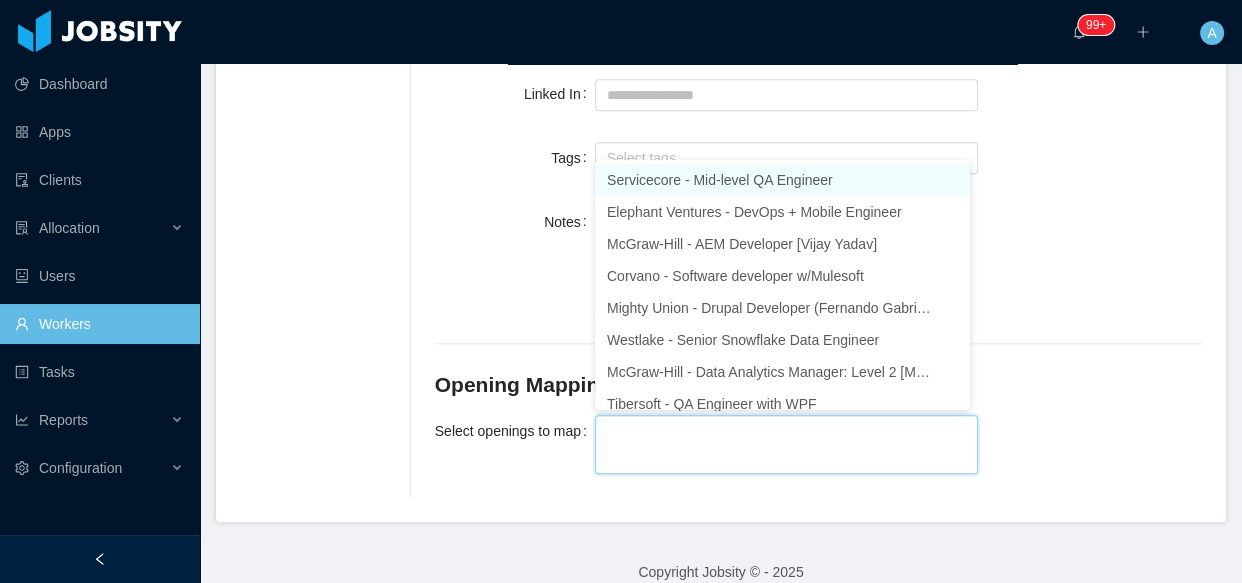 scroll, scrollTop: 10, scrollLeft: 0, axis: vertical 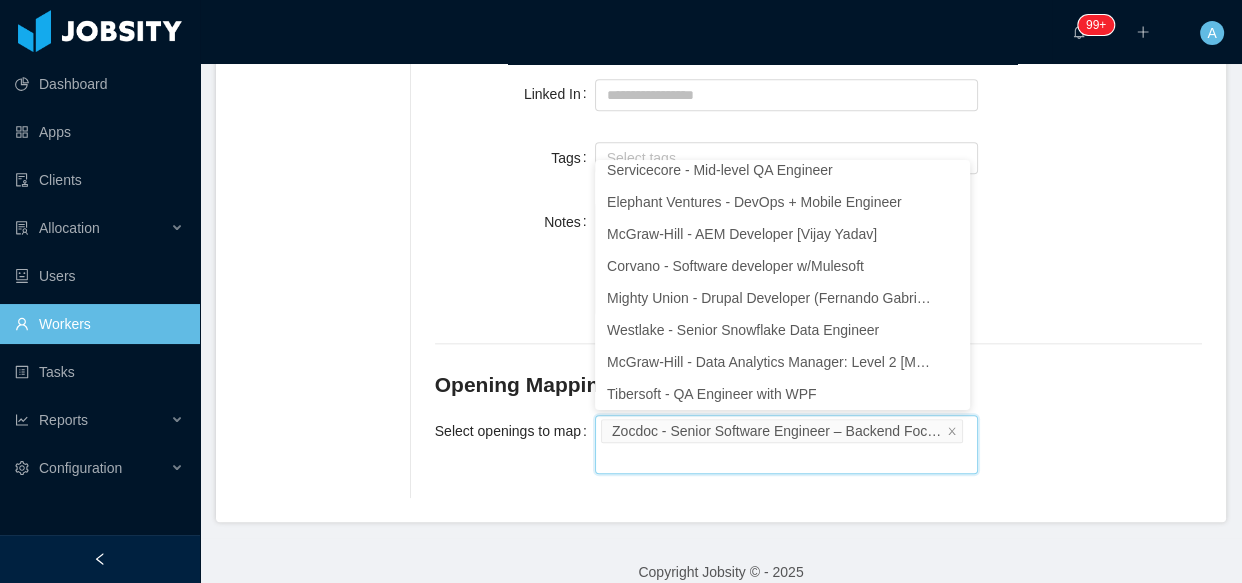 drag, startPoint x: 503, startPoint y: 298, endPoint x: 506, endPoint y: 281, distance: 17.262676 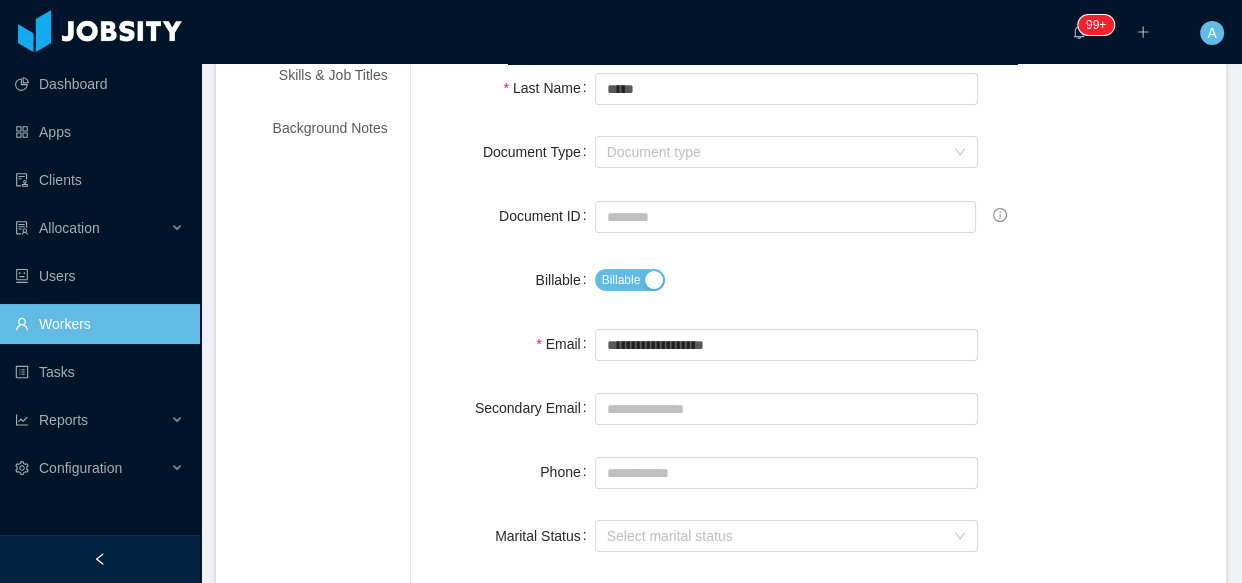 scroll, scrollTop: 93, scrollLeft: 0, axis: vertical 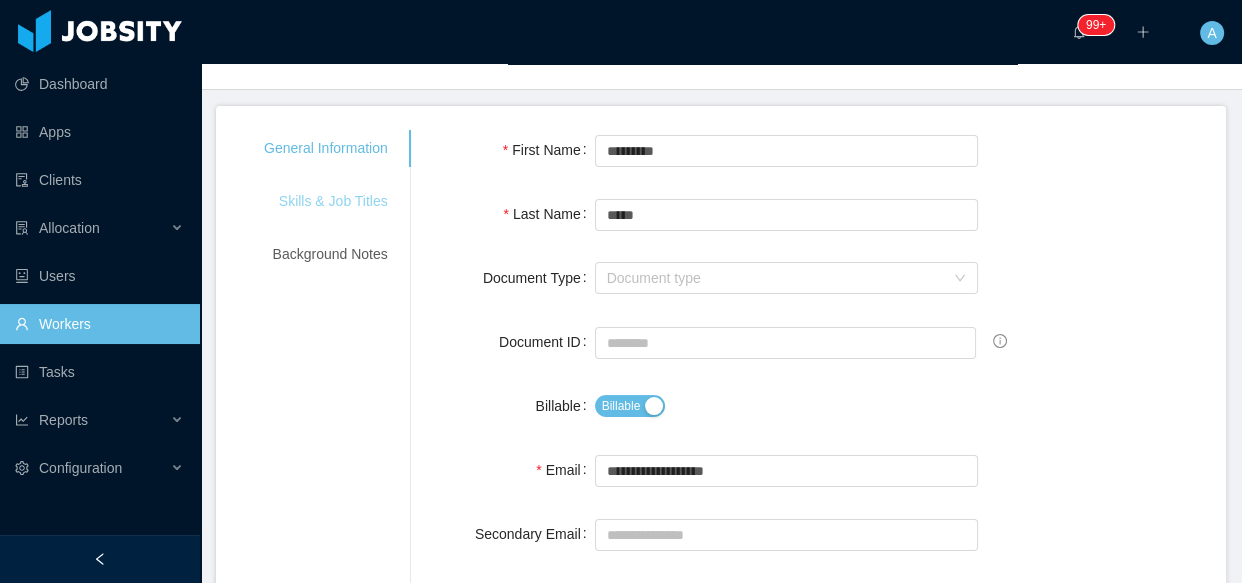 click on "Skills & Job Titles" at bounding box center [326, 201] 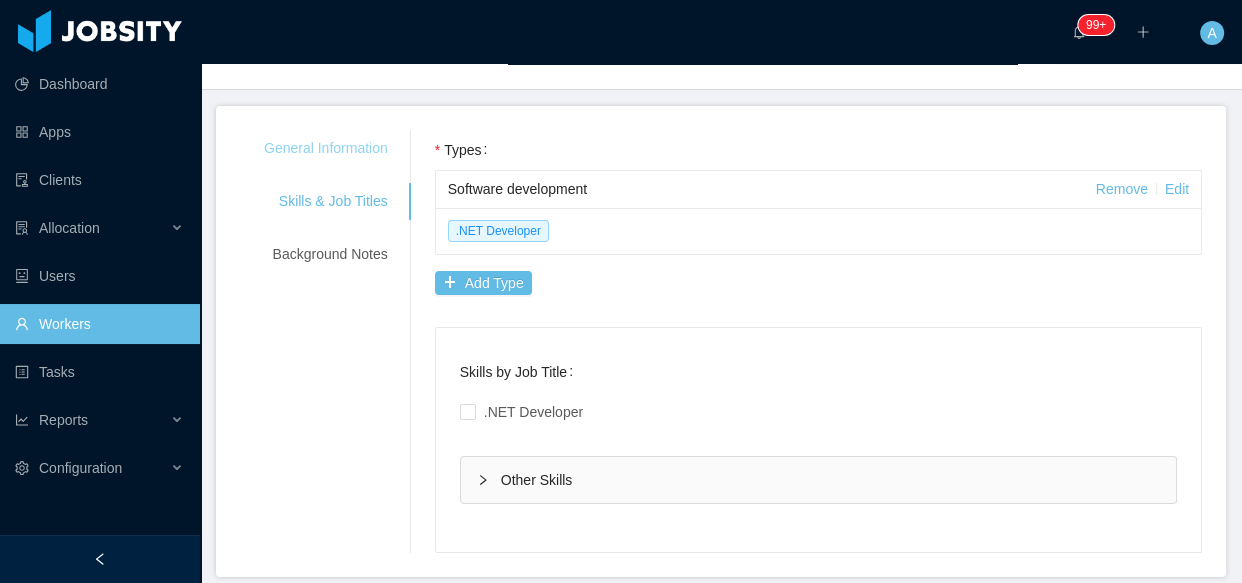 click on "General Information" at bounding box center [326, 148] 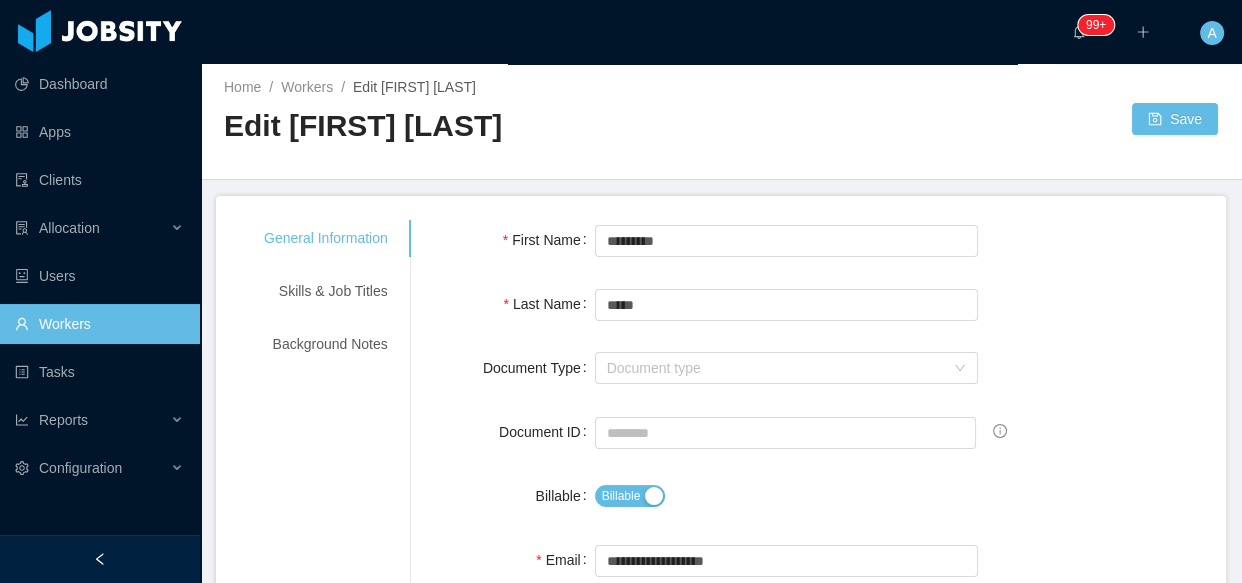 scroll, scrollTop: 0, scrollLeft: 0, axis: both 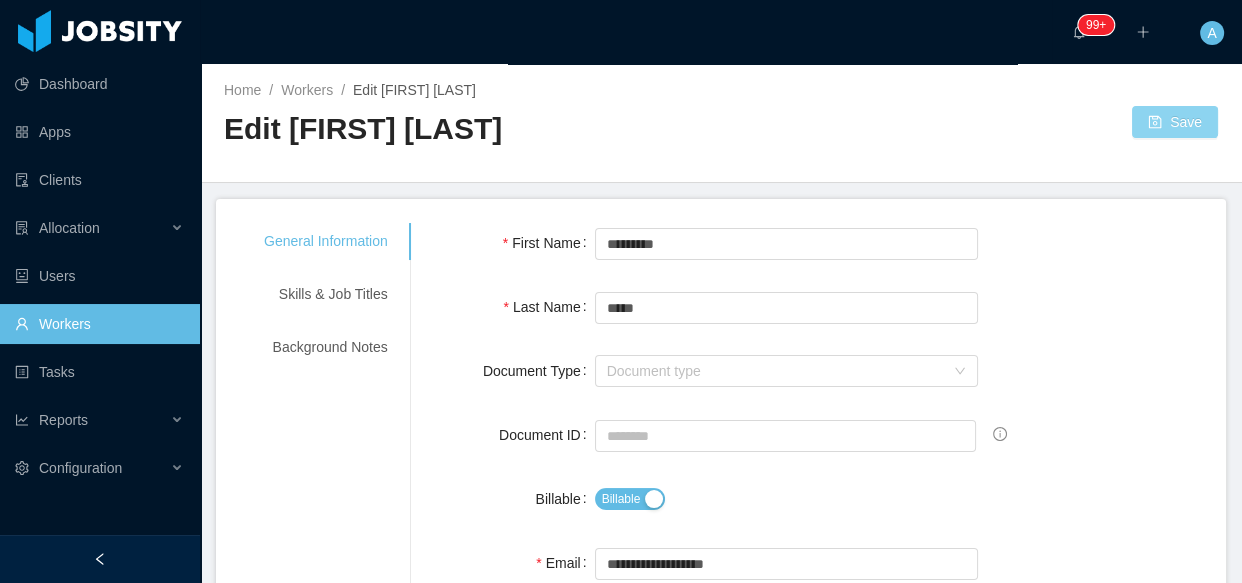 click on "Save" at bounding box center (1175, 122) 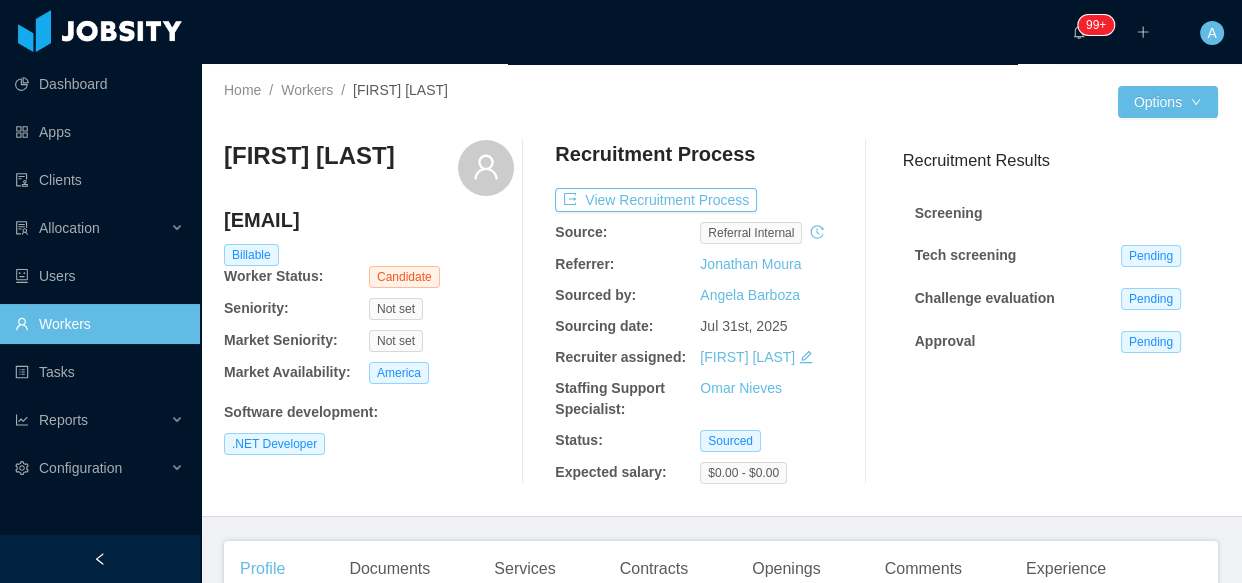 click on "Sourcing date:" at bounding box center [604, 326] 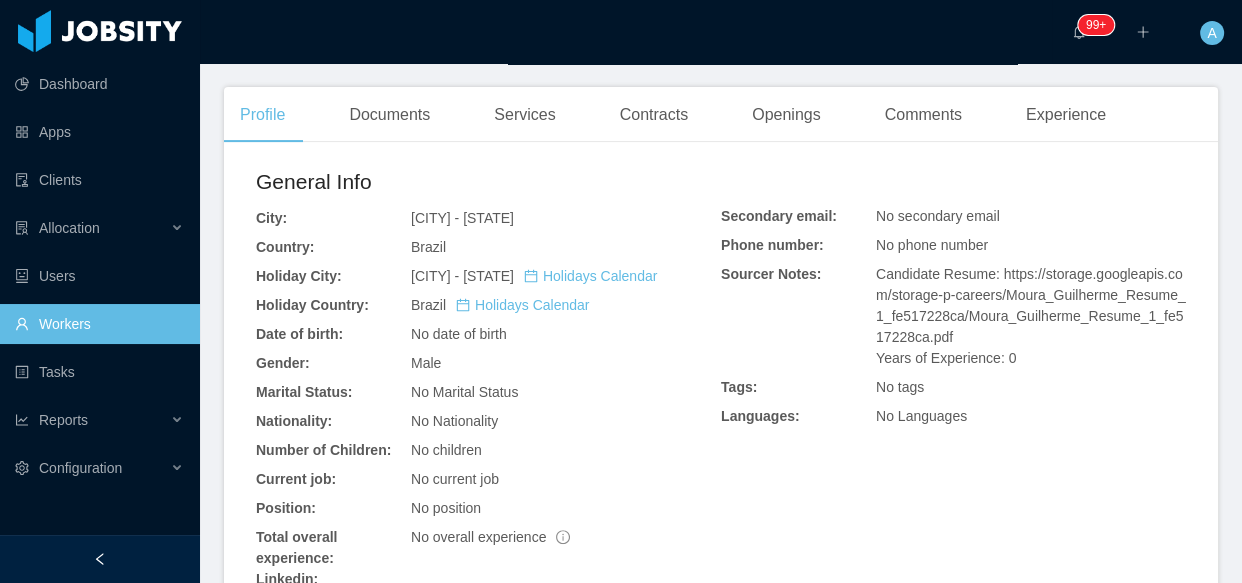 scroll, scrollTop: 0, scrollLeft: 0, axis: both 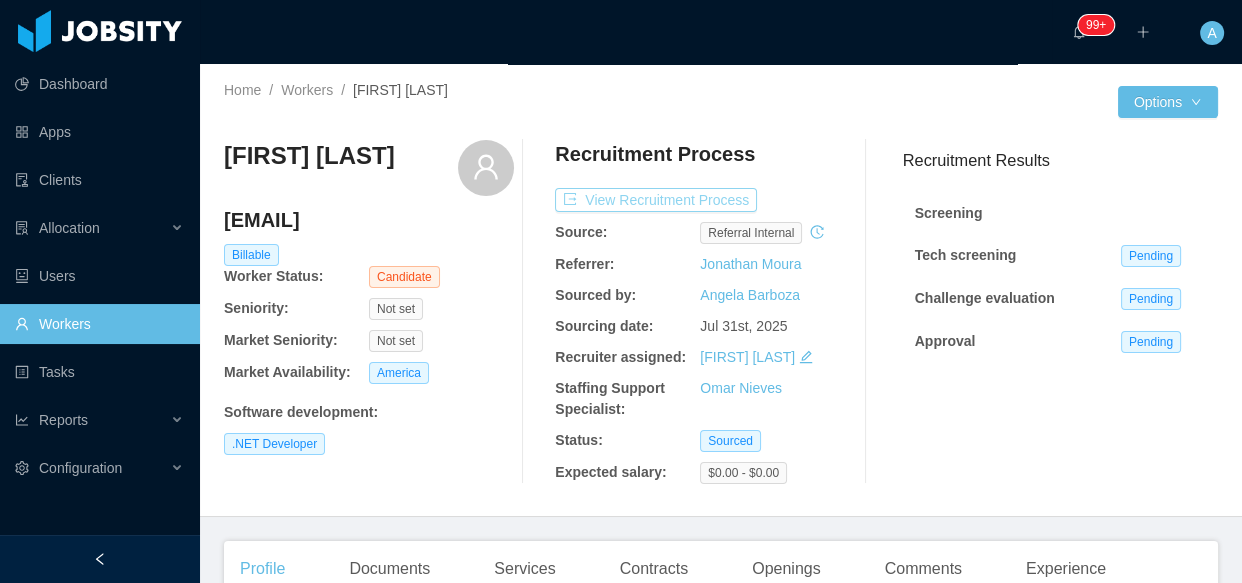 click on "View Recruitment Process" at bounding box center (656, 200) 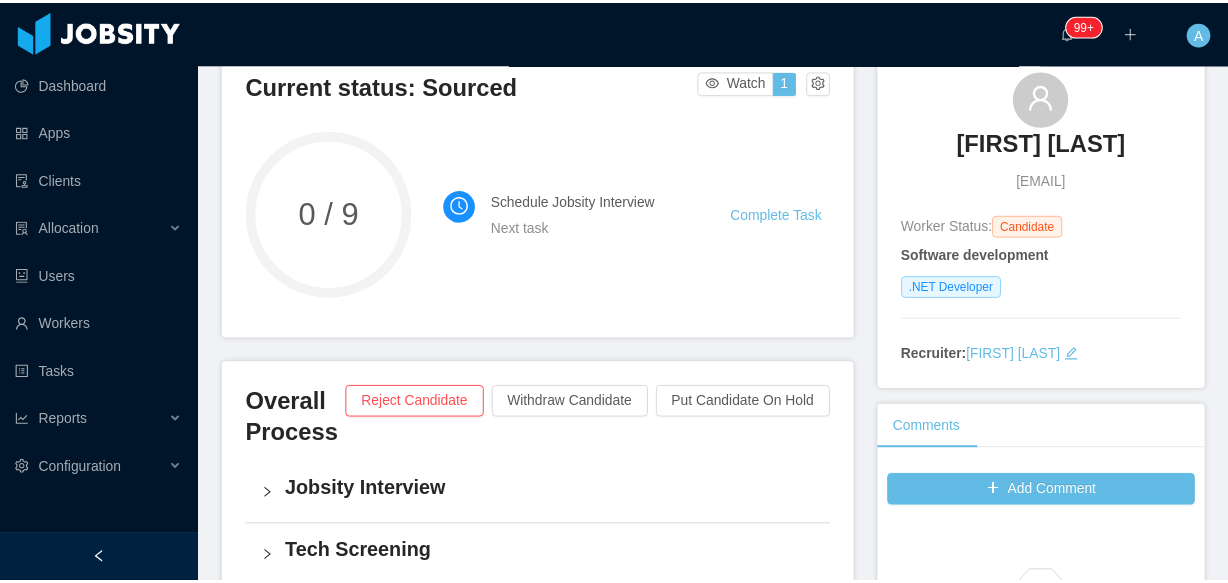 scroll, scrollTop: 0, scrollLeft: 0, axis: both 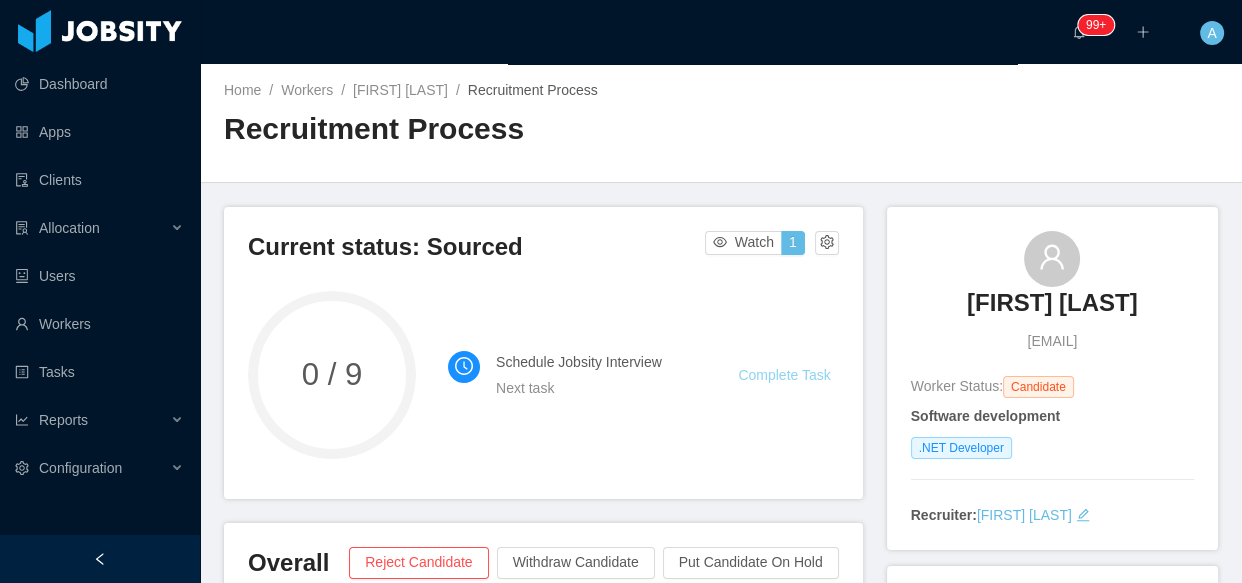 click on "Complete Task" at bounding box center (784, 375) 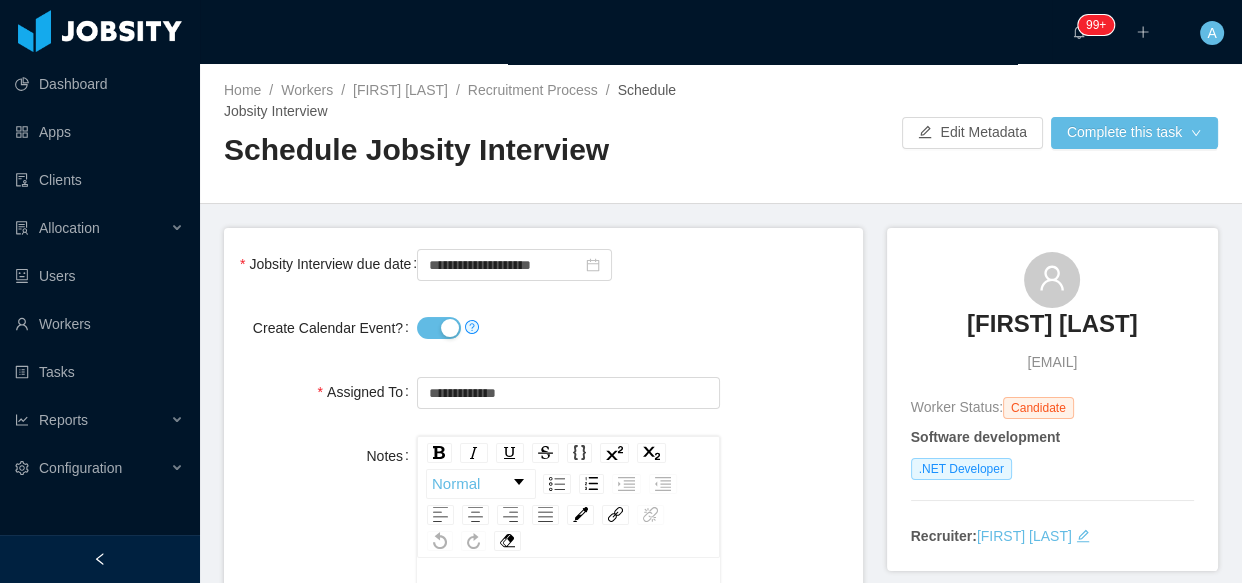 click on "Create Calendar Event?" at bounding box center (439, 328) 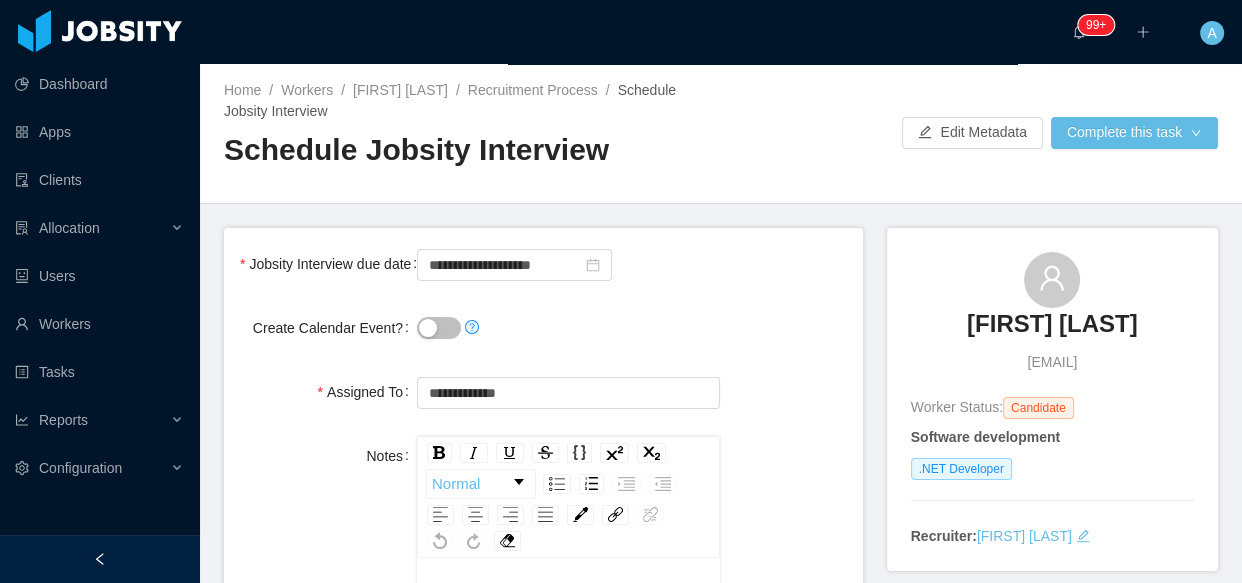 click at bounding box center [568, 328] 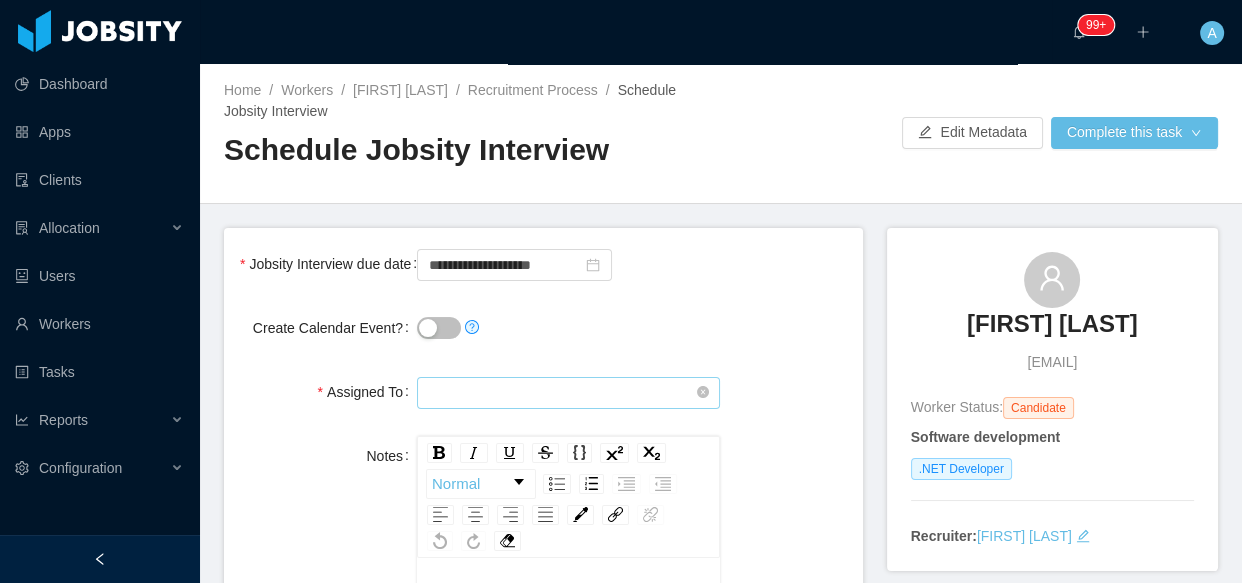 click at bounding box center [568, 393] 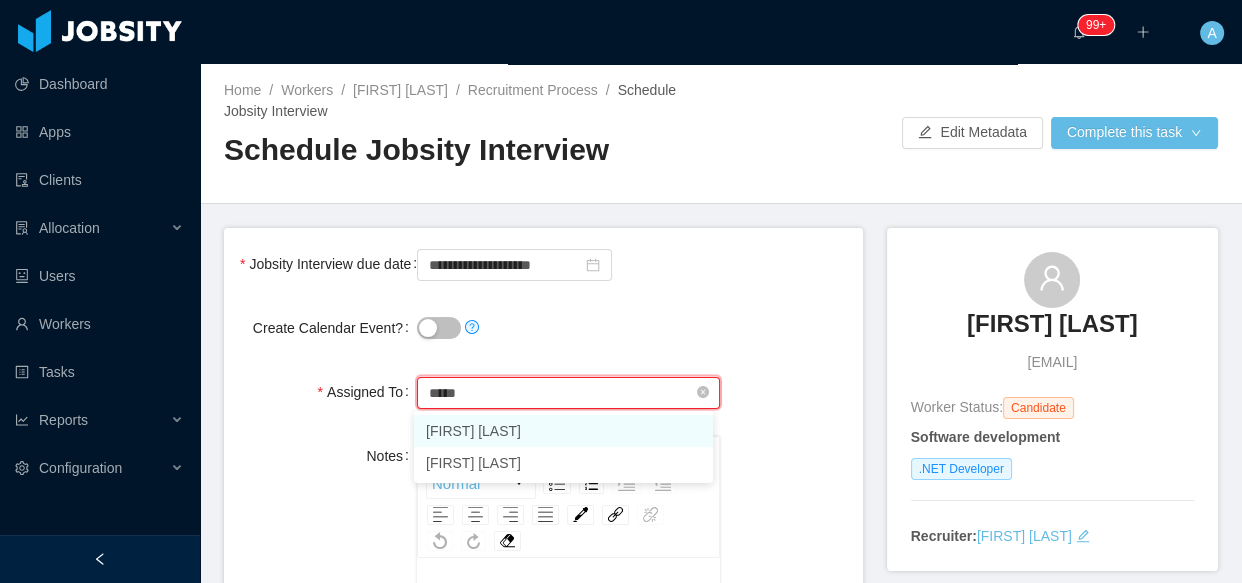 drag, startPoint x: 483, startPoint y: 426, endPoint x: 501, endPoint y: 394, distance: 36.71512 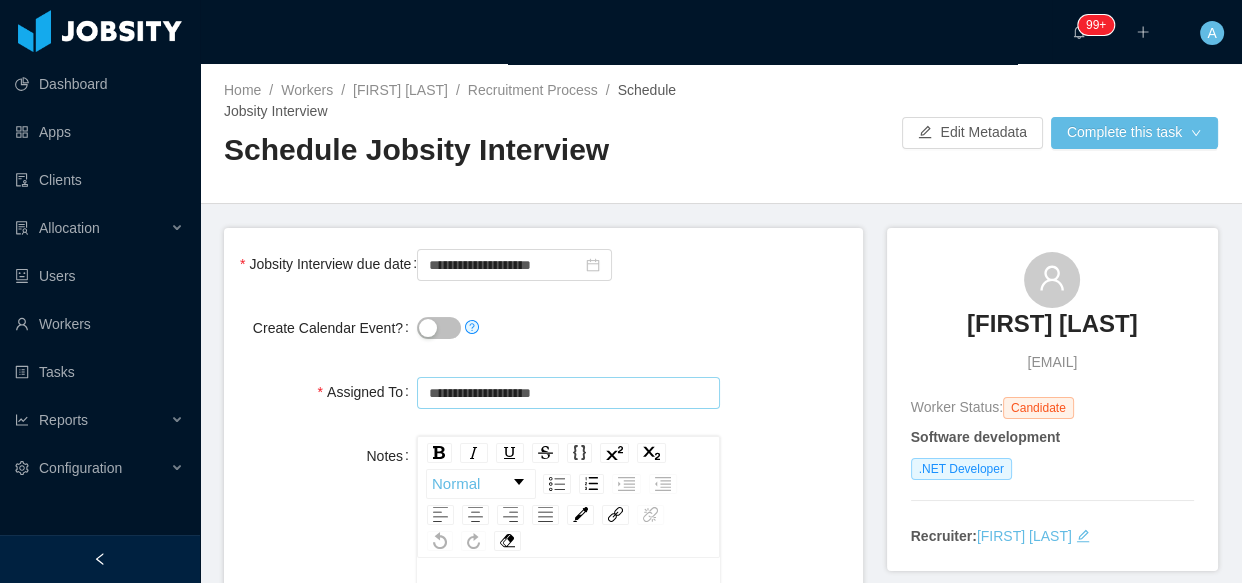 type on "**********" 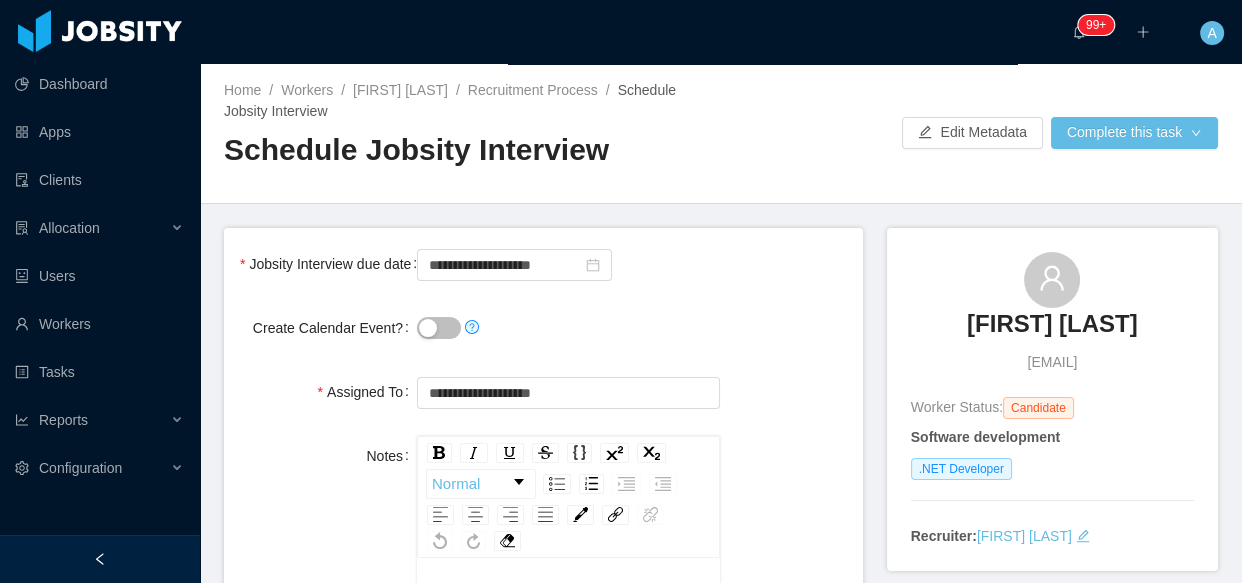 drag, startPoint x: 576, startPoint y: 337, endPoint x: 576, endPoint y: 306, distance: 31 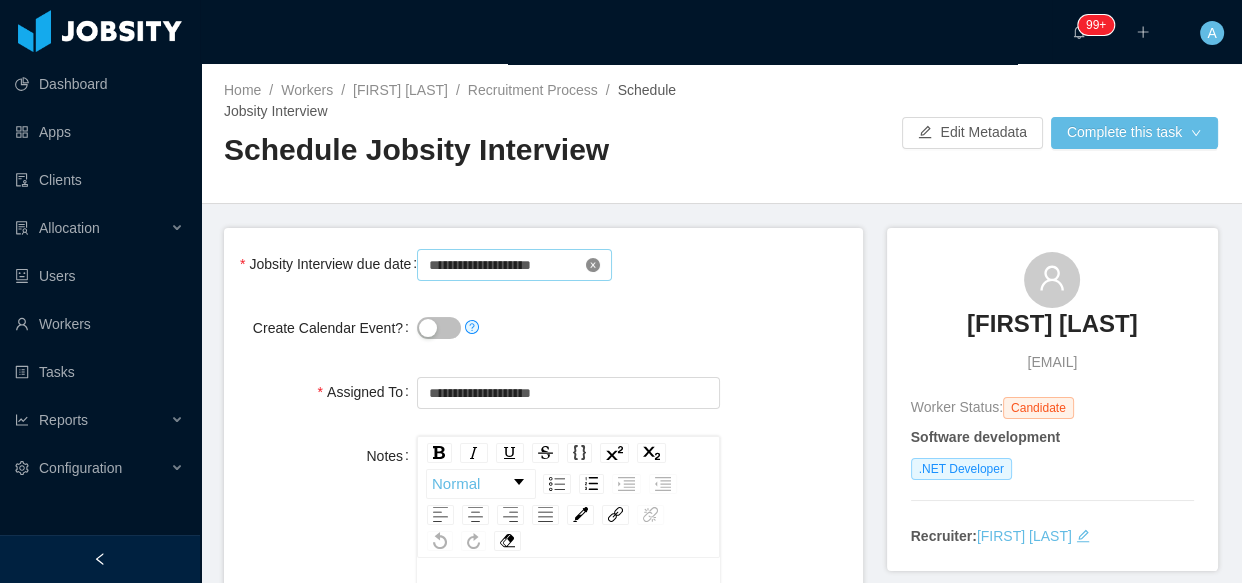 click 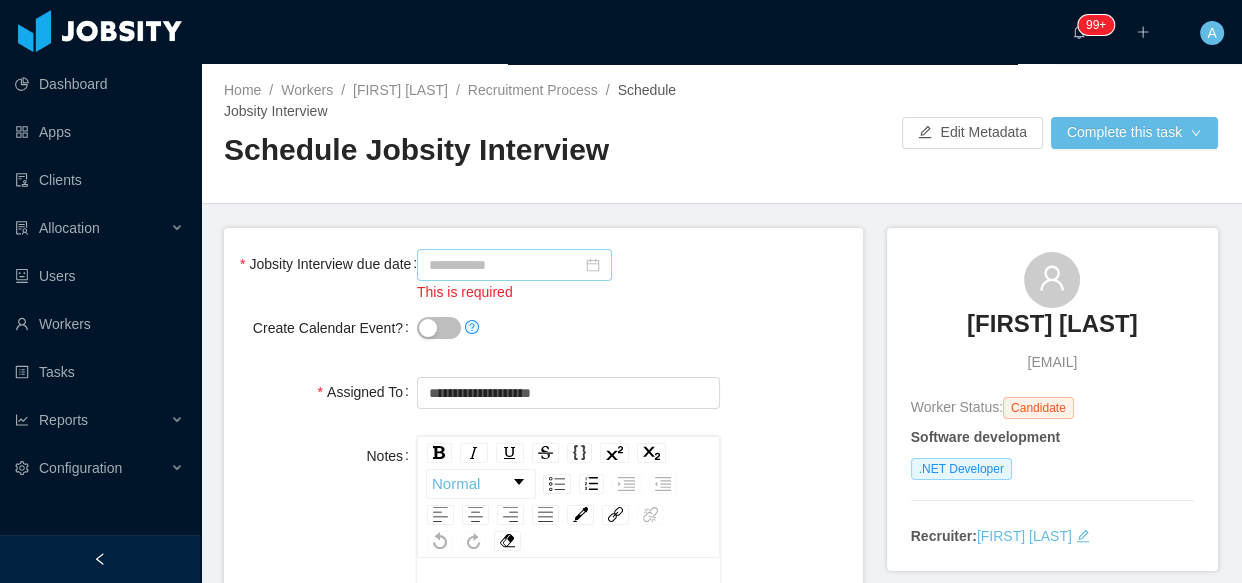 click 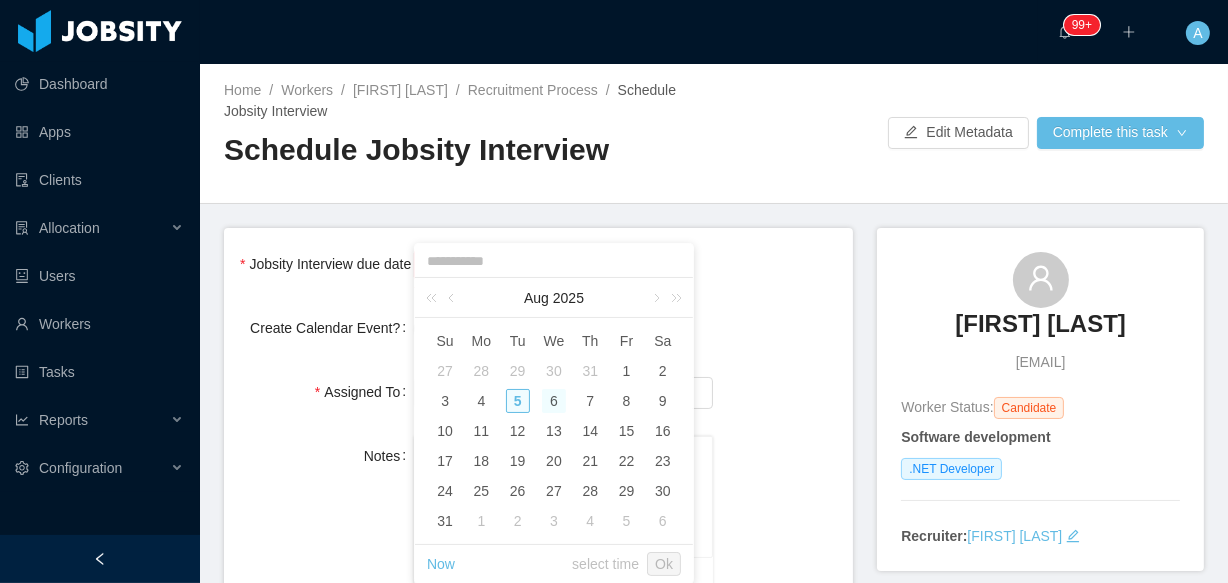 click on "6" at bounding box center (554, 401) 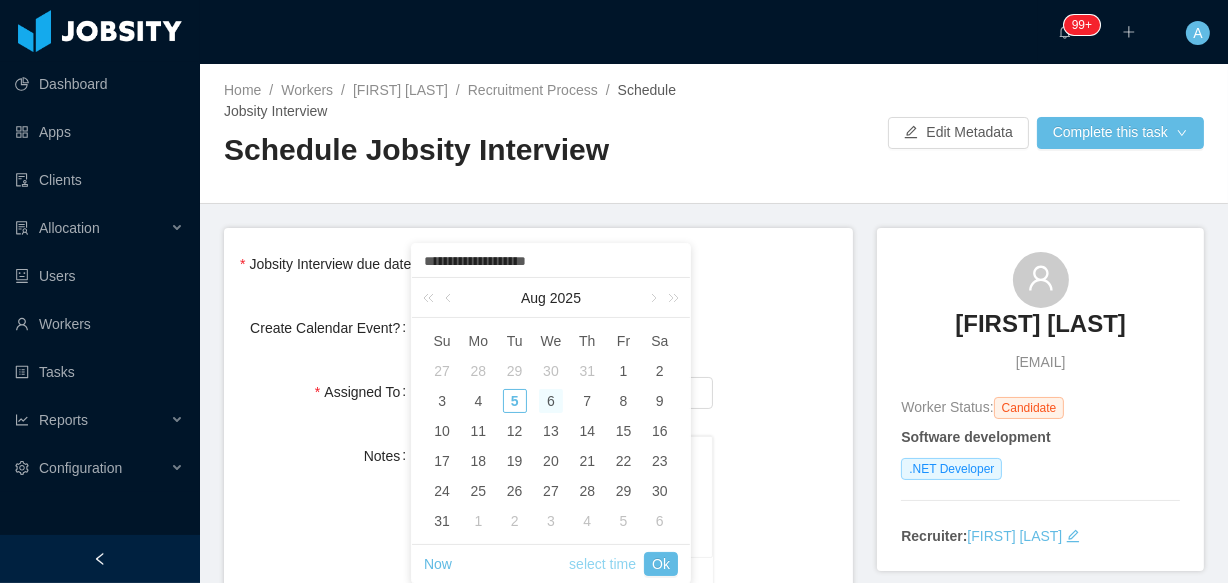 click on "select time" at bounding box center [602, 564] 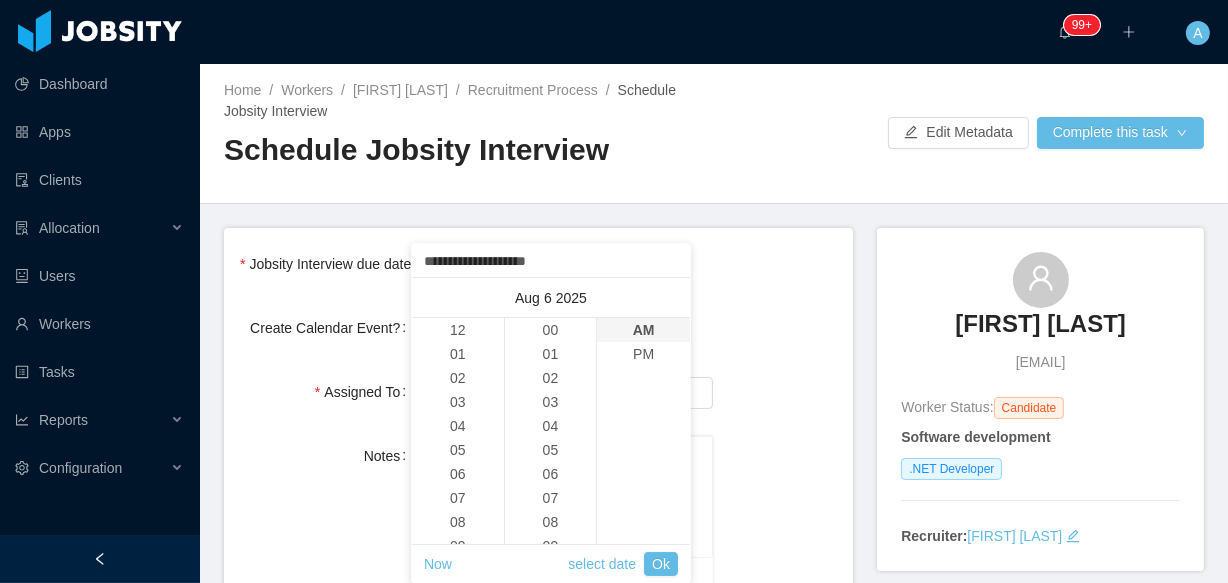 scroll, scrollTop: 240, scrollLeft: 0, axis: vertical 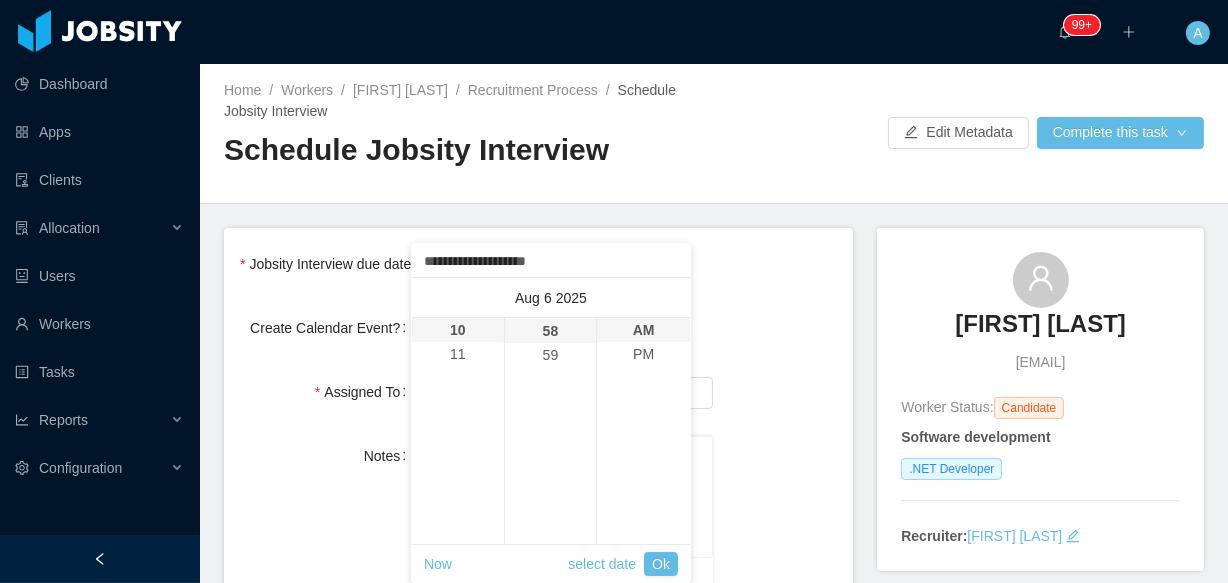 click on "**********" at bounding box center (551, 262) 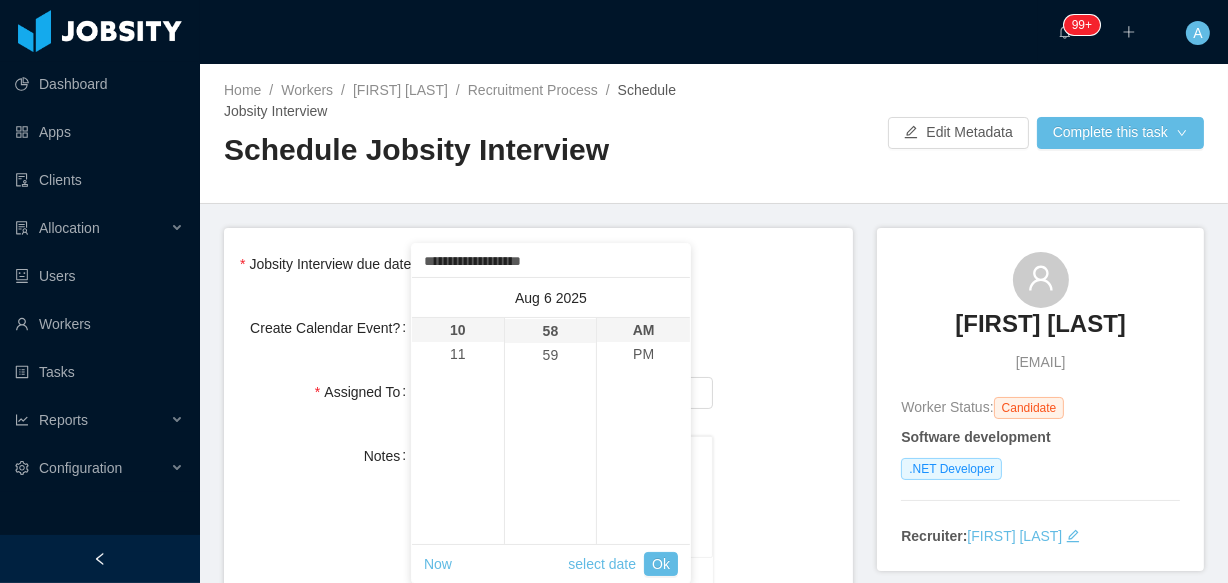 click on "**********" at bounding box center [551, 262] 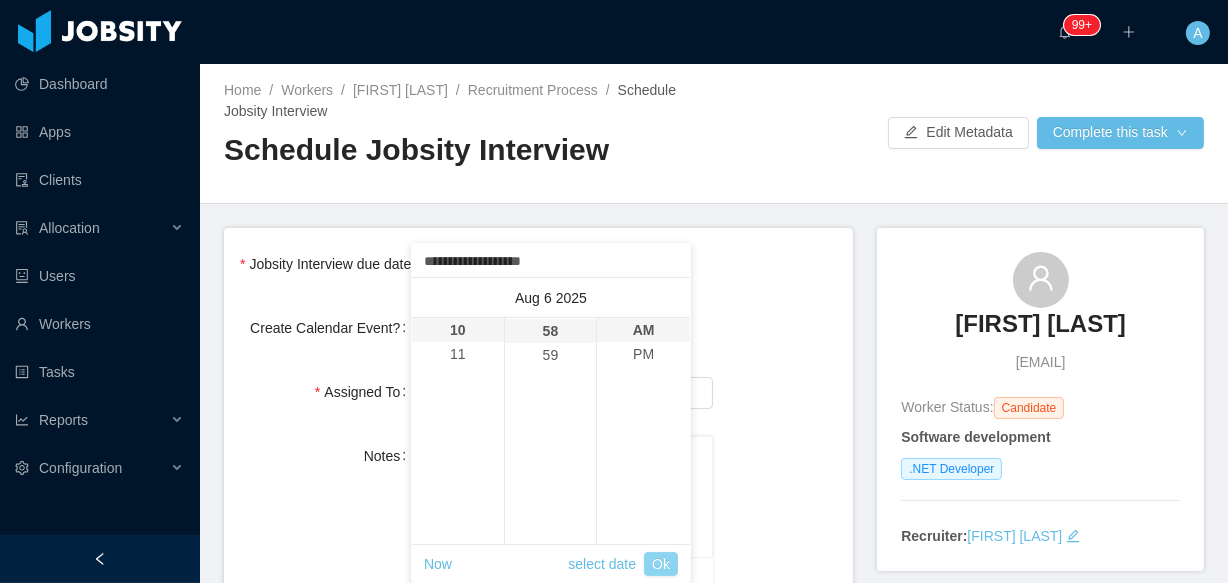 type on "**********" 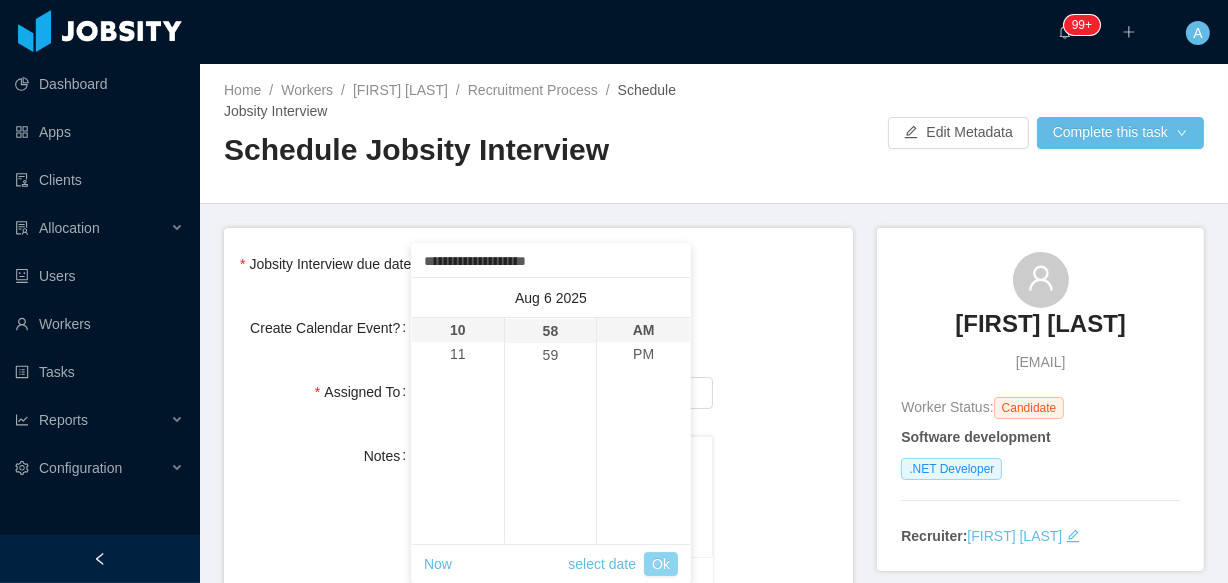 click on "Ok" at bounding box center (661, 564) 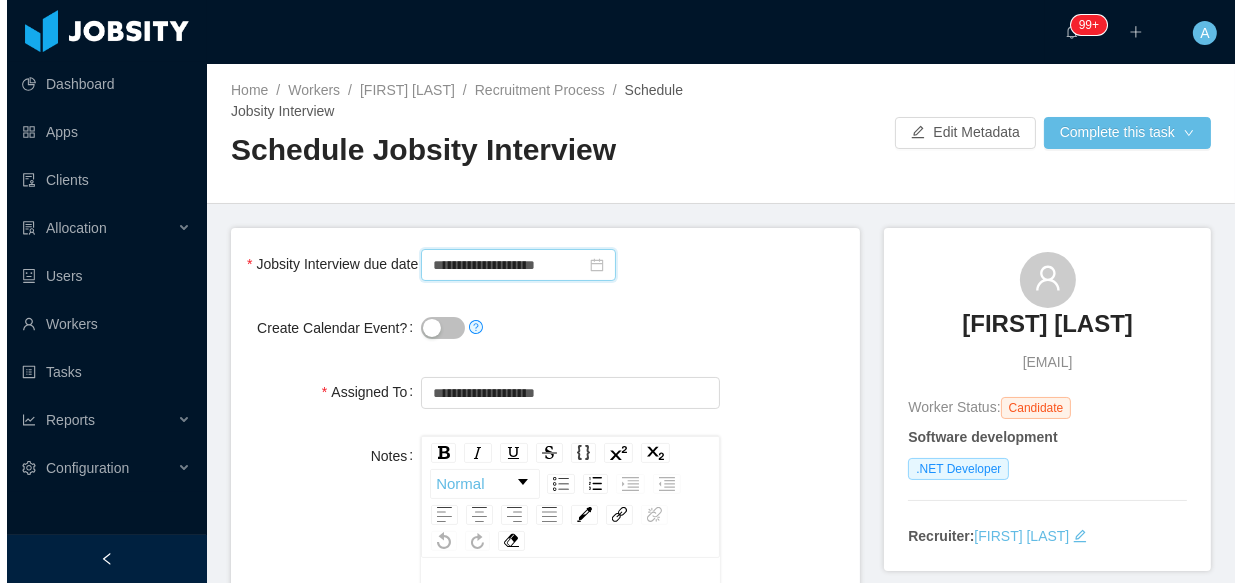 scroll, scrollTop: 0, scrollLeft: 0, axis: both 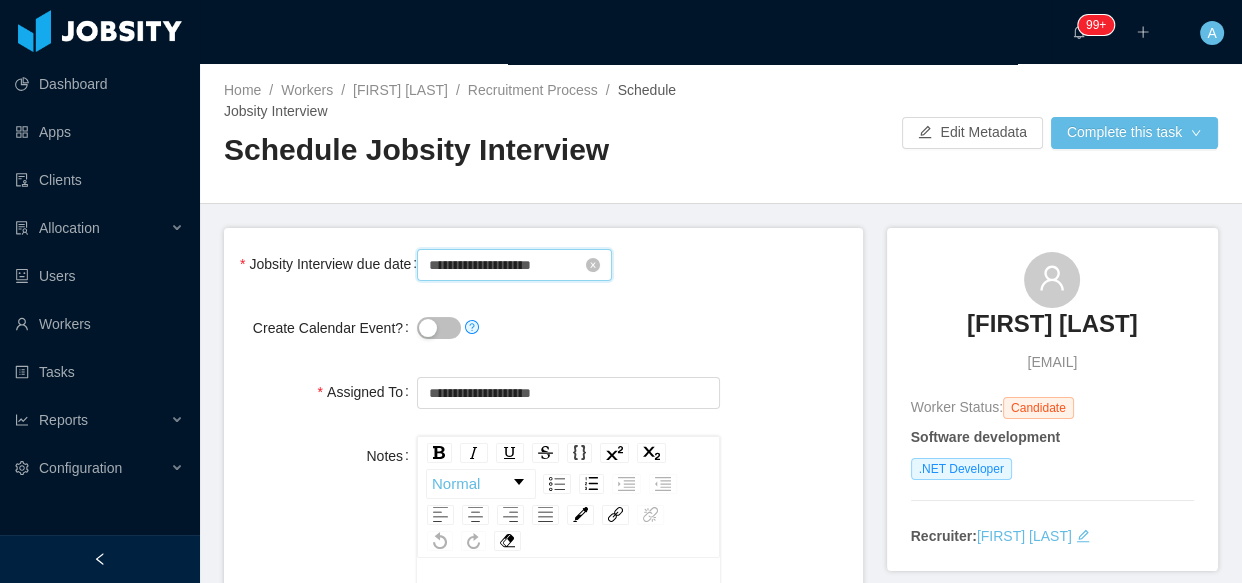 click on "**********" at bounding box center (514, 265) 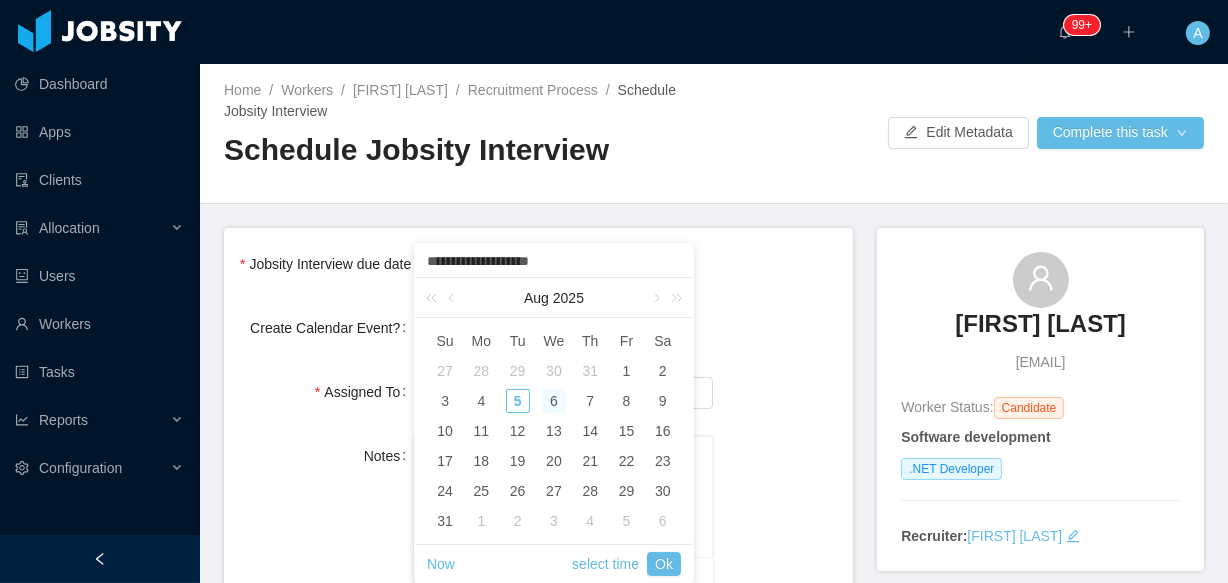 type on "**********" 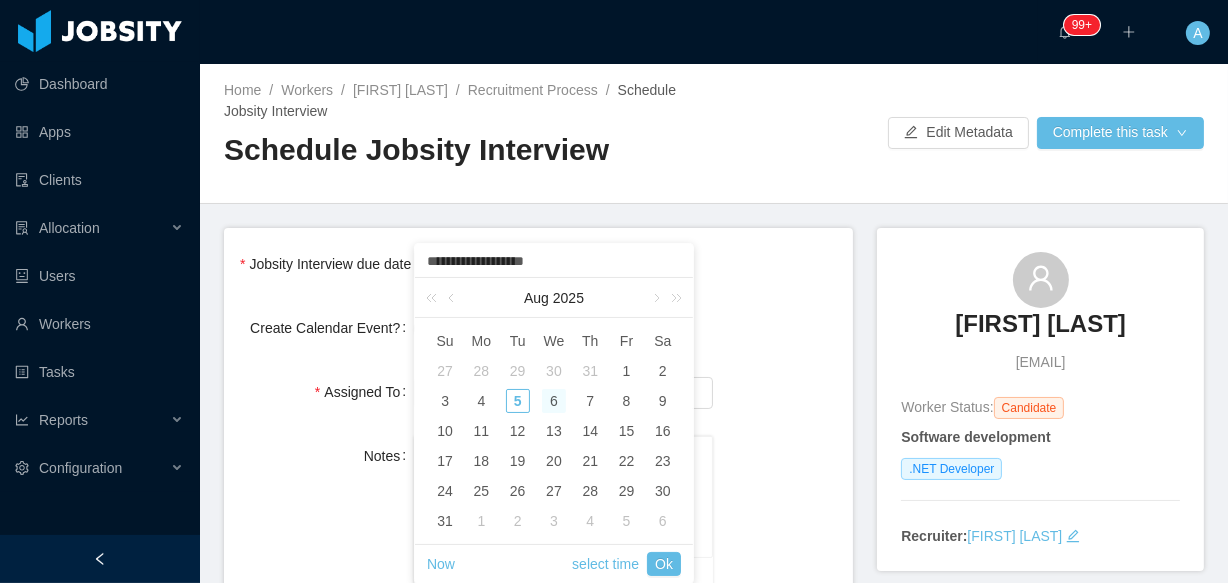 type on "**********" 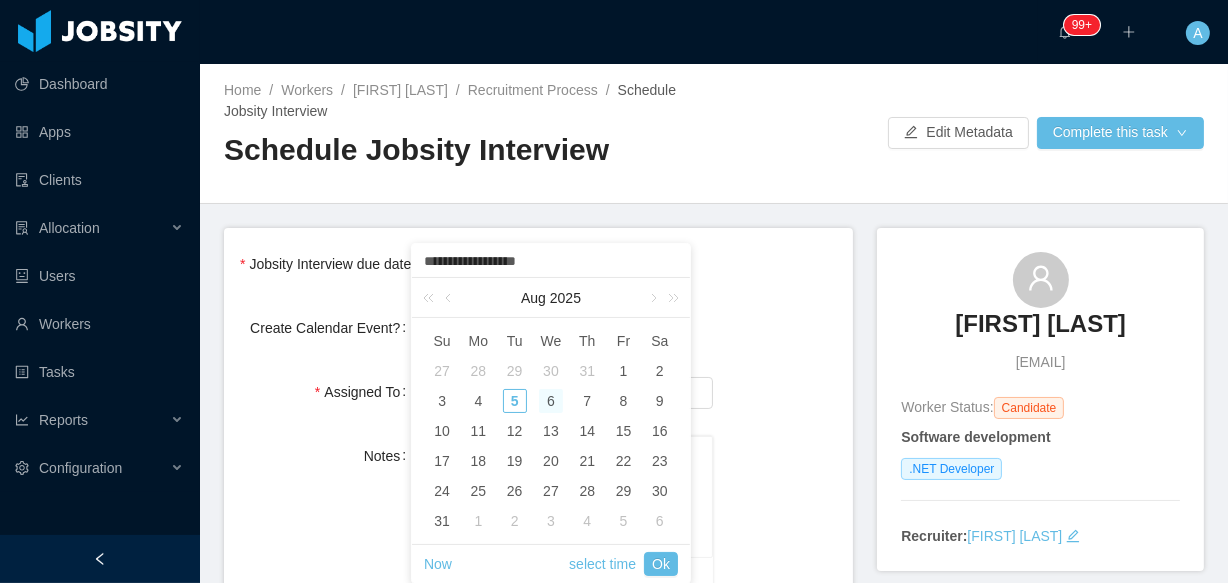 type on "**********" 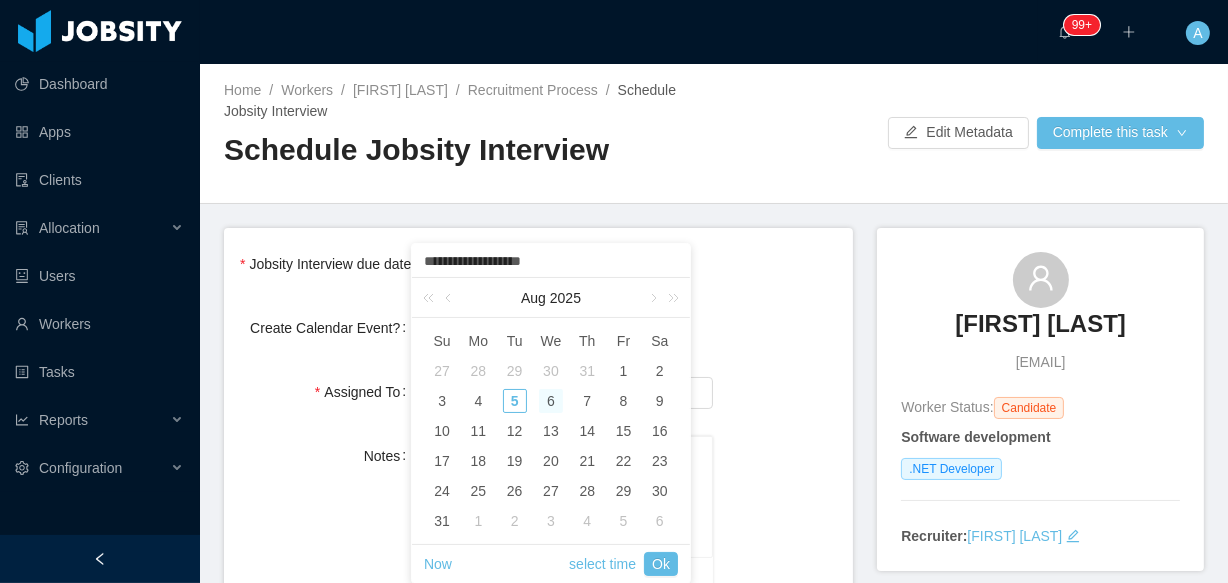type on "**********" 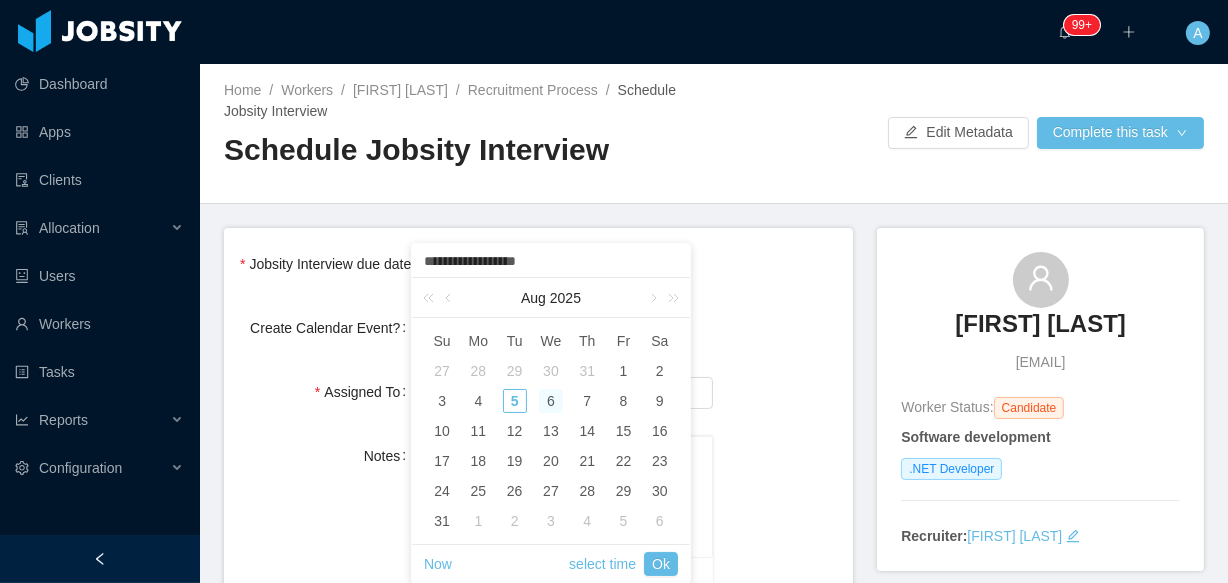 type on "**********" 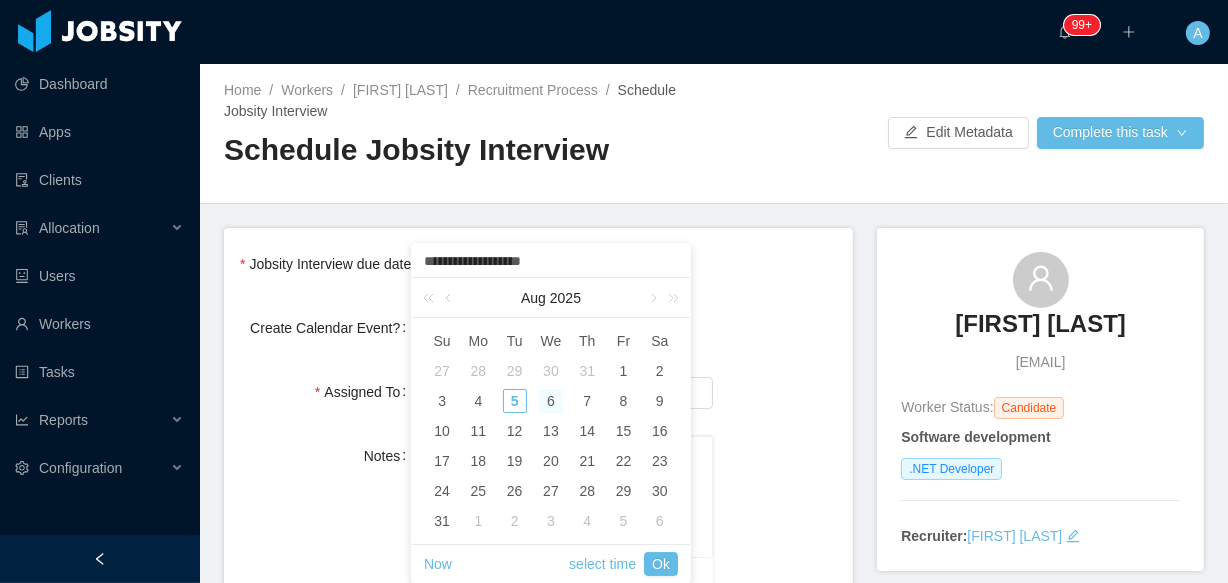 type on "**********" 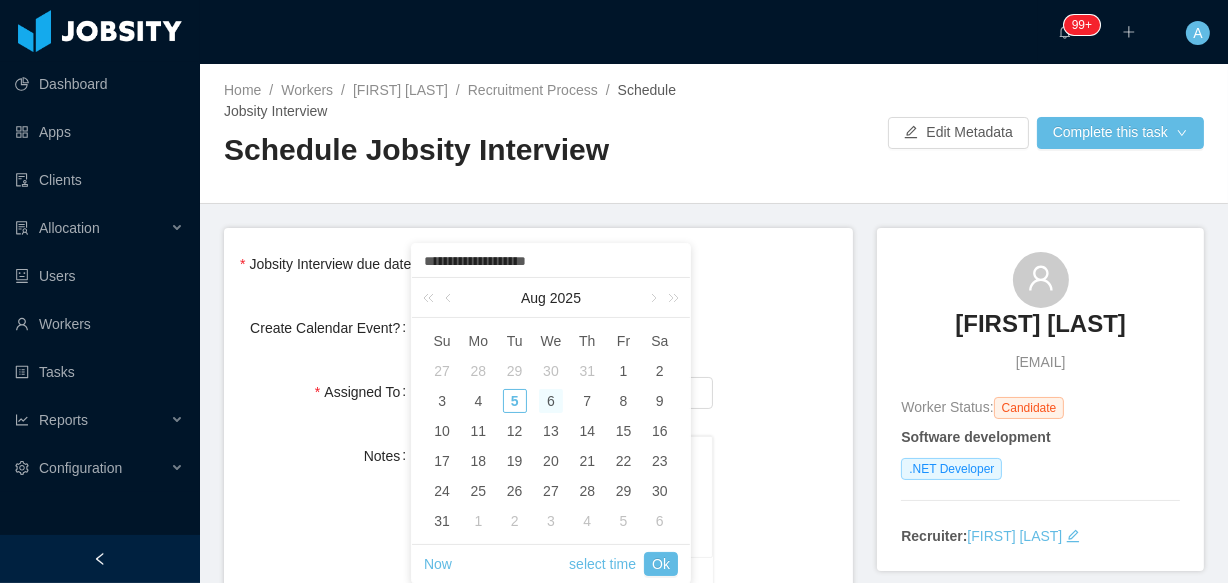 click on "**********" at bounding box center [551, 262] 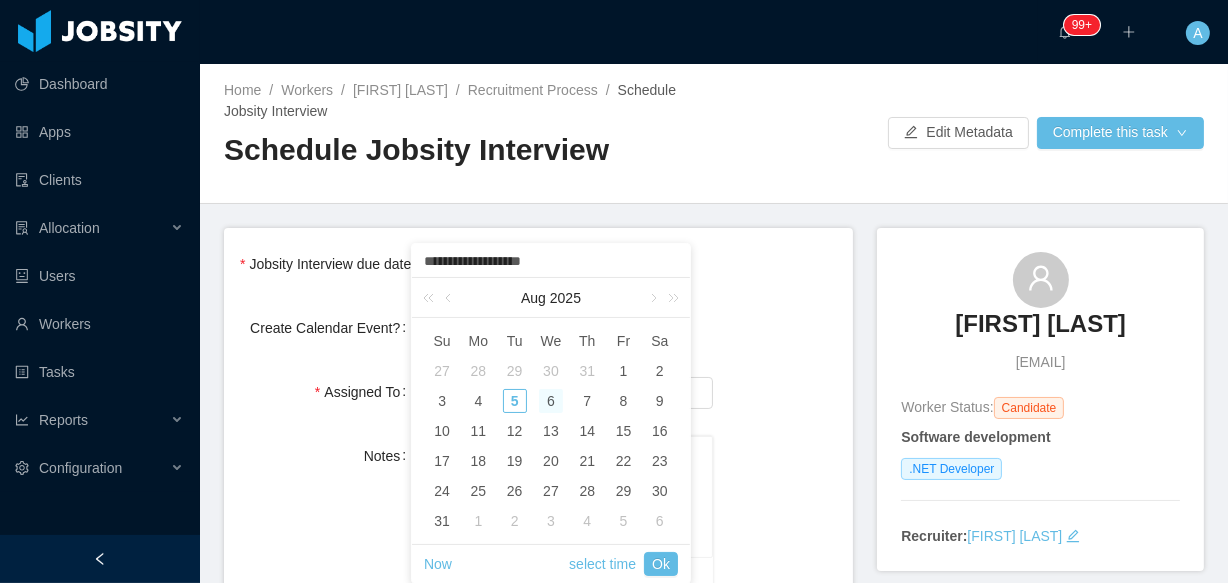 type on "**********" 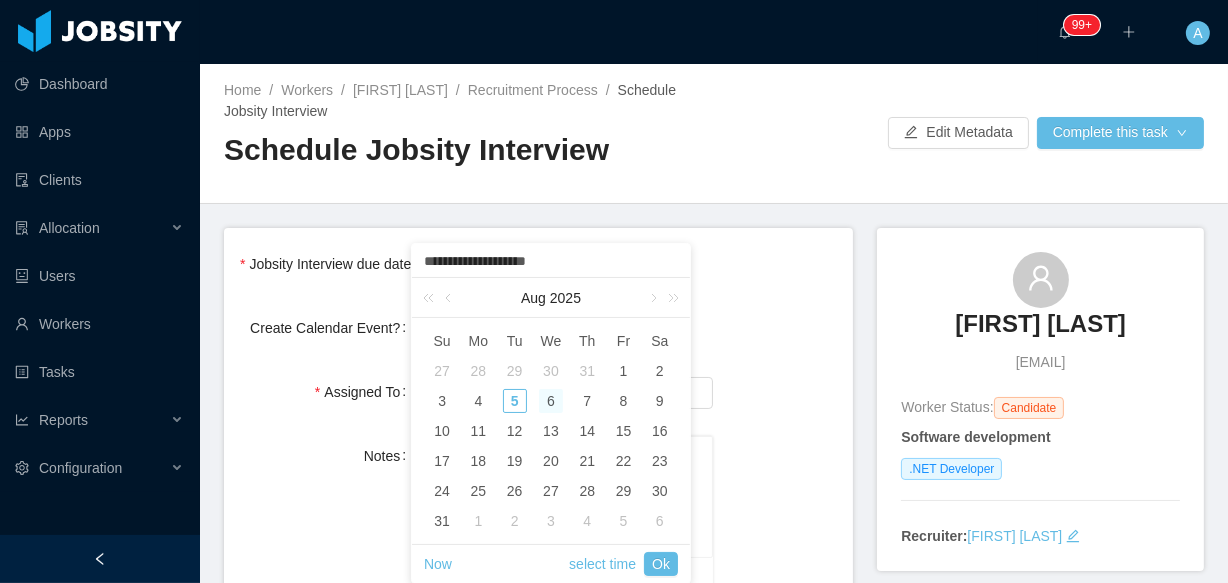 type on "**********" 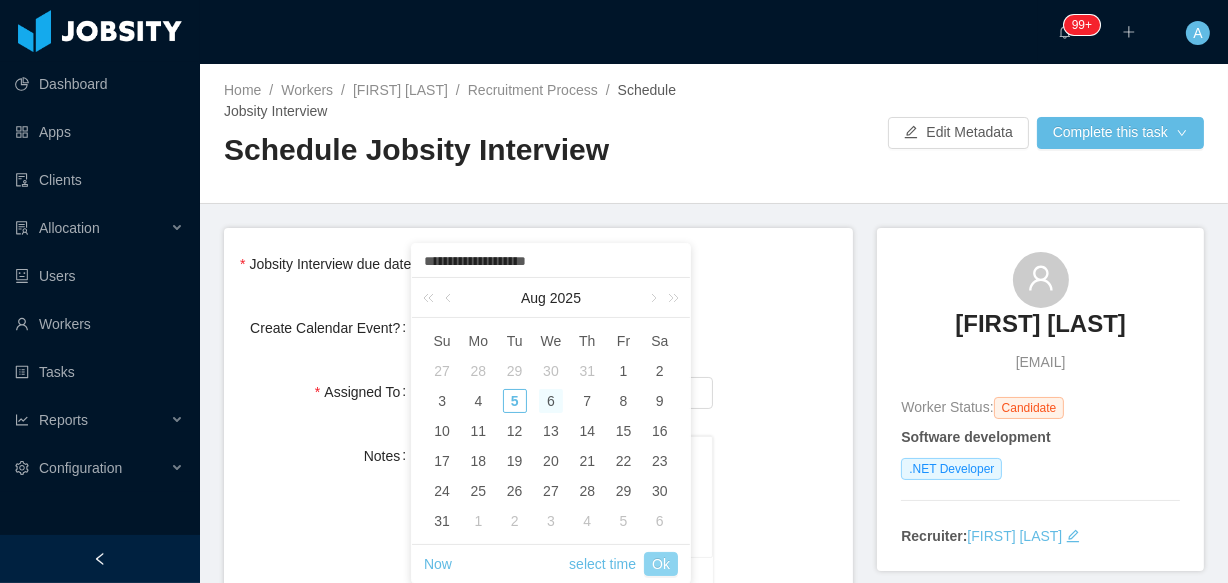 type on "**********" 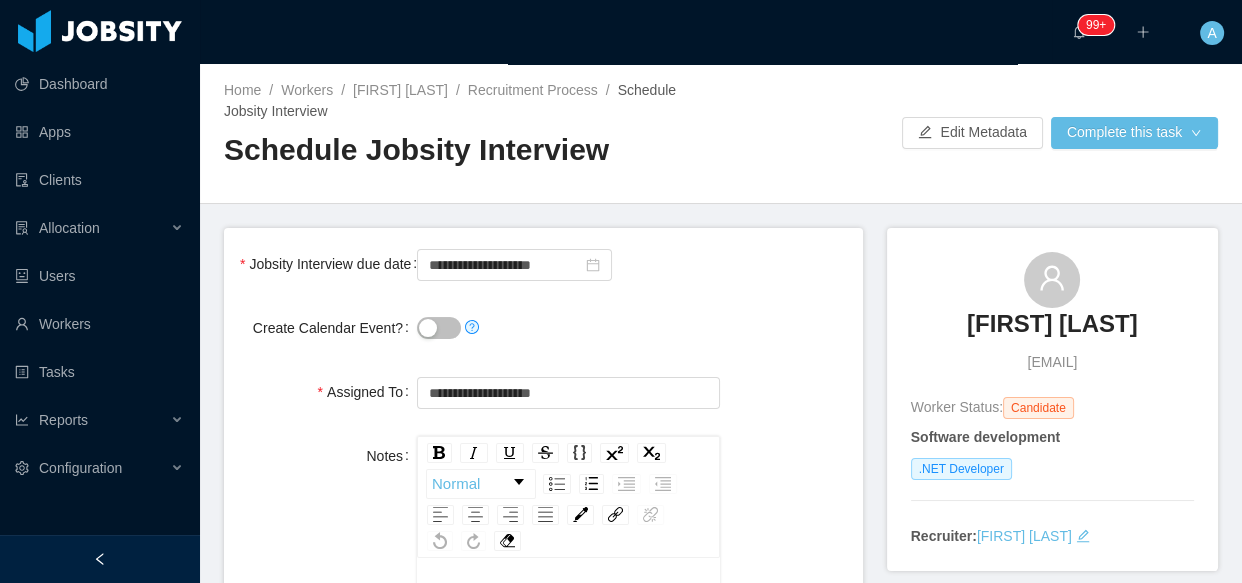 click on "**********" at bounding box center (568, 264) 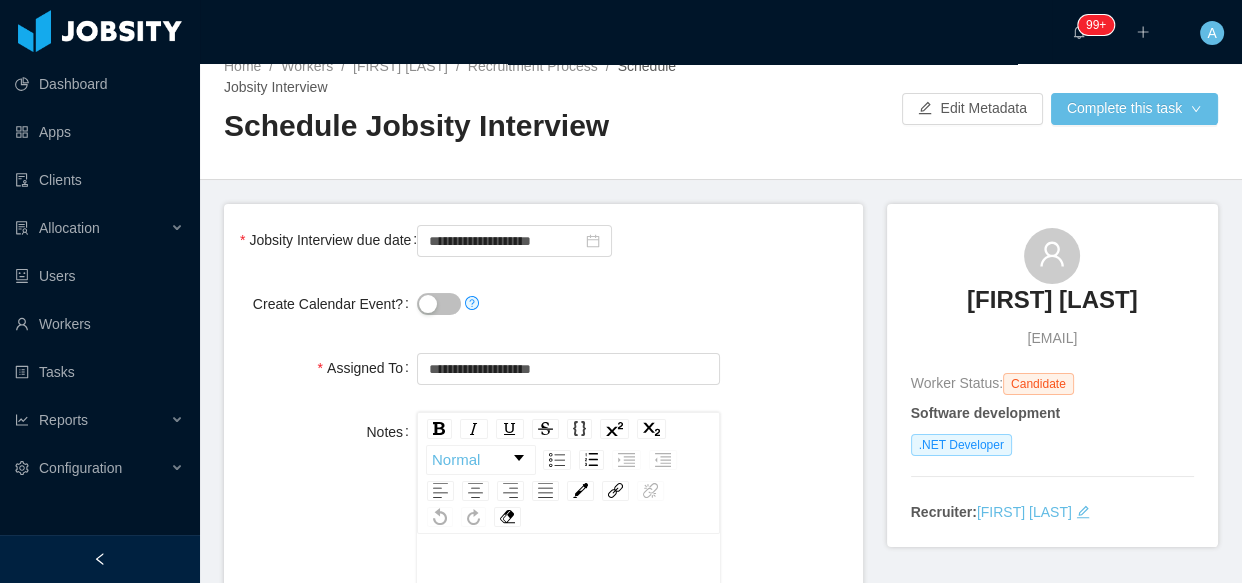 scroll, scrollTop: 0, scrollLeft: 0, axis: both 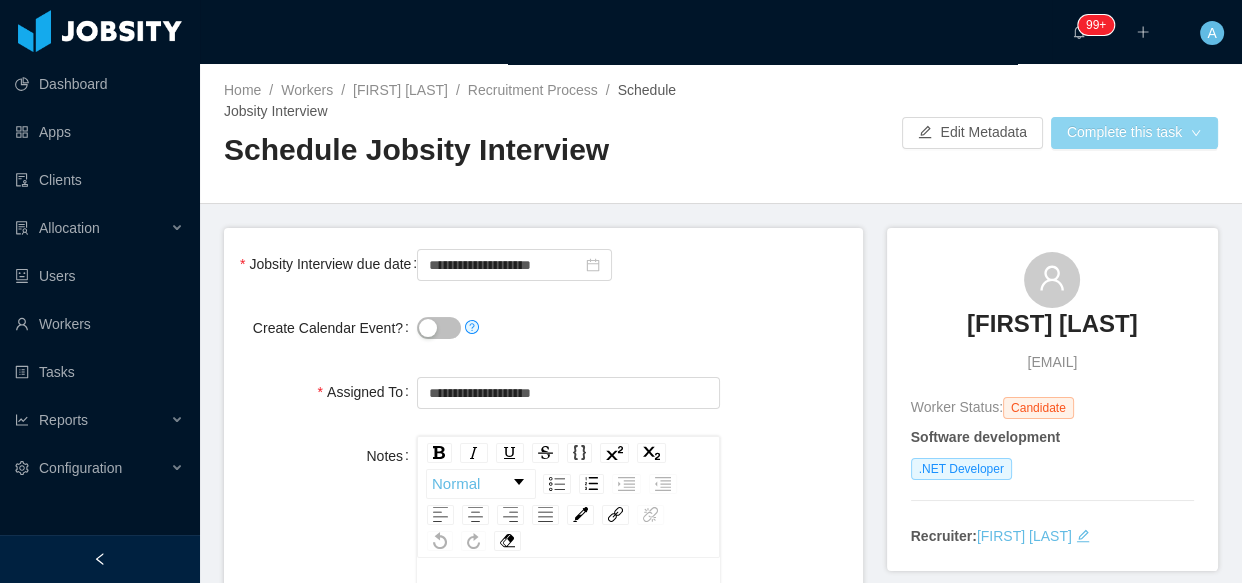 click on "Complete this task" at bounding box center (1134, 133) 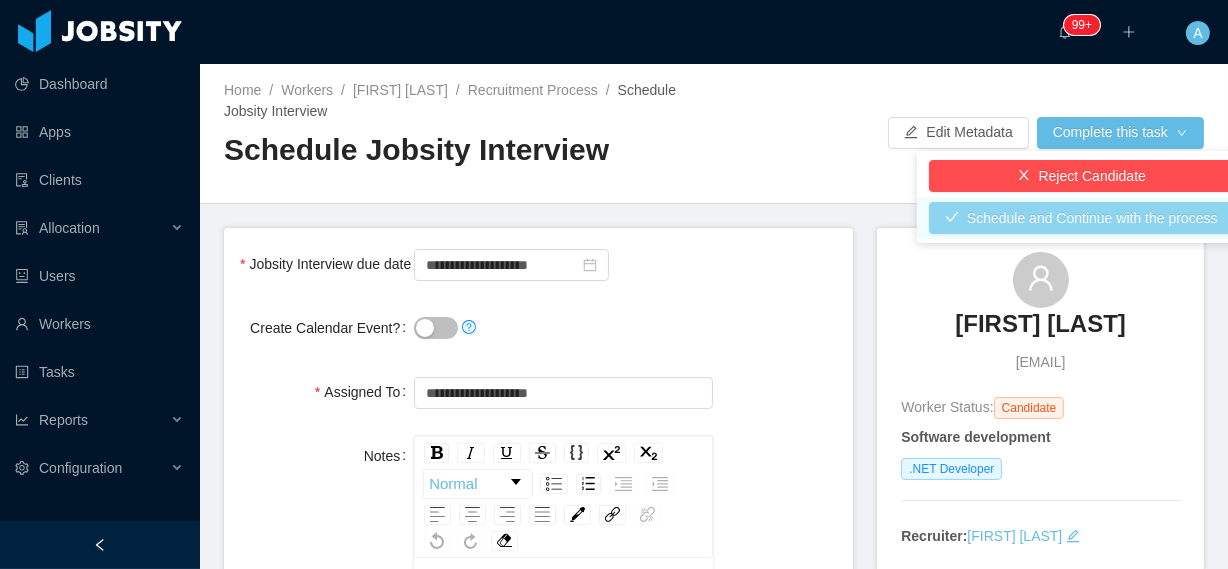 click on "Schedule and Continue with the process" at bounding box center (1081, 218) 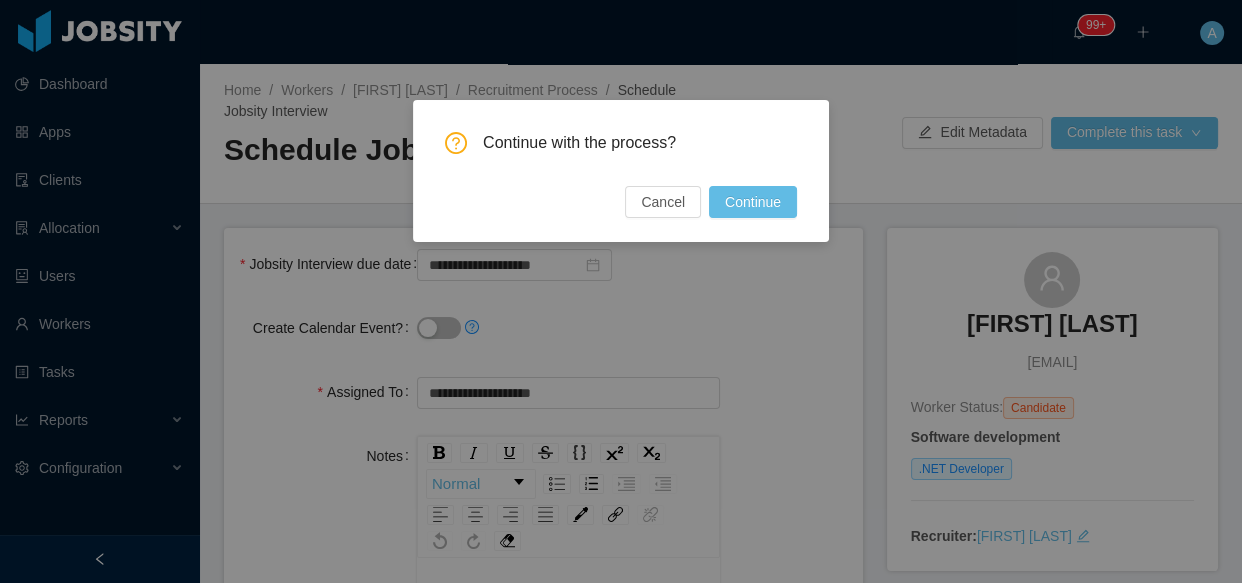 click on "Continue" at bounding box center (753, 202) 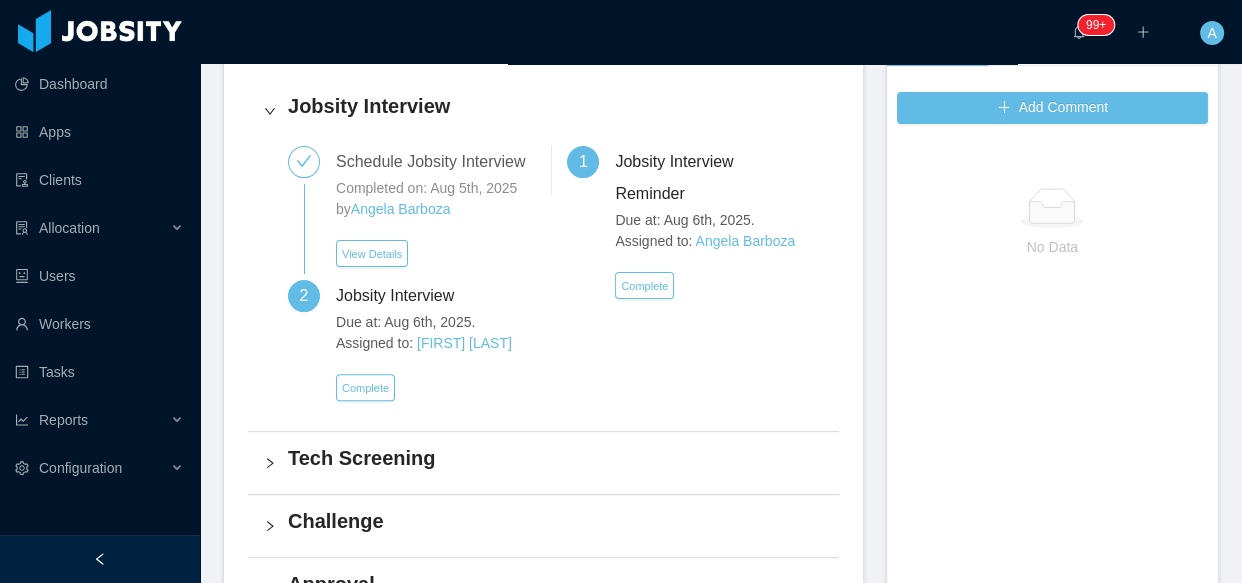 scroll, scrollTop: 545, scrollLeft: 0, axis: vertical 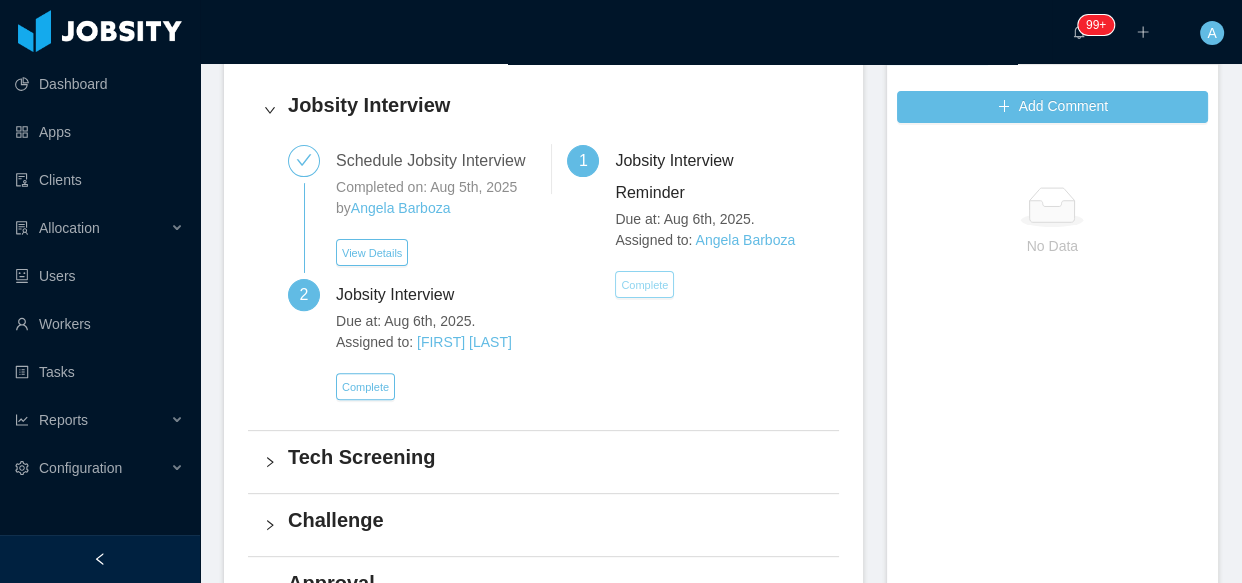 click on "Complete" at bounding box center (644, 284) 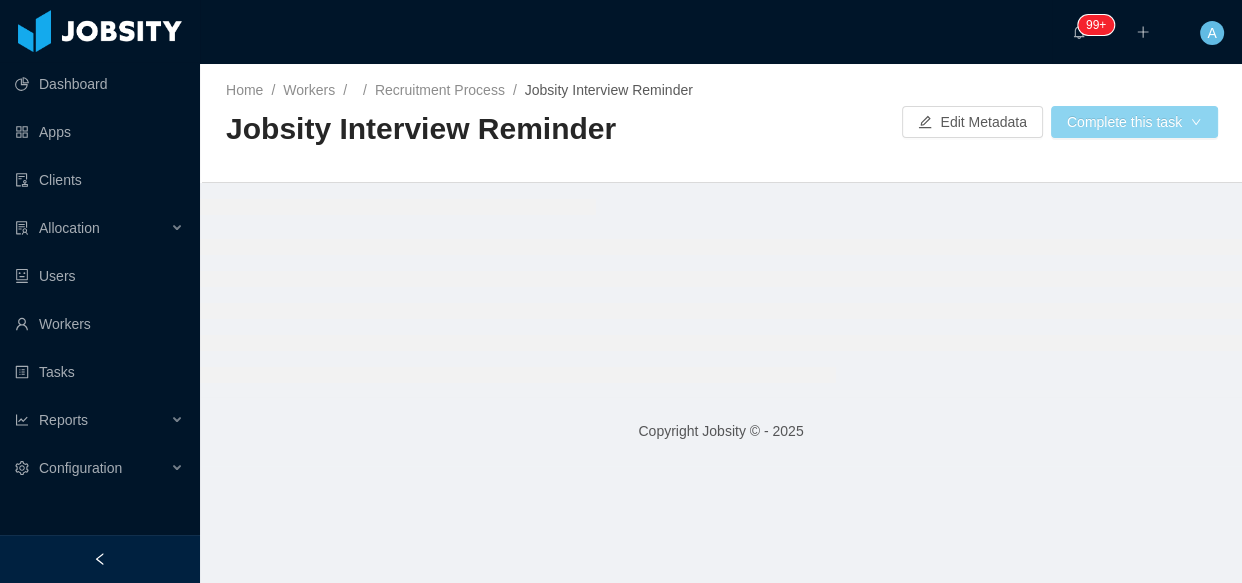 click on "Complete this task" at bounding box center [1134, 122] 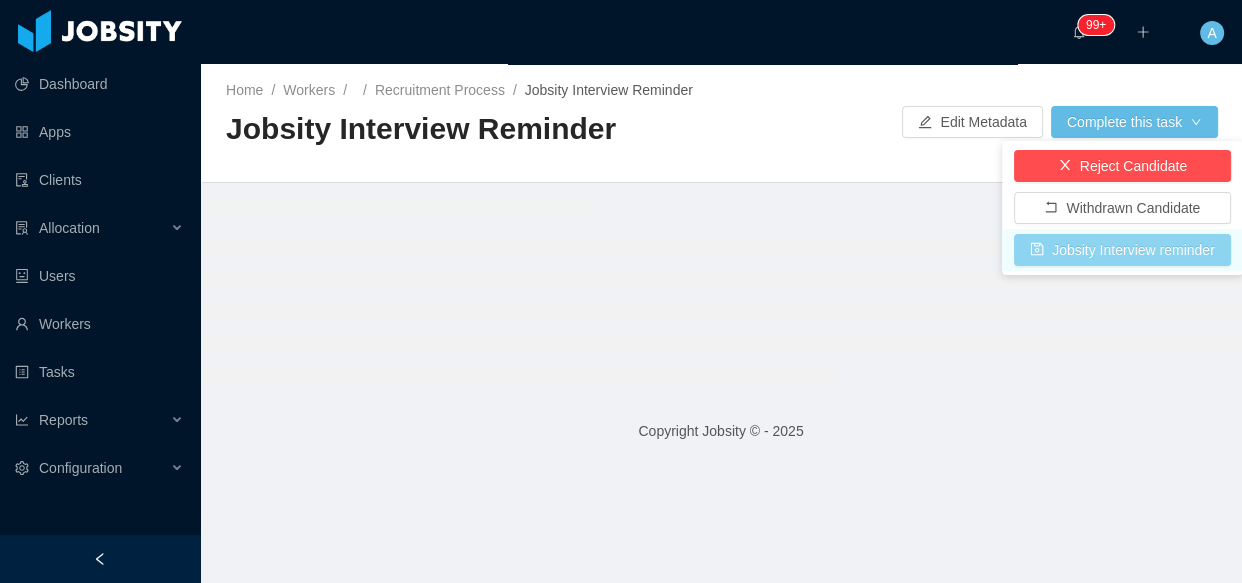 click on "Jobsity Interview reminder" at bounding box center [1122, 250] 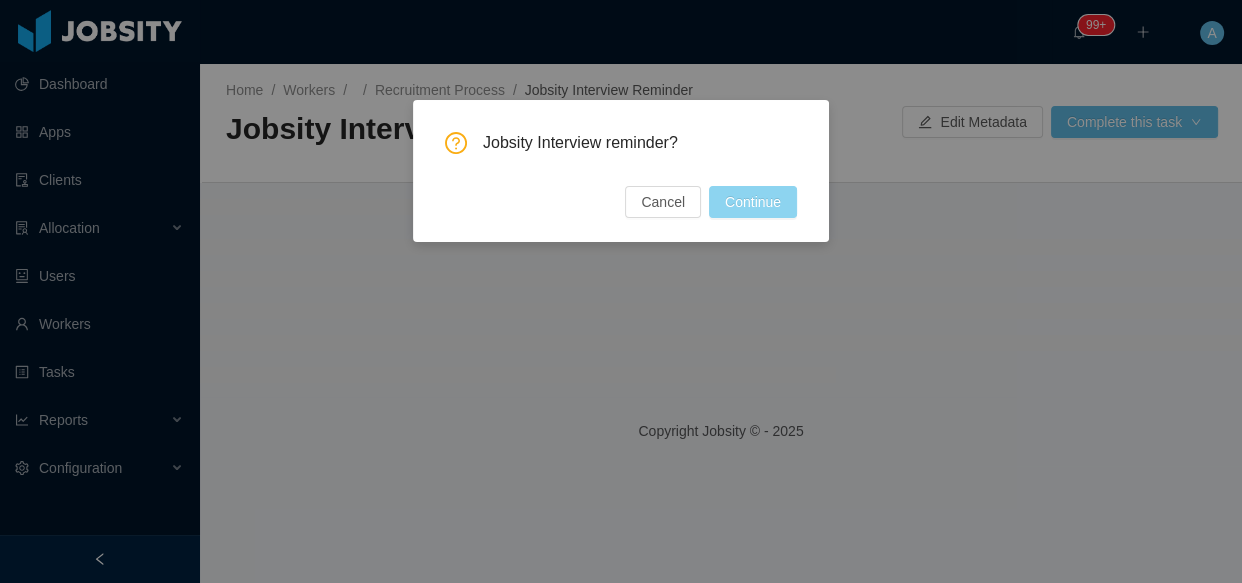 click on "Continue" at bounding box center (753, 202) 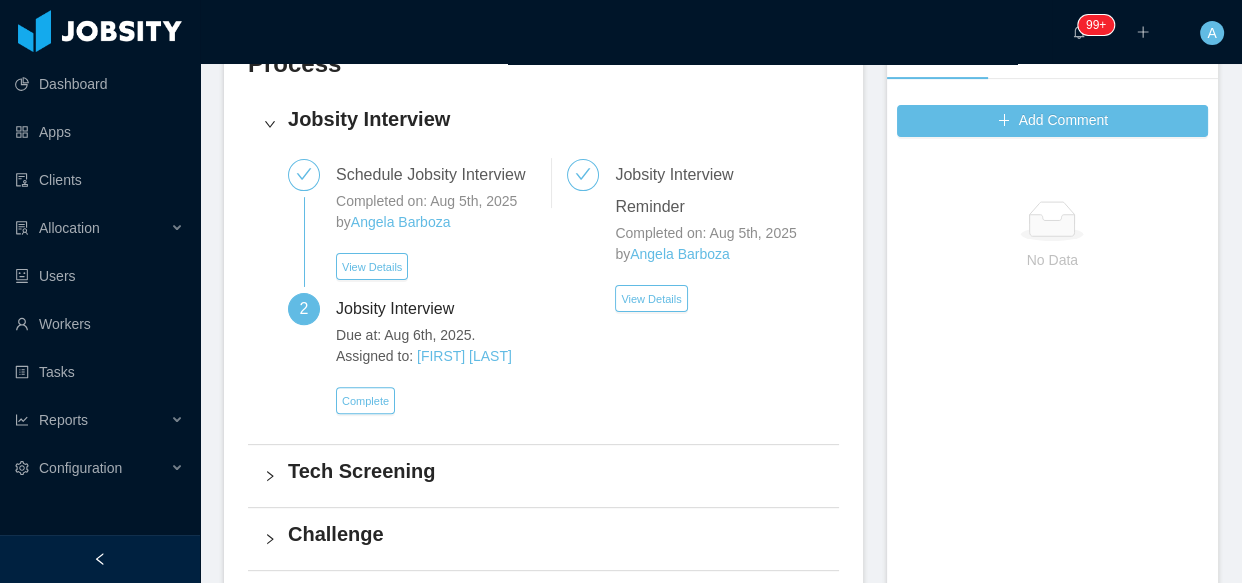 scroll, scrollTop: 499, scrollLeft: 0, axis: vertical 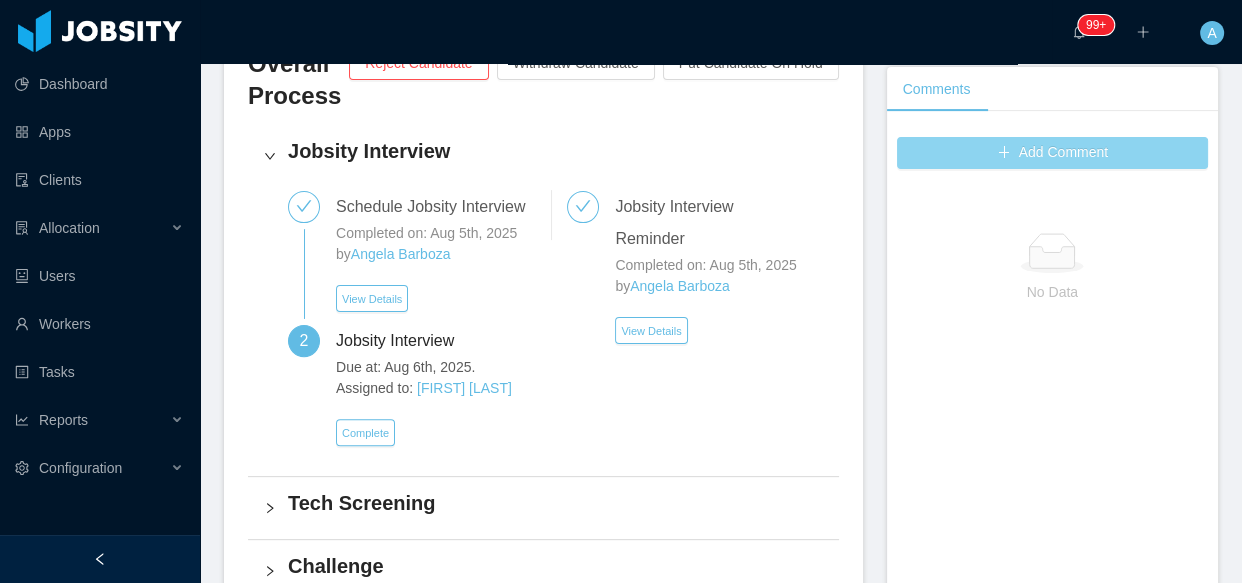 click on "Add Comment" at bounding box center (1052, 153) 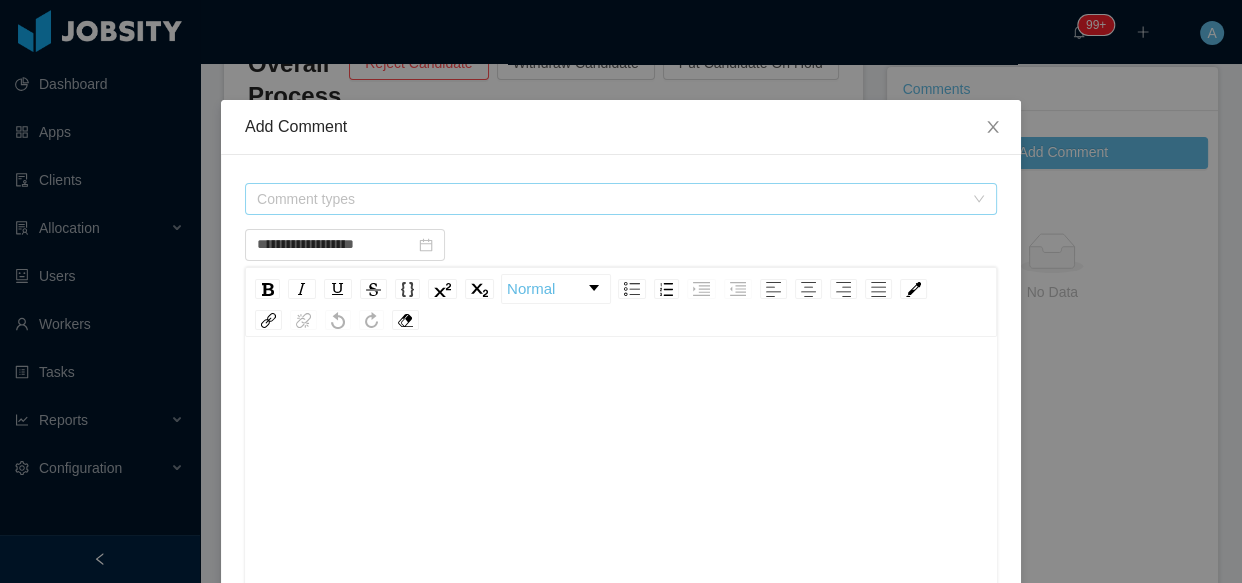 click on "Comment types" at bounding box center (610, 199) 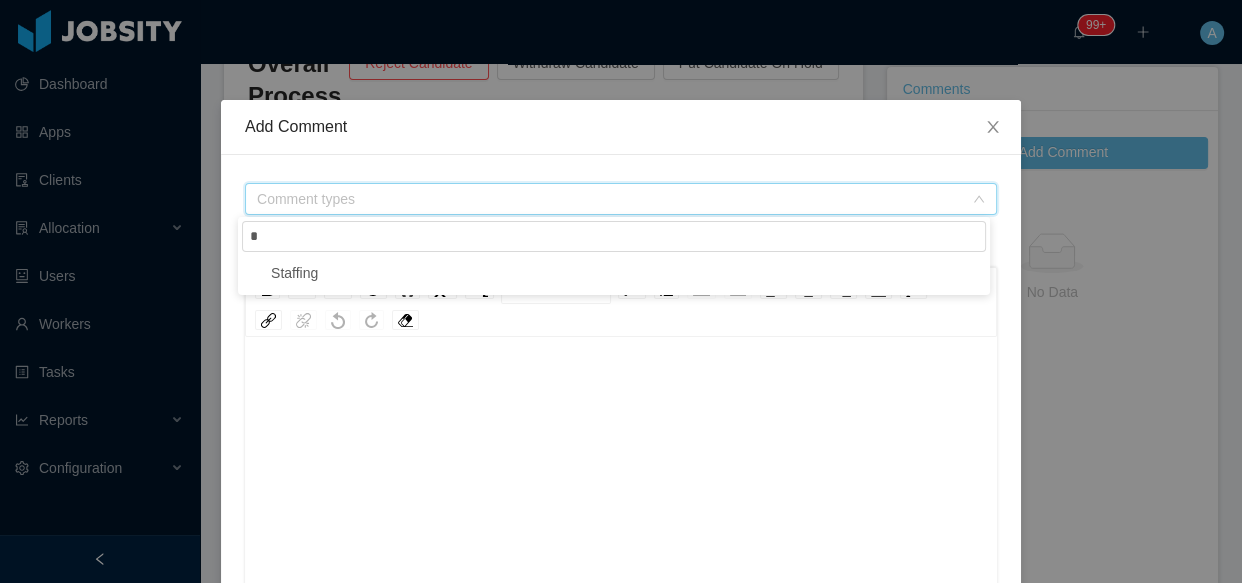 type on "**" 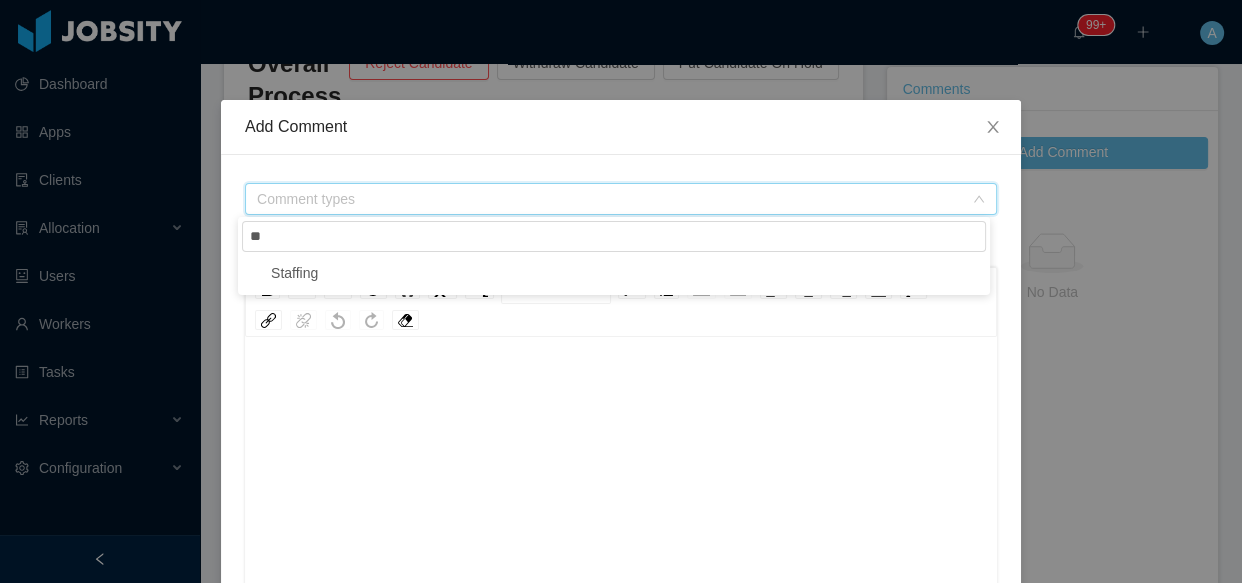 type on "**********" 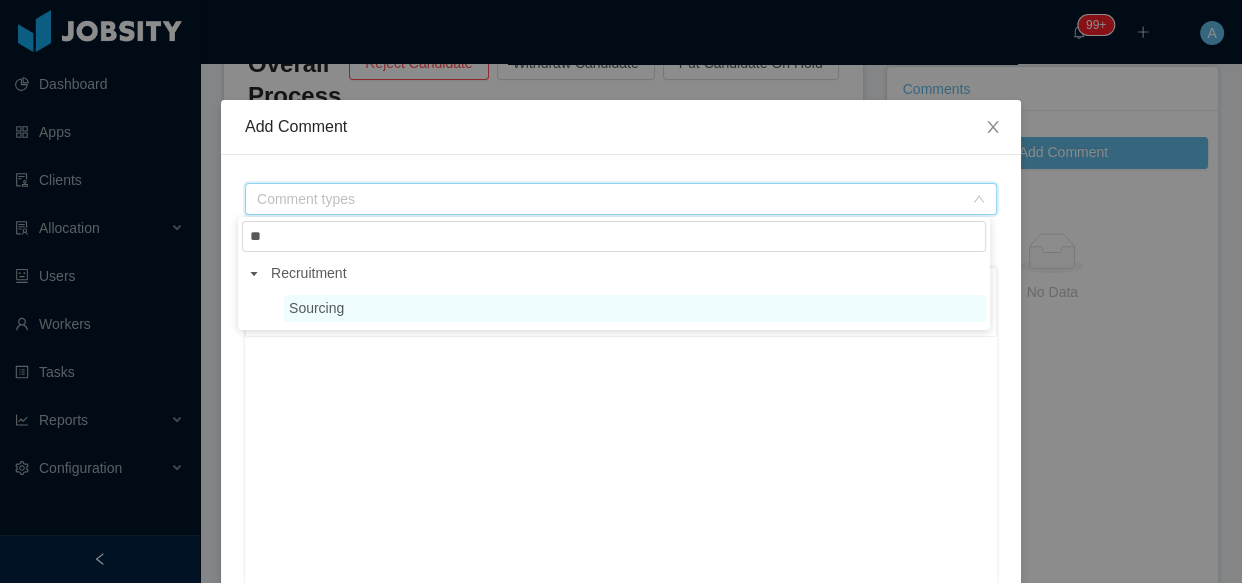 type on "**" 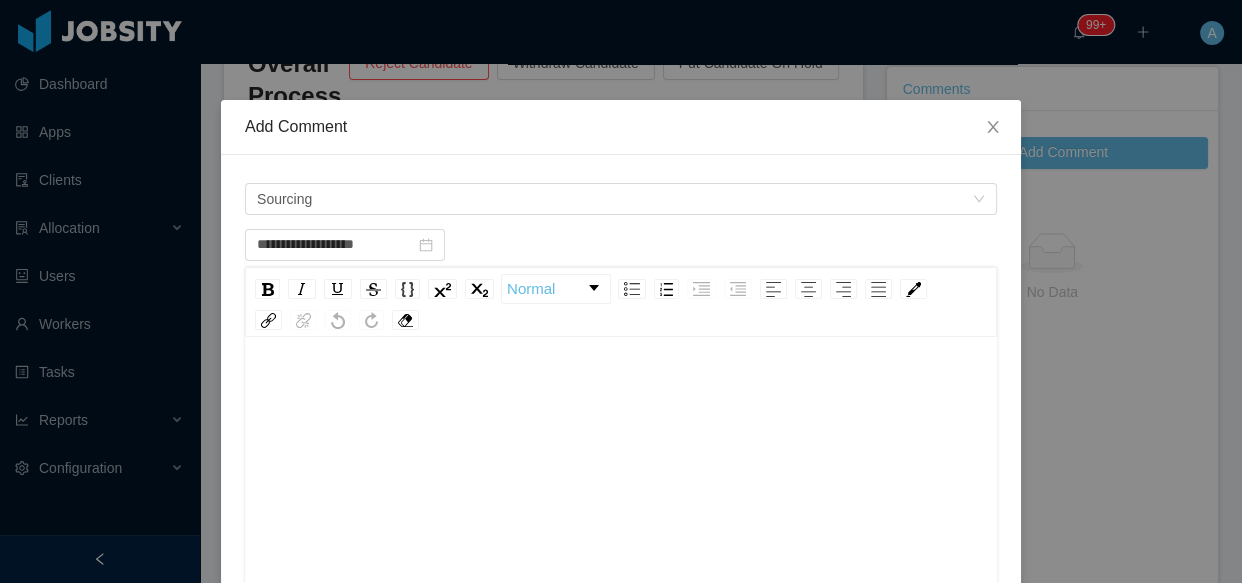 click at bounding box center (621, 391) 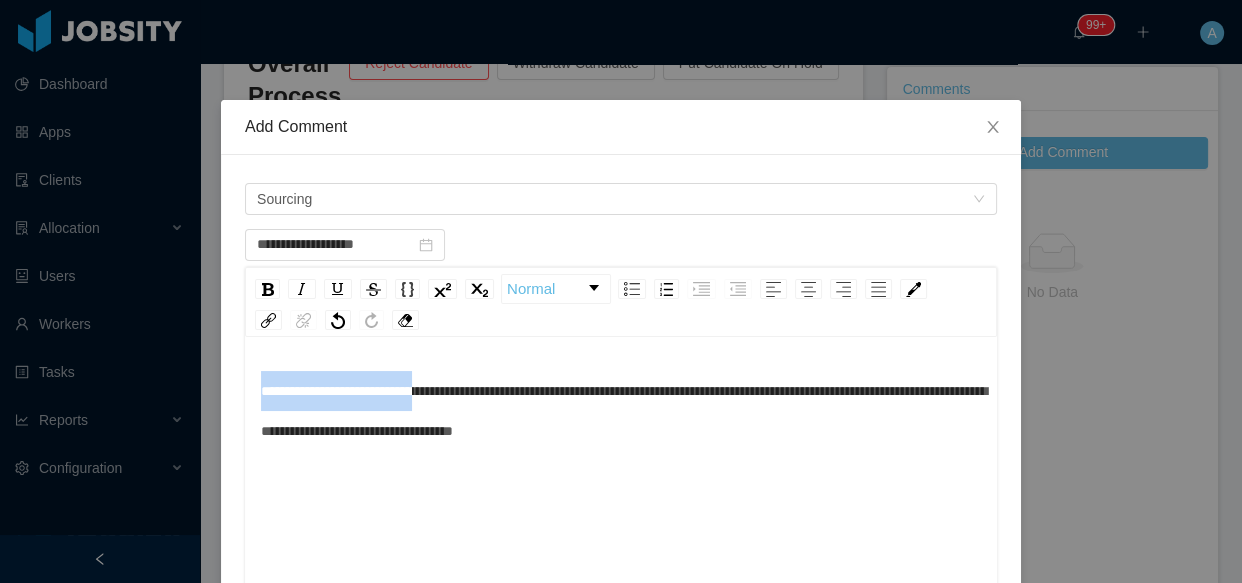 drag, startPoint x: 459, startPoint y: 393, endPoint x: 171, endPoint y: 387, distance: 288.0625 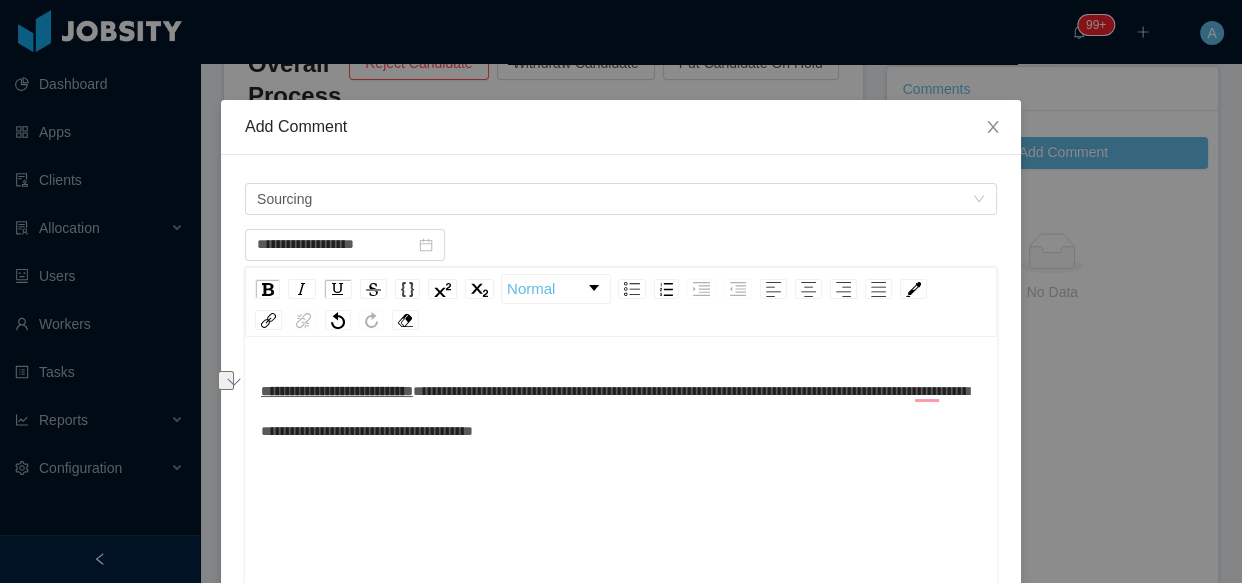 click on "**********" at bounding box center (615, 411) 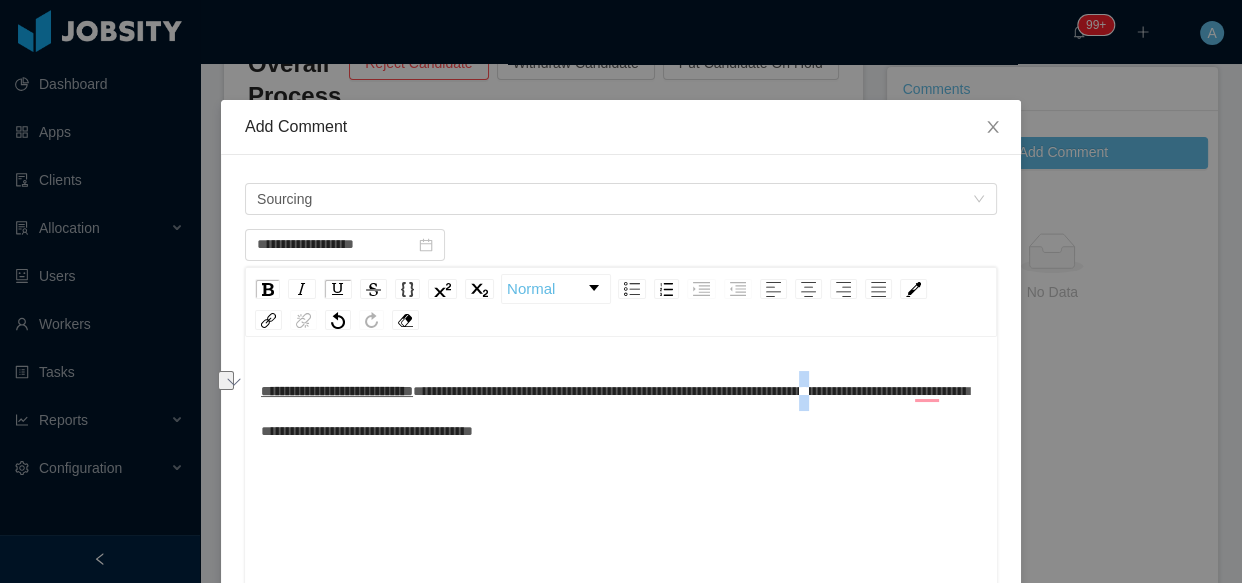 click on "**********" at bounding box center [615, 411] 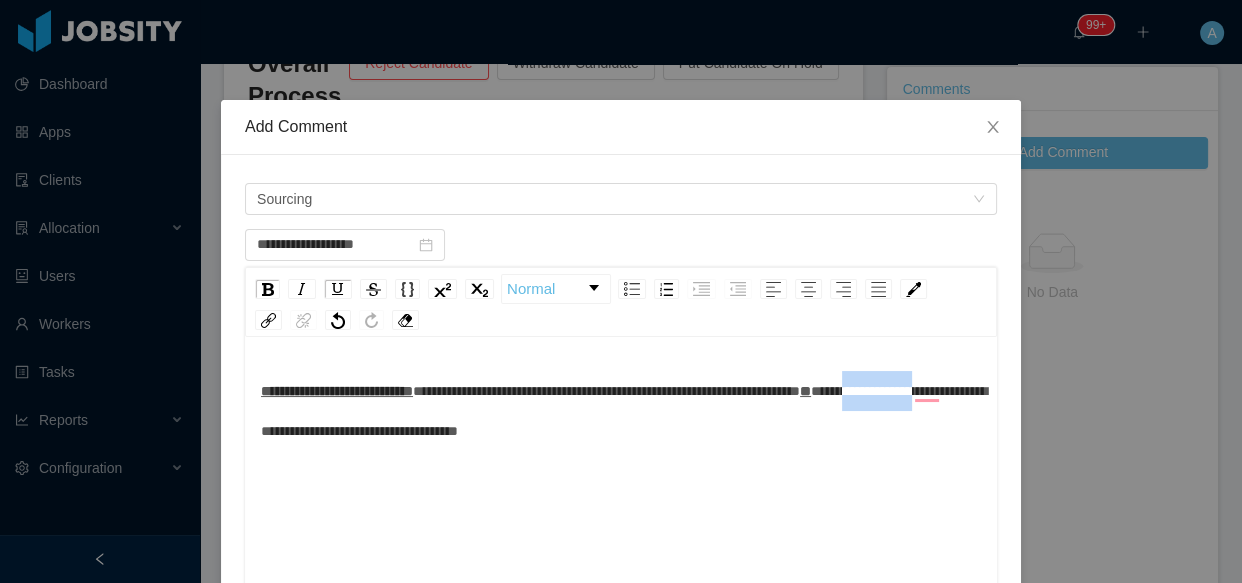 drag, startPoint x: 387, startPoint y: 435, endPoint x: 285, endPoint y: 442, distance: 102.239914 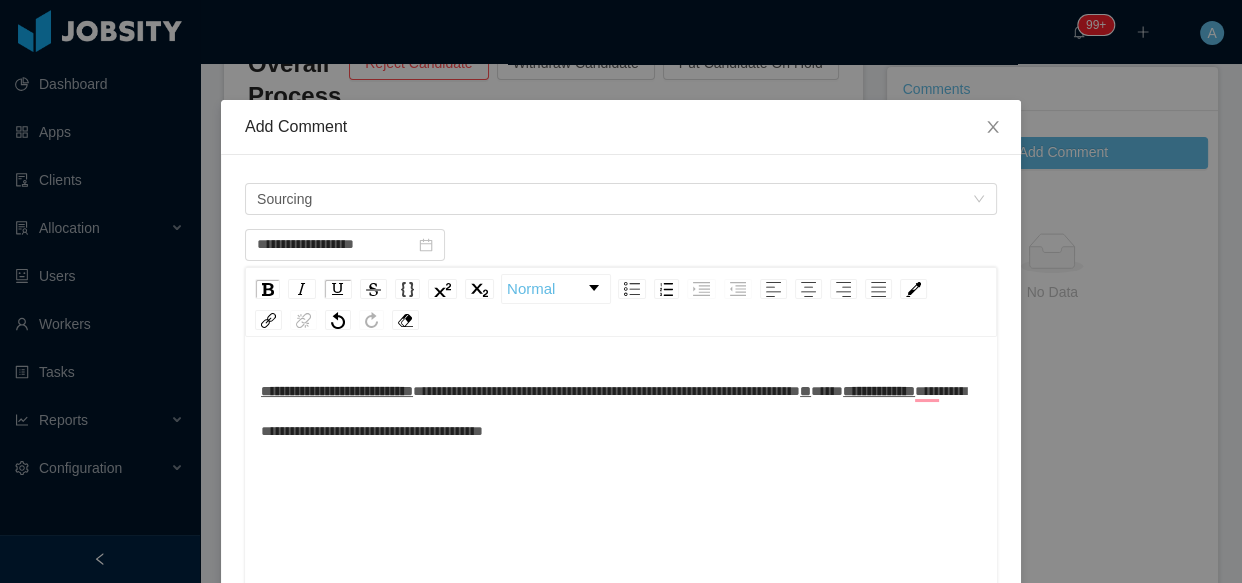 click on "**********" at bounding box center [613, 411] 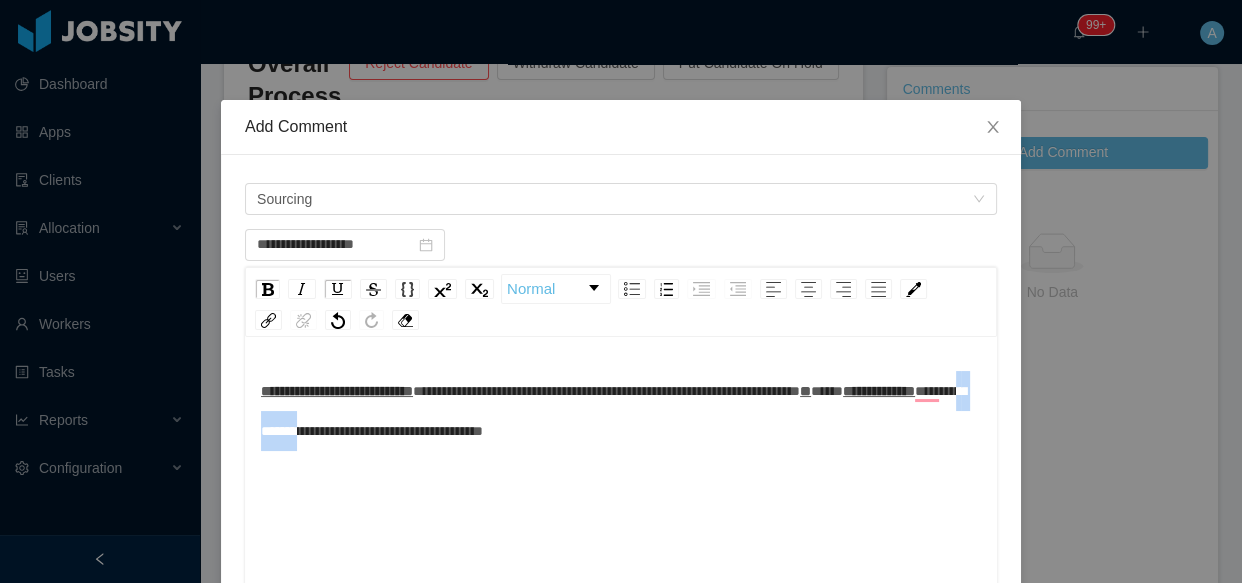 click on "**********" at bounding box center (613, 411) 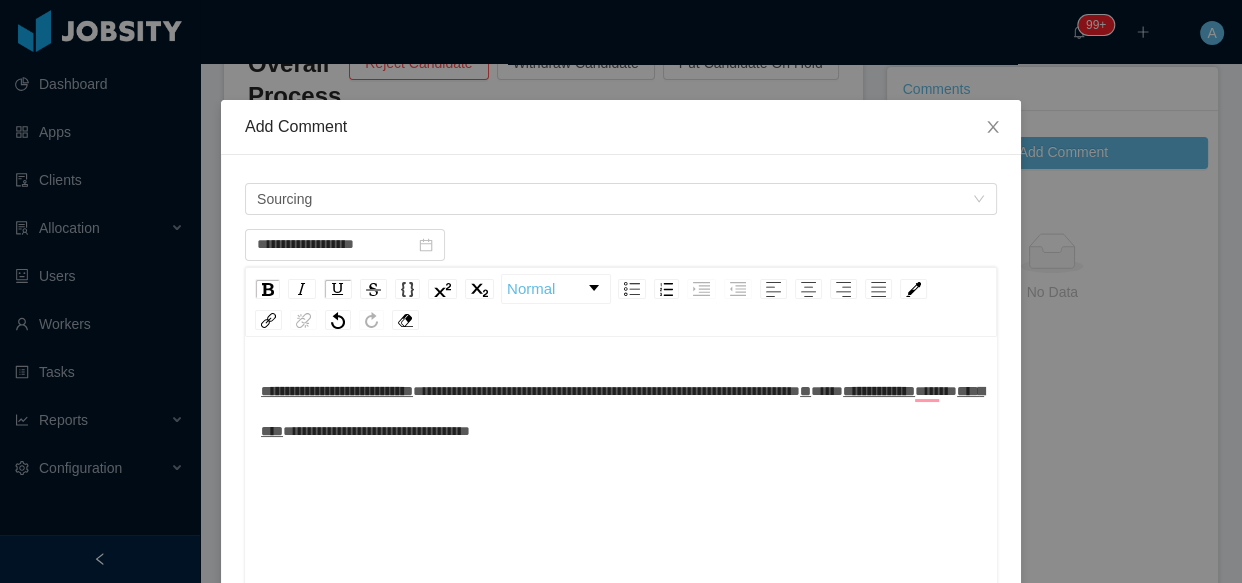 click on "**********" at bounding box center [337, 391] 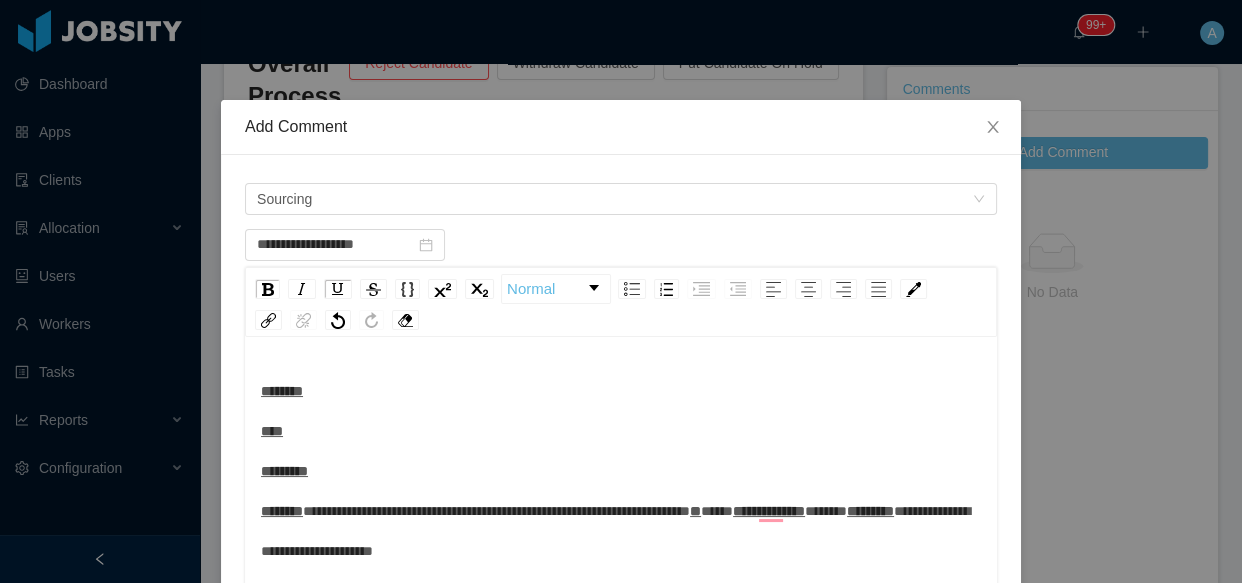 scroll, scrollTop: 30, scrollLeft: 0, axis: vertical 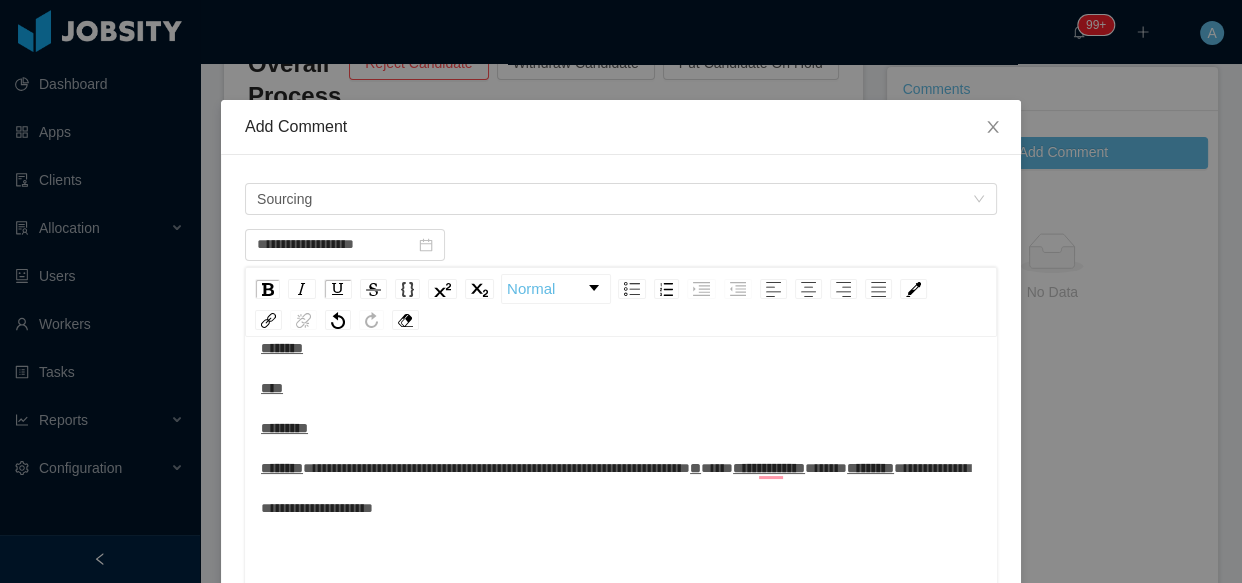 click on "**" at bounding box center [695, 468] 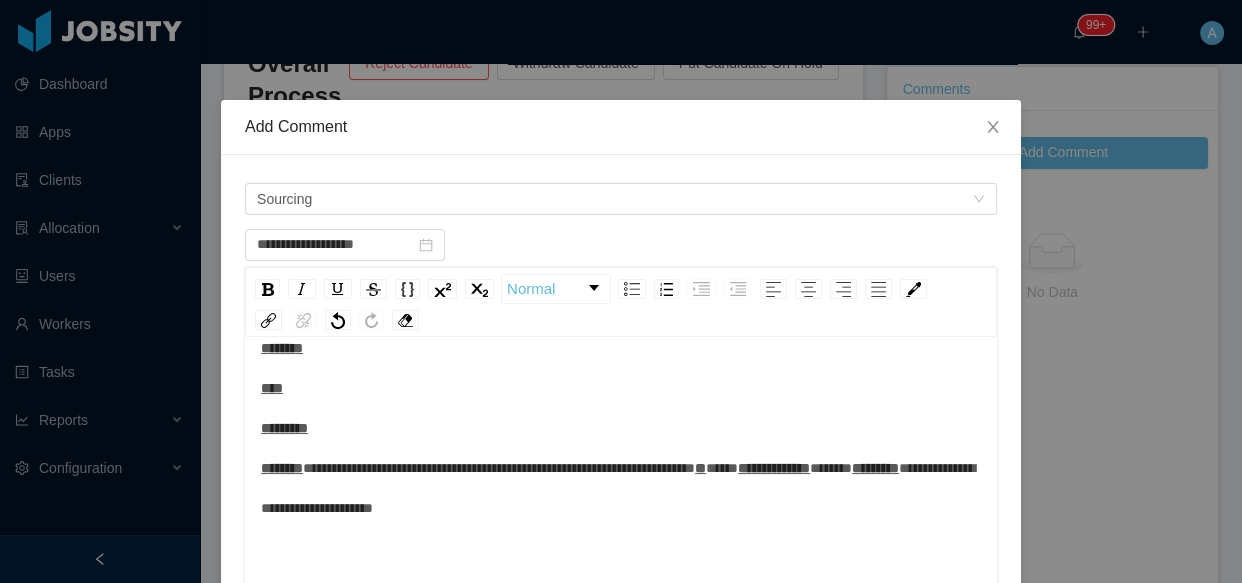 click on "**********" at bounding box center [621, 428] 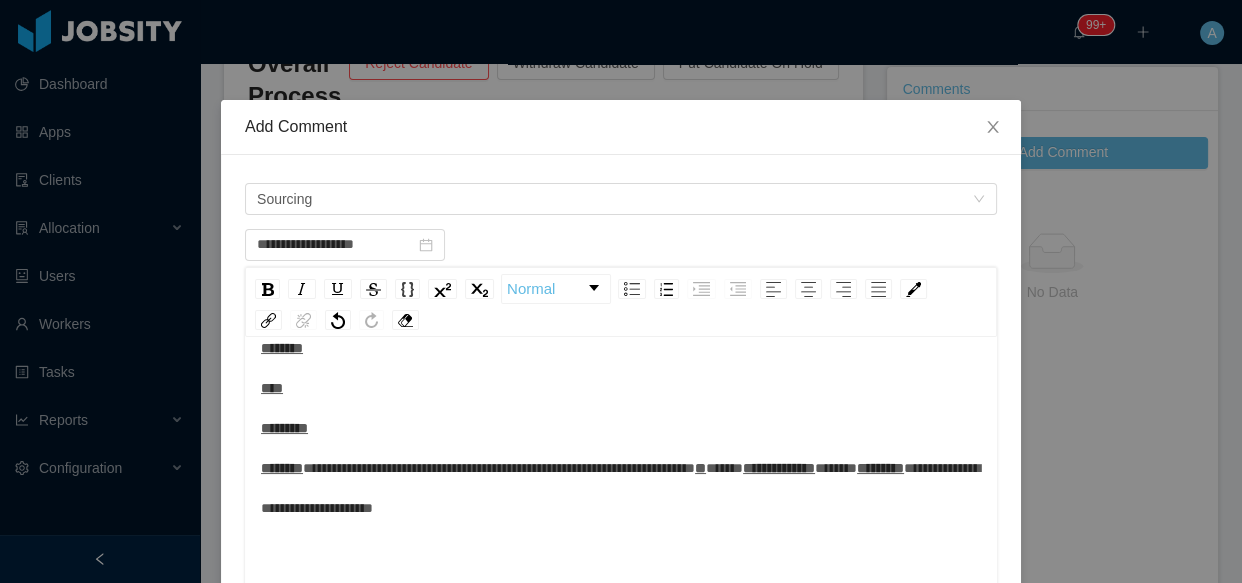 click on "*******" at bounding box center (836, 468) 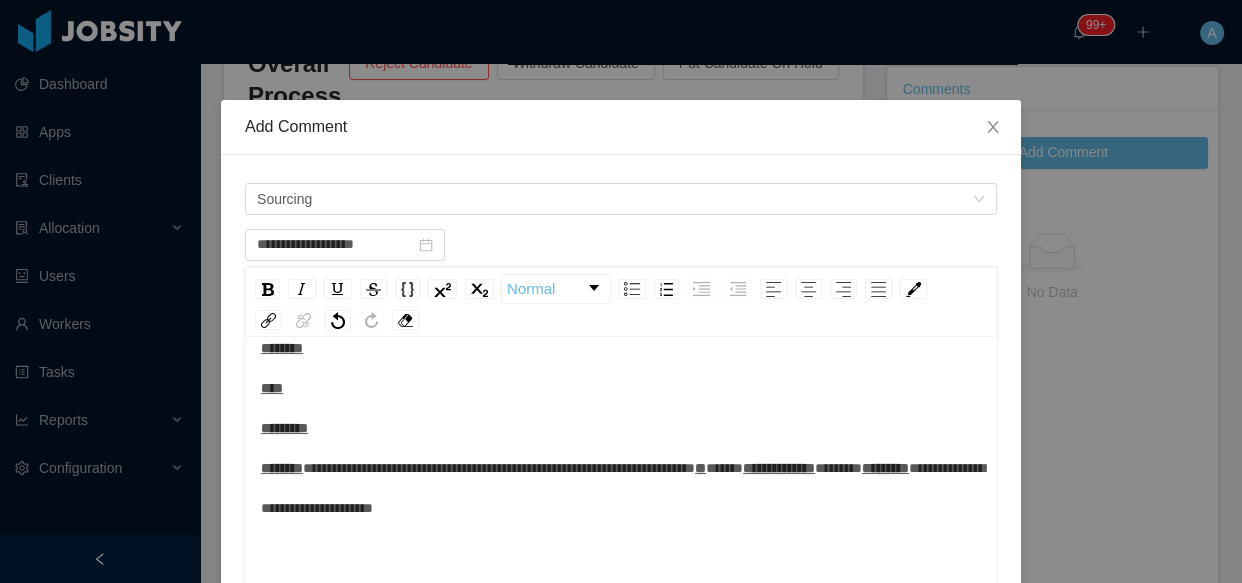 scroll, scrollTop: 12, scrollLeft: 0, axis: vertical 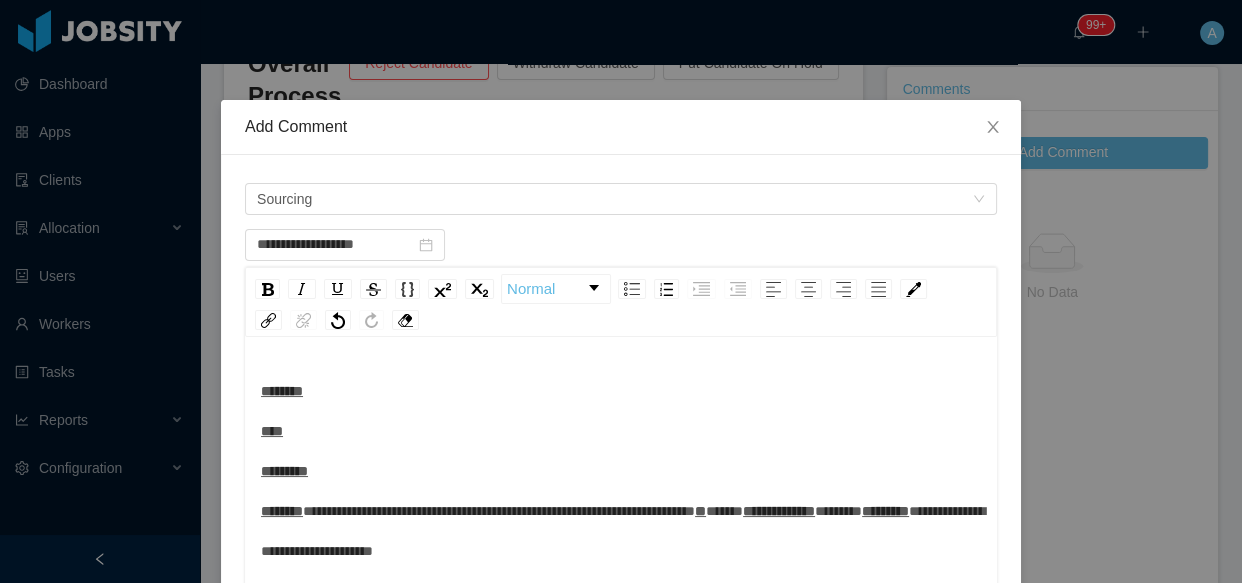 click on "**********" at bounding box center [621, 471] 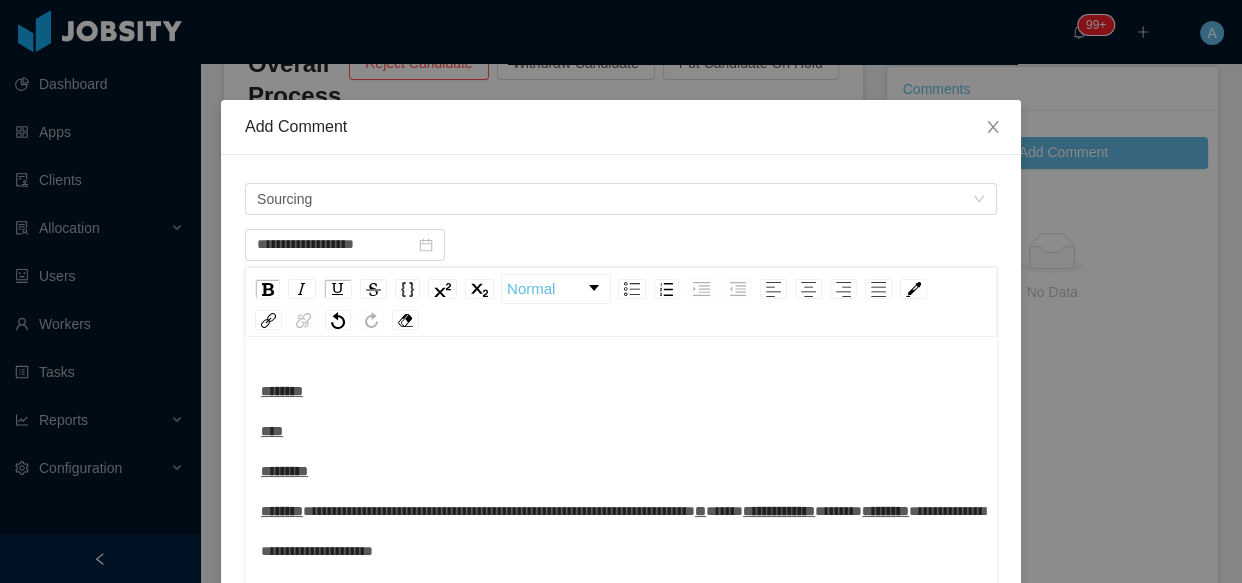 click on "**********" at bounding box center (621, 471) 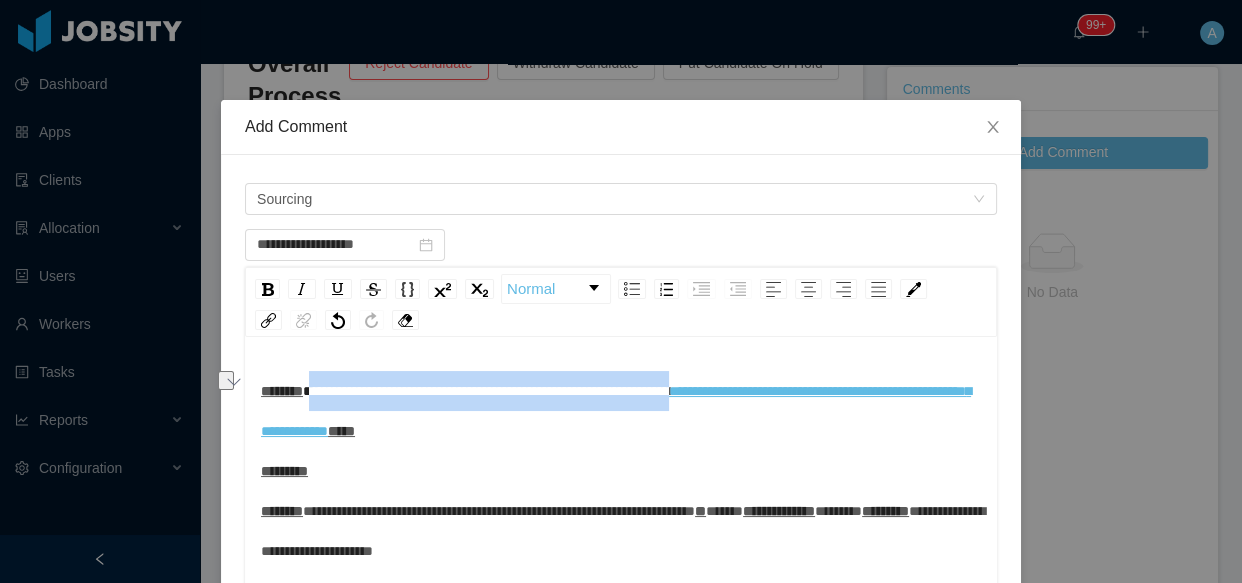 drag, startPoint x: 324, startPoint y: 393, endPoint x: 768, endPoint y: 395, distance: 444.00452 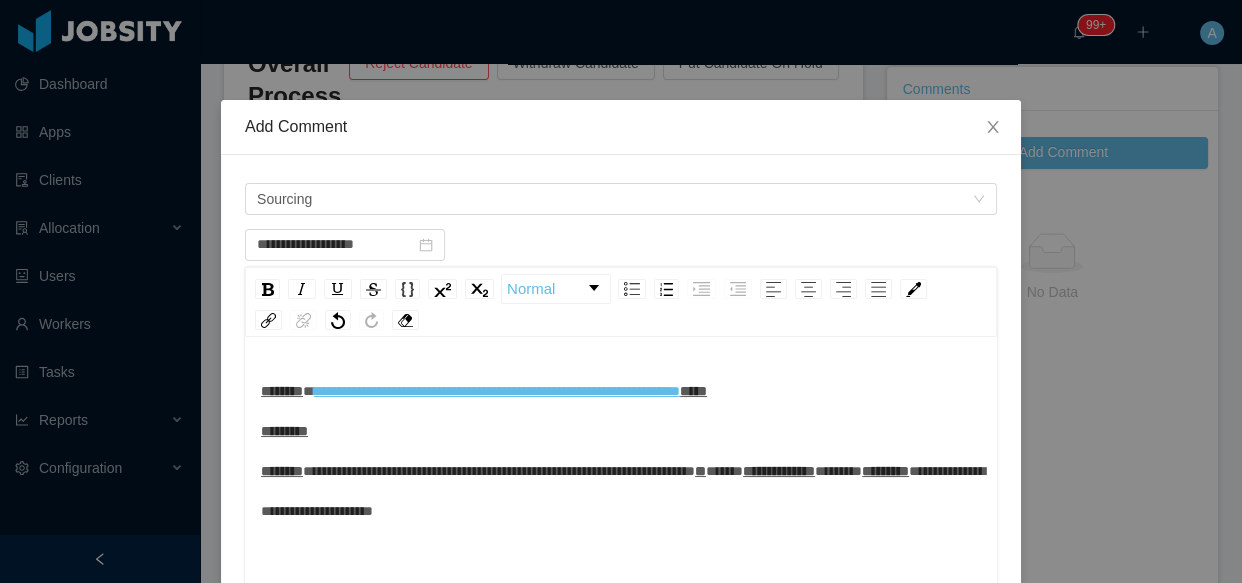 click on "**********" at bounding box center (621, 451) 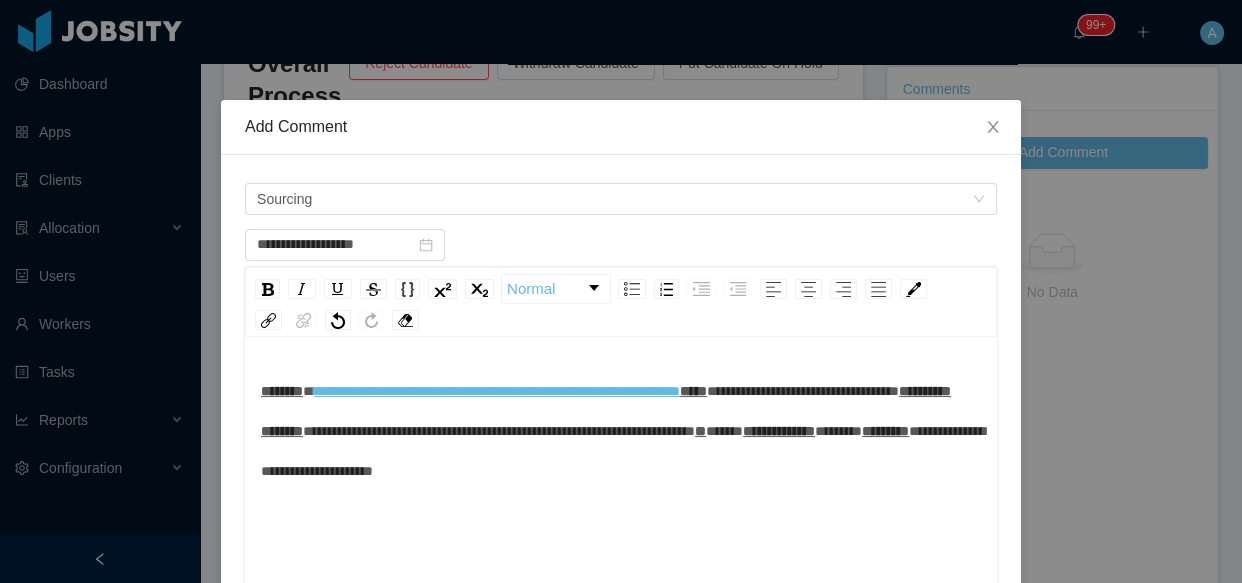 click on "**********" at bounding box center [621, 431] 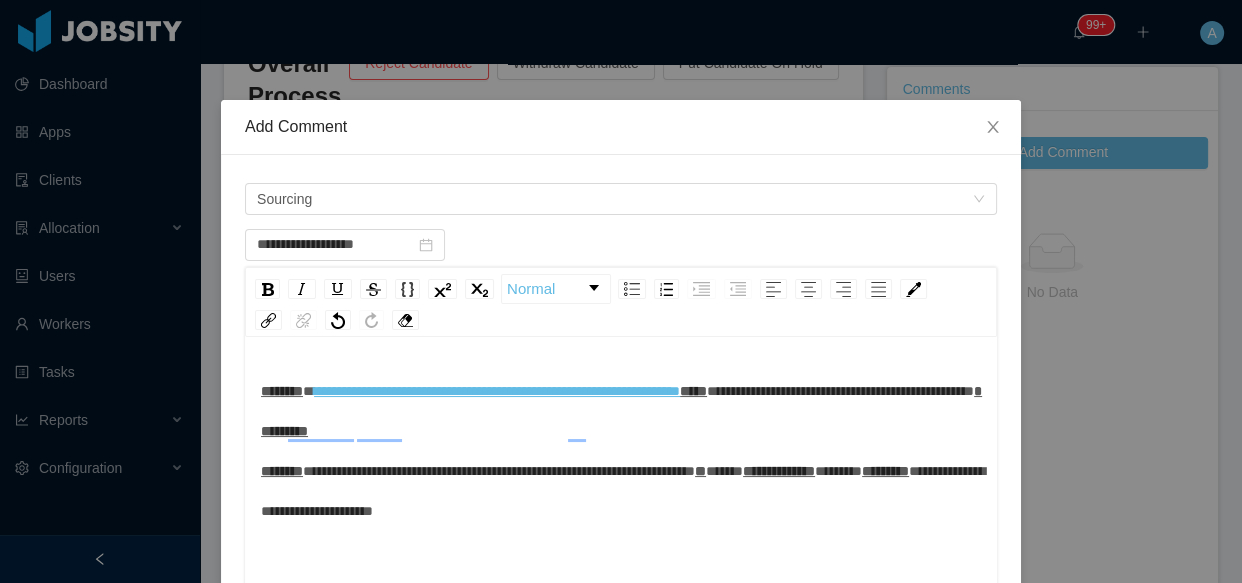 click on "**********" at bounding box center [621, 451] 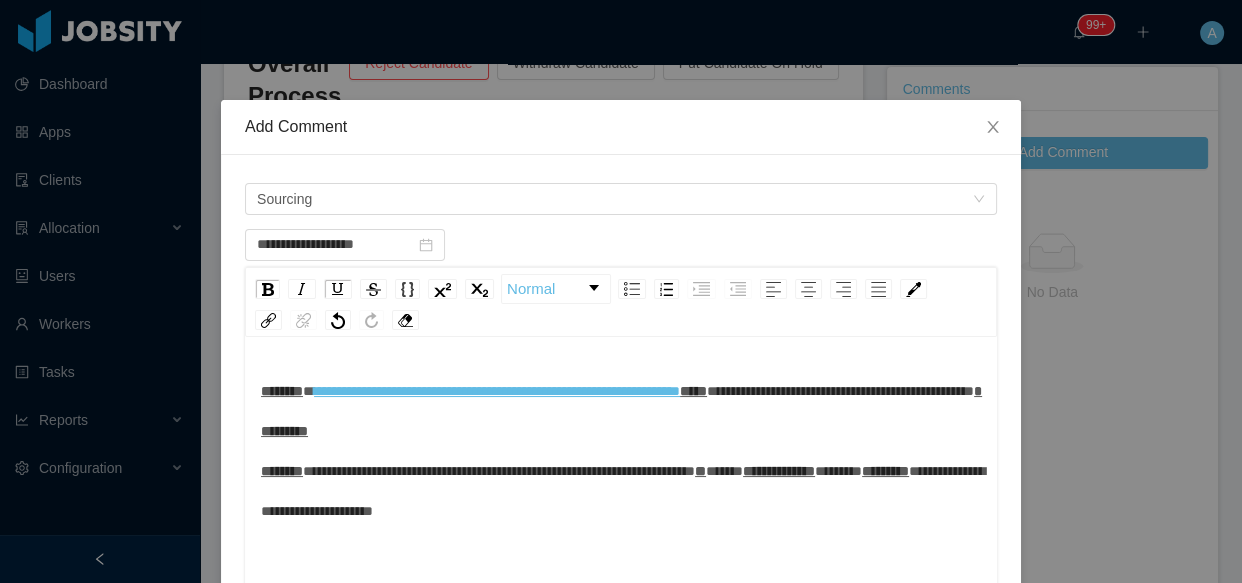 type on "**********" 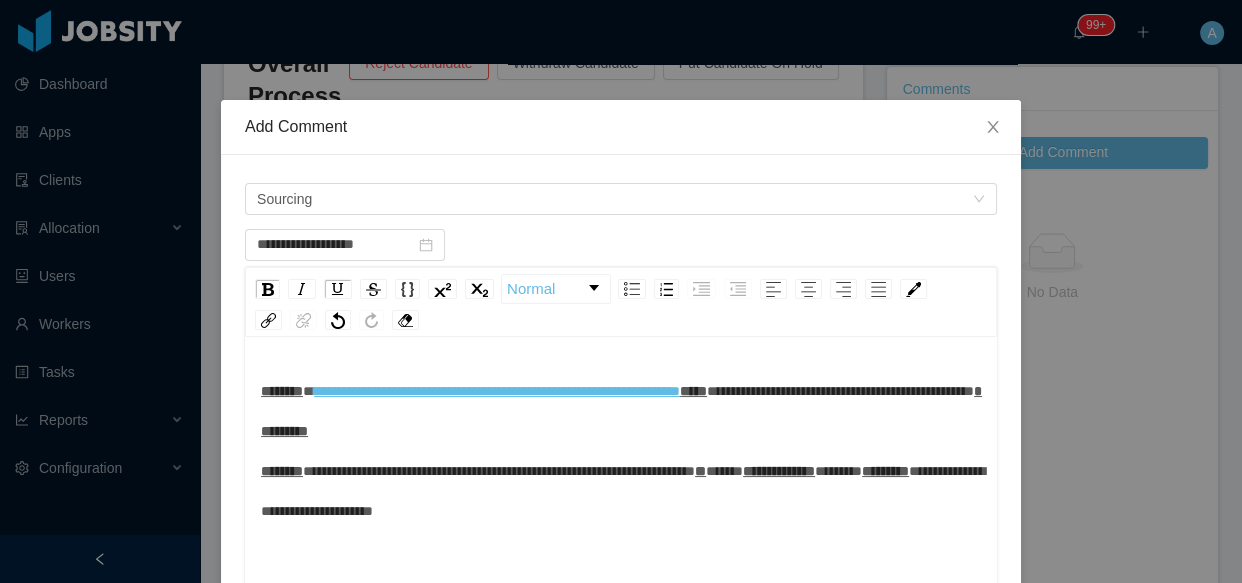 scroll, scrollTop: 31, scrollLeft: 0, axis: vertical 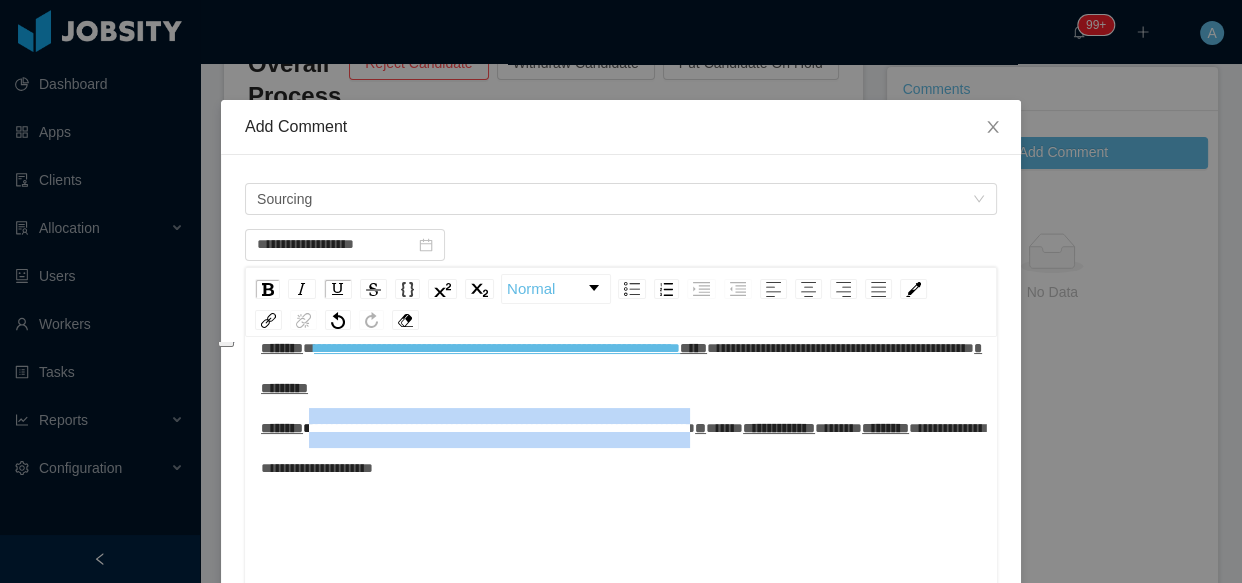 drag, startPoint x: 320, startPoint y: 476, endPoint x: 810, endPoint y: 466, distance: 490.10202 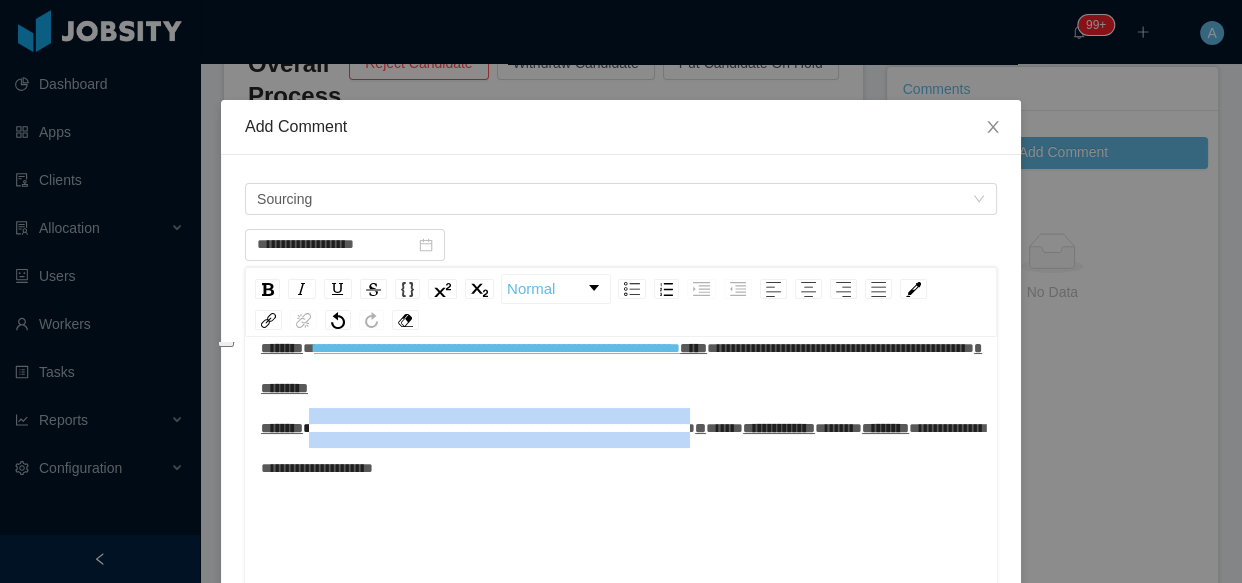 paste 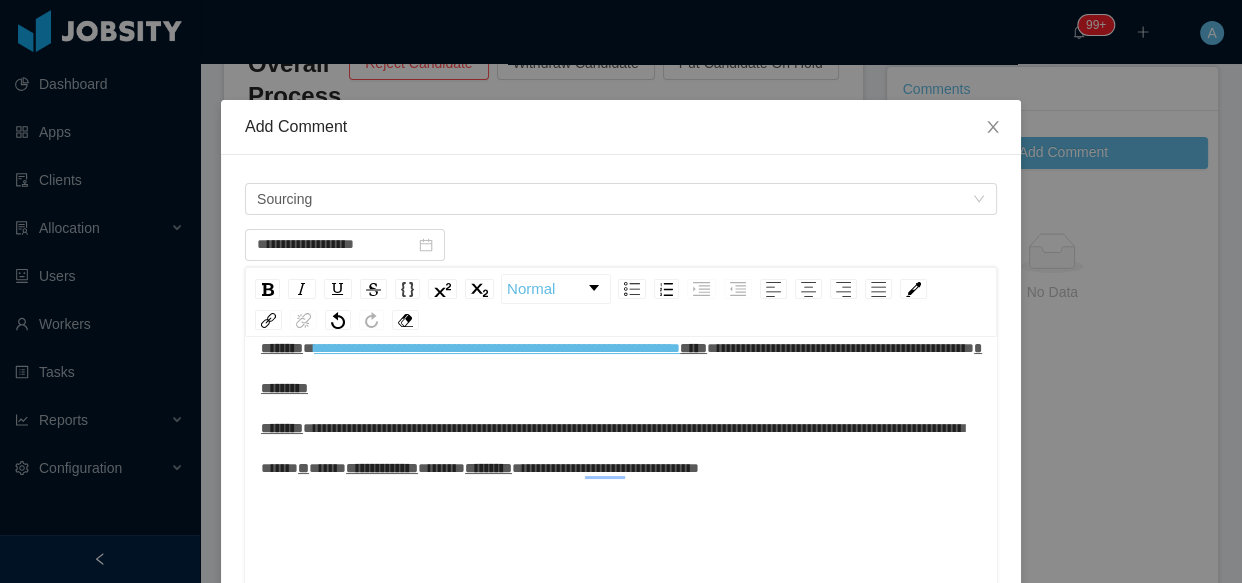 type 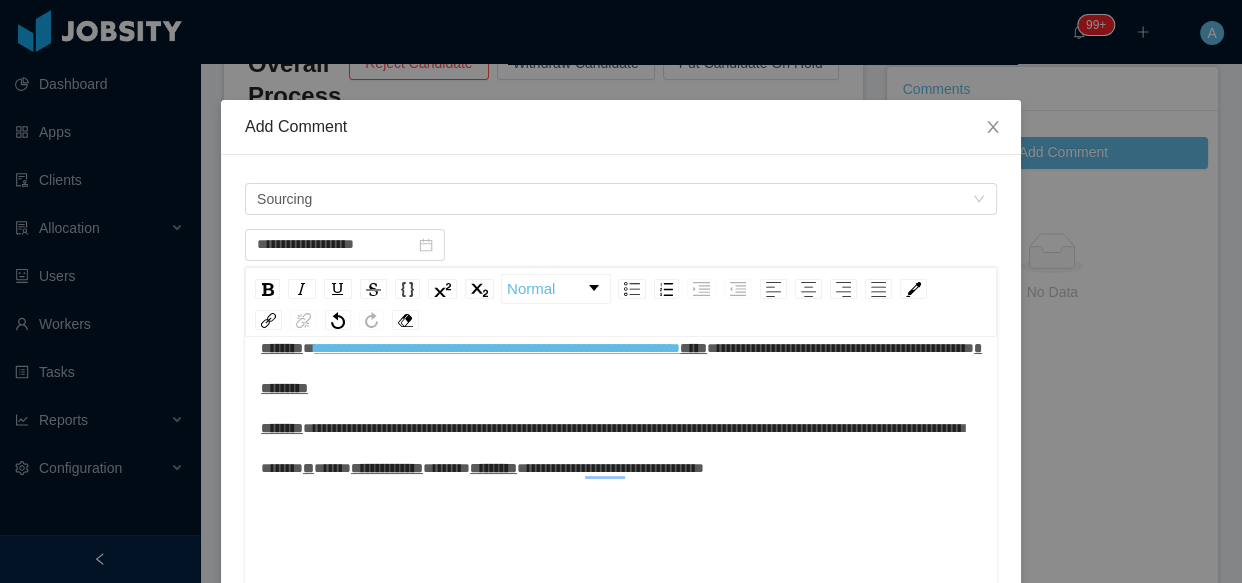 click on "**********" at bounding box center (612, 448) 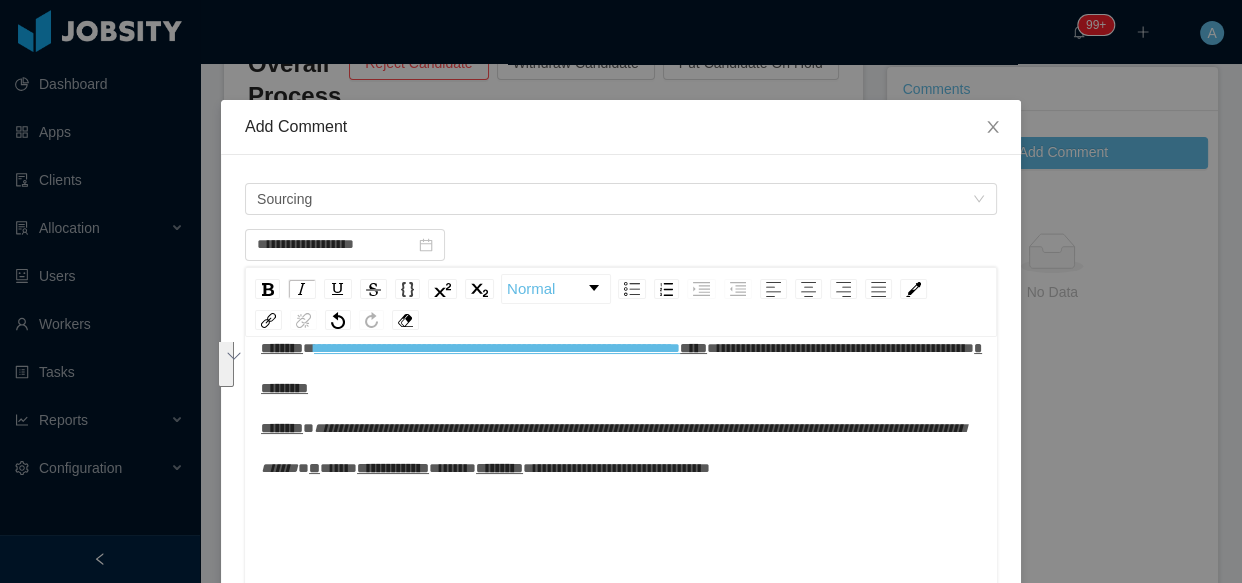 click on "**********" at bounding box center [621, 408] 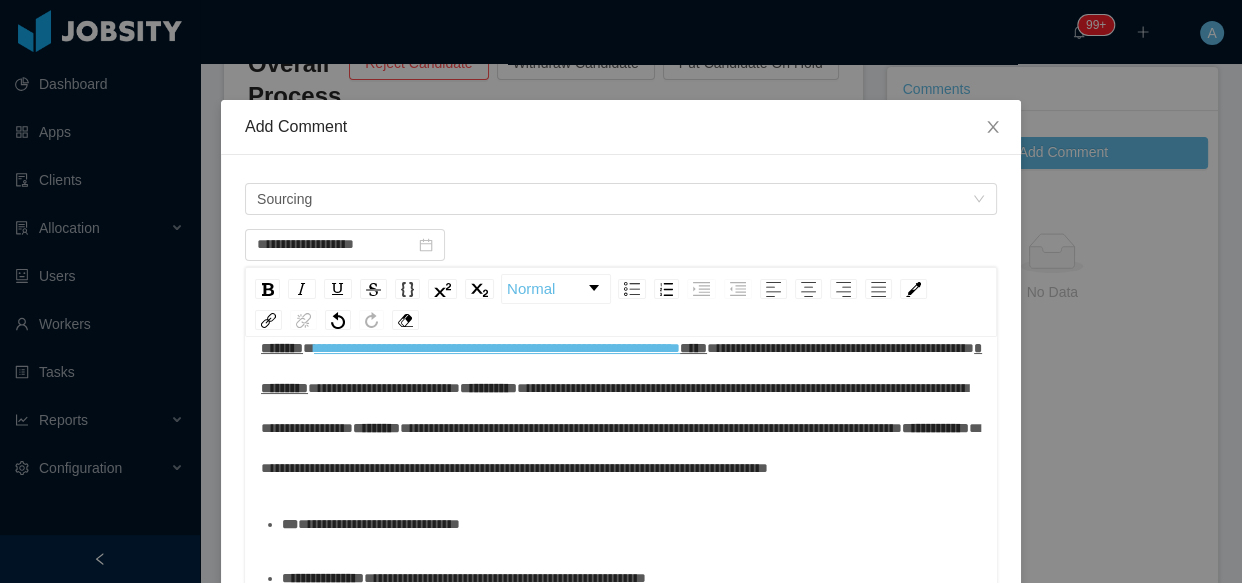 scroll, scrollTop: 723, scrollLeft: 0, axis: vertical 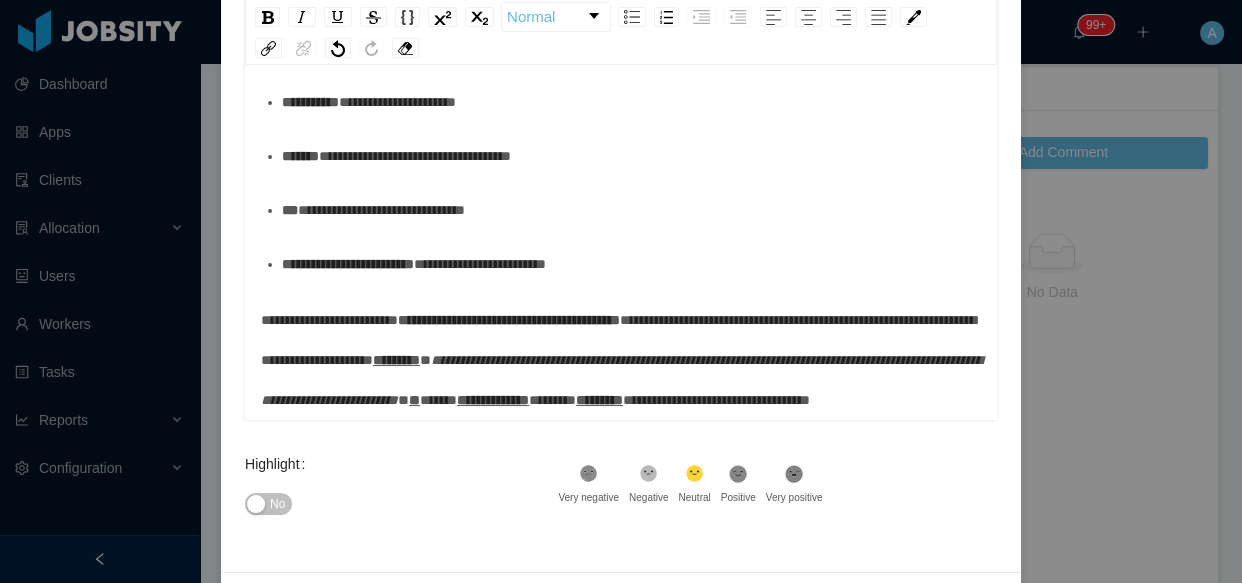 click on "No" at bounding box center [268, 504] 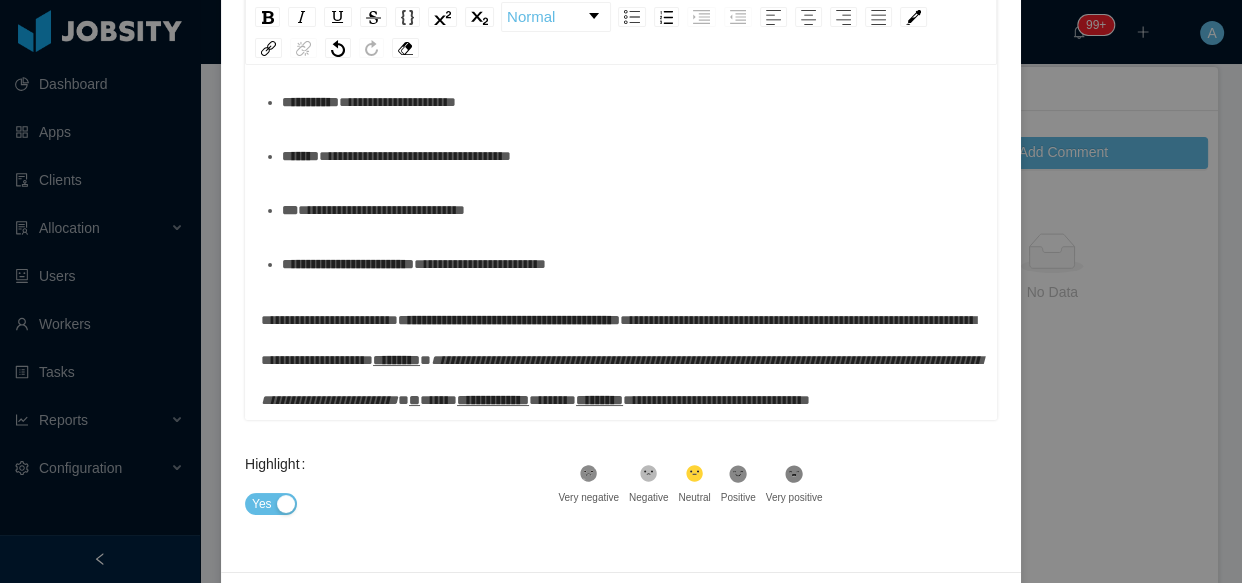 click on "Positive" at bounding box center (738, 497) 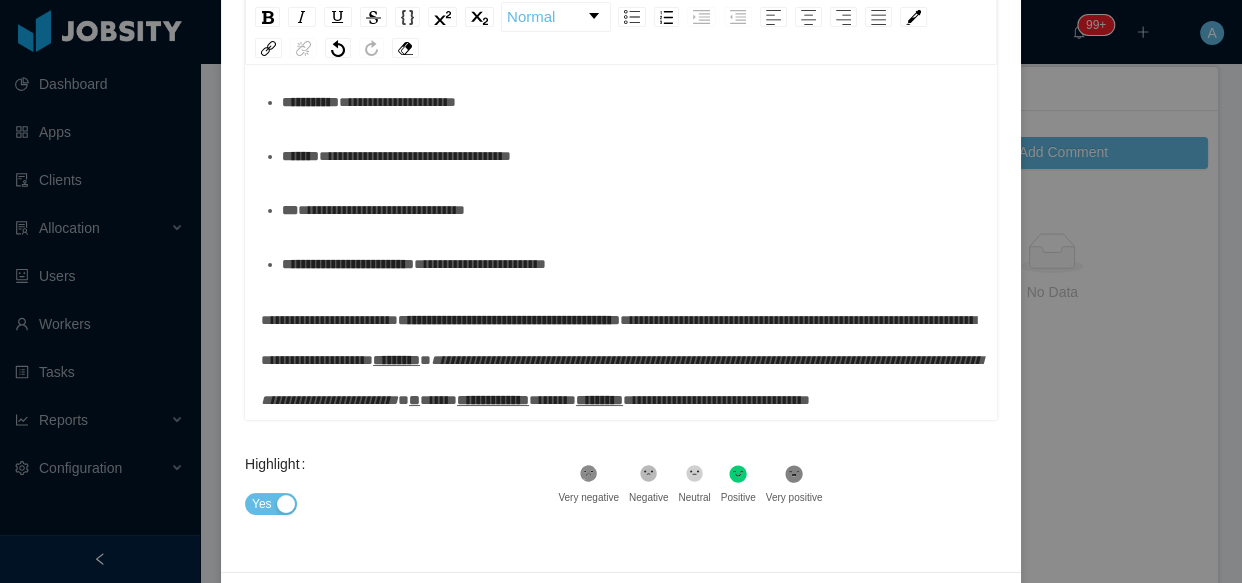 drag, startPoint x: 638, startPoint y: 422, endPoint x: 623, endPoint y: 367, distance: 57.00877 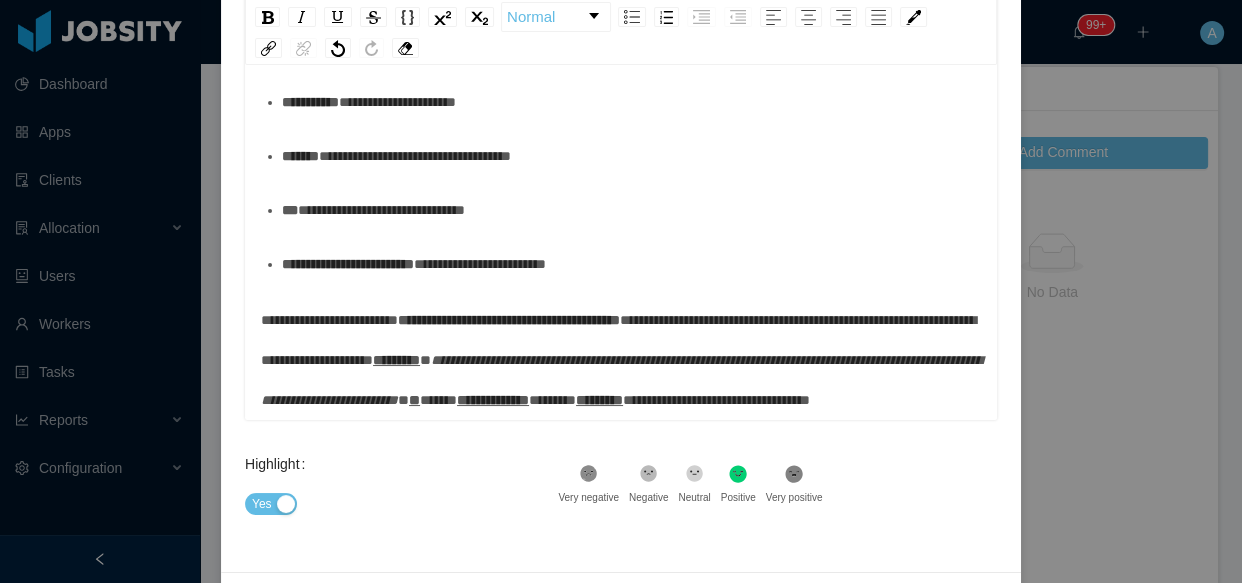 click on "**********" at bounding box center [621, 360] 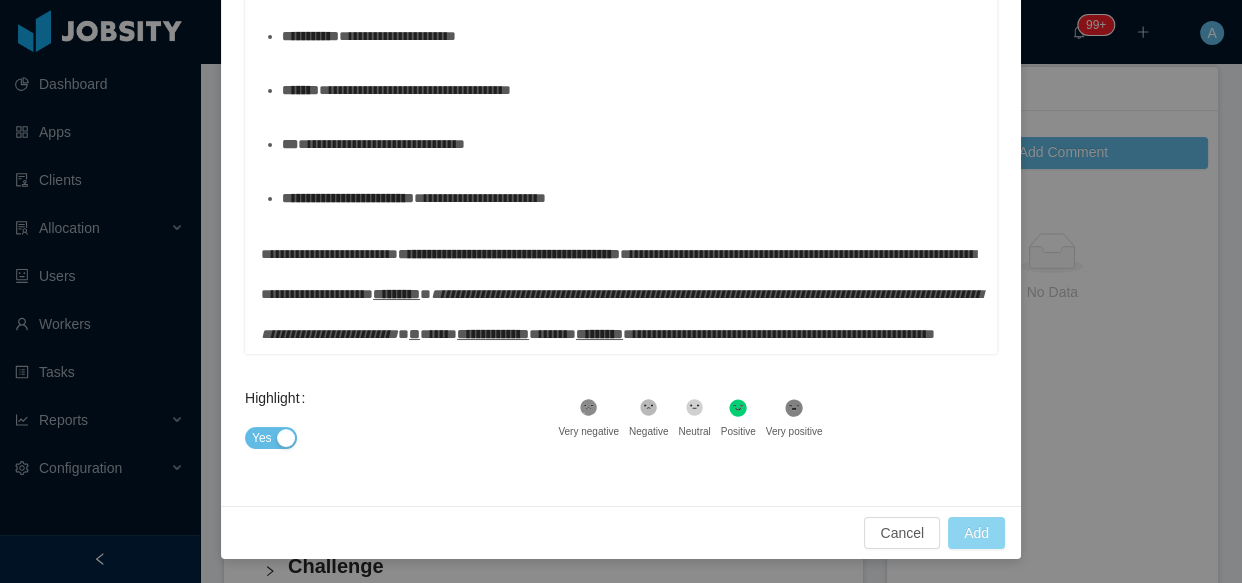 type on "**********" 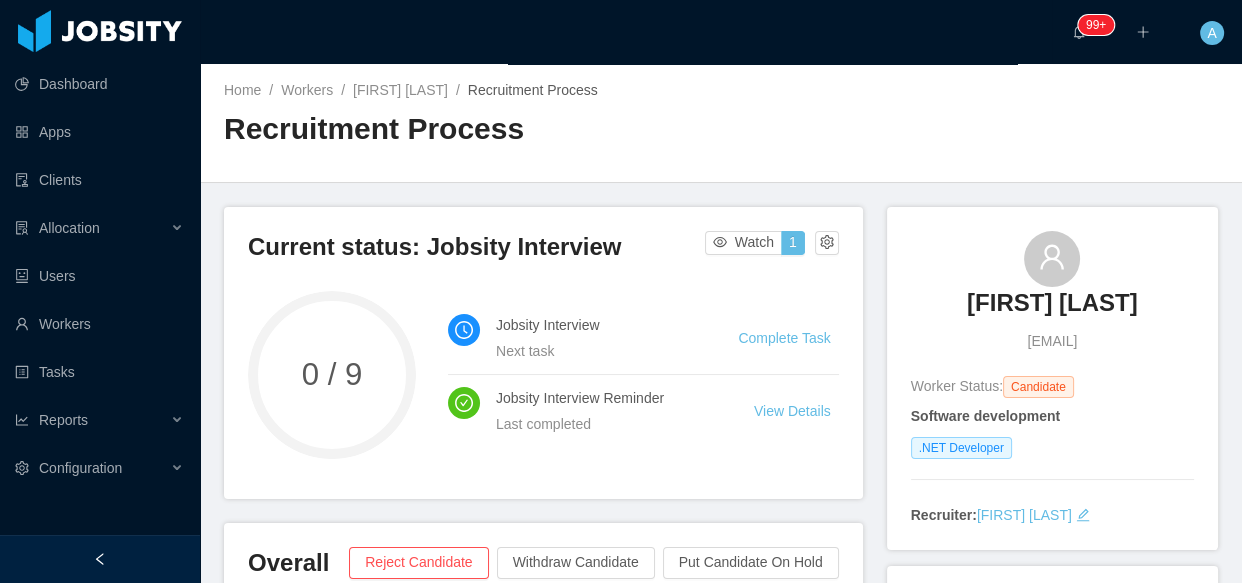 drag, startPoint x: 966, startPoint y: 342, endPoint x: 1103, endPoint y: 346, distance: 137.05838 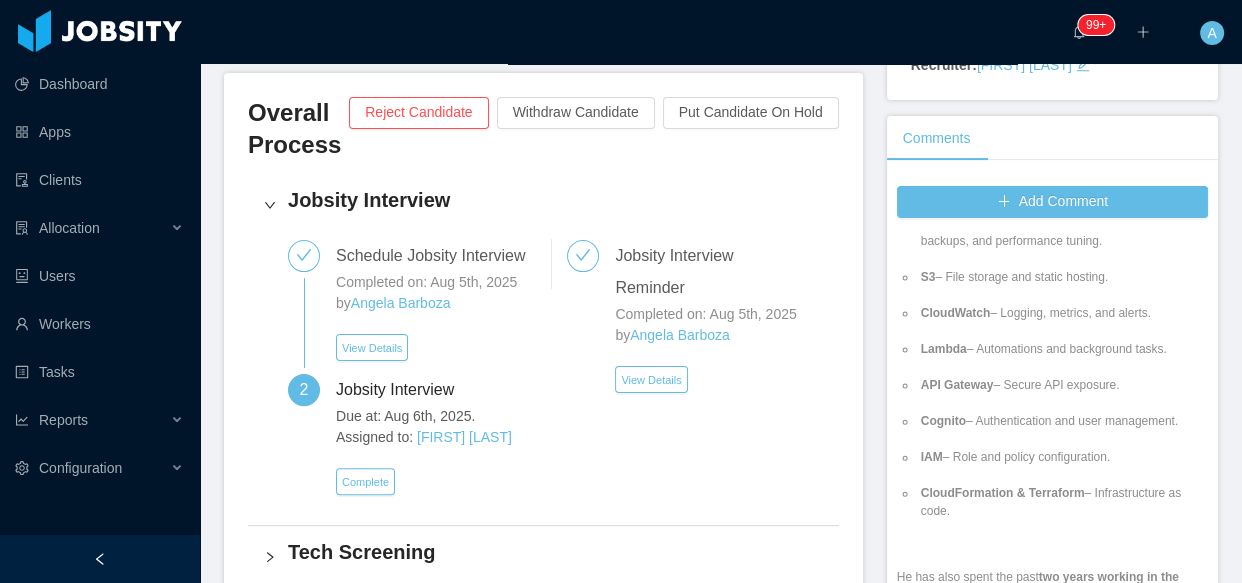 scroll, scrollTop: 454, scrollLeft: 0, axis: vertical 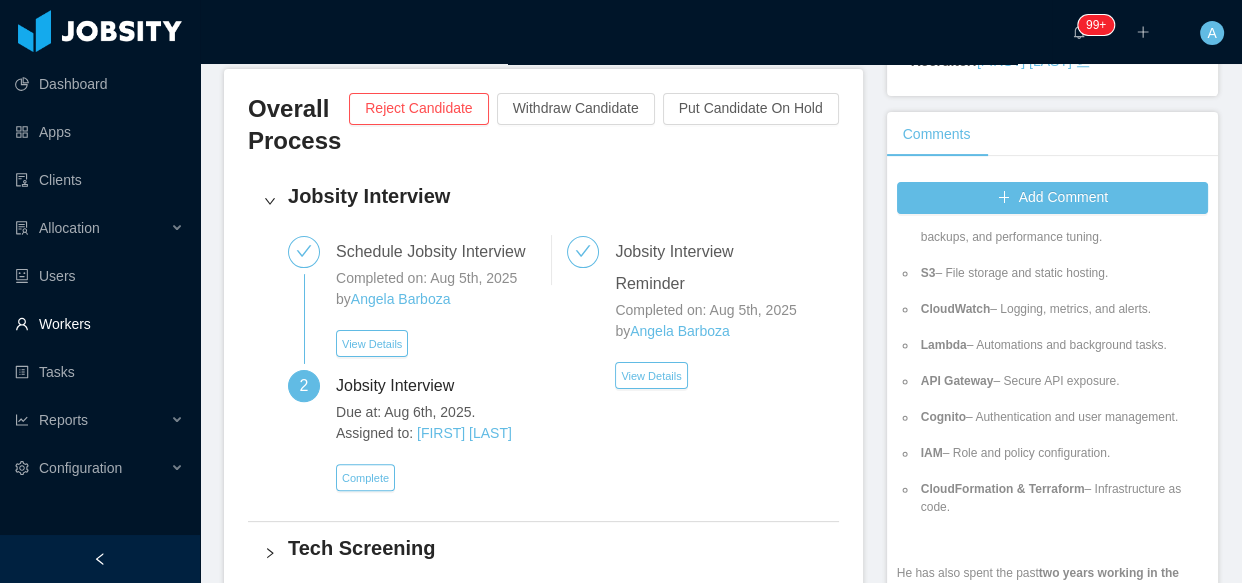 click on "Workers" at bounding box center [99, 324] 